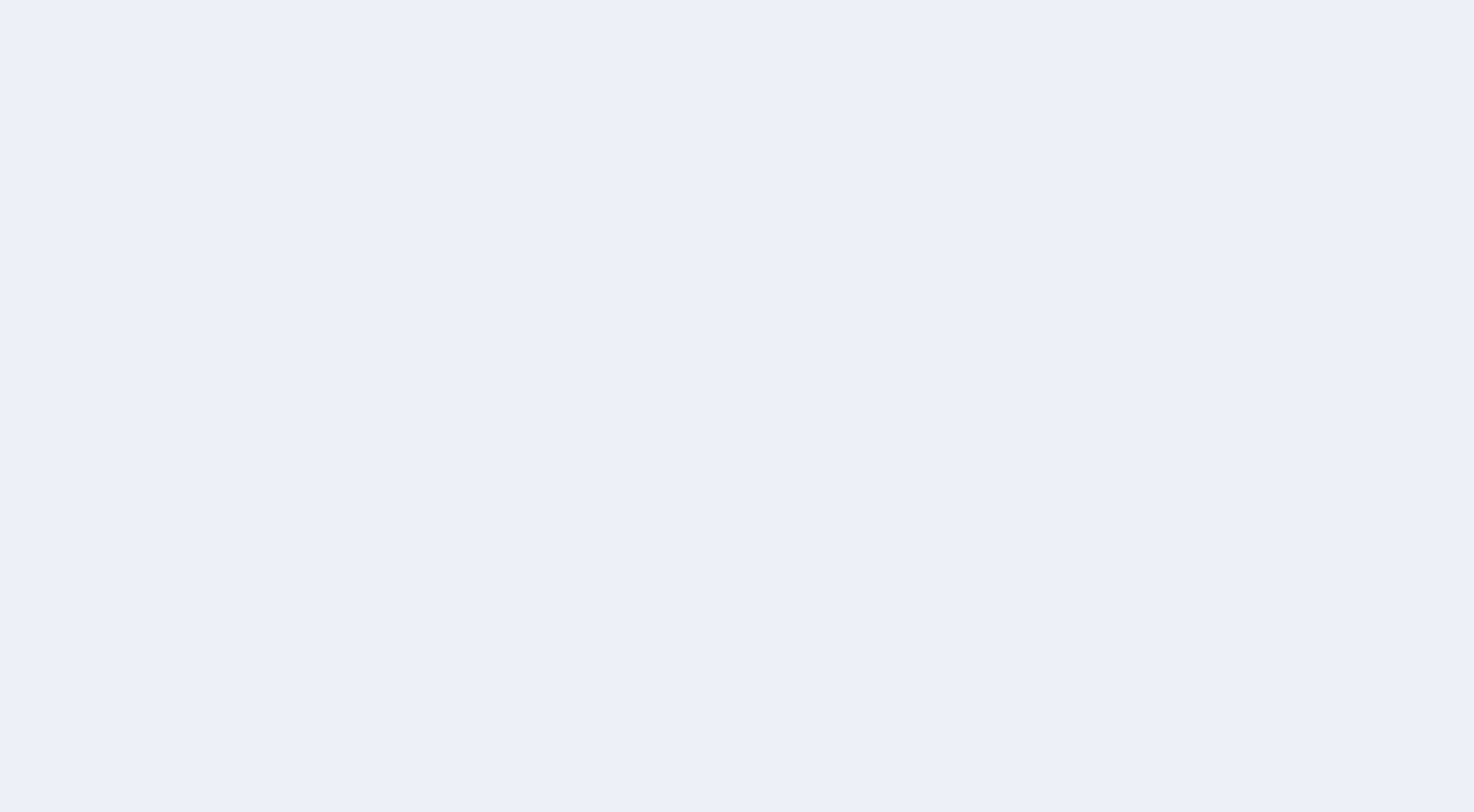 scroll, scrollTop: 0, scrollLeft: 0, axis: both 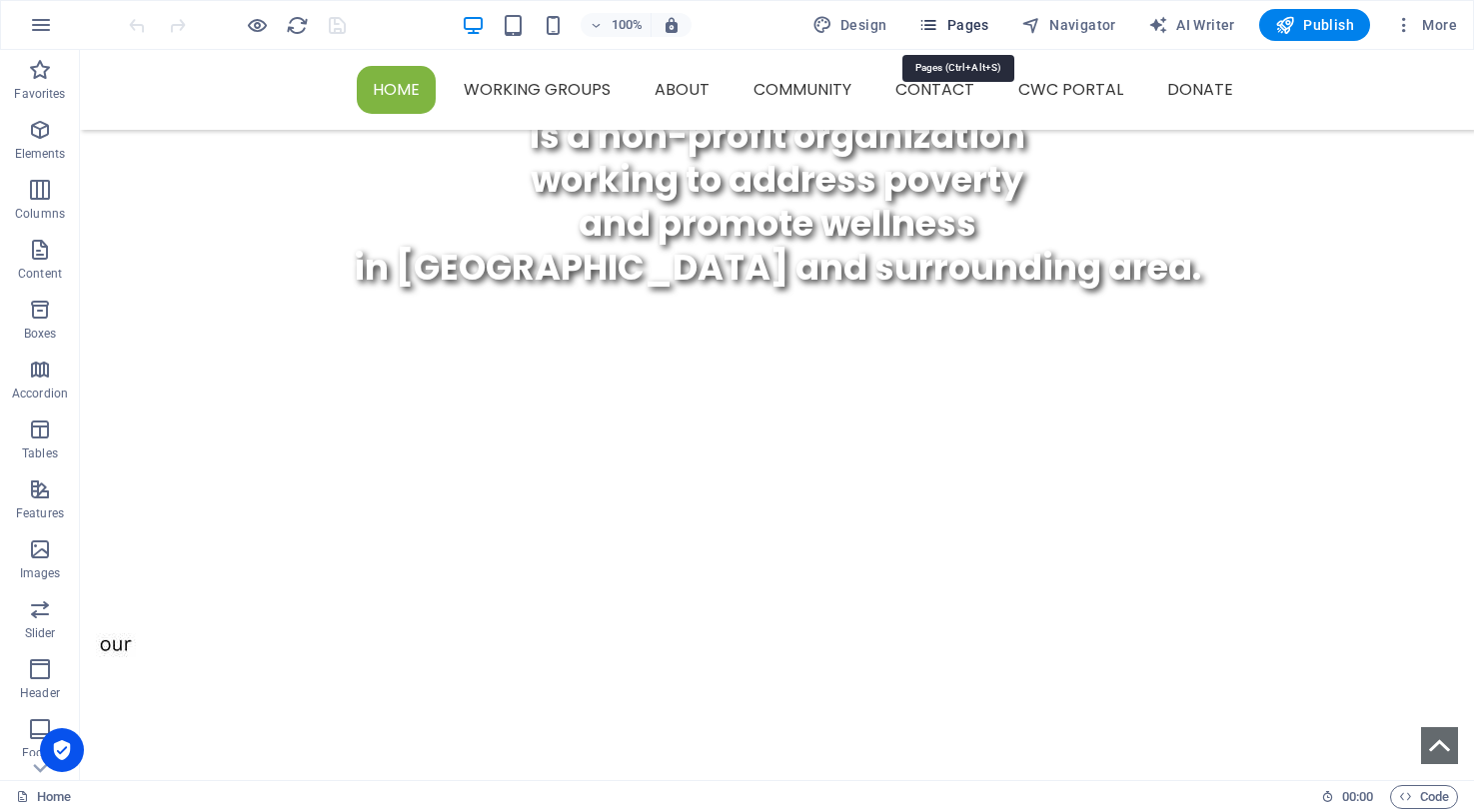 click at bounding box center [928, 25] 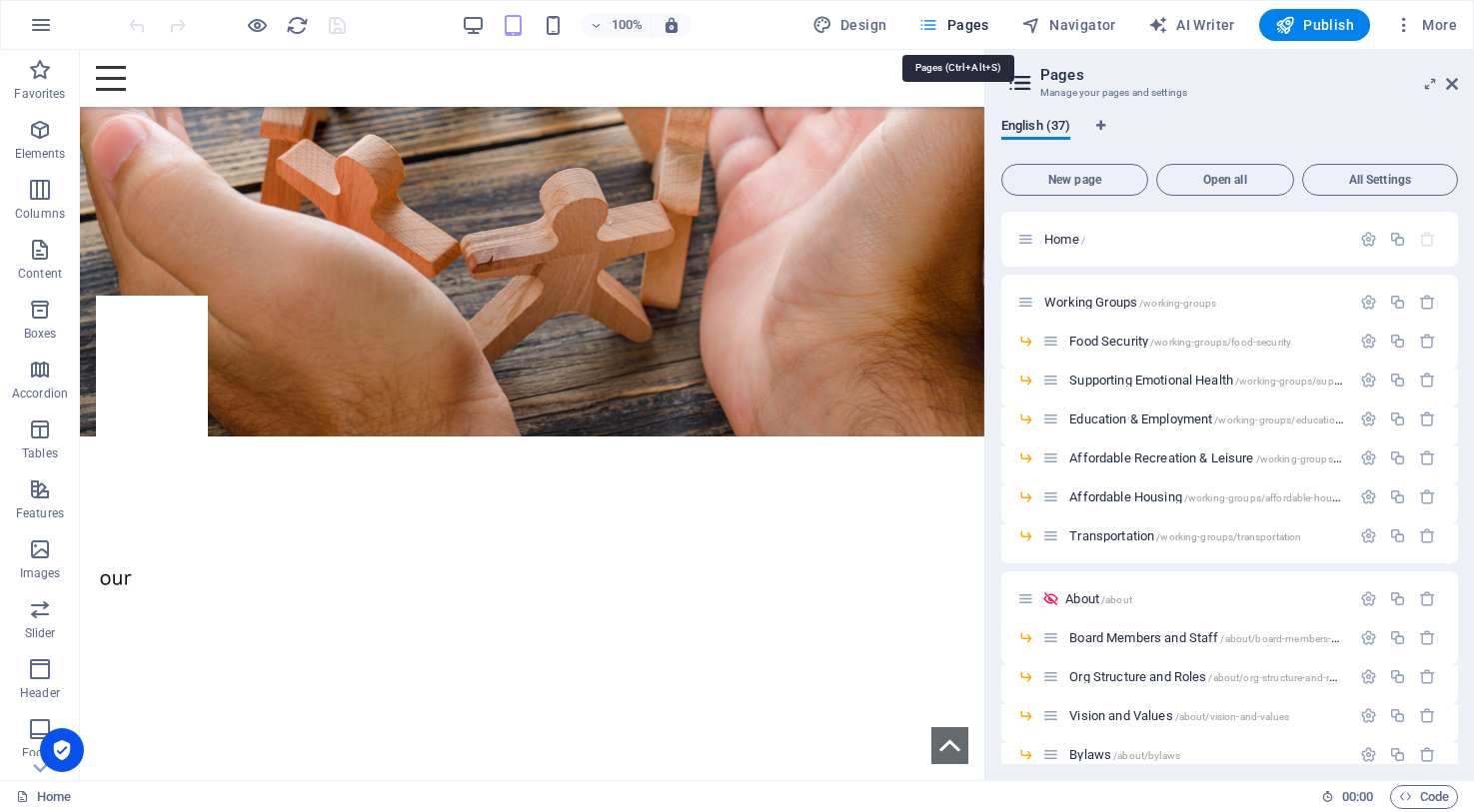 scroll, scrollTop: 638, scrollLeft: 0, axis: vertical 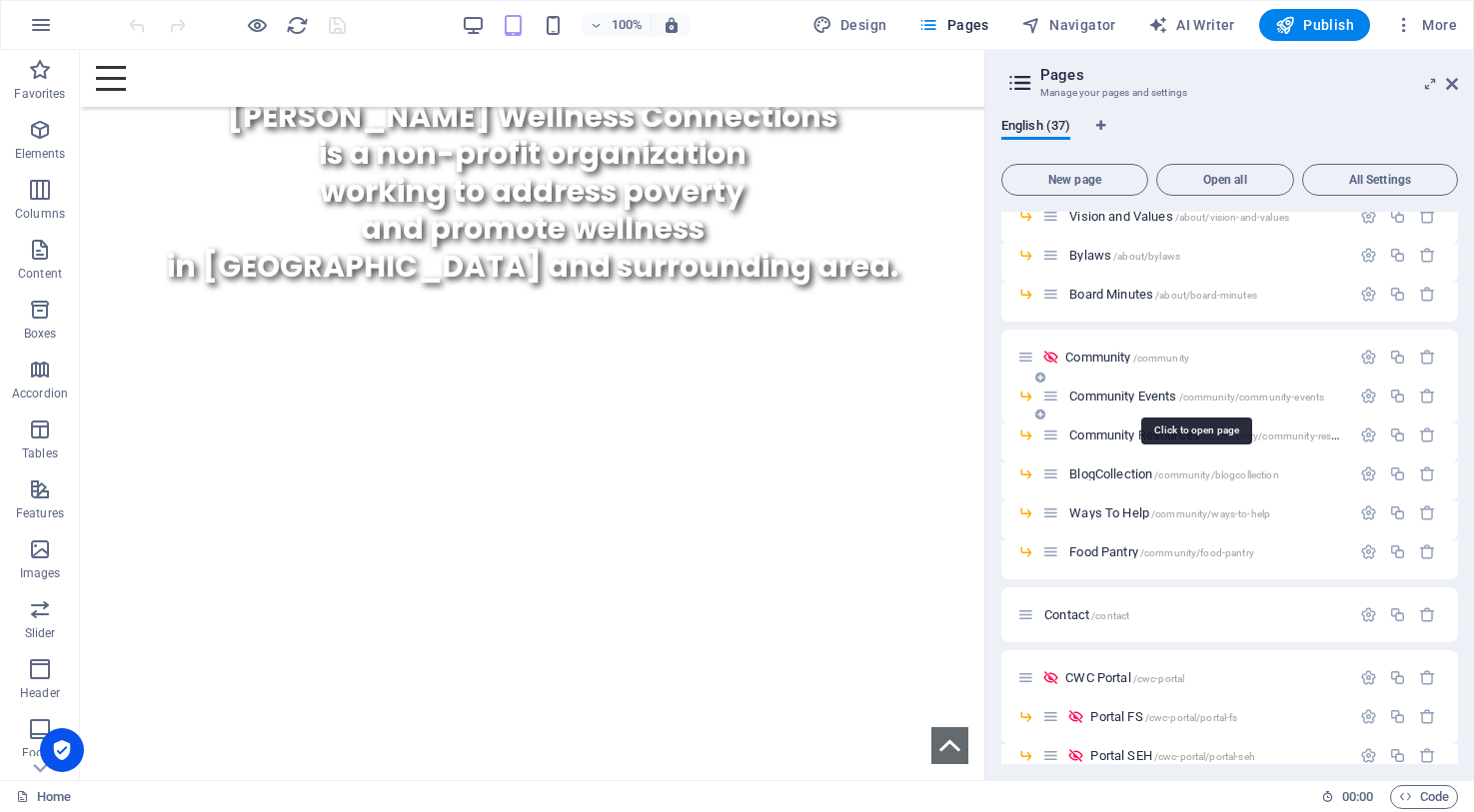 click on "Community Events /community/community-events" at bounding box center [1196, 396] 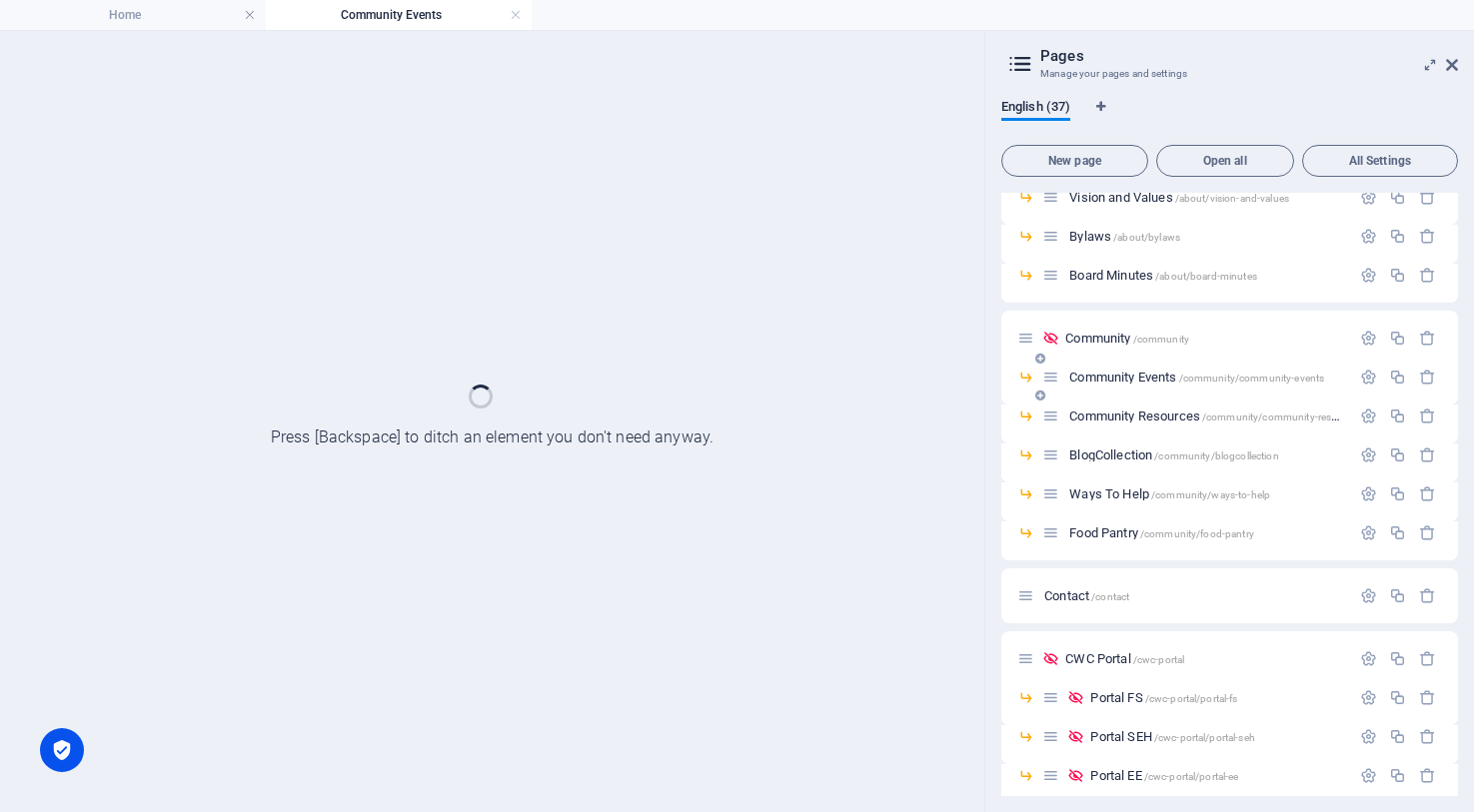 scroll, scrollTop: 0, scrollLeft: 0, axis: both 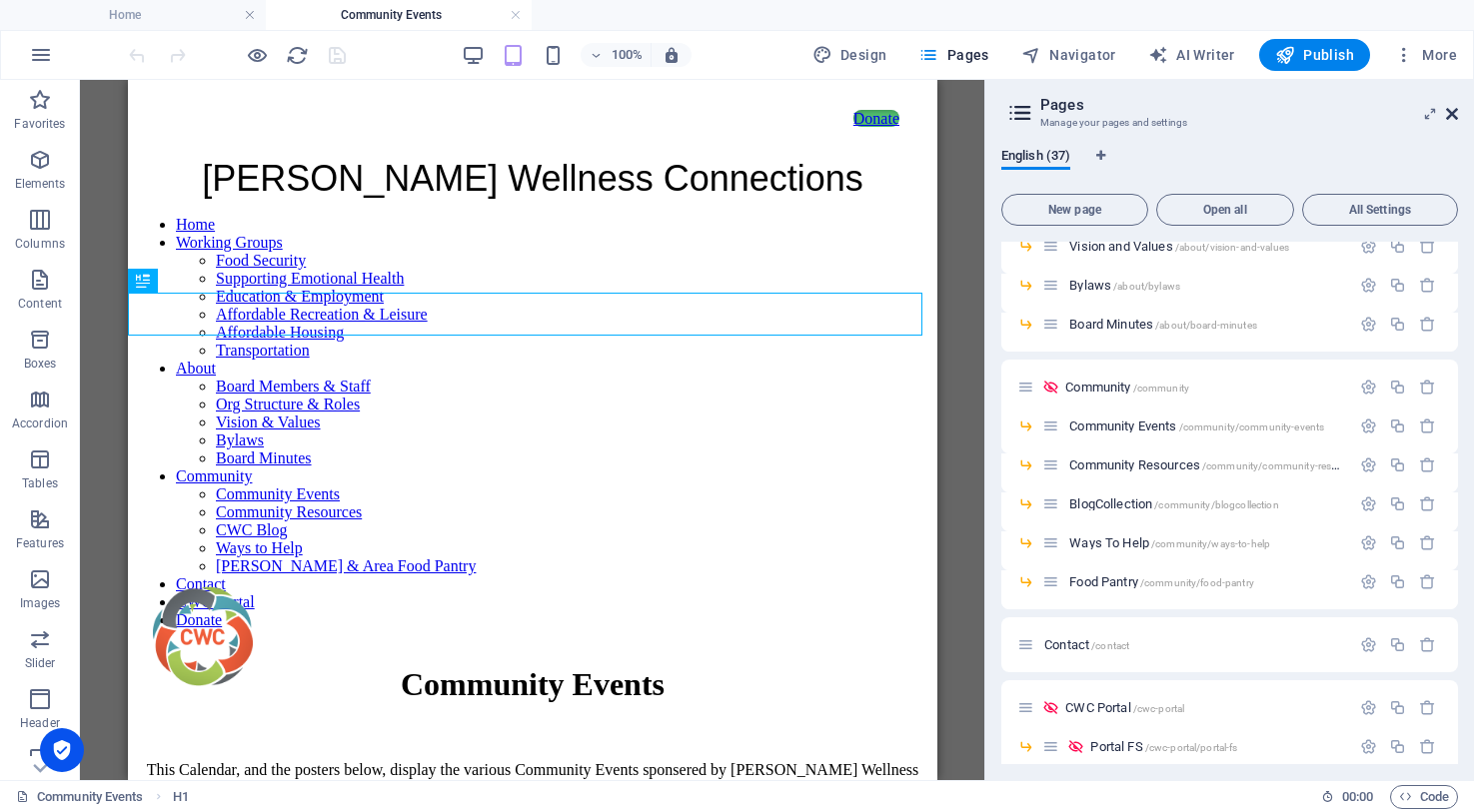 click at bounding box center [1452, 114] 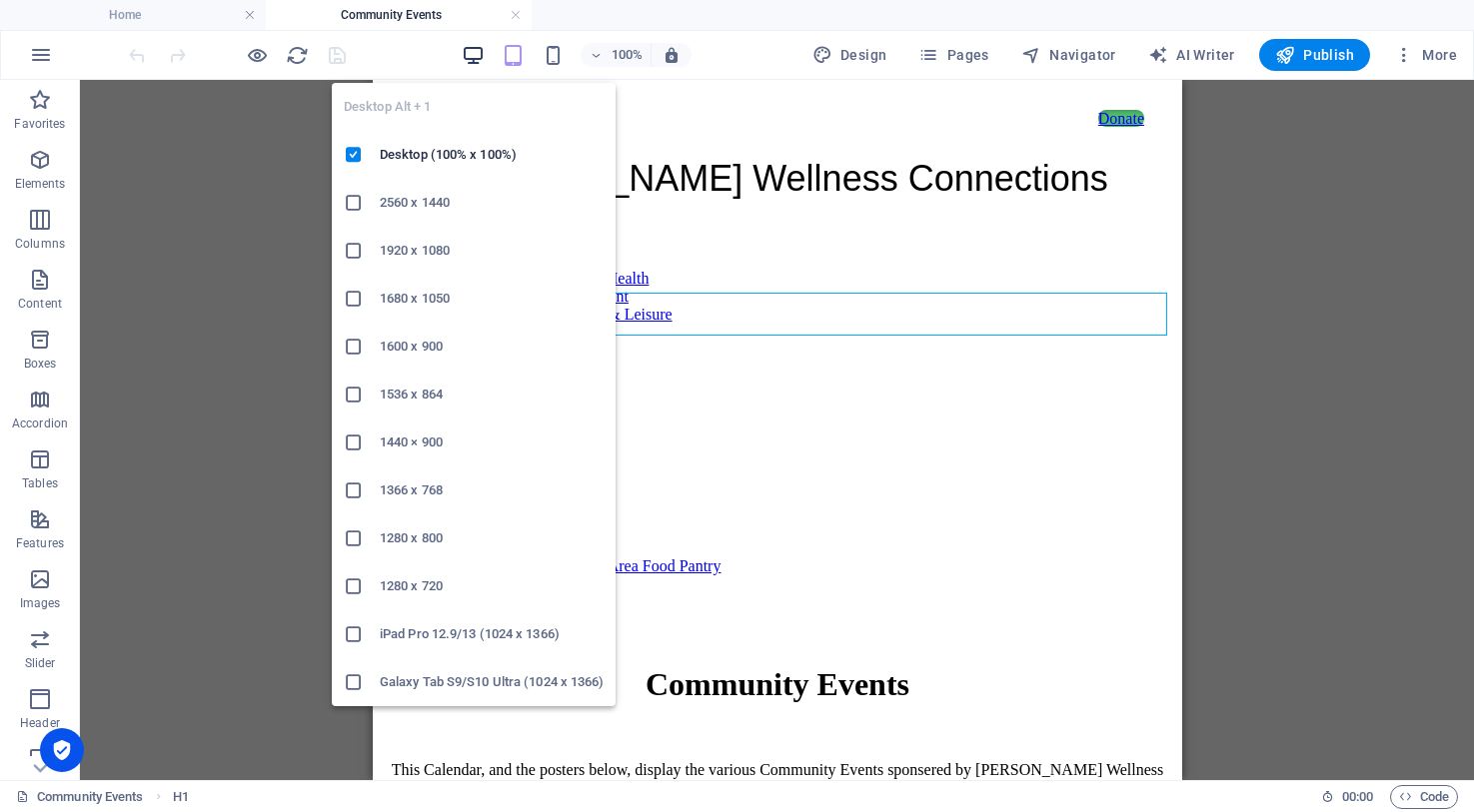click at bounding box center (473, 55) 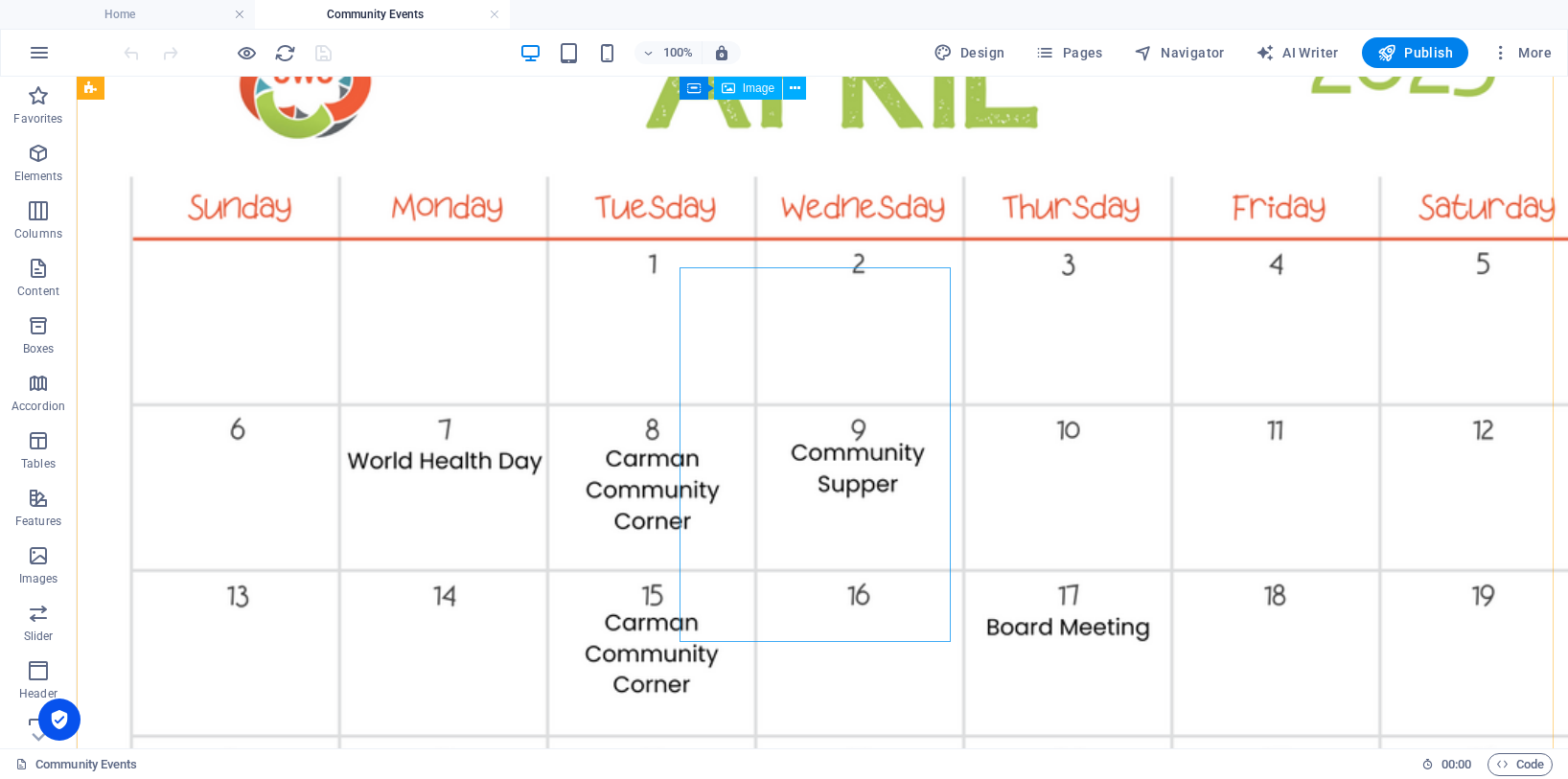 scroll, scrollTop: 2108, scrollLeft: 0, axis: vertical 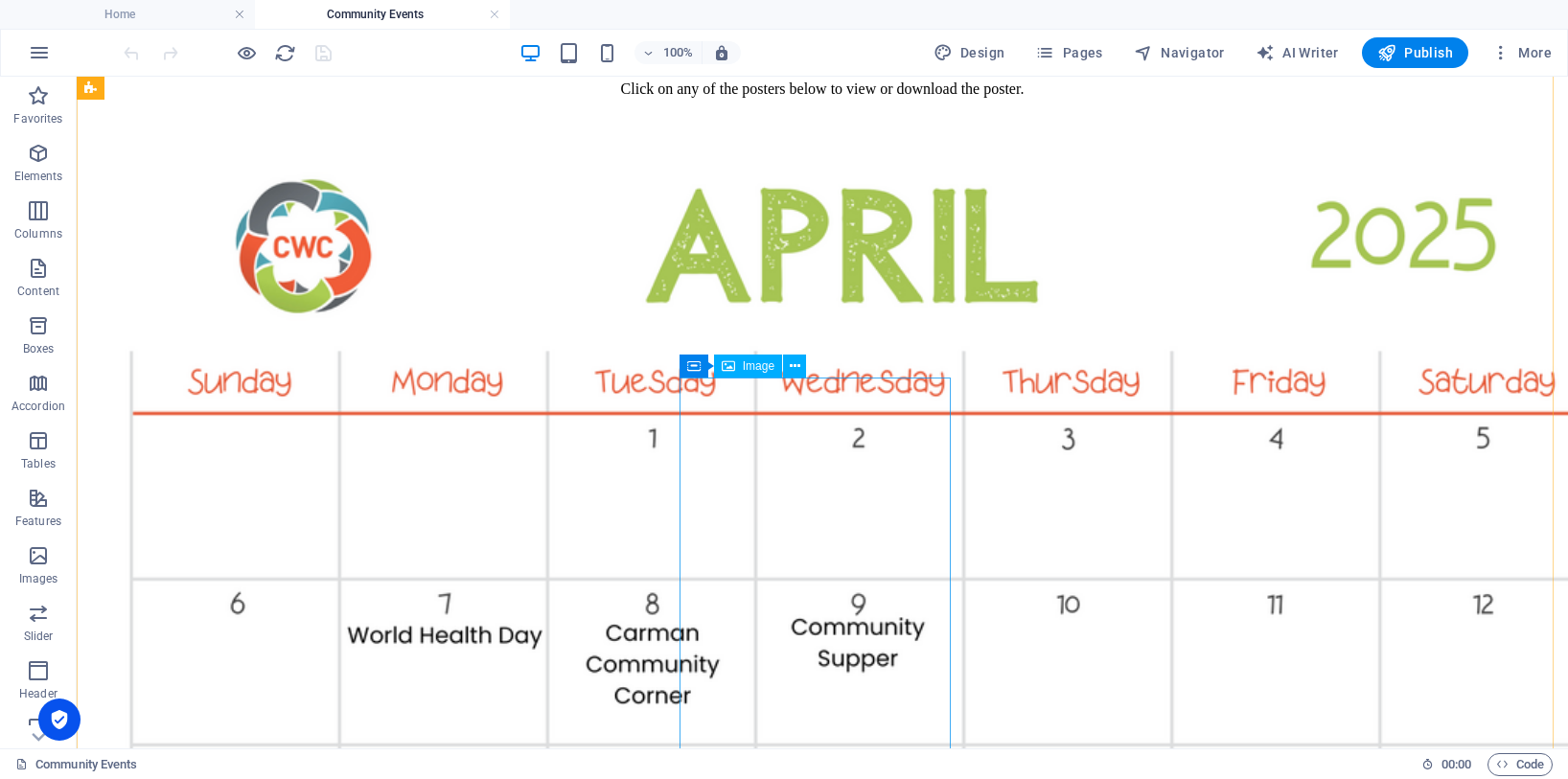 click on "Cancelled [DATE] due to the Fair" at bounding box center (822, 11234) 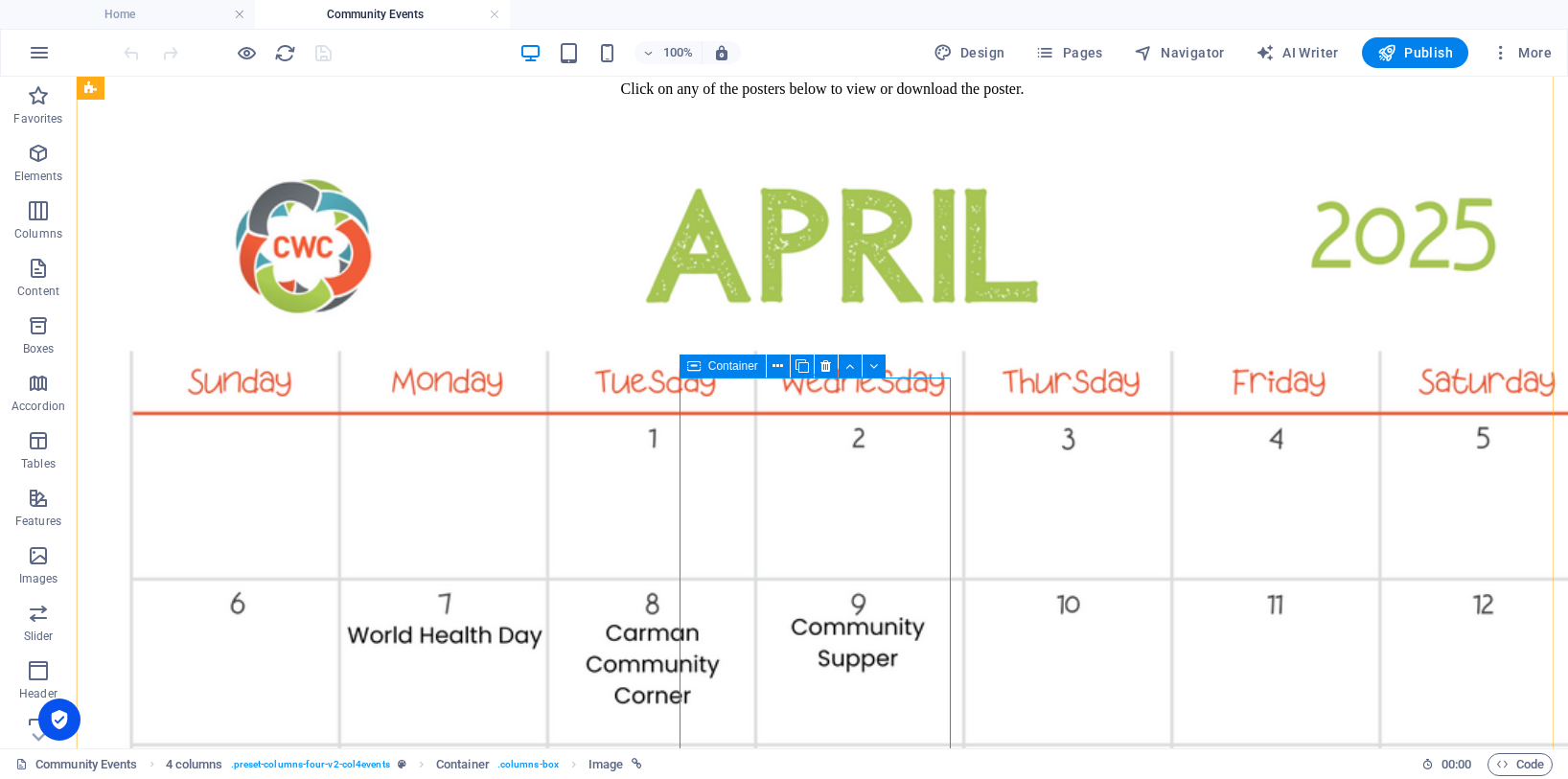 click on "Container" at bounding box center [723, 366] 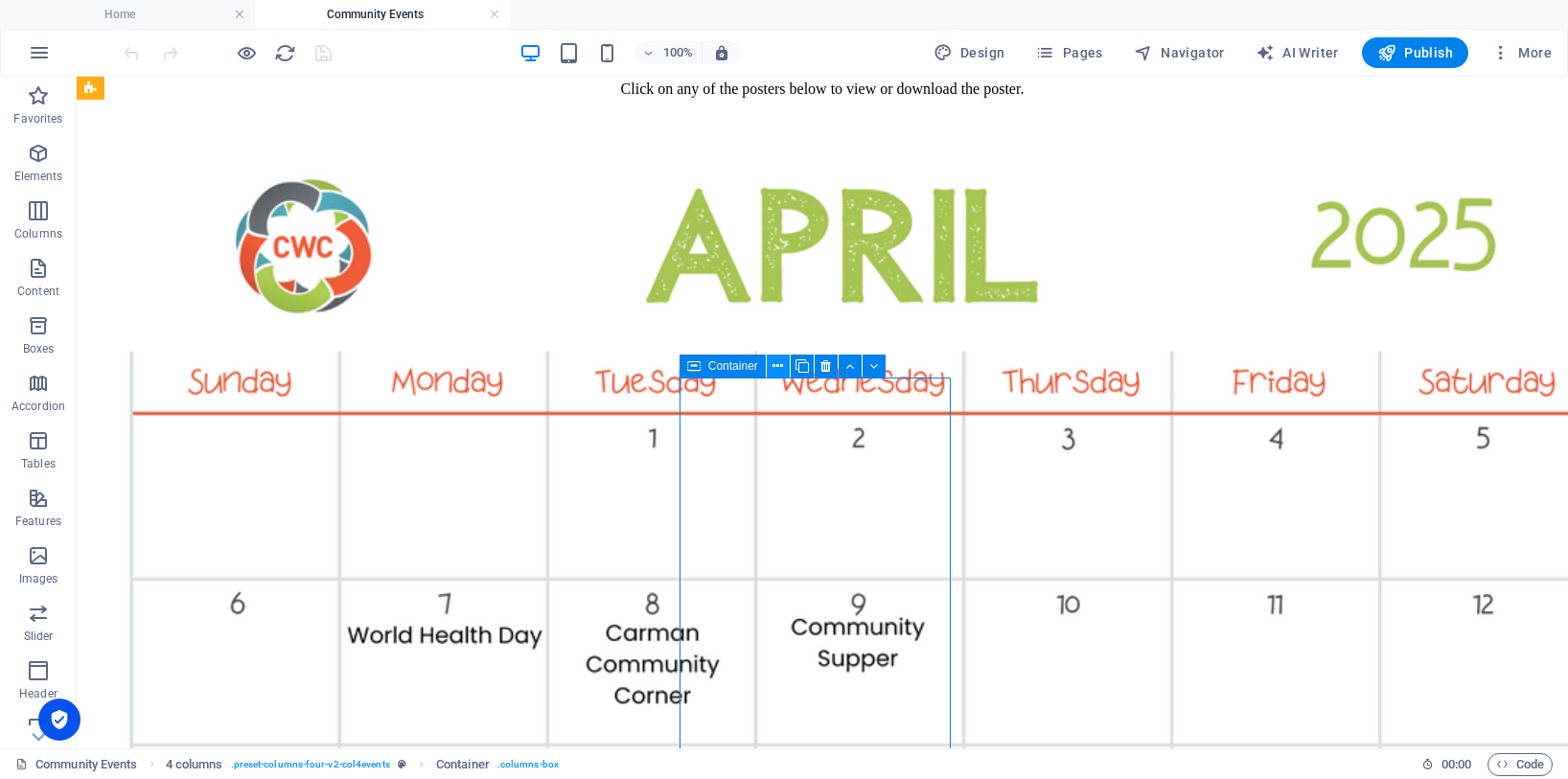 click at bounding box center [777, 366] 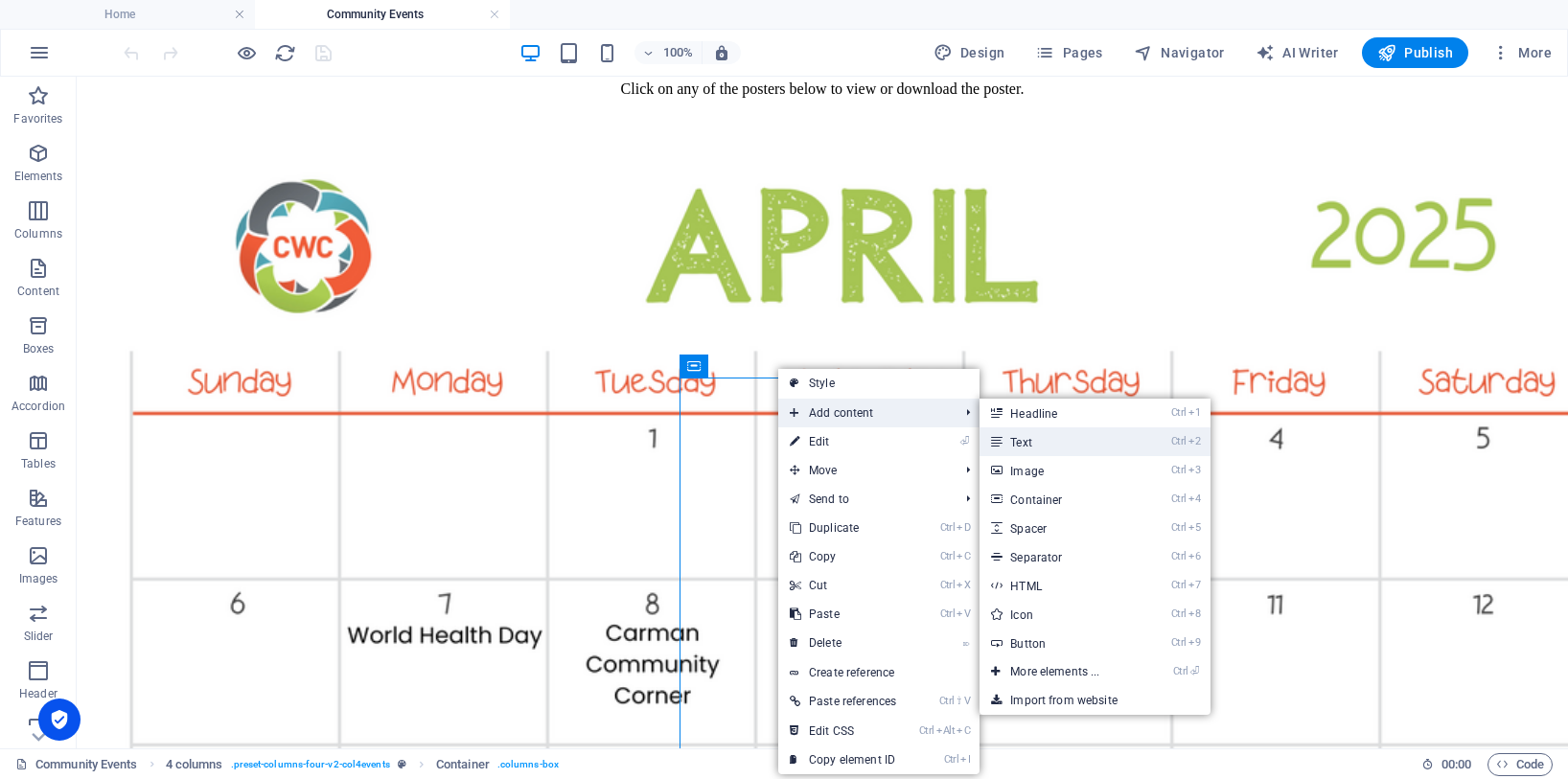 click on "Ctrl 2  Text" at bounding box center [1058, 442] 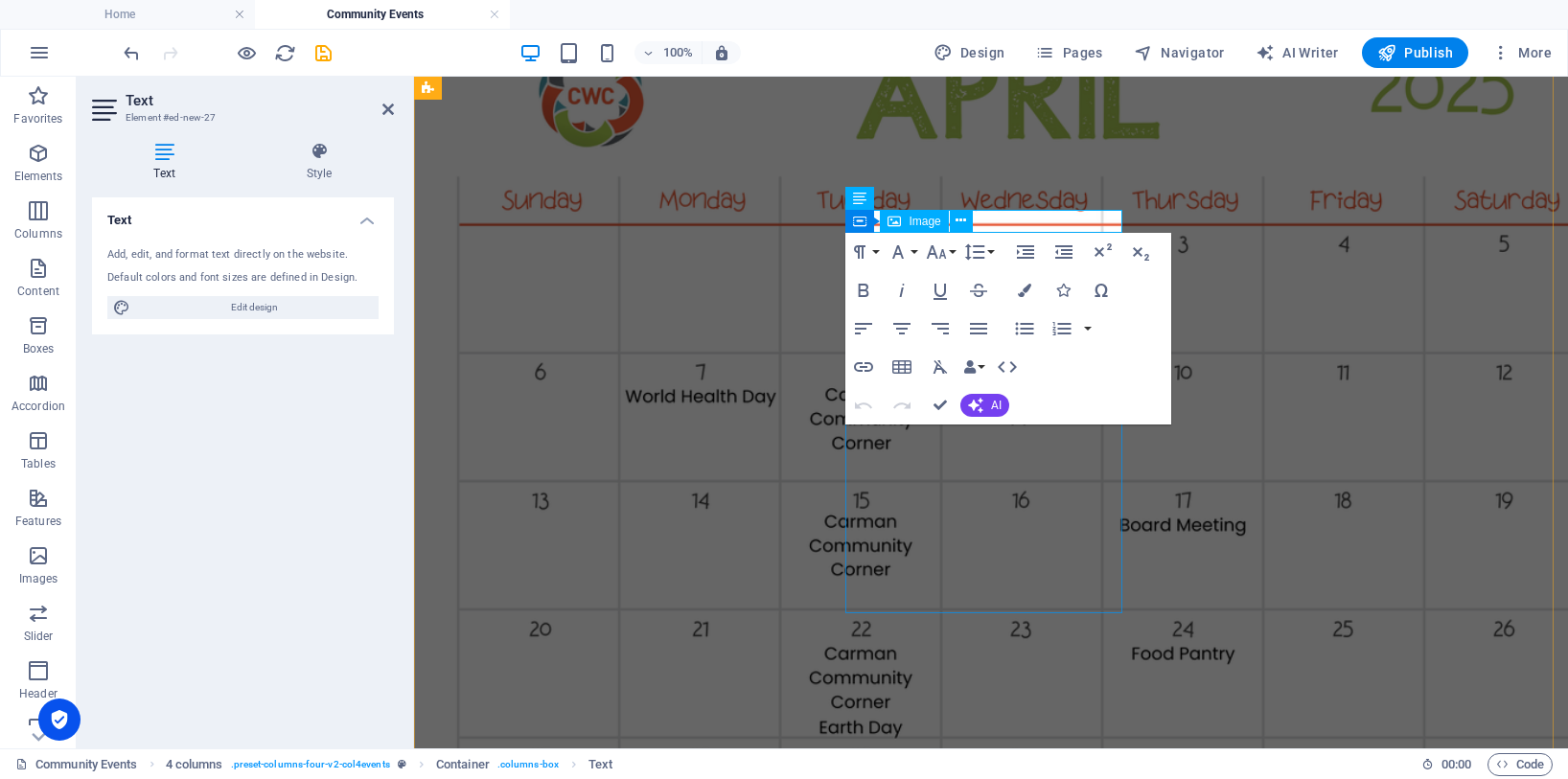 scroll, scrollTop: 2379, scrollLeft: 0, axis: vertical 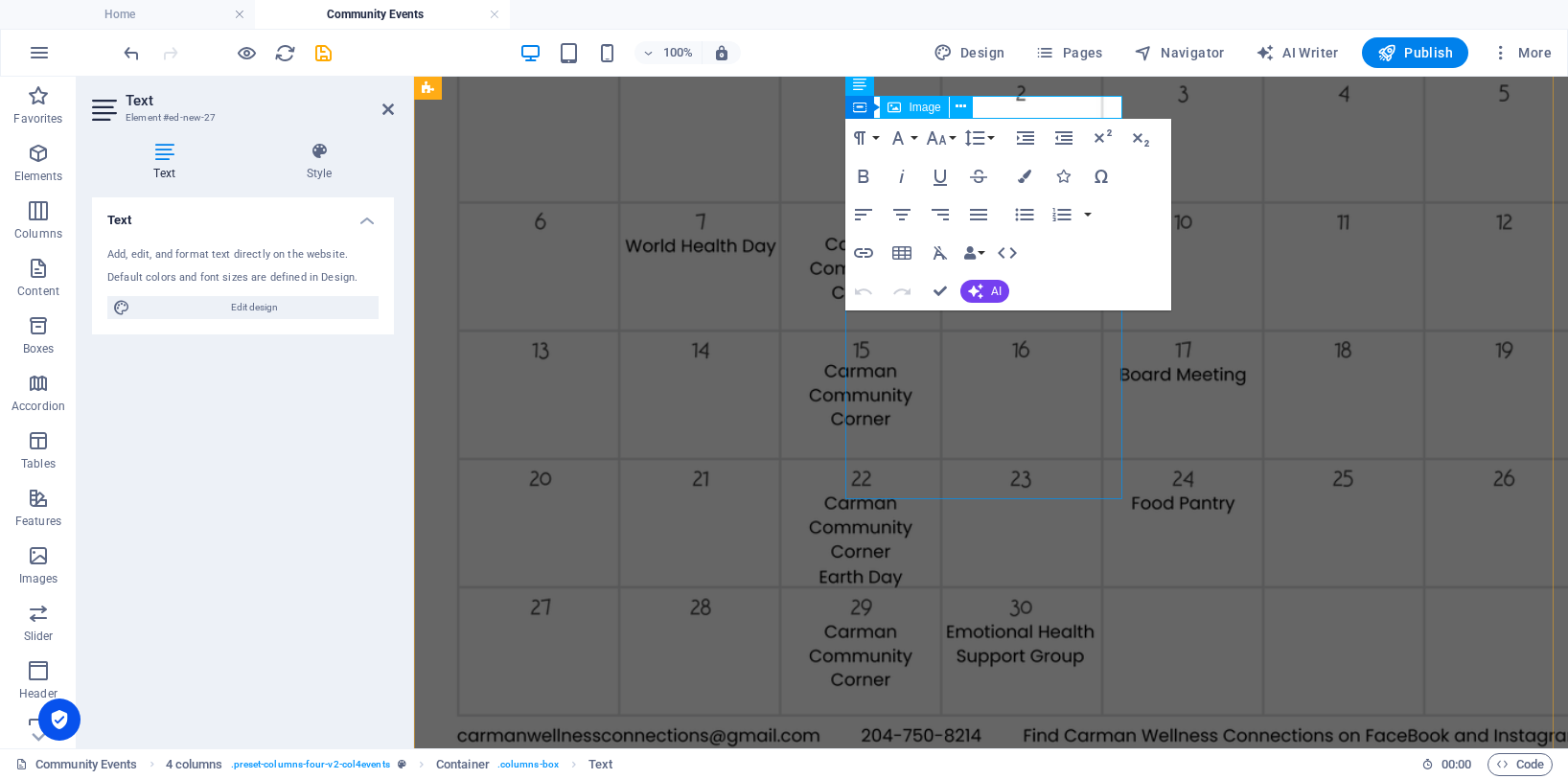 click on "Cancelled [DATE] due to the Fair" at bounding box center (991, 8504) 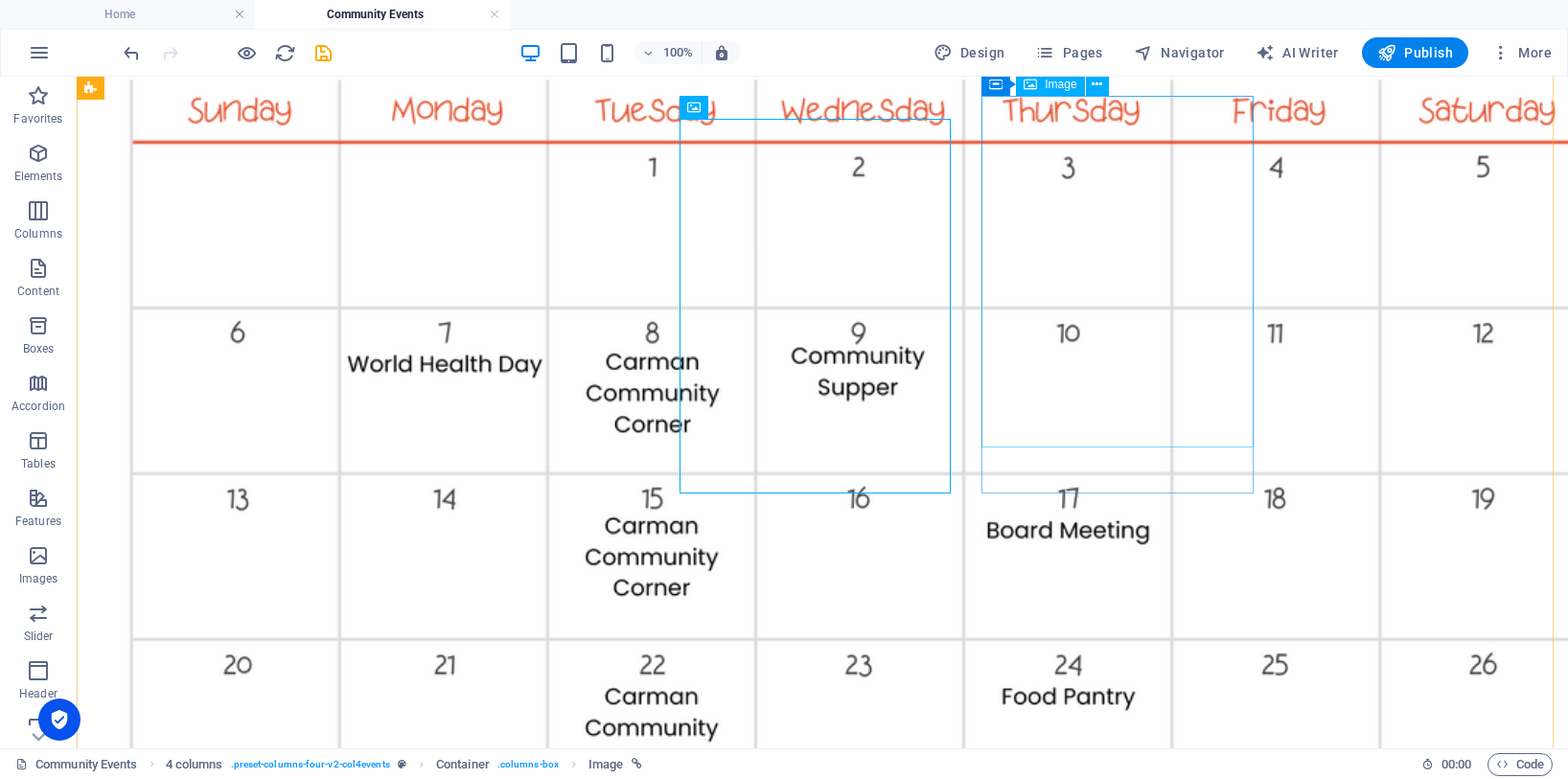 scroll, scrollTop: 2390, scrollLeft: 0, axis: vertical 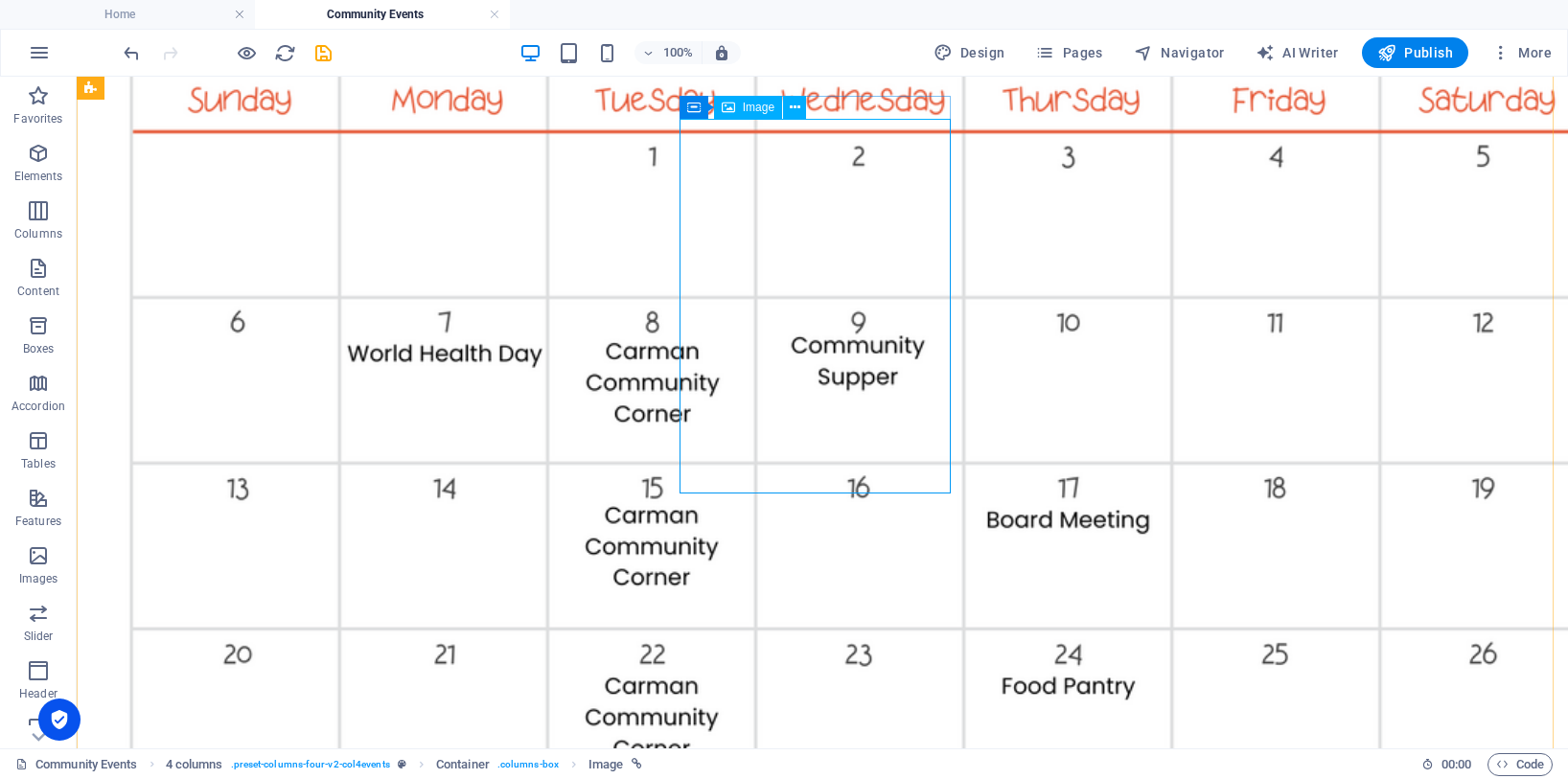 click on "Cancelled [DATE] due to the Fair" at bounding box center (822, 11000) 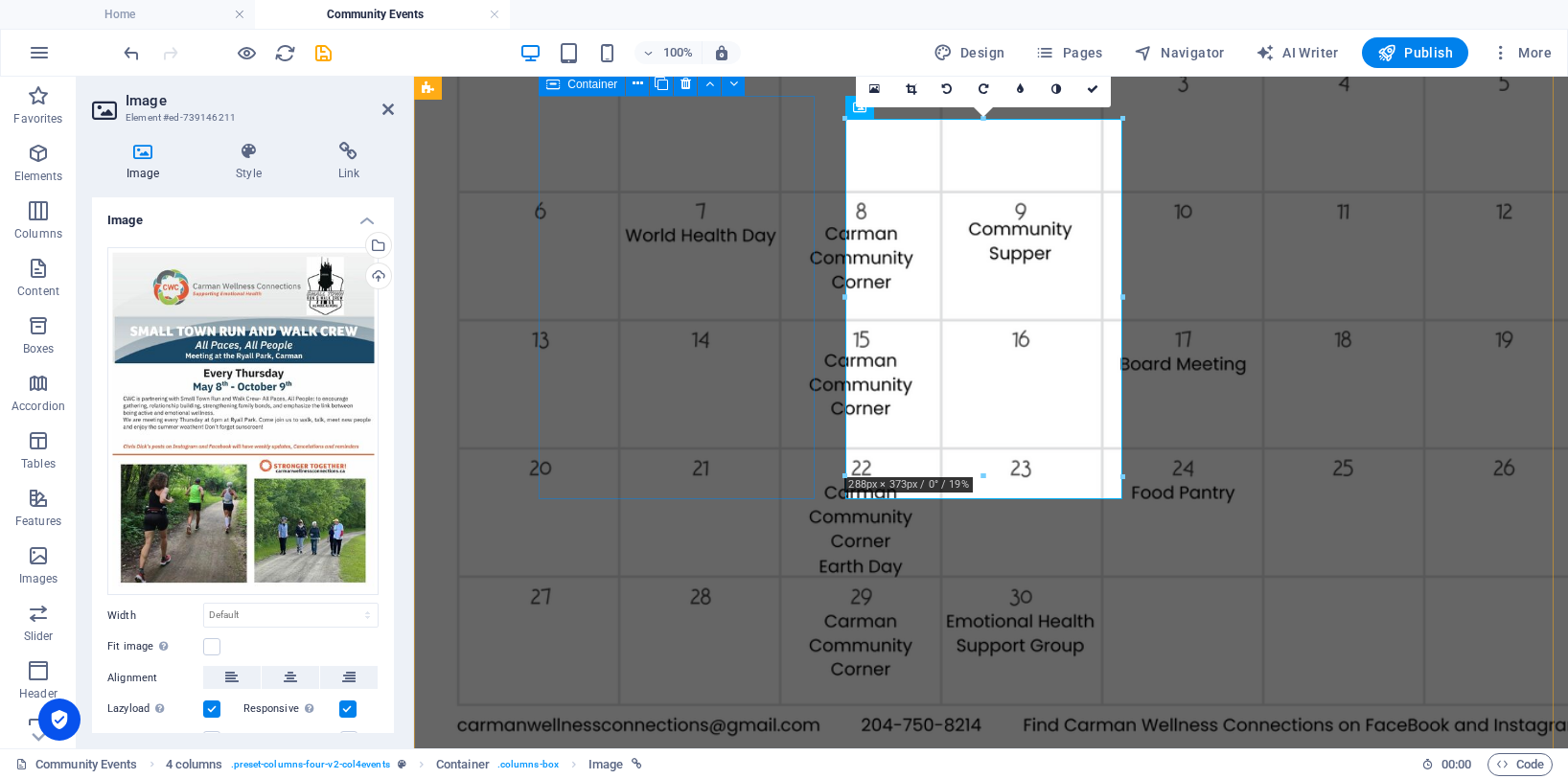 scroll, scrollTop: 2379, scrollLeft: 0, axis: vertical 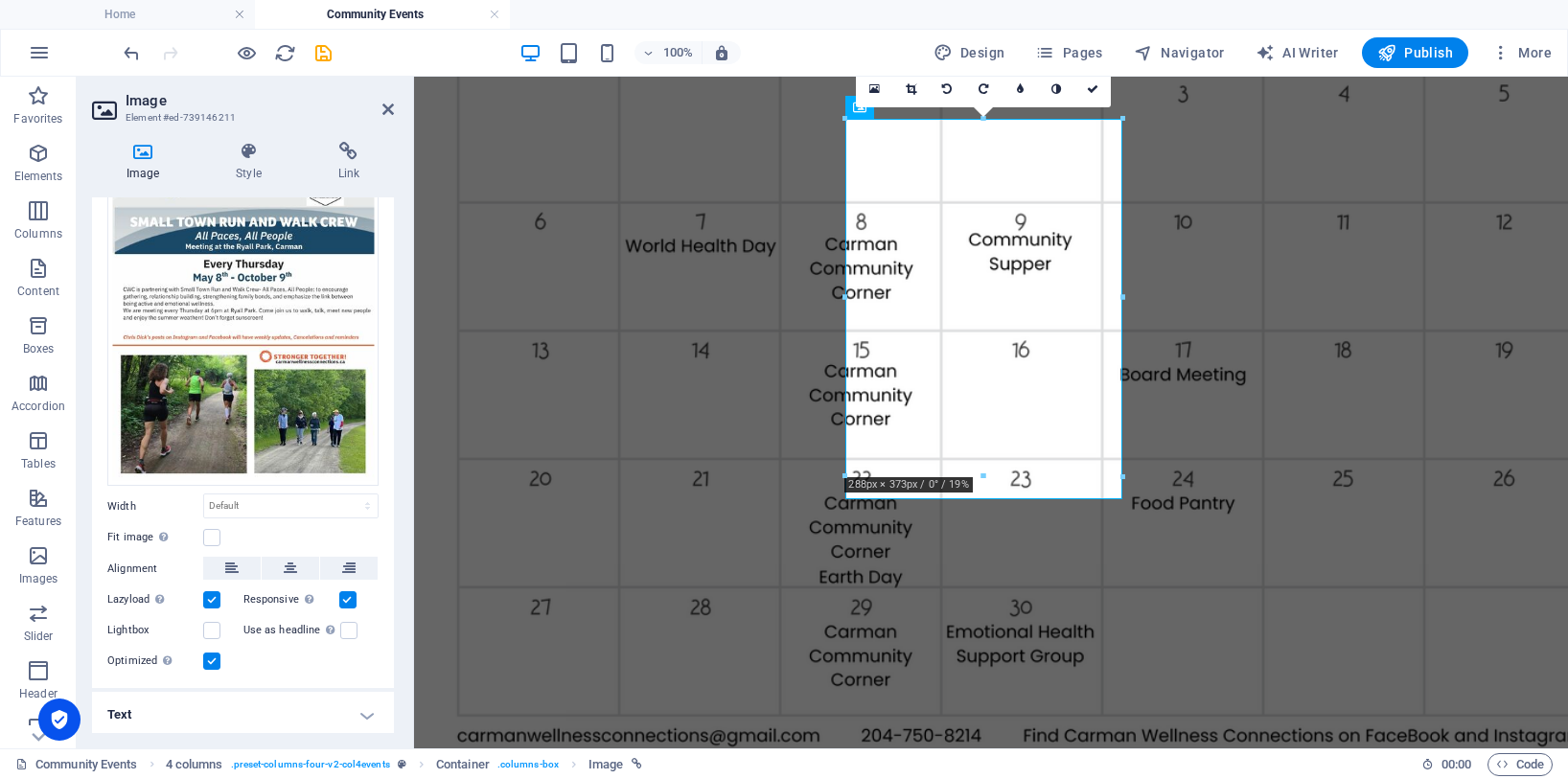 click on "Text" at bounding box center (242, 715) 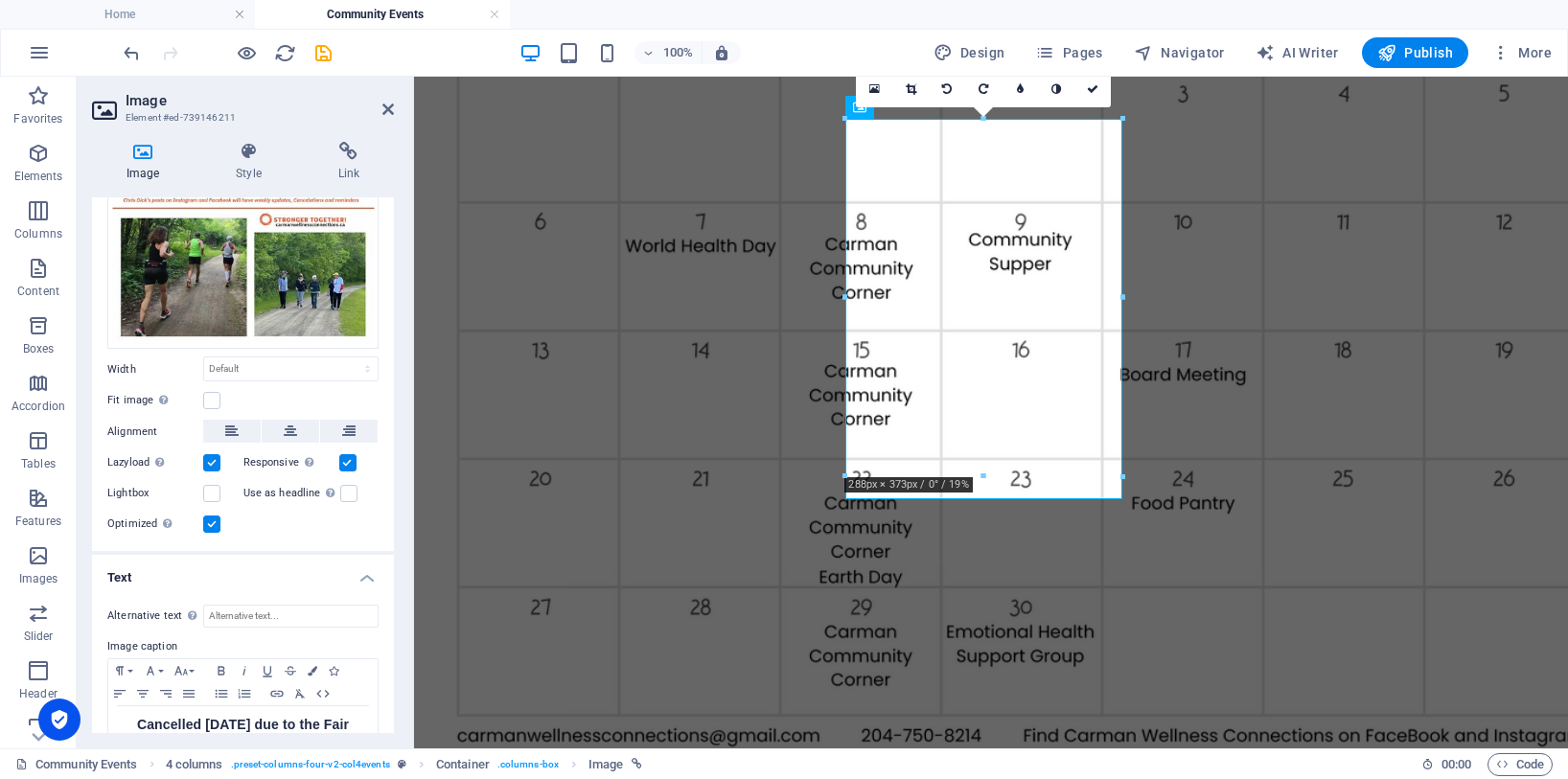 scroll, scrollTop: 289, scrollLeft: 0, axis: vertical 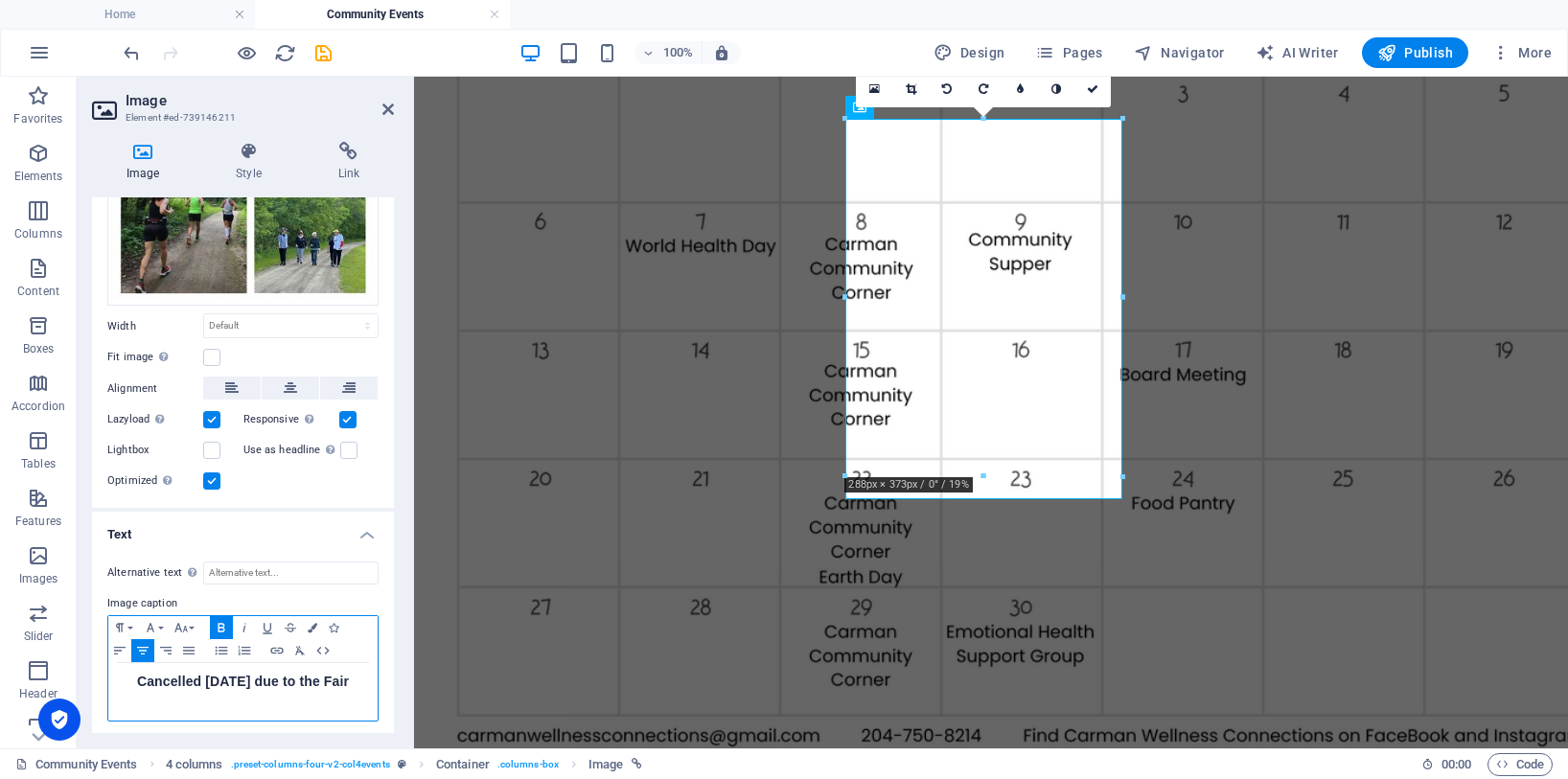 drag, startPoint x: 354, startPoint y: 676, endPoint x: 173, endPoint y: 669, distance: 181.13531 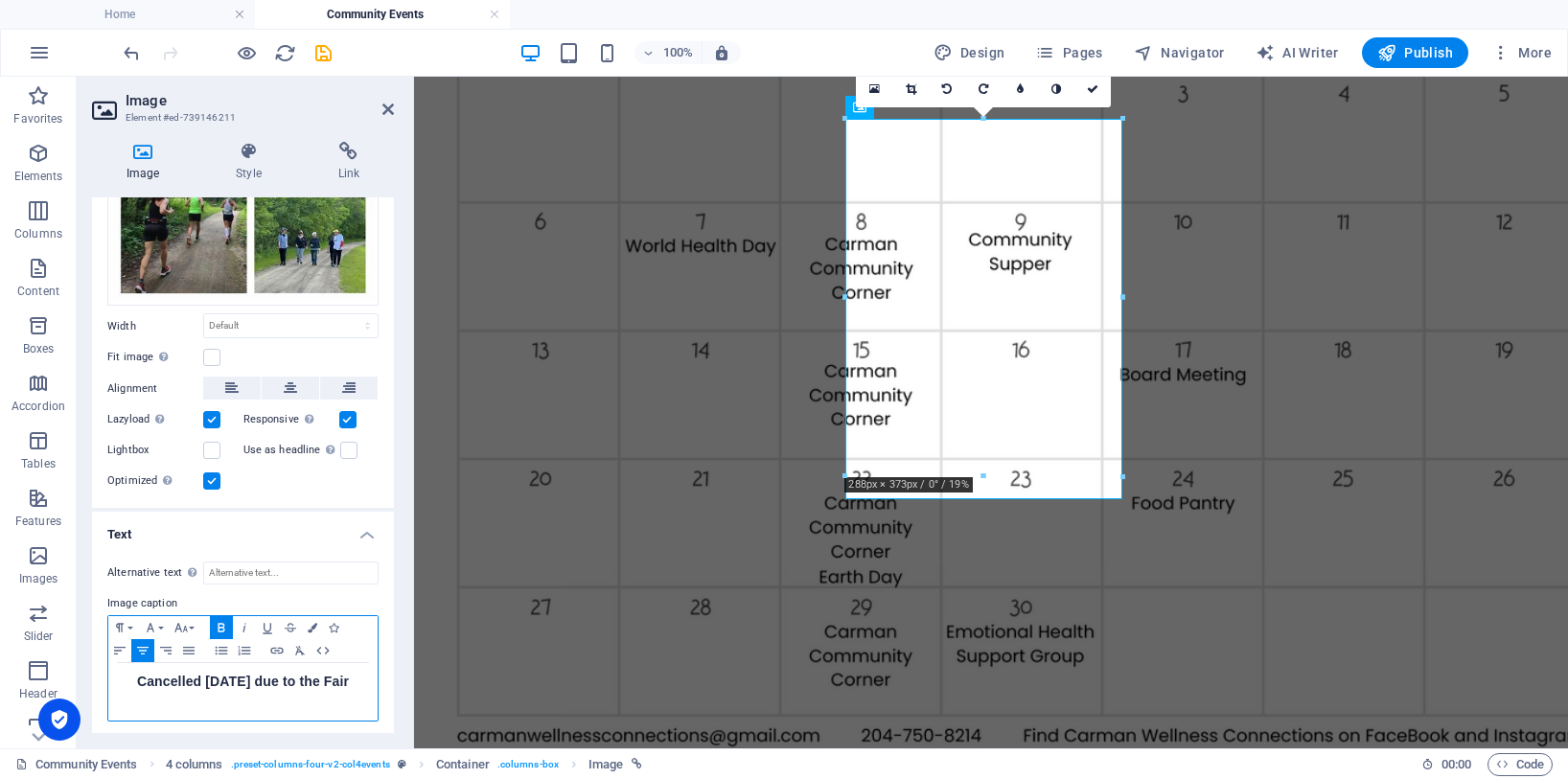 copy on "Cancelled [DATE] due to the Fair" 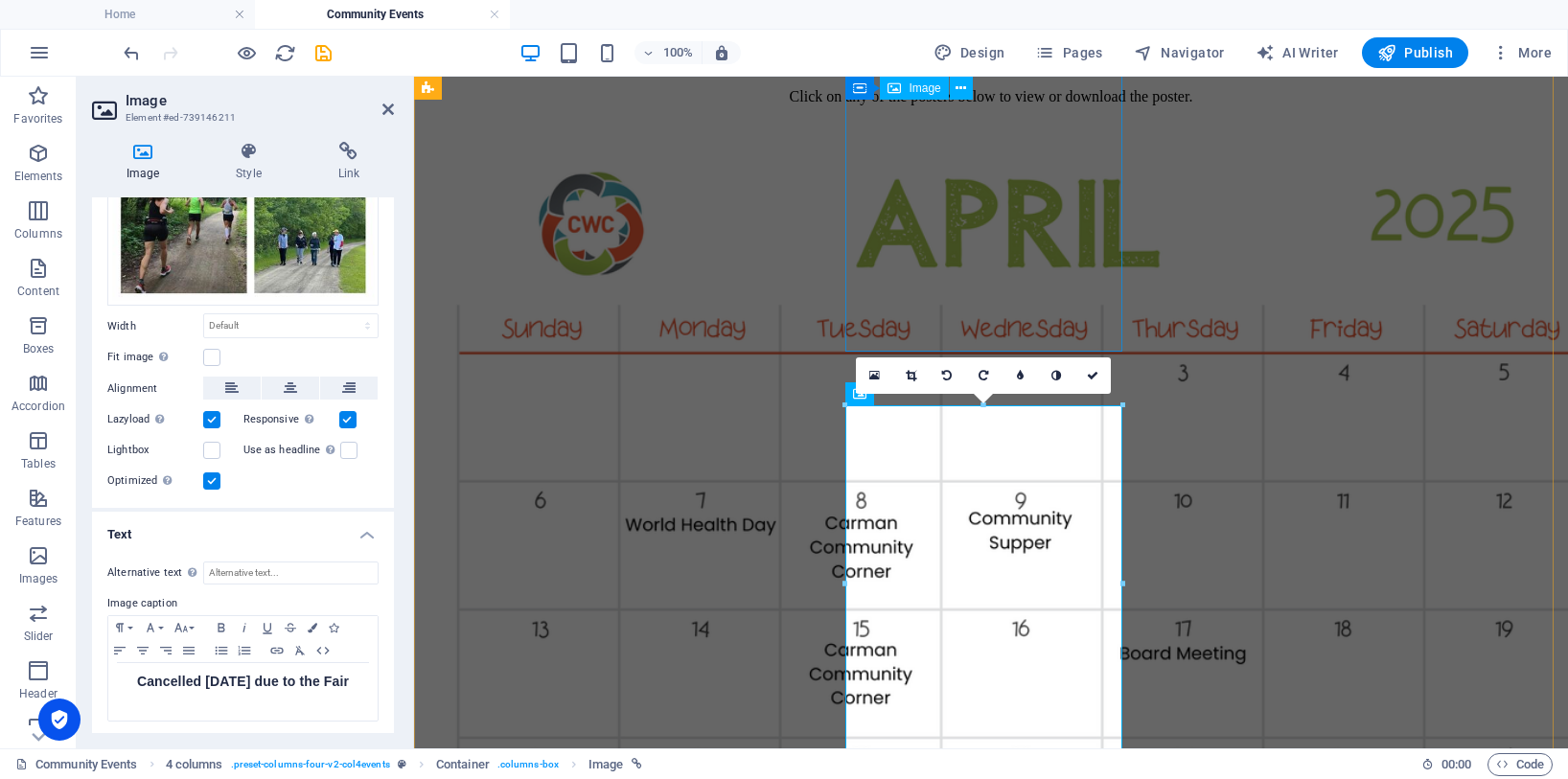 scroll, scrollTop: 2092, scrollLeft: 0, axis: vertical 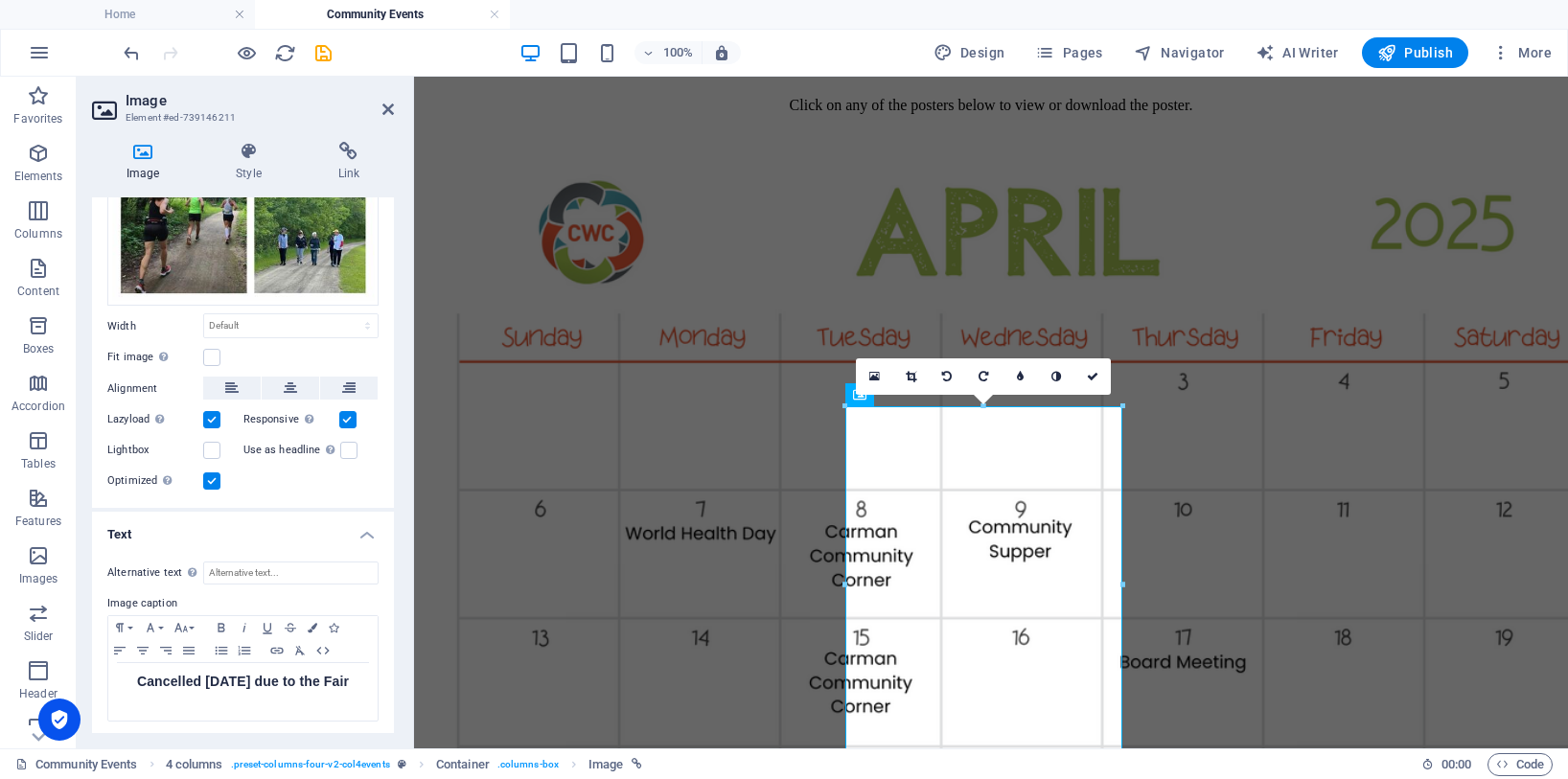 click on "16:10 16:9 4:3 1:1 1:2 0" at bounding box center [983, 377] 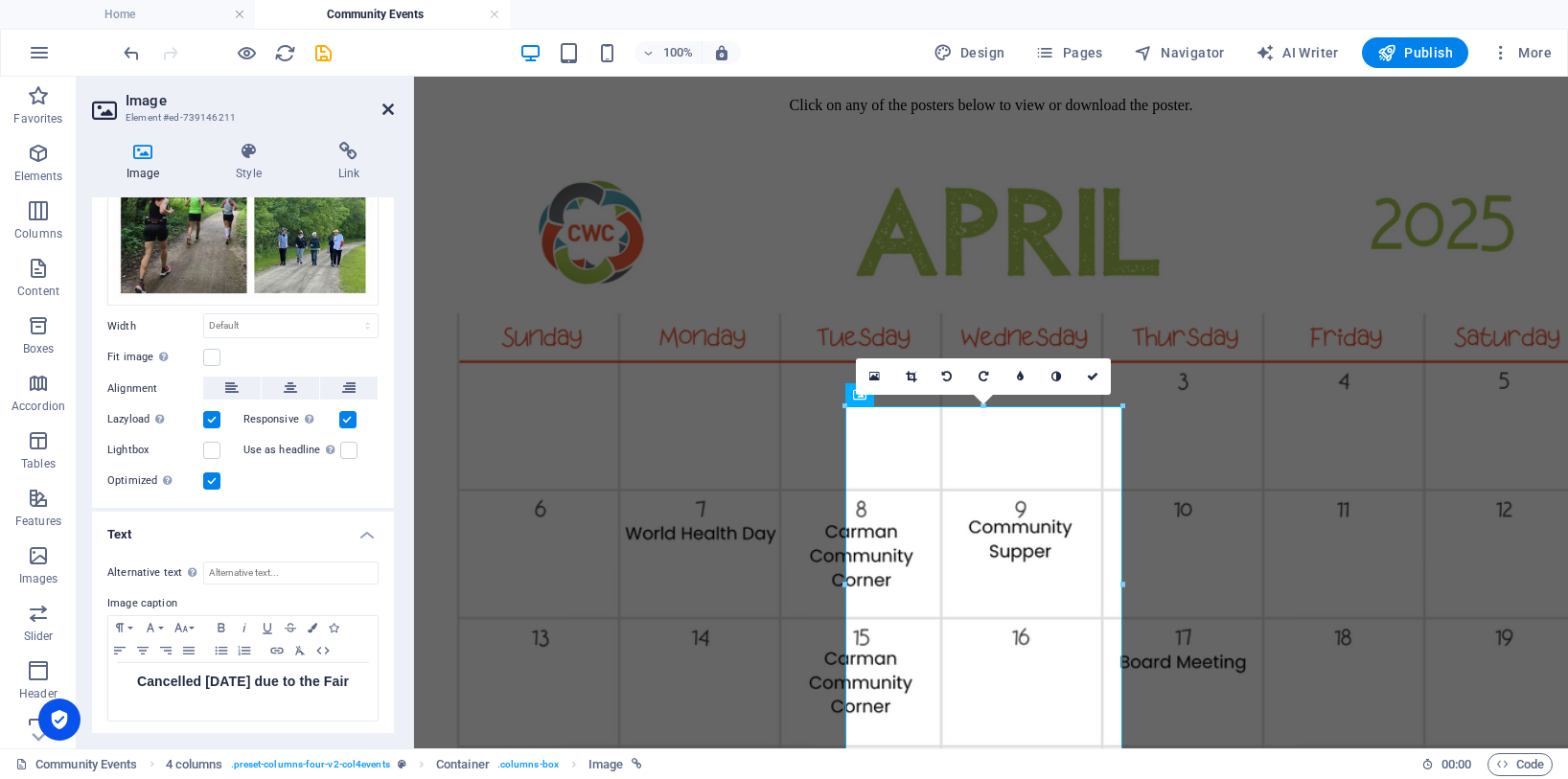 click at bounding box center (388, 109) 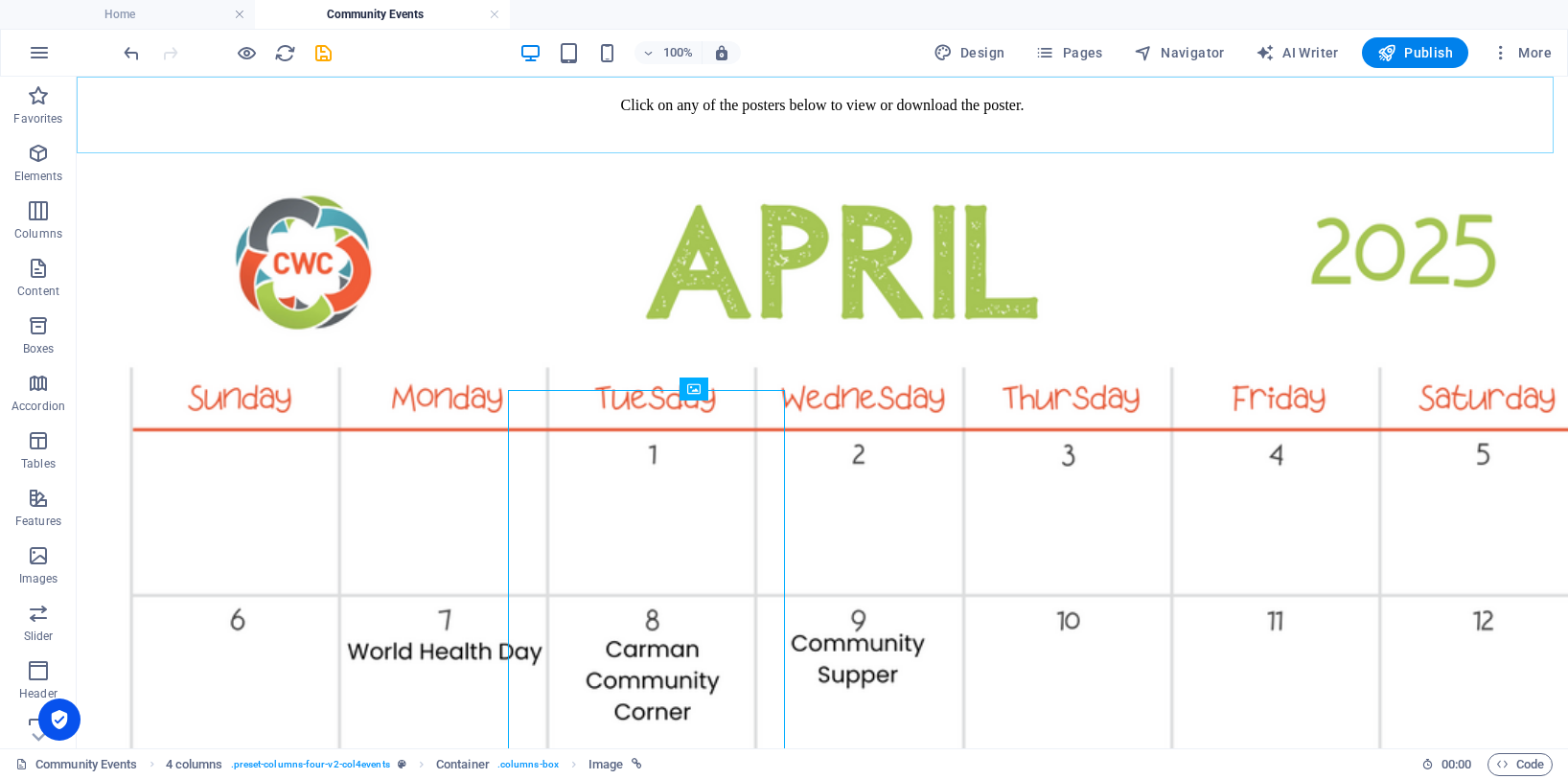 scroll, scrollTop: 2108, scrollLeft: 0, axis: vertical 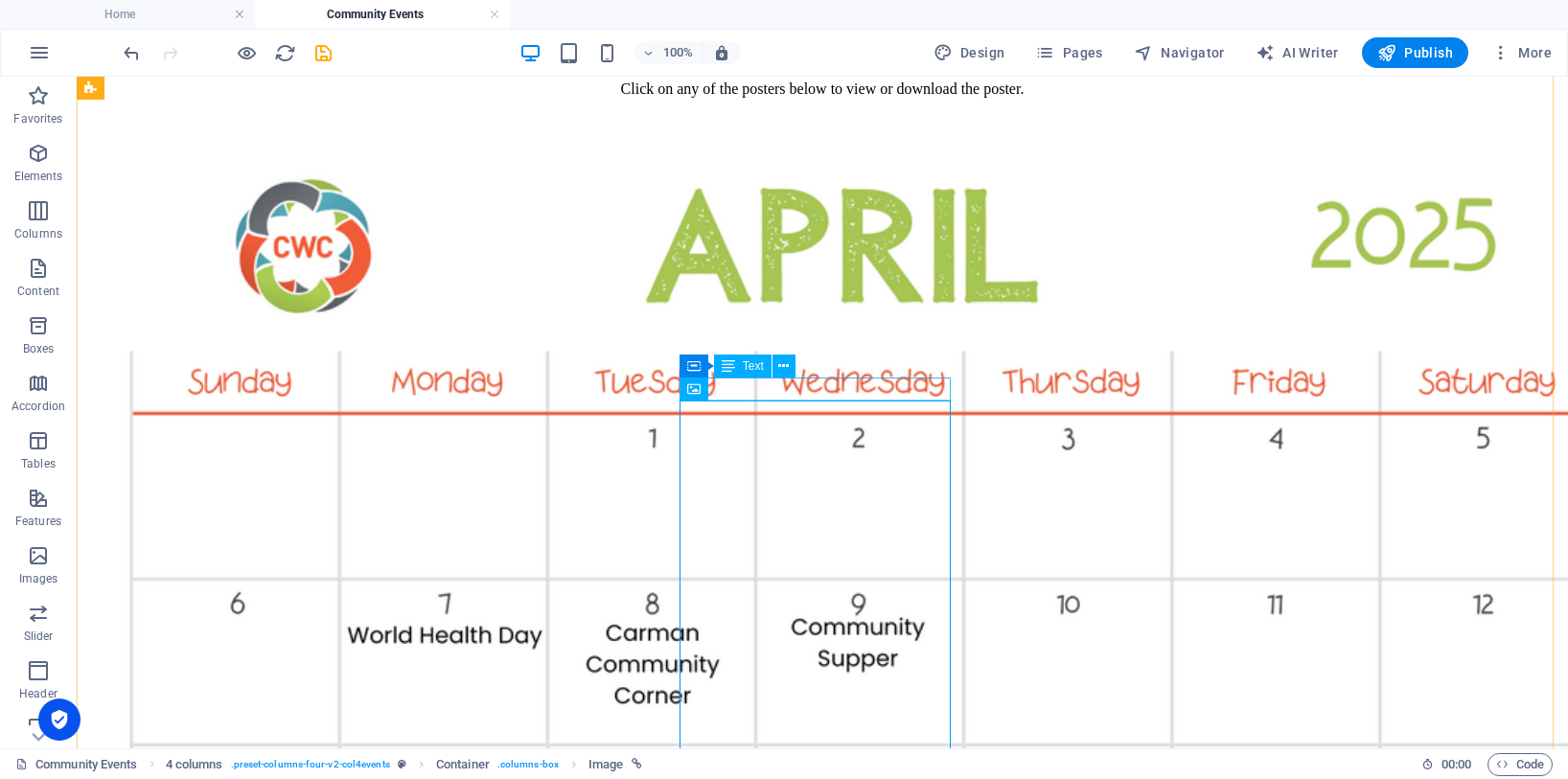 click on "New text element" at bounding box center [822, 10275] 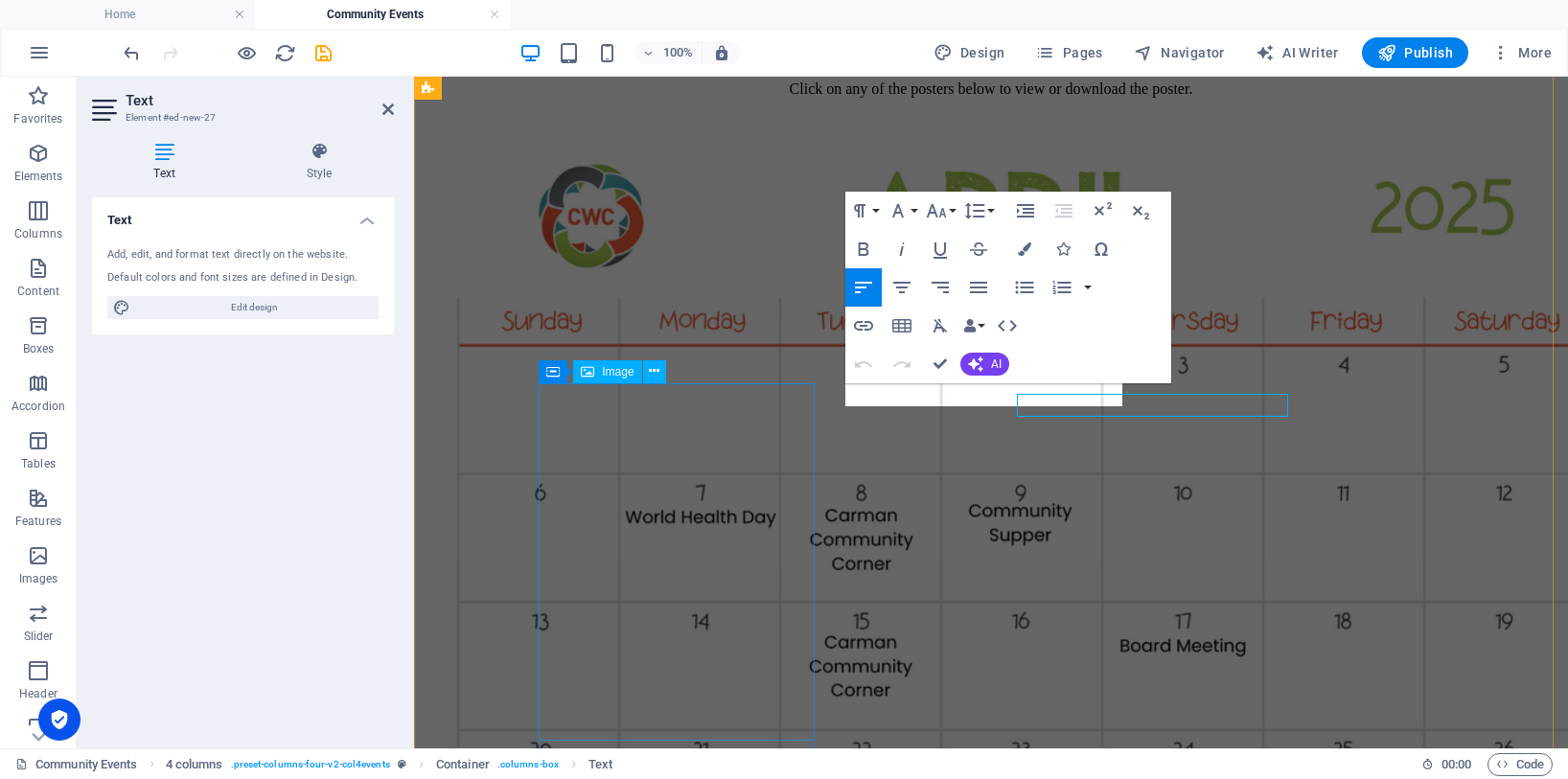 scroll, scrollTop: 2092, scrollLeft: 0, axis: vertical 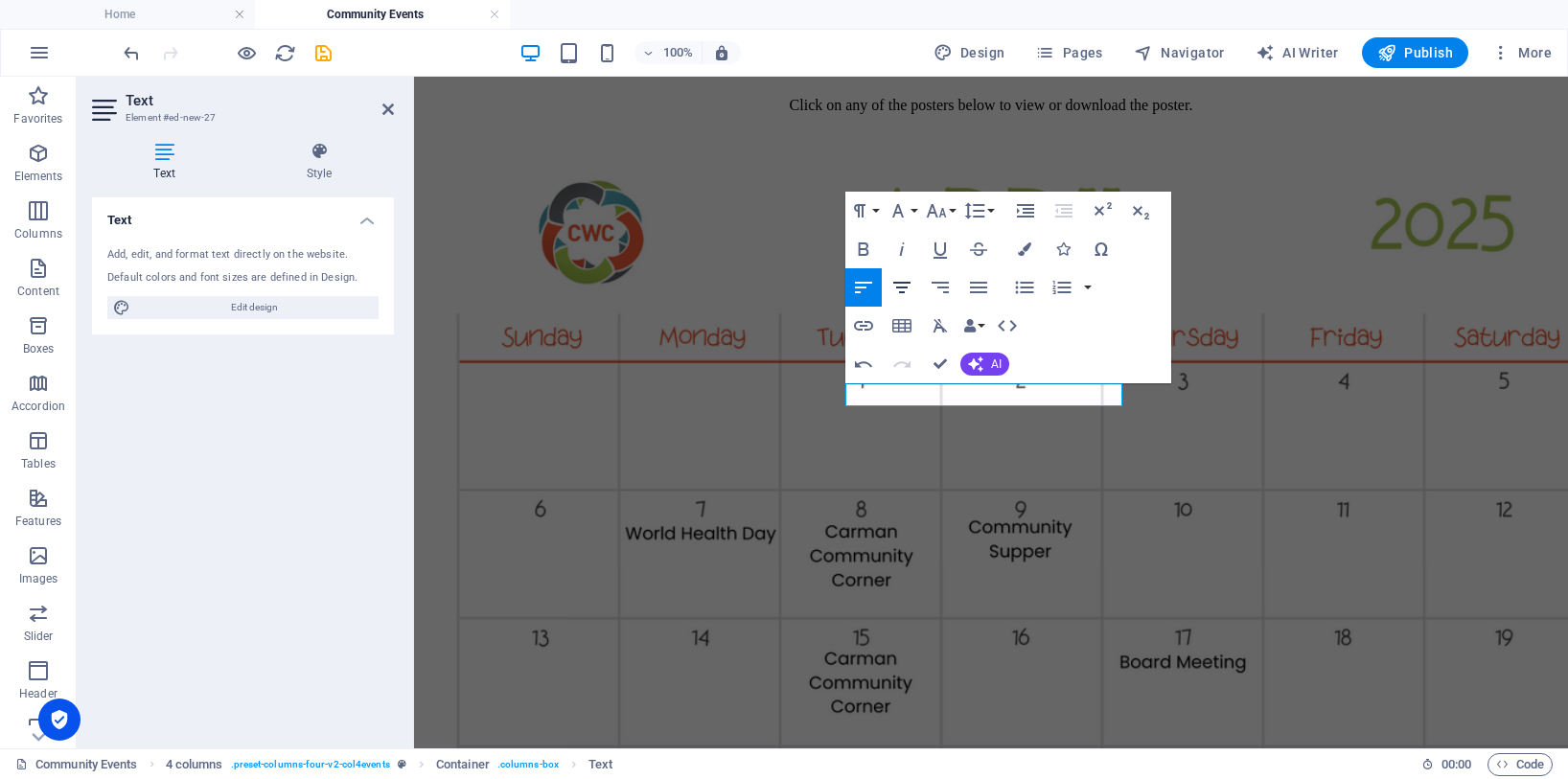 click 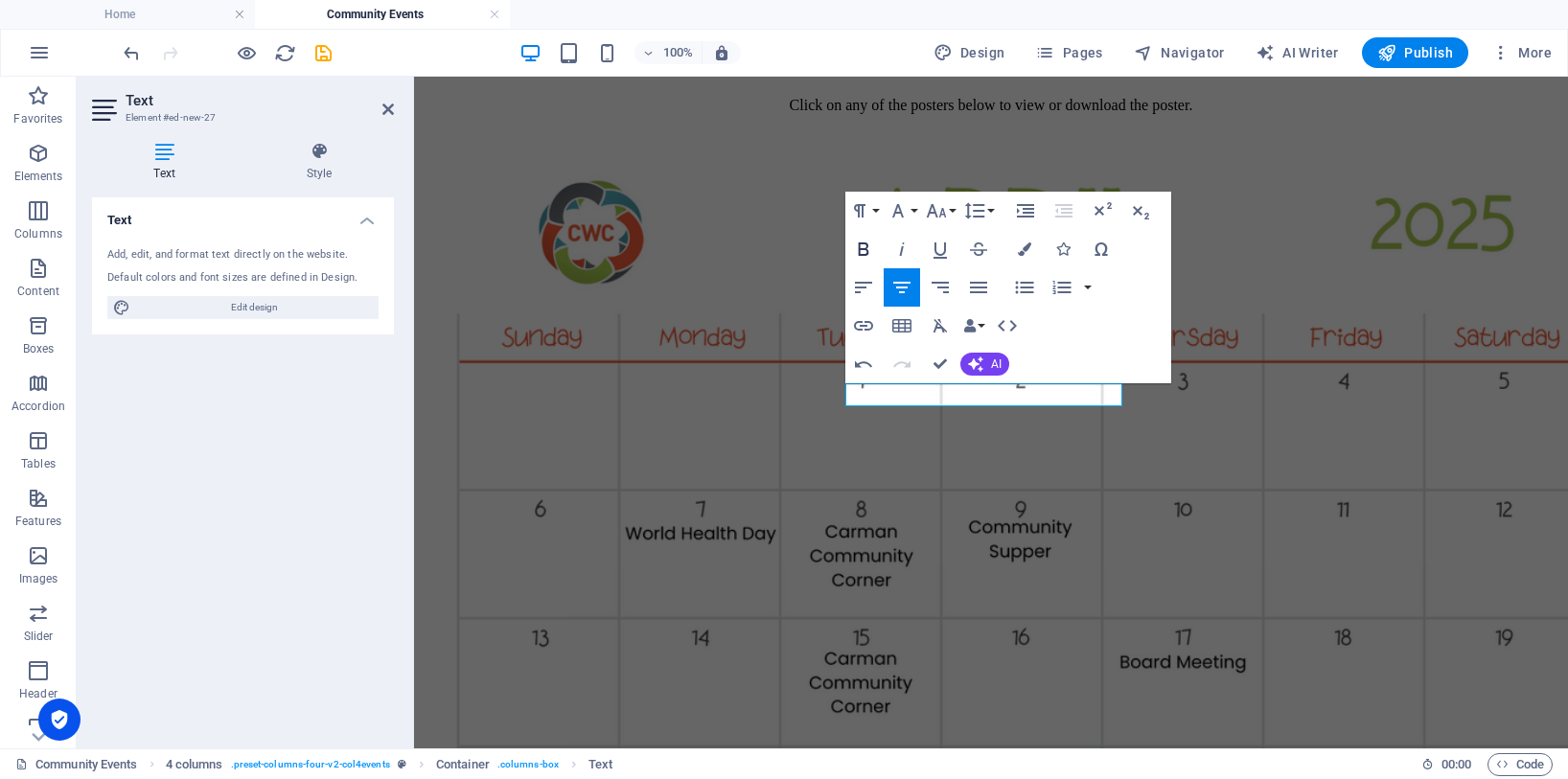 click 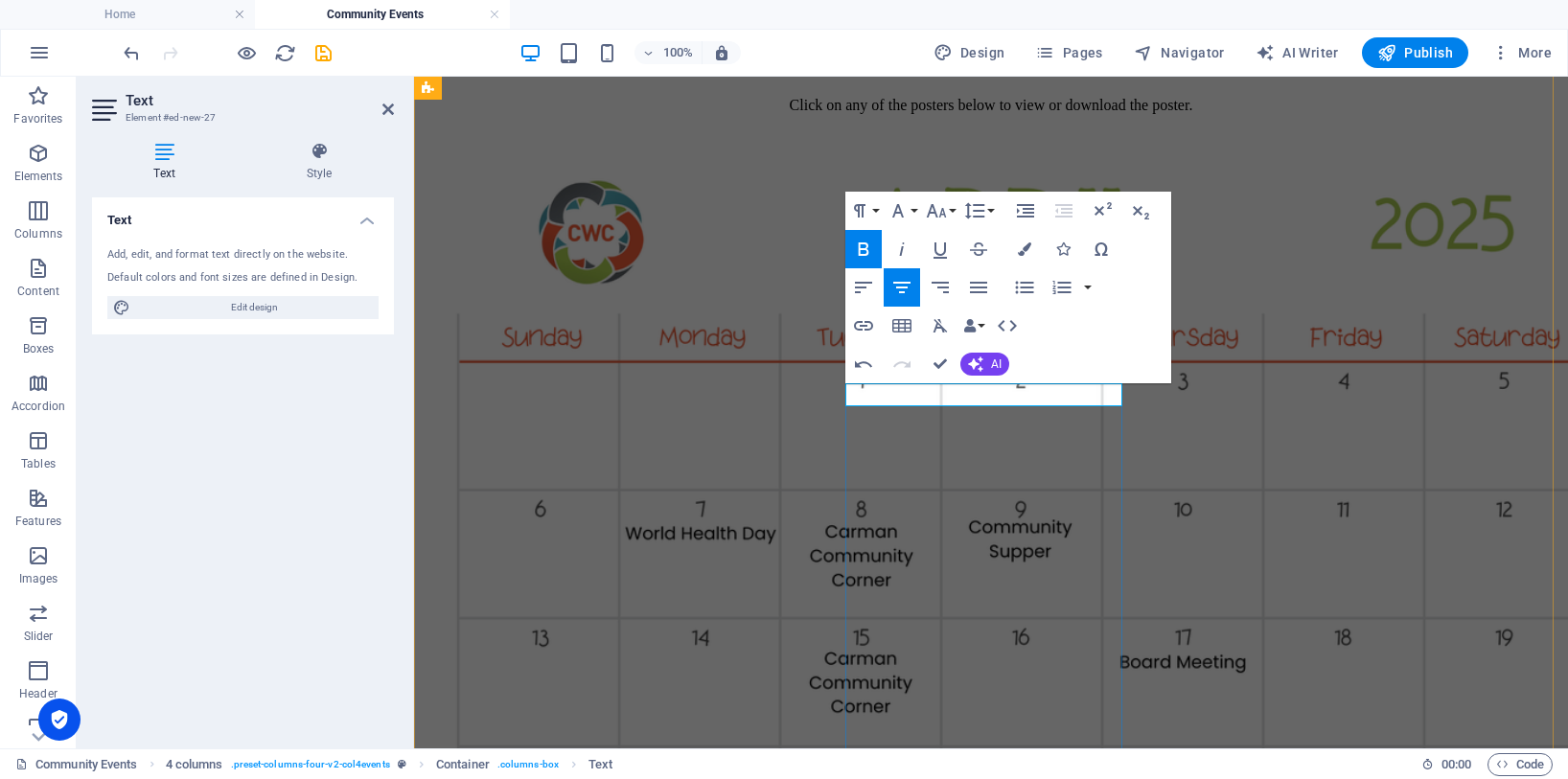 drag, startPoint x: 859, startPoint y: 395, endPoint x: 1108, endPoint y: 403, distance: 249.12848 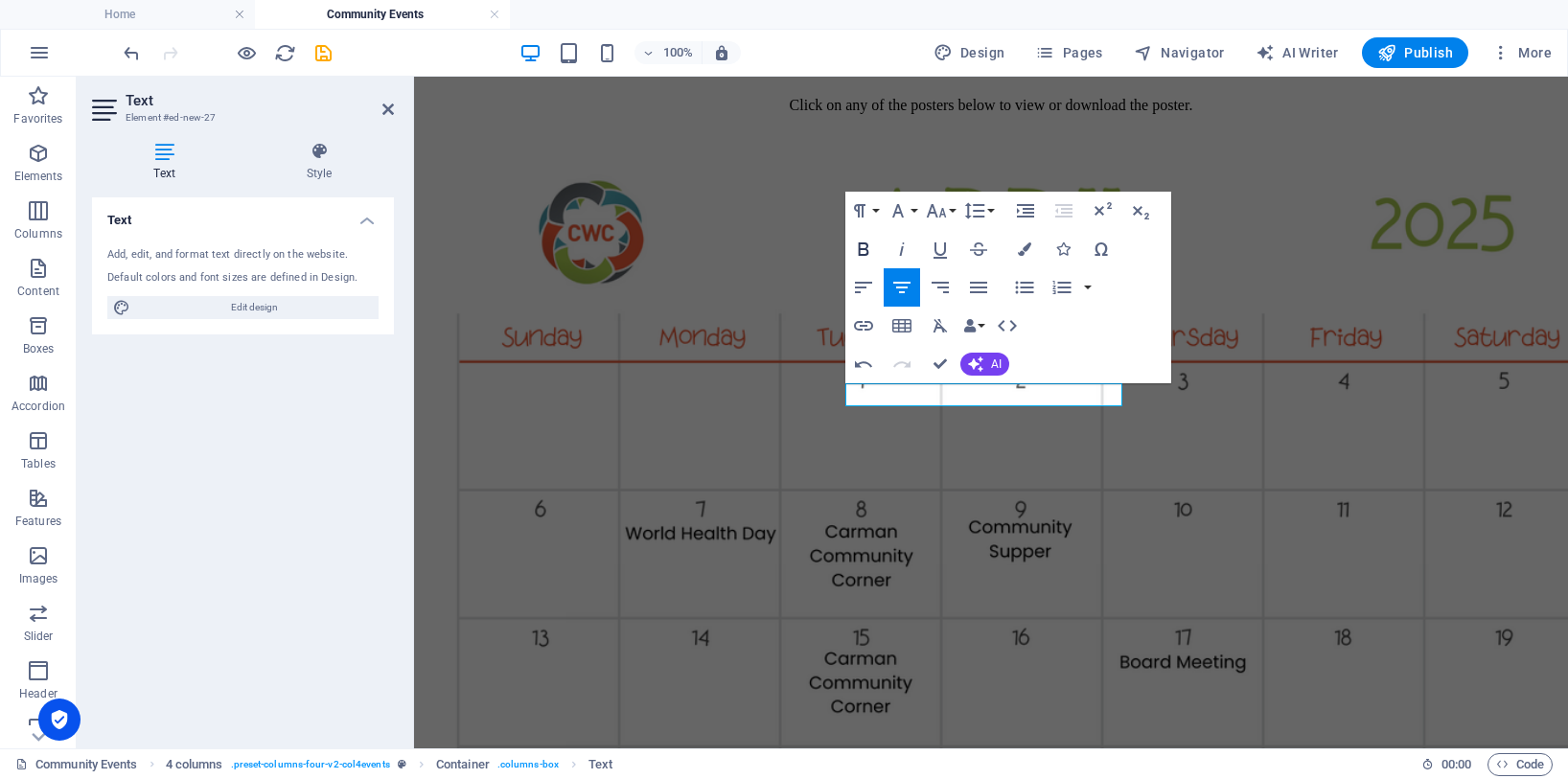 click 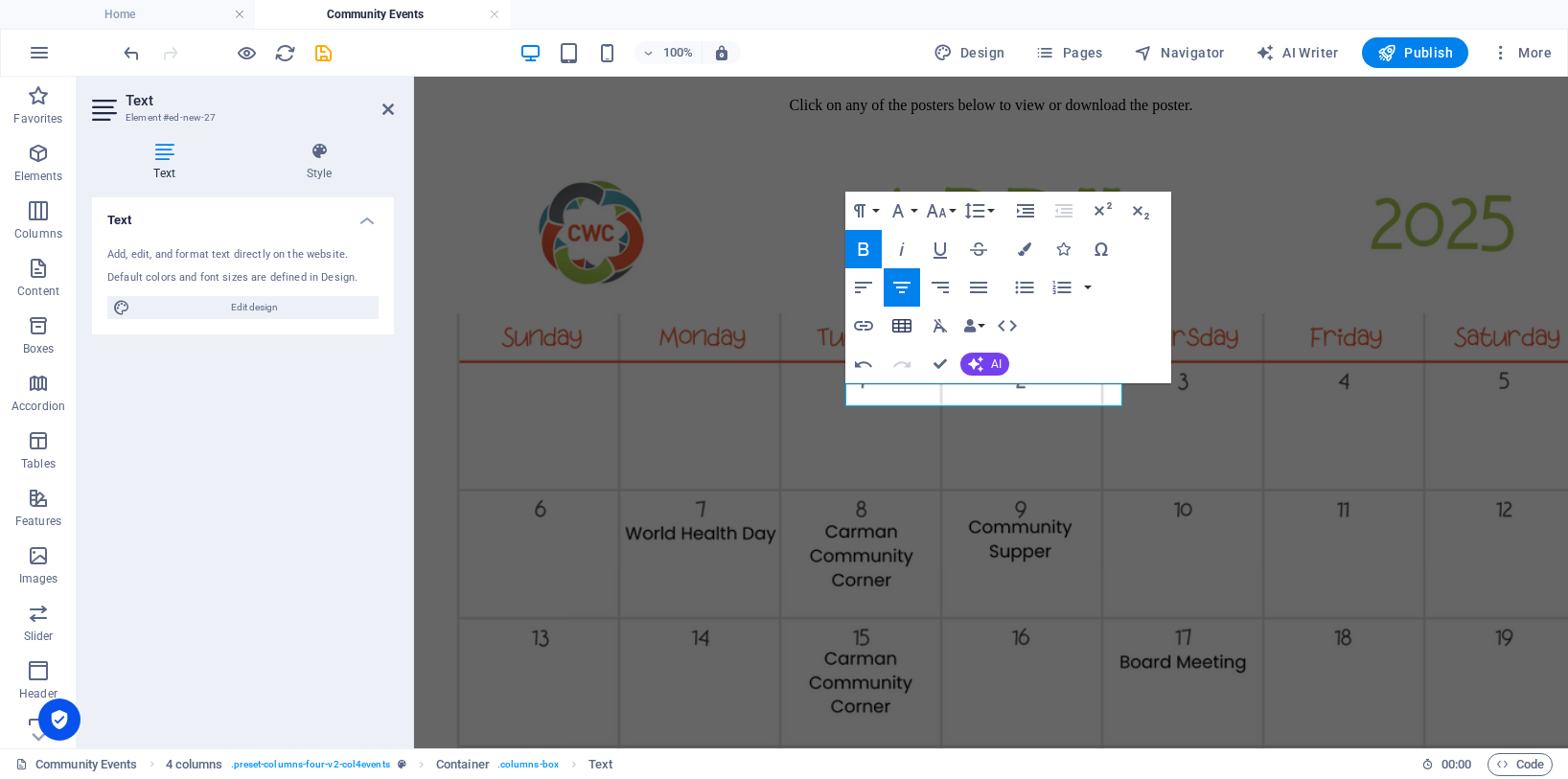 click 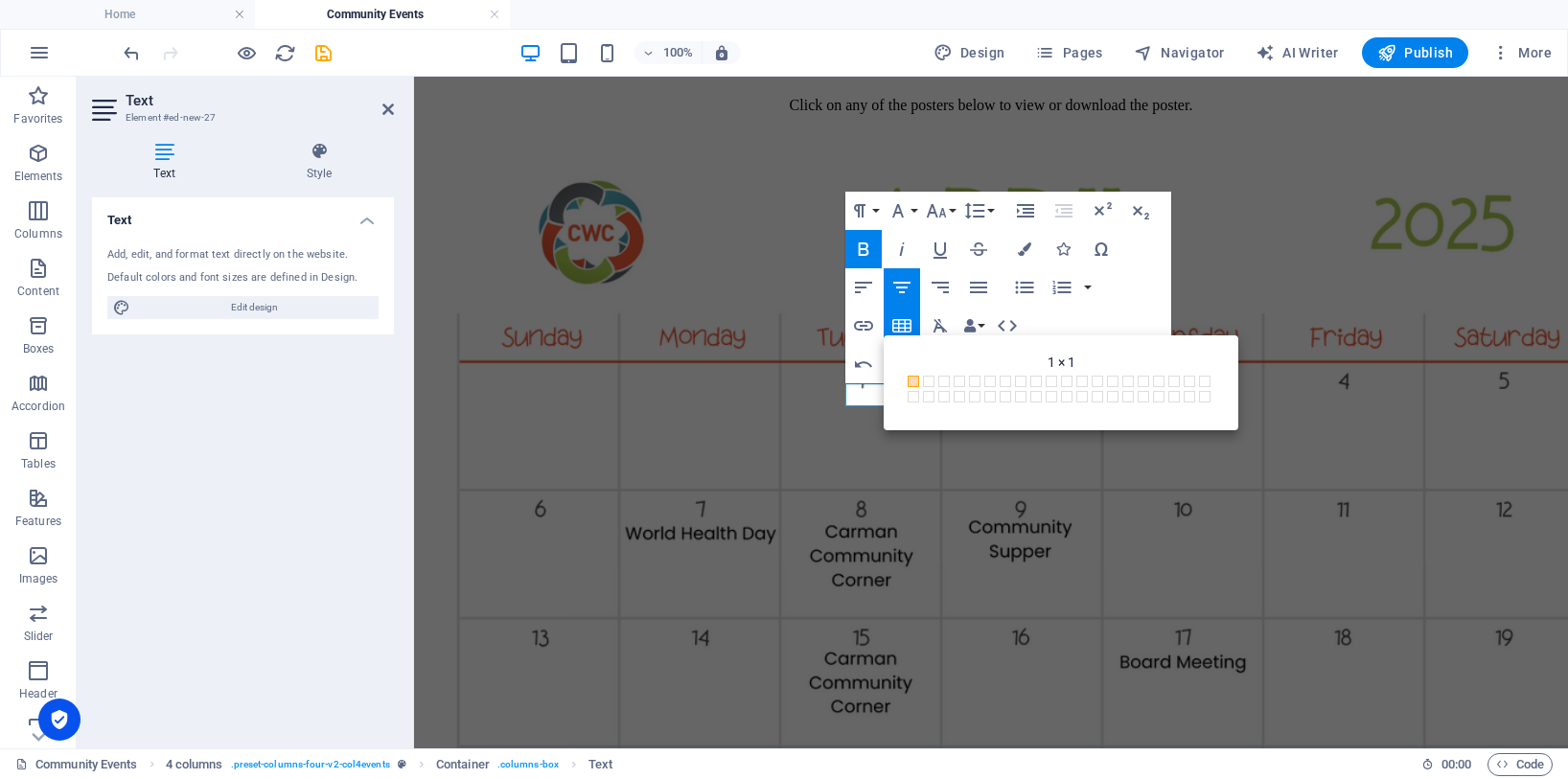 click on "Paragraph Format Normal Heading 1 Heading 2 Heading 3 Heading 4 Heading 5 Heading 6 Code Font Family Arial [US_STATE] Impact Tahoma Times New Roman Verdana Poppins Font Size 8 9 10 11 12 14 18 24 30 36 48 60 72 96 Line Height Default Single 1.15 1.5 Double Increase Indent Decrease Indent Superscript Subscript Bold Italic Underline Strikethrough Colors Icons Special Characters Align Left Align Center Align Right Align Justify Unordered List   Default Circle Disc Square    Ordered List   Default Lower Alpha Lower Greek Lower Roman Upper Alpha Upper Roman    Insert Link Insert Table Clear Formatting Data Bindings Company First name Last name Street ZIP code City Email Phone Mobile Fax Custom field 1 Custom field 2 Custom field 3 Custom field 4 Custom field 5 Custom field 6 HTML Undo Redo Confirm (Ctrl+⏎) AI Improve Make shorter Make longer Fix spelling & grammar Translate to English Generate text Back 1 × 1 1 × 1    1 × 2    1 × 3    1 × 4    1 × 5    1 × 6    1 × 7    1 × 8" at bounding box center (1008, 287) 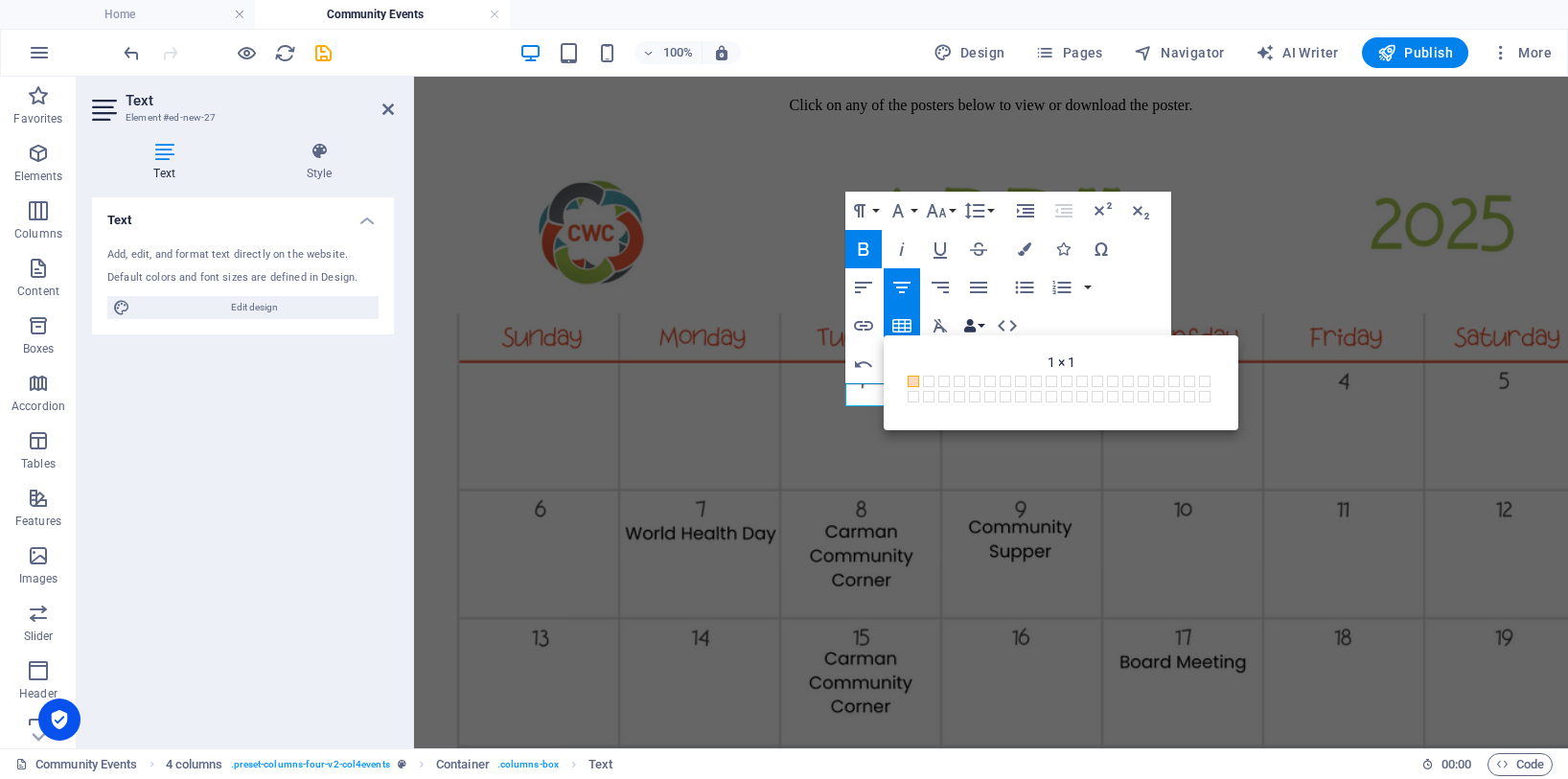 scroll, scrollTop: 2102, scrollLeft: 0, axis: vertical 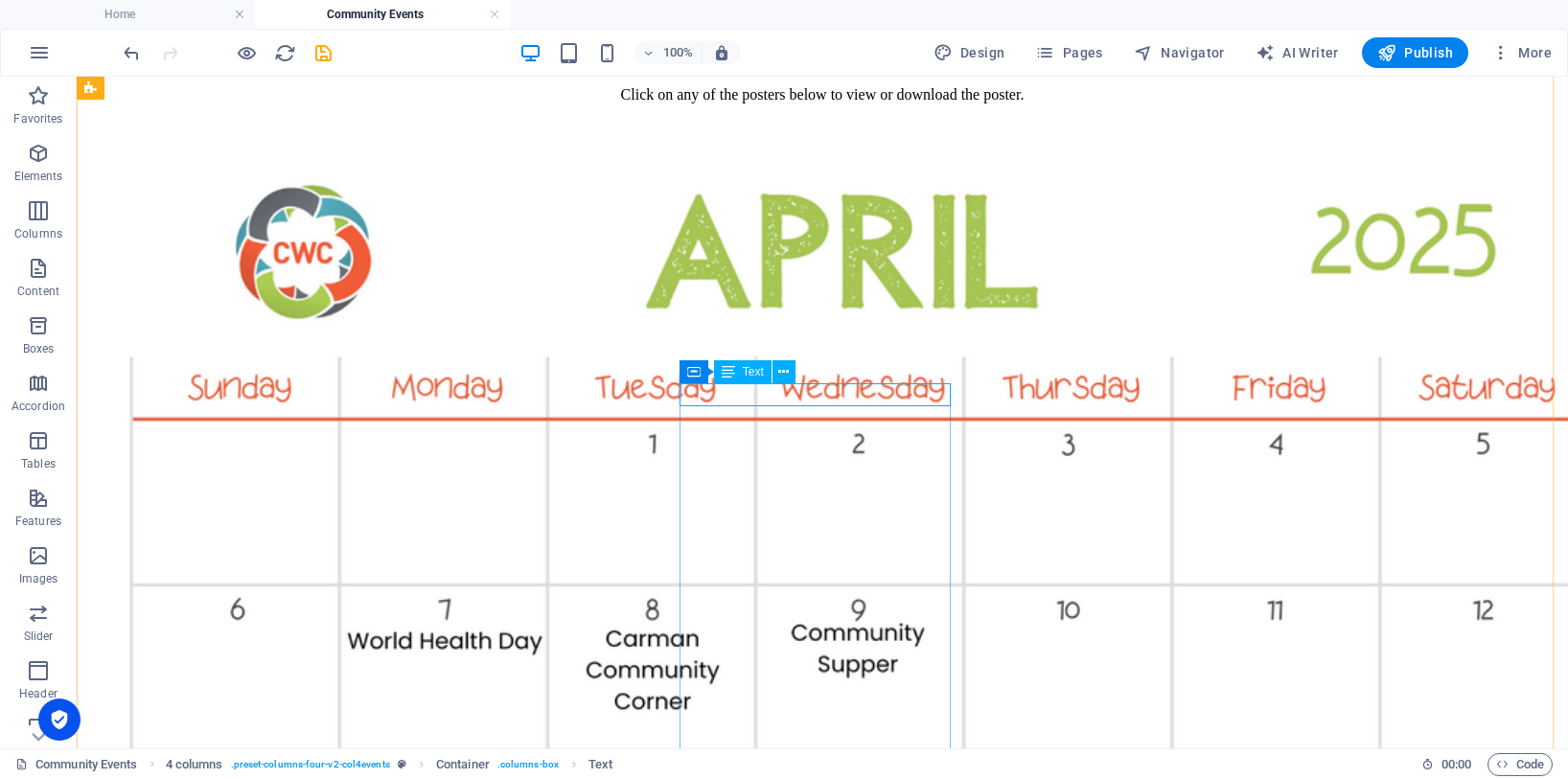click on "Cancelled [DATE] due to the Fair" at bounding box center (822, 10280) 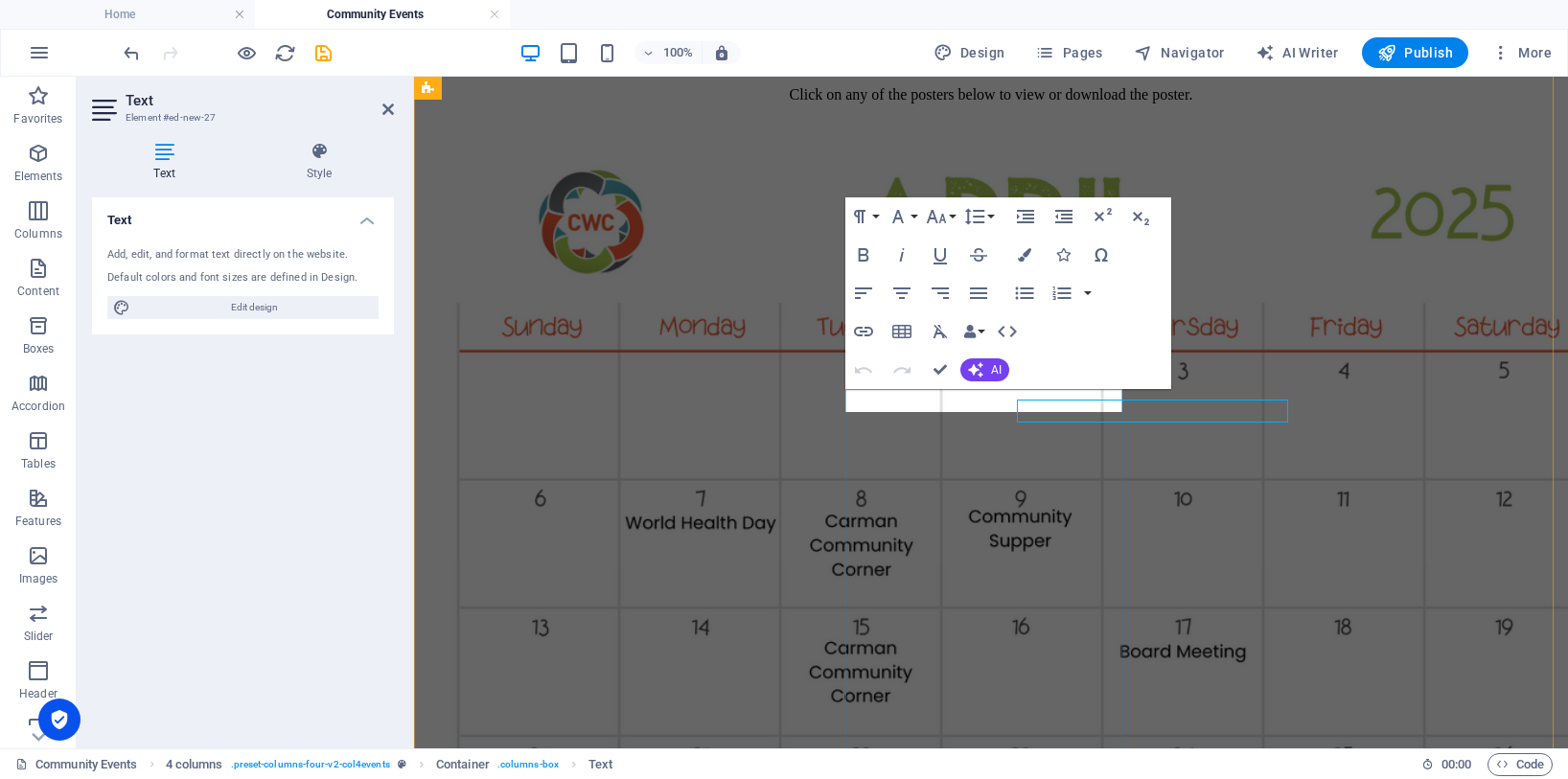 scroll, scrollTop: 2086, scrollLeft: 0, axis: vertical 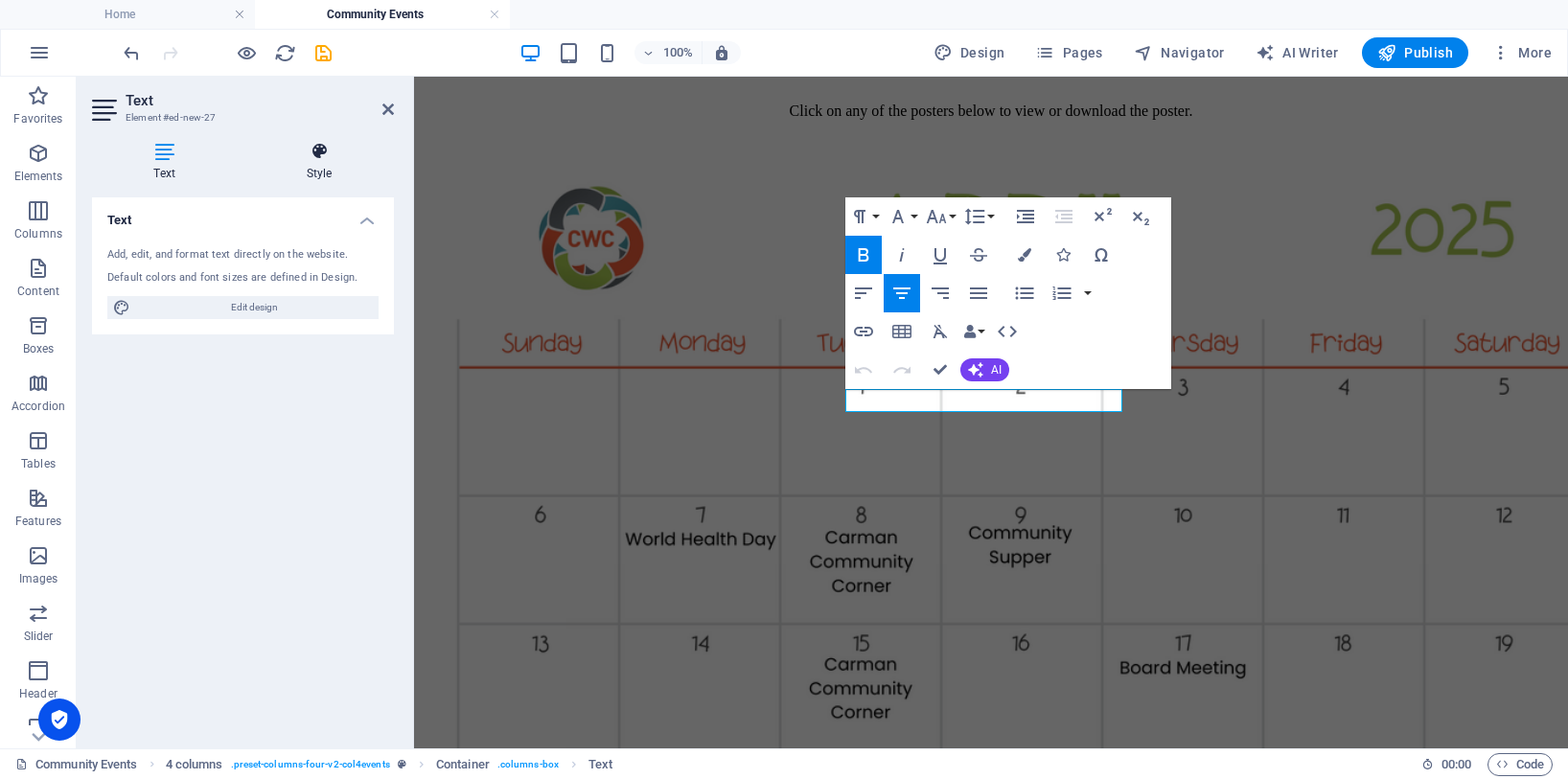 click at bounding box center (319, 151) 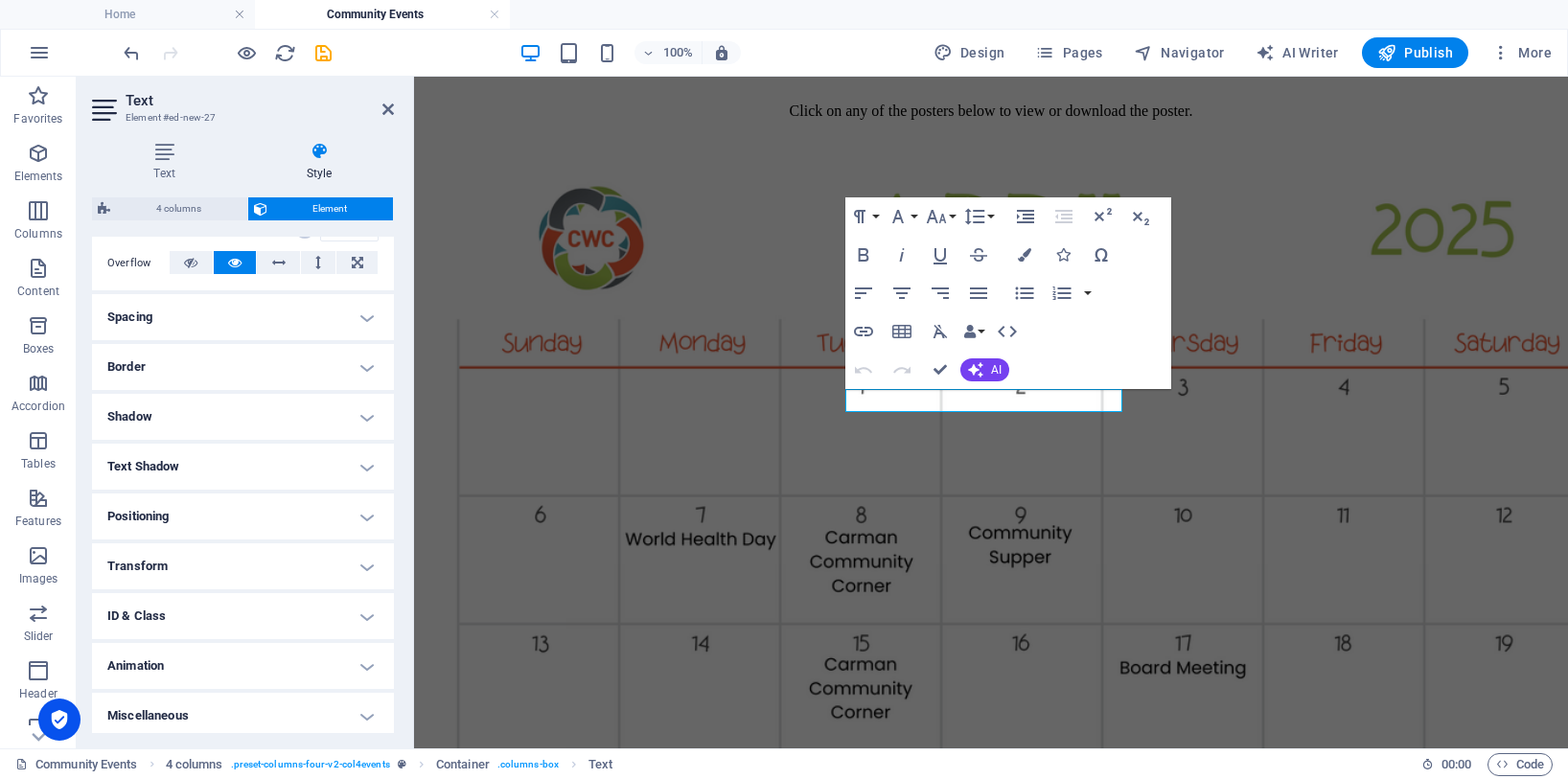 scroll, scrollTop: 313, scrollLeft: 0, axis: vertical 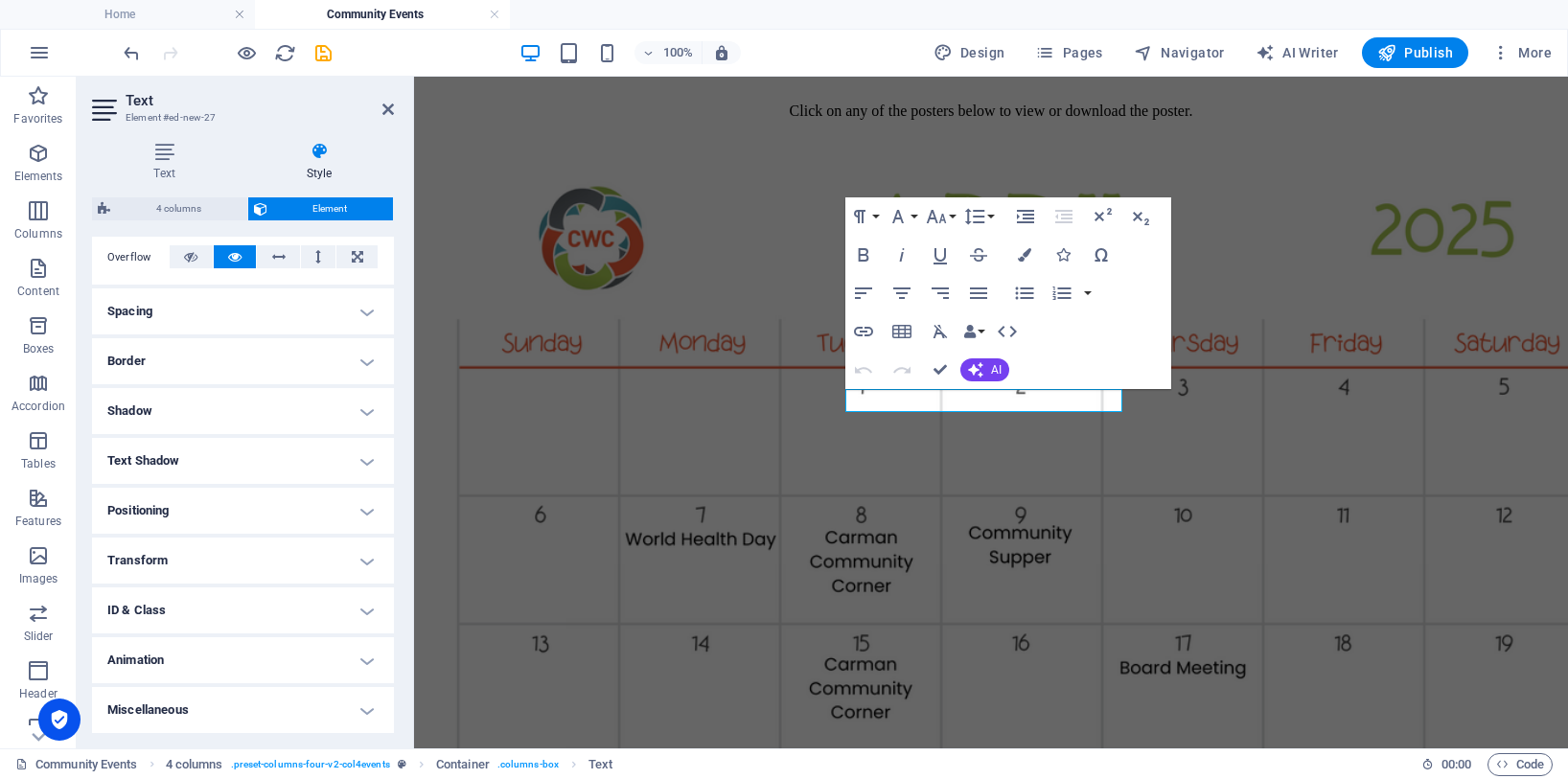 click on "Positioning" at bounding box center [242, 511] 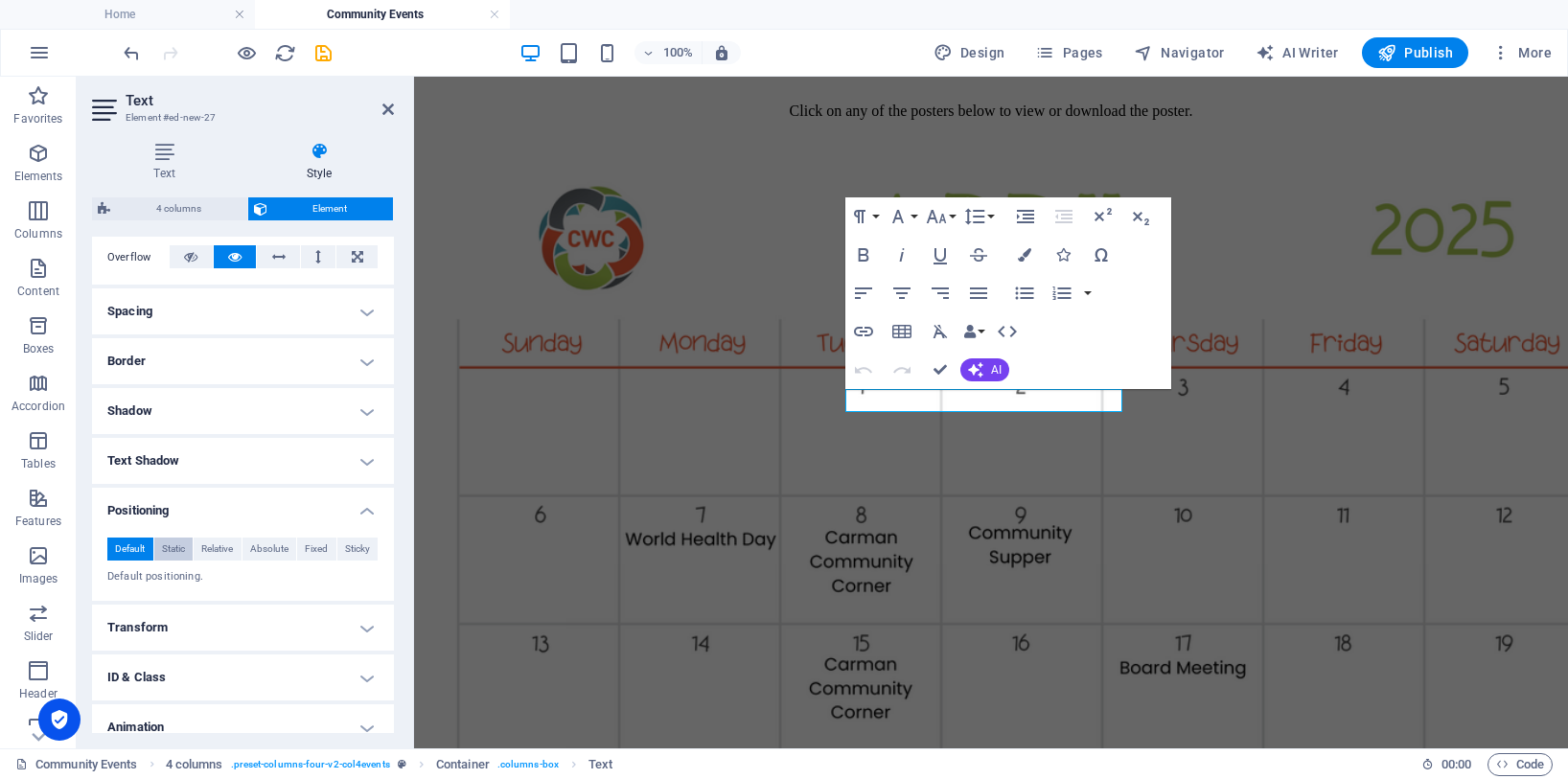 click on "Static" at bounding box center (173, 549) 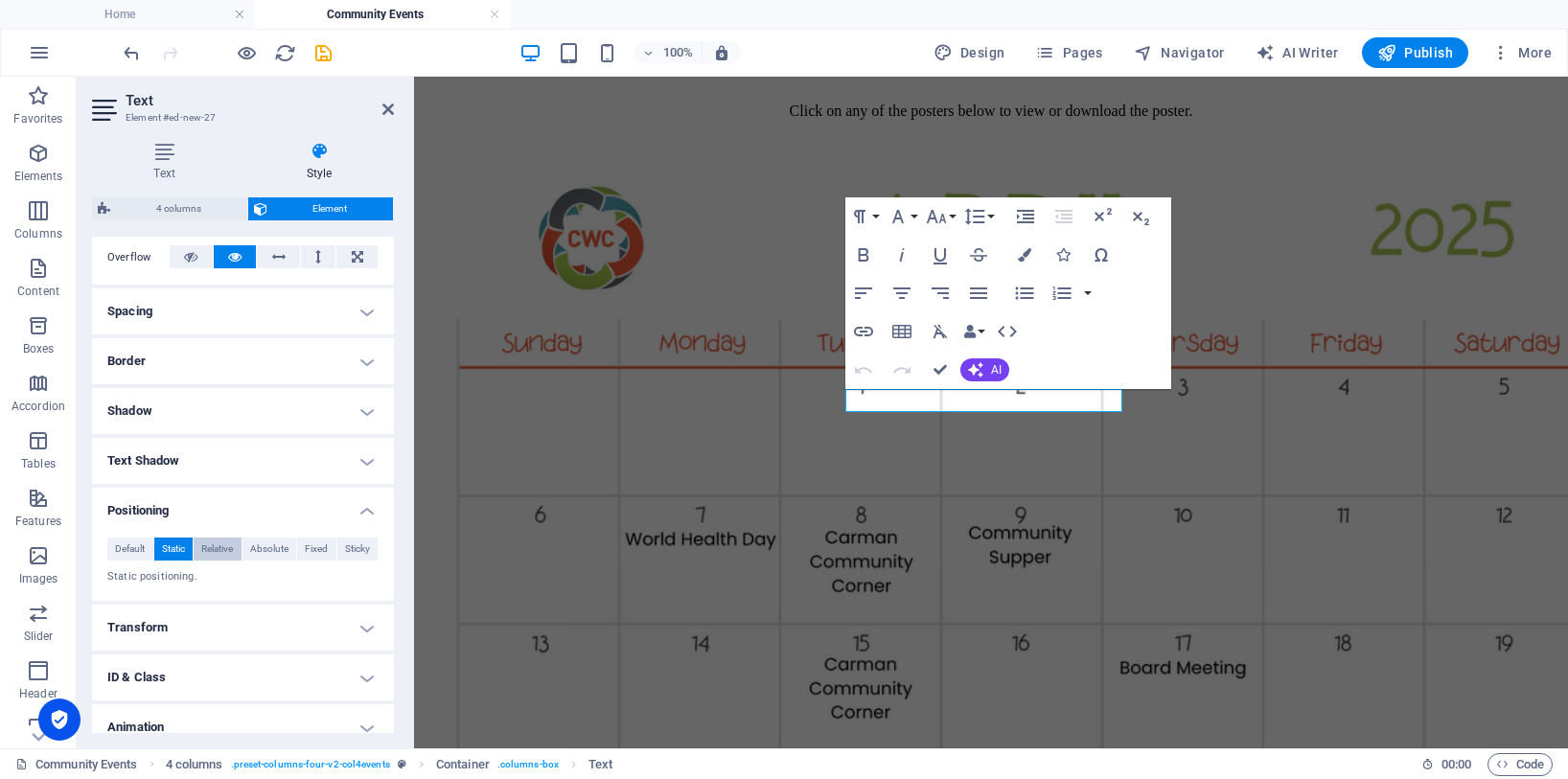 click on "Relative" at bounding box center (217, 549) 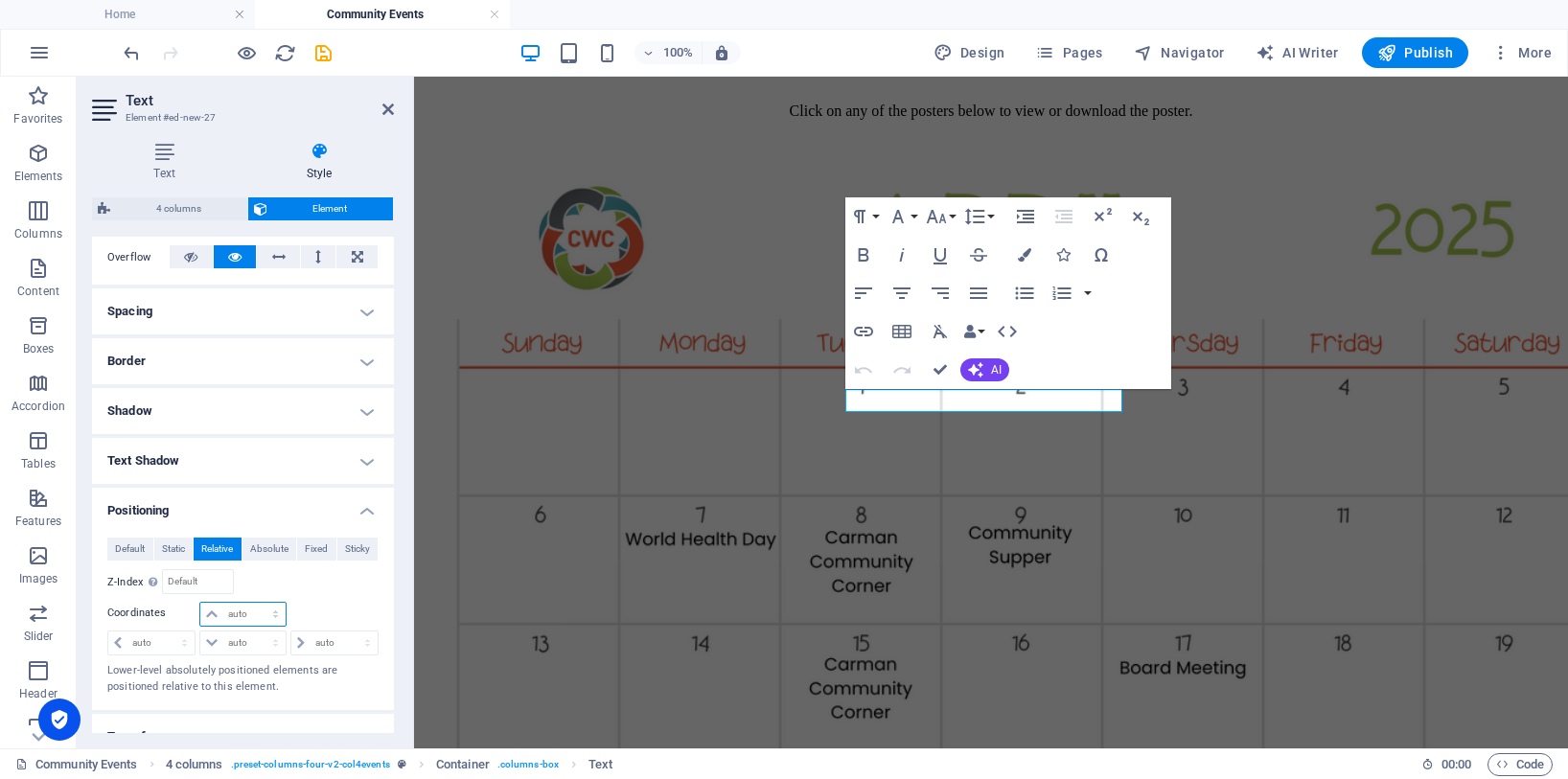 click on "auto px rem % em" at bounding box center [242, 614] 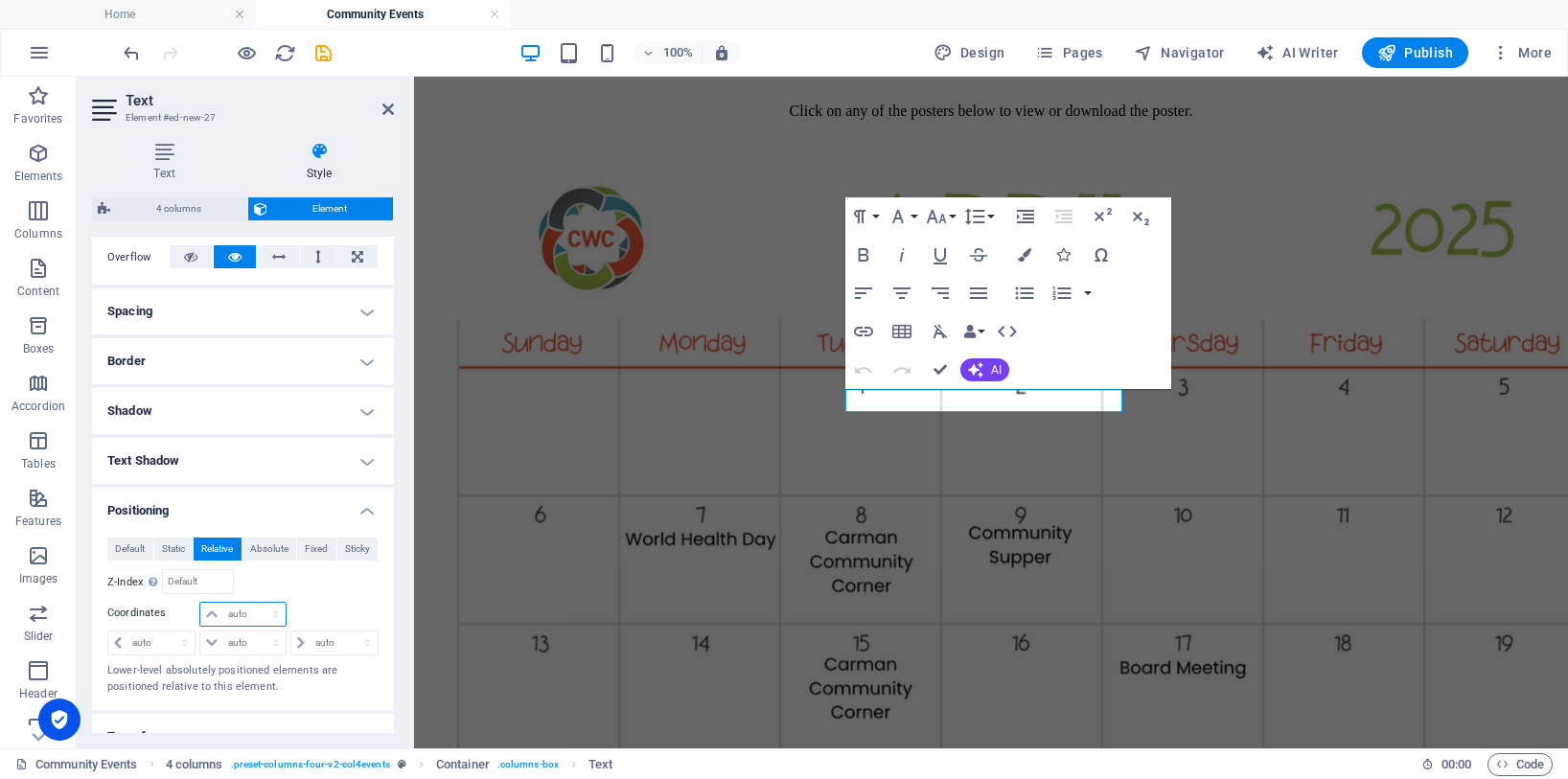 select on "%" 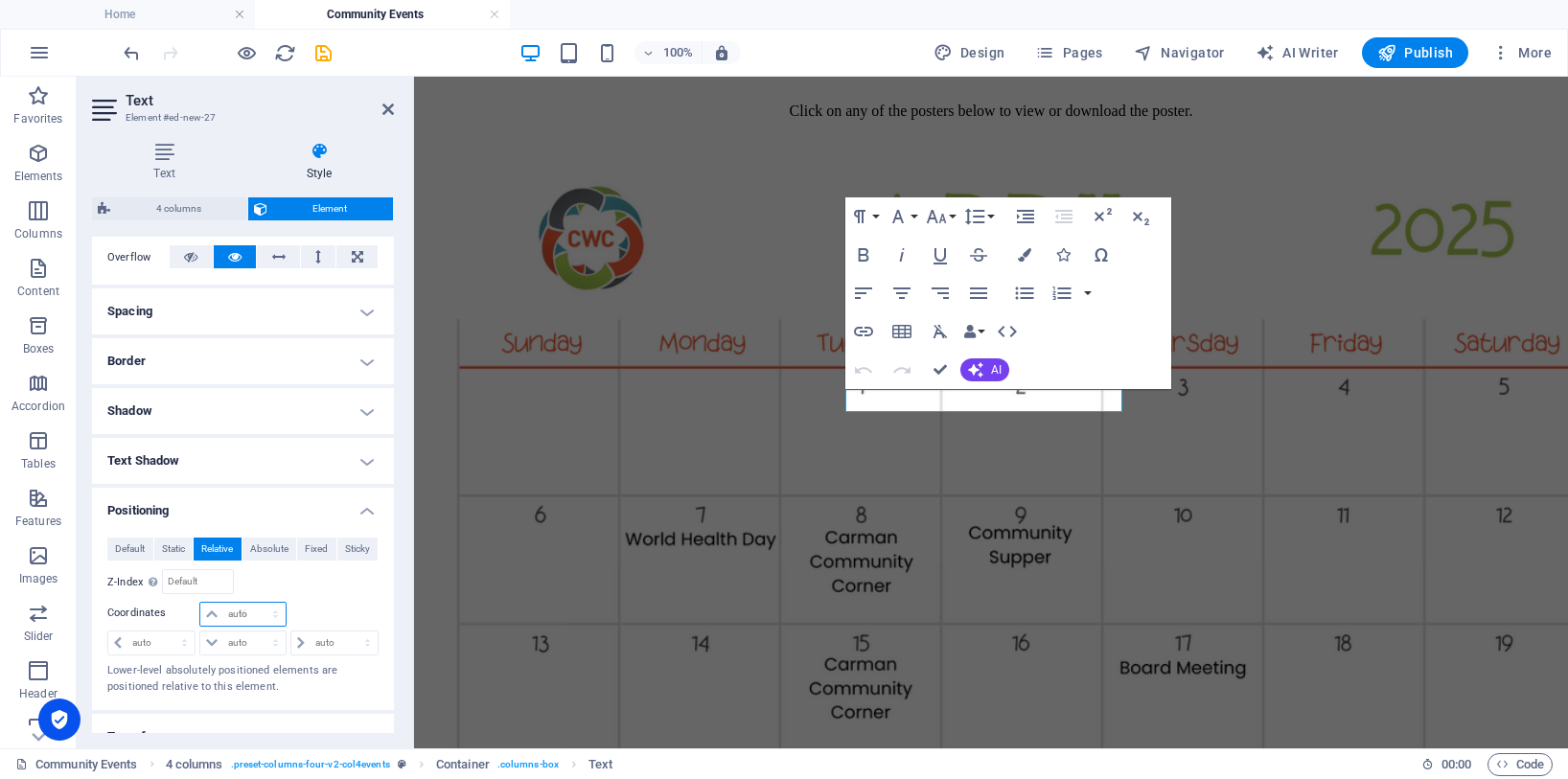 click on "auto px rem % em" at bounding box center [242, 614] 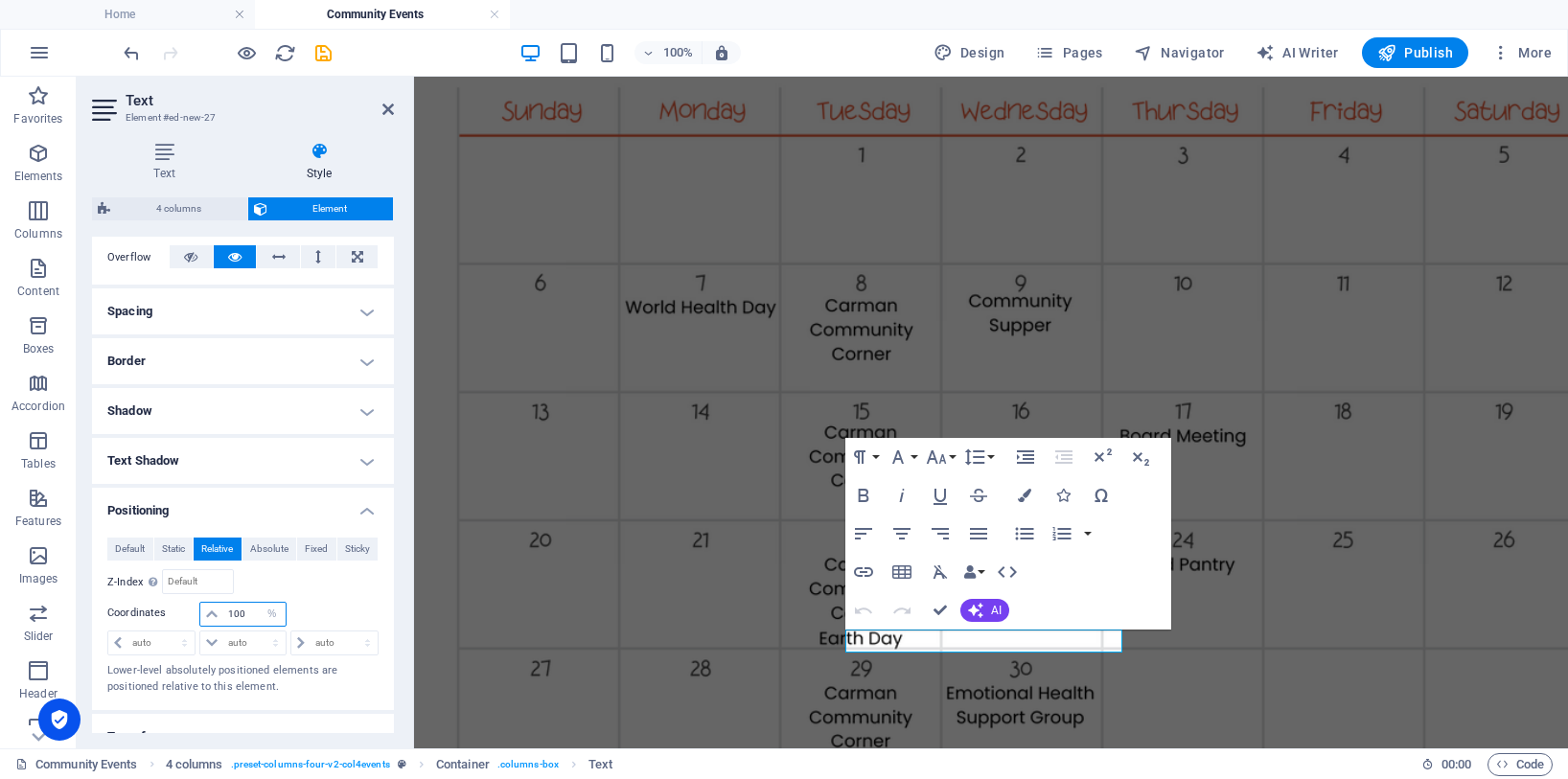 scroll, scrollTop: 2477, scrollLeft: 0, axis: vertical 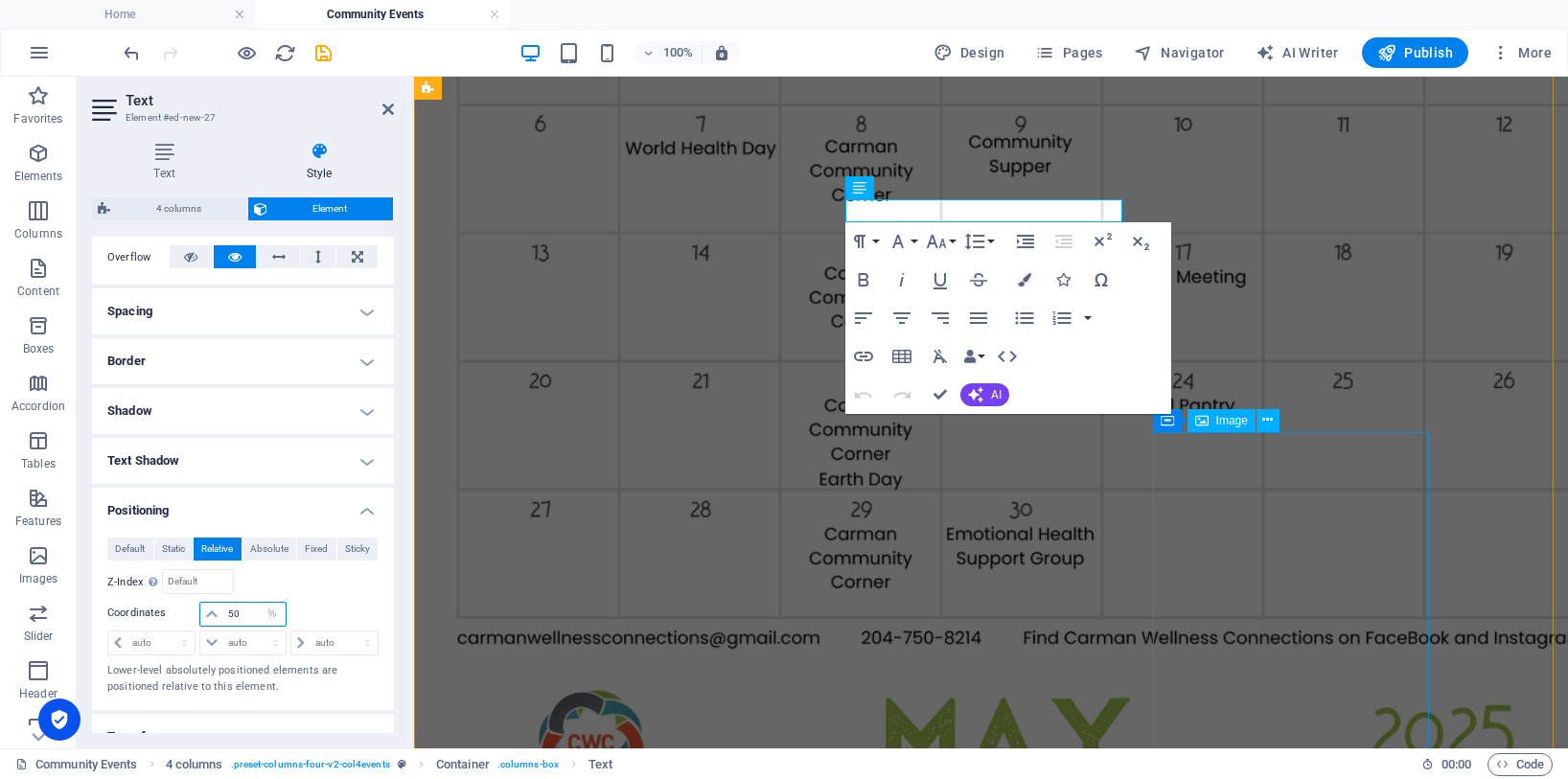 type on "50" 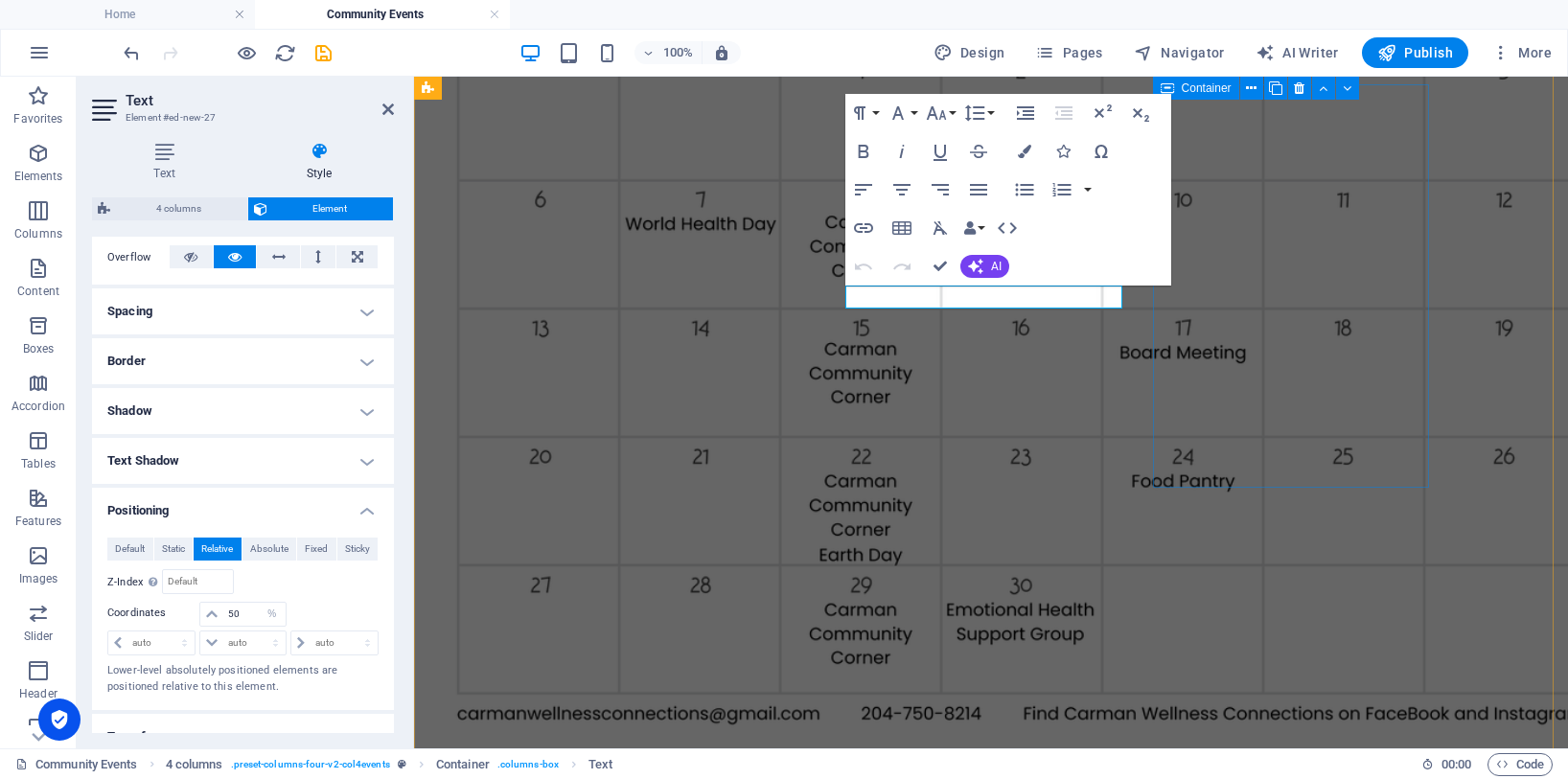 scroll, scrollTop: 2285, scrollLeft: 0, axis: vertical 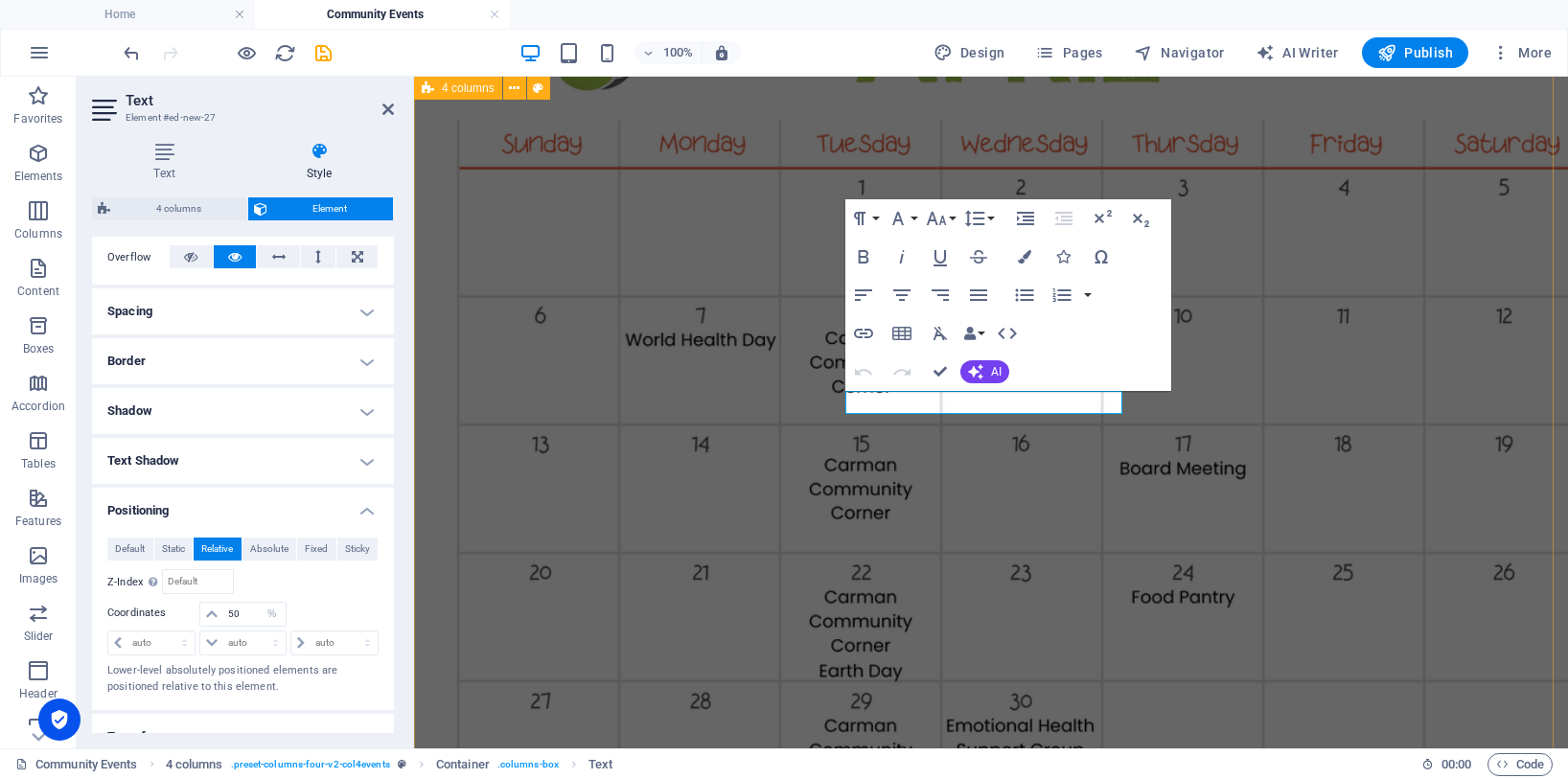 click on "Cancelled [DATE] due to the Fair Cancelled [DATE] due to the Fair" at bounding box center (991, 10733) 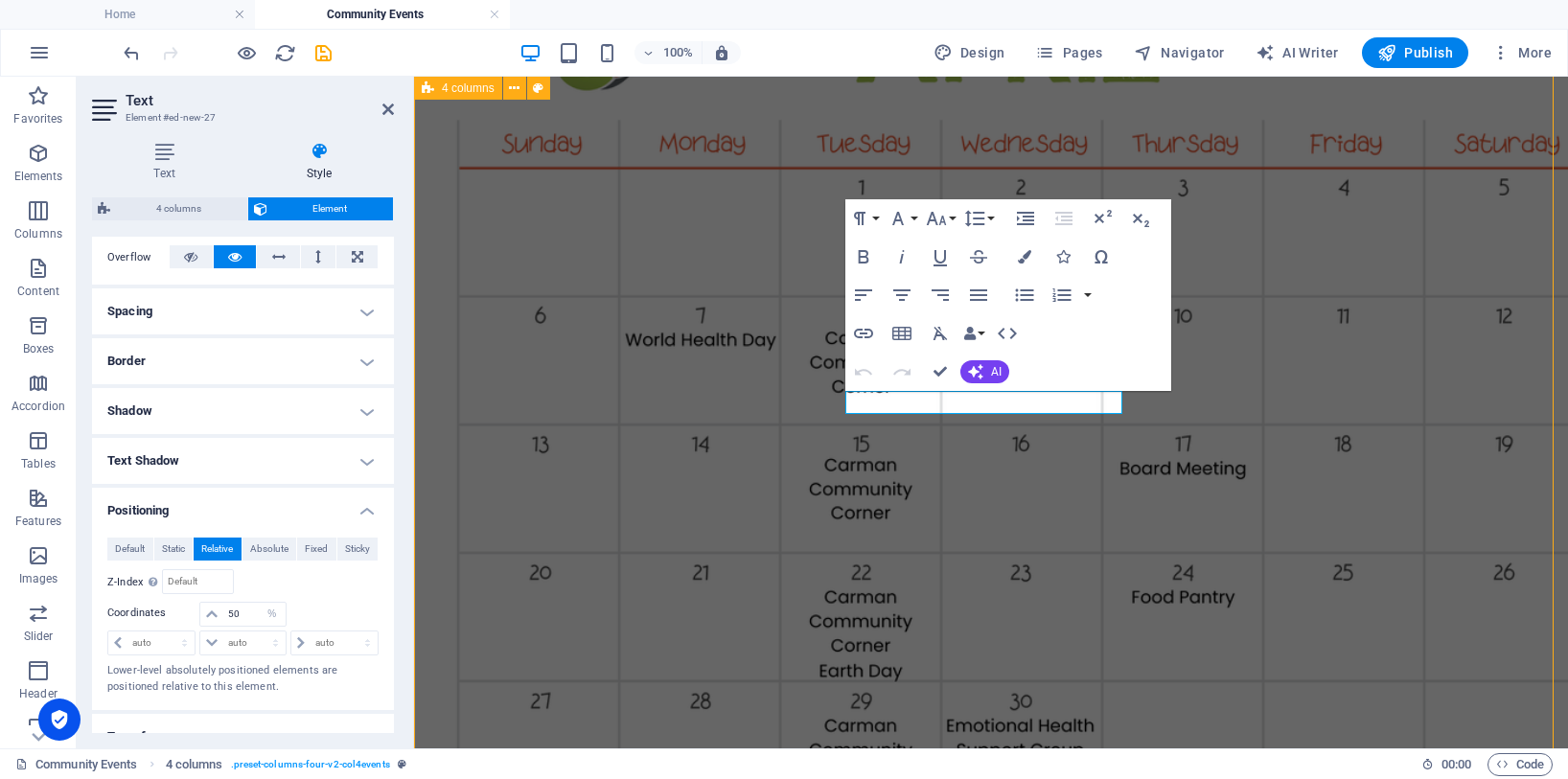 scroll, scrollTop: 2302, scrollLeft: 0, axis: vertical 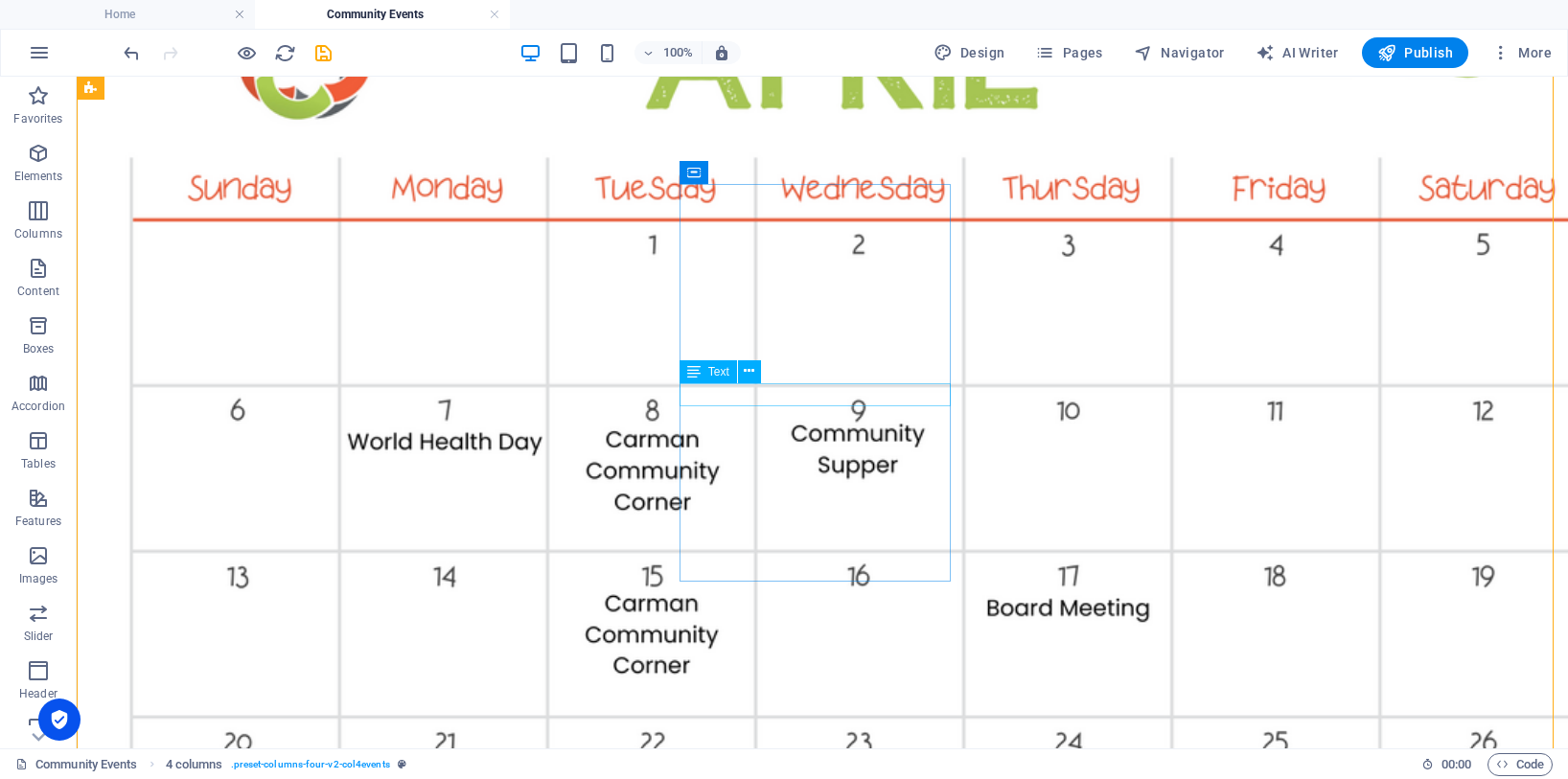 click on "Cancelled [DATE] due to the Fair" at bounding box center [822, 10081] 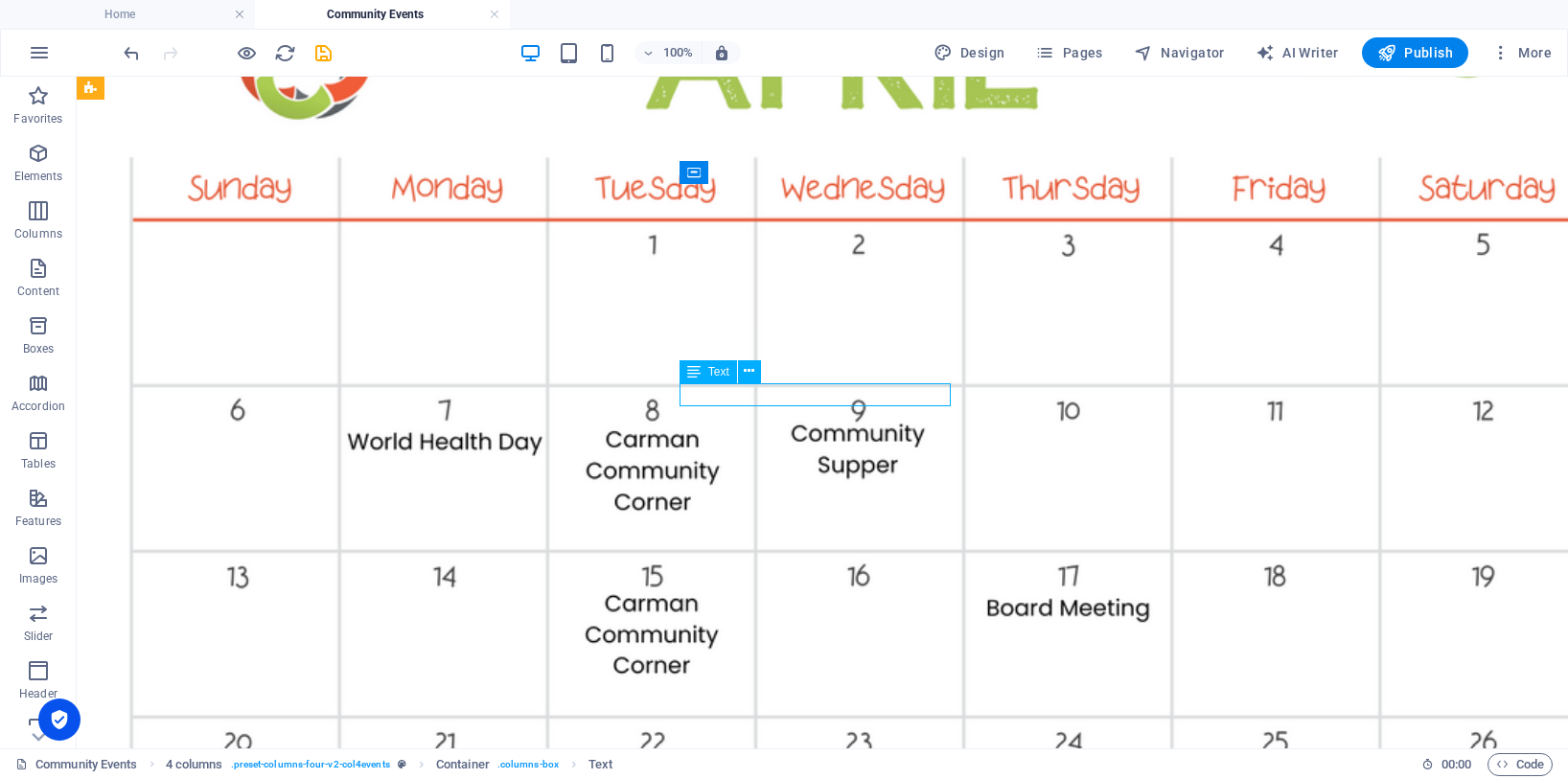 click on "Cancelled [DATE] due to the Fair" at bounding box center [822, 10081] 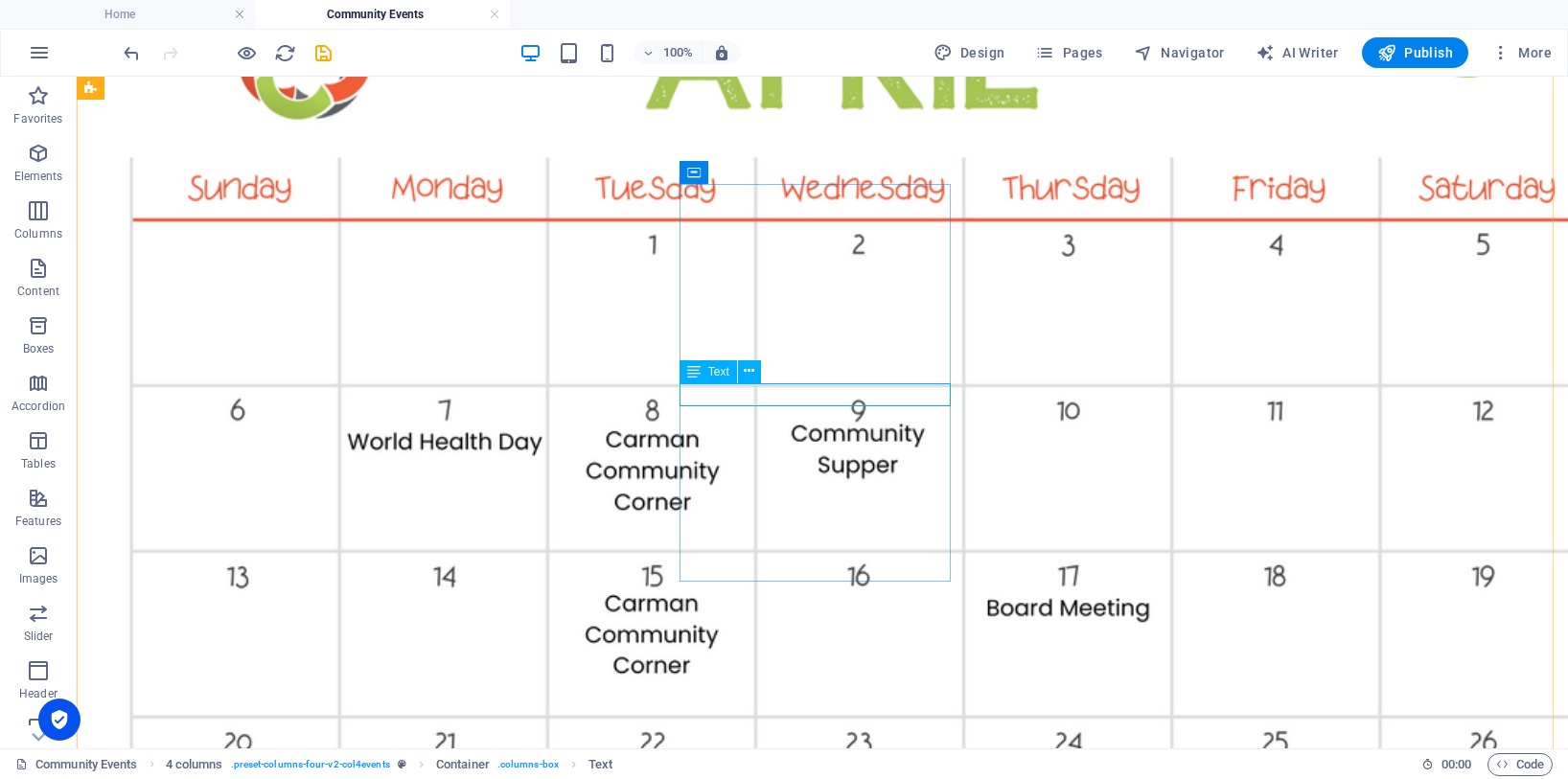 click on "Text" at bounding box center [719, 372] 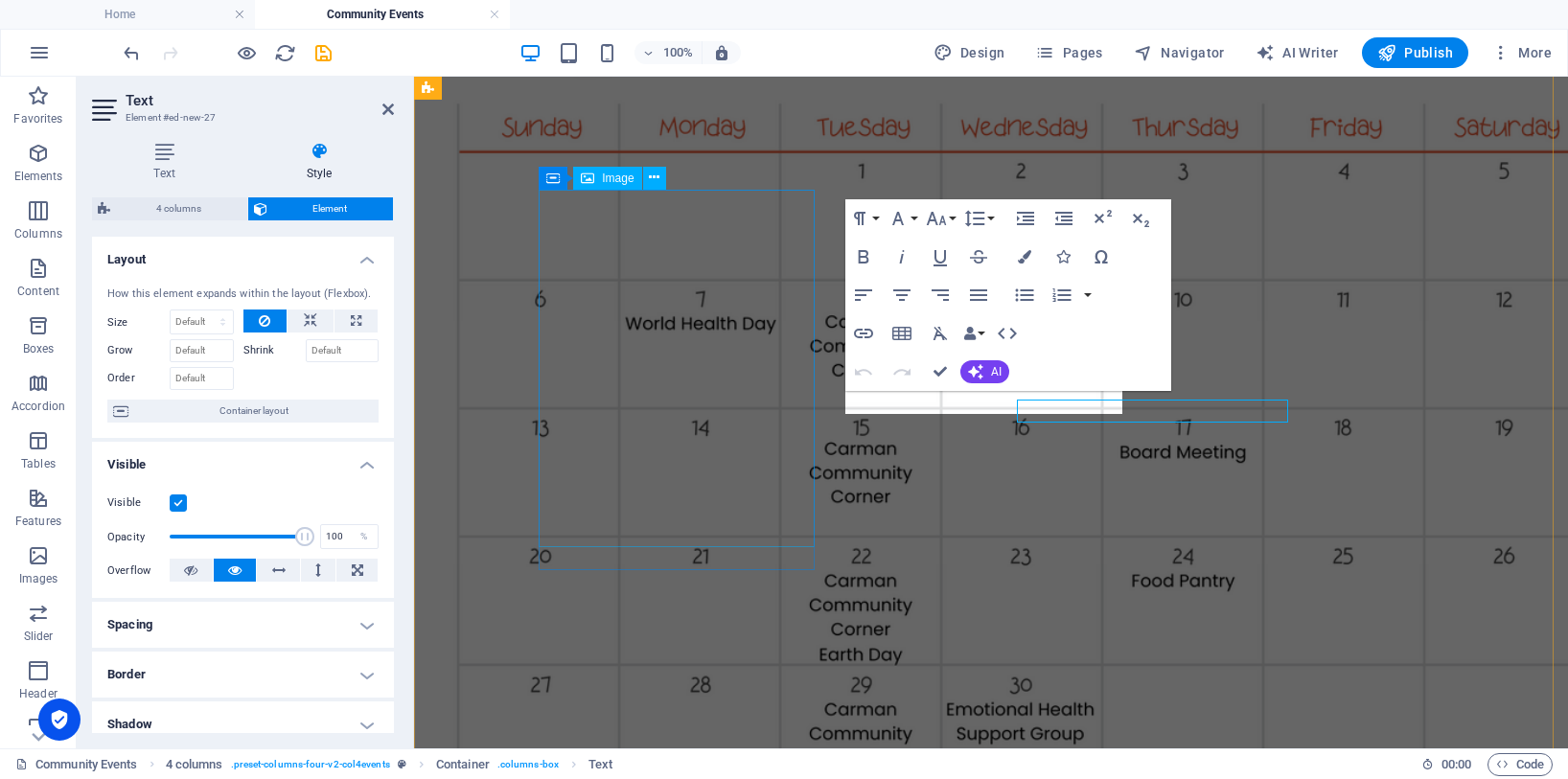 scroll, scrollTop: 2285, scrollLeft: 0, axis: vertical 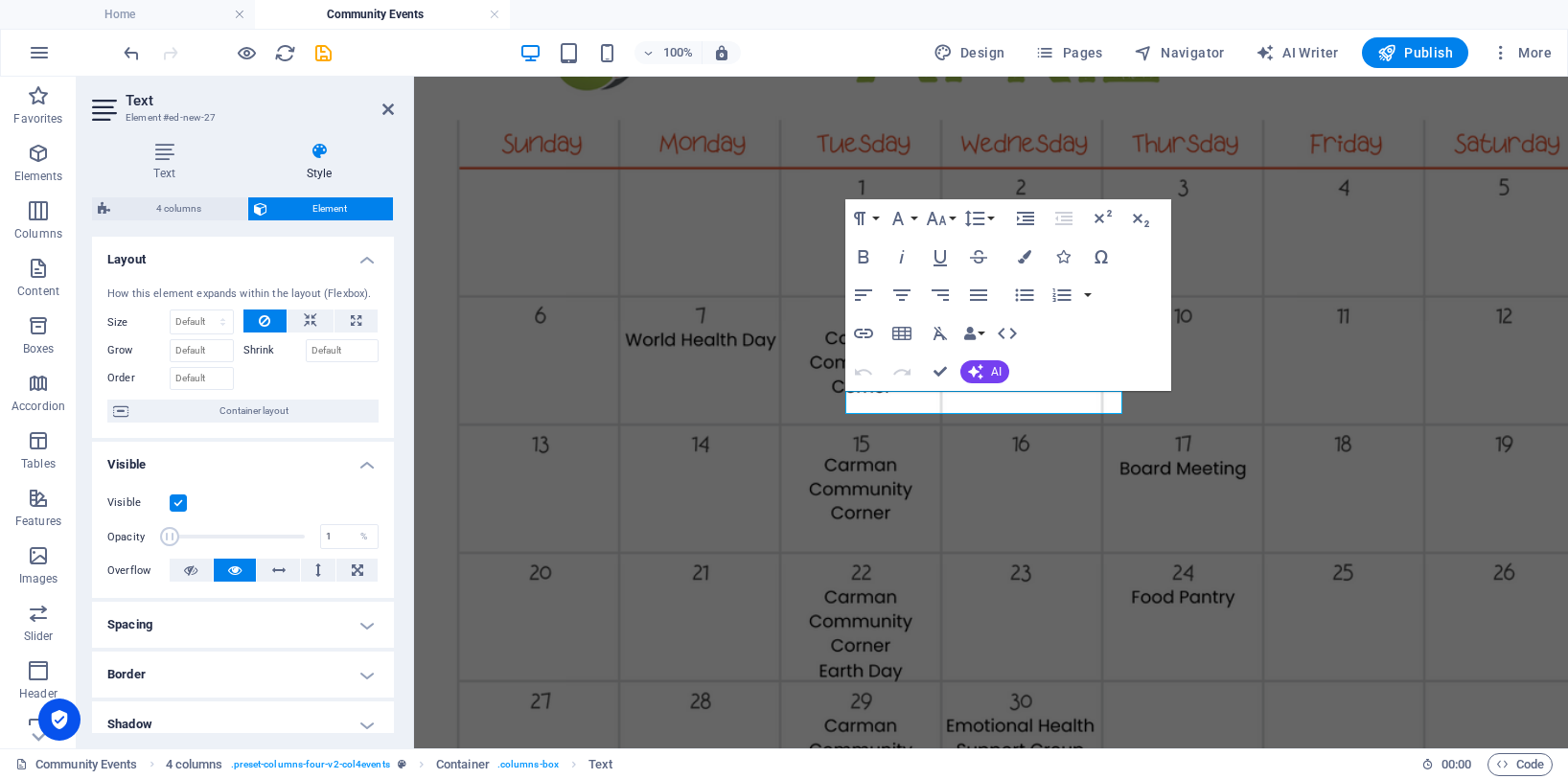 drag, startPoint x: 289, startPoint y: 534, endPoint x: 94, endPoint y: 546, distance: 195.3689 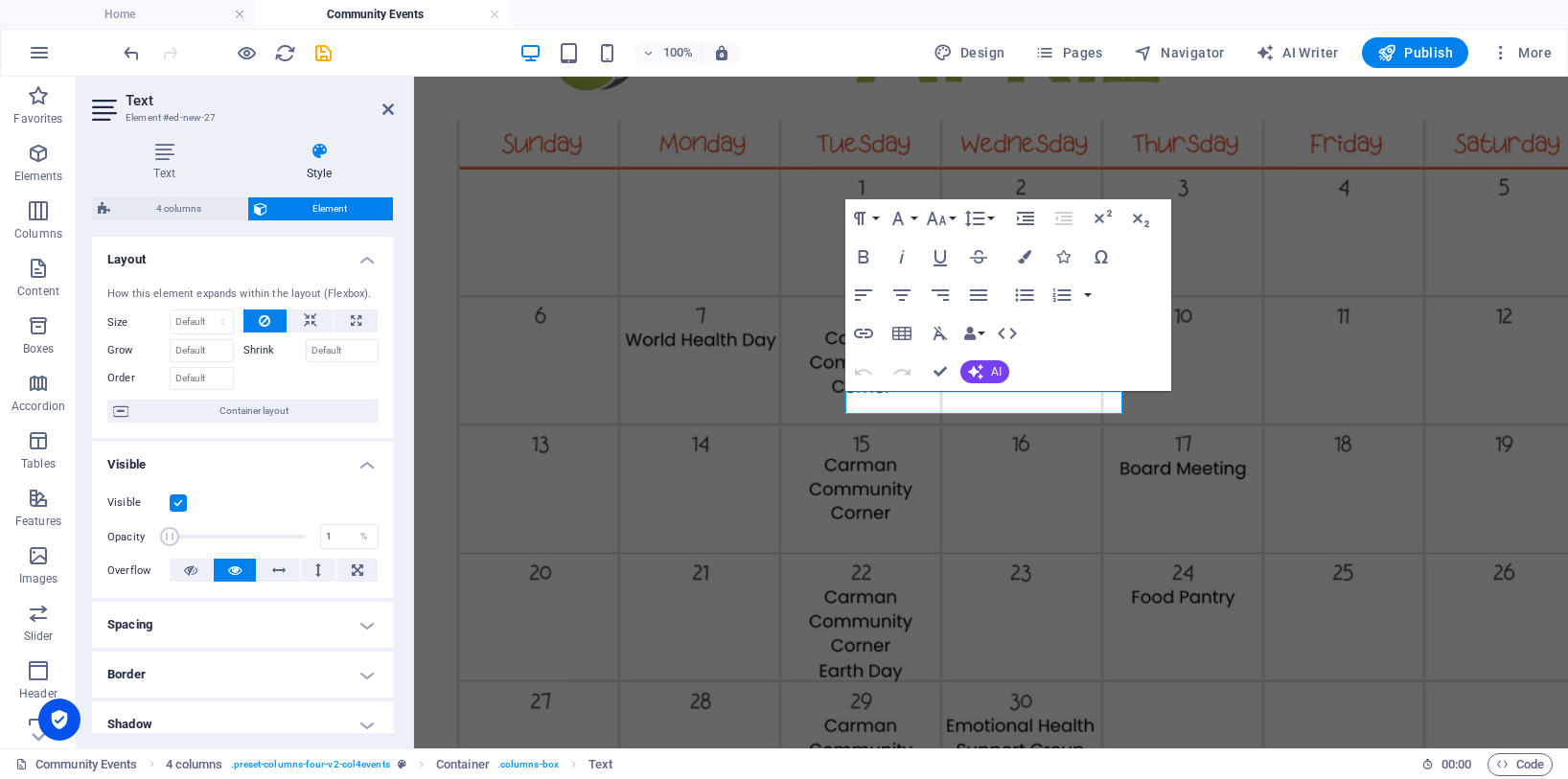 click on "Visible Opacity 1 % Overflow" at bounding box center (242, 537) 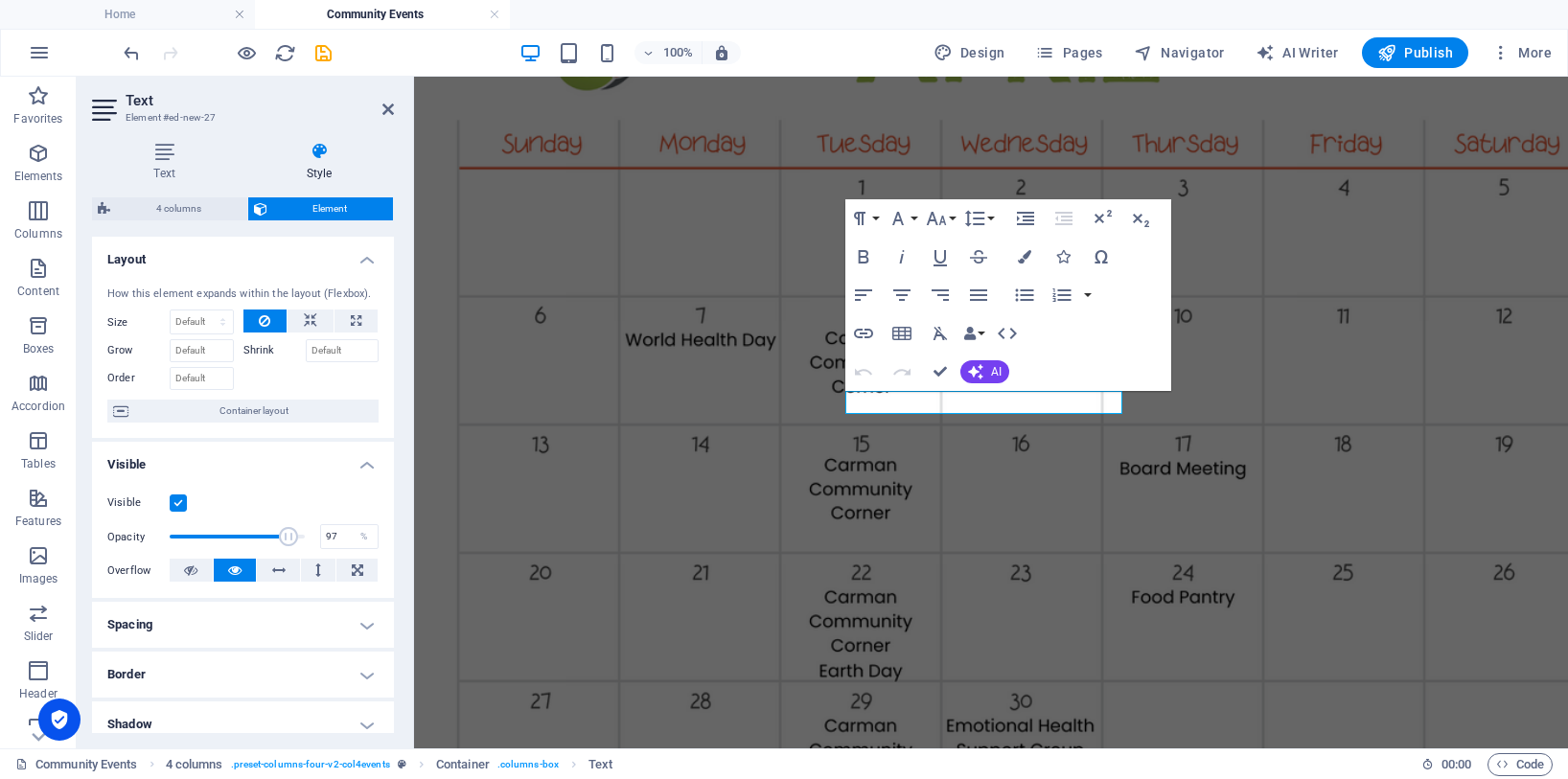 type on "100" 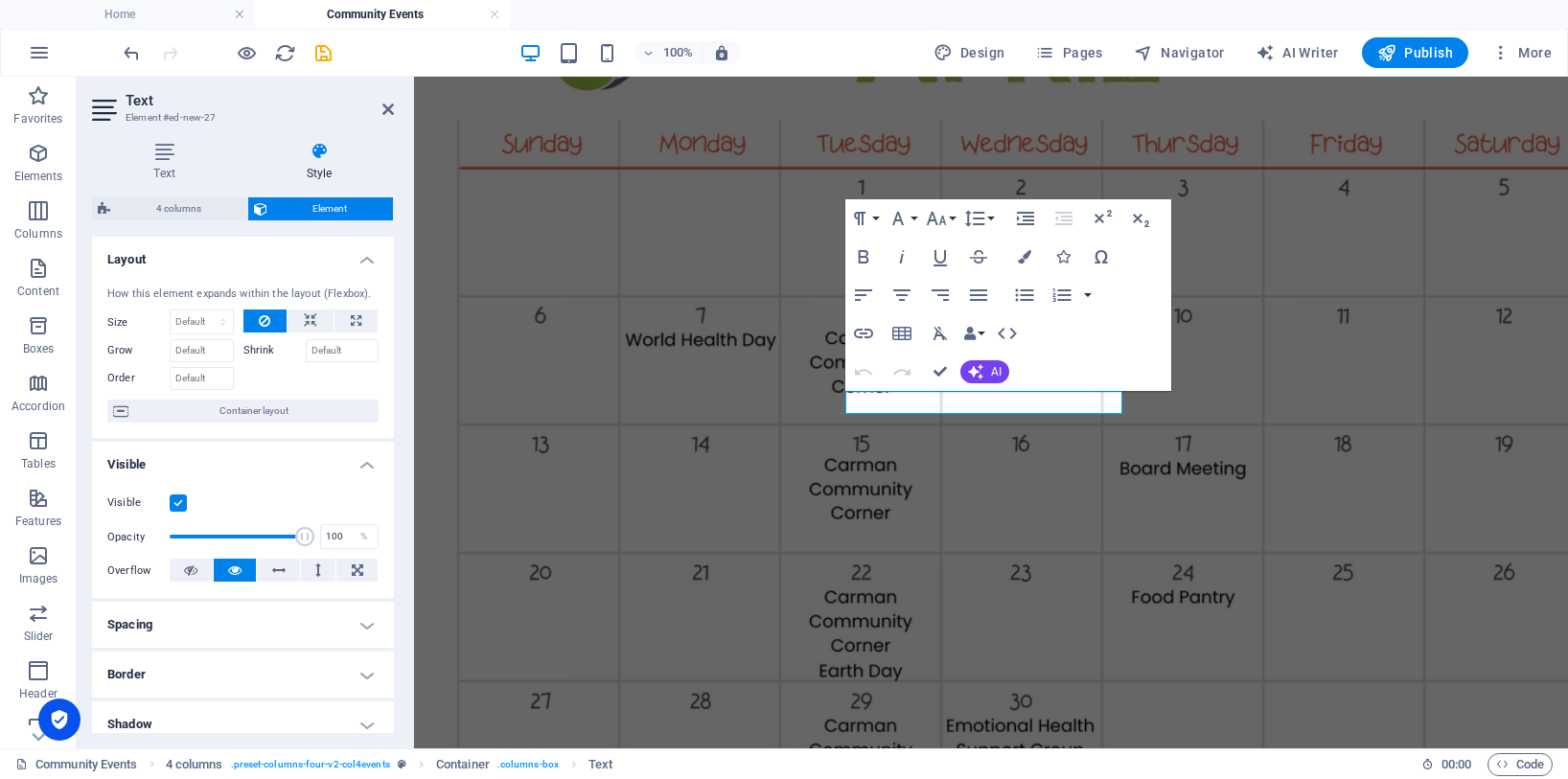 drag, startPoint x: 169, startPoint y: 538, endPoint x: 311, endPoint y: 538, distance: 142 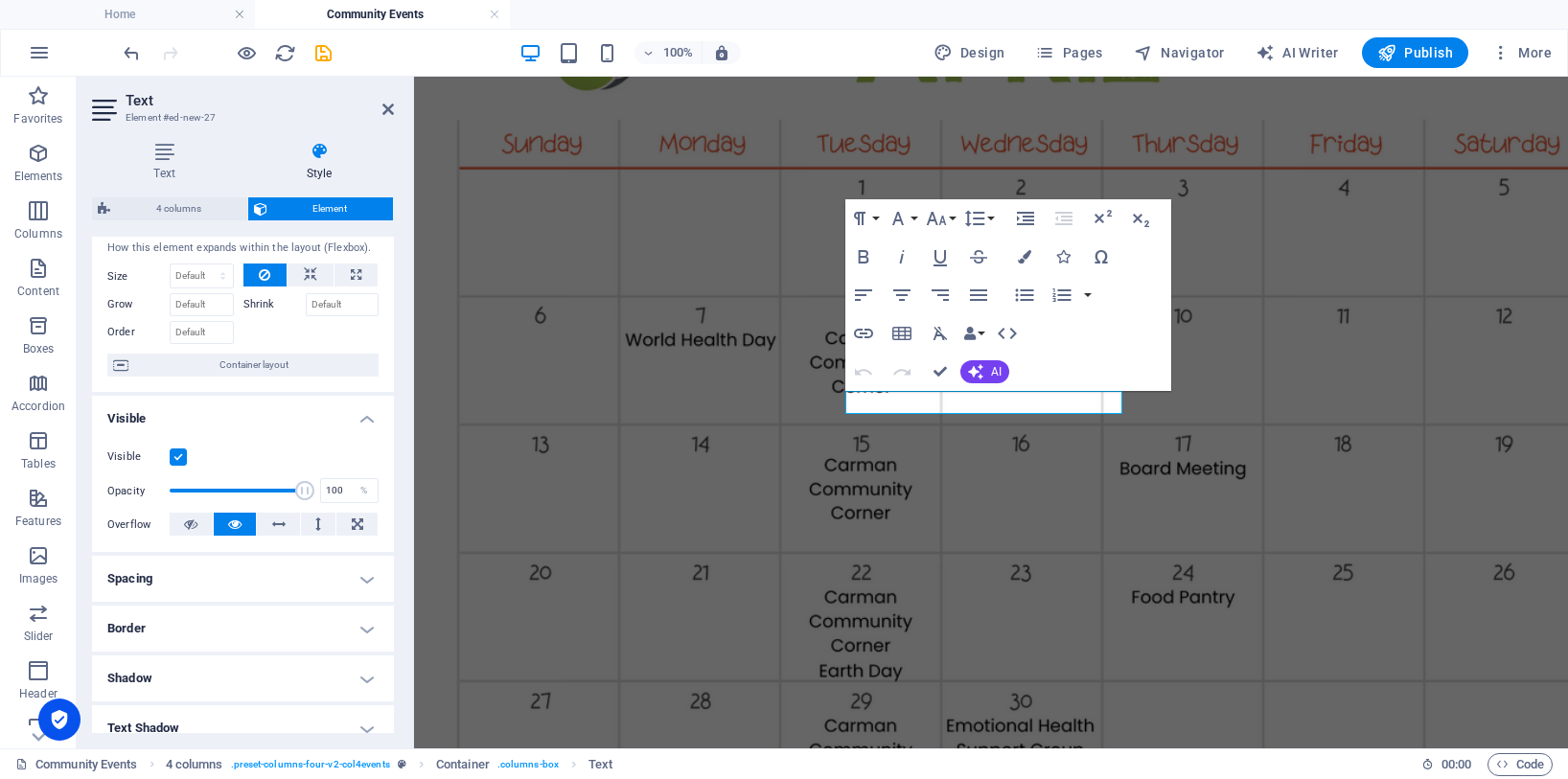 scroll, scrollTop: 0, scrollLeft: 0, axis: both 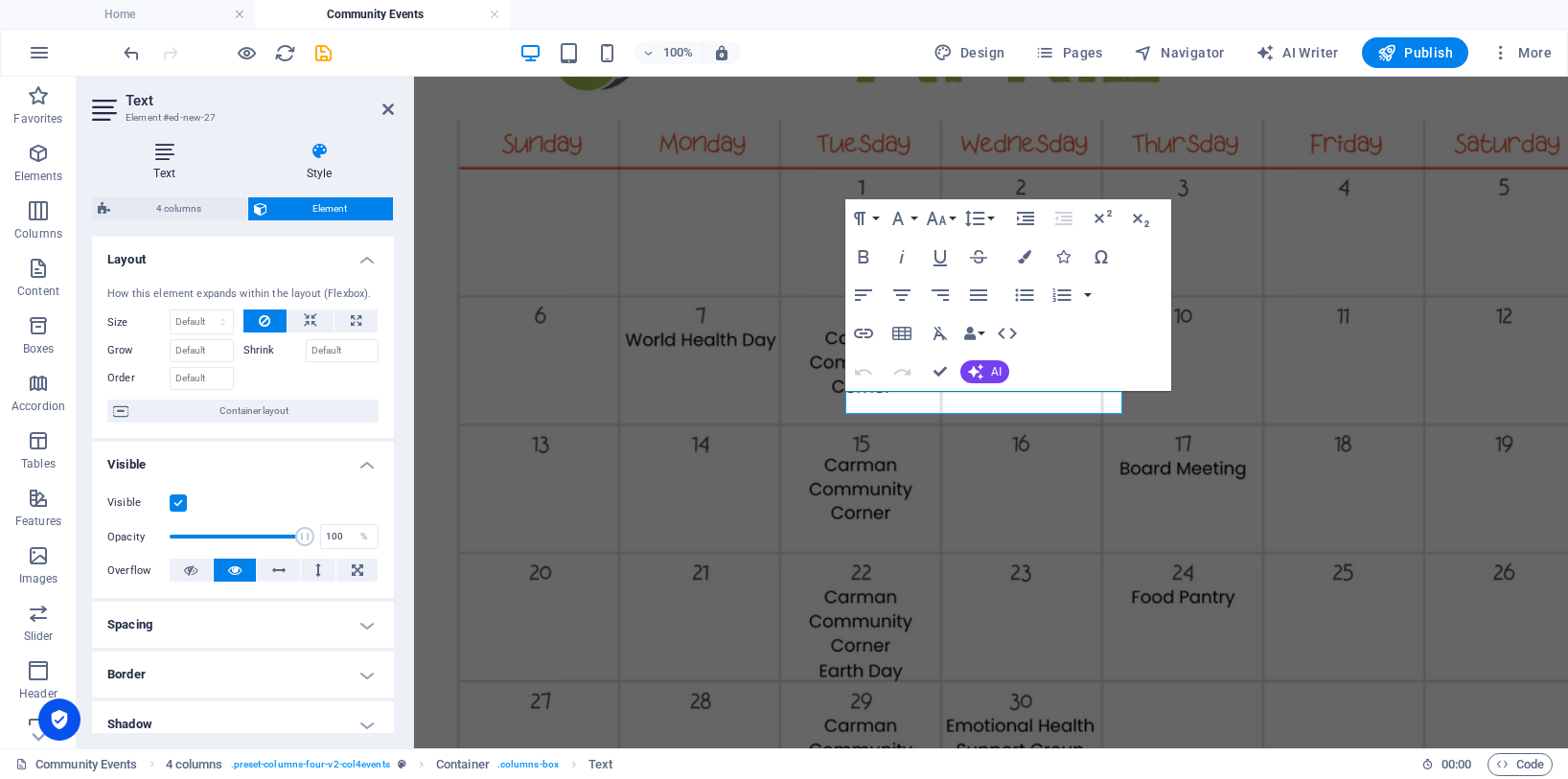 click at bounding box center (164, 151) 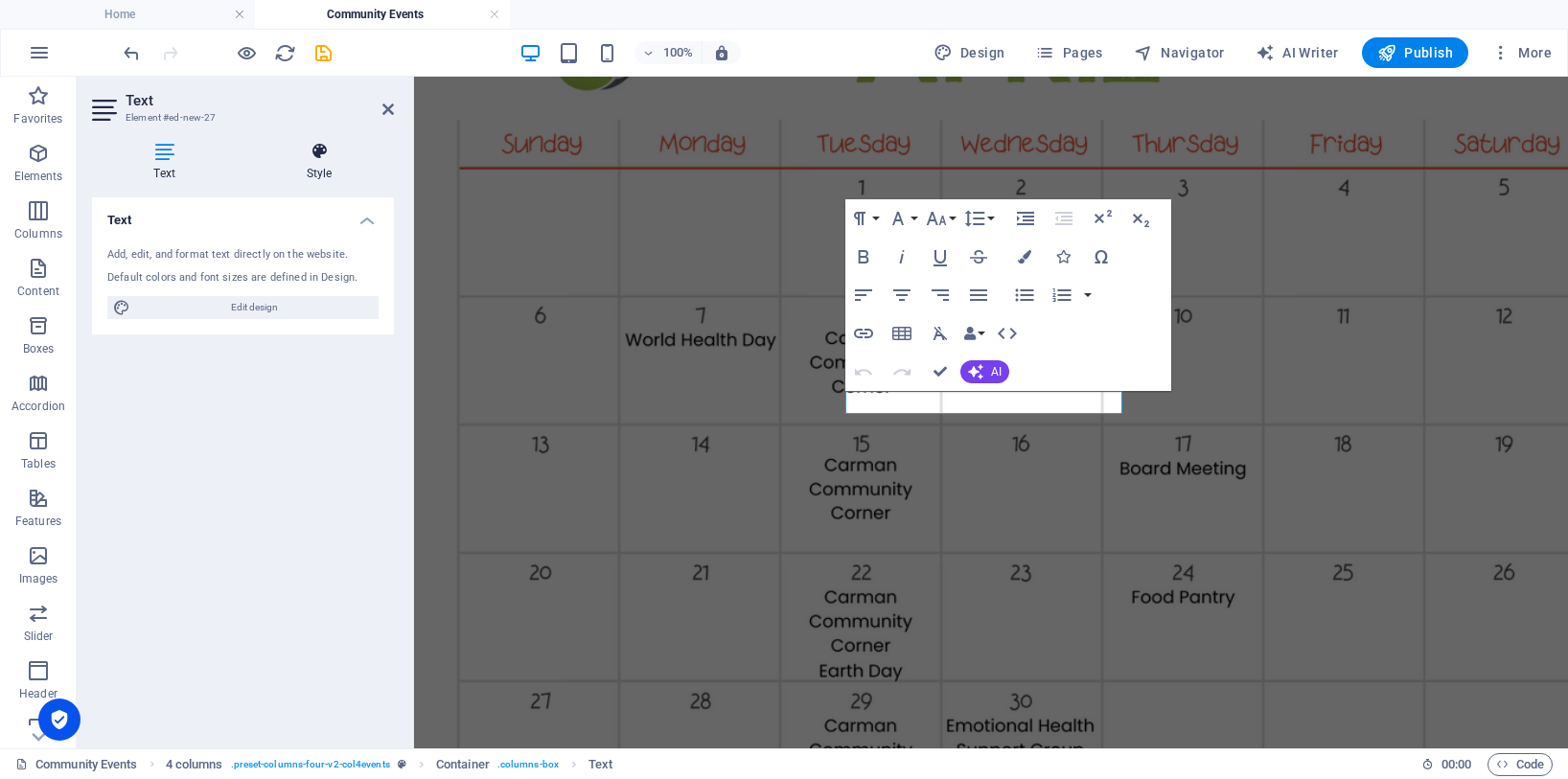 click at bounding box center [319, 151] 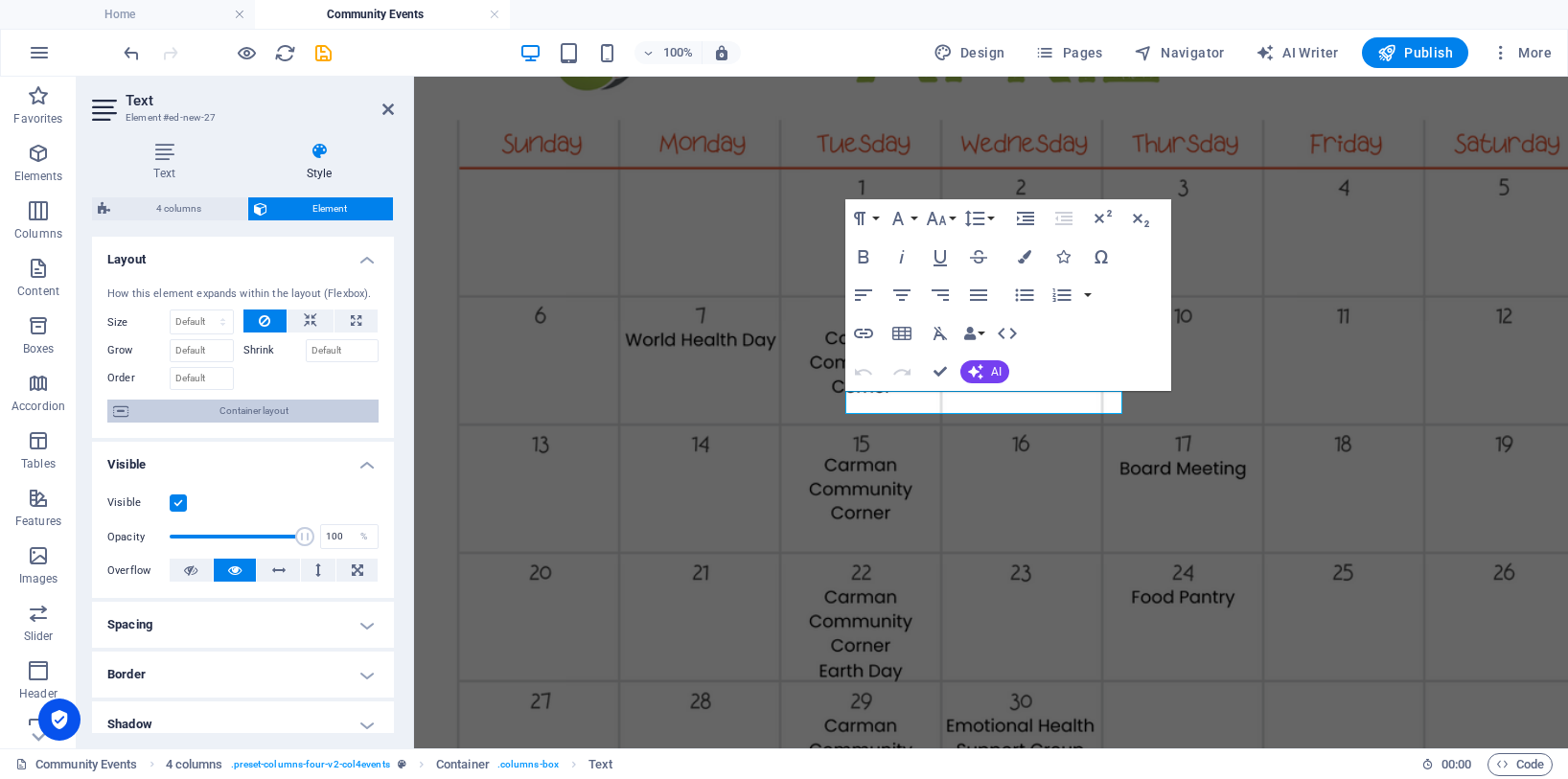 click on "Container layout" at bounding box center [253, 411] 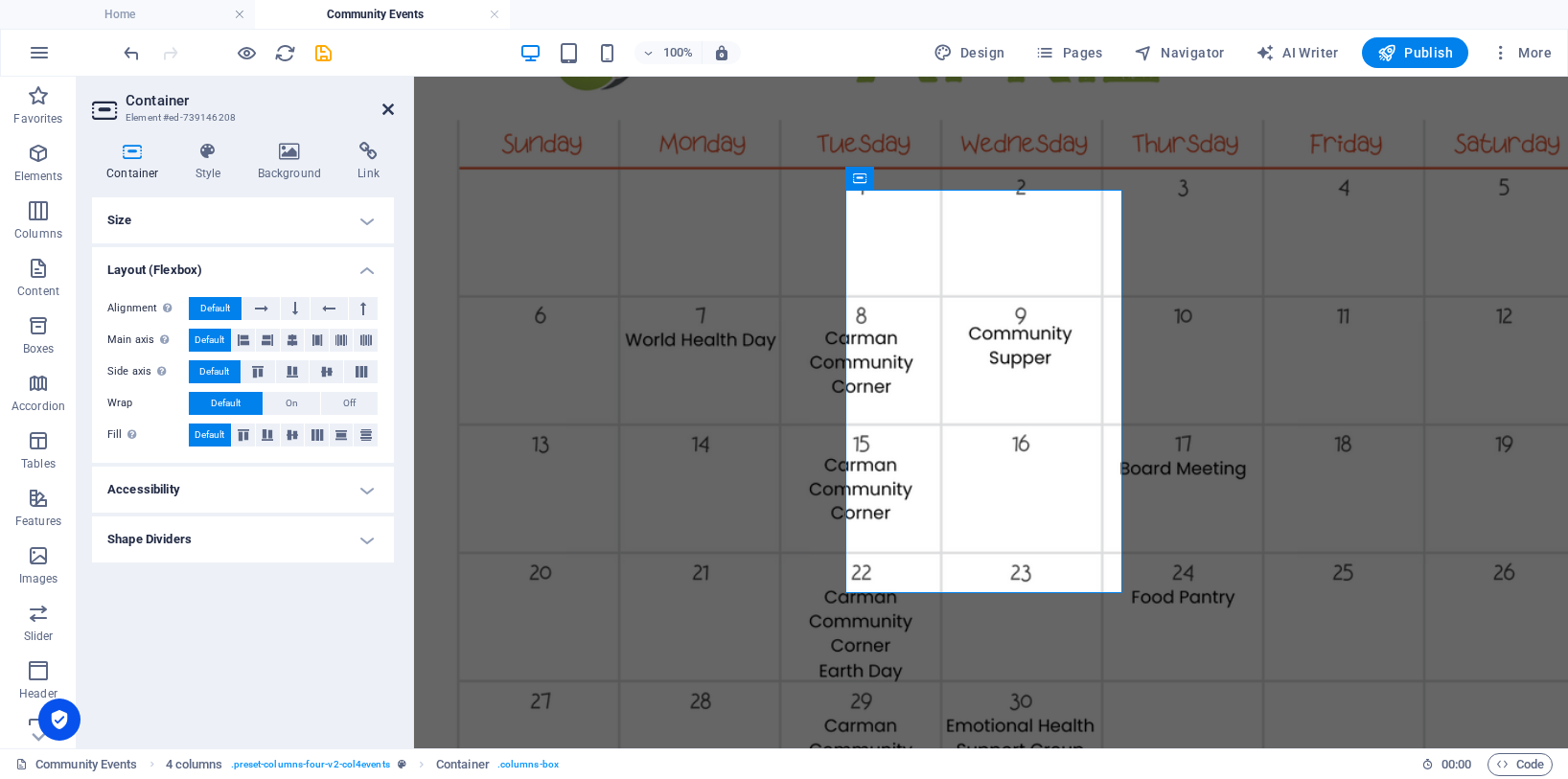 click at bounding box center [388, 109] 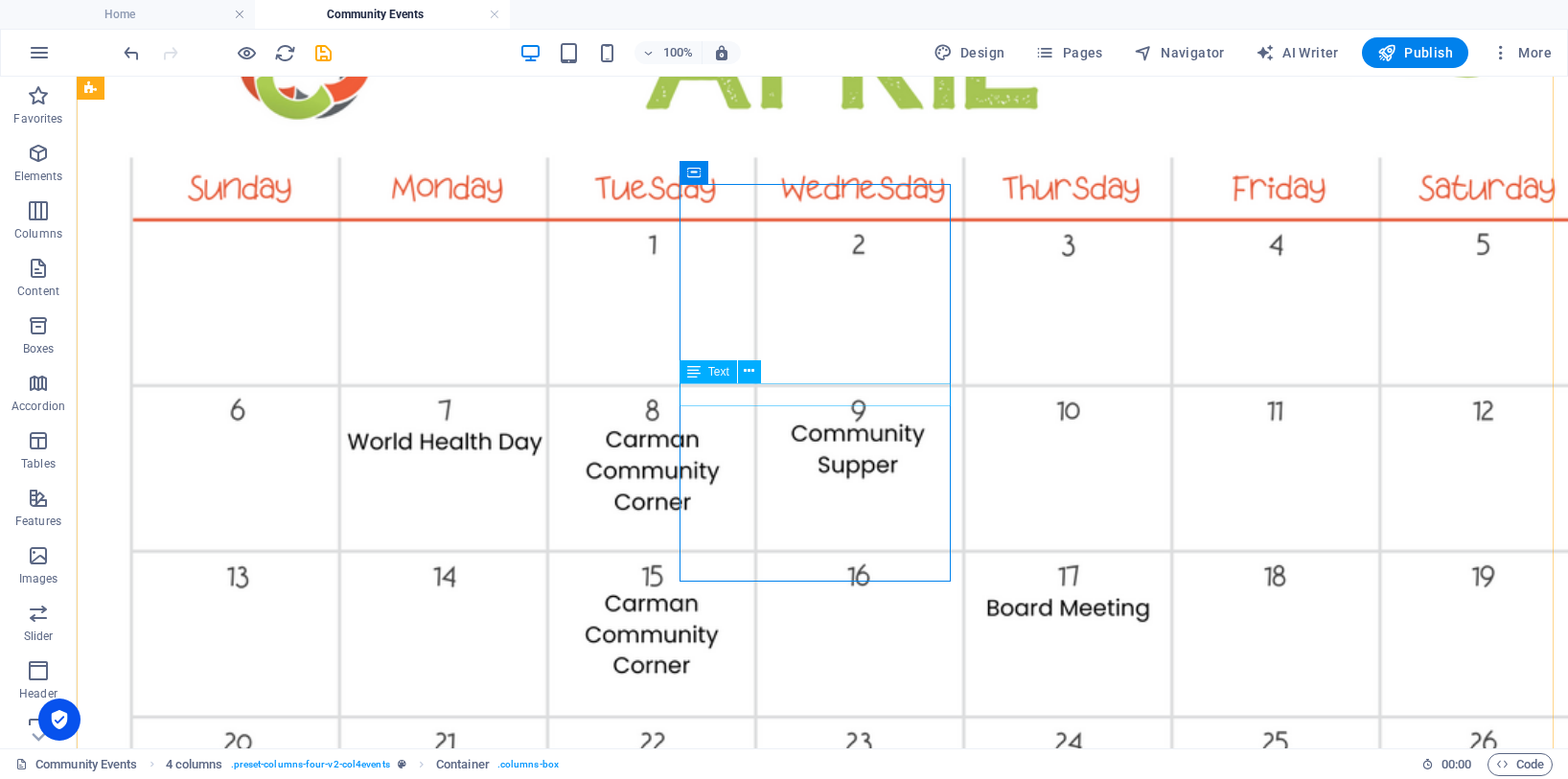 click on "Cancelled [DATE] due to the Fair" at bounding box center [822, 10081] 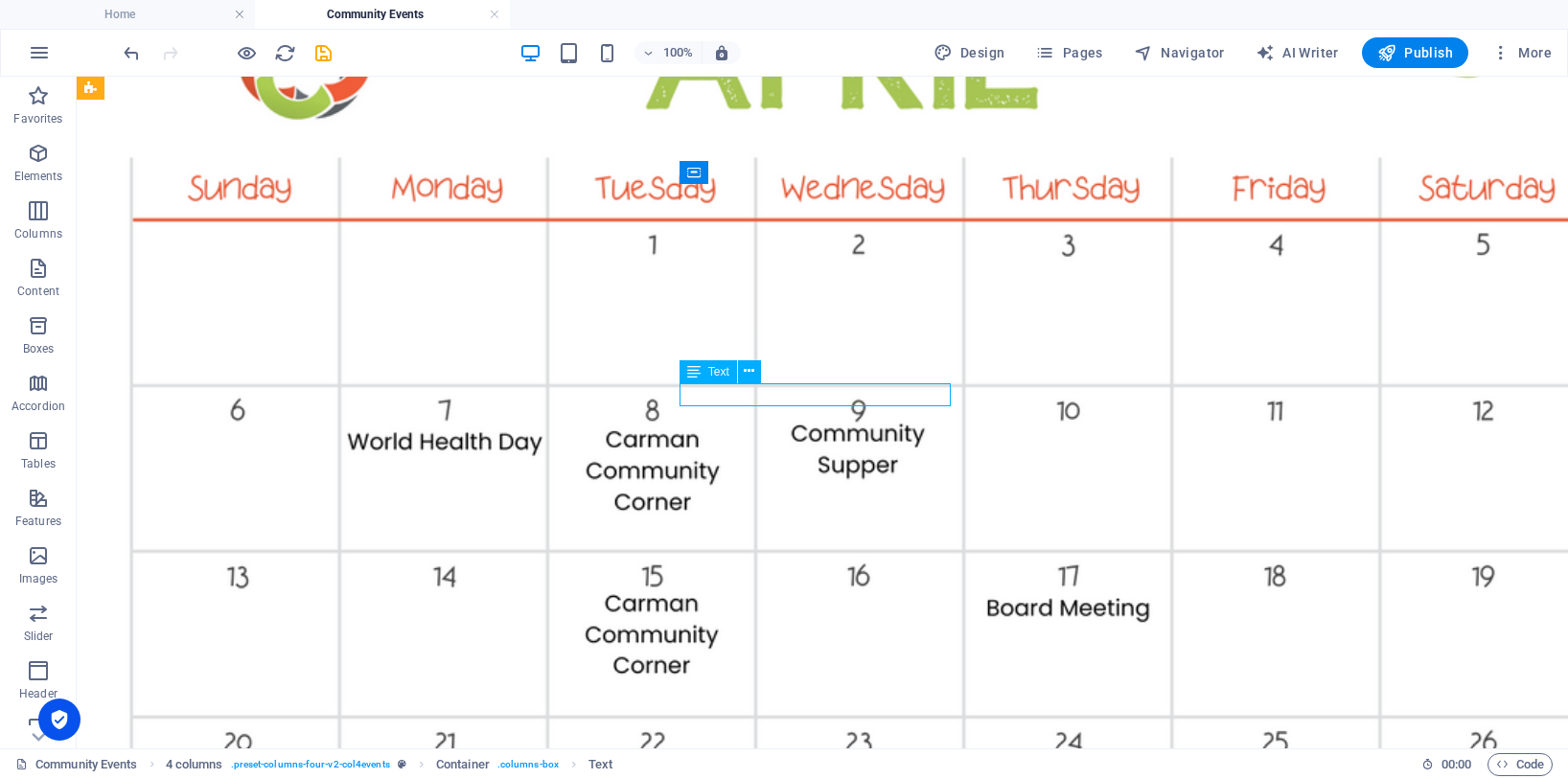 click on "Cancelled [DATE] due to the Fair" at bounding box center (822, 10081) 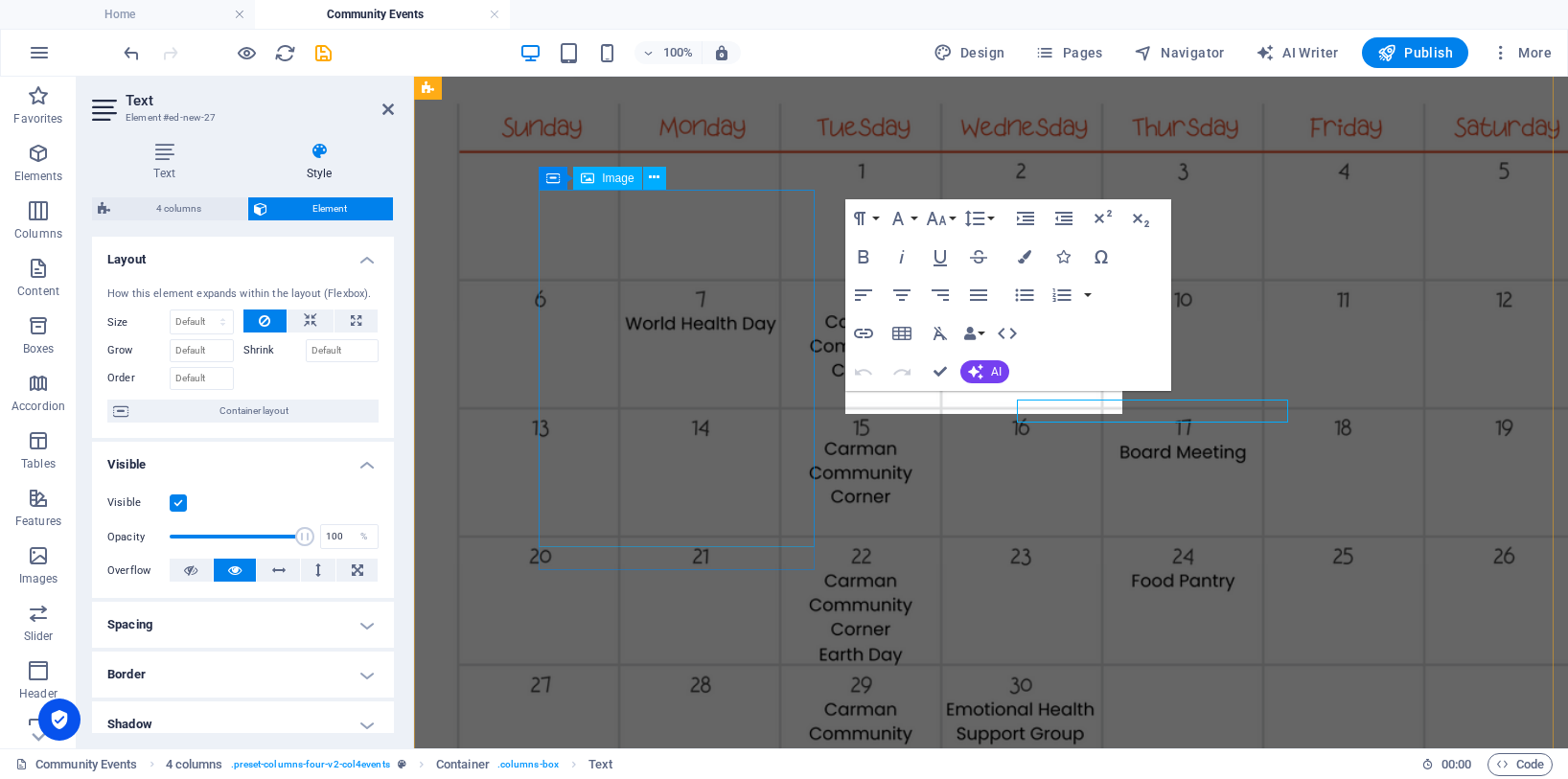 scroll, scrollTop: 2285, scrollLeft: 0, axis: vertical 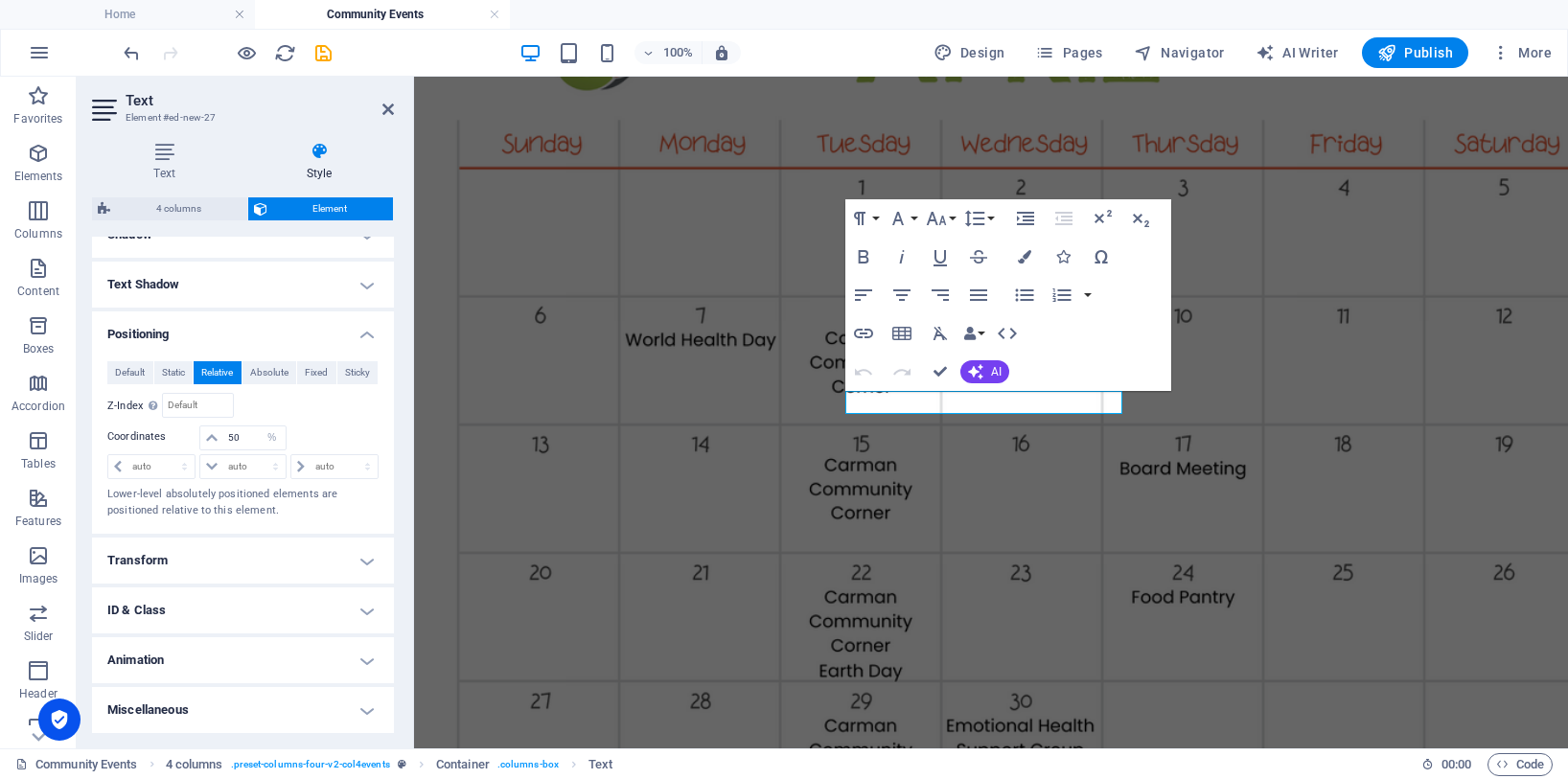 click on "Animation" at bounding box center [242, 660] 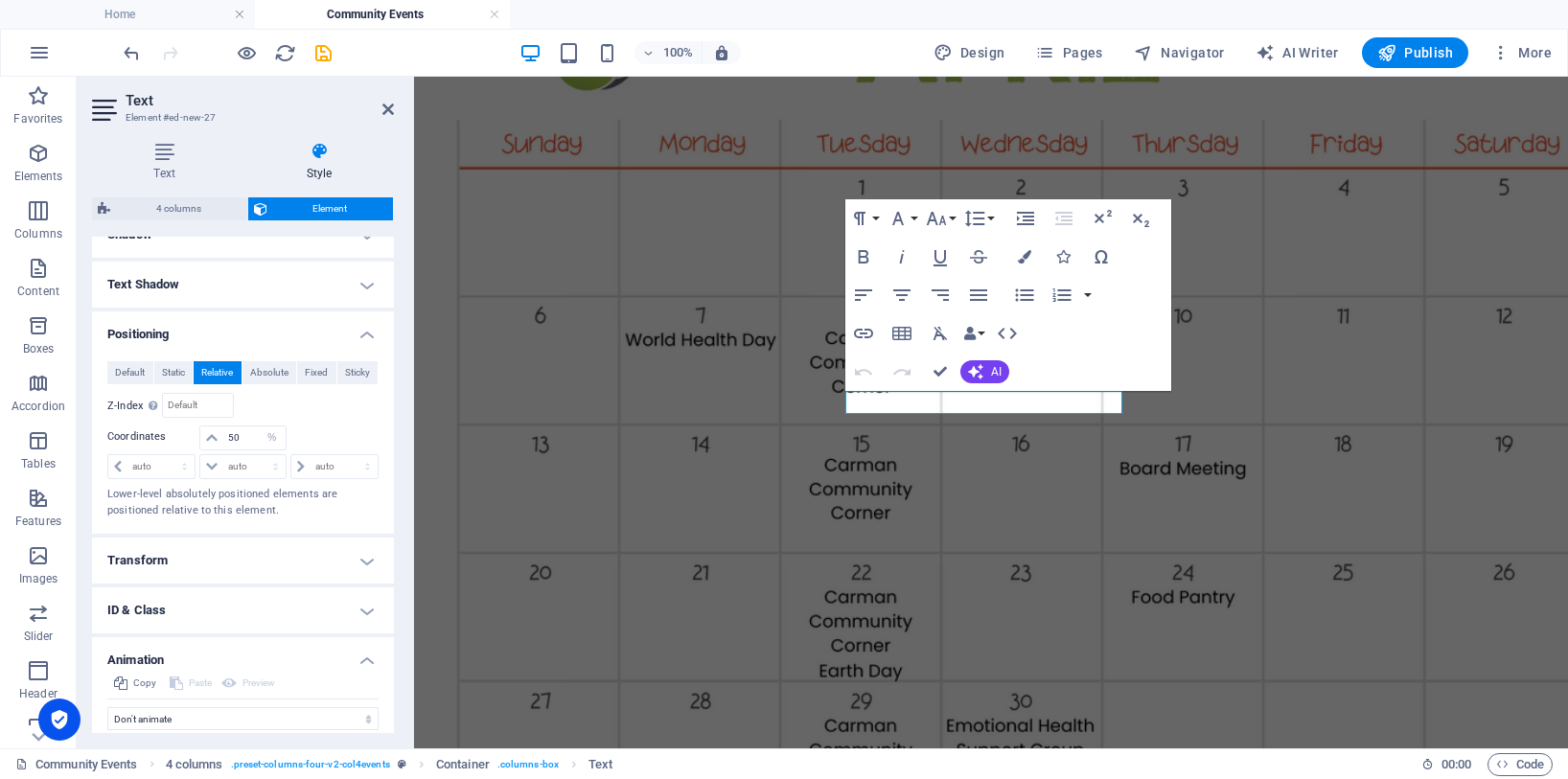 scroll, scrollTop: 552, scrollLeft: 0, axis: vertical 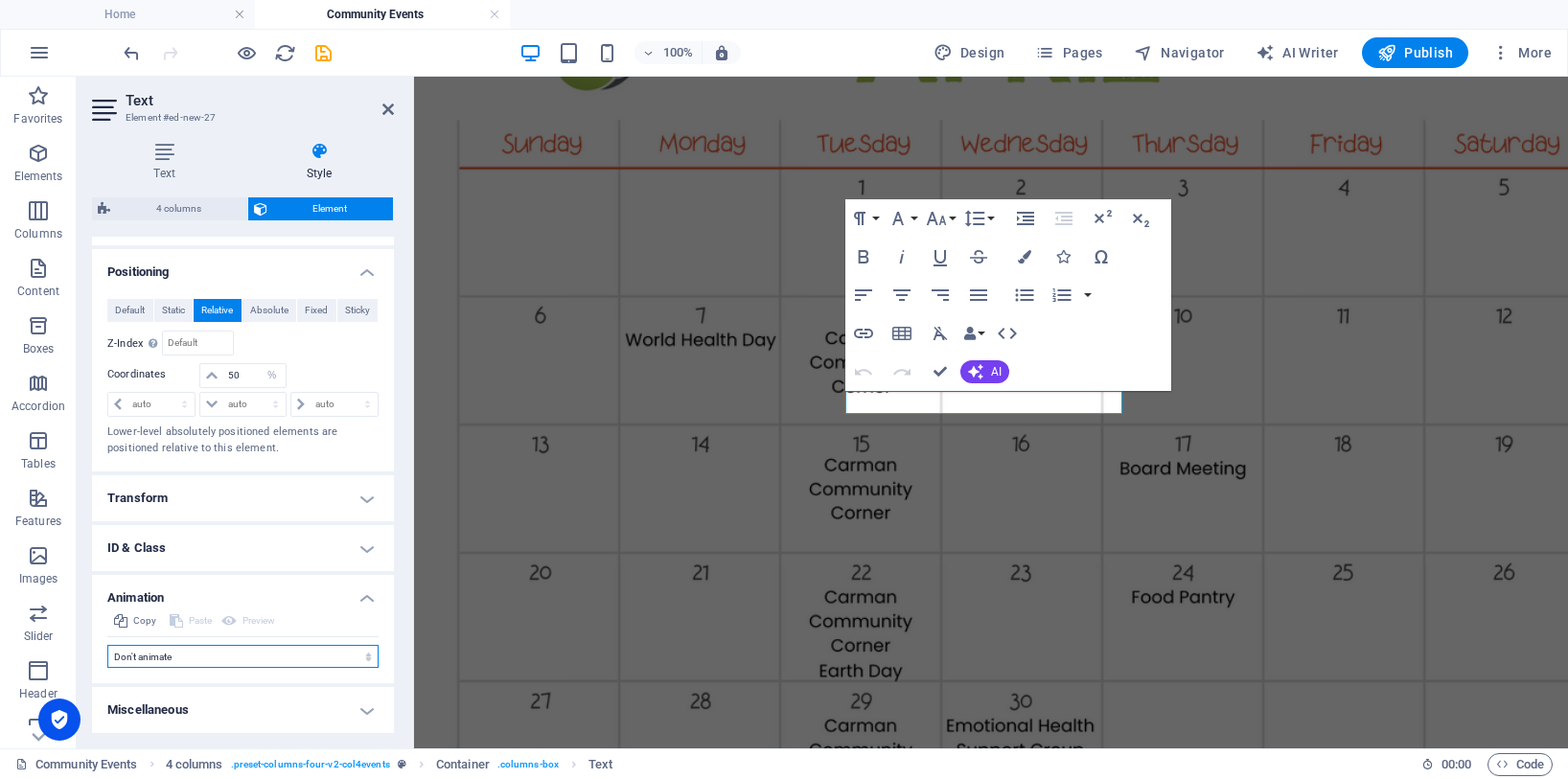 click on "Don't animate Show / Hide Slide up/down Zoom in/out Slide left to right Slide right to left Slide top to bottom Slide bottom to top Pulse Blink Open as overlay" at bounding box center (242, 656) 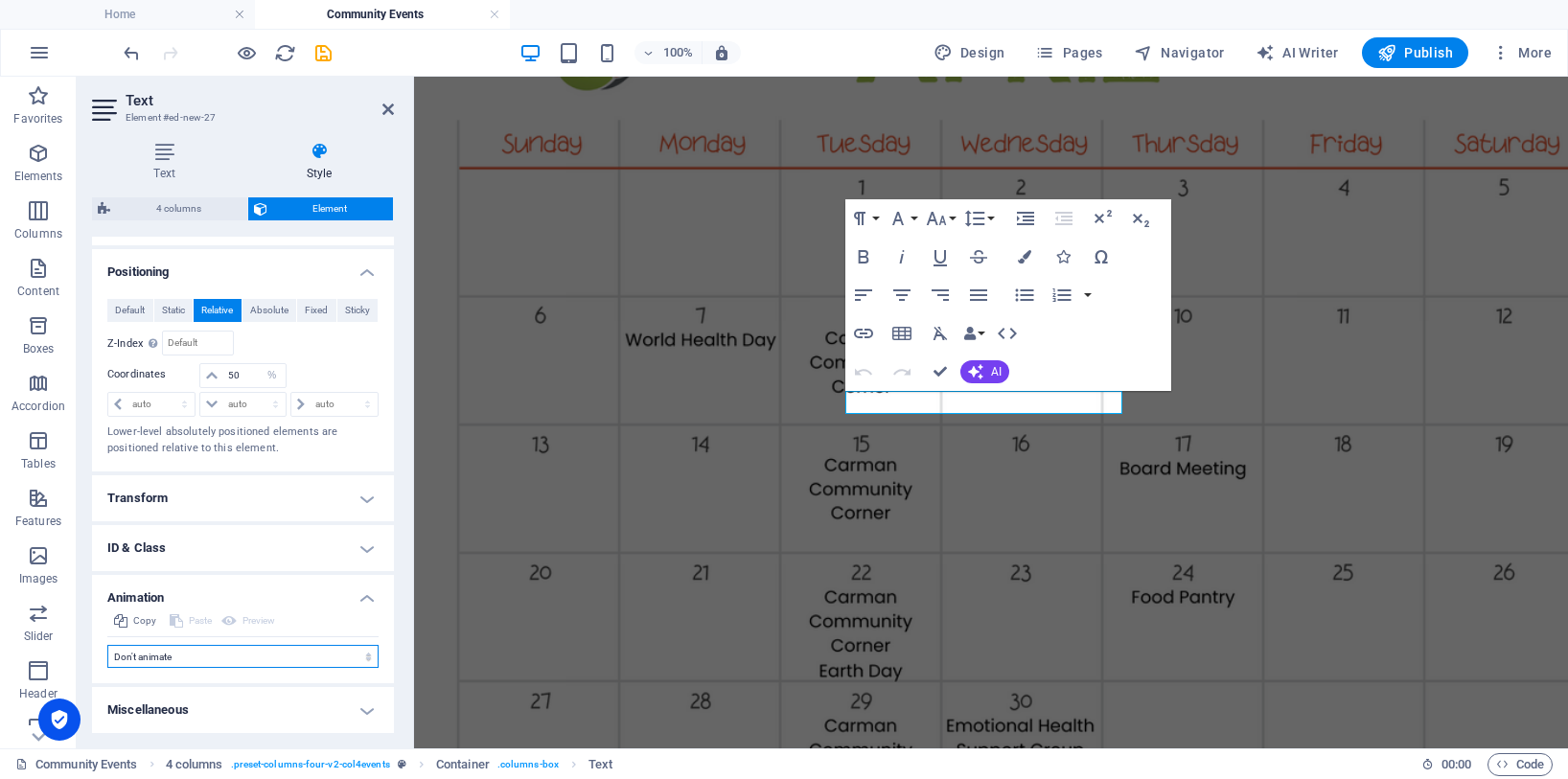 select on "pulse" 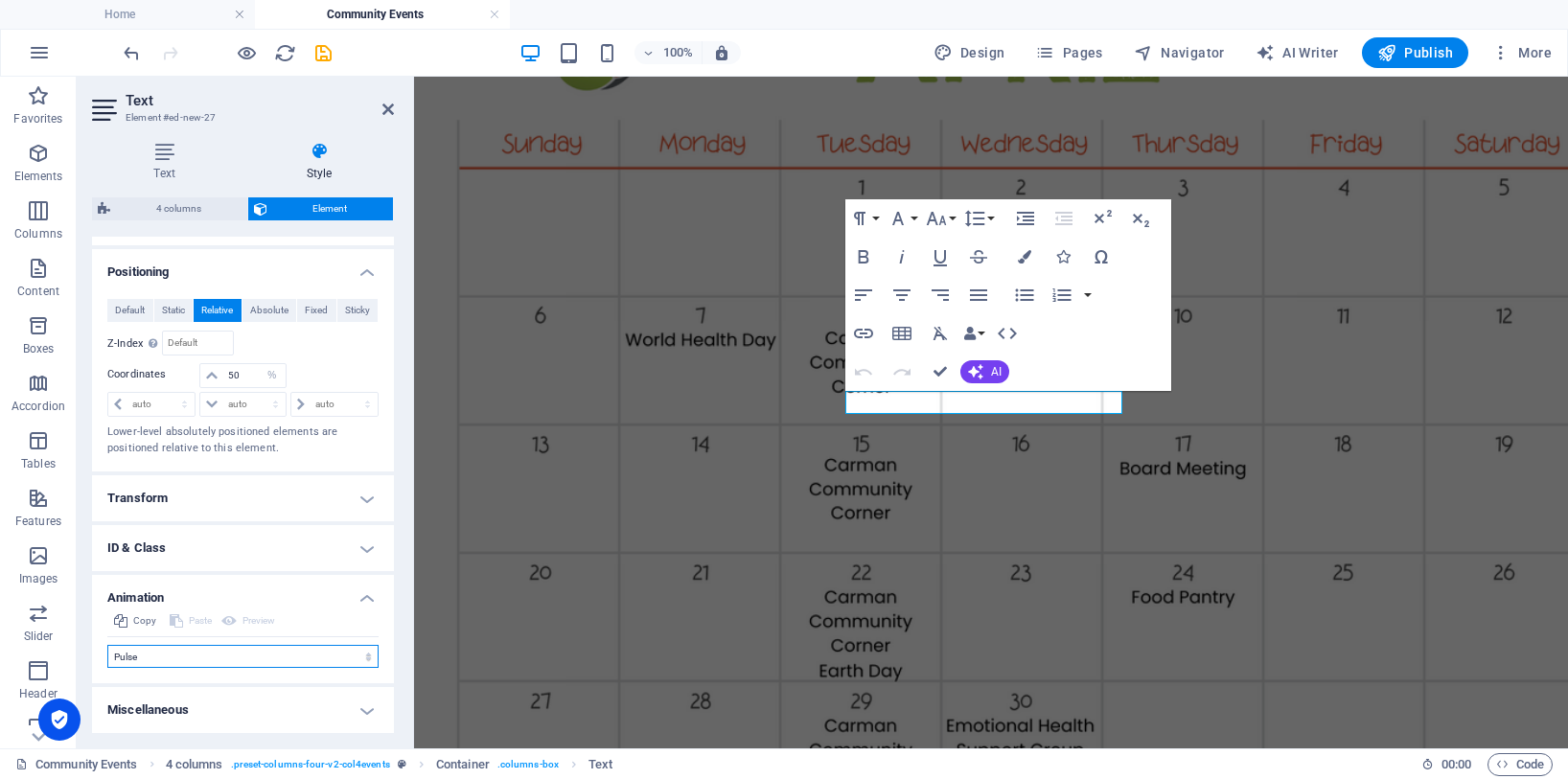 click on "Don't animate Show / Hide Slide up/down Zoom in/out Slide left to right Slide right to left Slide top to bottom Slide bottom to top Pulse Blink Open as overlay" at bounding box center [242, 656] 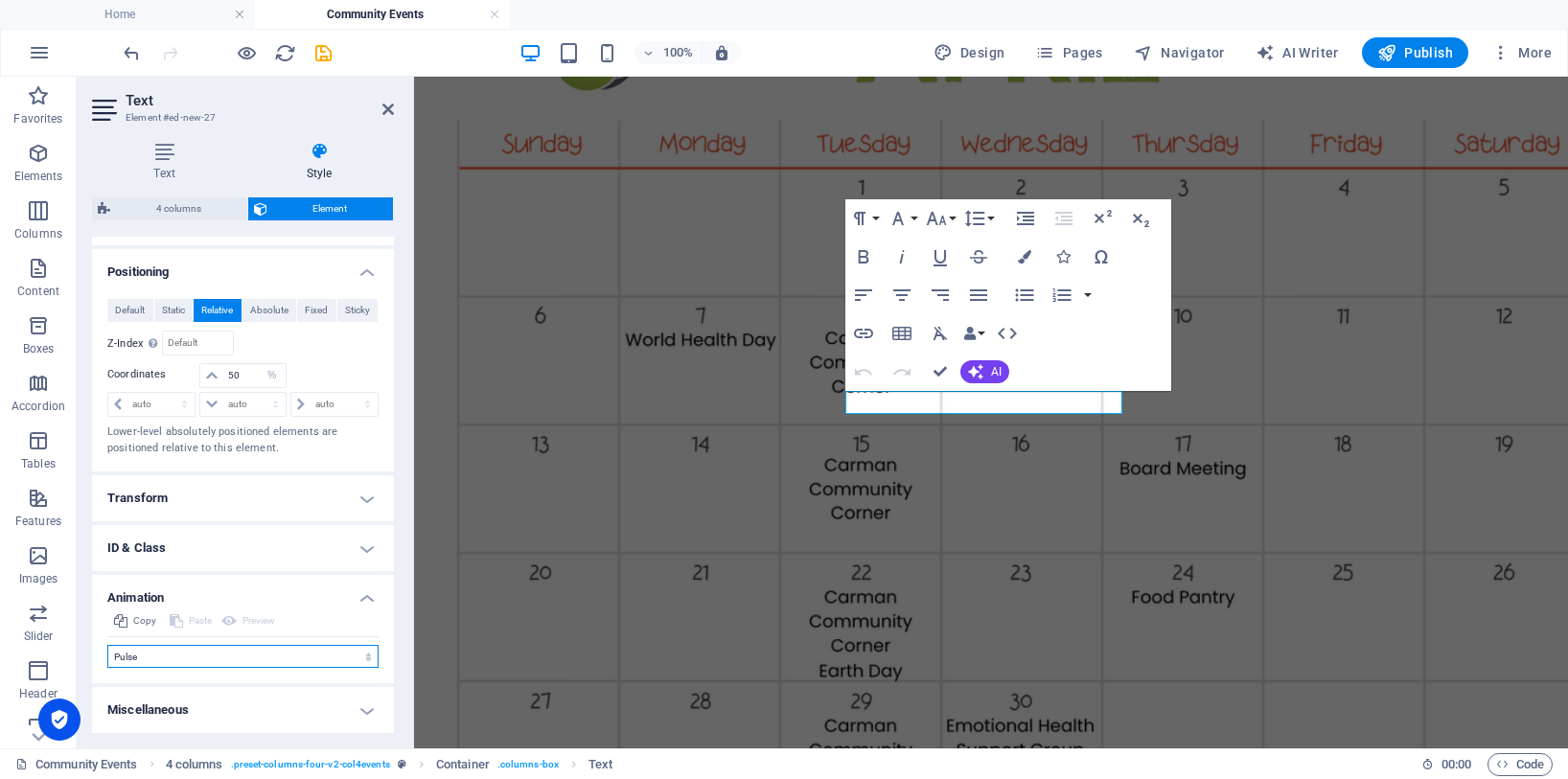 select on "scroll" 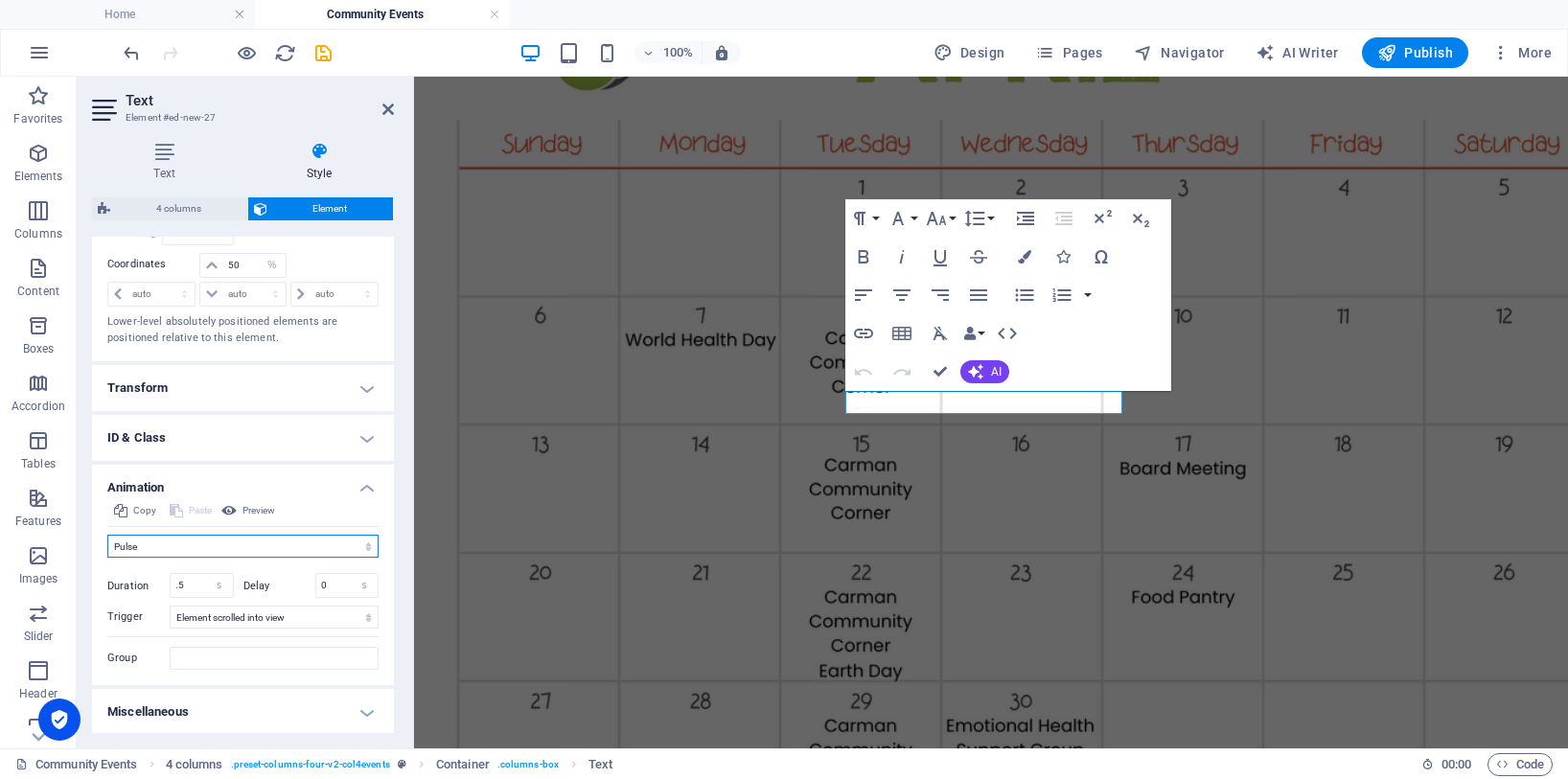 scroll, scrollTop: 664, scrollLeft: 0, axis: vertical 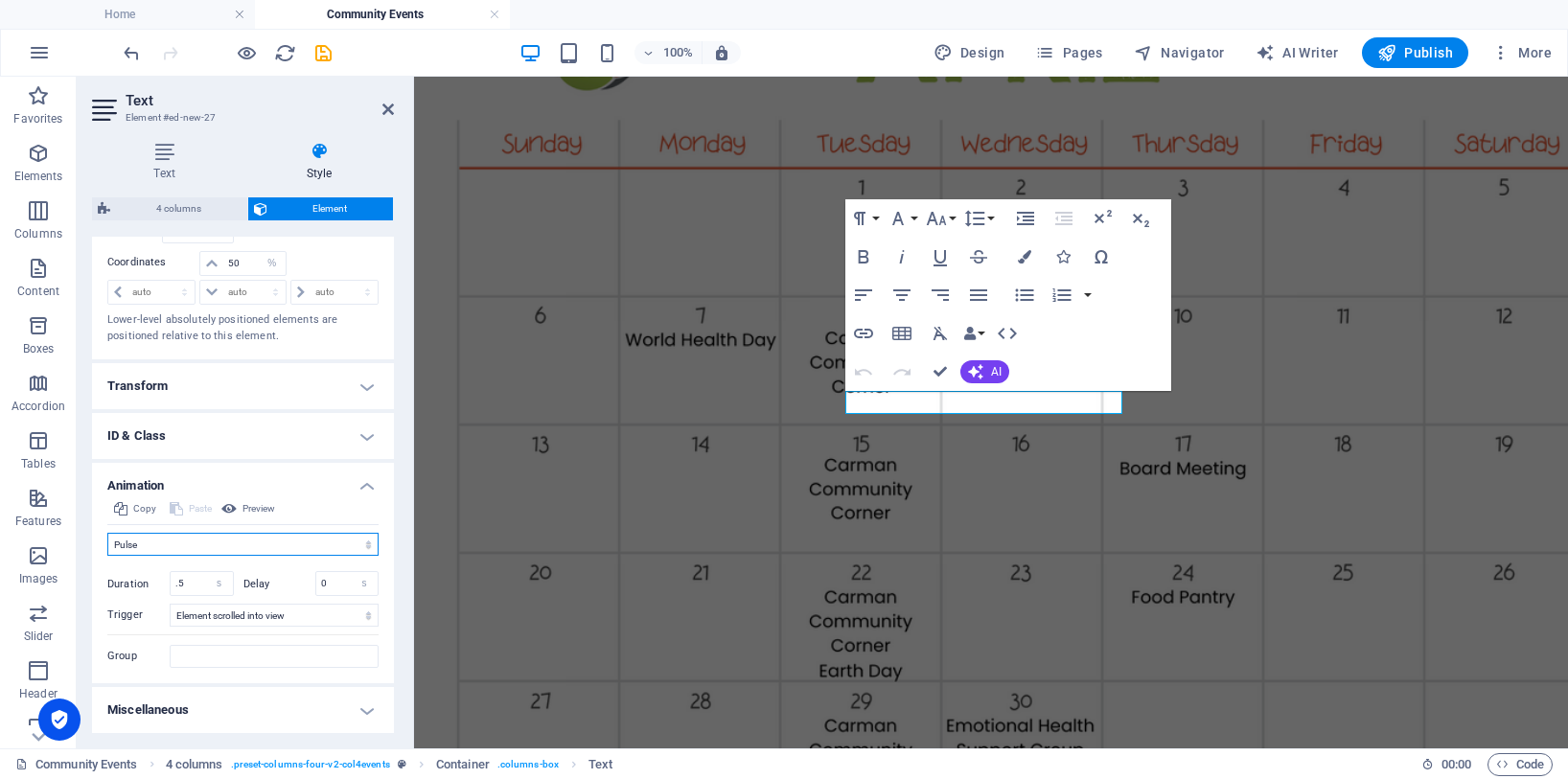 click on "Don't animate Show / Hide Slide up/down Zoom in/out Slide left to right Slide right to left Slide top to bottom Slide bottom to top Pulse Blink Open as overlay" at bounding box center (242, 544) 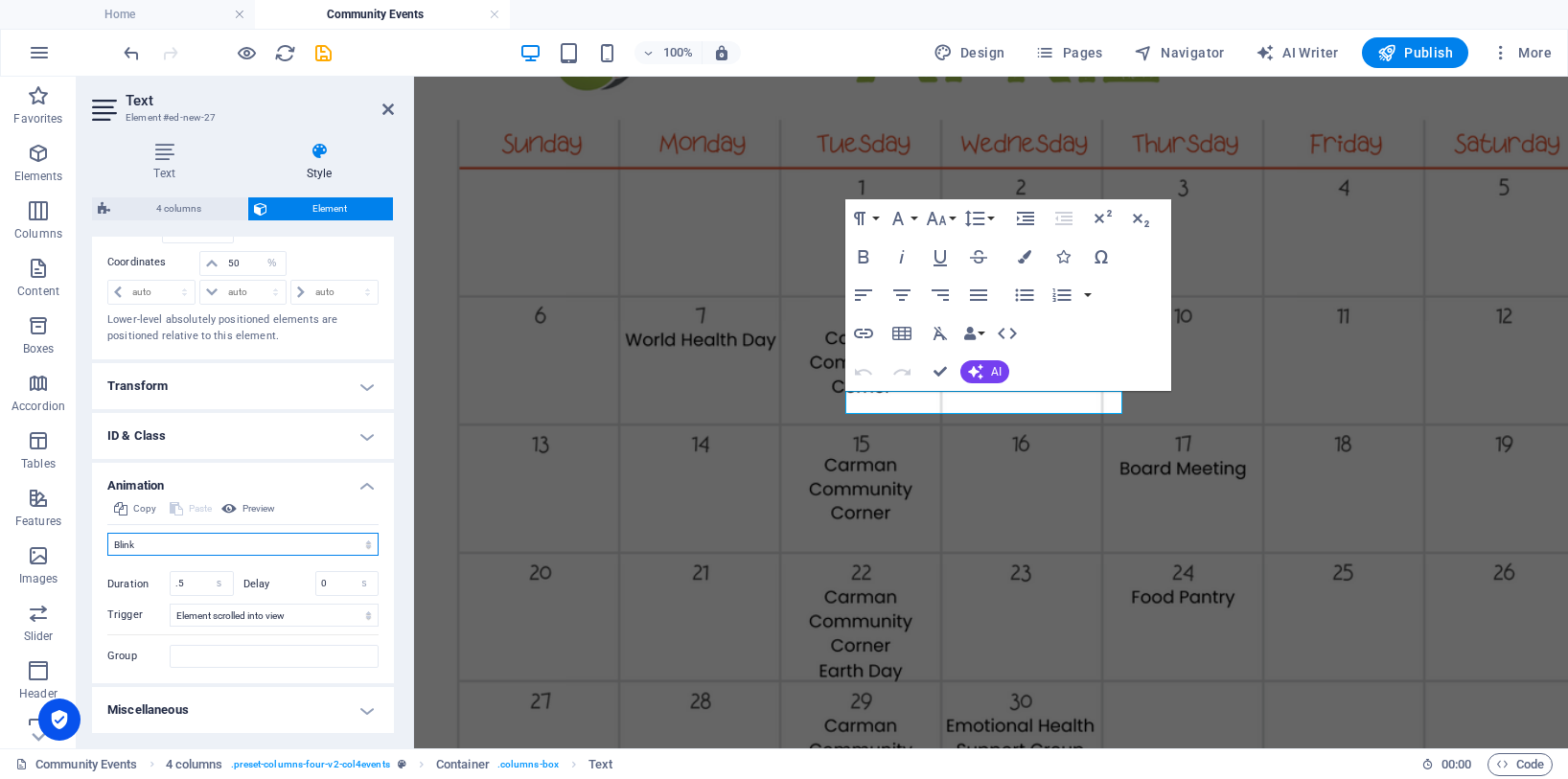 click on "Don't animate Show / Hide Slide up/down Zoom in/out Slide left to right Slide right to left Slide top to bottom Slide bottom to top Pulse Blink Open as overlay" at bounding box center [242, 544] 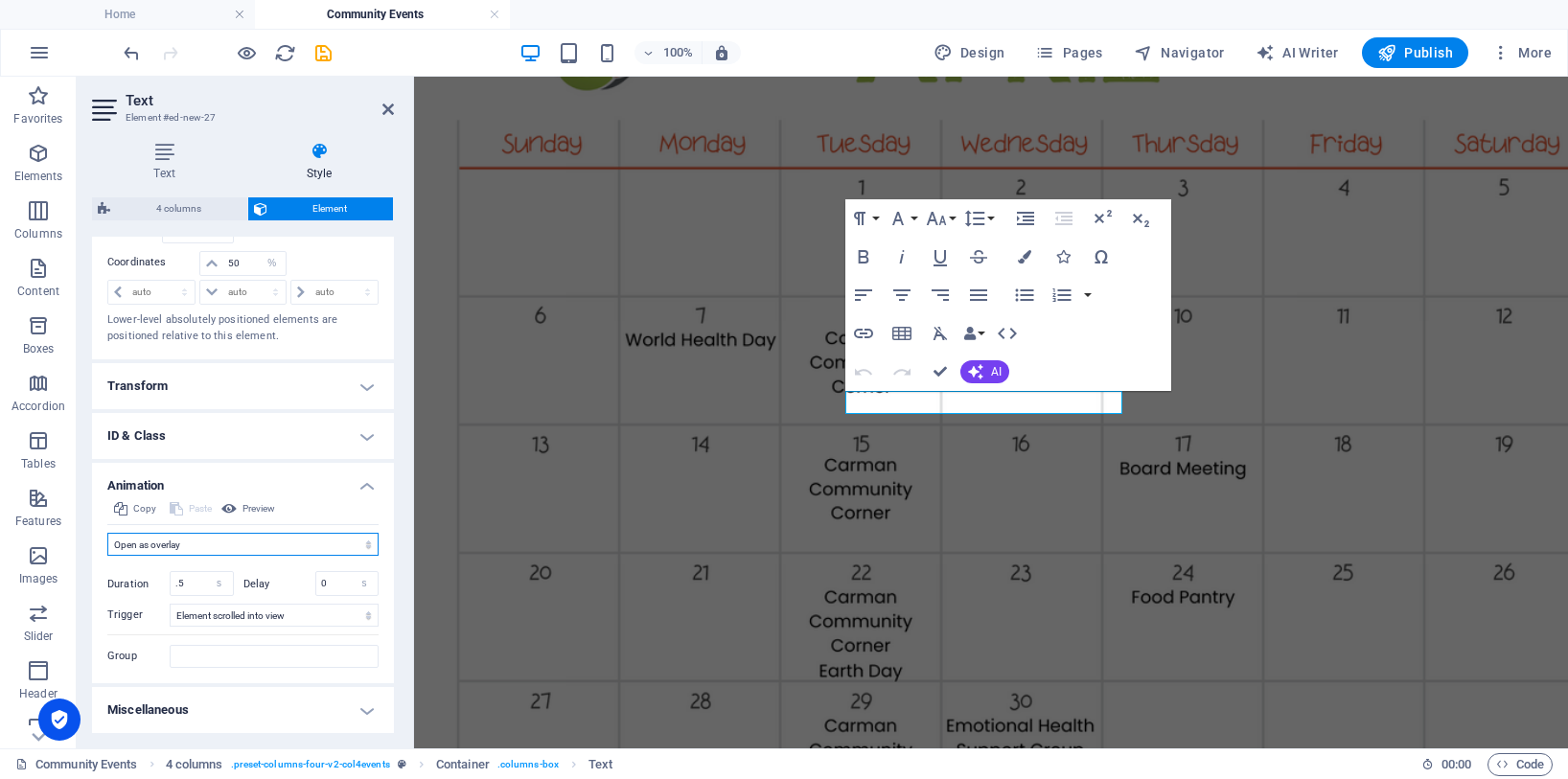 click on "Don't animate Show / Hide Slide up/down Zoom in/out Slide left to right Slide right to left Slide top to bottom Slide bottom to top Pulse Blink Open as overlay" at bounding box center [242, 544] 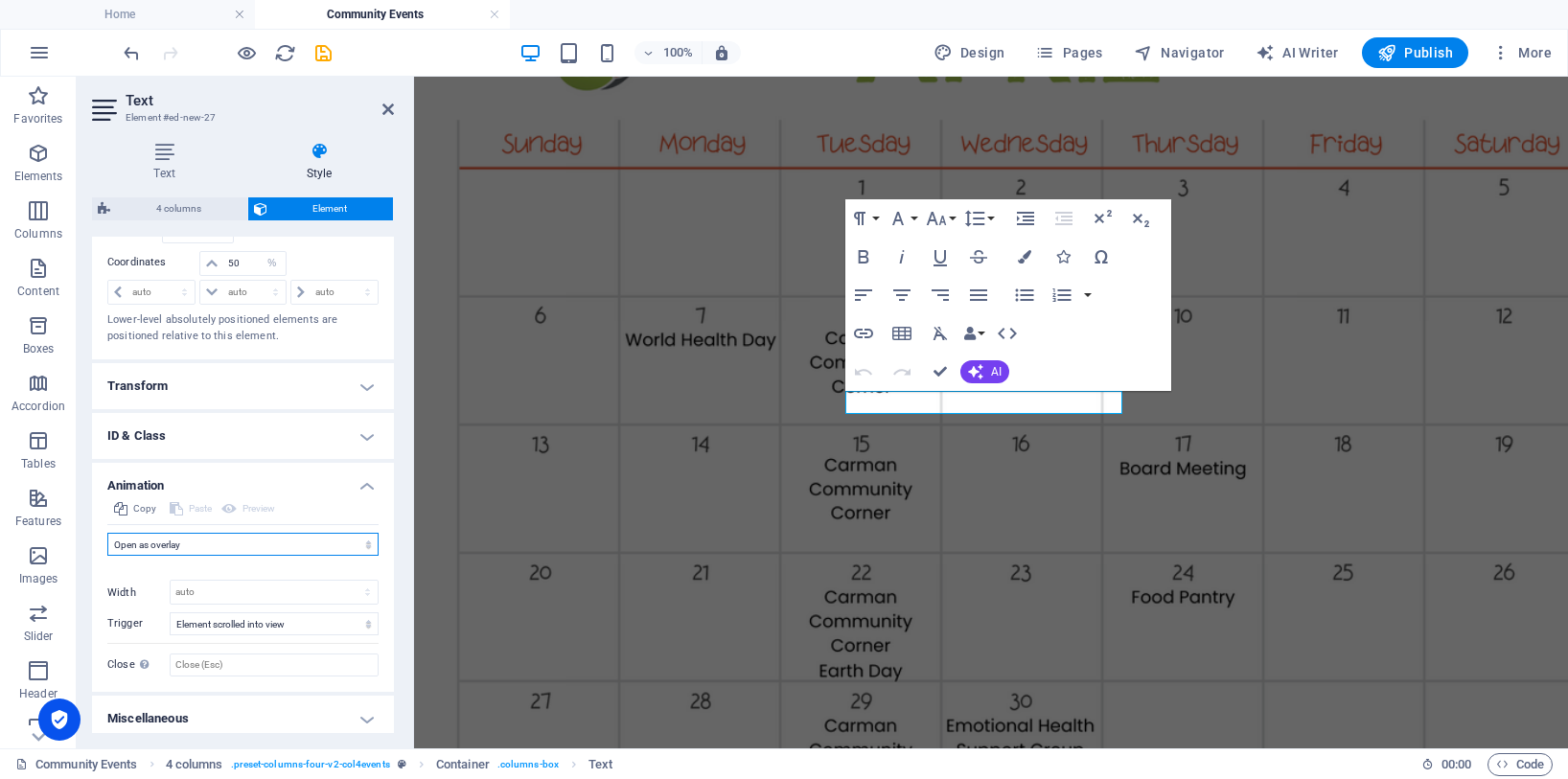 click on "Don't animate Show / Hide Slide up/down Zoom in/out Slide left to right Slide right to left Slide top to bottom Slide bottom to top Pulse Blink Open as overlay" at bounding box center (242, 544) 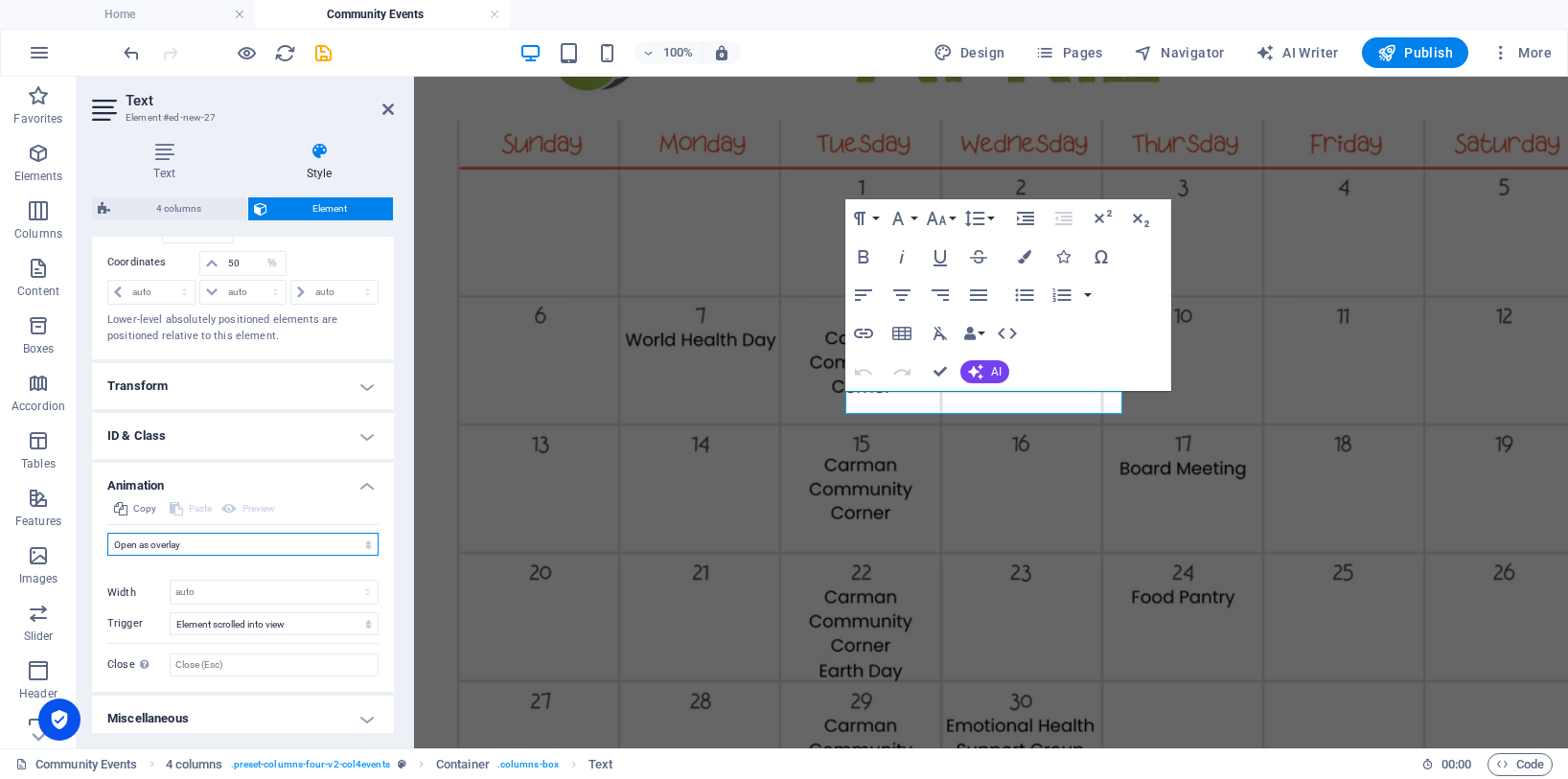 select on "shrink" 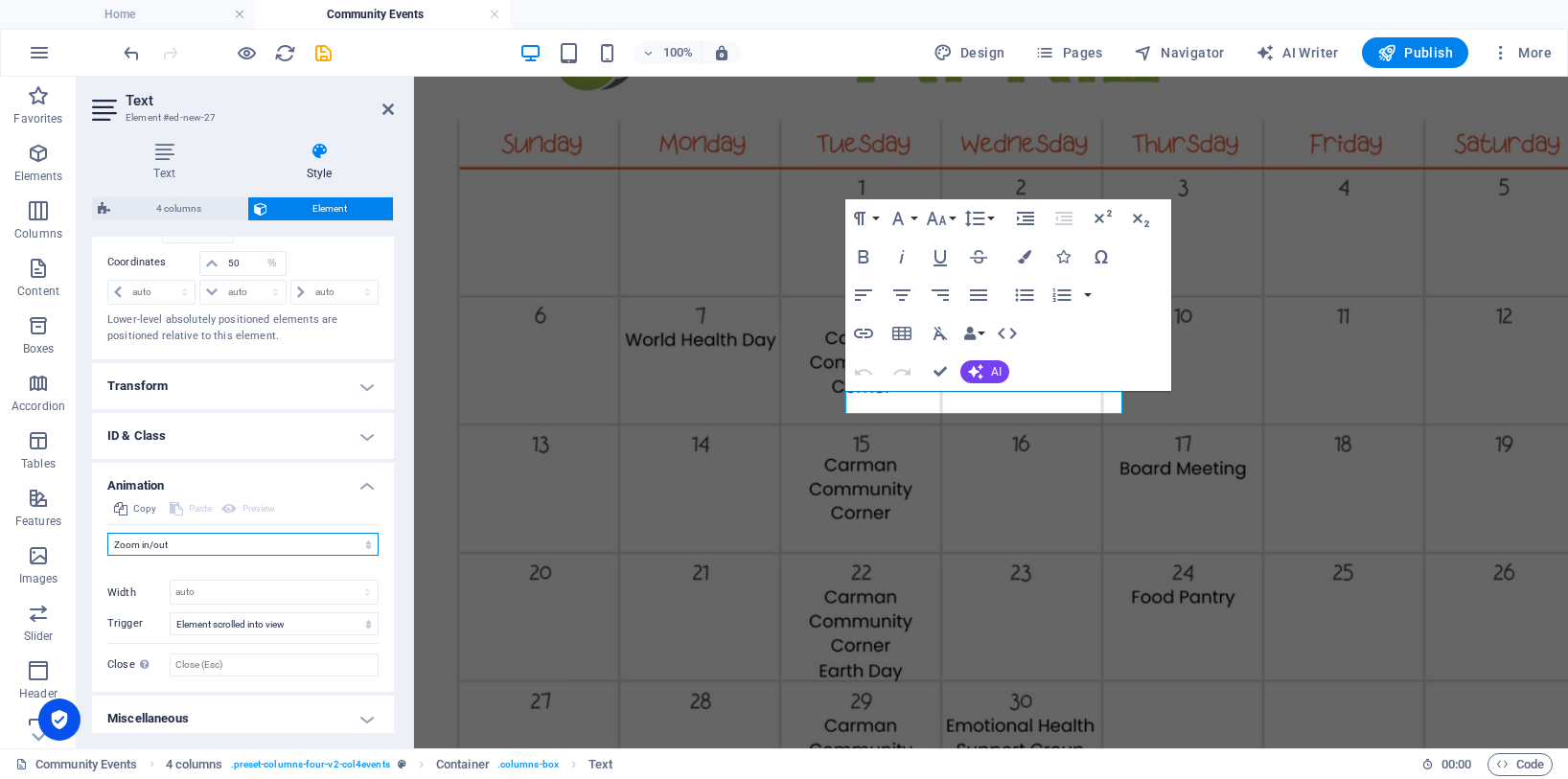 click on "Don't animate Show / Hide Slide up/down Zoom in/out Slide left to right Slide right to left Slide top to bottom Slide bottom to top Pulse Blink Open as overlay" at bounding box center [242, 544] 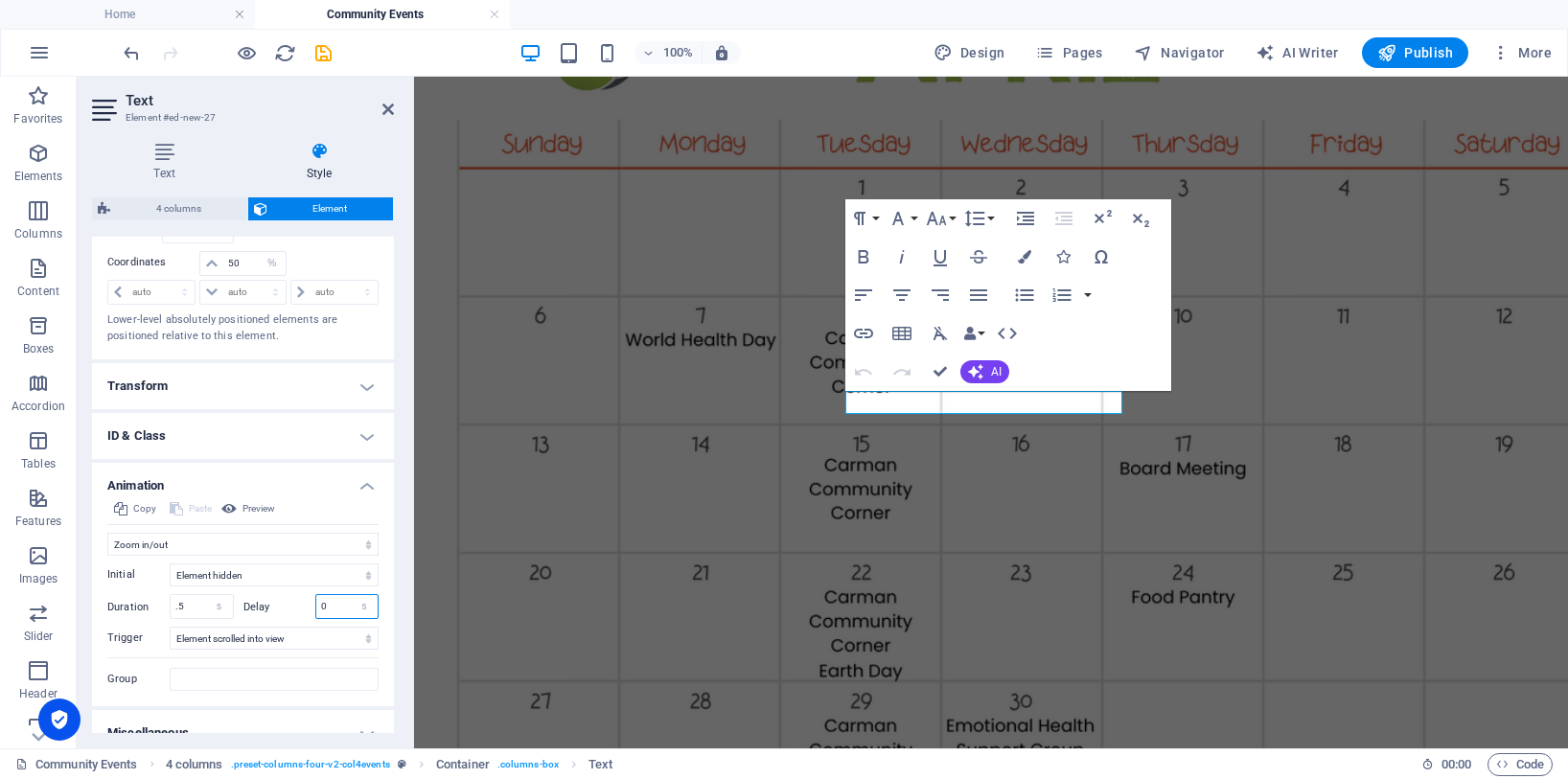 drag, startPoint x: 327, startPoint y: 605, endPoint x: 315, endPoint y: 605, distance: 12 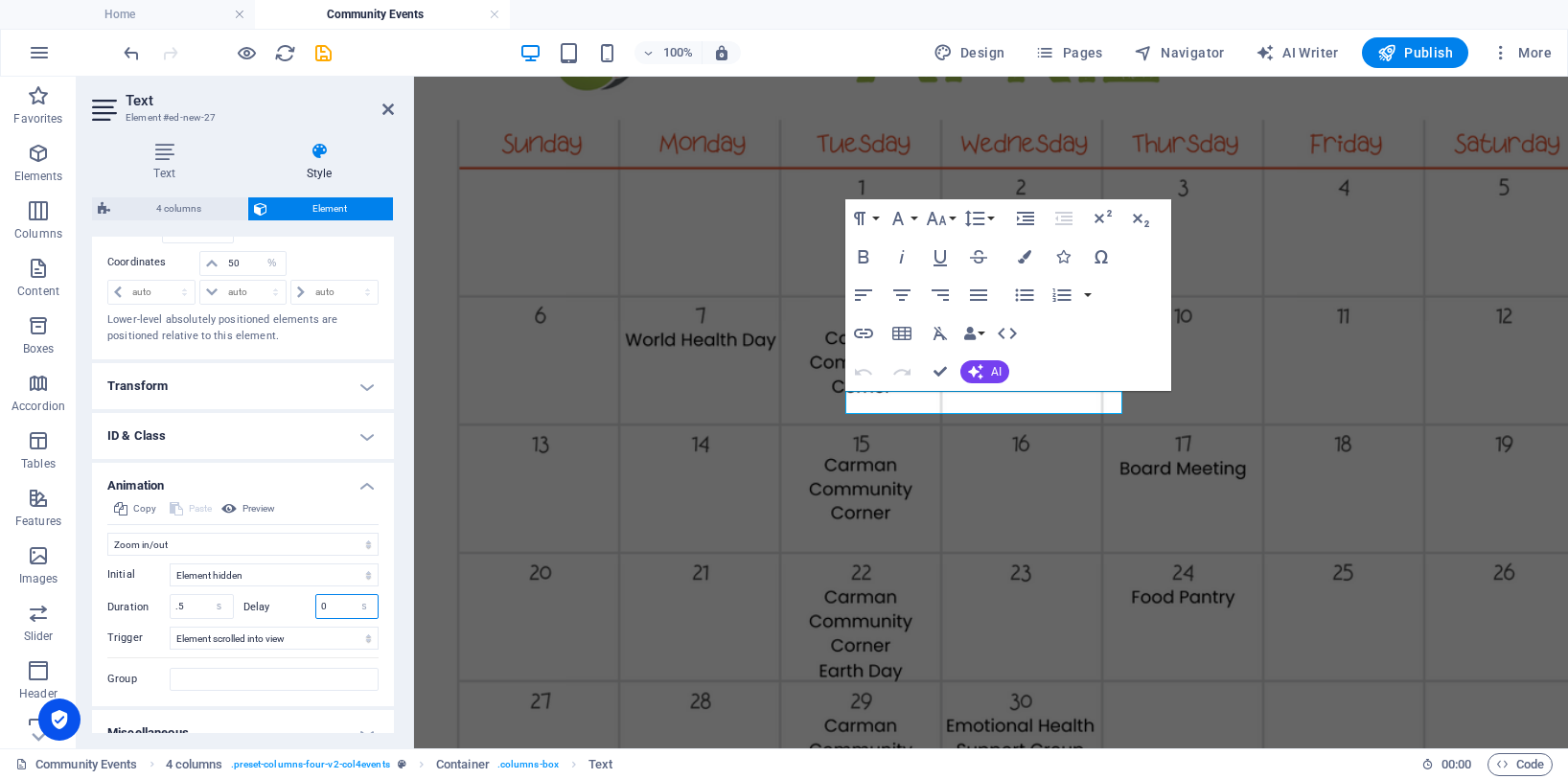 click on "0" at bounding box center (347, 607) 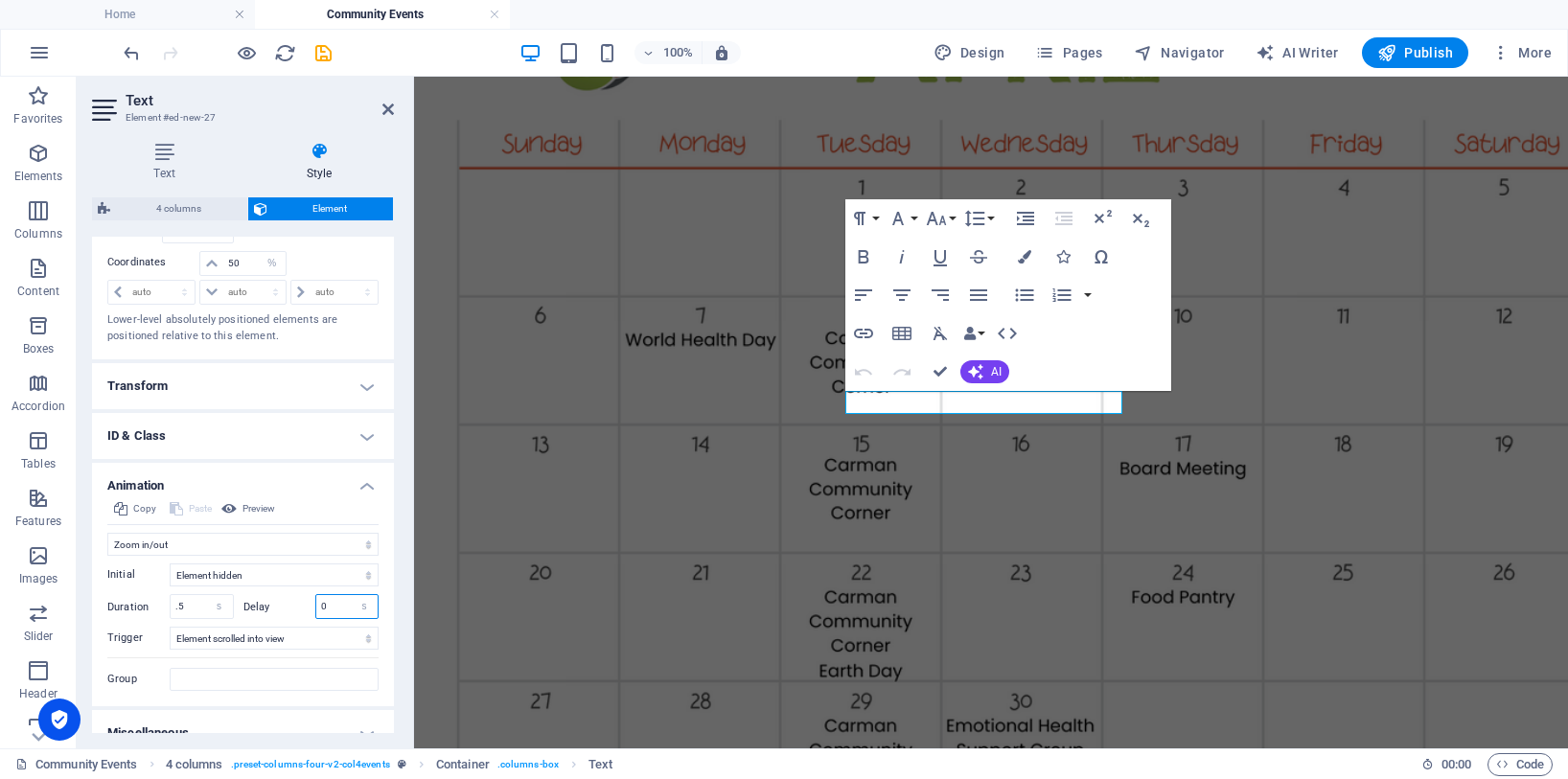 type on "2" 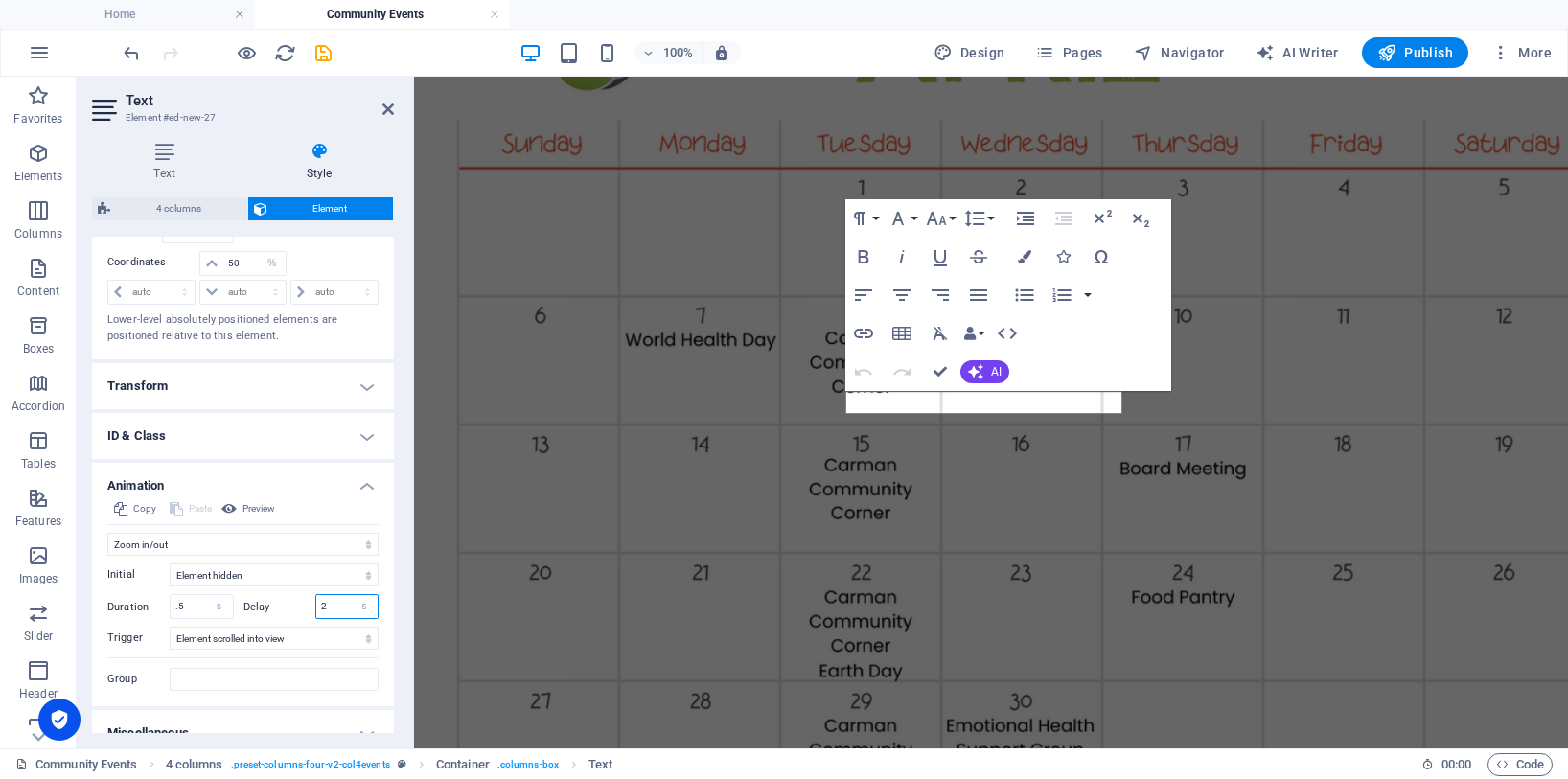 drag, startPoint x: 325, startPoint y: 608, endPoint x: 299, endPoint y: 609, distance: 26.019224 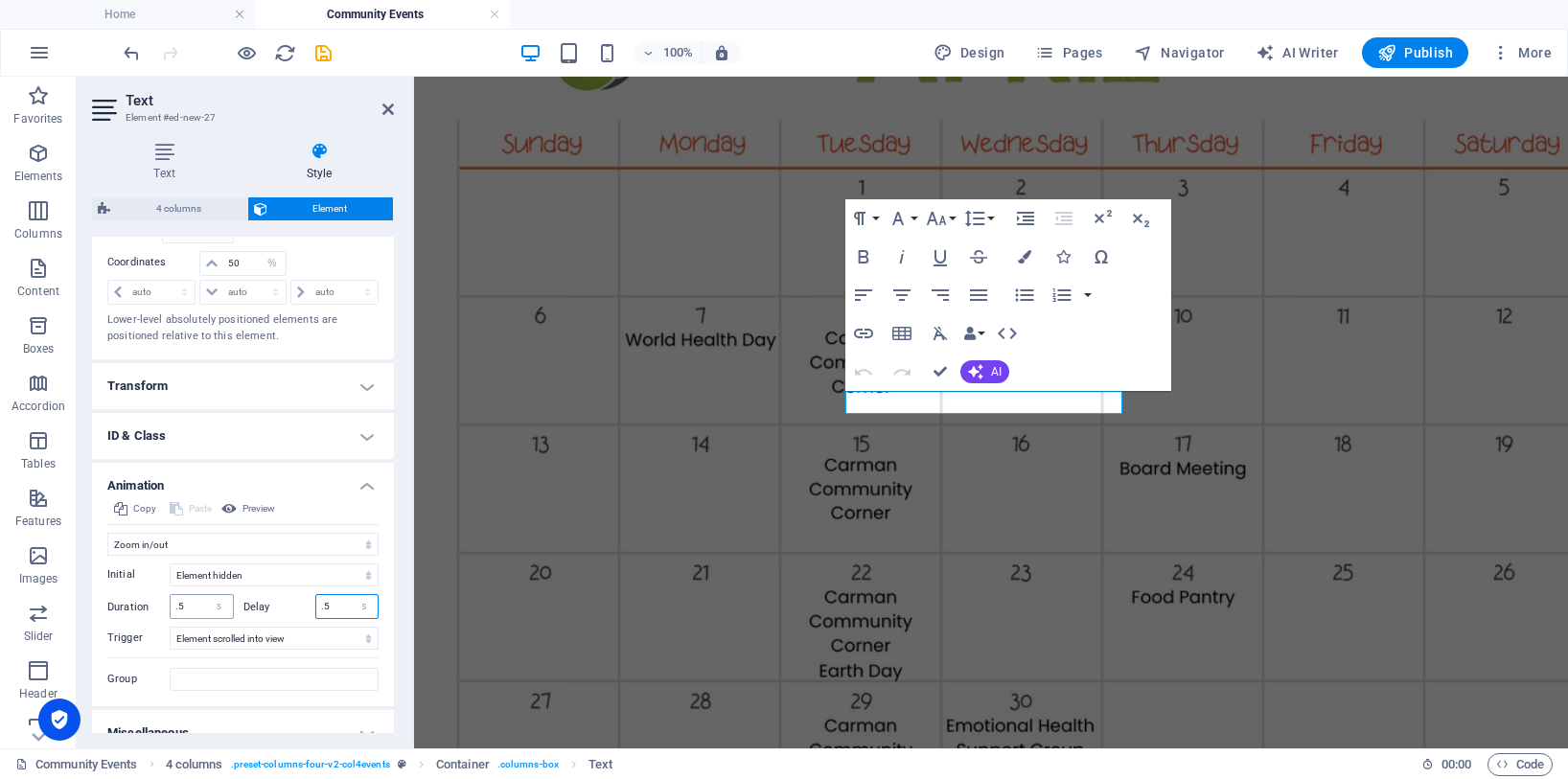 type on ".5" 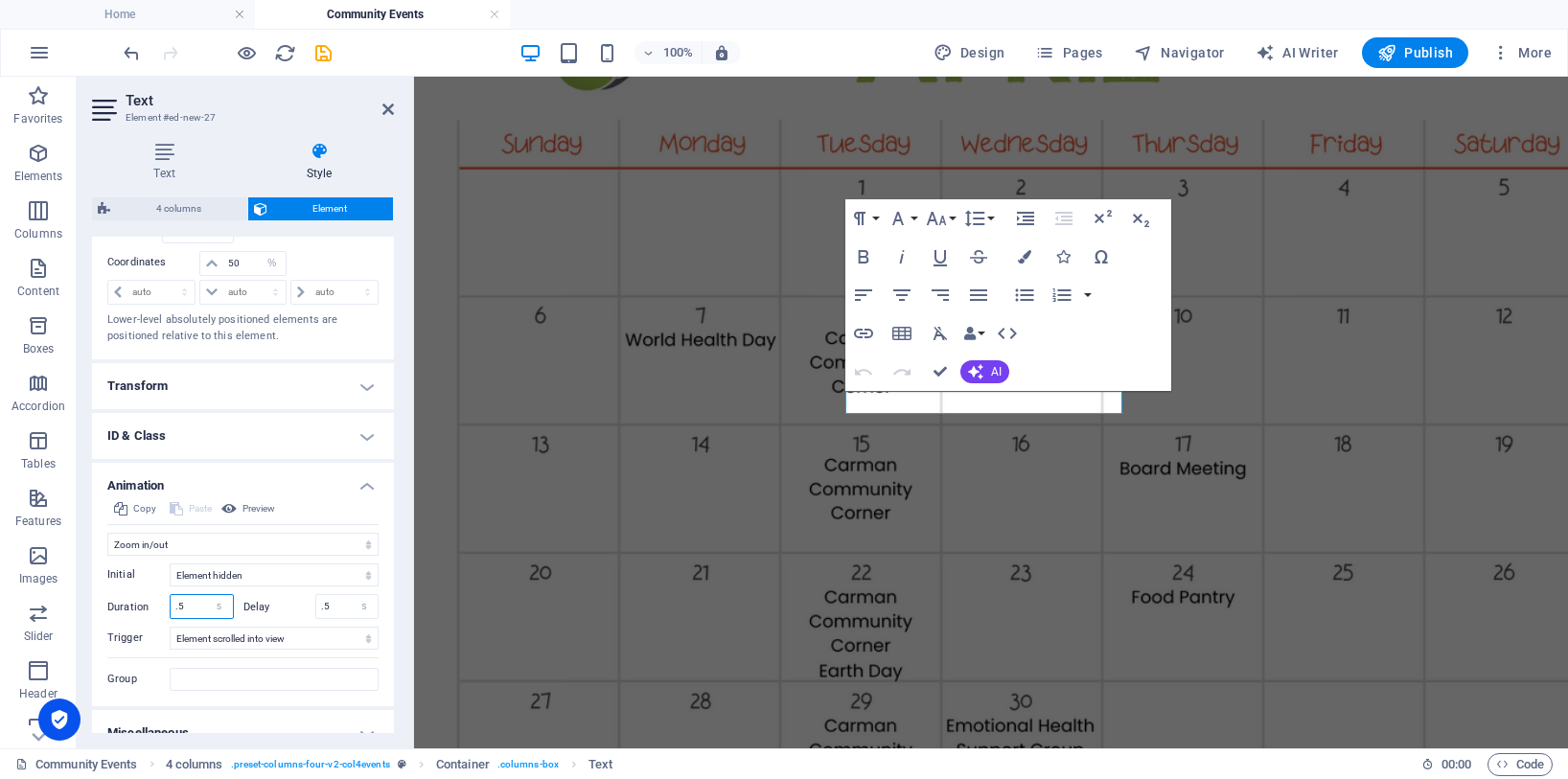 drag, startPoint x: 186, startPoint y: 604, endPoint x: 159, endPoint y: 605, distance: 27.01851 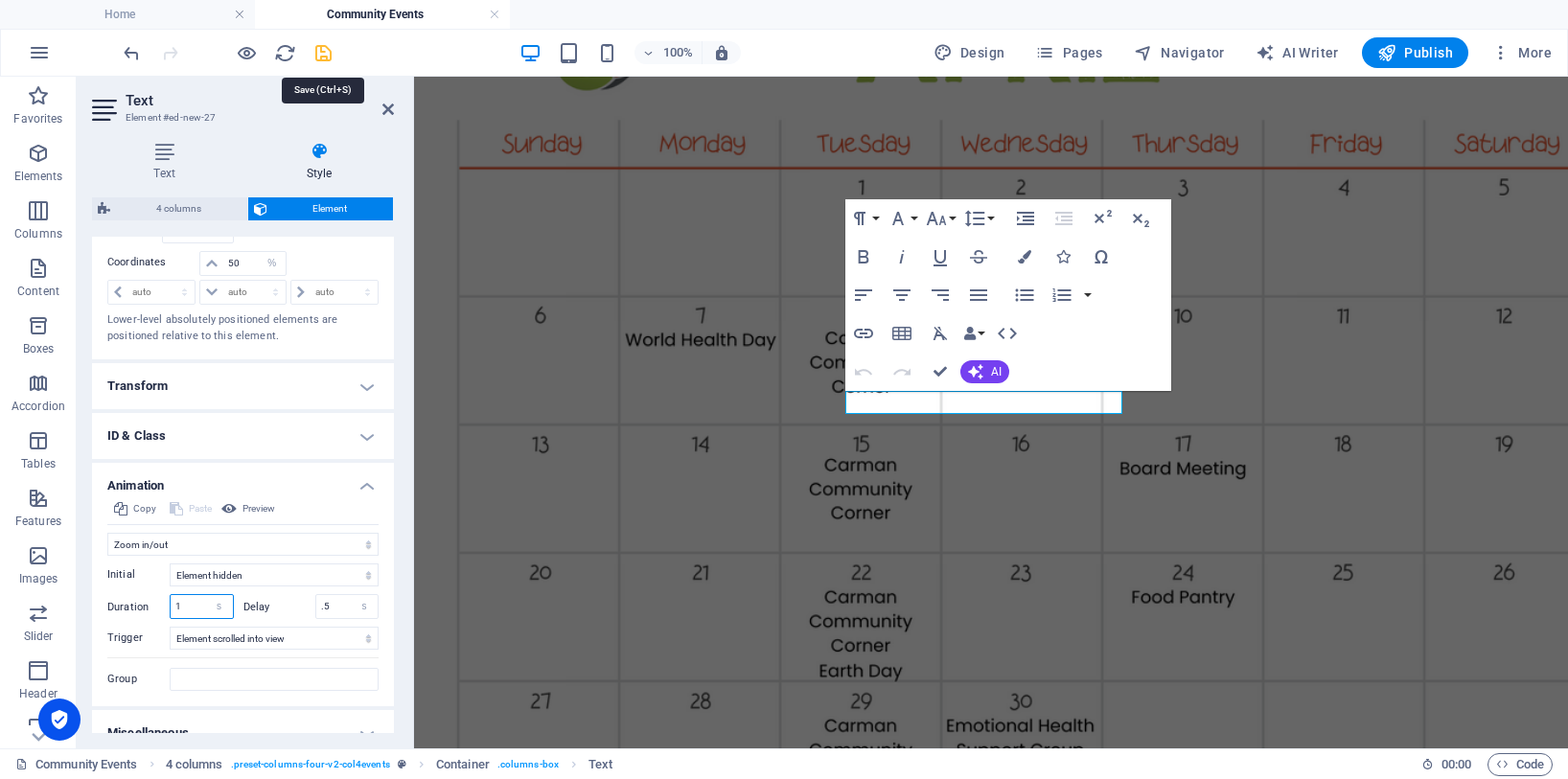 type on "1" 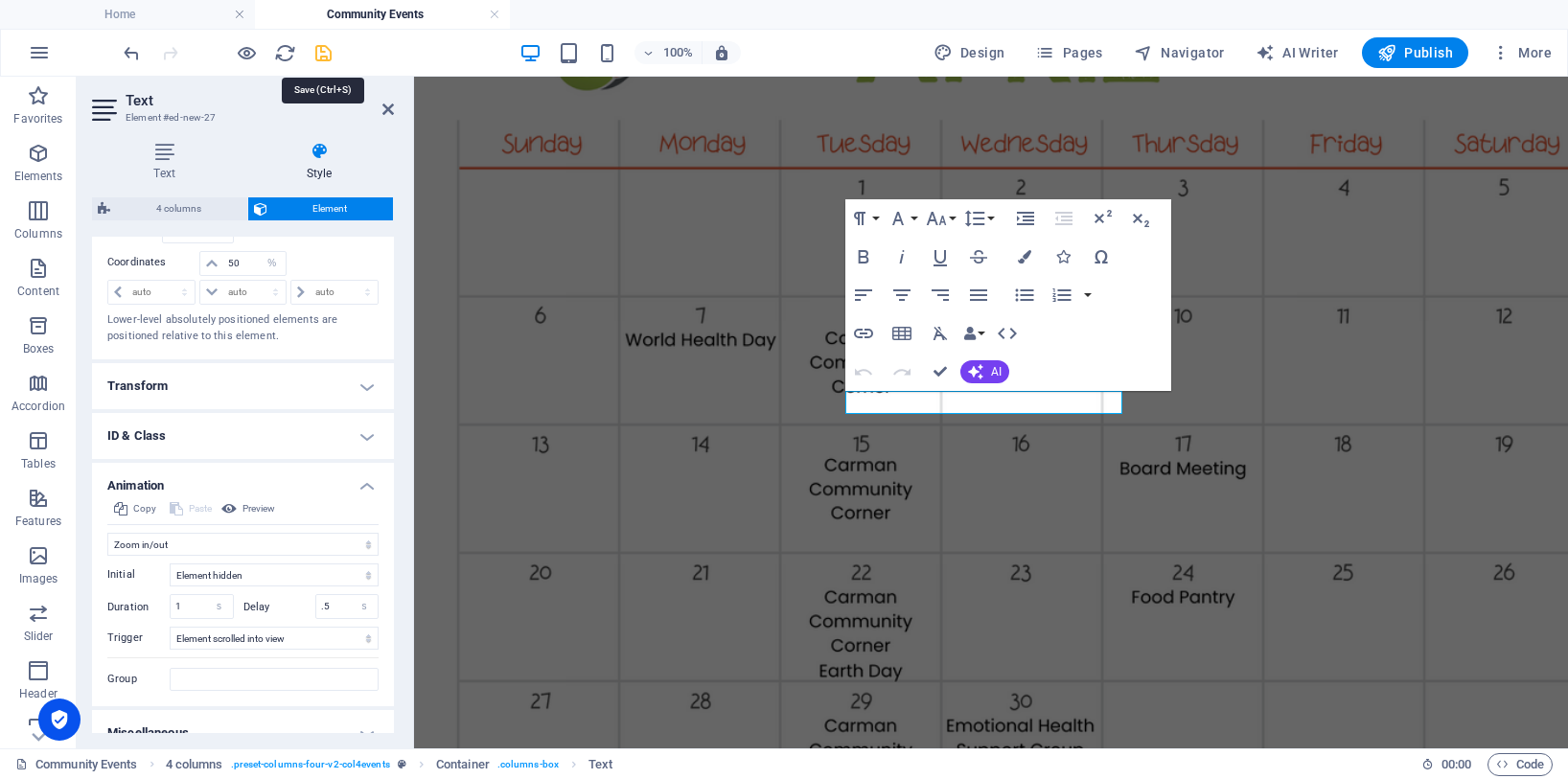 click at bounding box center (323, 53) 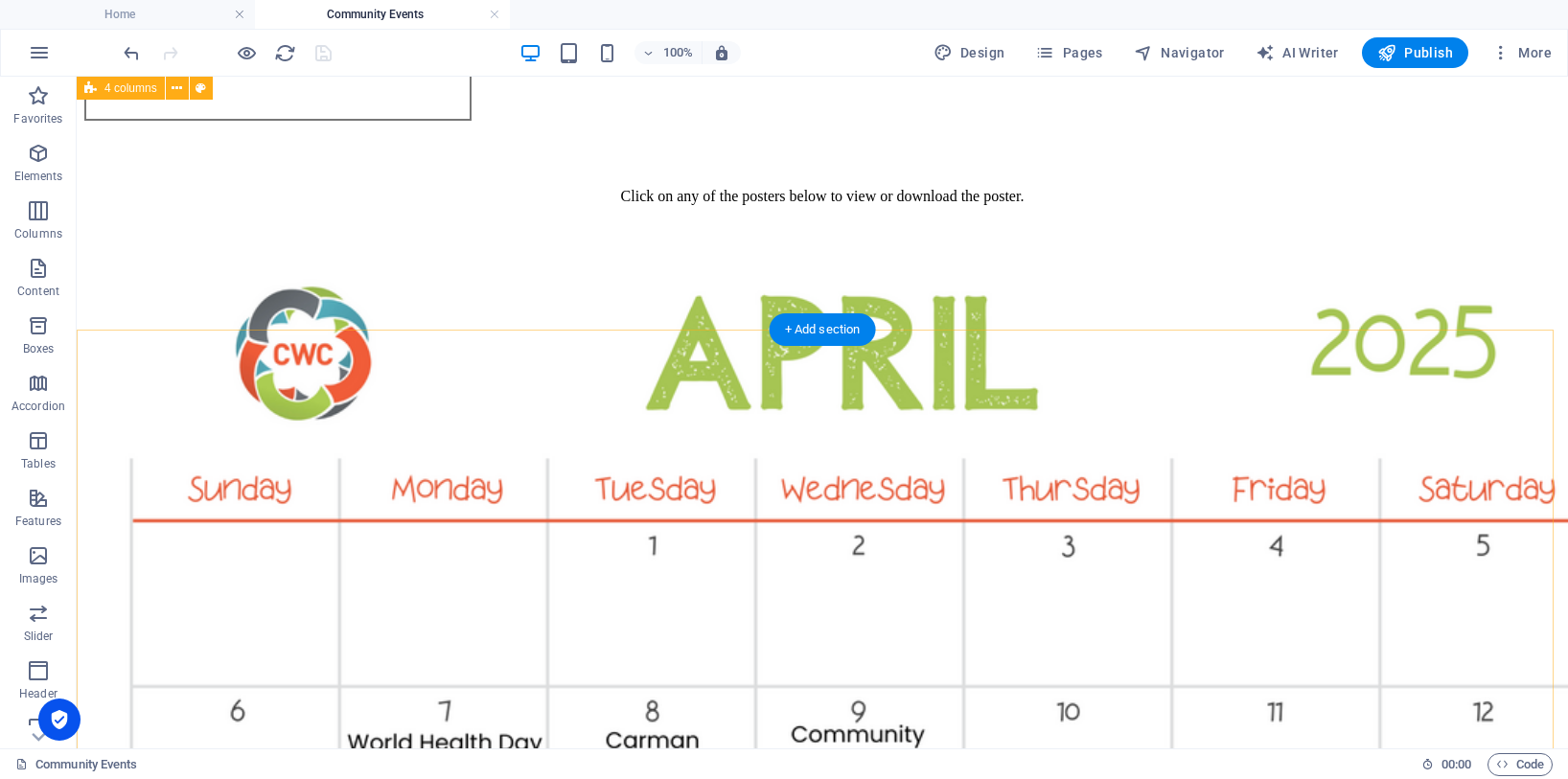 scroll, scrollTop: 1727, scrollLeft: 0, axis: vertical 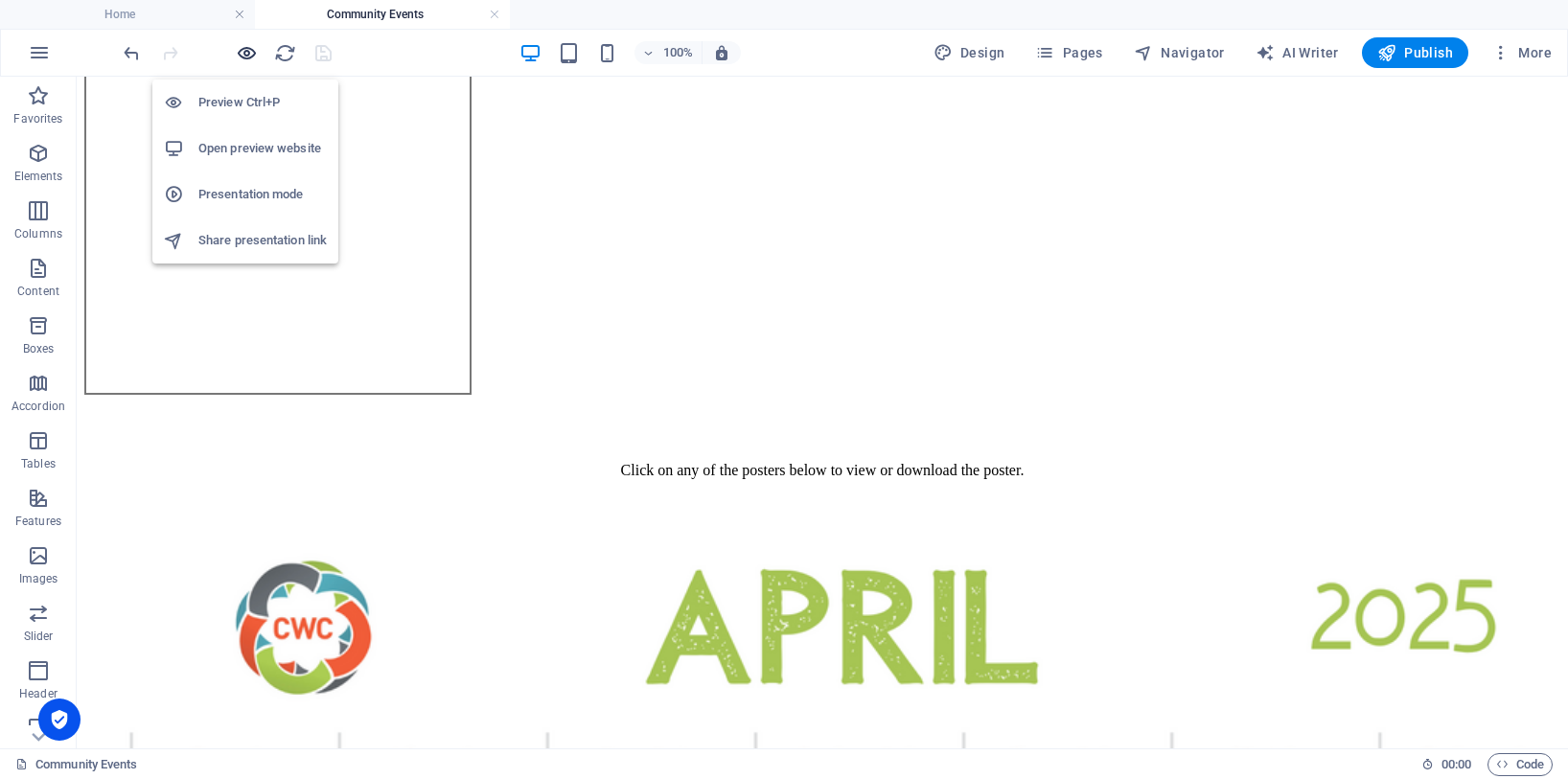 click at bounding box center [246, 53] 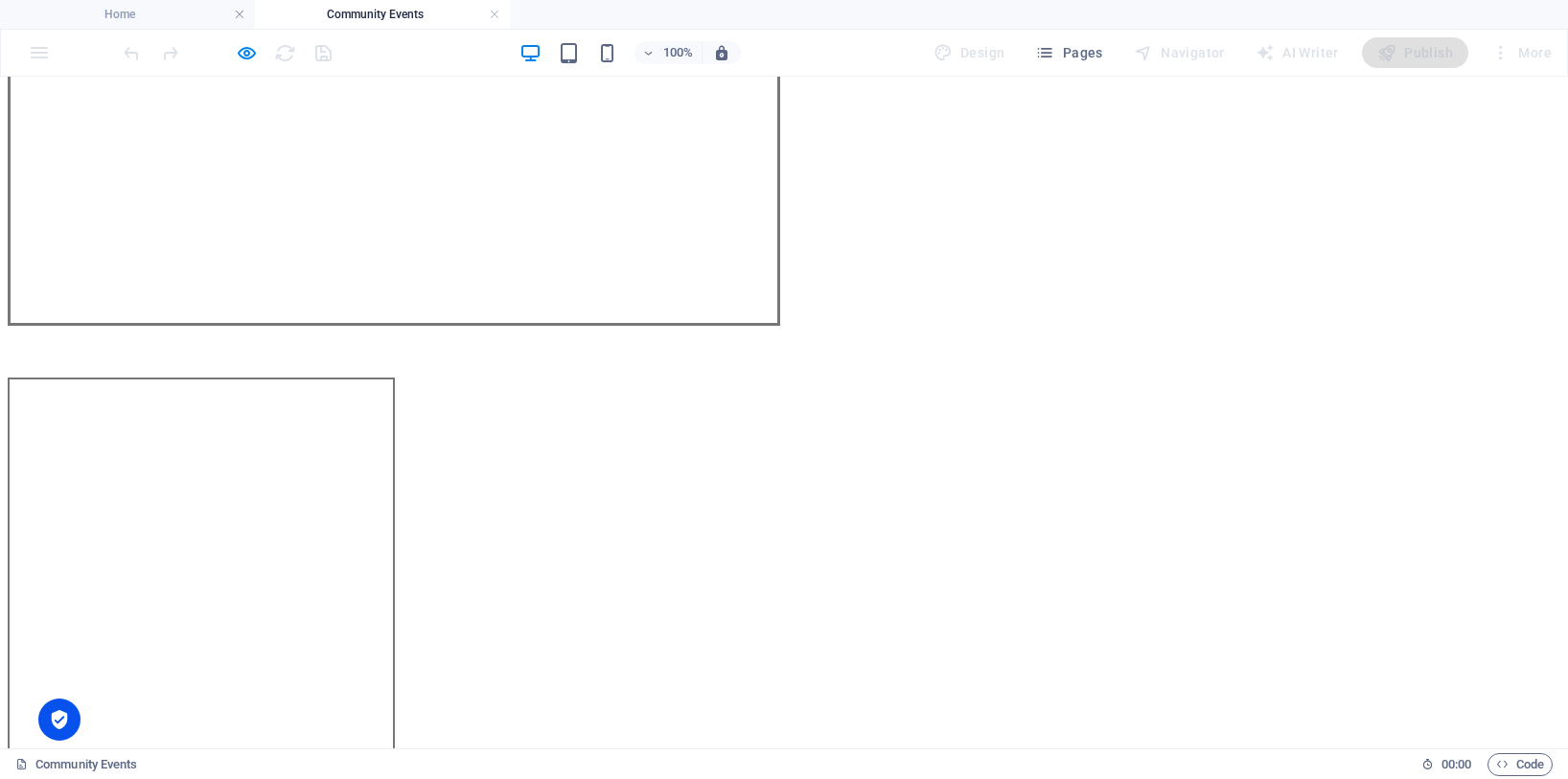 scroll, scrollTop: 1193, scrollLeft: 0, axis: vertical 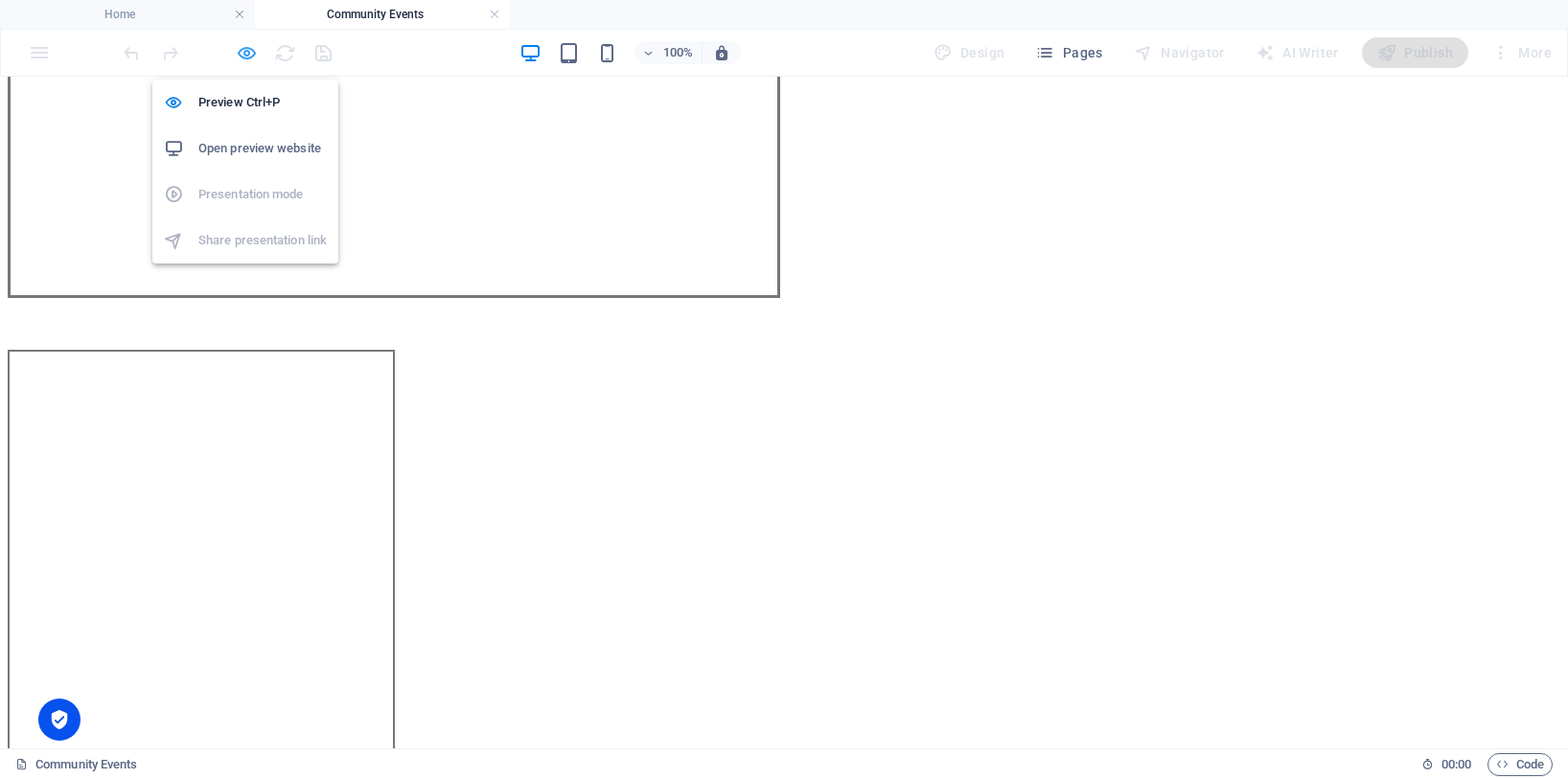 click at bounding box center (246, 53) 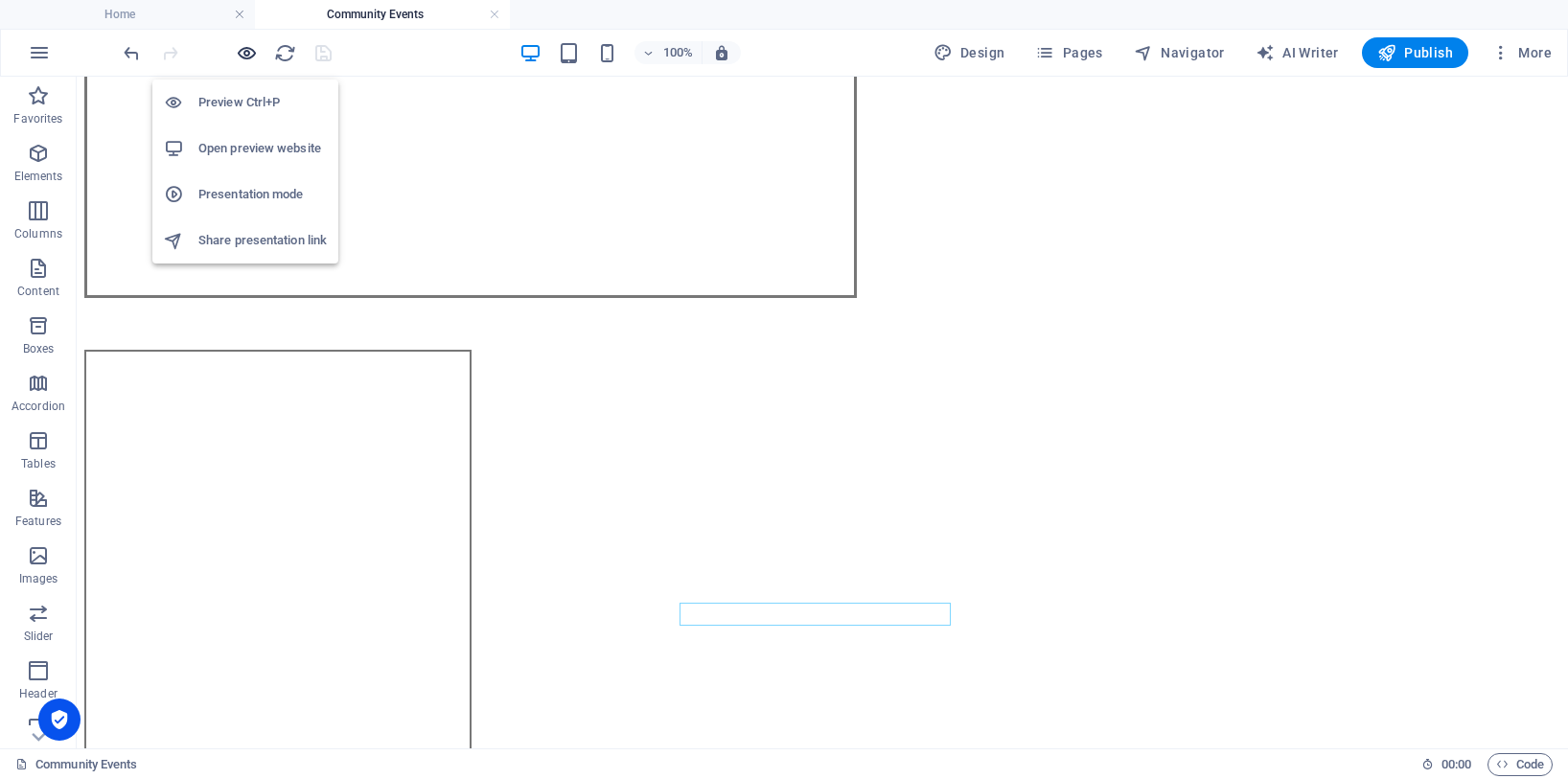 scroll, scrollTop: 2082, scrollLeft: 0, axis: vertical 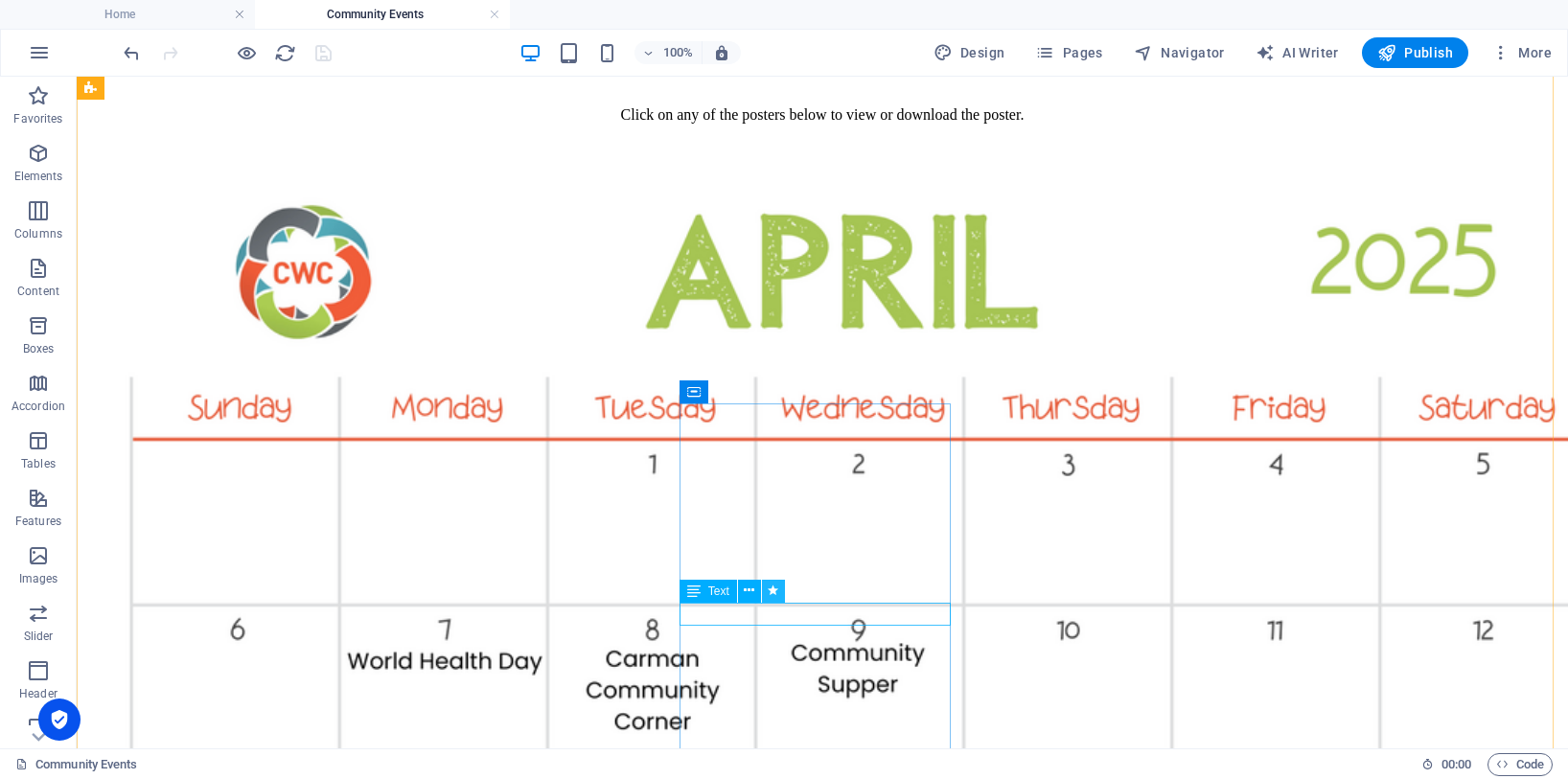 click at bounding box center (772, 590) 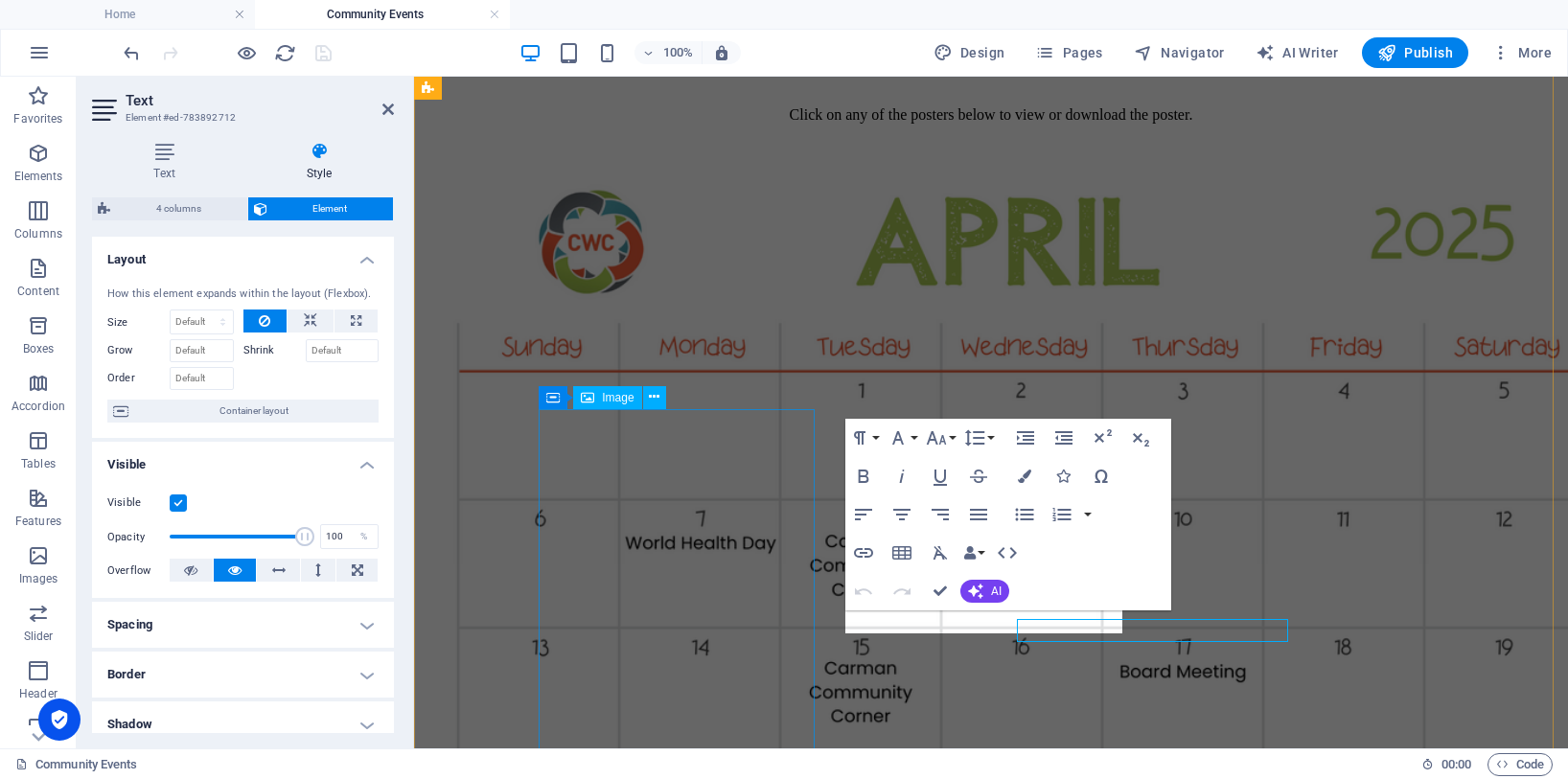 scroll, scrollTop: 2066, scrollLeft: 0, axis: vertical 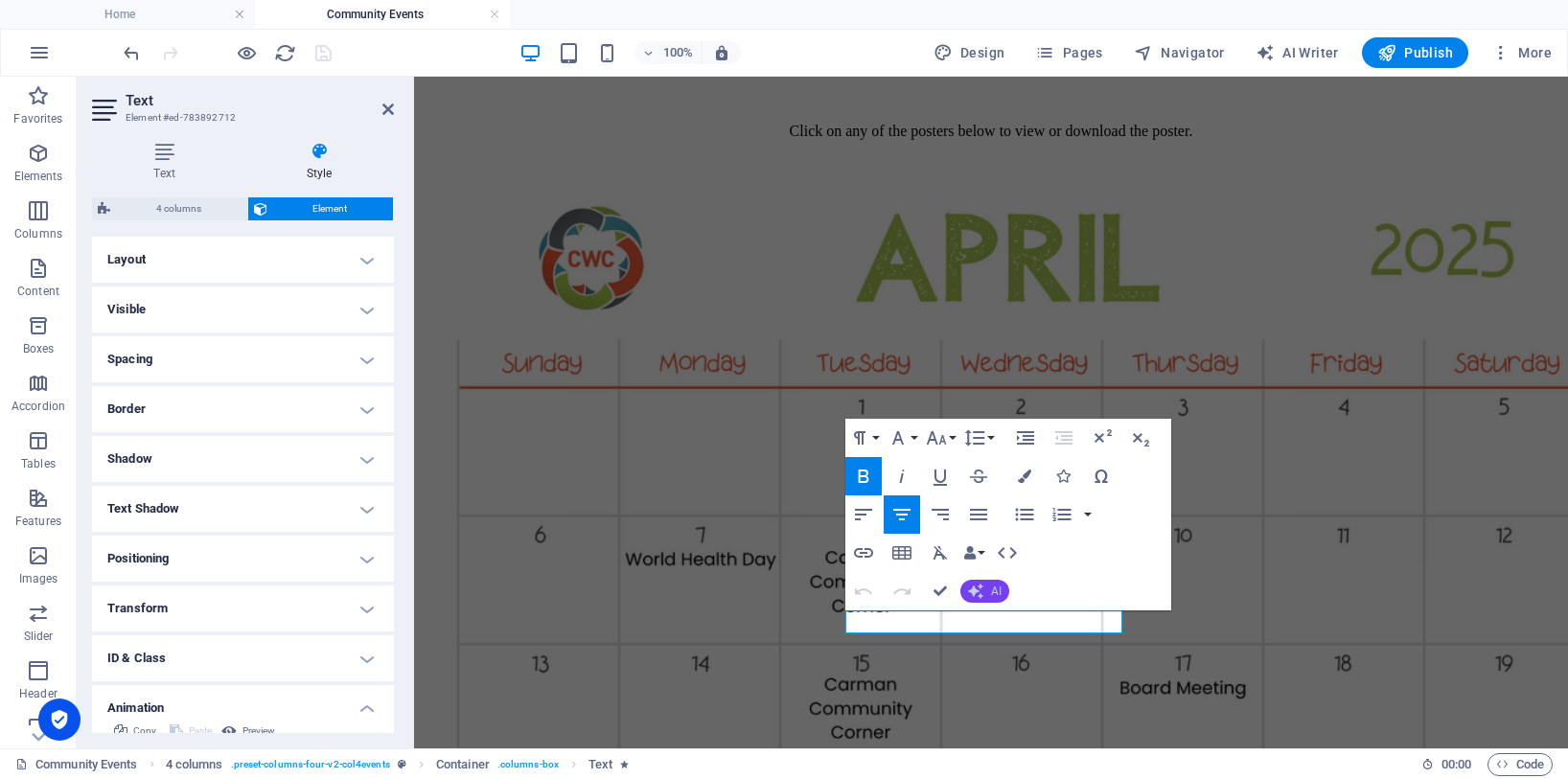 click 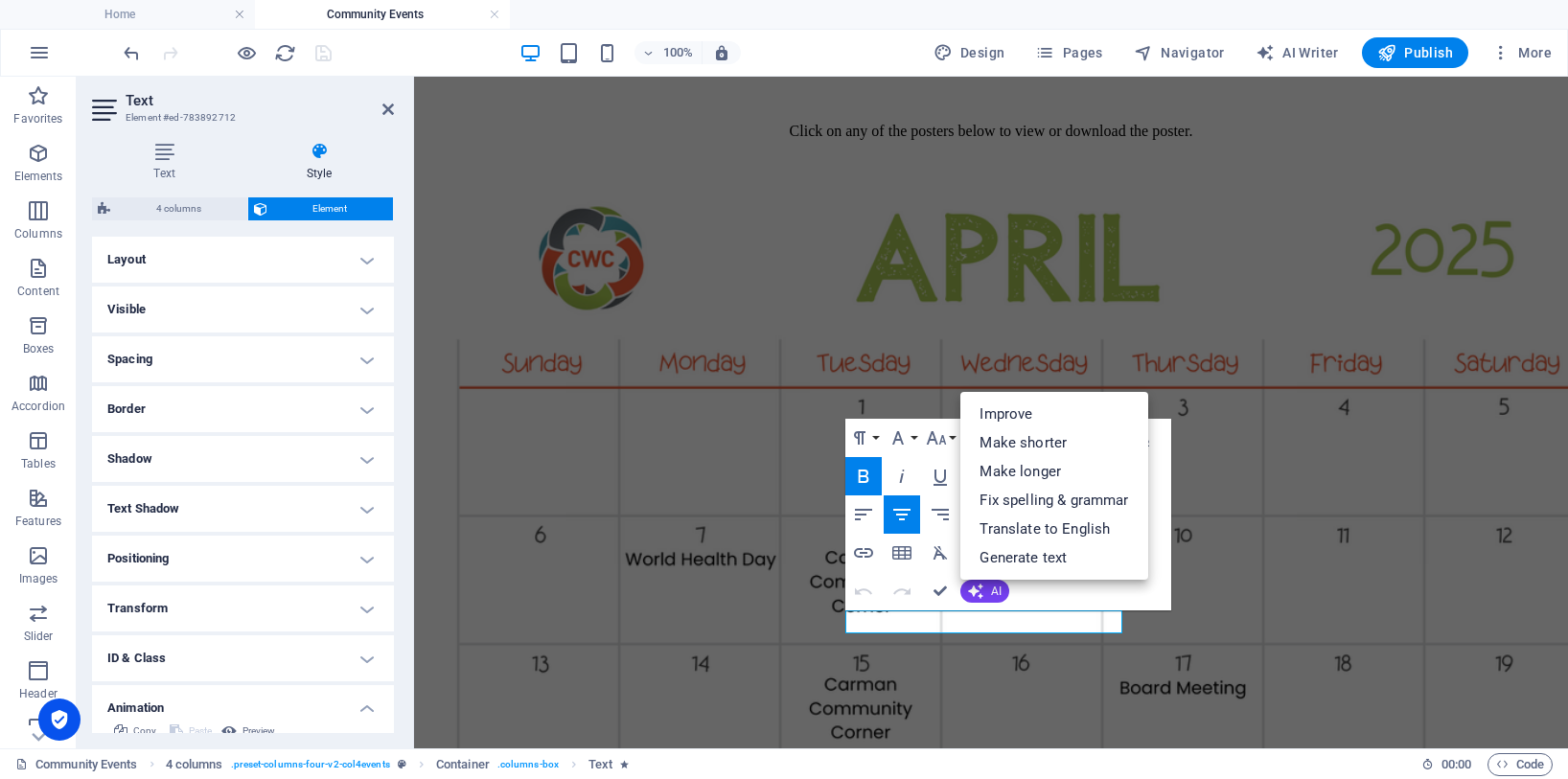 click on "Paragraph Format Normal Heading 1 Heading 2 Heading 3 Heading 4 Heading 5 Heading 6 Code Font Family Arial [US_STATE] Impact Tahoma Times New Roman Verdana Poppins Font Size 8 9 10 11 12 14 18 24 30 36 48 60 72 96 Line Height Default Single 1.15 1.5 Double Increase Indent Decrease Indent Superscript Subscript Bold Italic Underline Strikethrough Colors Icons Special Characters Align Left Align Center Align Right Align Justify Unordered List   Default Circle Disc Square    Ordered List   Default Lower Alpha Lower Greek Lower Roman Upper Alpha Upper Roman    Insert Link Insert Table Clear Formatting Data Bindings Company First name Last name Street ZIP code City Email Phone Mobile Fax Custom field 1 Custom field 2 Custom field 3 Custom field 4 Custom field 5 Custom field 6 HTML Undo Redo Confirm (Ctrl+⏎) AI Improve Make shorter Make longer Fix spelling & grammar Translate to English Generate text" at bounding box center (1008, 515) 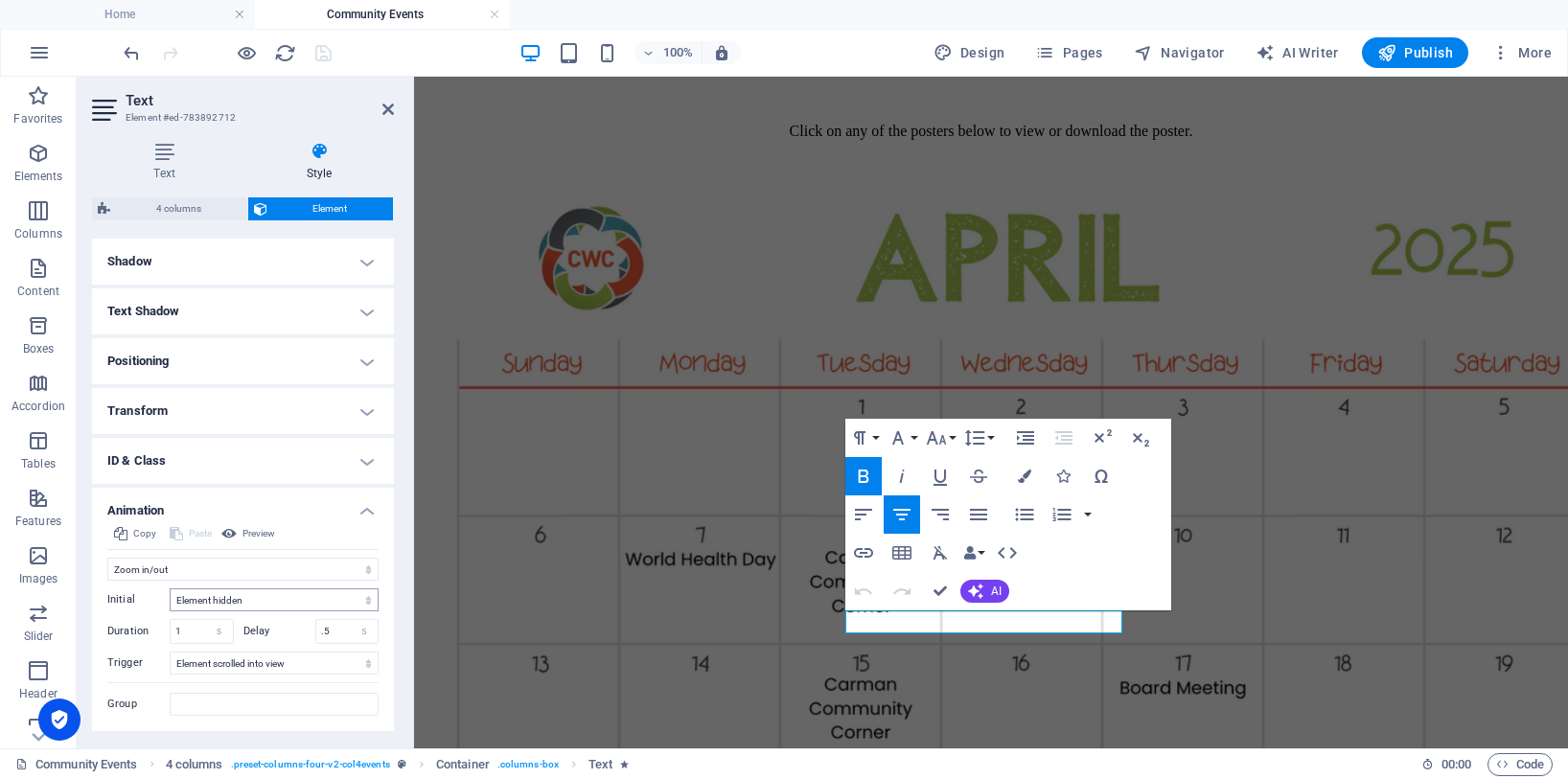 scroll, scrollTop: 245, scrollLeft: 0, axis: vertical 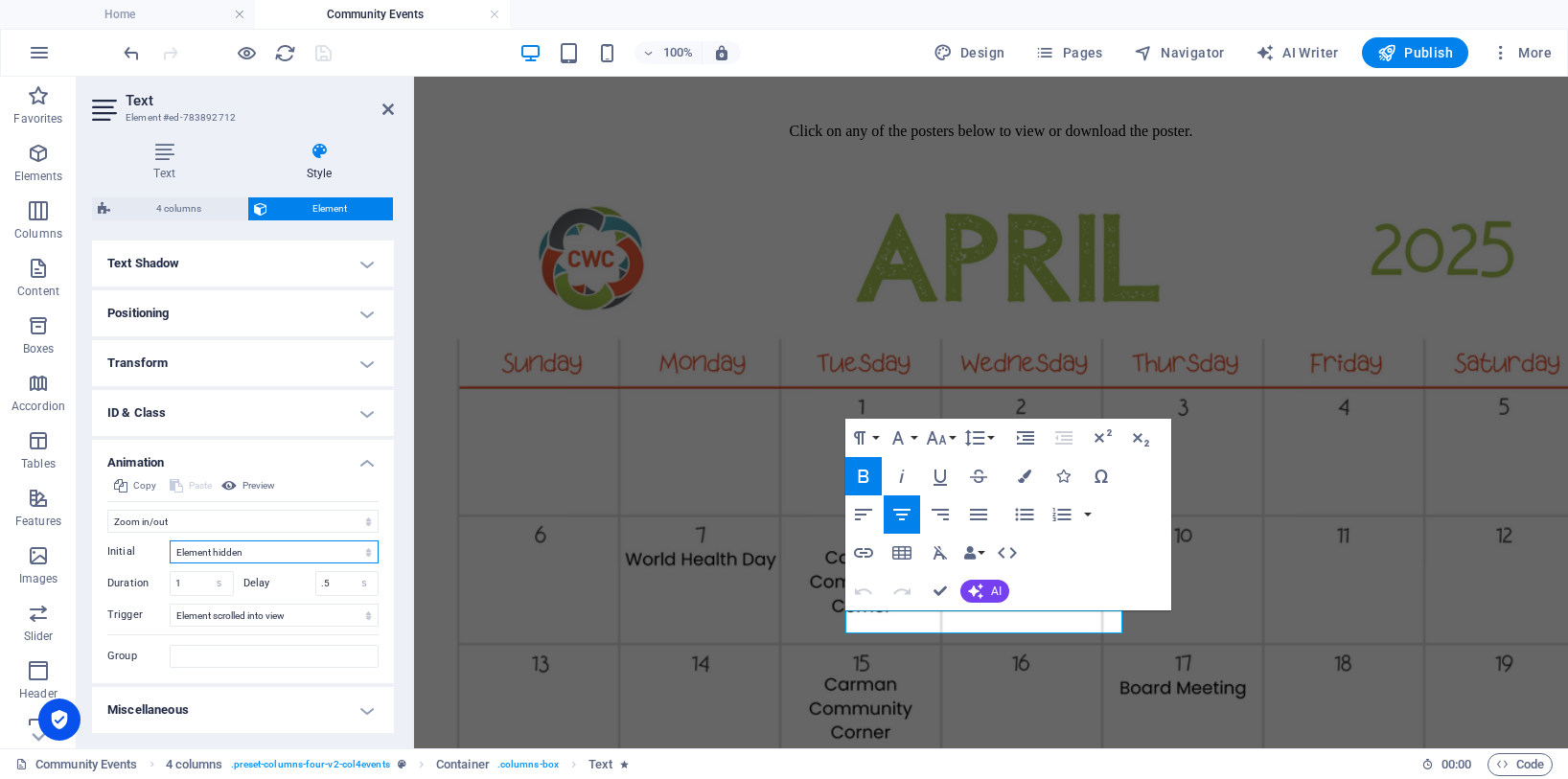 click on "Element hidden Element shown" at bounding box center [274, 552] 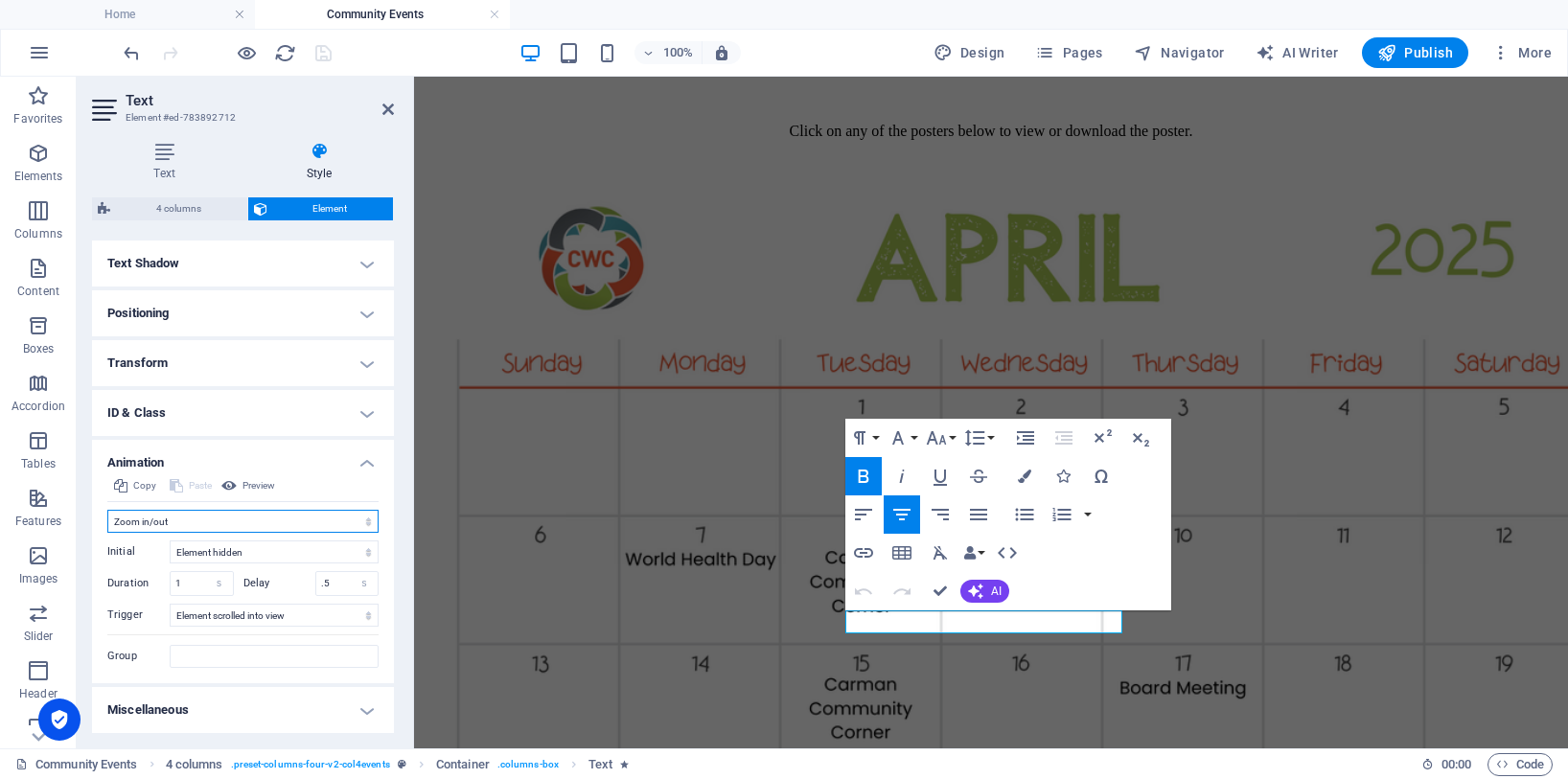 click on "Don't animate Show / Hide Slide up/down Zoom in/out Slide left to right Slide right to left Slide top to bottom Slide bottom to top Pulse Blink Open as overlay" at bounding box center [242, 521] 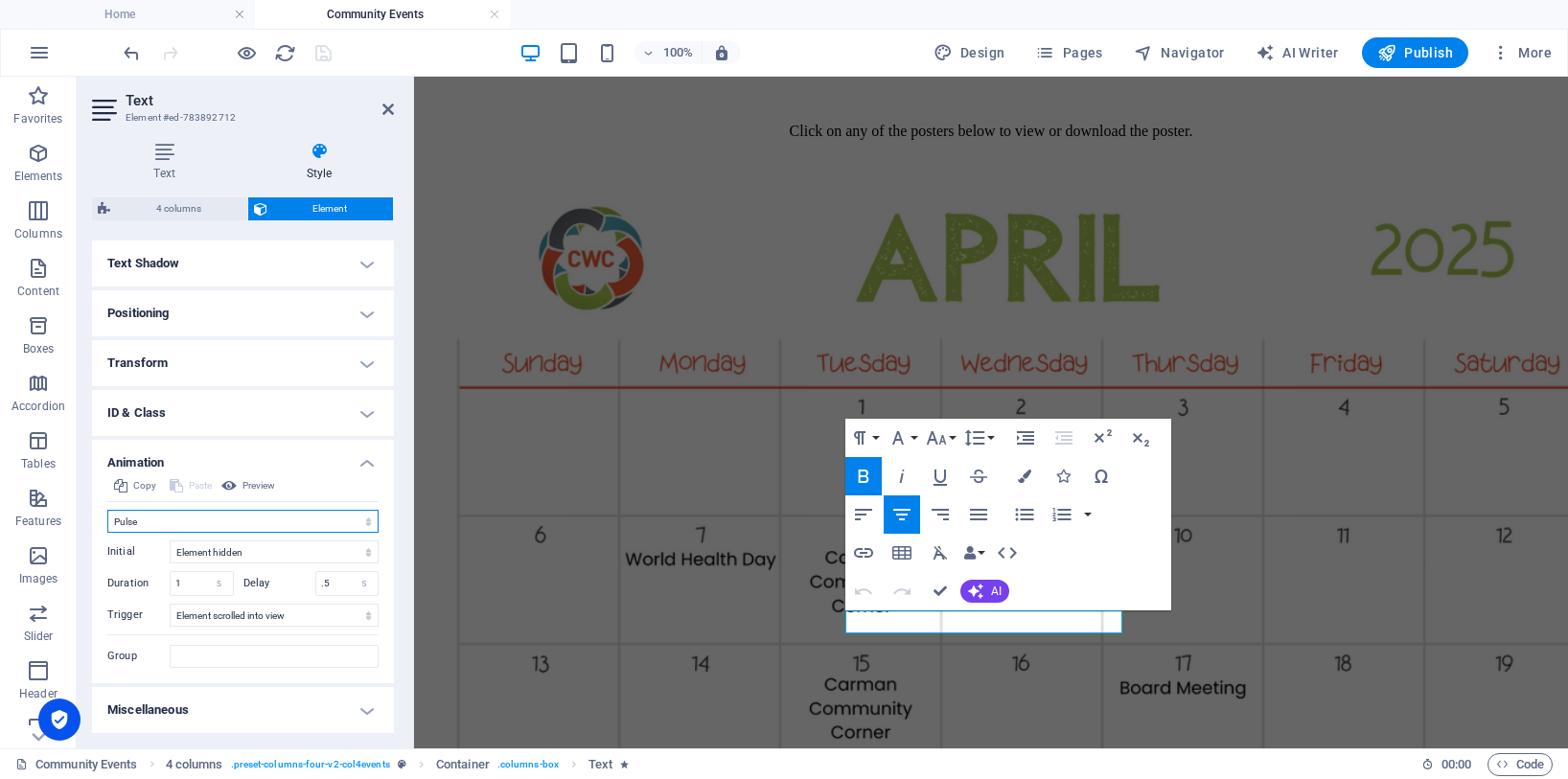 click on "Don't animate Show / Hide Slide up/down Zoom in/out Slide left to right Slide right to left Slide top to bottom Slide bottom to top Pulse Blink Open as overlay" at bounding box center (242, 521) 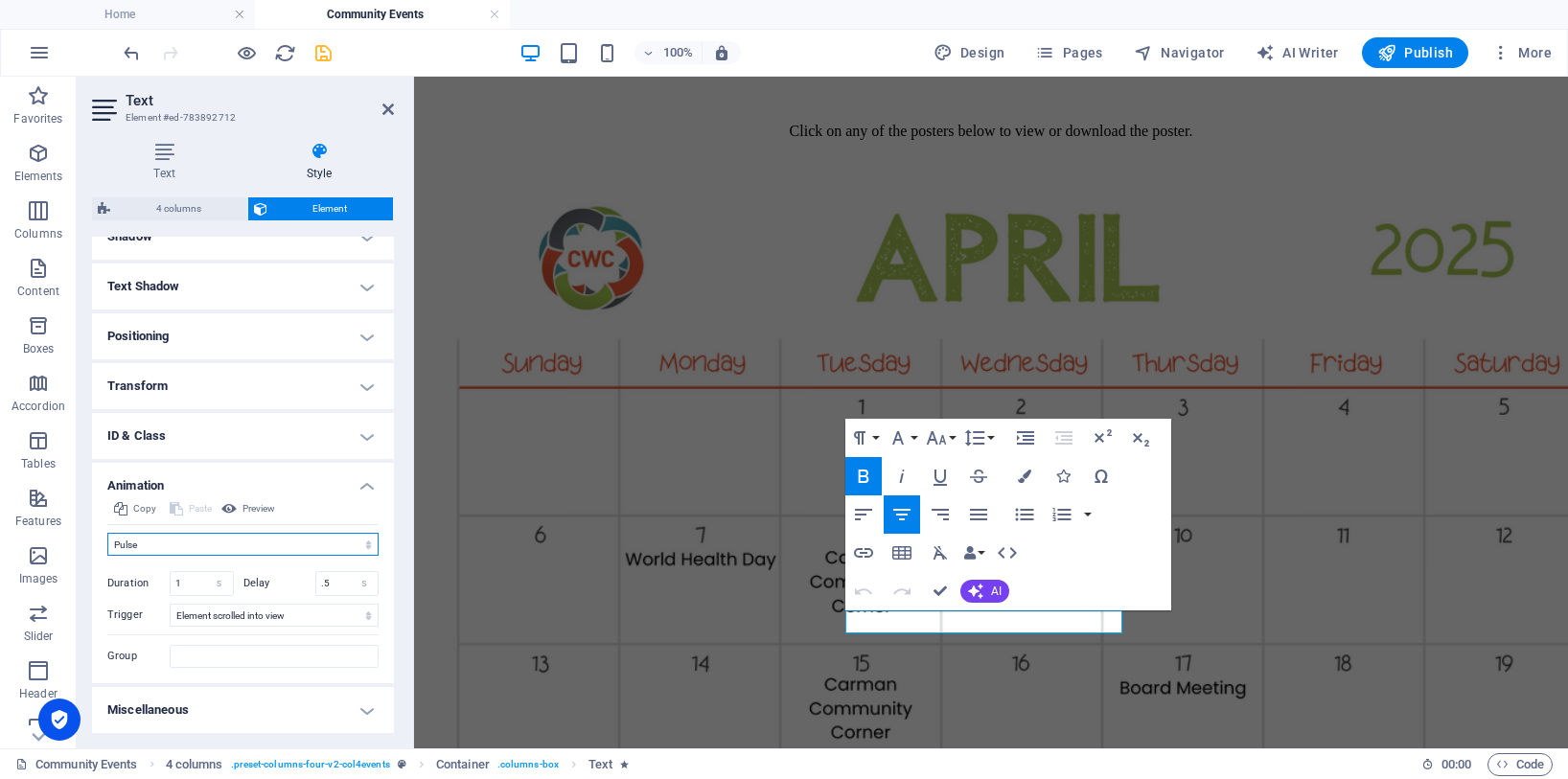 scroll, scrollTop: 222, scrollLeft: 0, axis: vertical 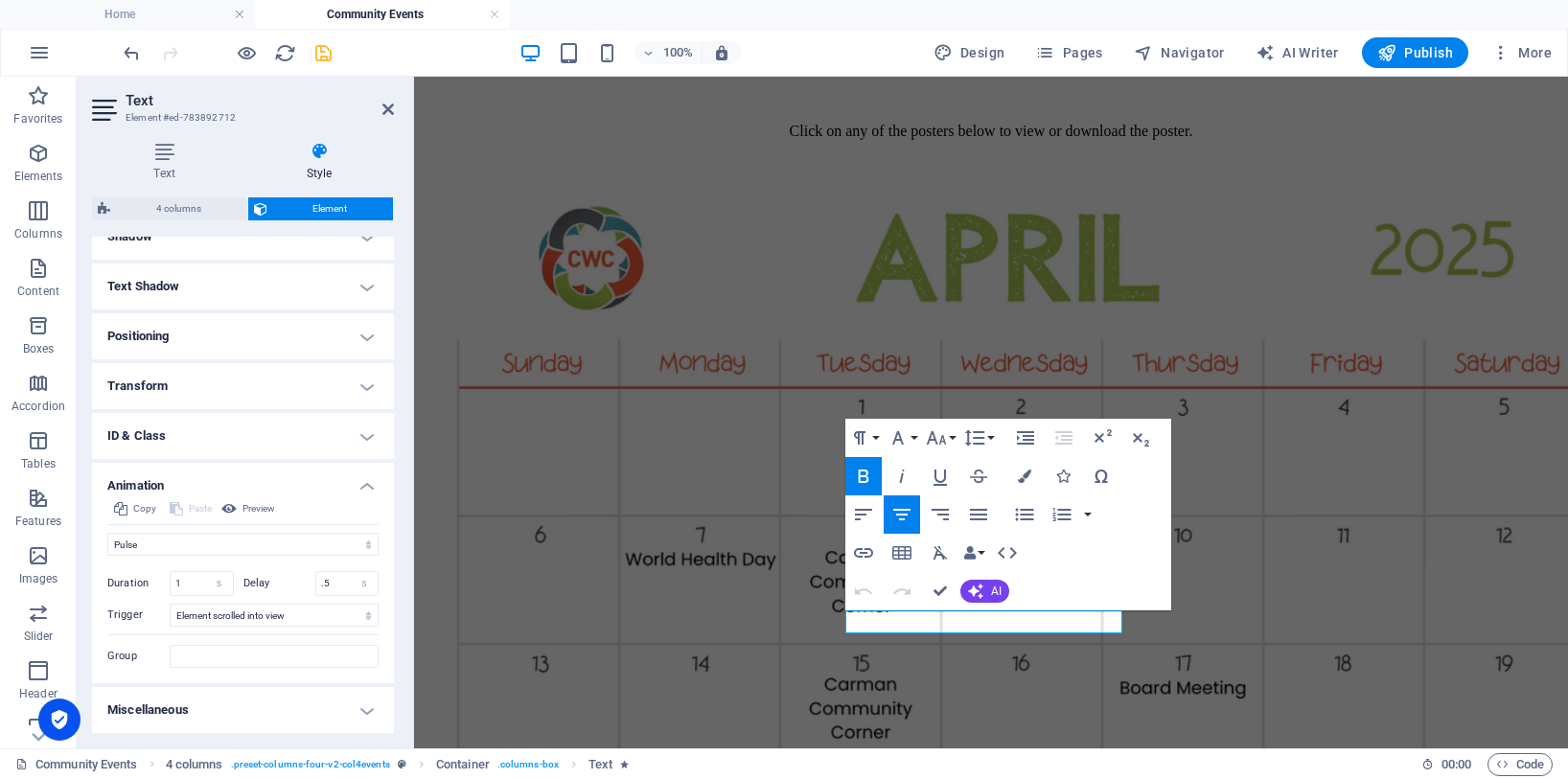 click at bounding box center (323, 53) 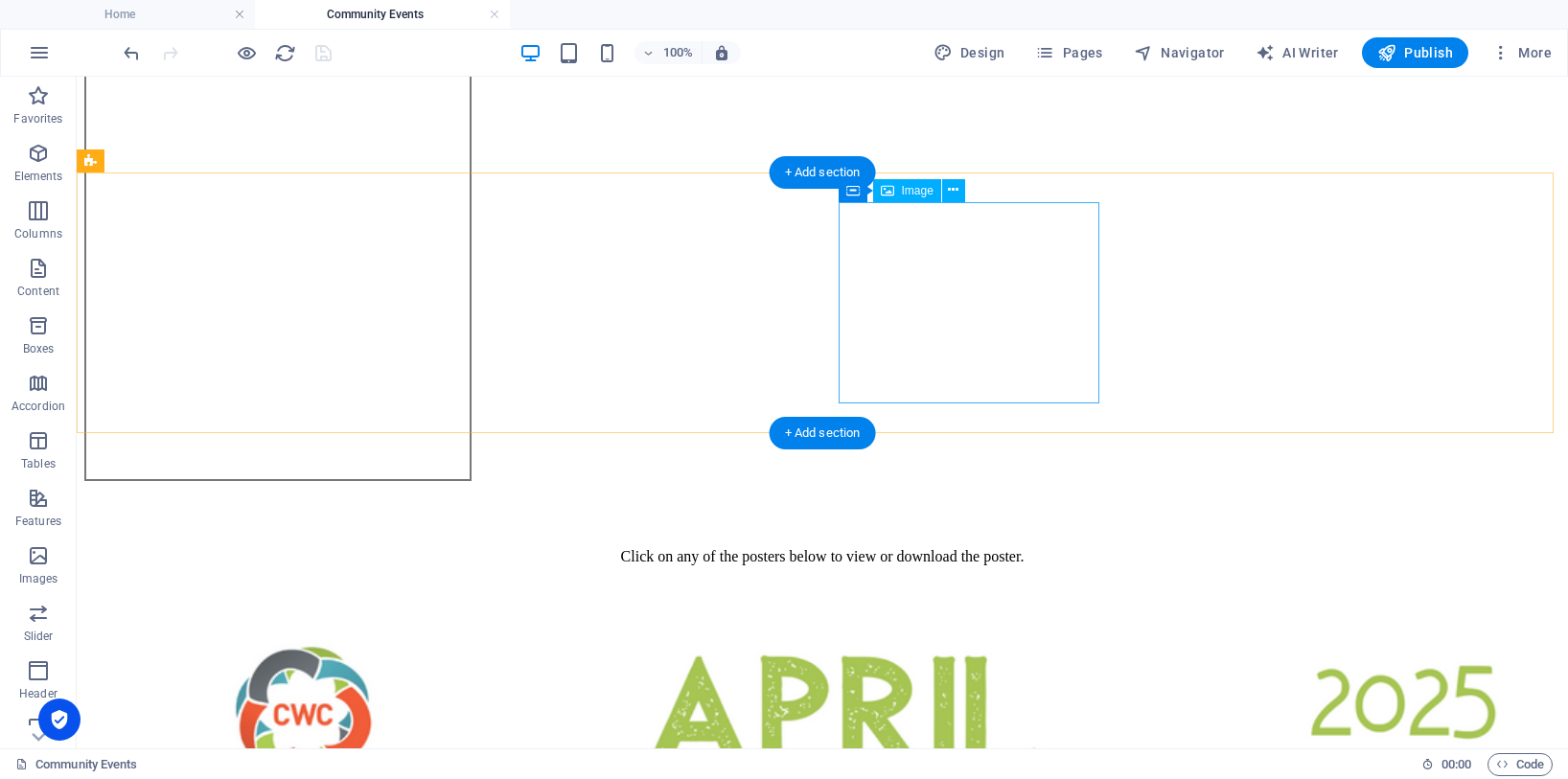 scroll, scrollTop: 1603, scrollLeft: 0, axis: vertical 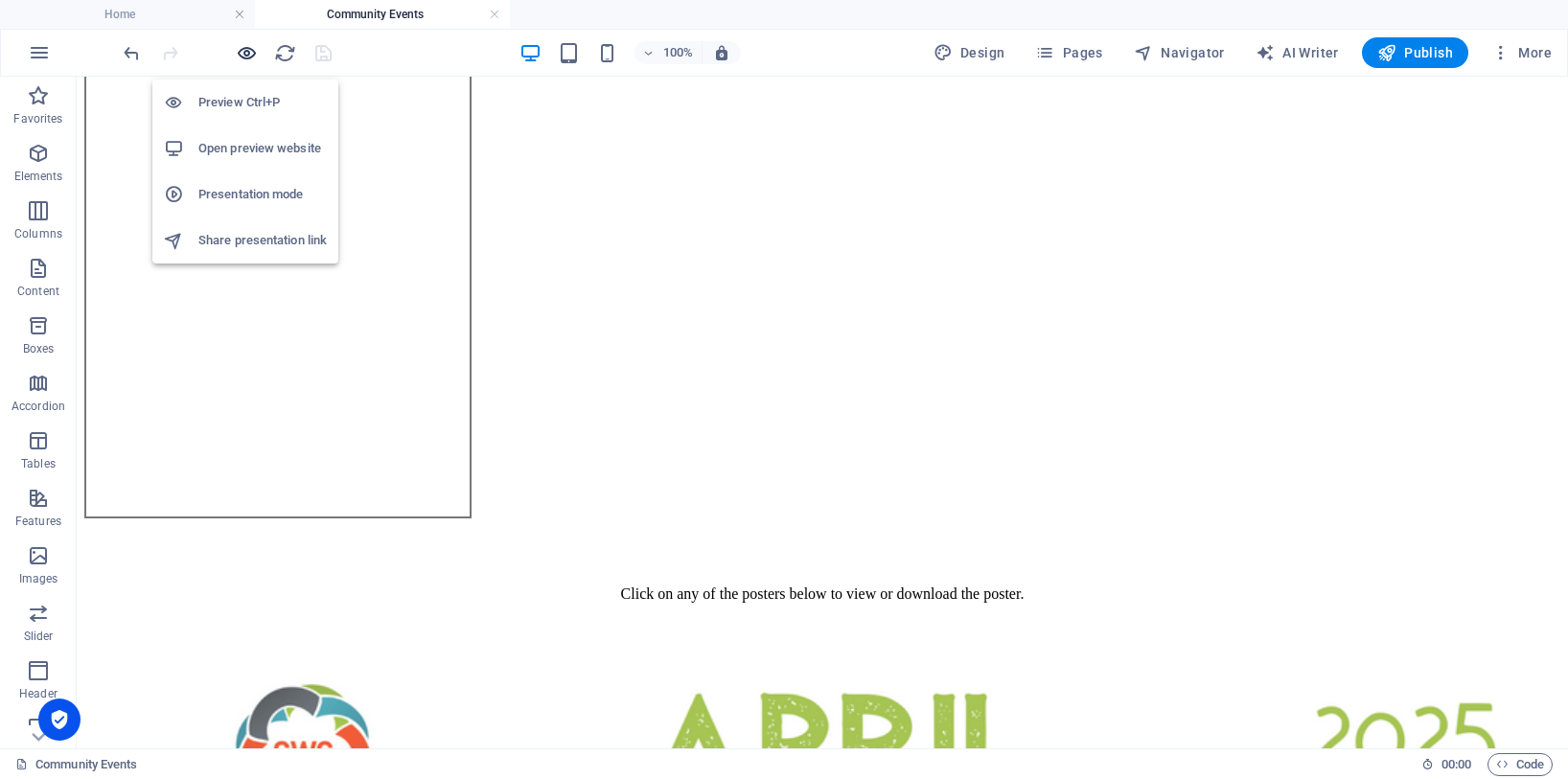 click at bounding box center [246, 53] 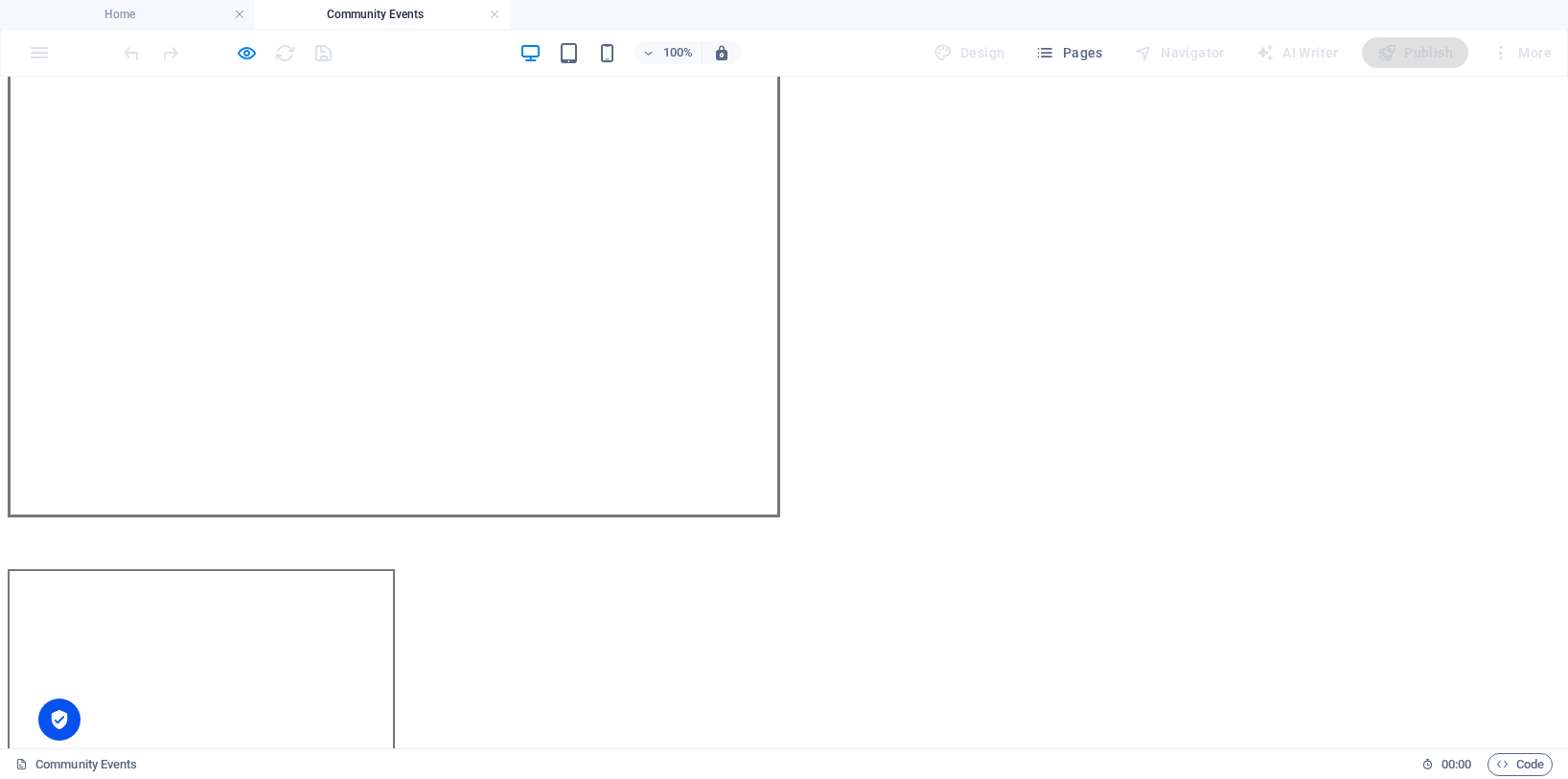 scroll, scrollTop: 1261, scrollLeft: 0, axis: vertical 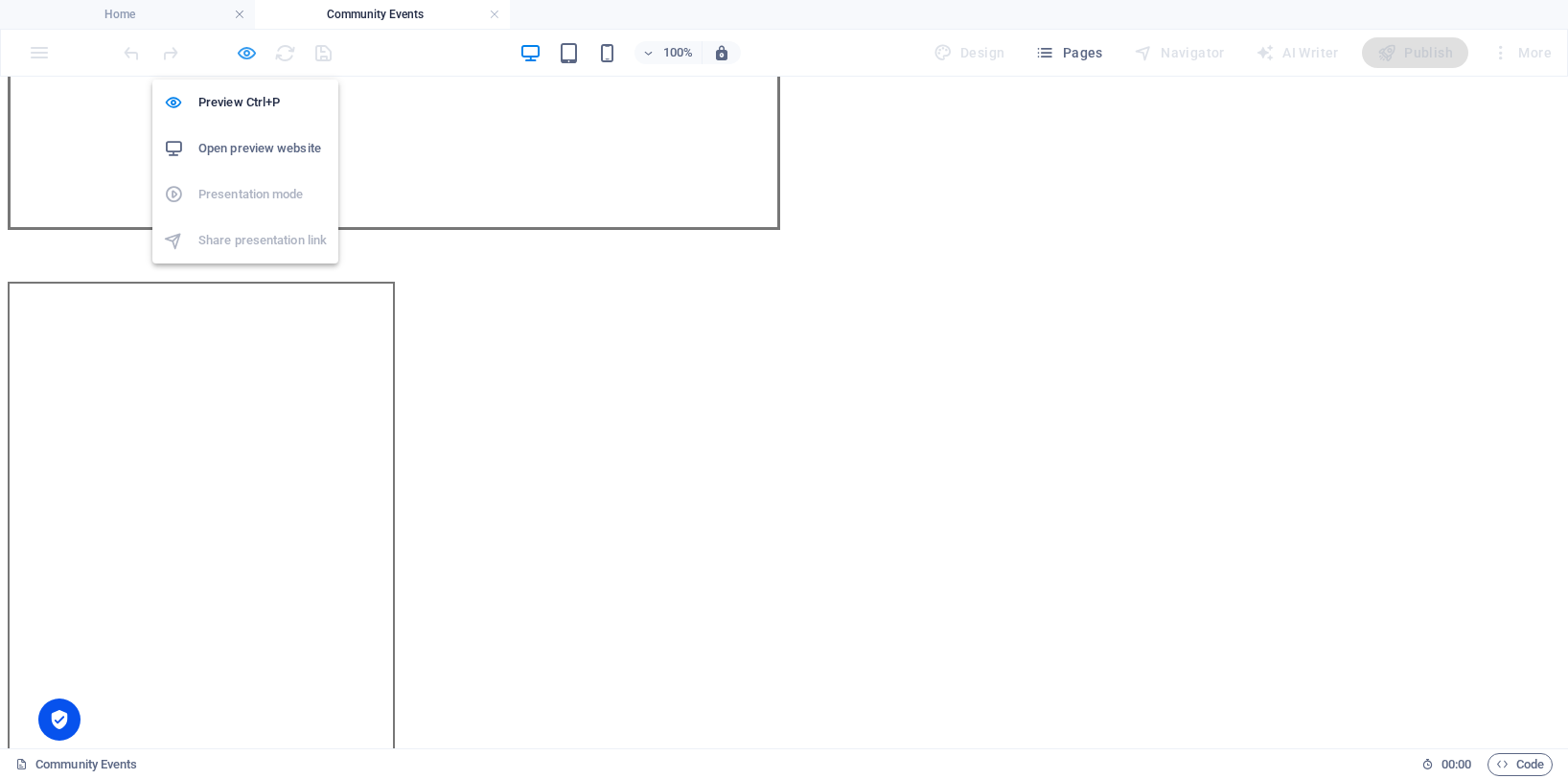 click at bounding box center (246, 53) 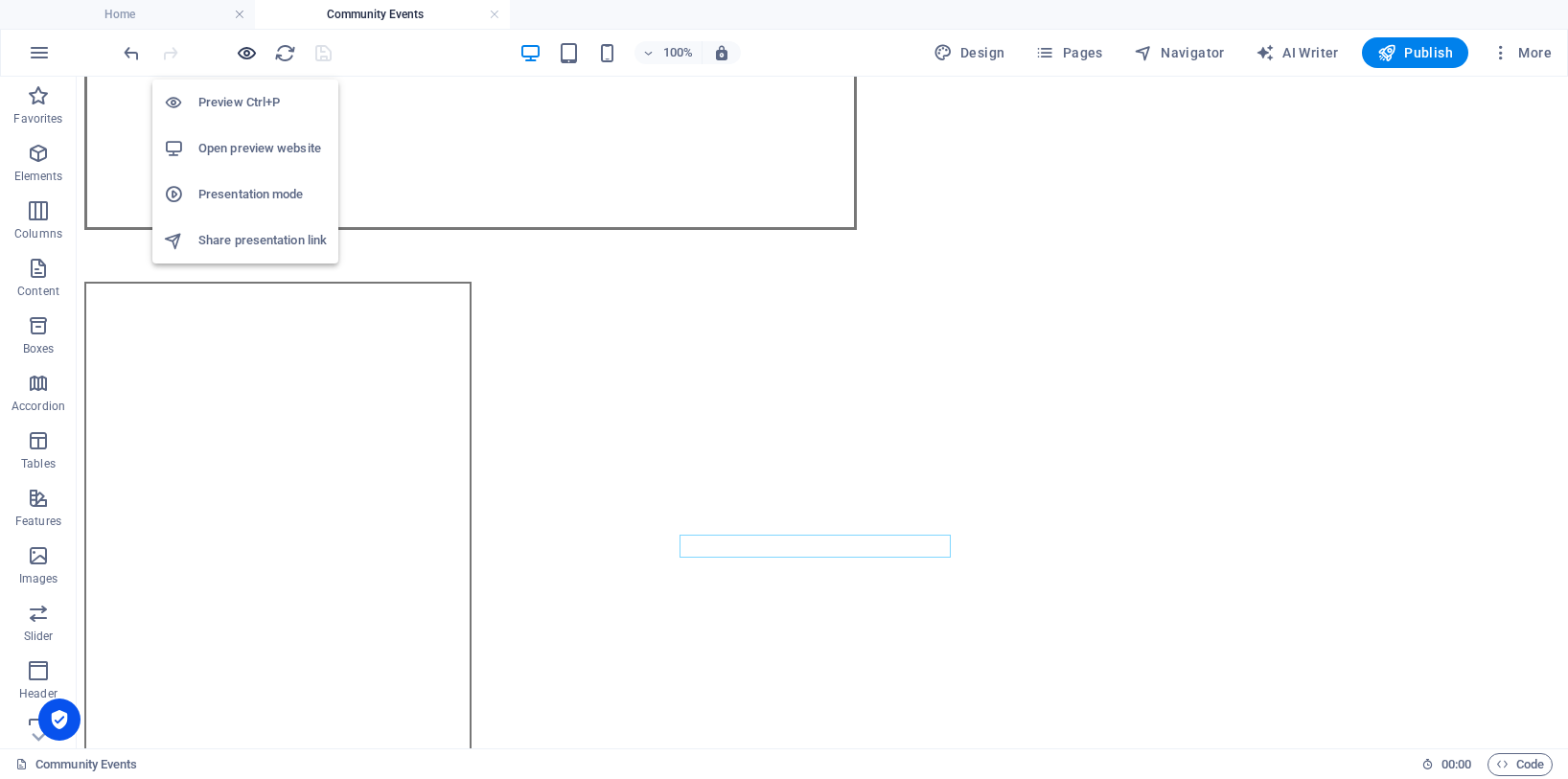 scroll, scrollTop: 2150, scrollLeft: 0, axis: vertical 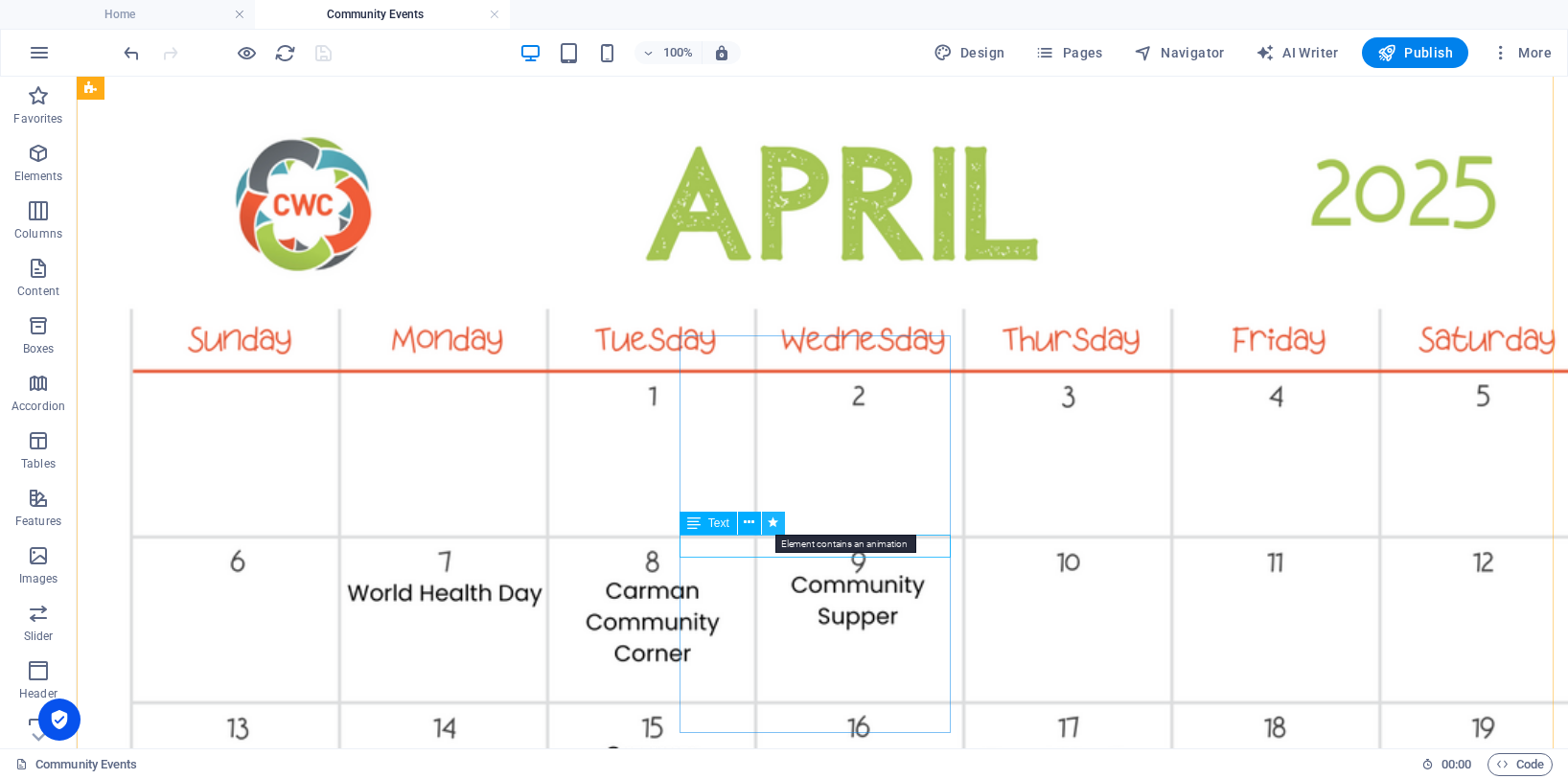 click at bounding box center (772, 522) 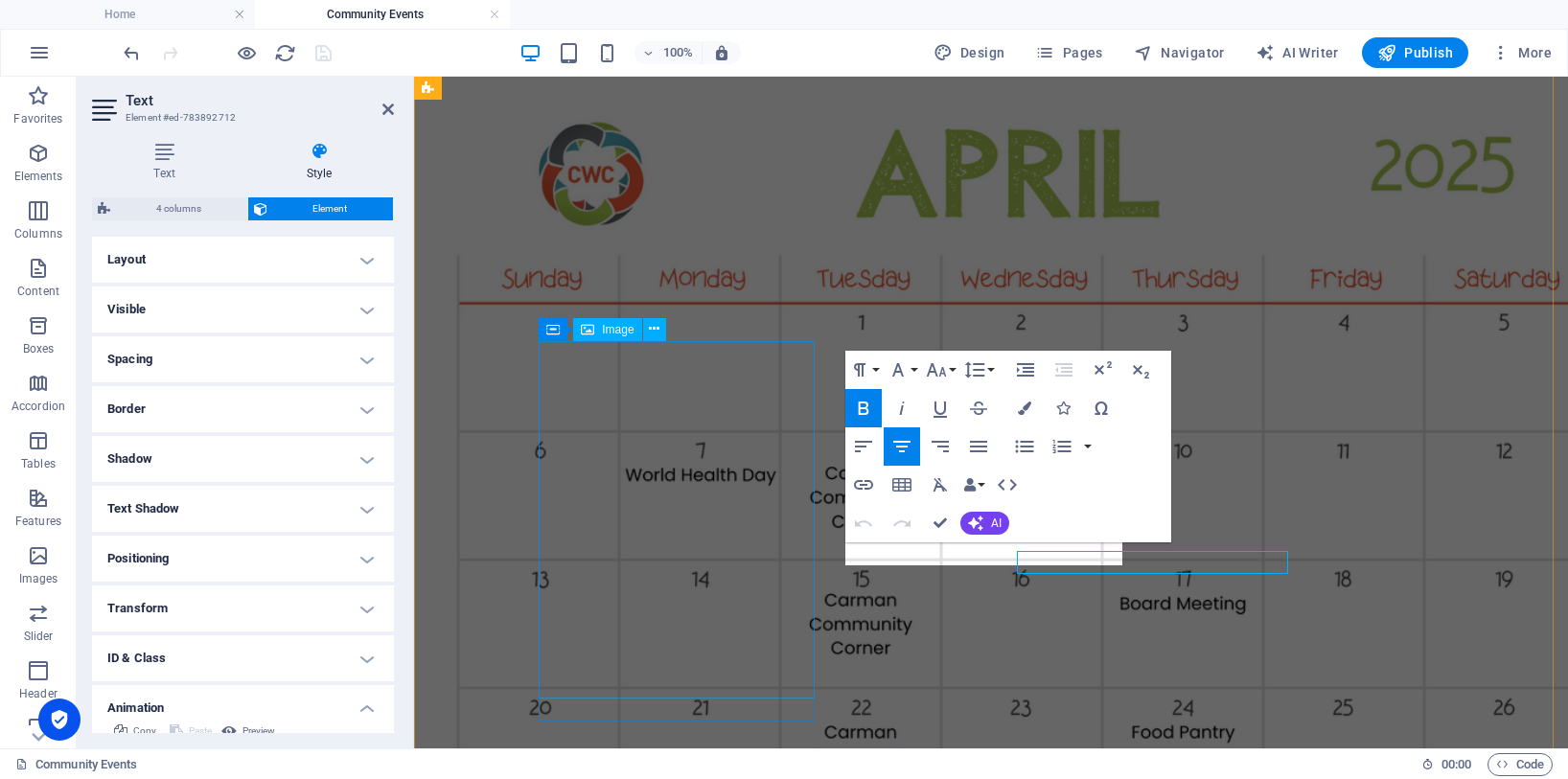 click at bounding box center (991, 7171) 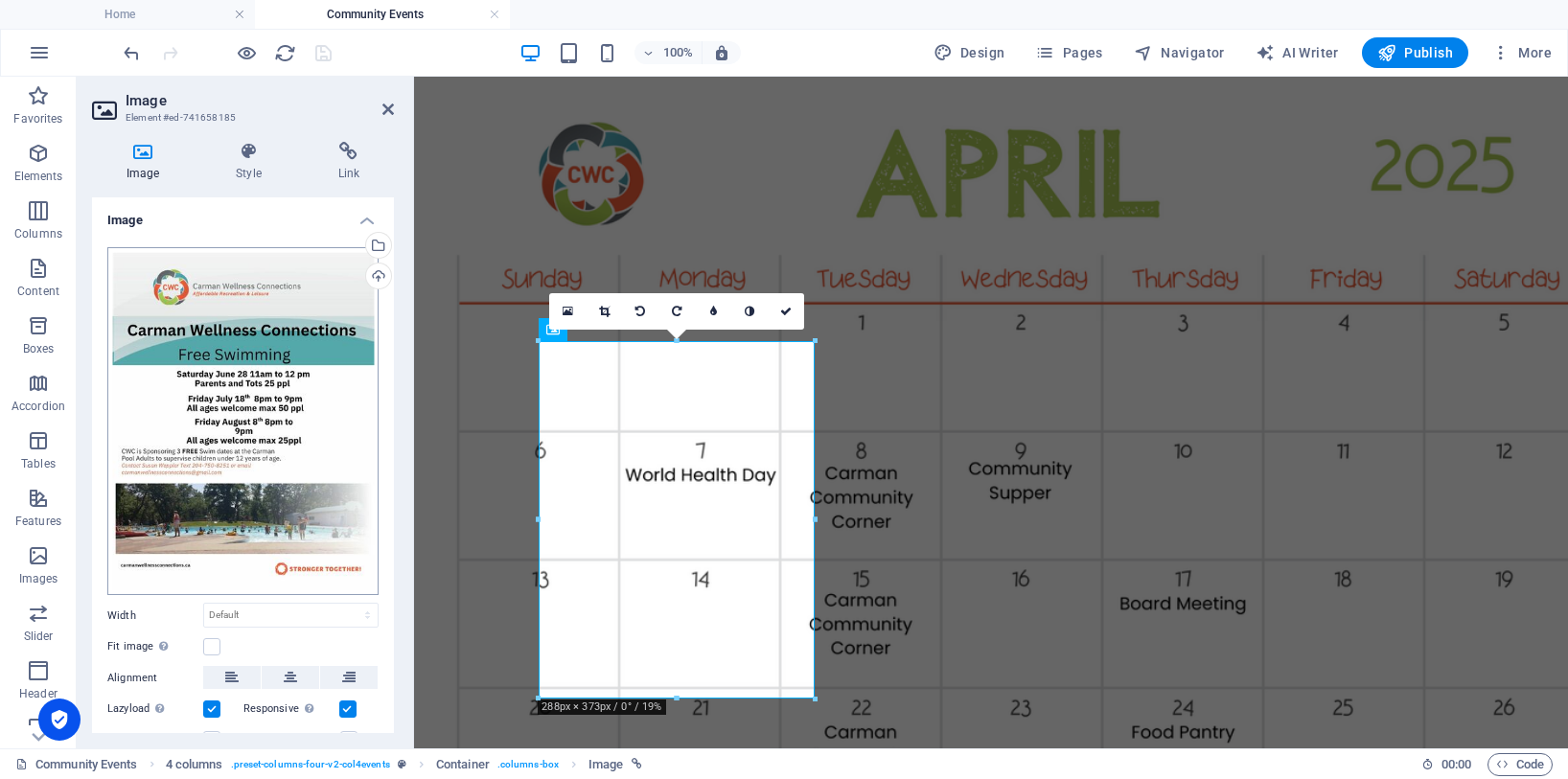 scroll, scrollTop: 2134, scrollLeft: 0, axis: vertical 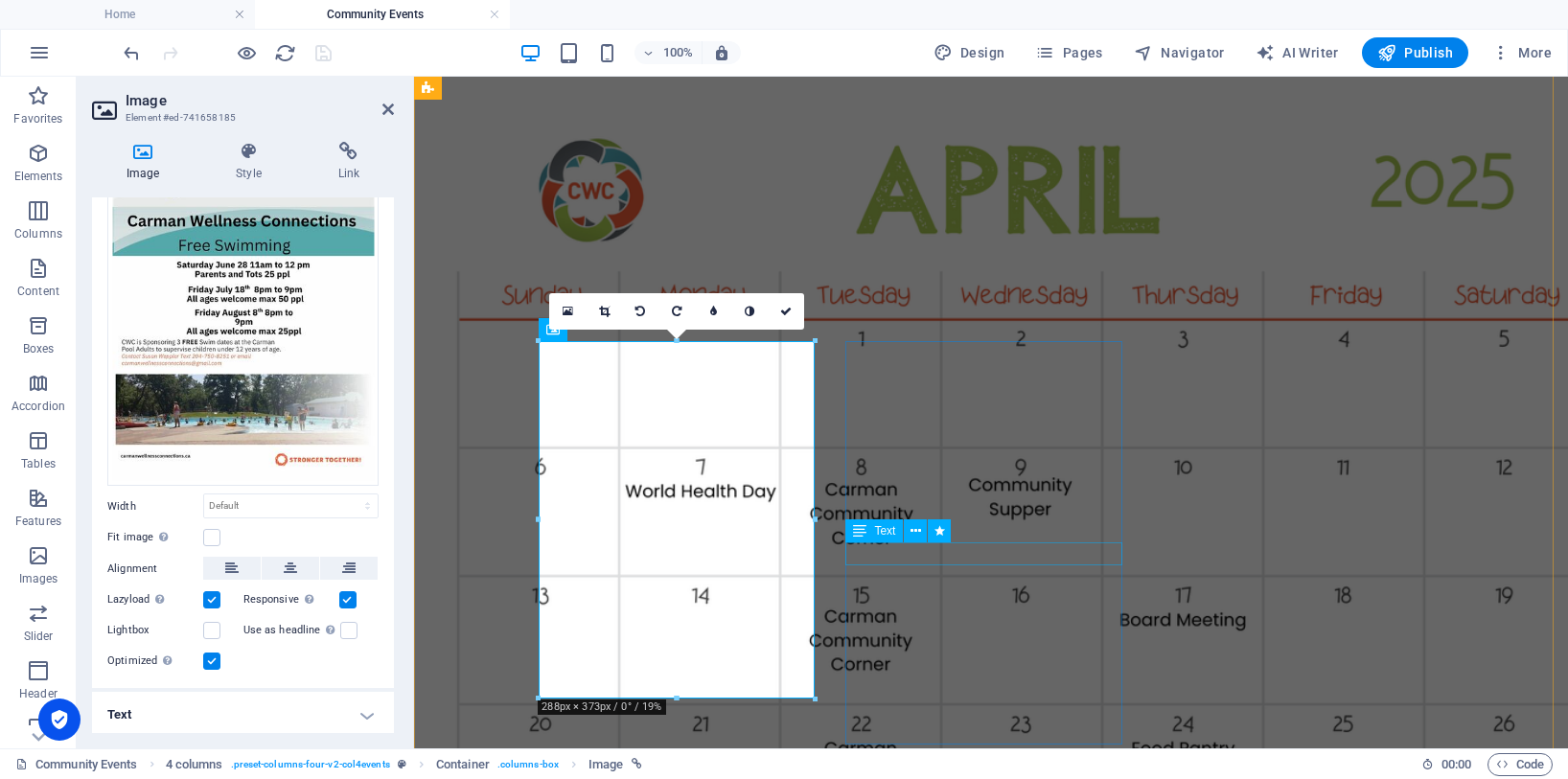 click on "Cancelled [DATE] due to the Fair" at bounding box center (991, 7961) 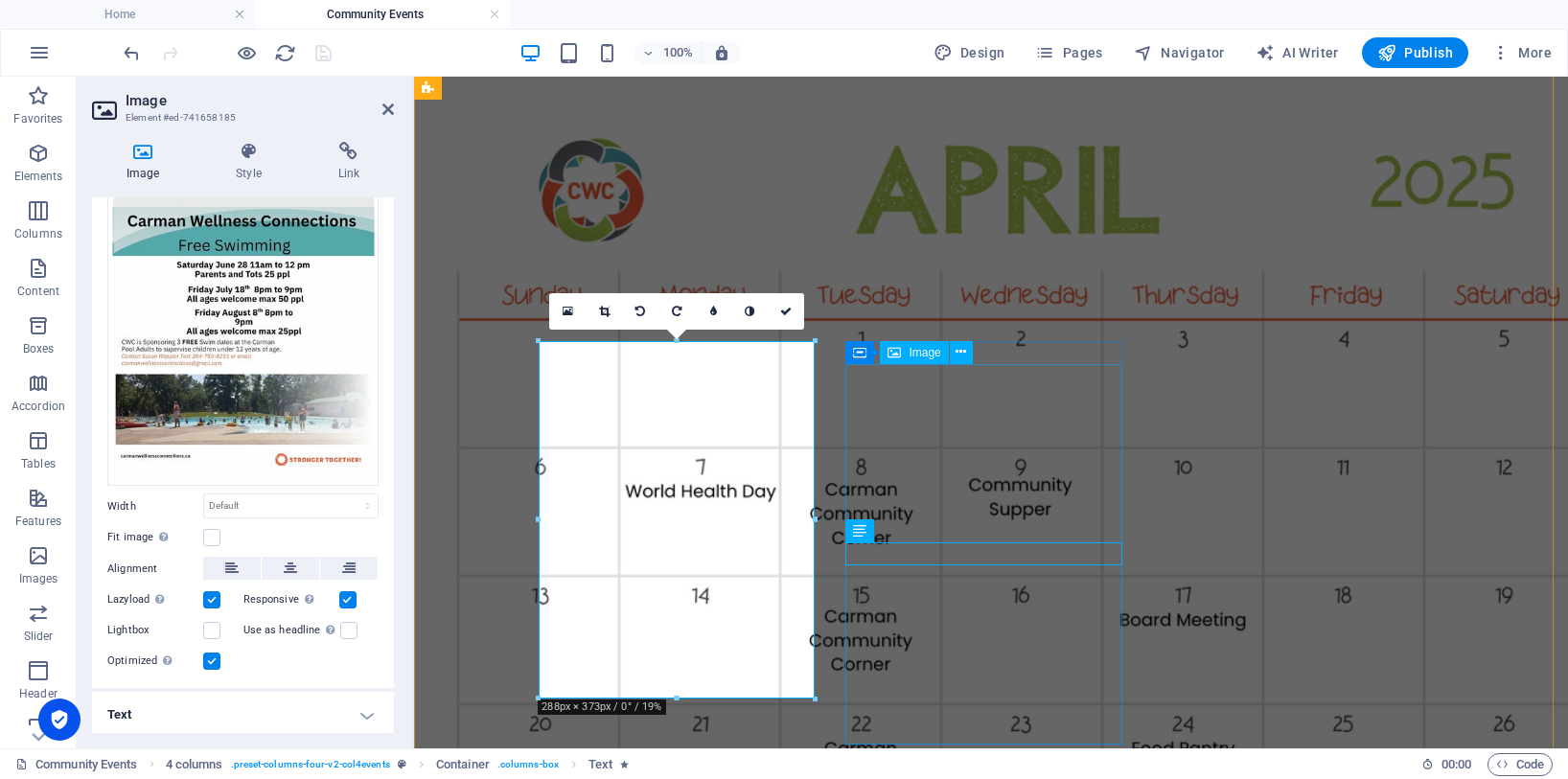 scroll, scrollTop: 2150, scrollLeft: 0, axis: vertical 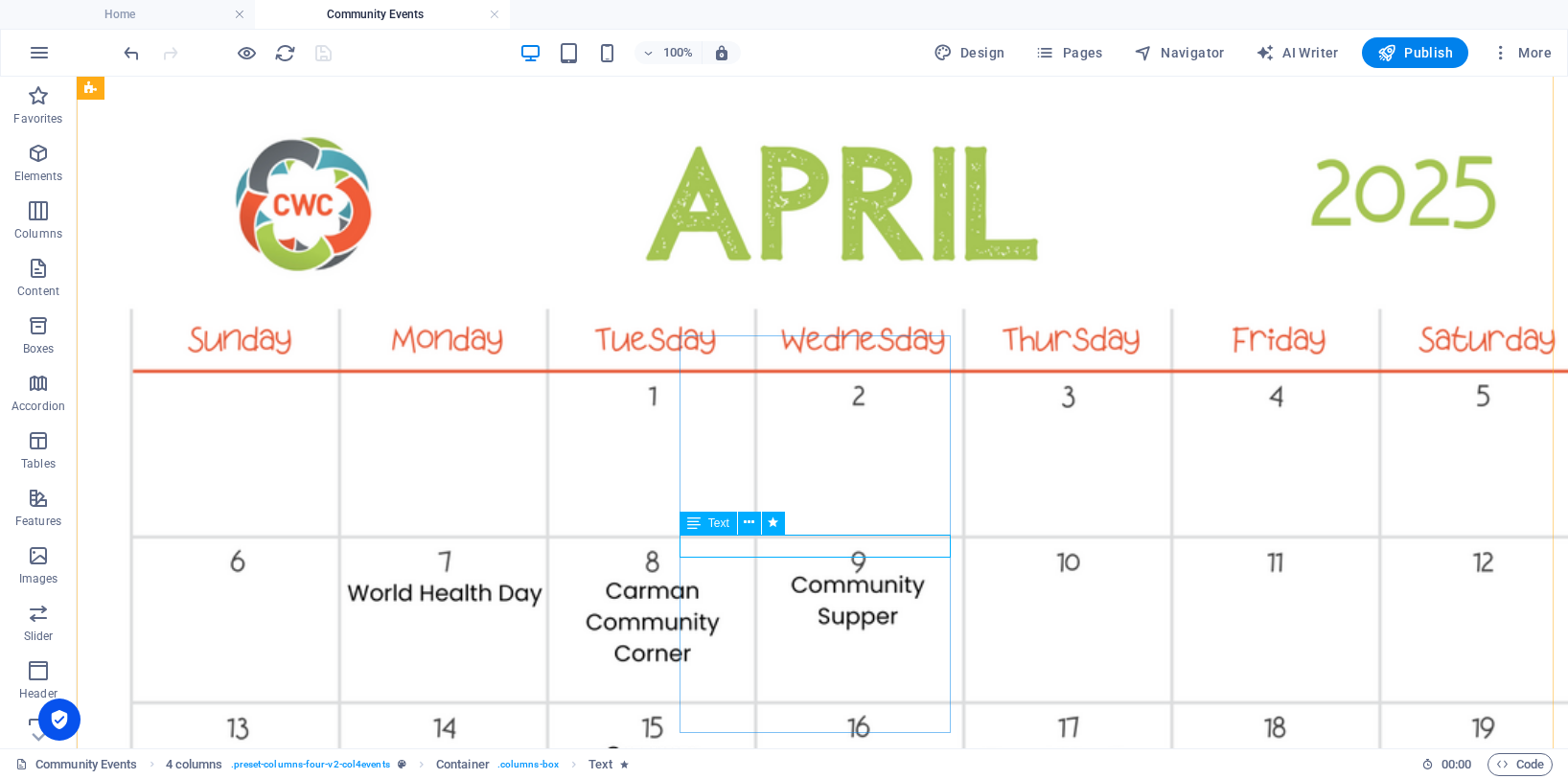 click on "Text" at bounding box center [708, 523] 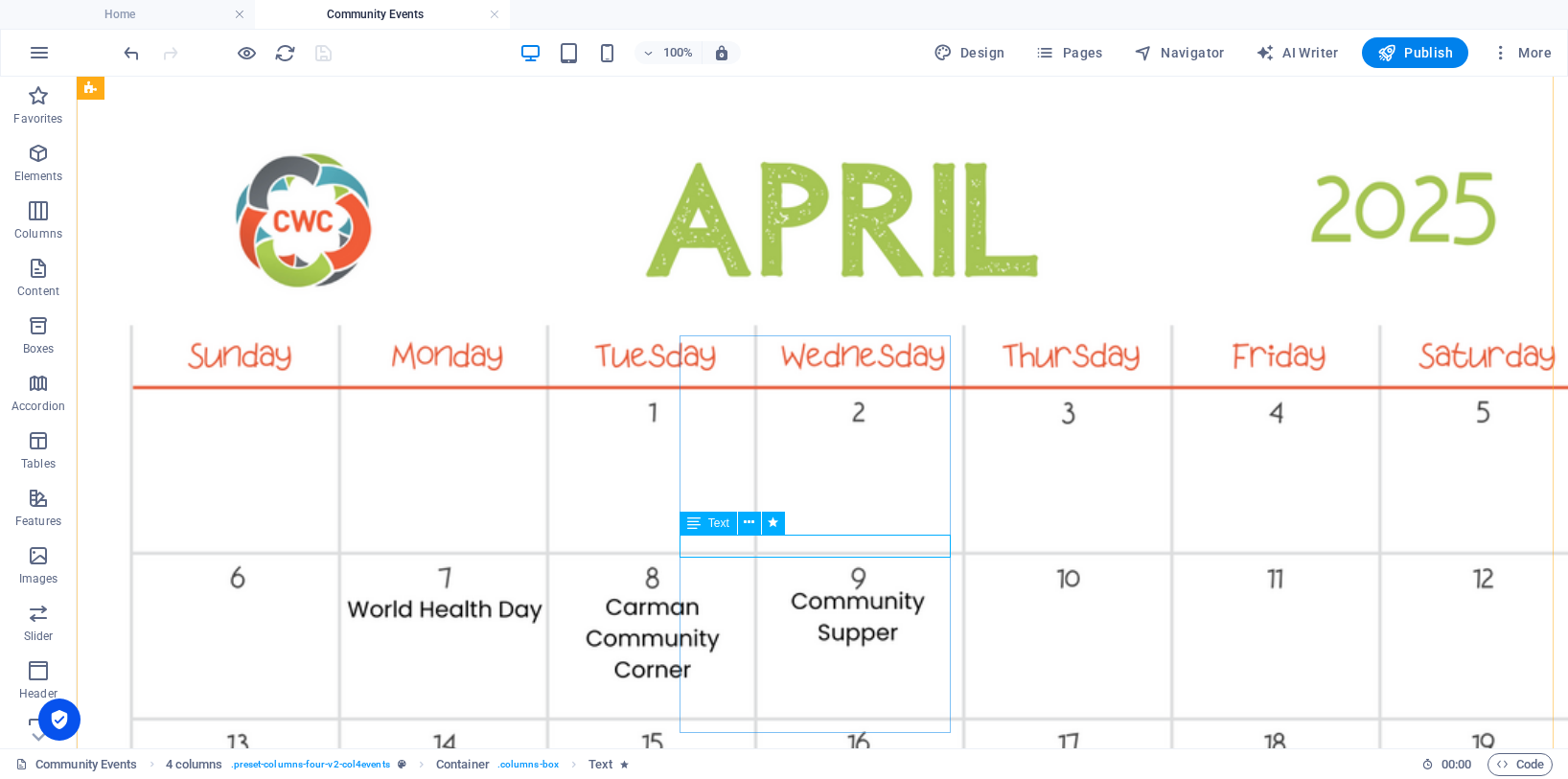 select on "pulse" 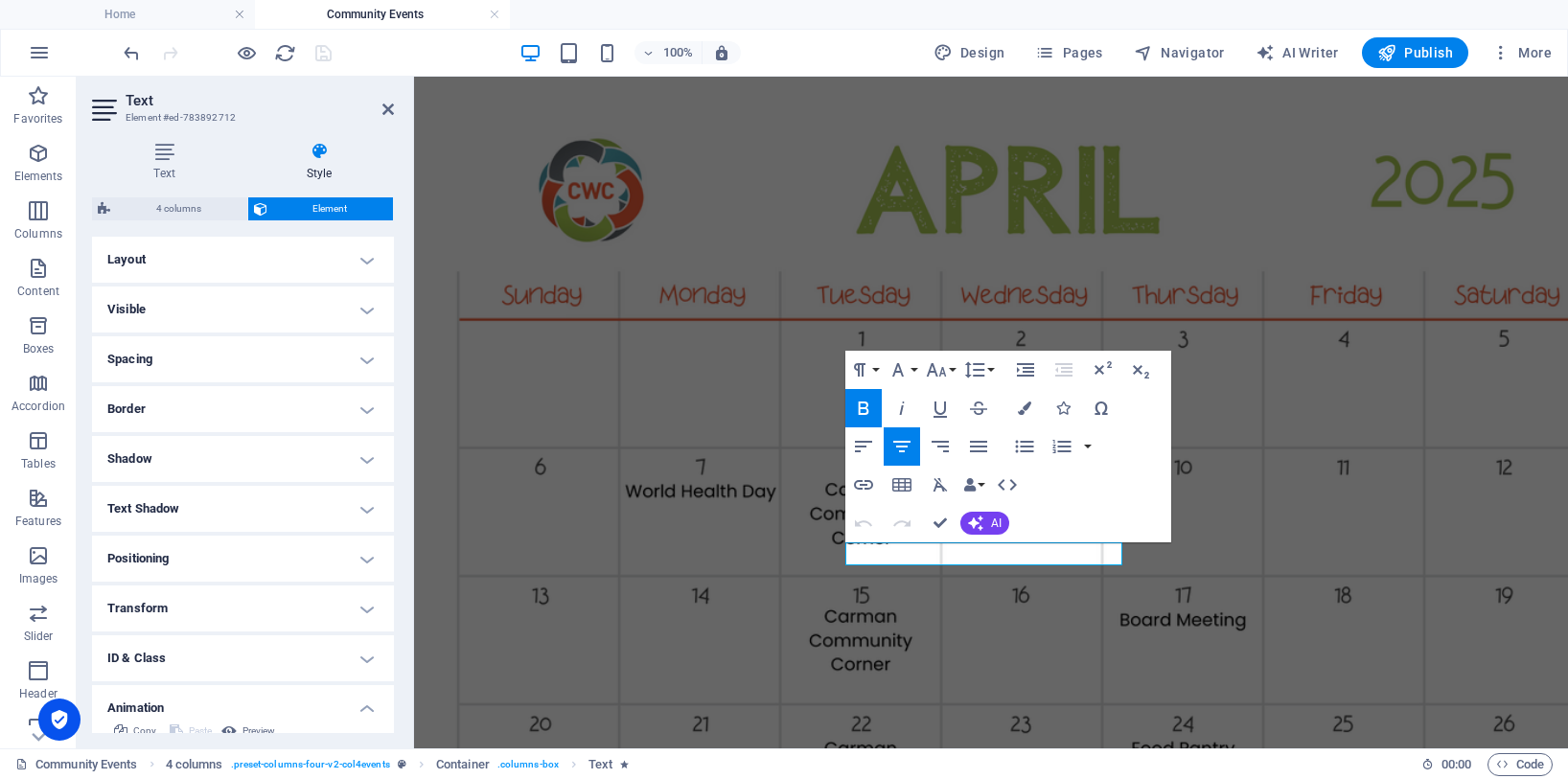 scroll, scrollTop: 222, scrollLeft: 0, axis: vertical 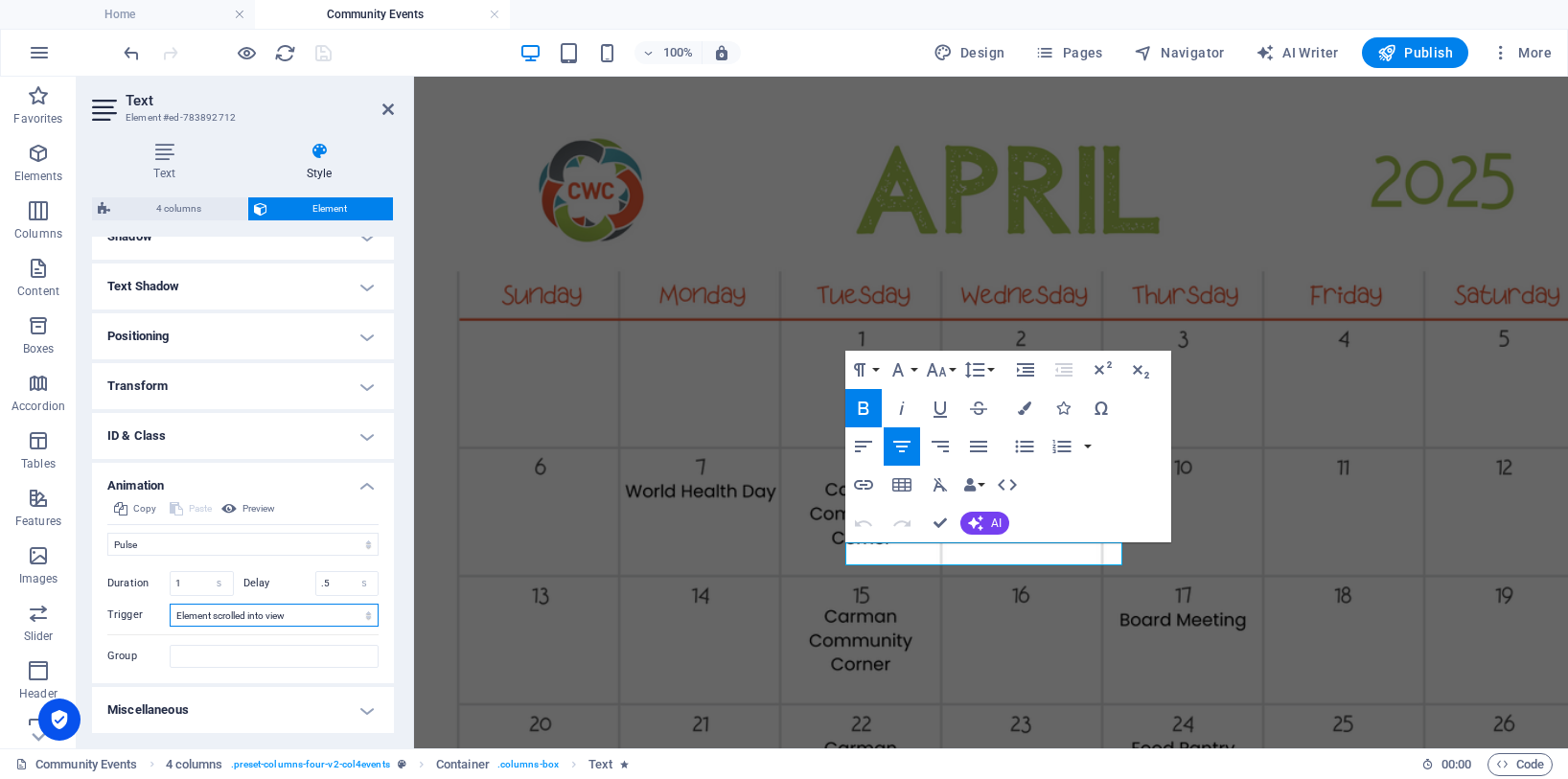 click on "No automatic trigger On page load Element scrolled into view" at bounding box center [274, 615] 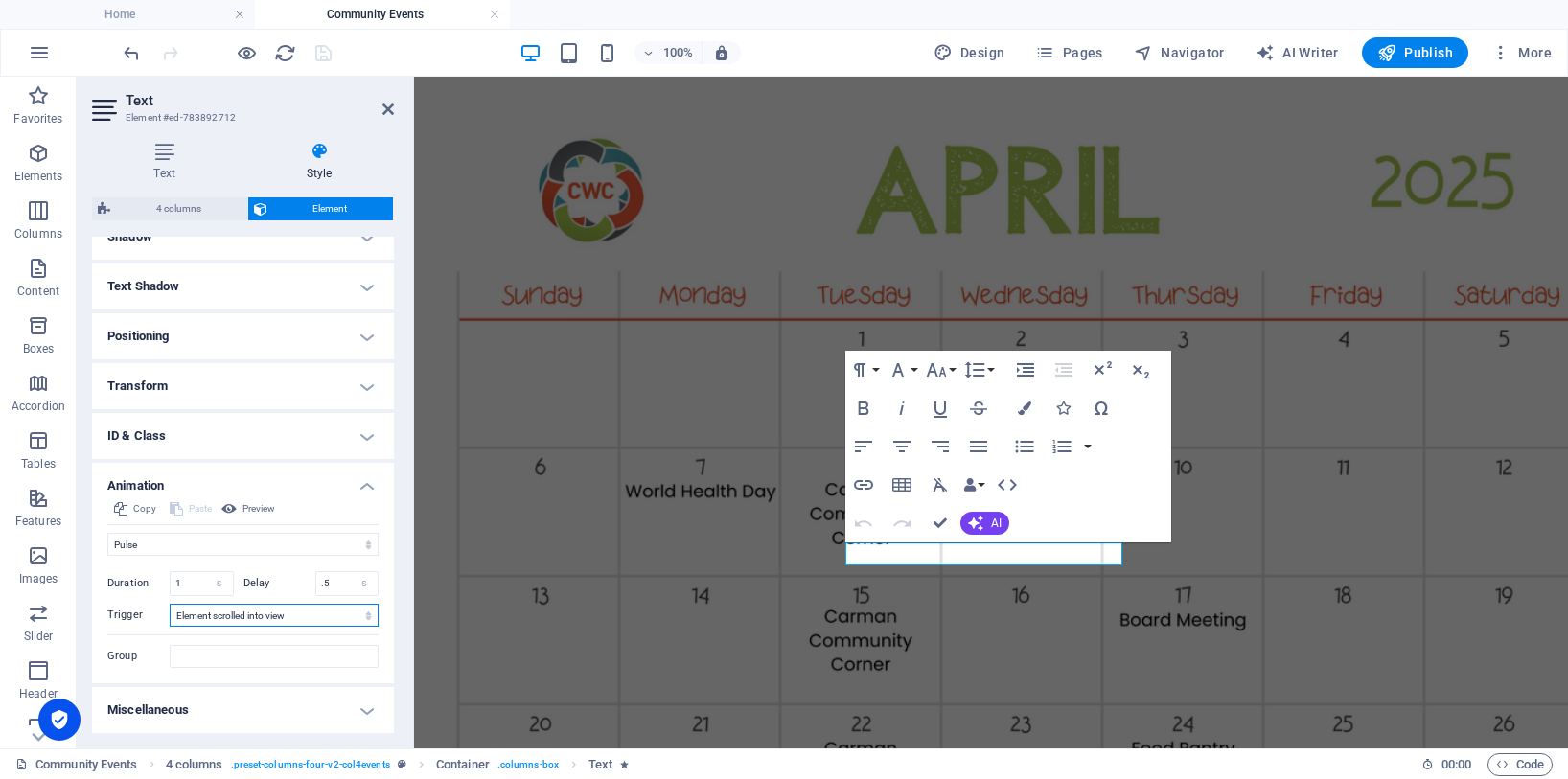 click on "No automatic trigger On page load Element scrolled into view" at bounding box center [274, 615] 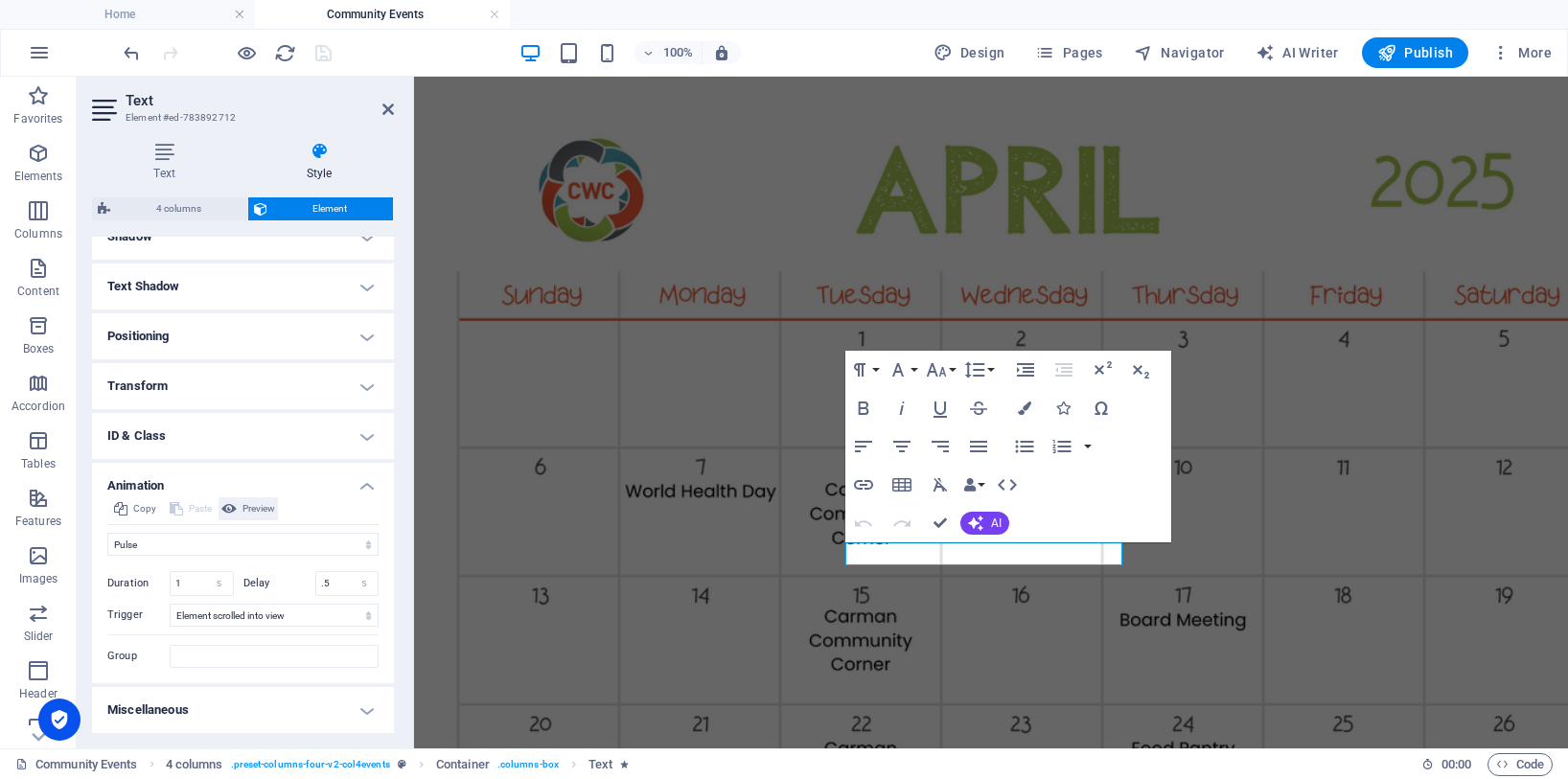 click on "Preview" at bounding box center (259, 509) 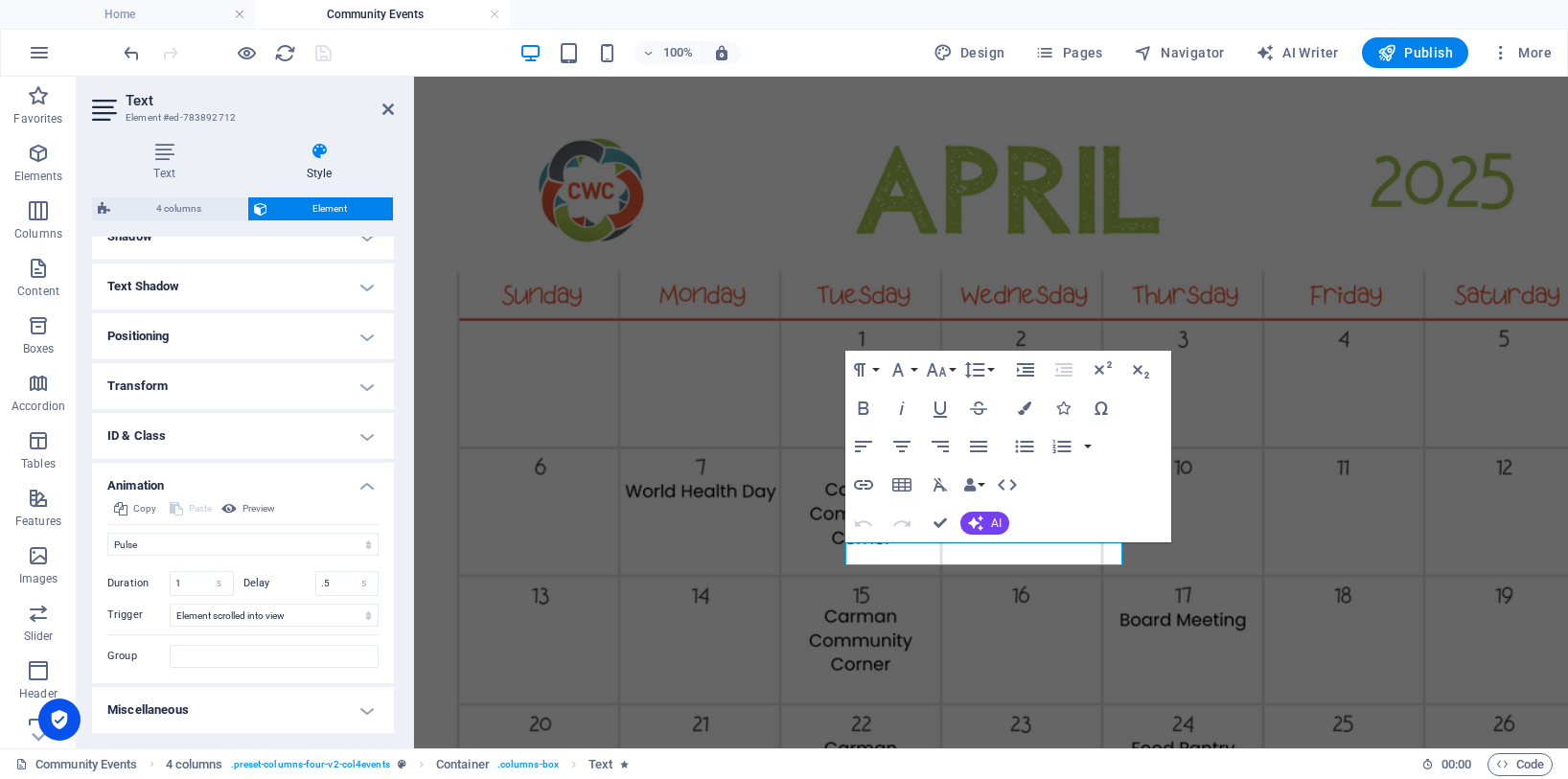 click on "Miscellaneous" at bounding box center (242, 710) 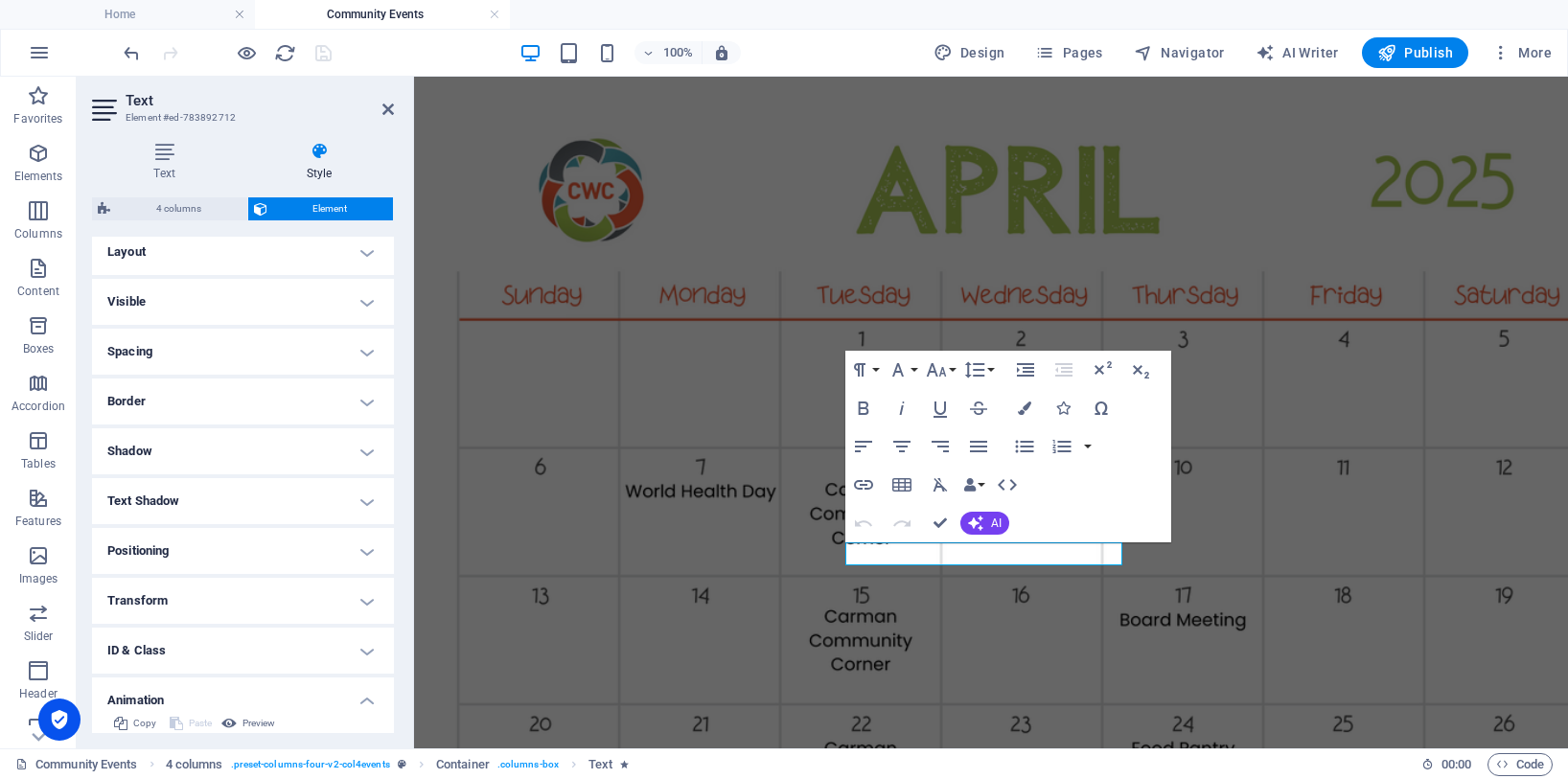scroll, scrollTop: 0, scrollLeft: 0, axis: both 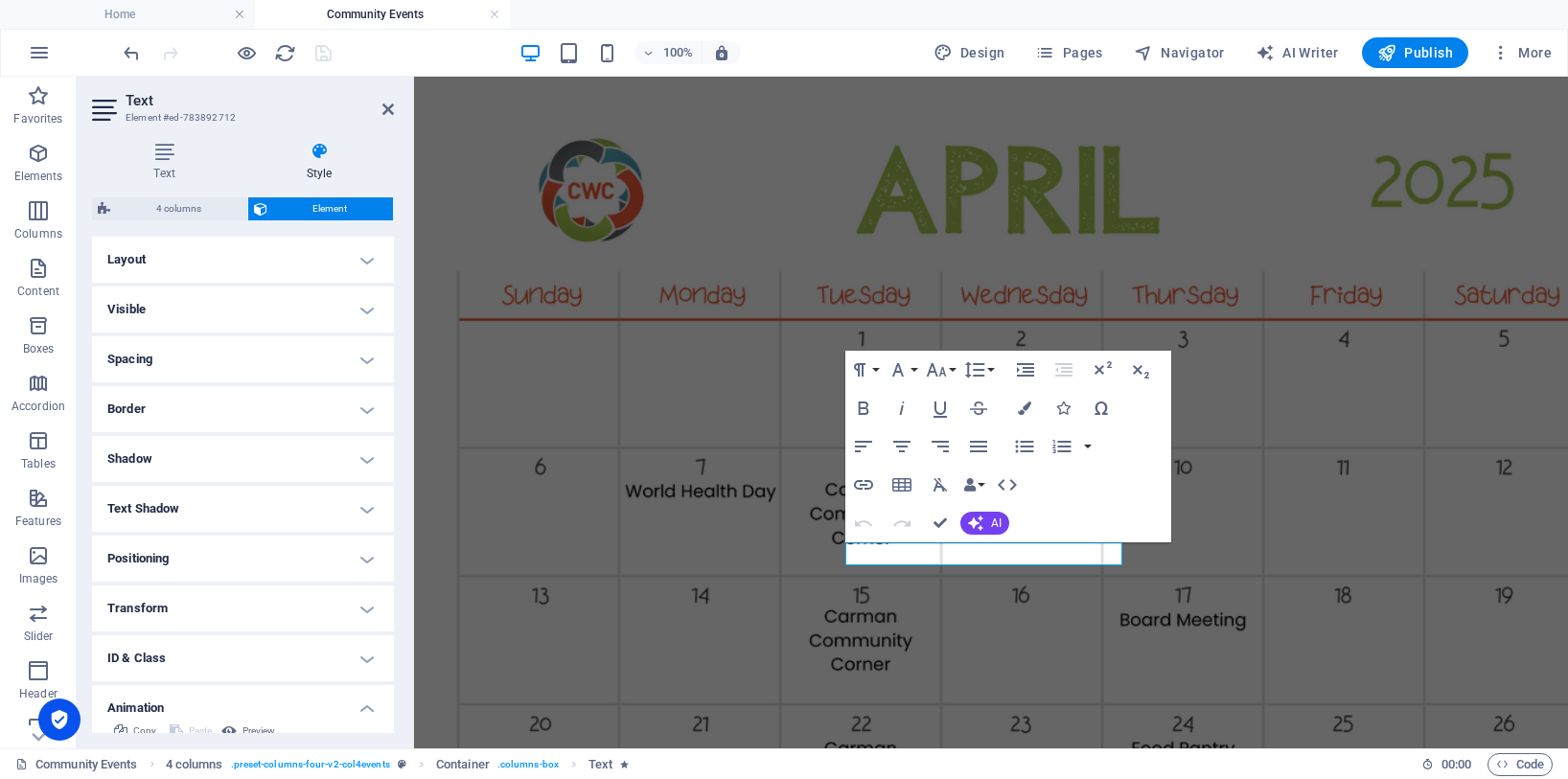 click on "Layout" at bounding box center [242, 260] 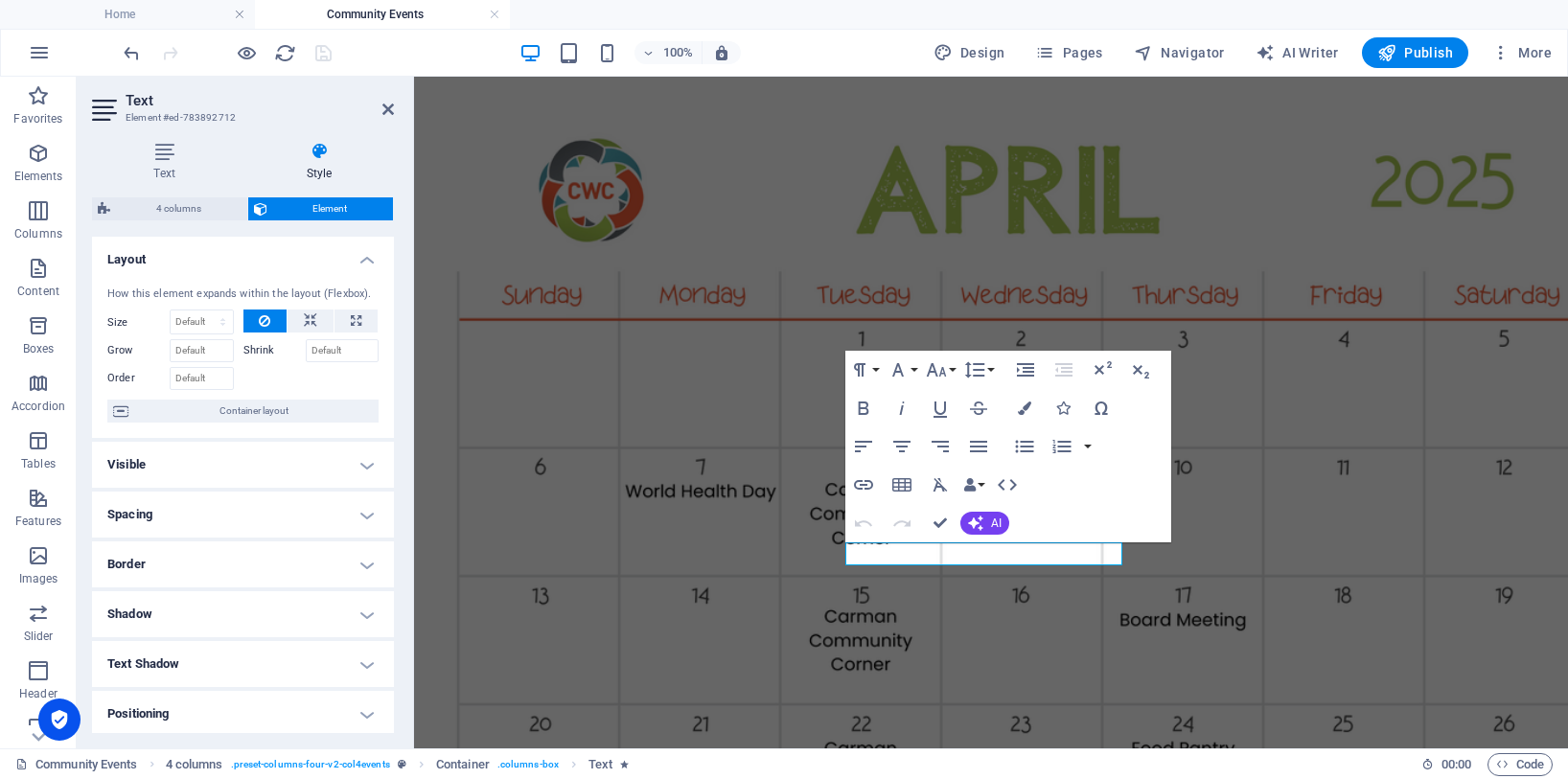 click on "Visible" at bounding box center [242, 465] 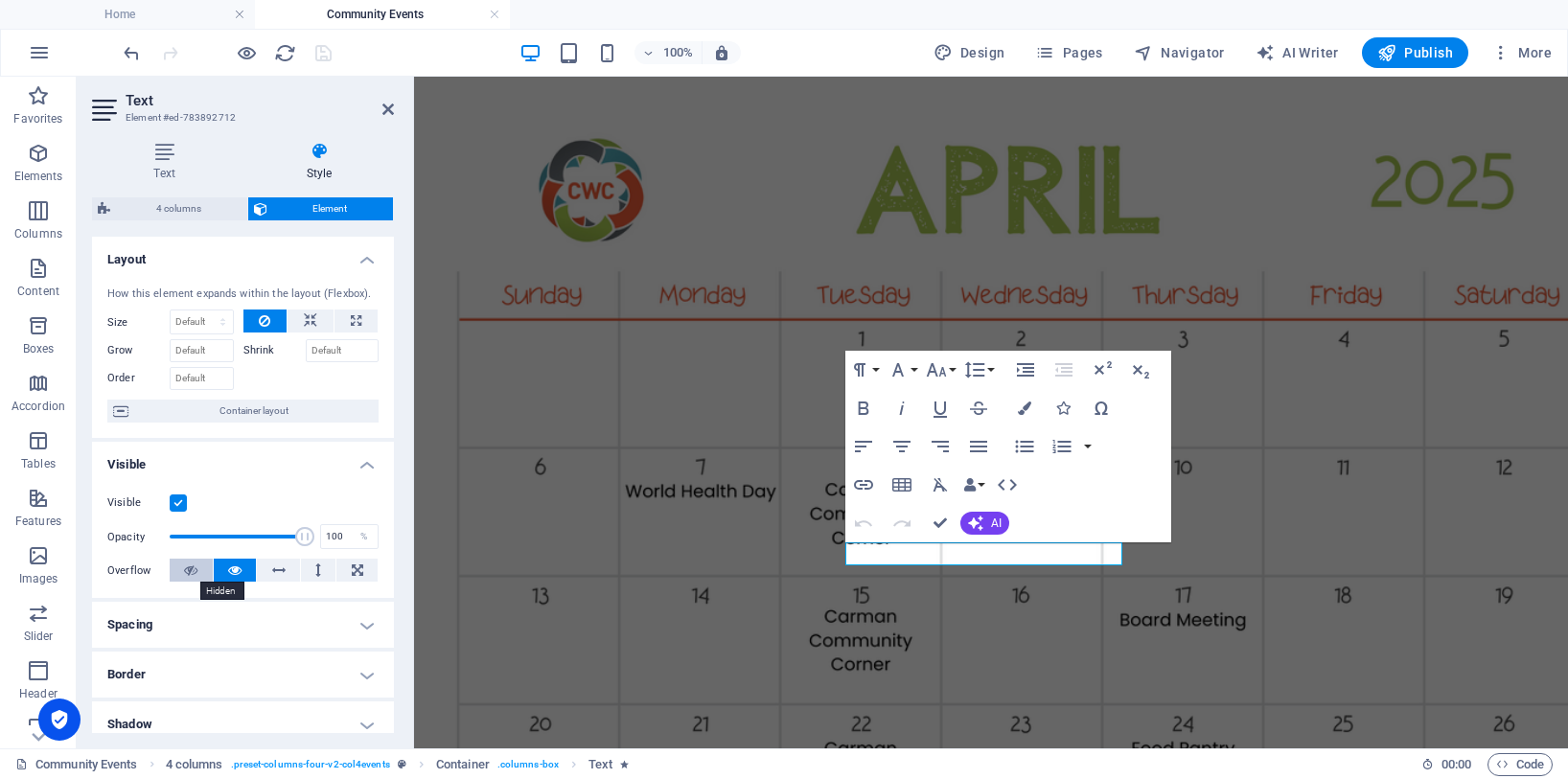 click at bounding box center [191, 570] 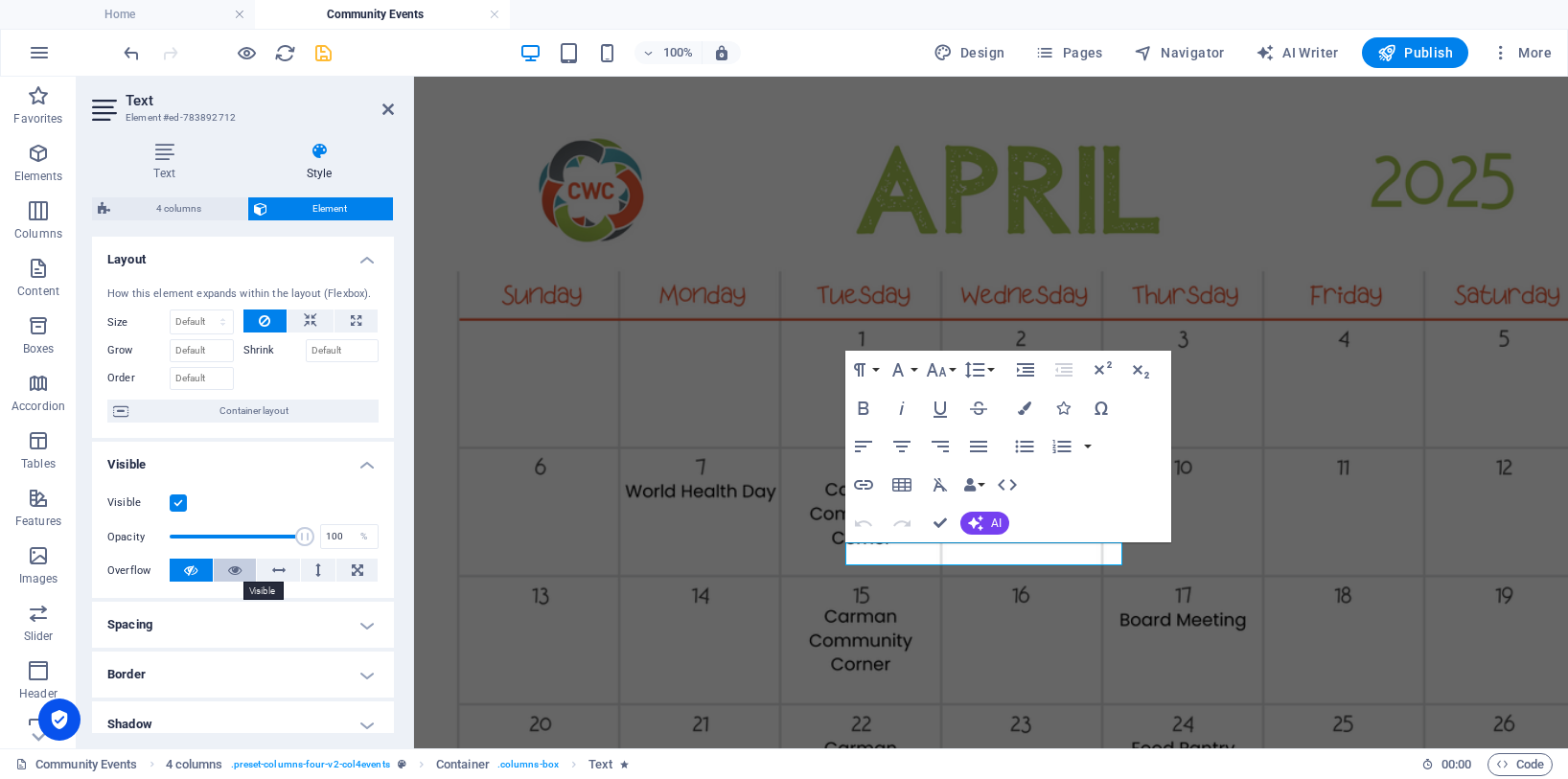 click at bounding box center [235, 570] 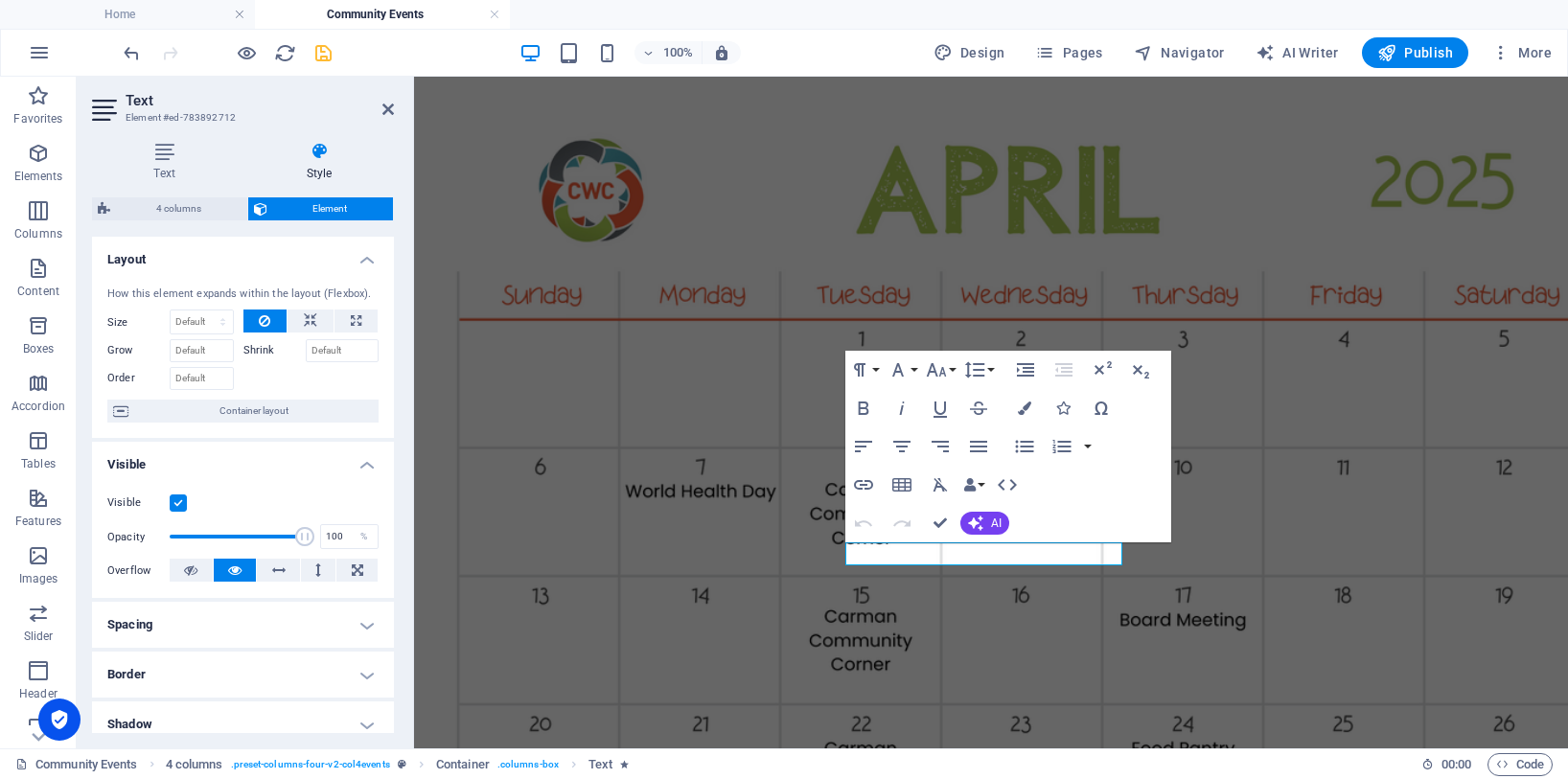 click on "Border" at bounding box center [242, 675] 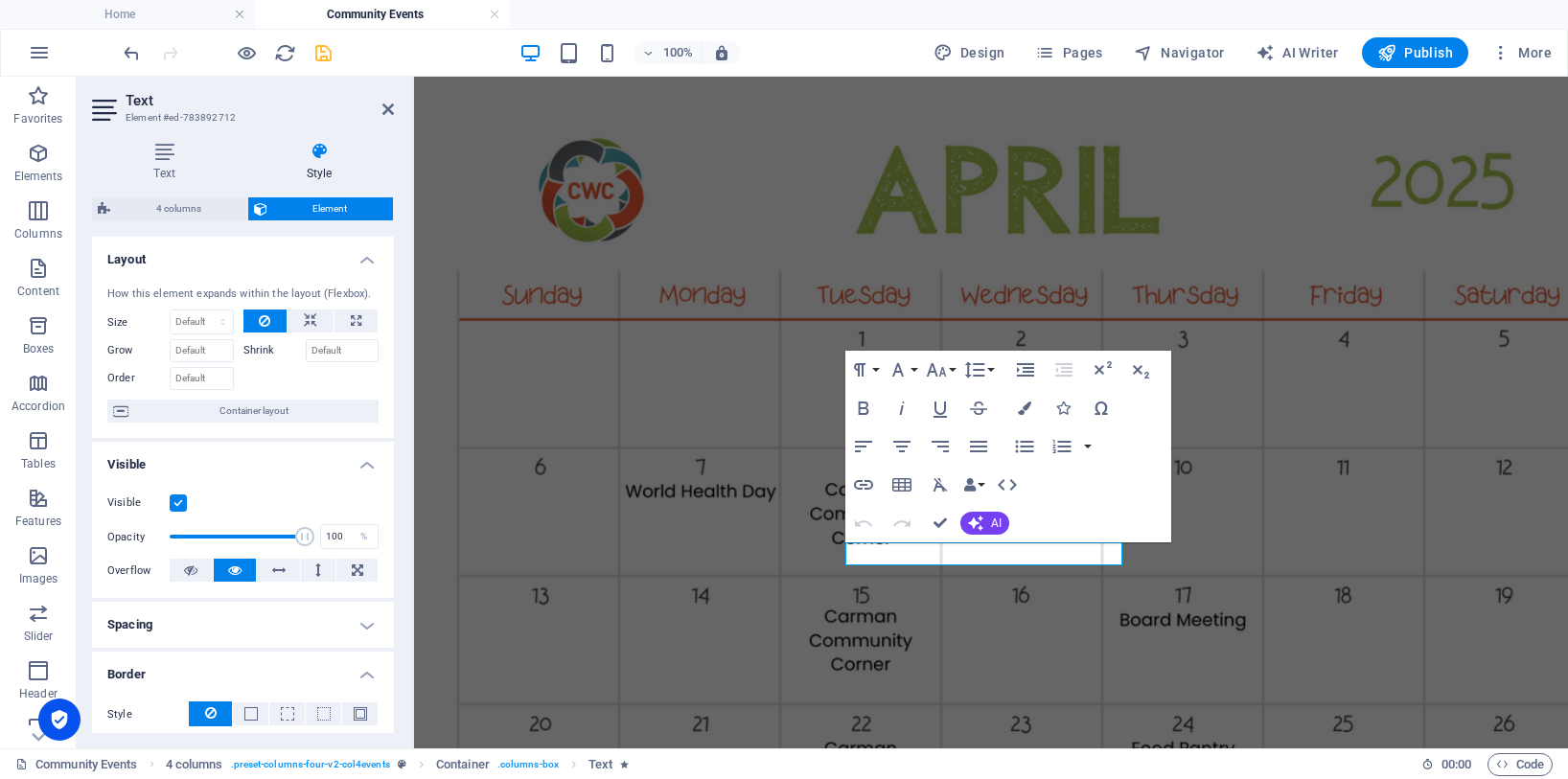 click on "Border" at bounding box center (242, 669) 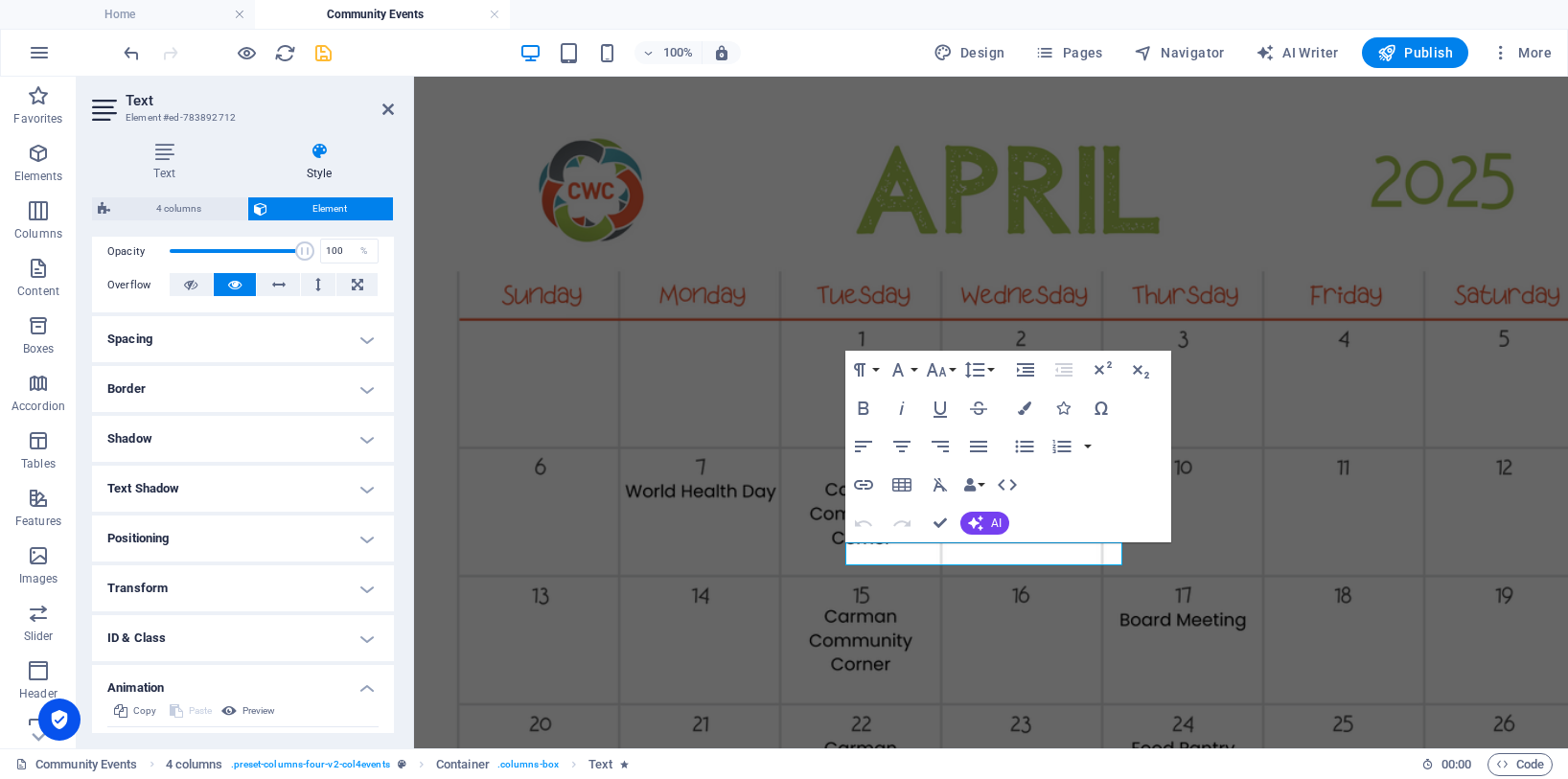scroll, scrollTop: 287, scrollLeft: 0, axis: vertical 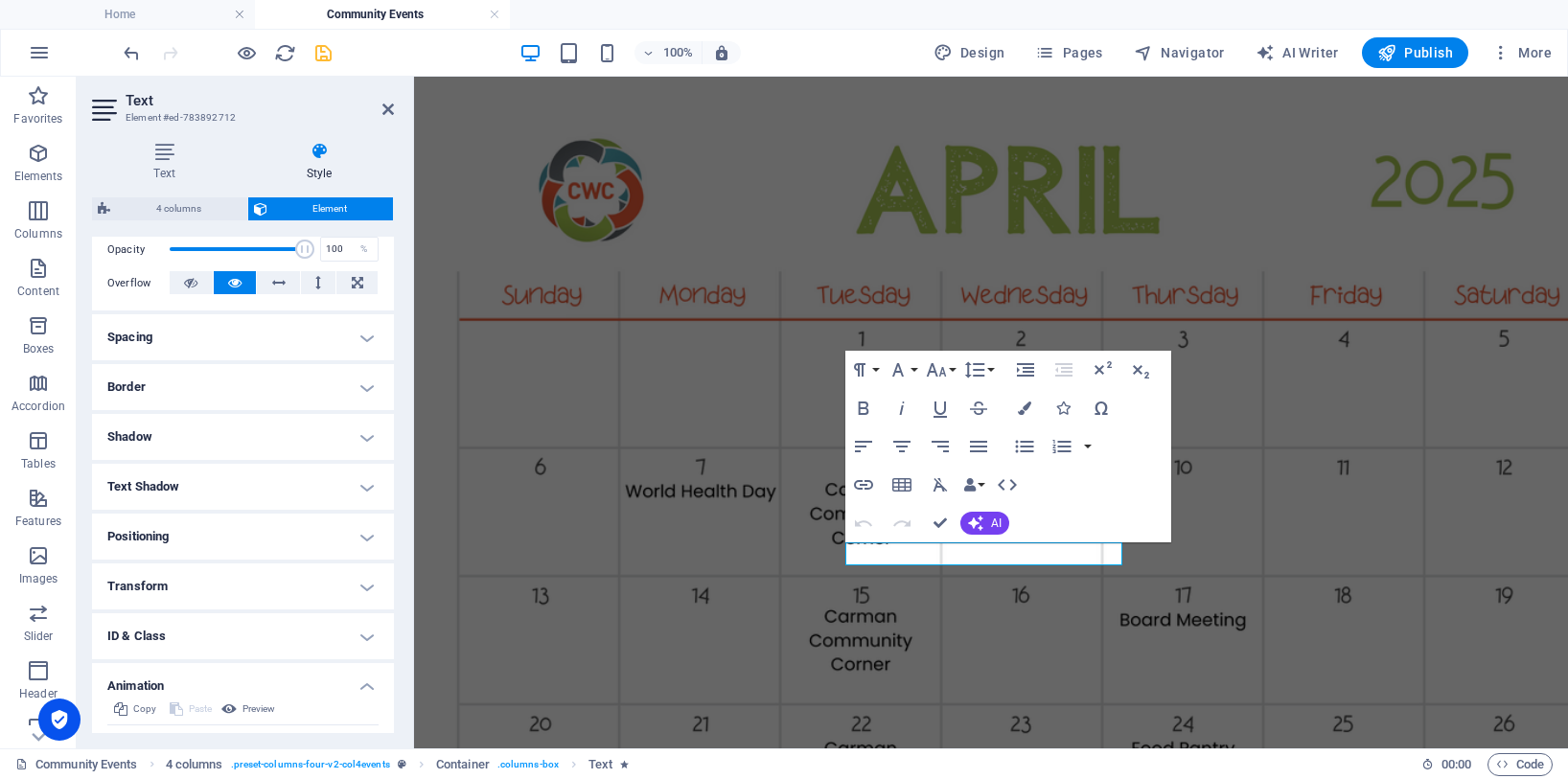 click on "Shadow" at bounding box center (242, 437) 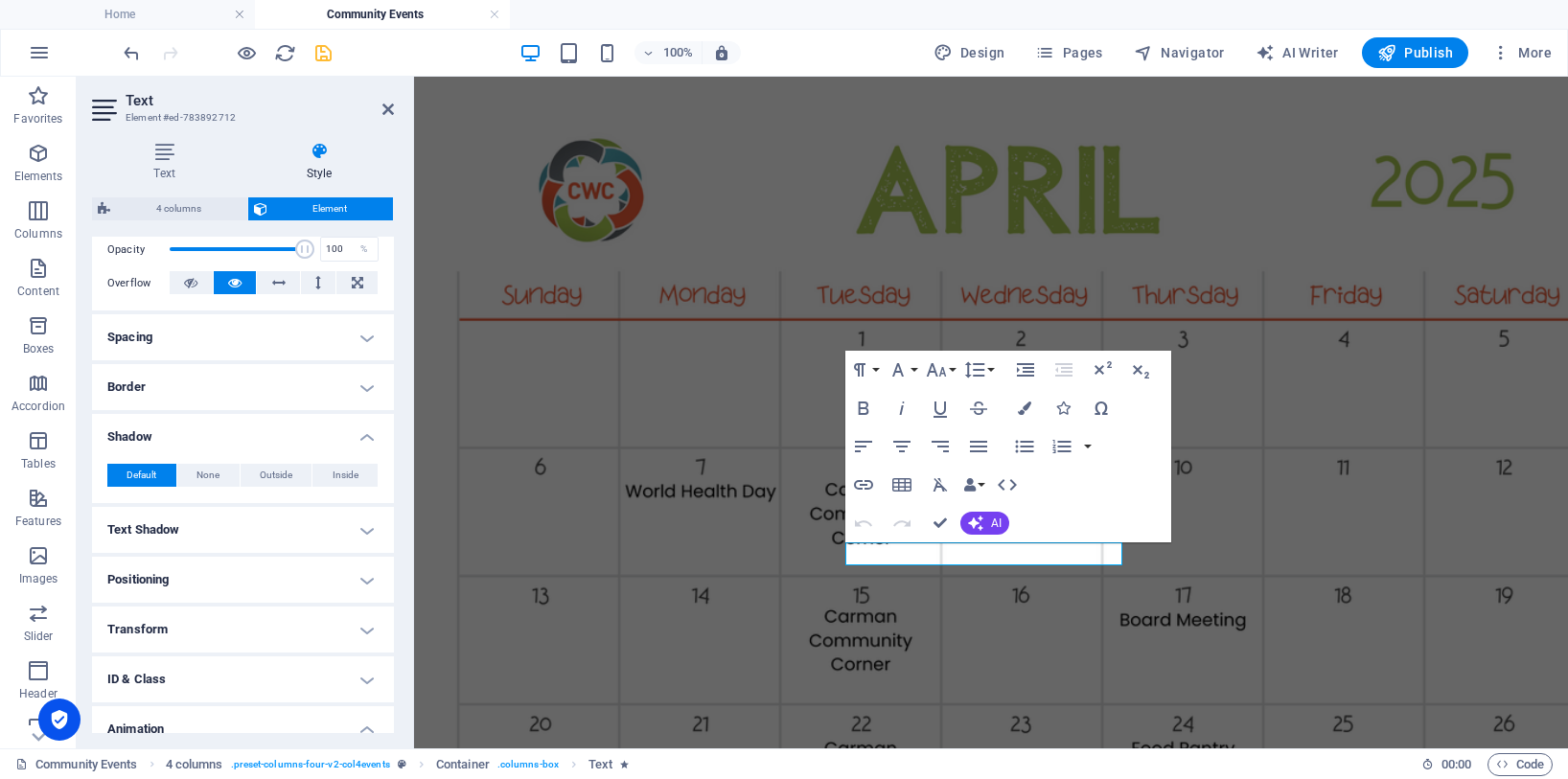 click on "Shadow" at bounding box center [242, 431] 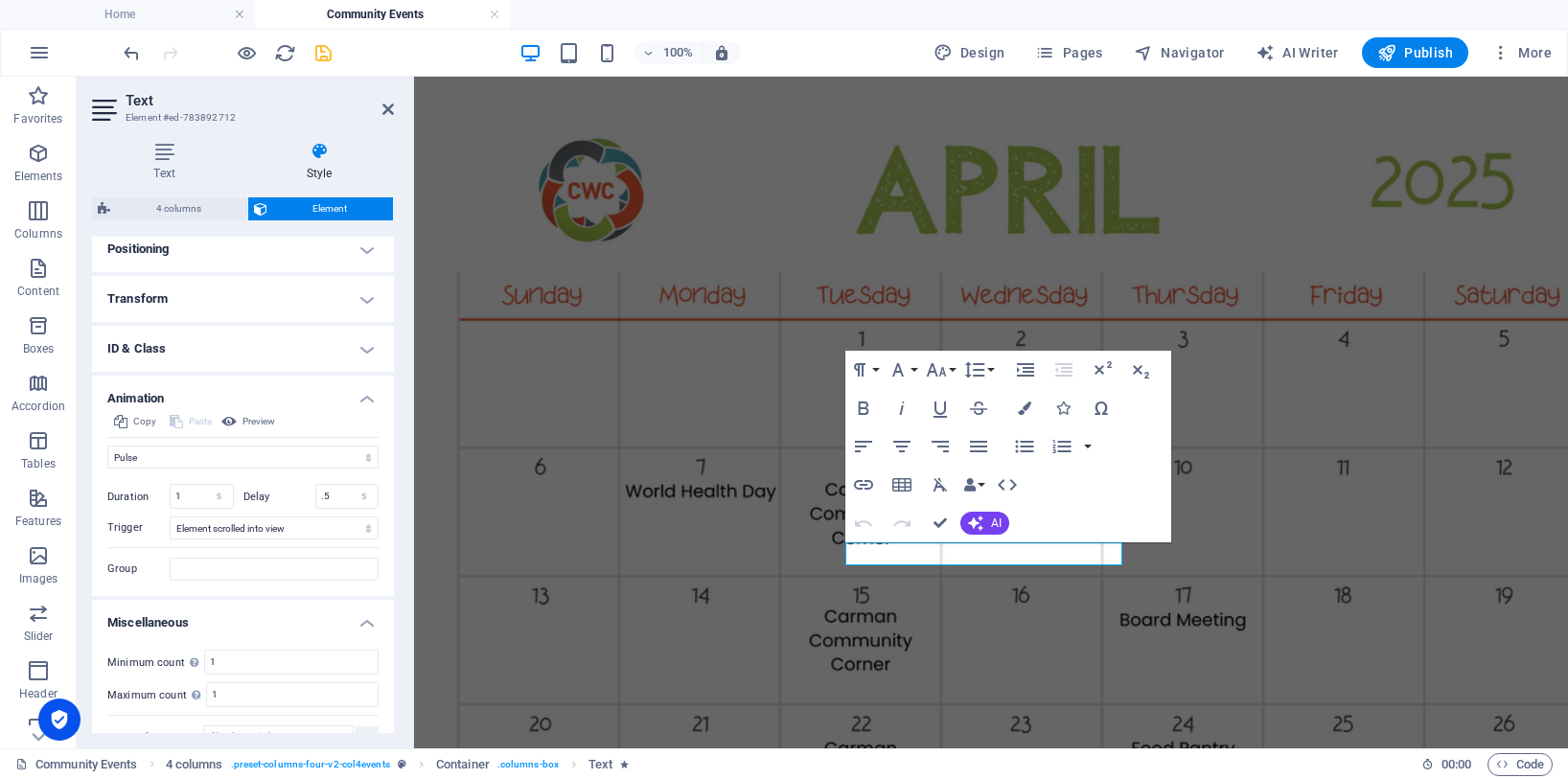 scroll, scrollTop: 0, scrollLeft: 0, axis: both 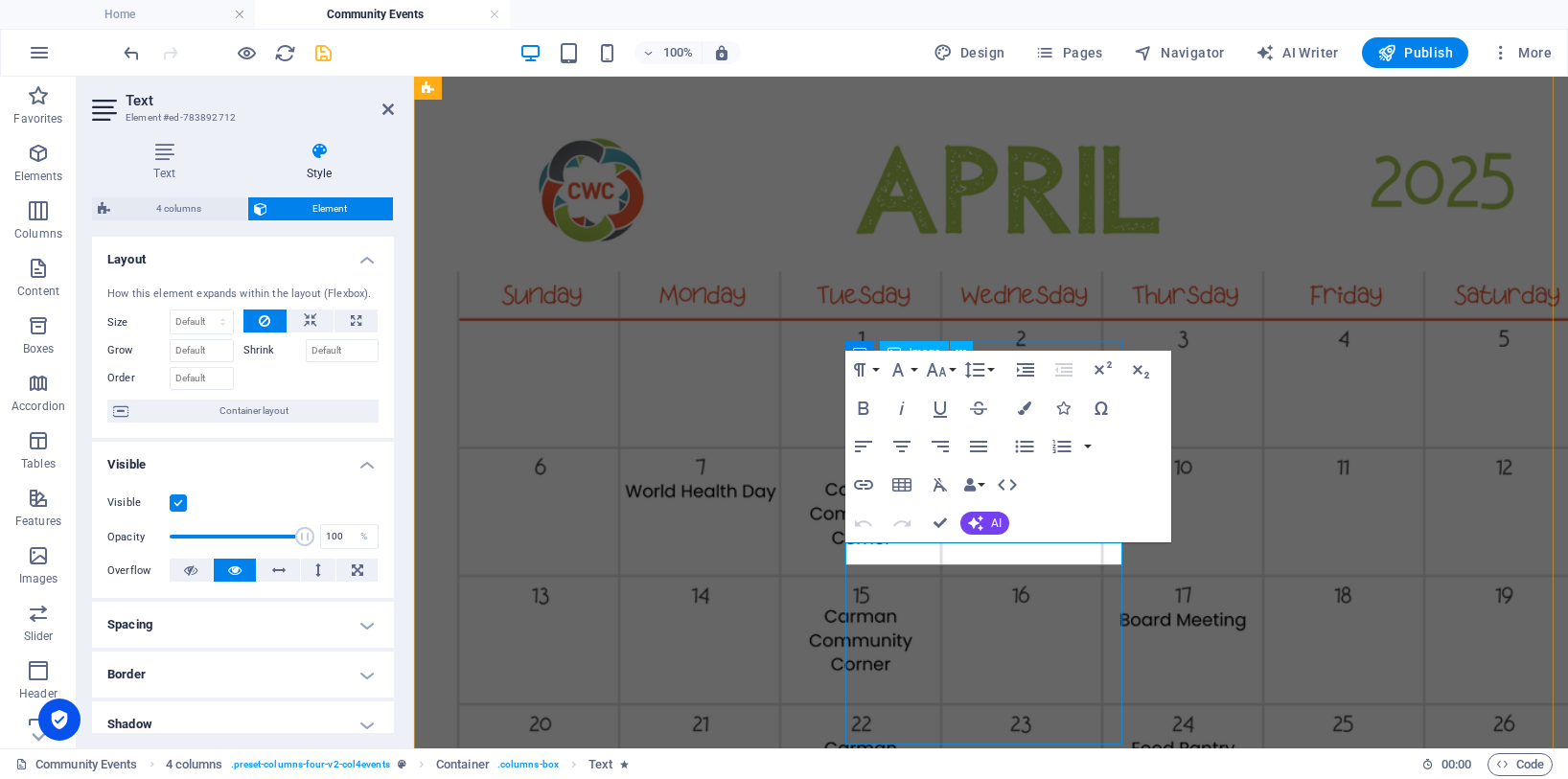 click on "Cancelled [DATE] due to the Fair" at bounding box center [991, 8749] 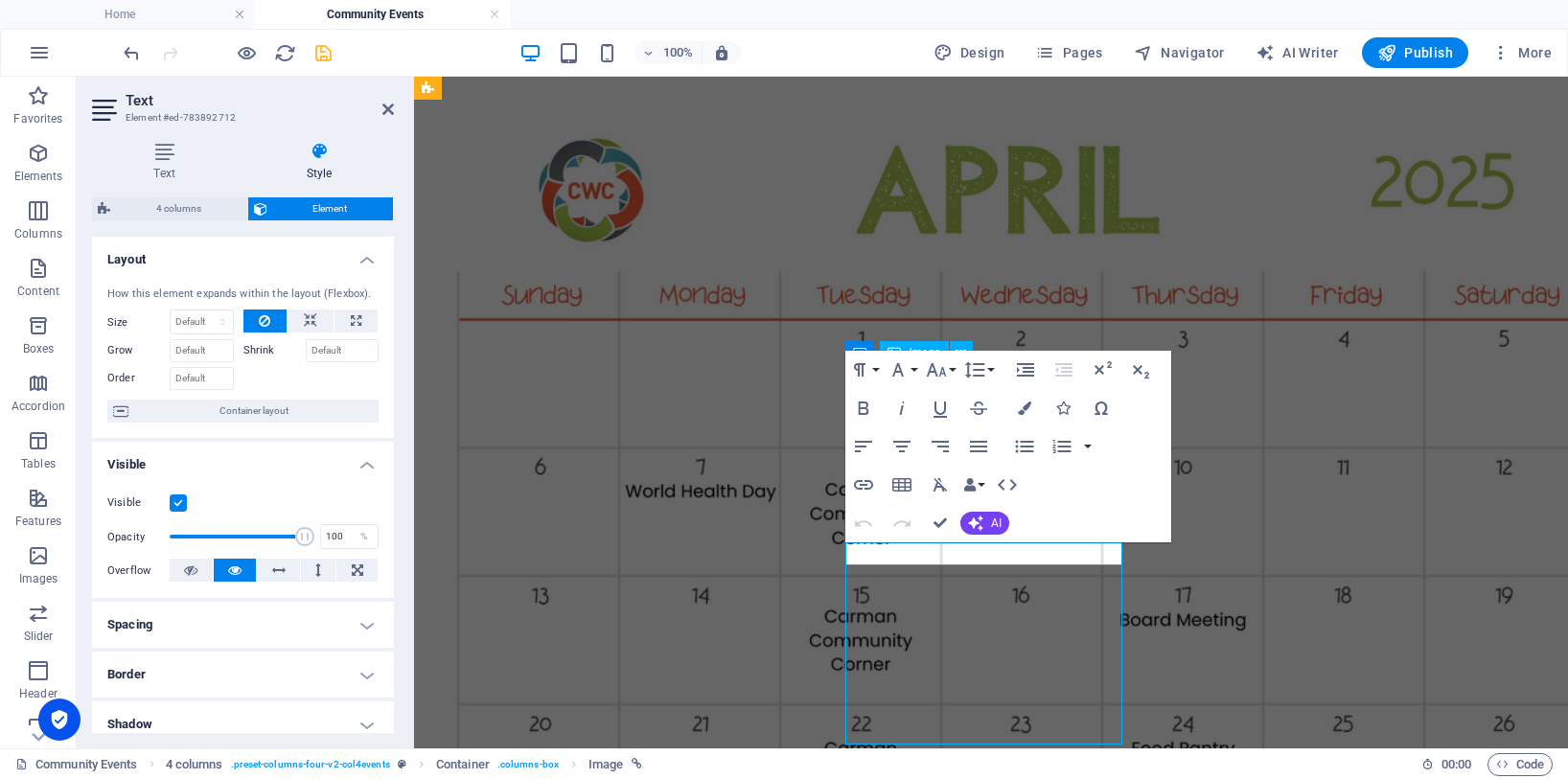 scroll, scrollTop: 2150, scrollLeft: 0, axis: vertical 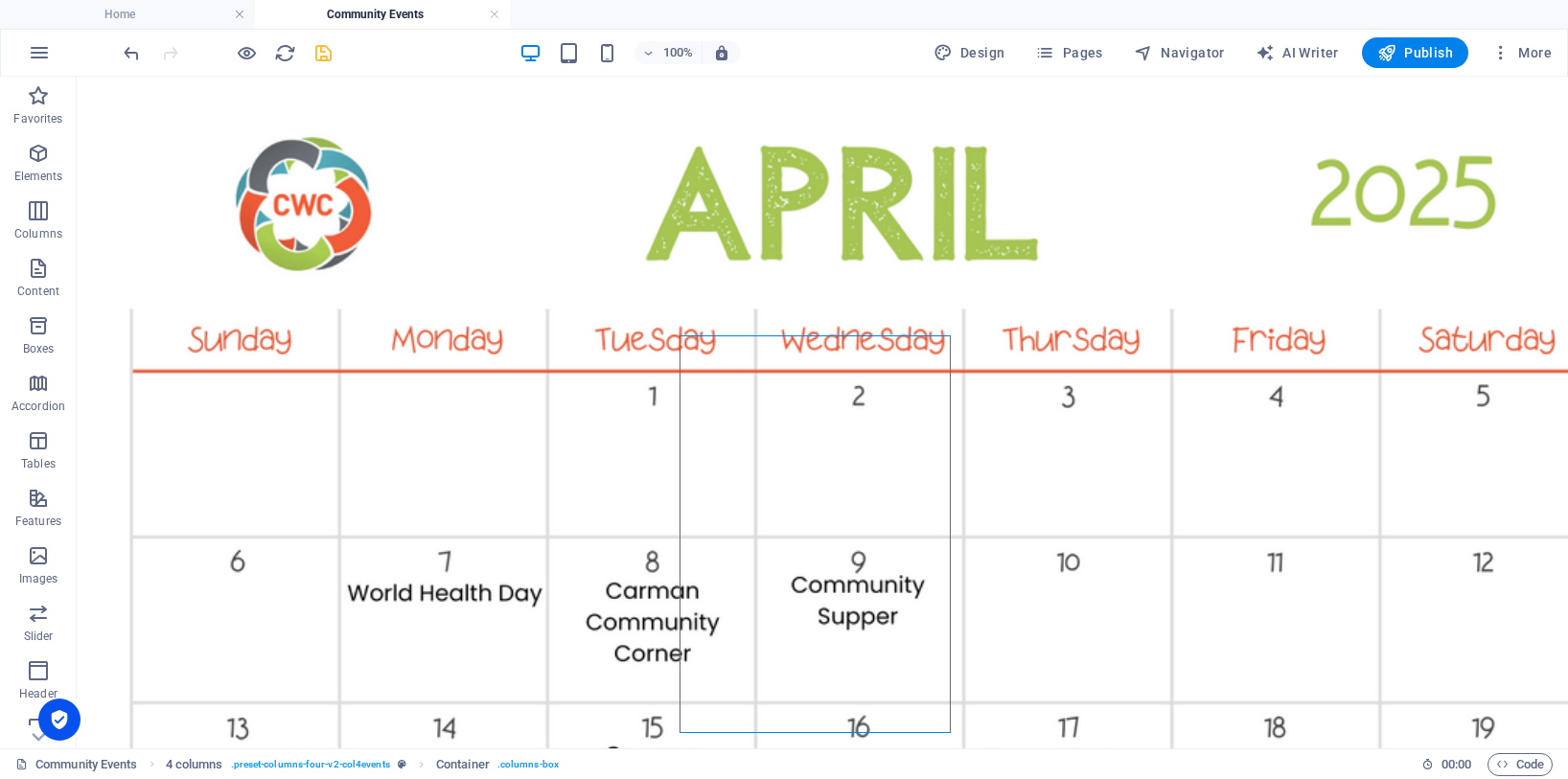 click on "Cancelled [DATE] due to the Fair Cancelled [DATE] due to the Fair" at bounding box center (822, 13816) 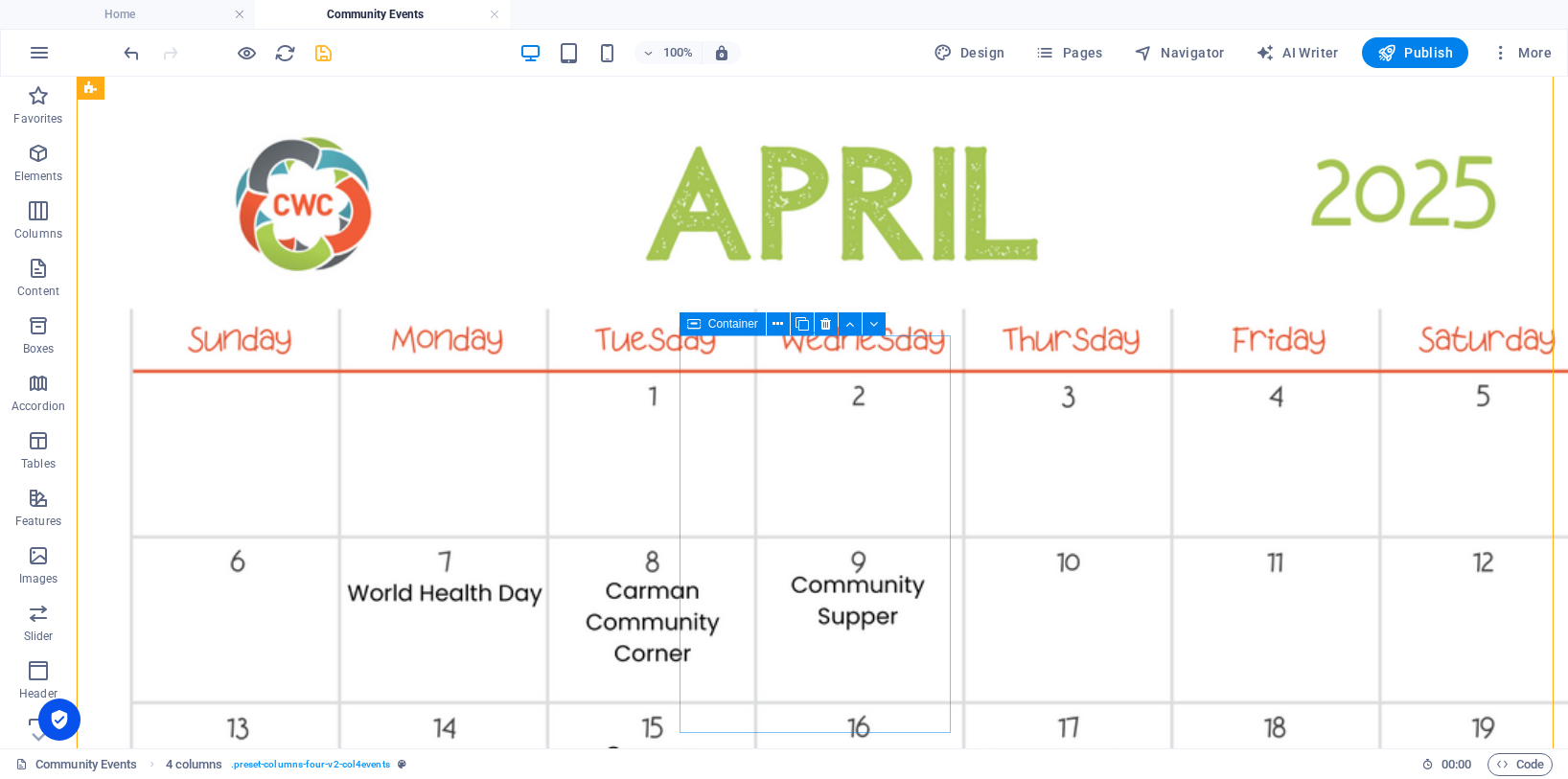 click on "Container" at bounding box center [733, 324] 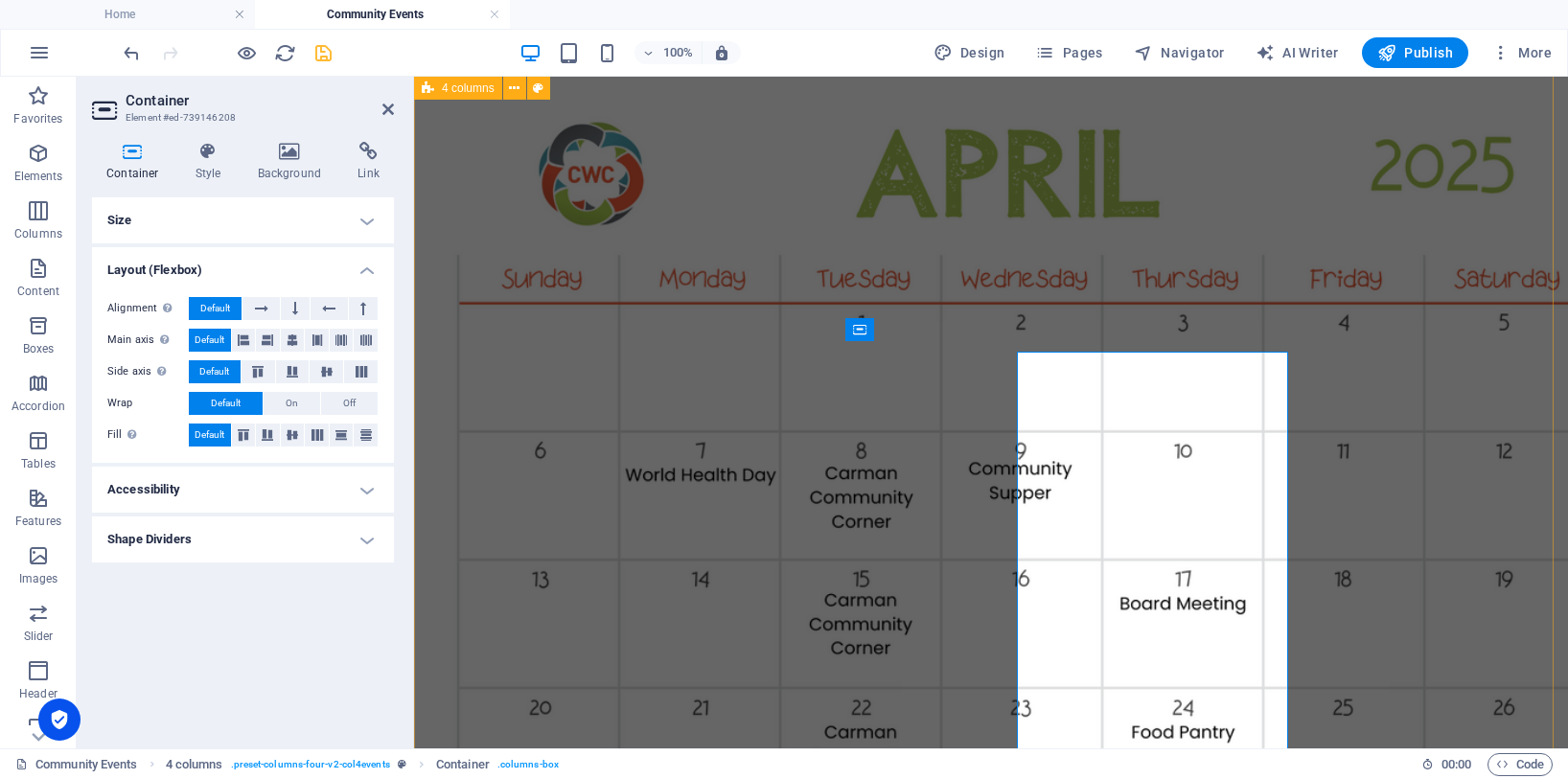 scroll, scrollTop: 2134, scrollLeft: 0, axis: vertical 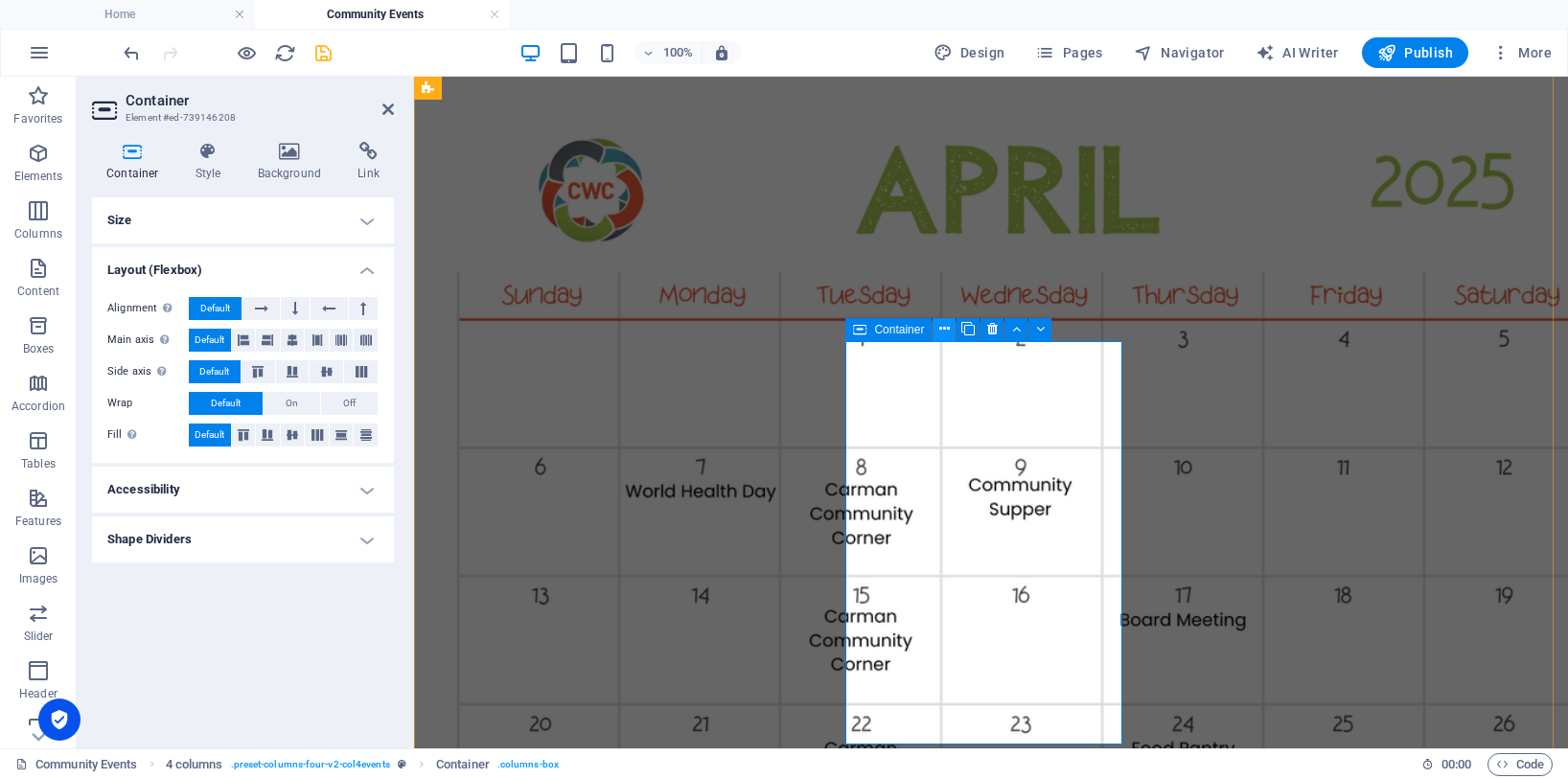 click at bounding box center (944, 329) 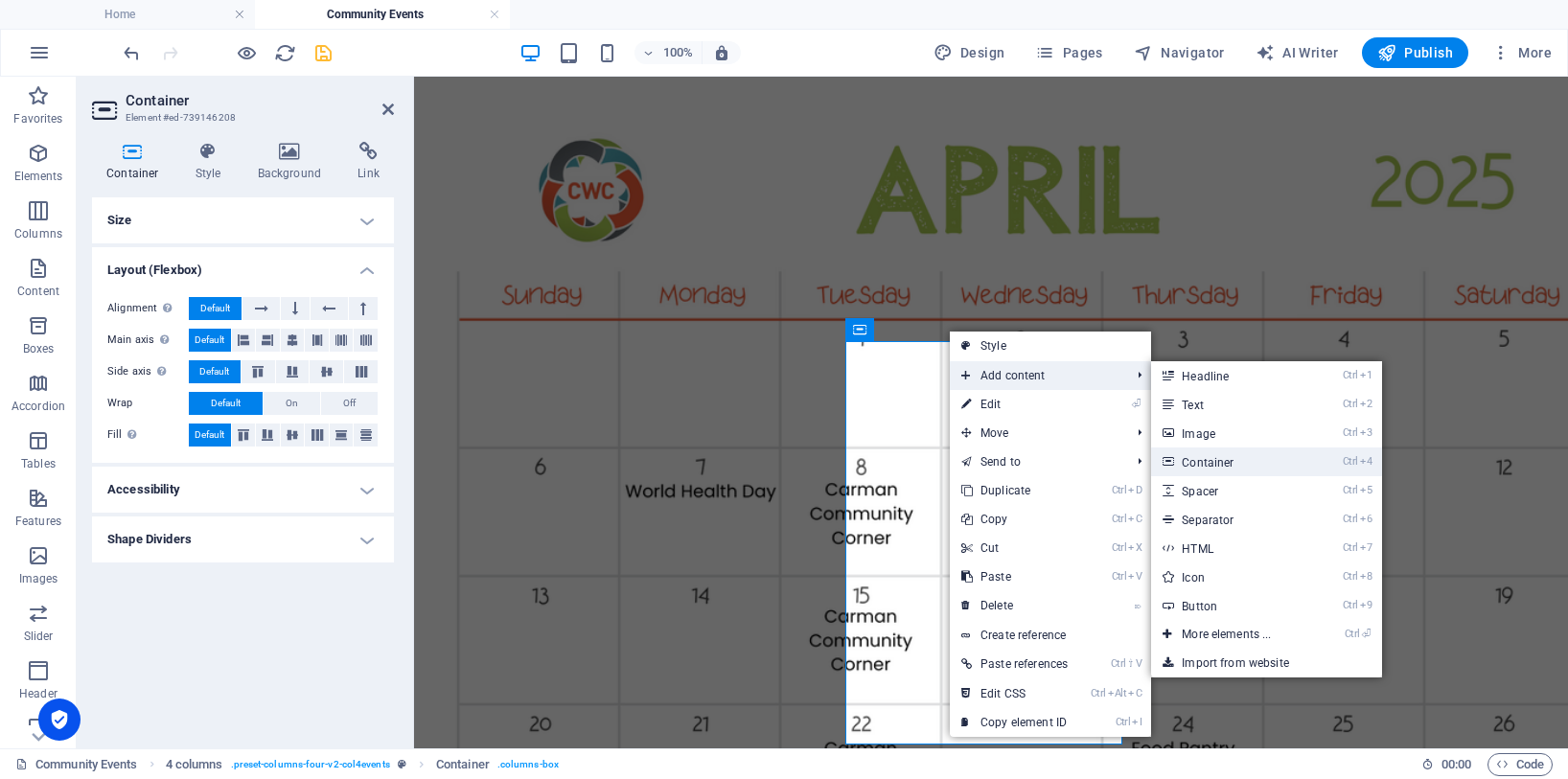 click on "Ctrl 4  Container" at bounding box center [1230, 462] 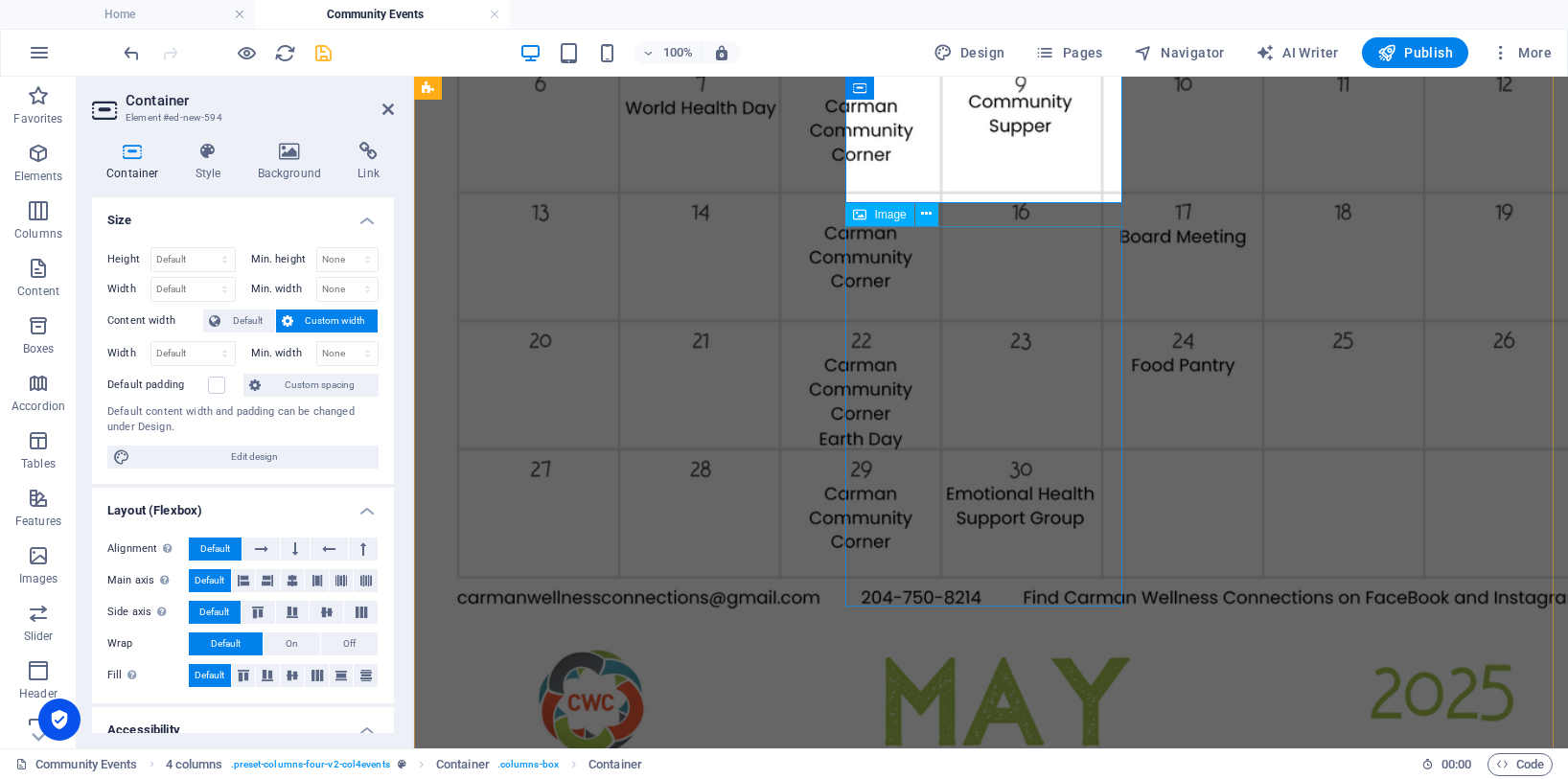 scroll, scrollTop: 2230, scrollLeft: 0, axis: vertical 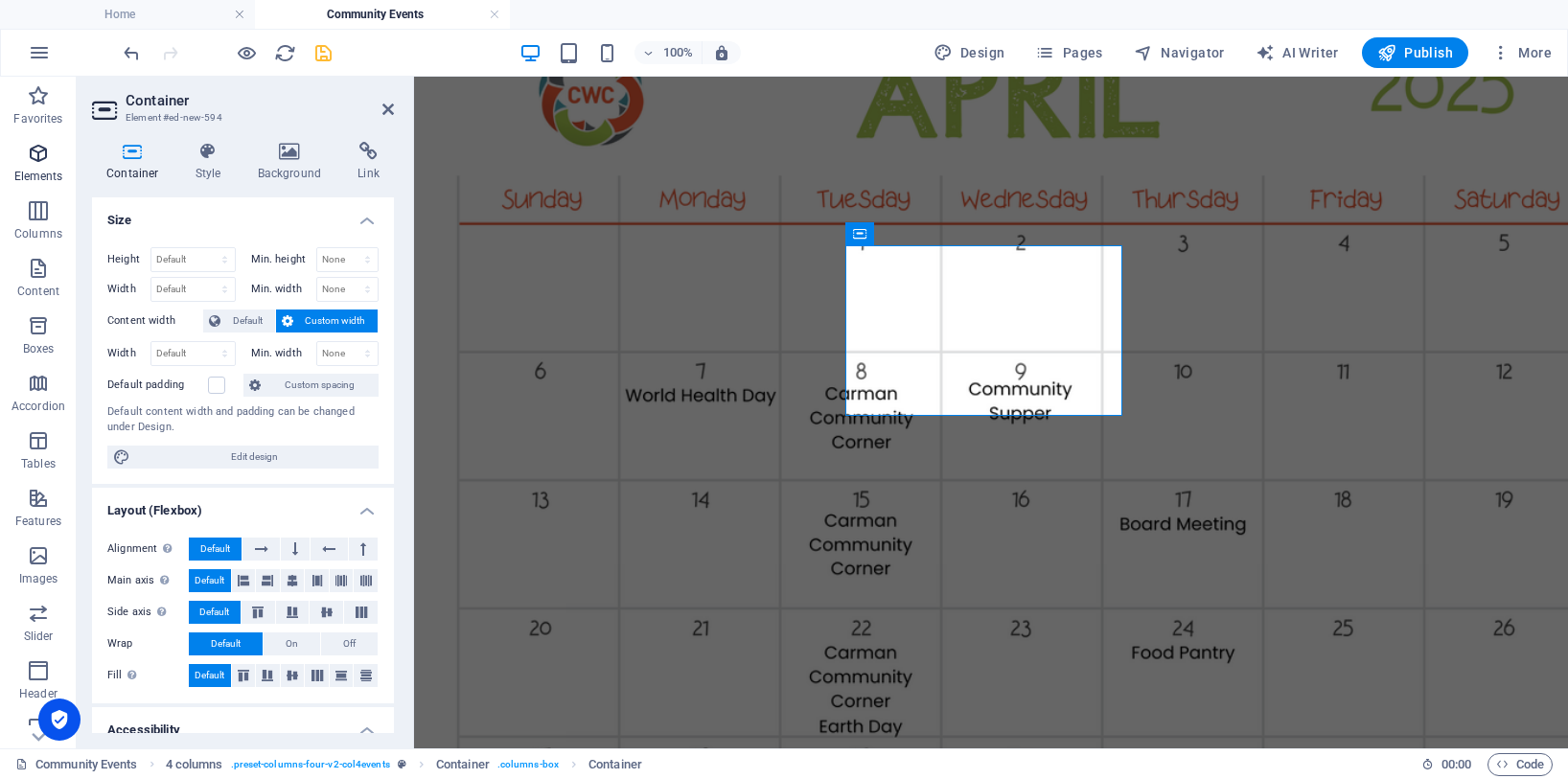 click at bounding box center [38, 153] 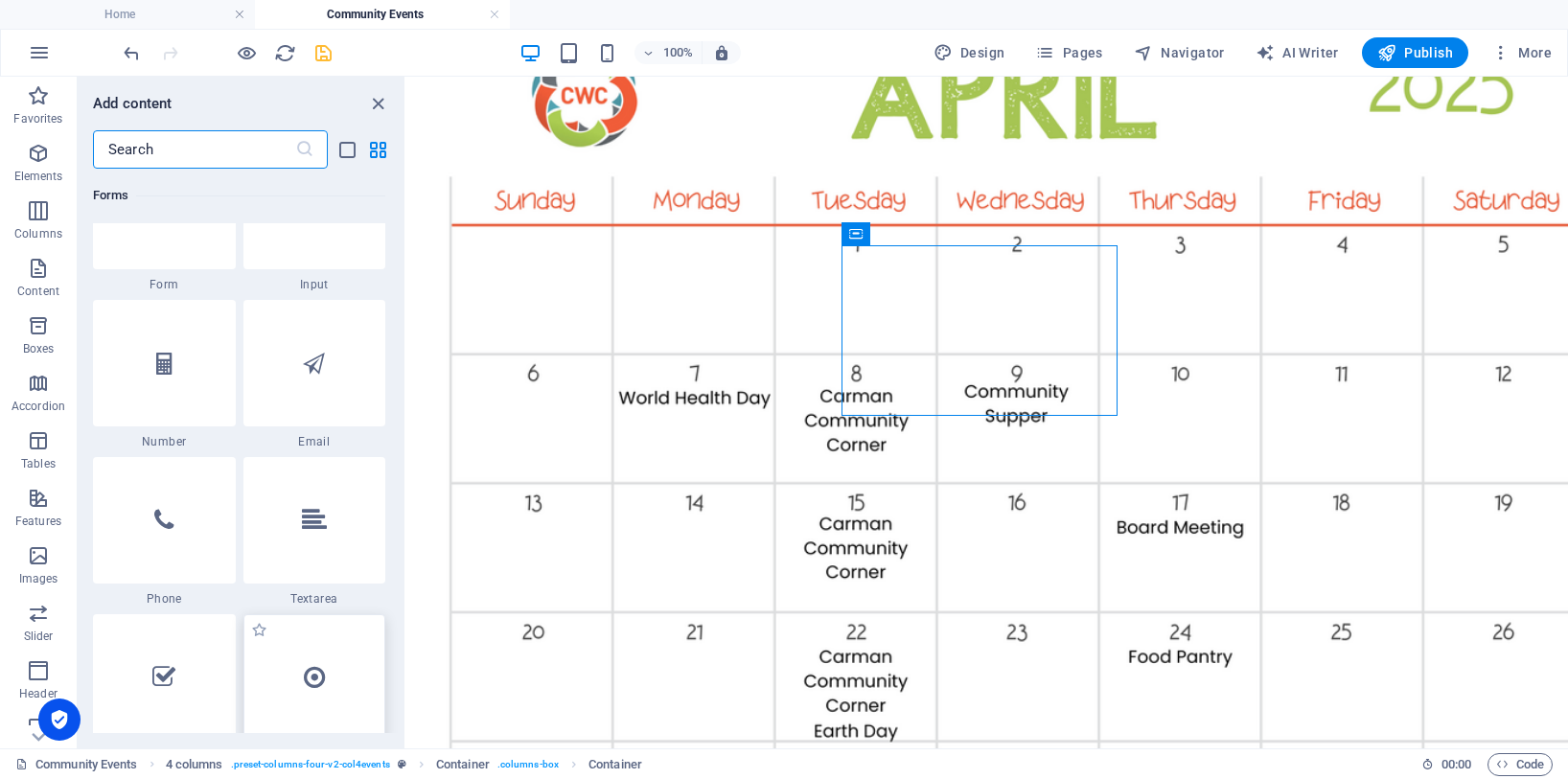 scroll, scrollTop: 14385, scrollLeft: 0, axis: vertical 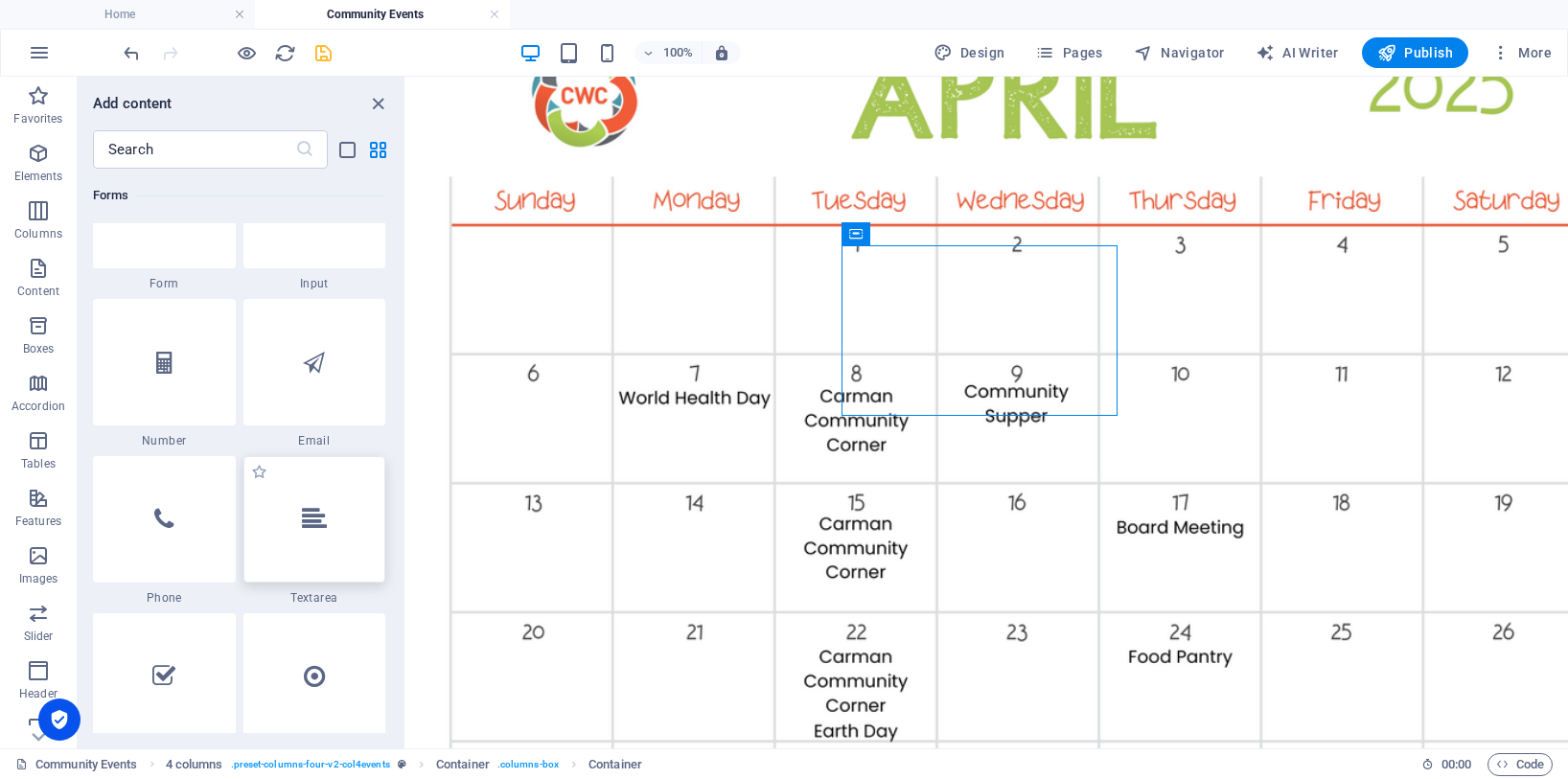 click at bounding box center [314, 519] 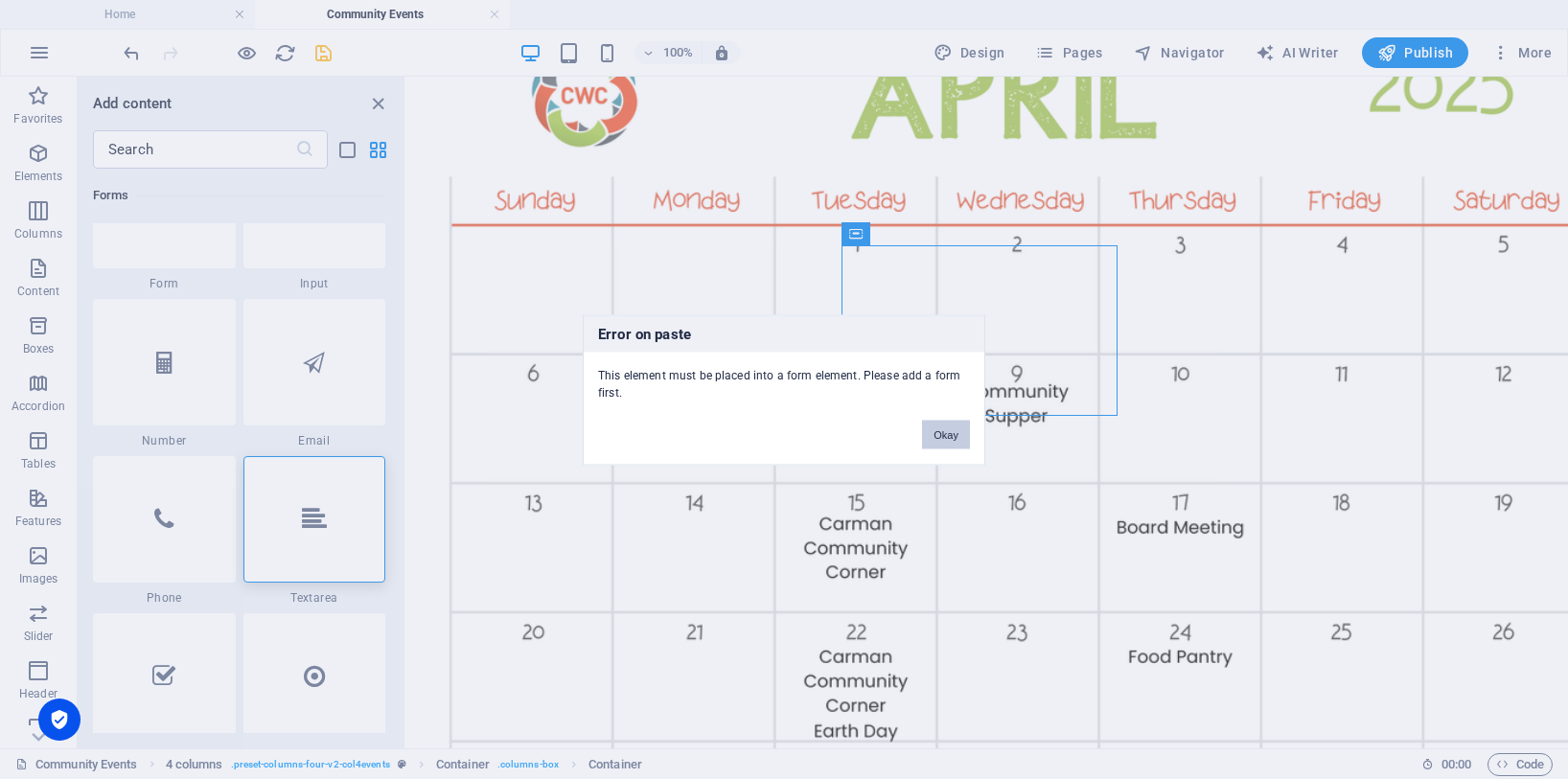 click on "Okay" at bounding box center [946, 434] 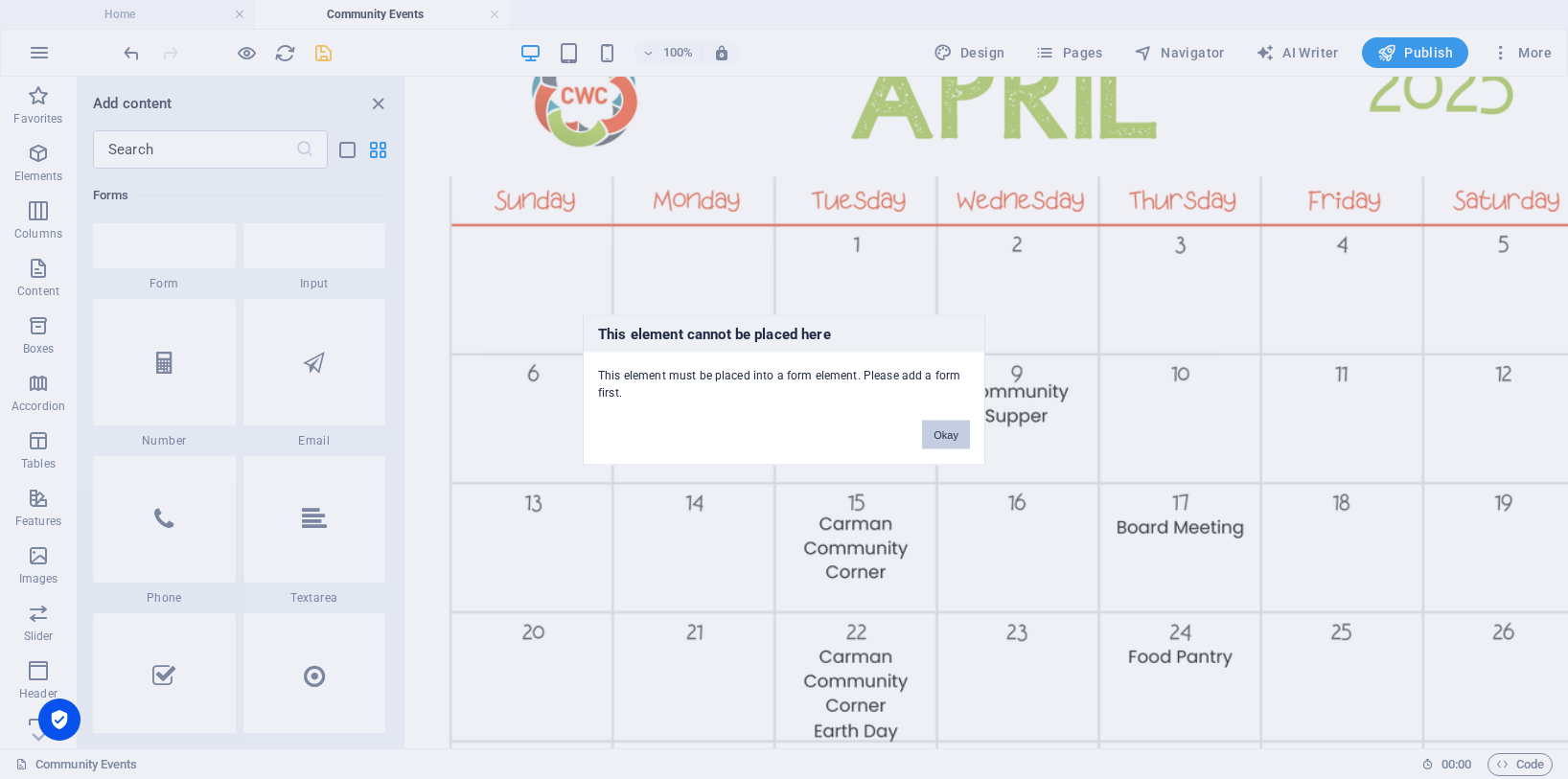 click on "Okay" at bounding box center [946, 434] 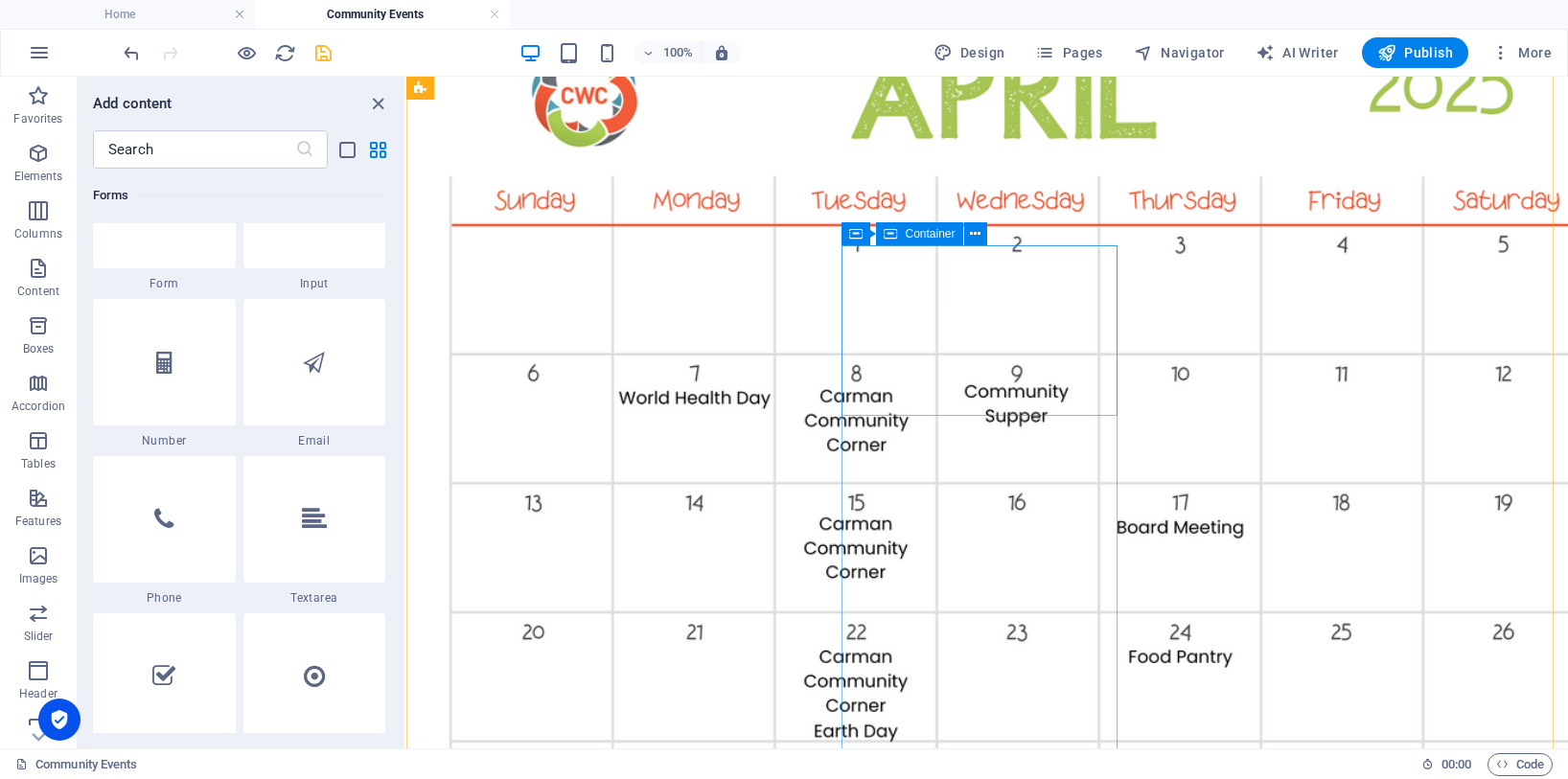 click on "Add elements" at bounding box center [931, 7989] 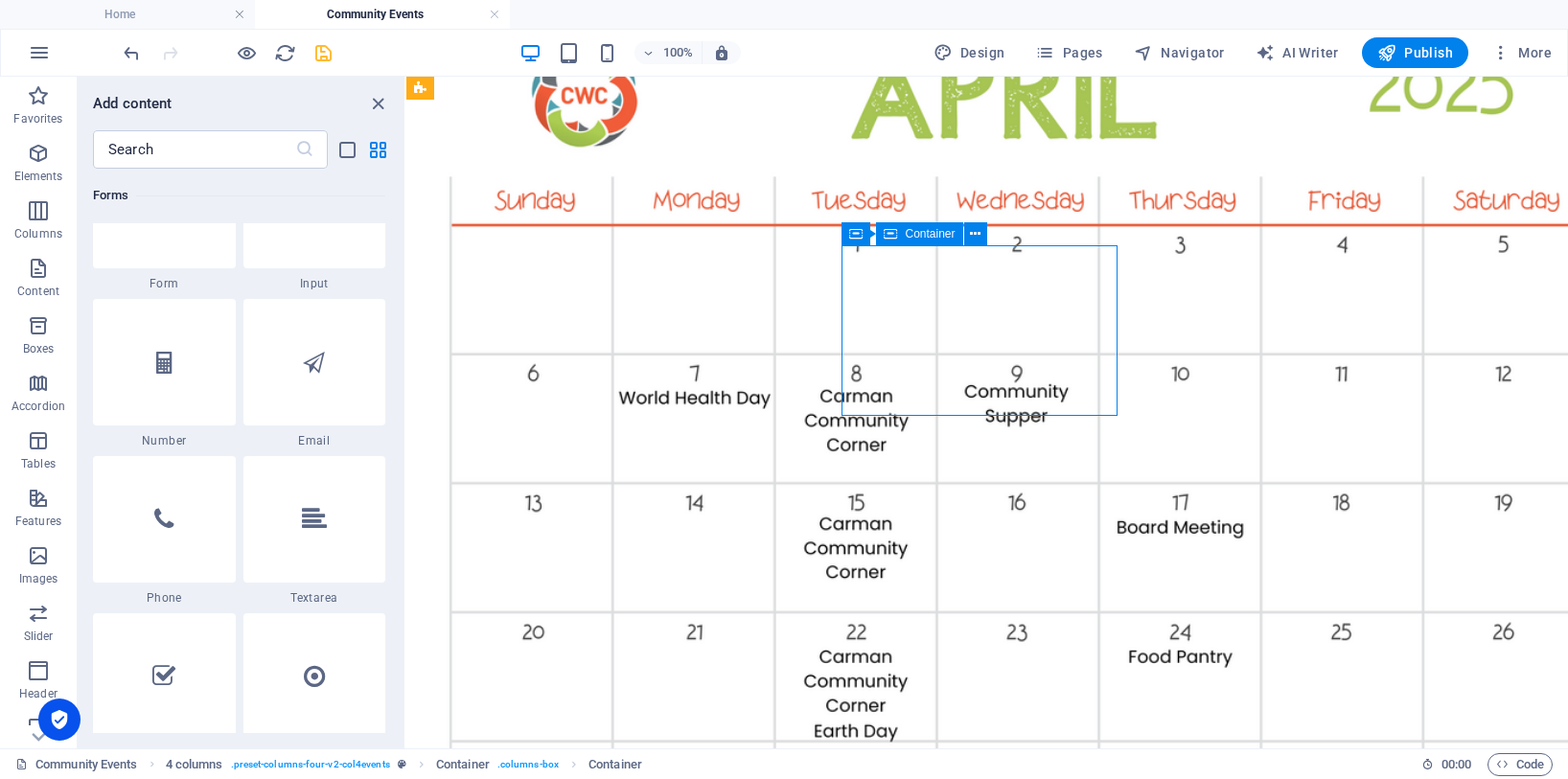 click on "Add elements" at bounding box center (931, 7989) 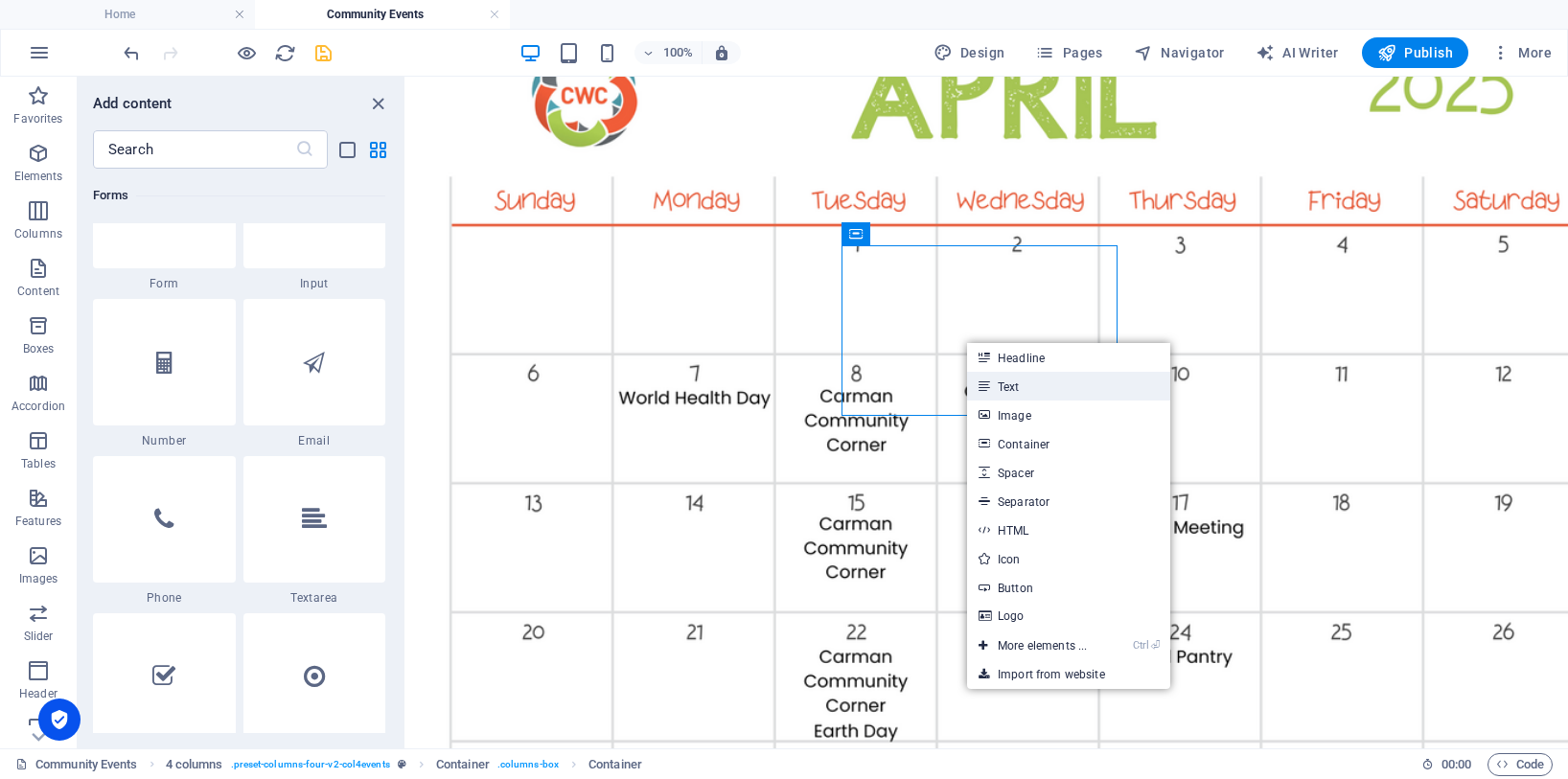 drag, startPoint x: 1014, startPoint y: 388, endPoint x: 598, endPoint y: 312, distance: 422.8853 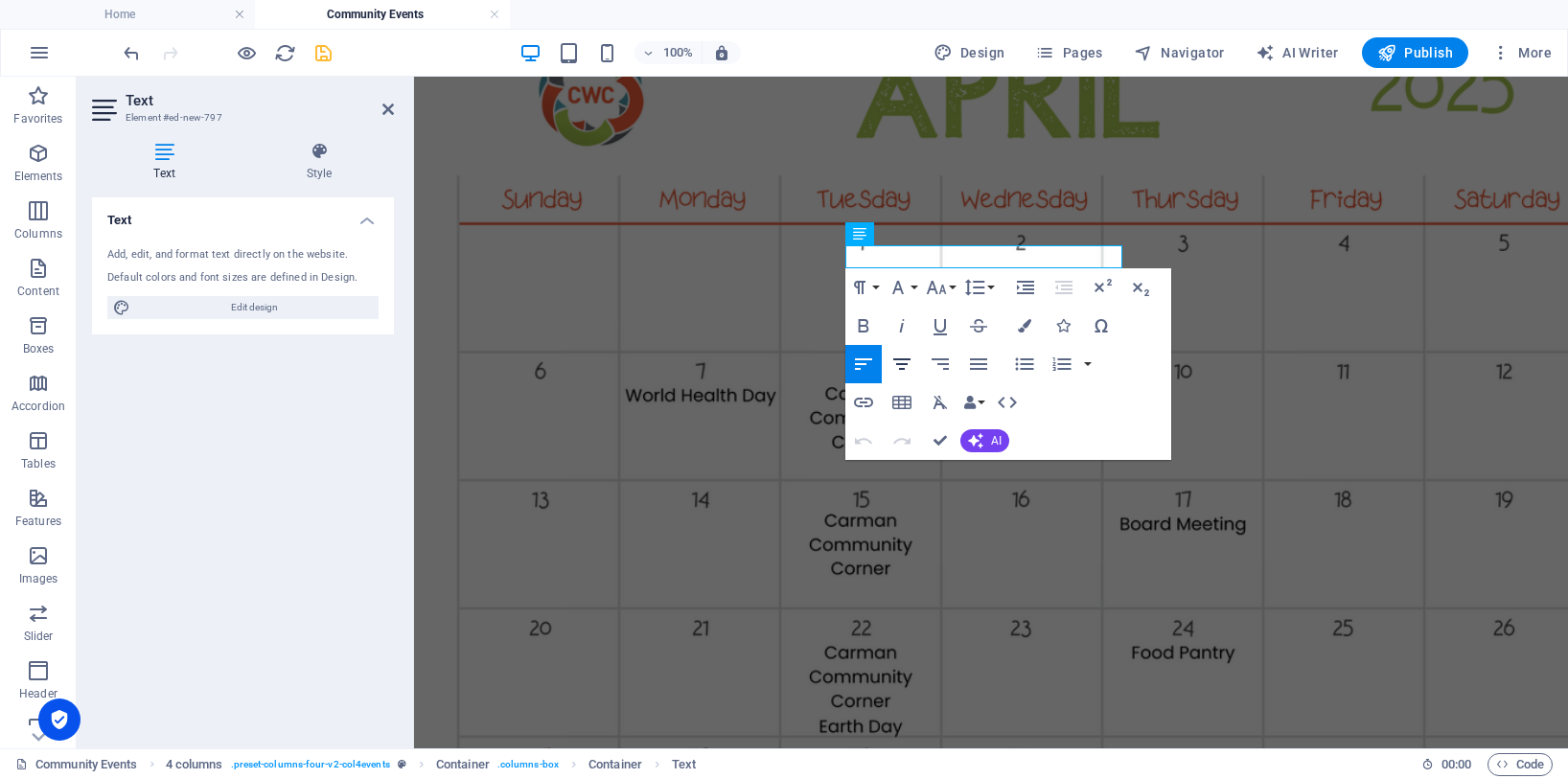 click 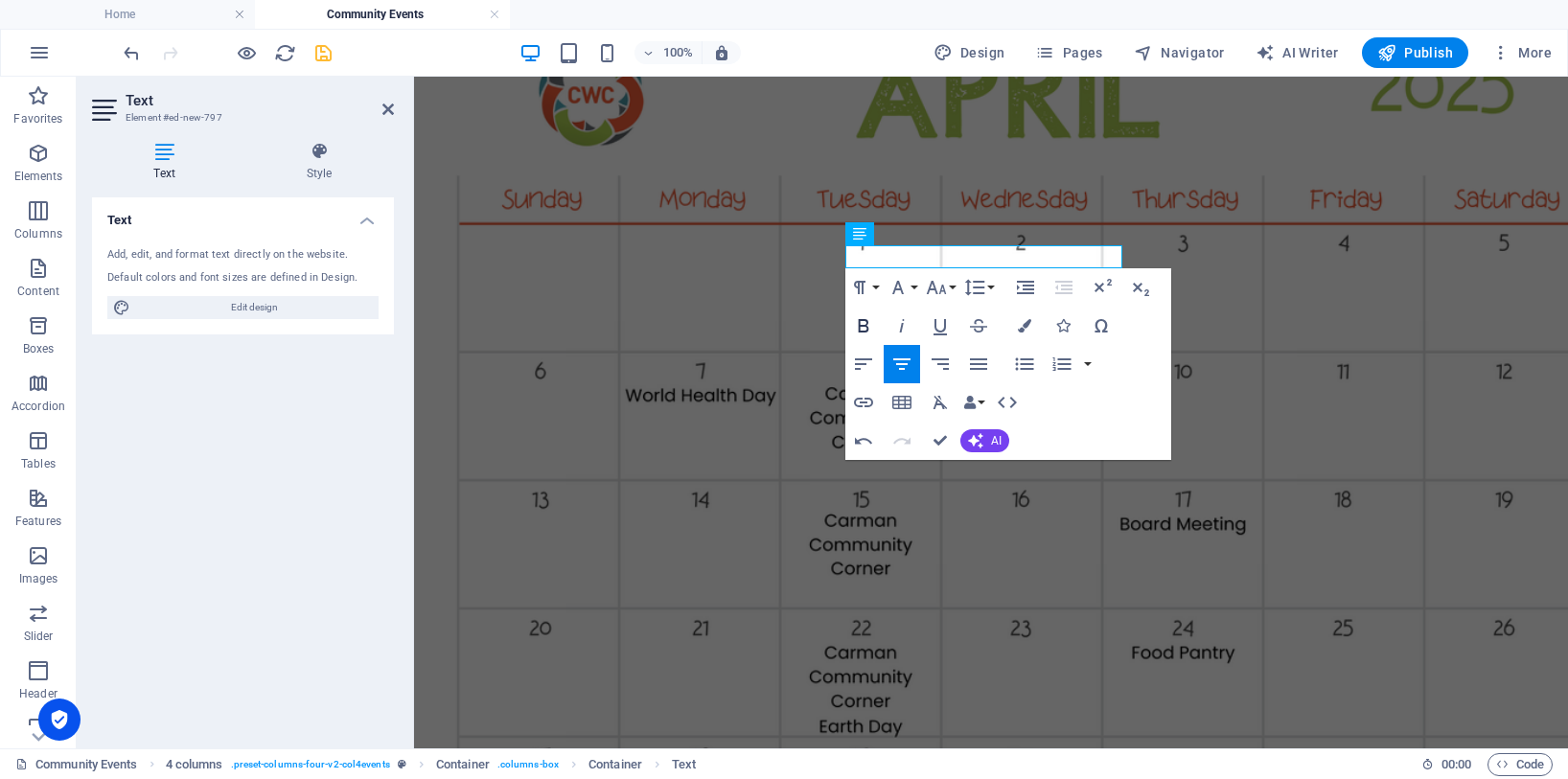 click 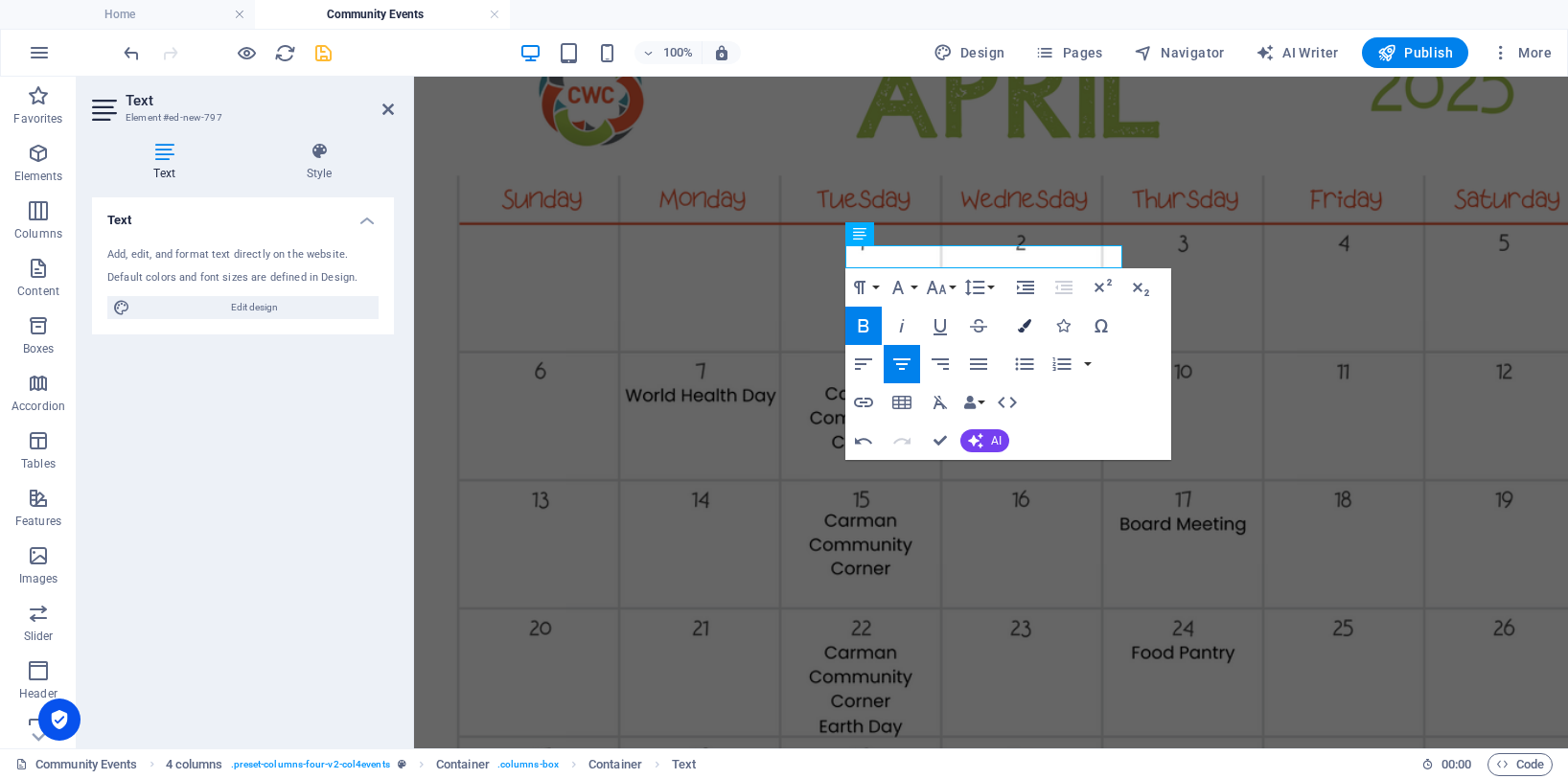 click at bounding box center [1025, 326] 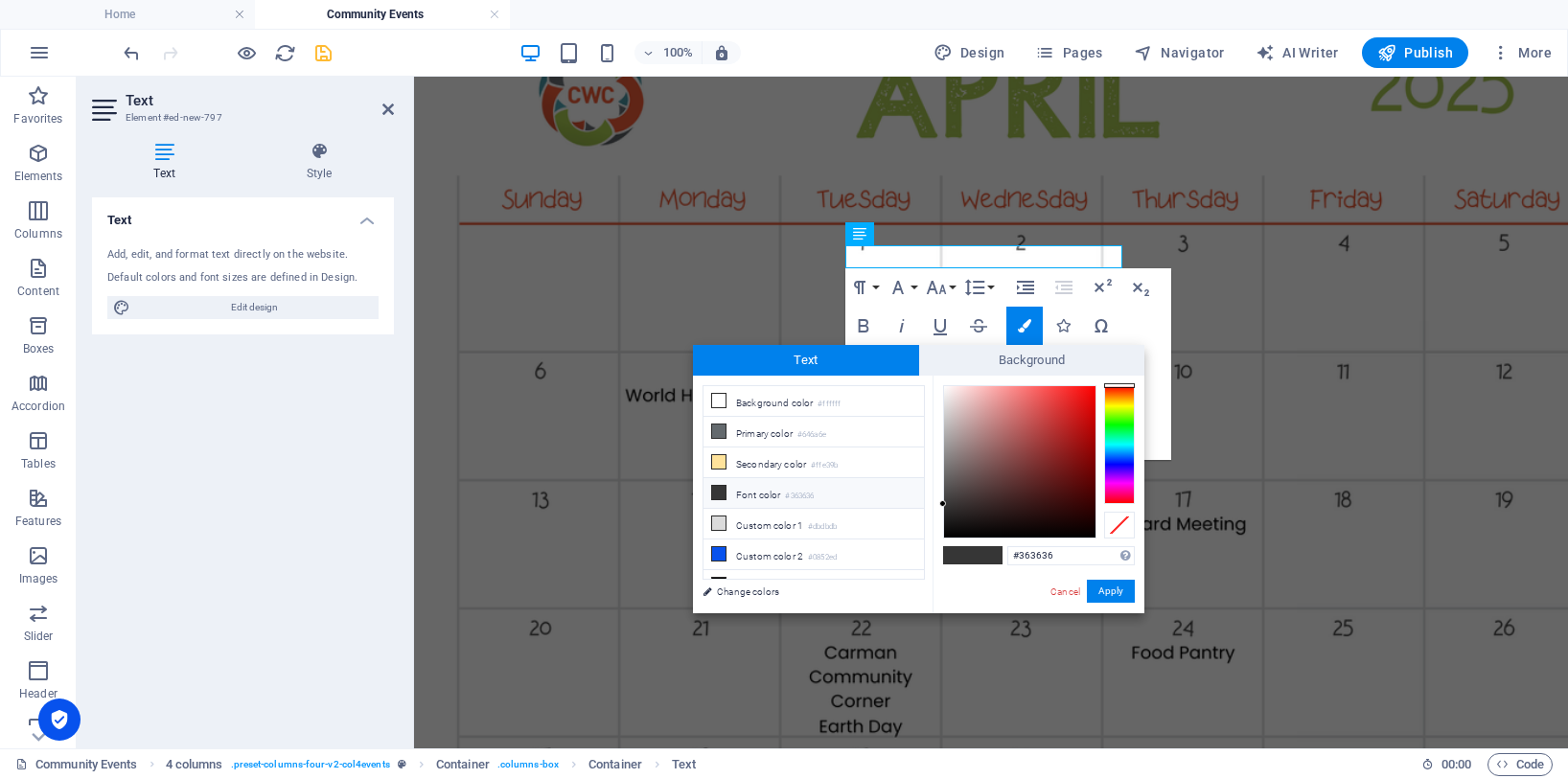 type on "#f80000" 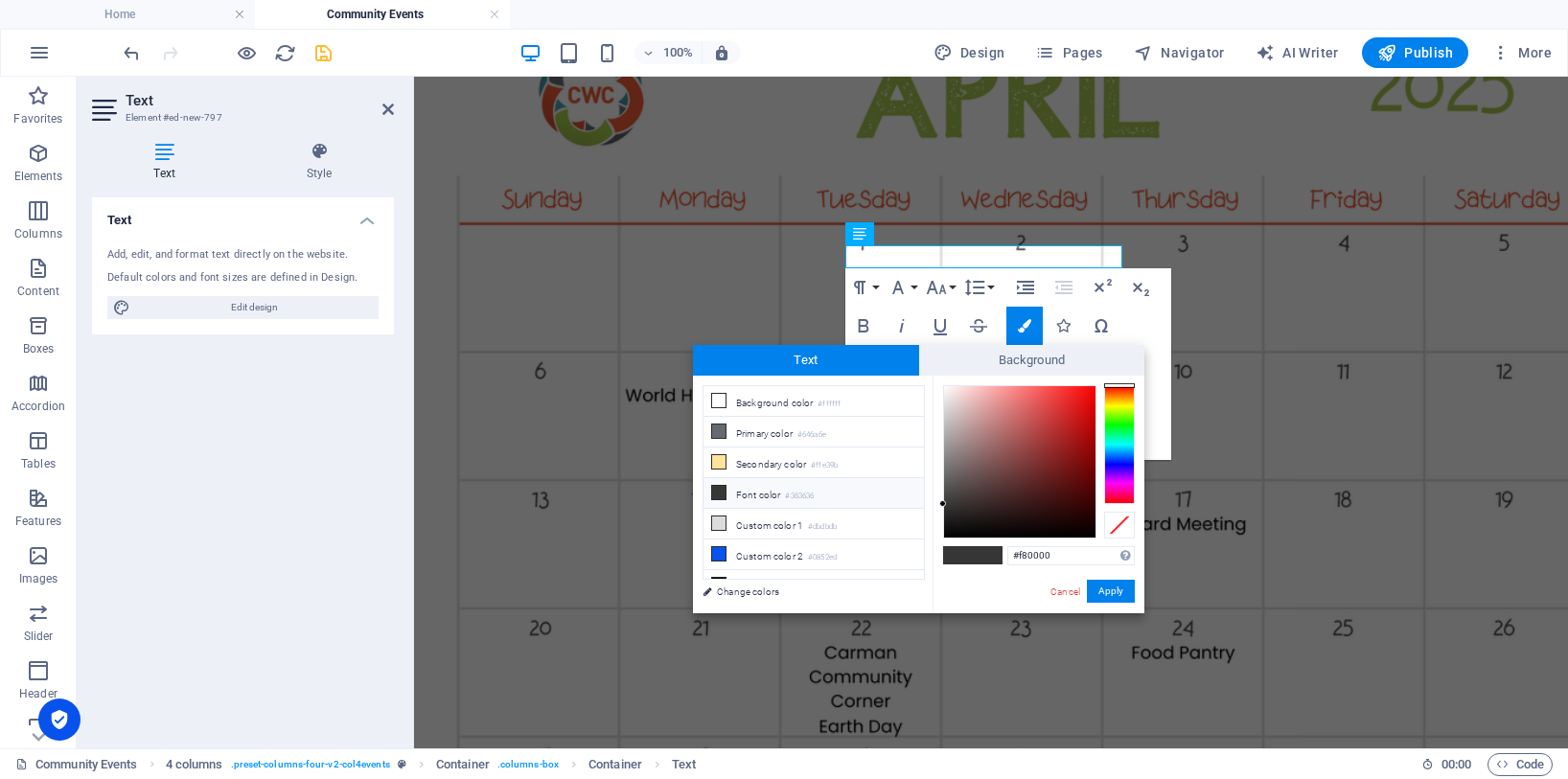 click at bounding box center (1020, 462) 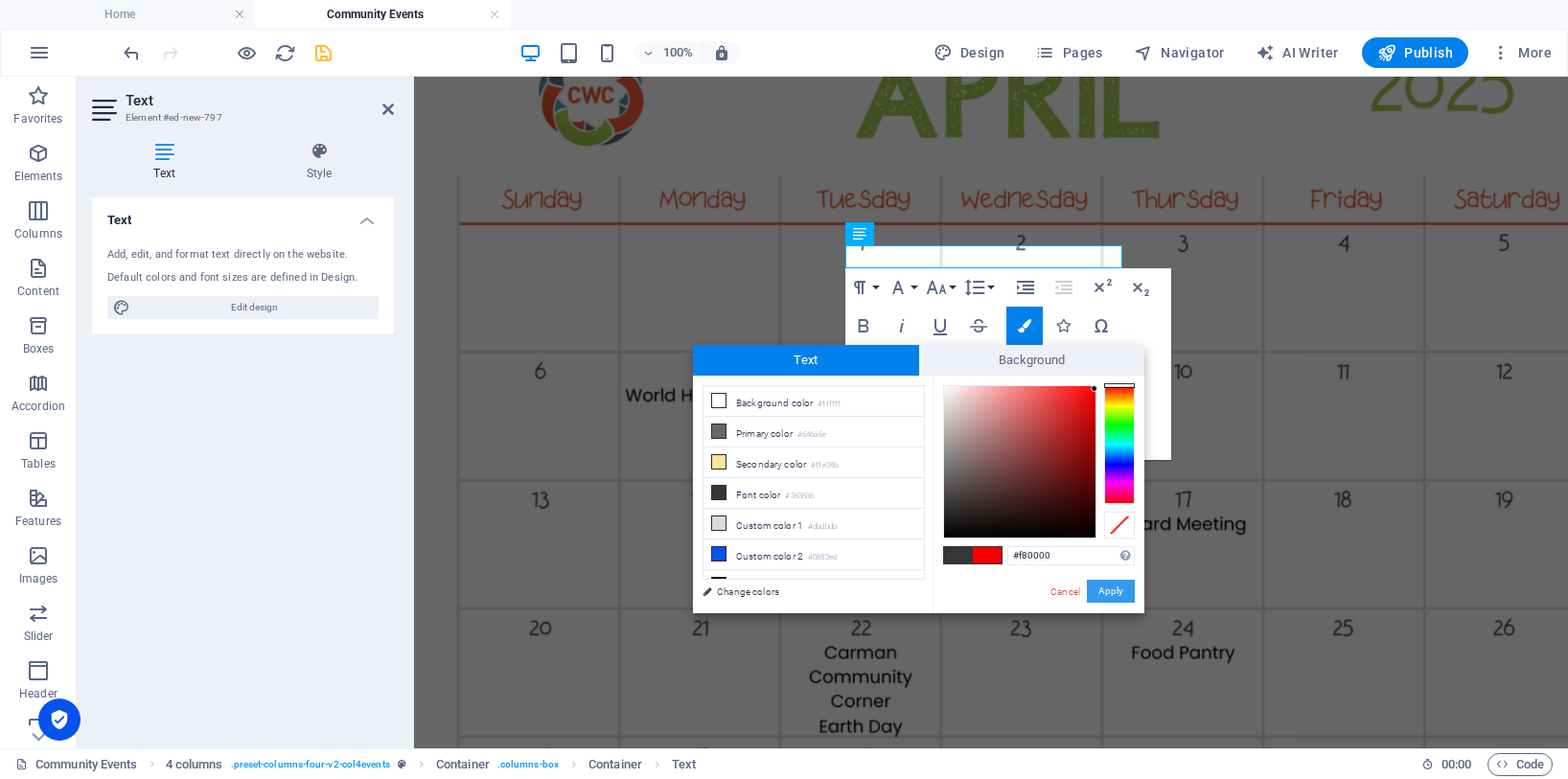 click on "Apply" at bounding box center [1111, 591] 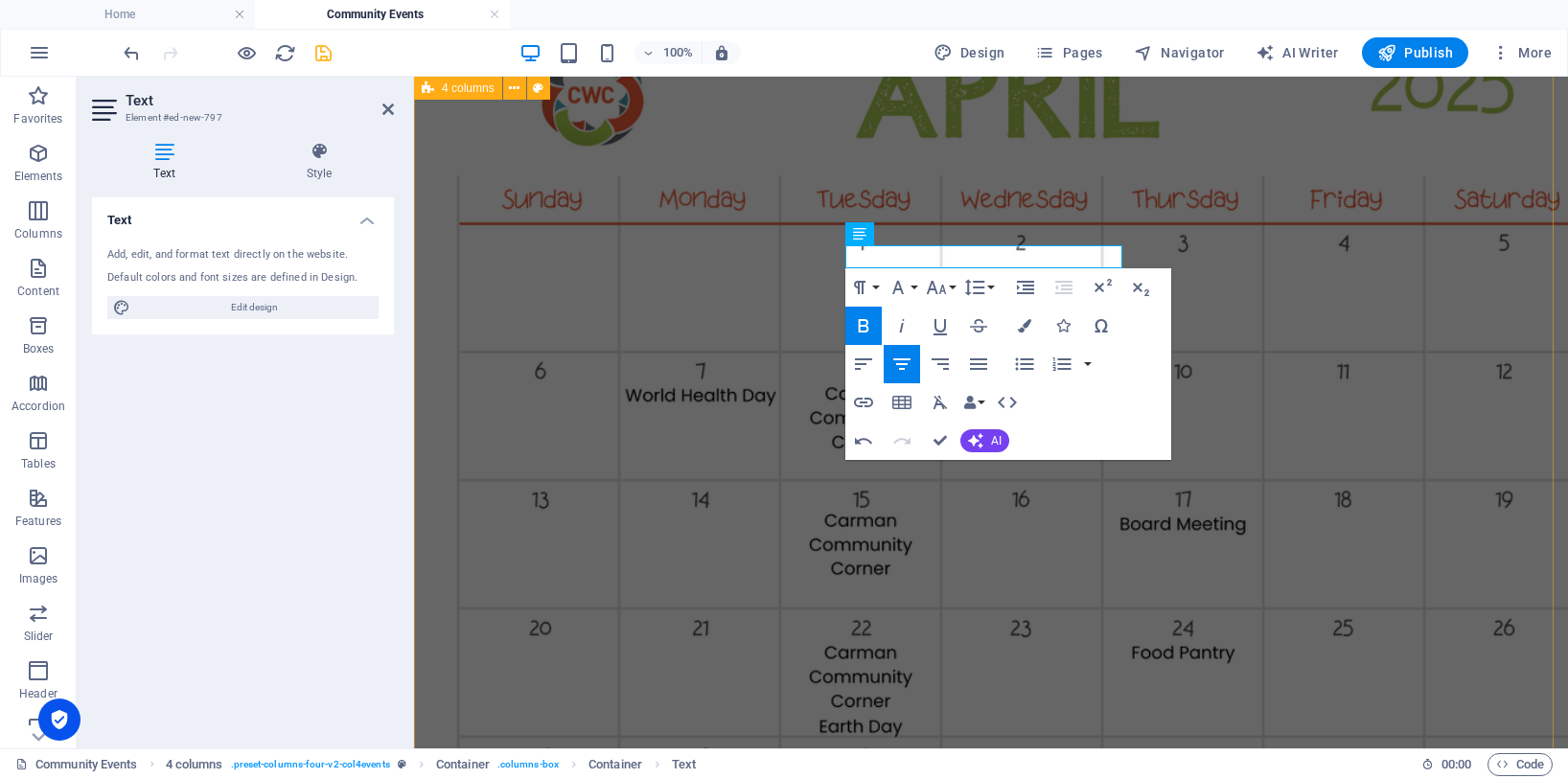 click on "New text element Cancelled [DATE] due to the Fair Cancelled [DATE] due to the Fair" at bounding box center (991, 10804) 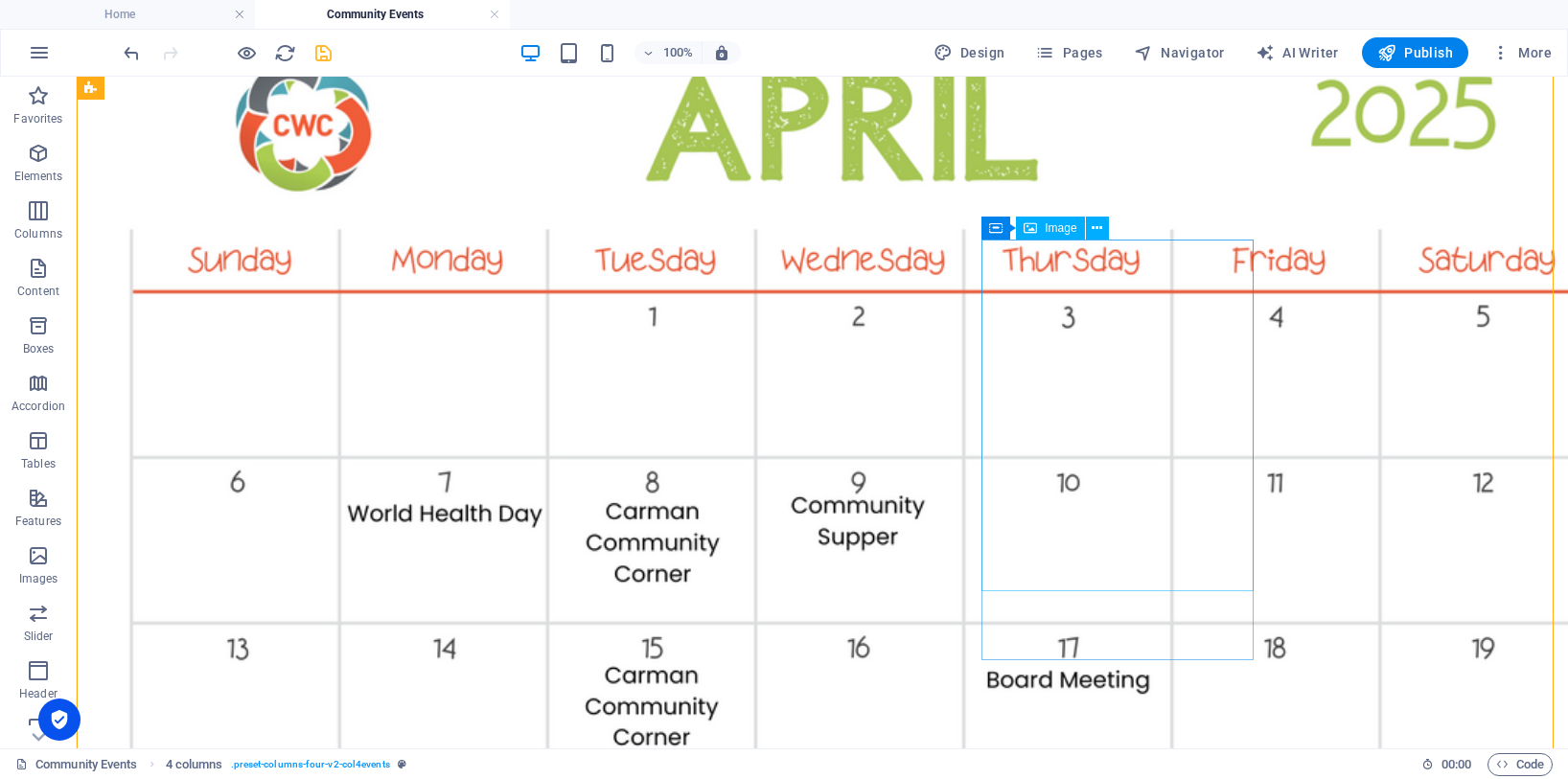 scroll, scrollTop: 2246, scrollLeft: 0, axis: vertical 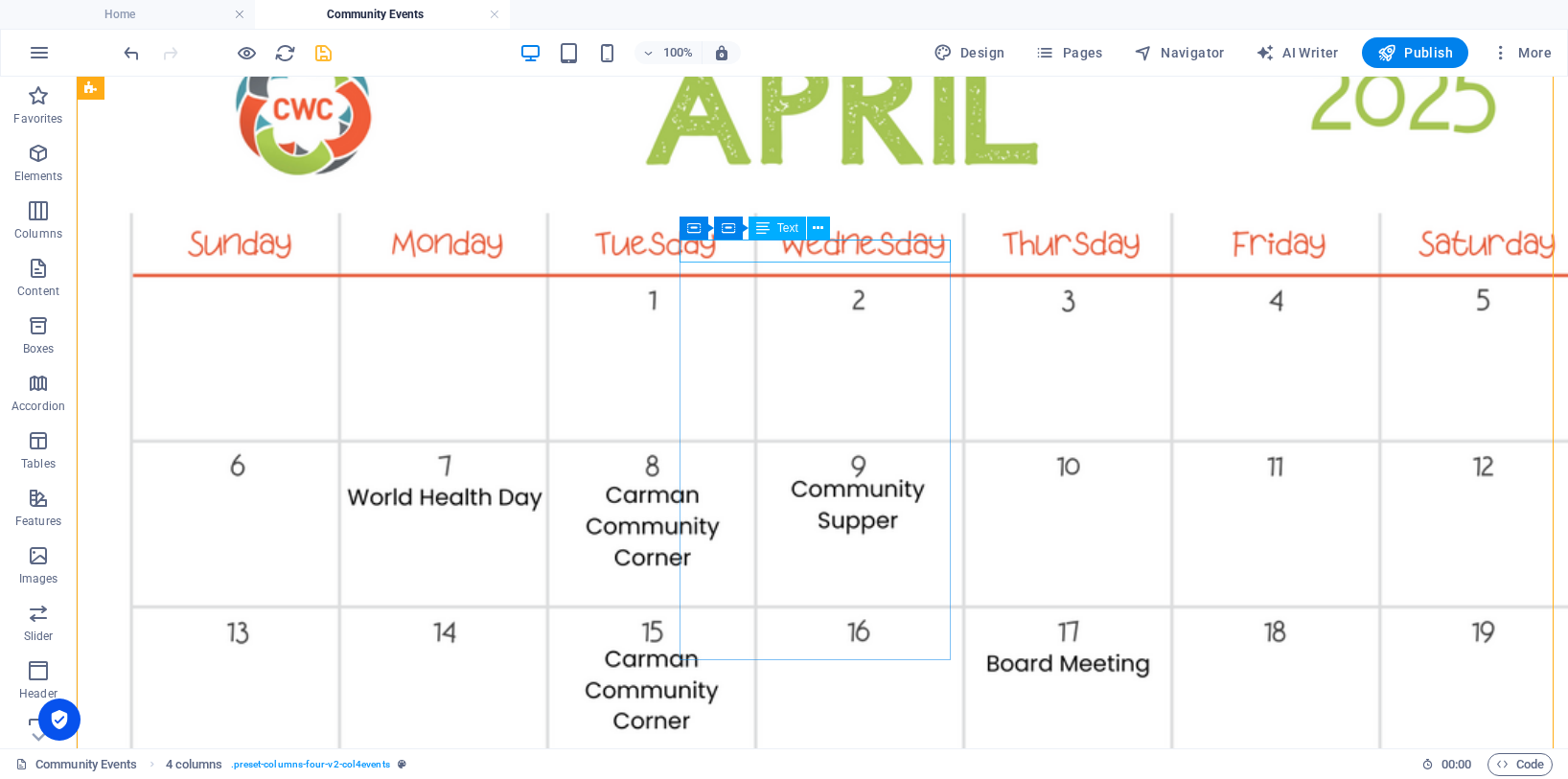 click on "New text element" at bounding box center (822, 10137) 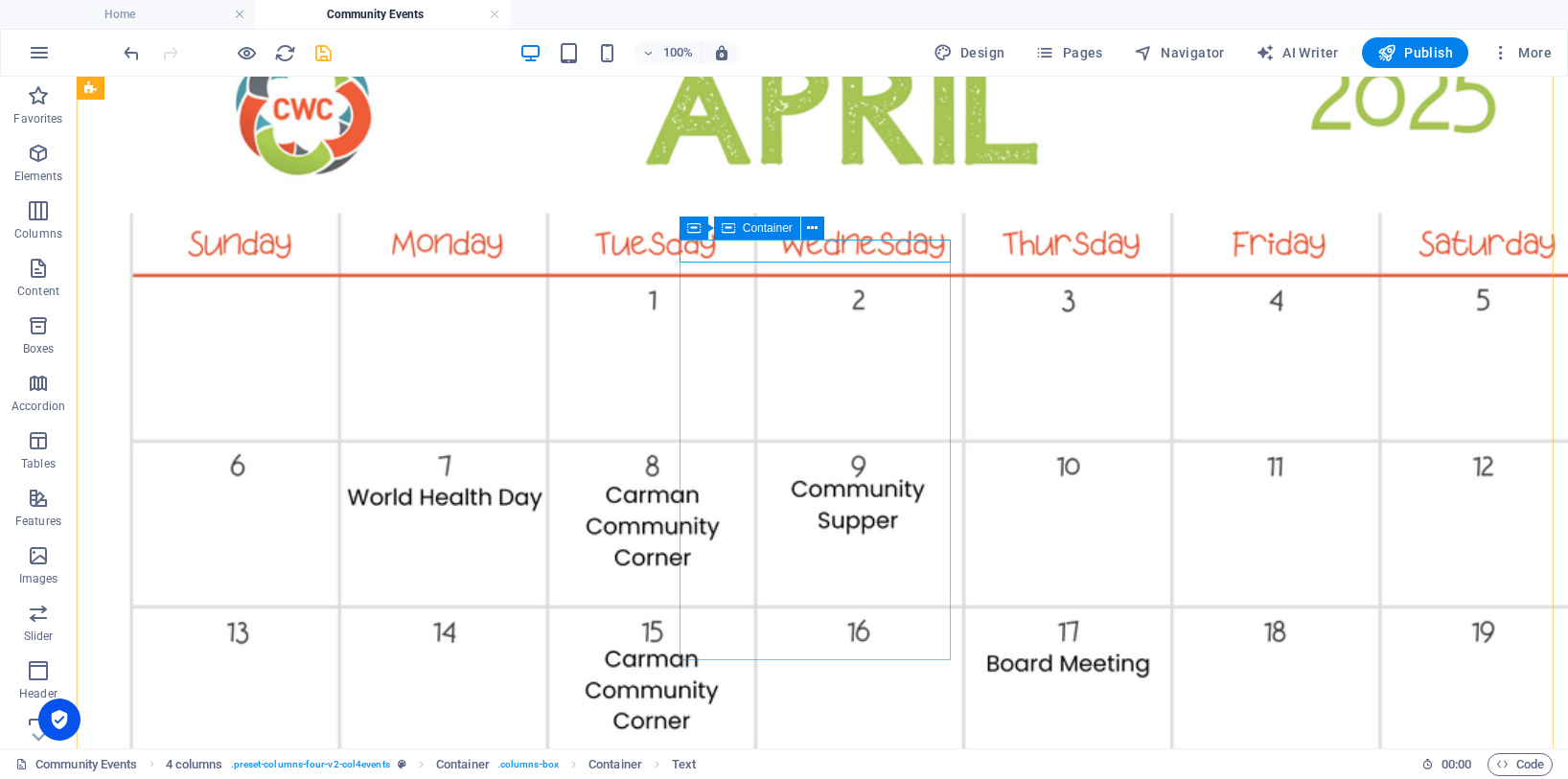 click on "Container" at bounding box center (768, 228) 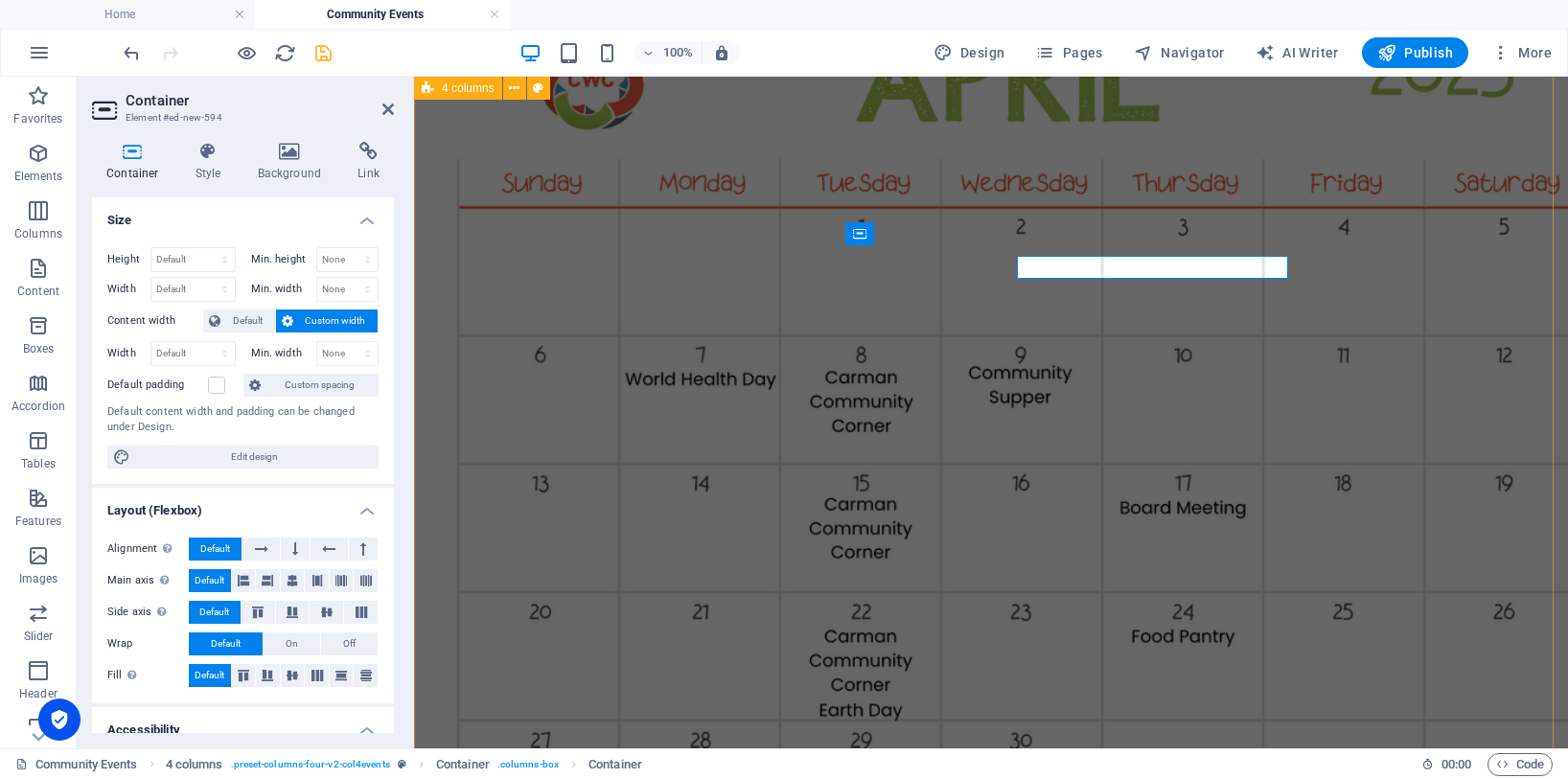 scroll, scrollTop: 2230, scrollLeft: 0, axis: vertical 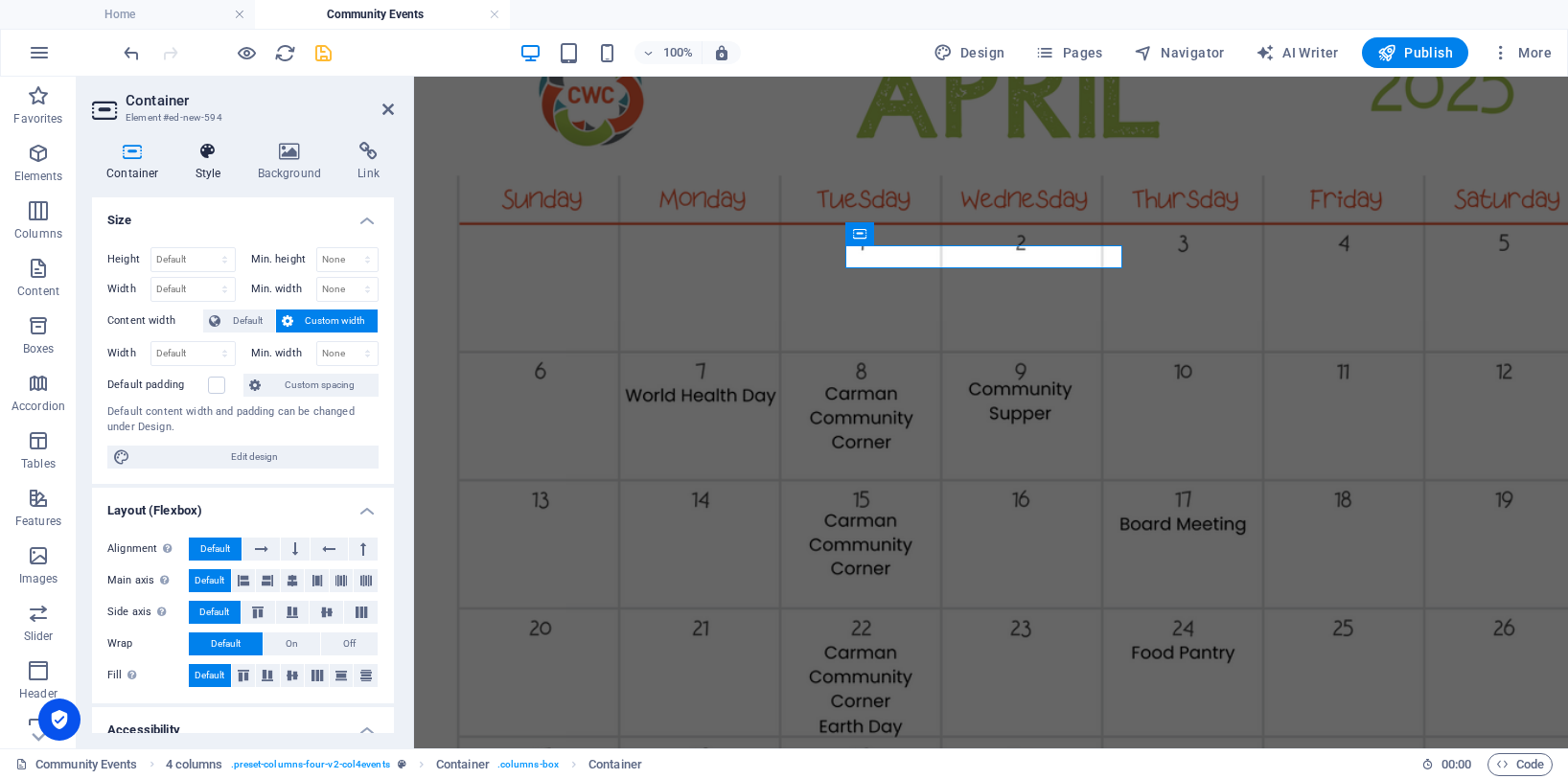 click at bounding box center (208, 151) 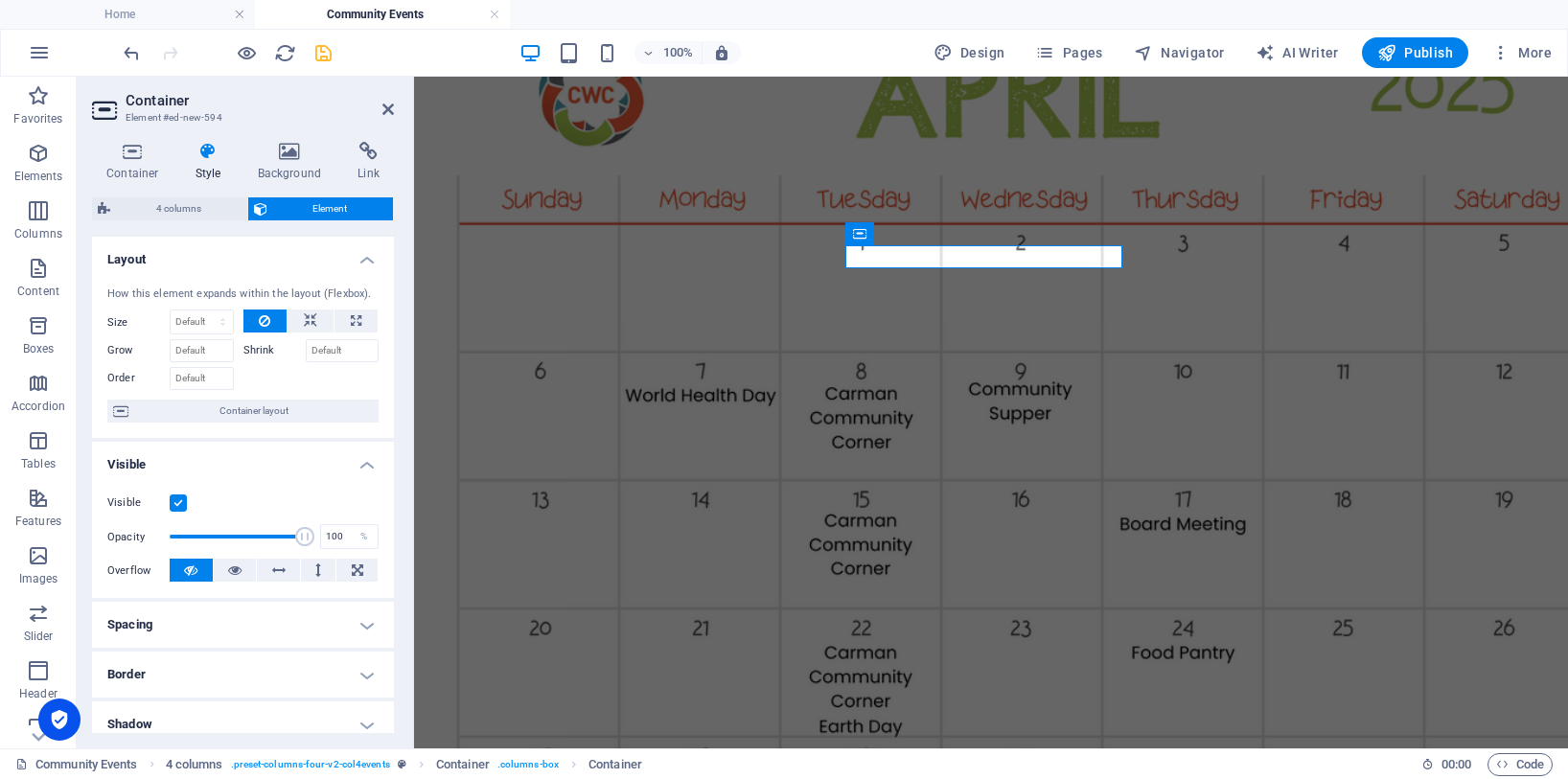 scroll, scrollTop: 313, scrollLeft: 0, axis: vertical 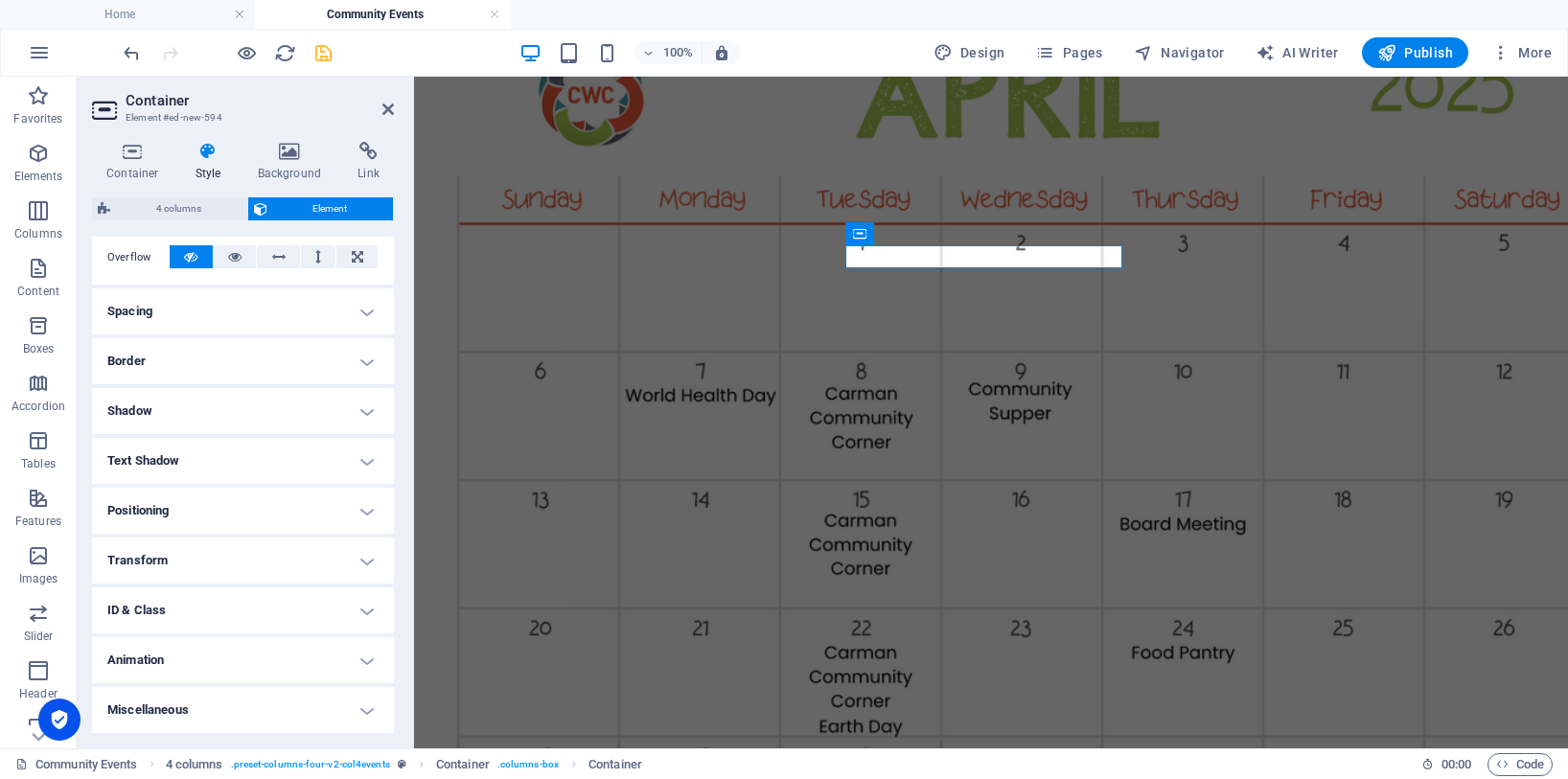 click on "Positioning" at bounding box center (242, 511) 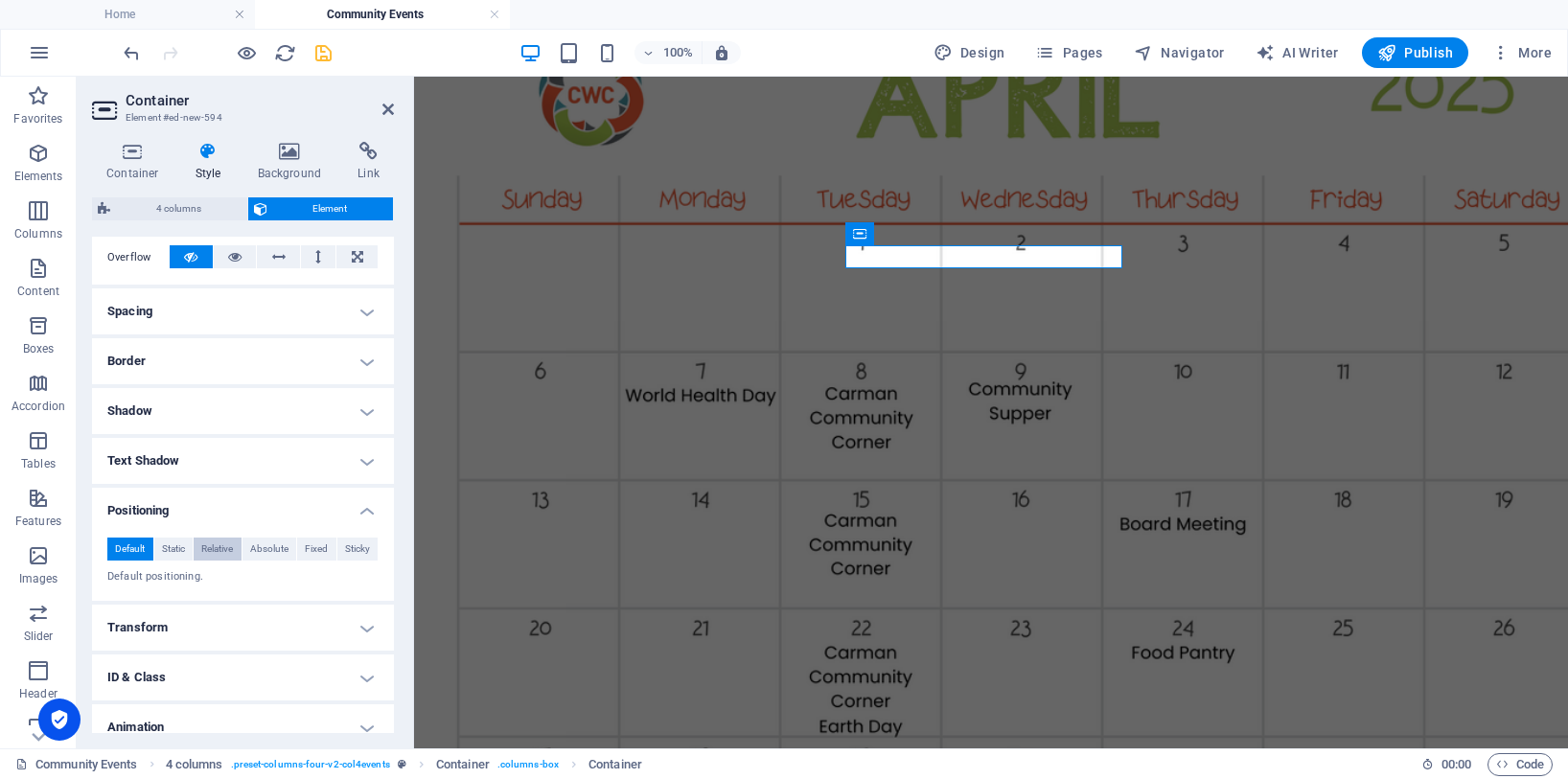 click on "Relative" at bounding box center [217, 549] 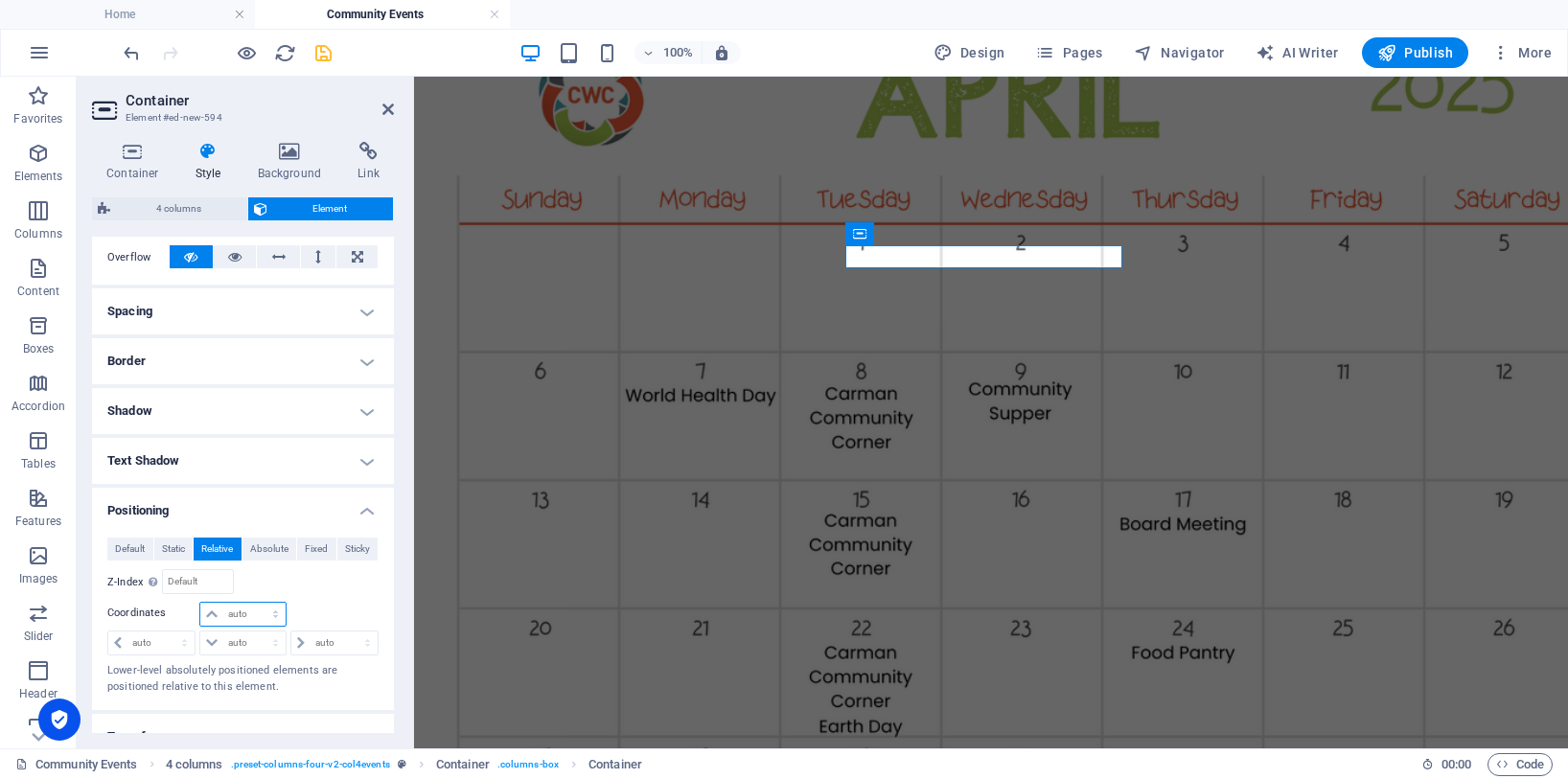 click on "auto px rem % em" at bounding box center (242, 614) 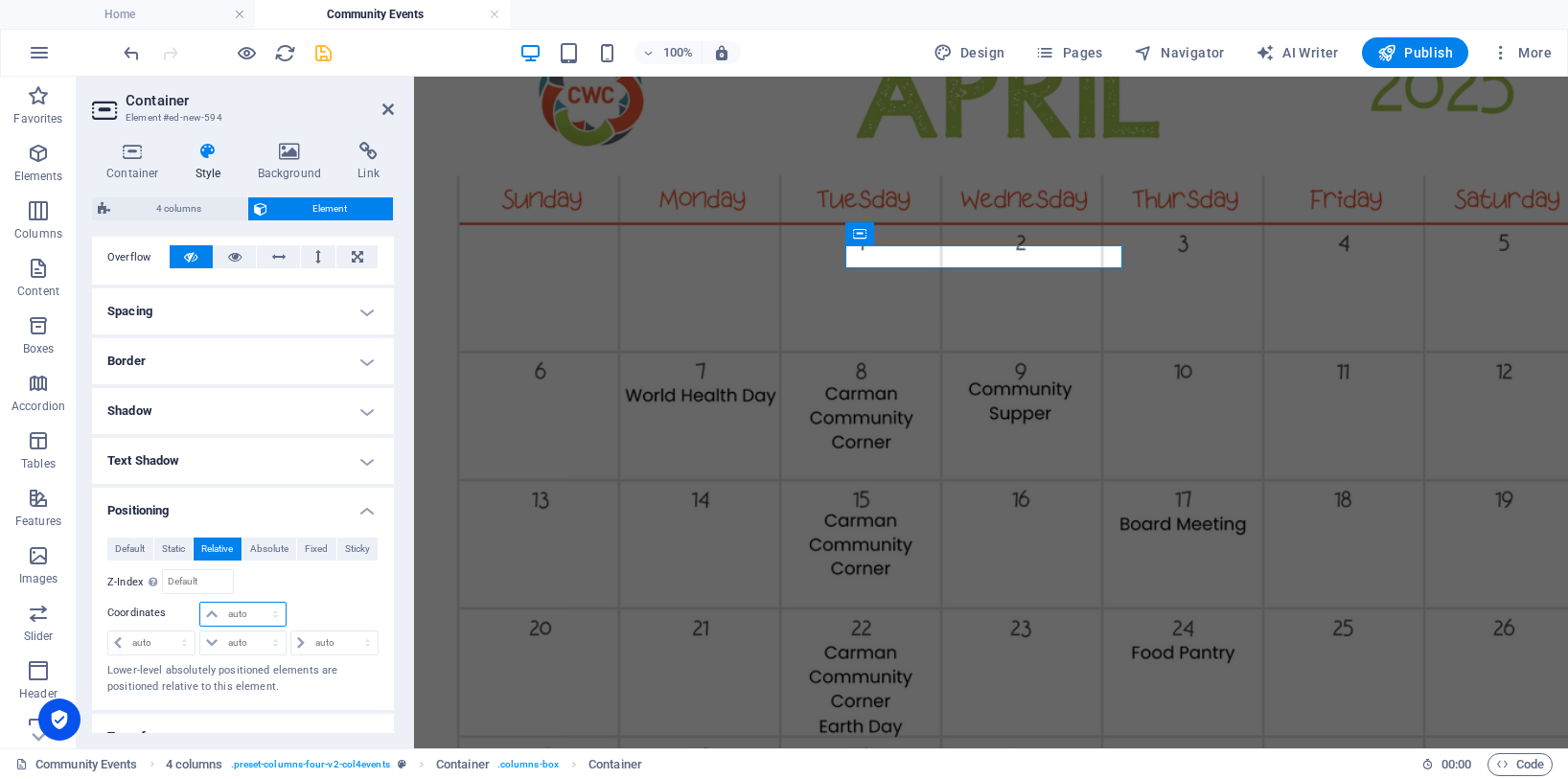 select on "%" 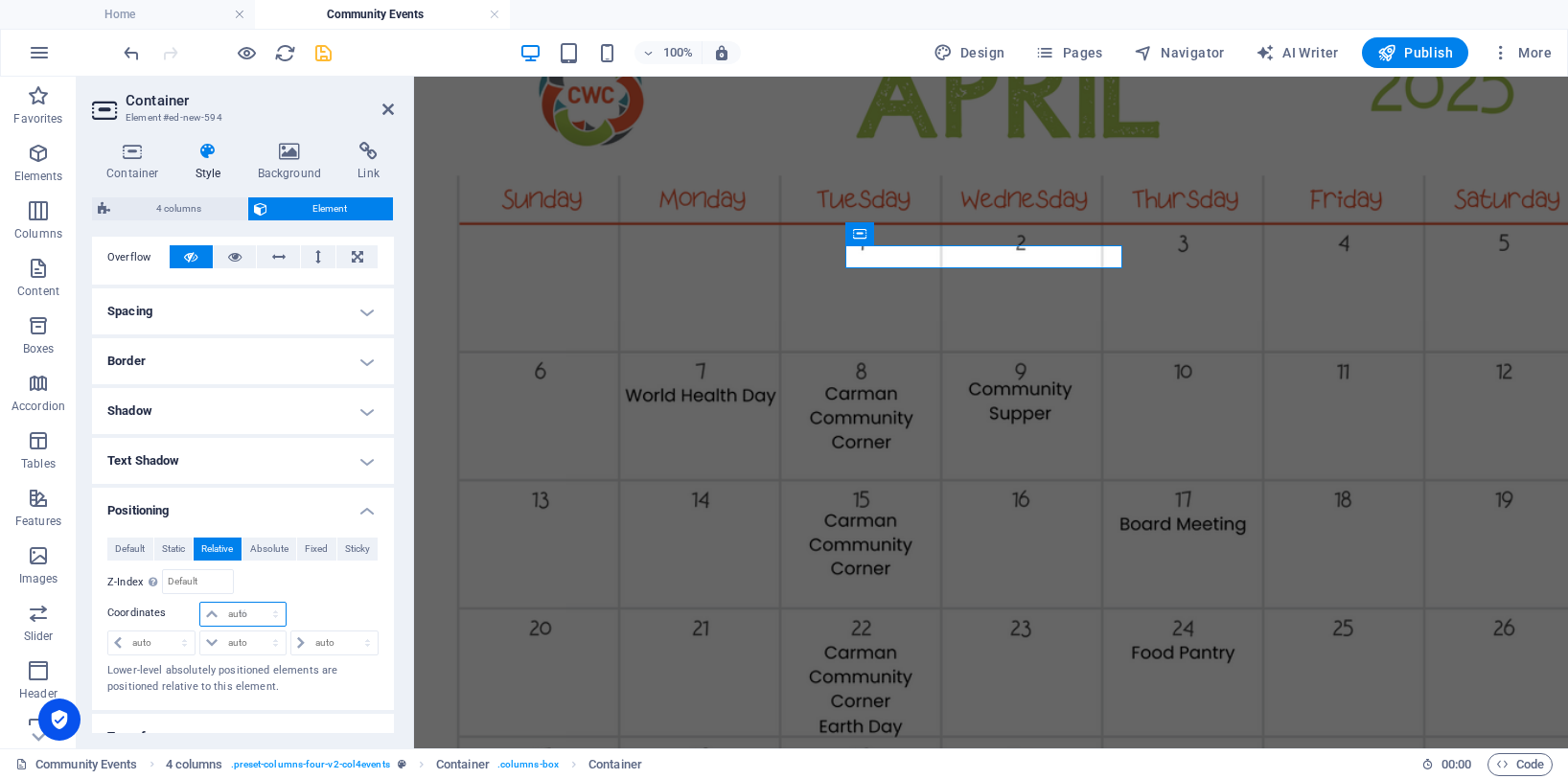 click on "auto px rem % em" at bounding box center [242, 614] 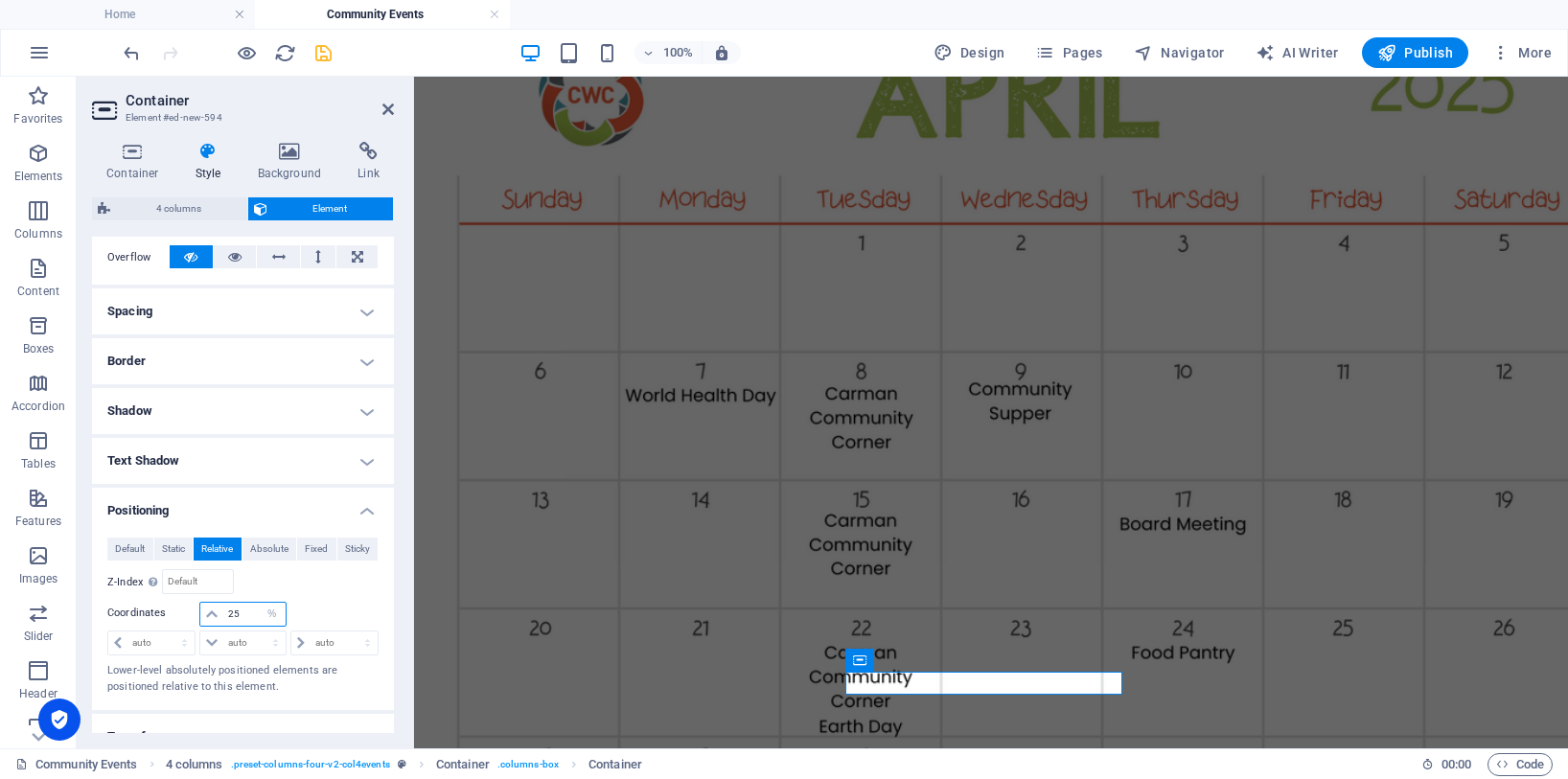 scroll, scrollTop: 122, scrollLeft: 0, axis: vertical 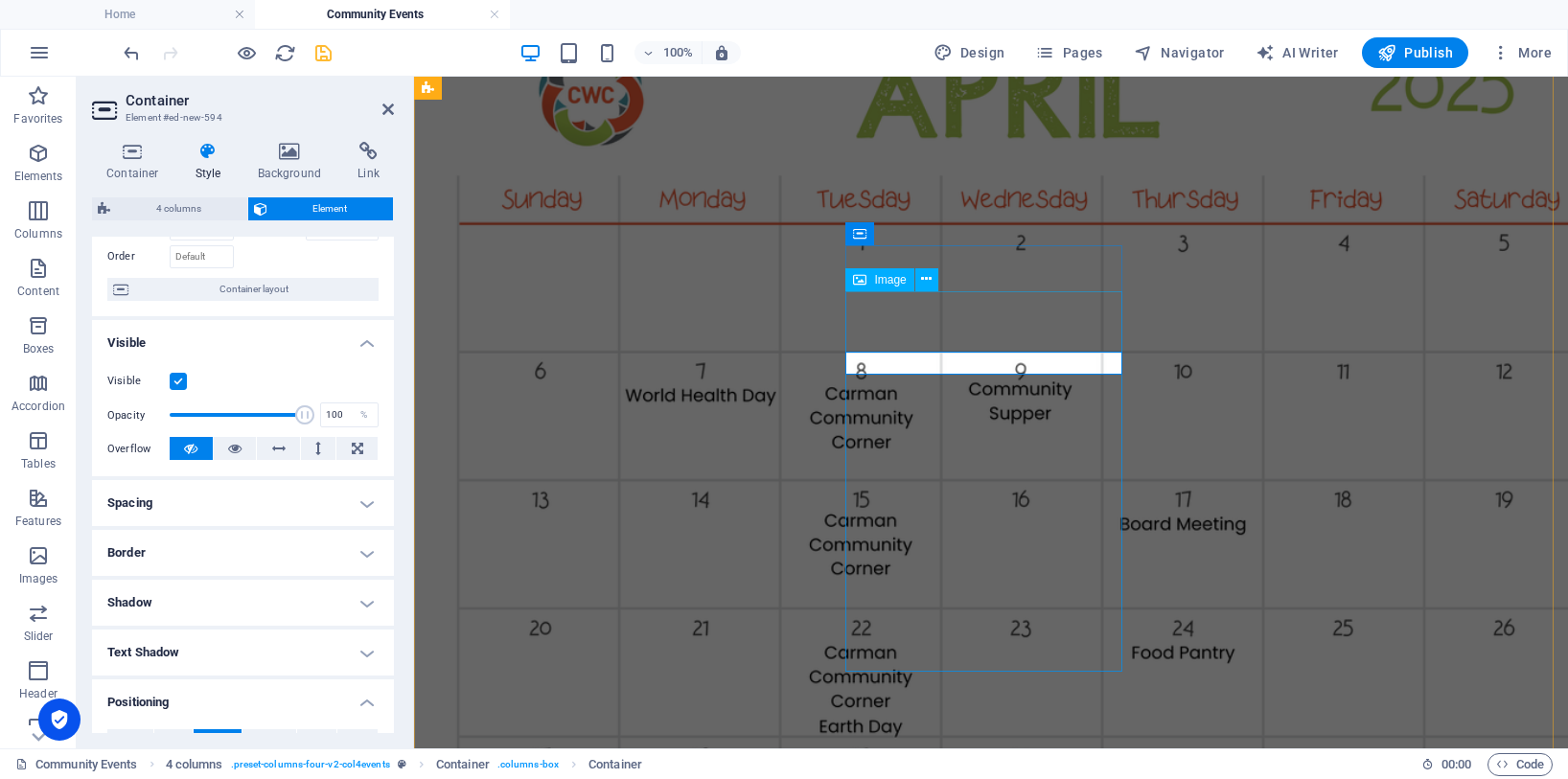 type on "25" 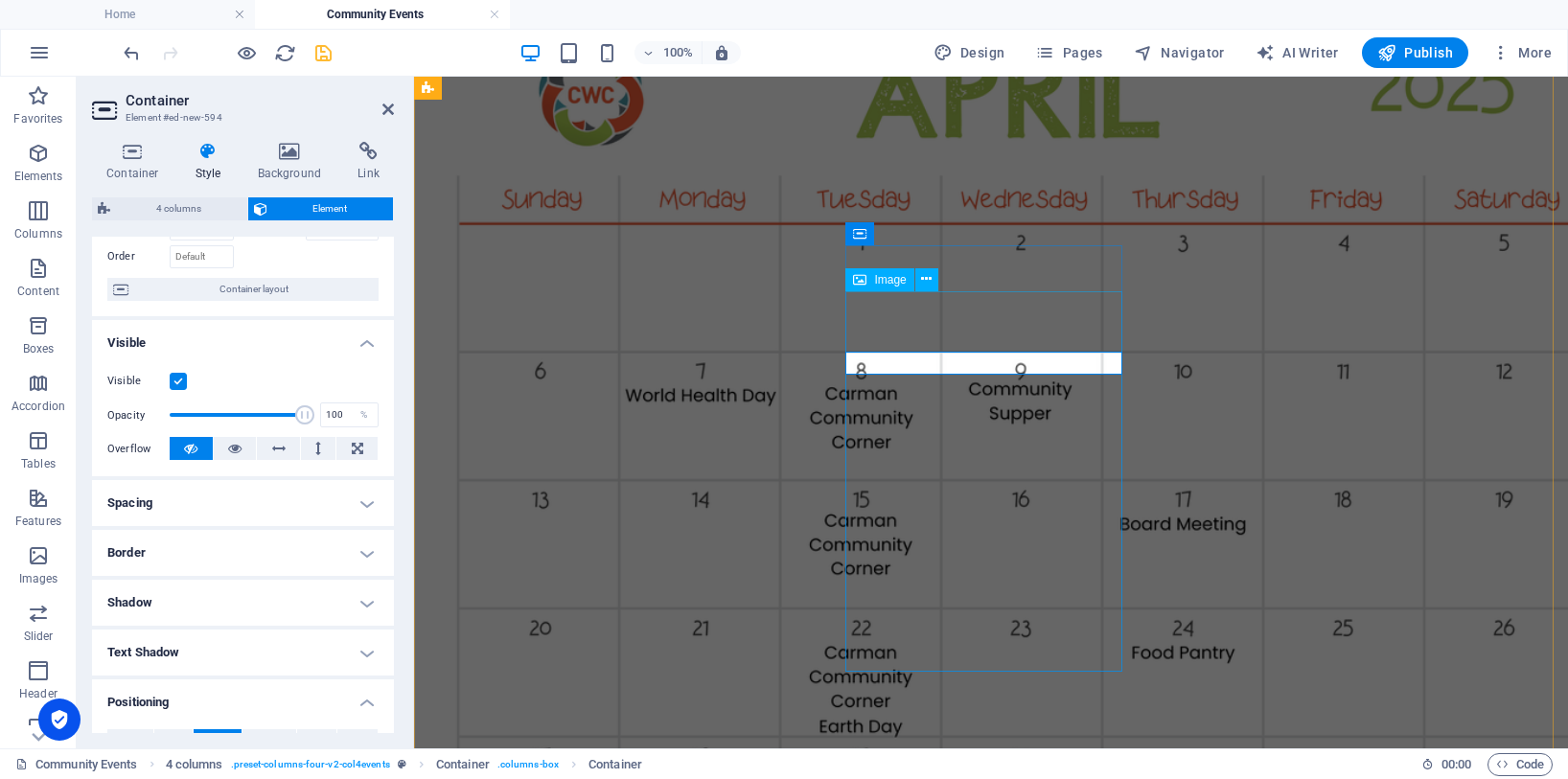 click on "Cancelled [DATE] due to the Fair" at bounding box center (991, 8686) 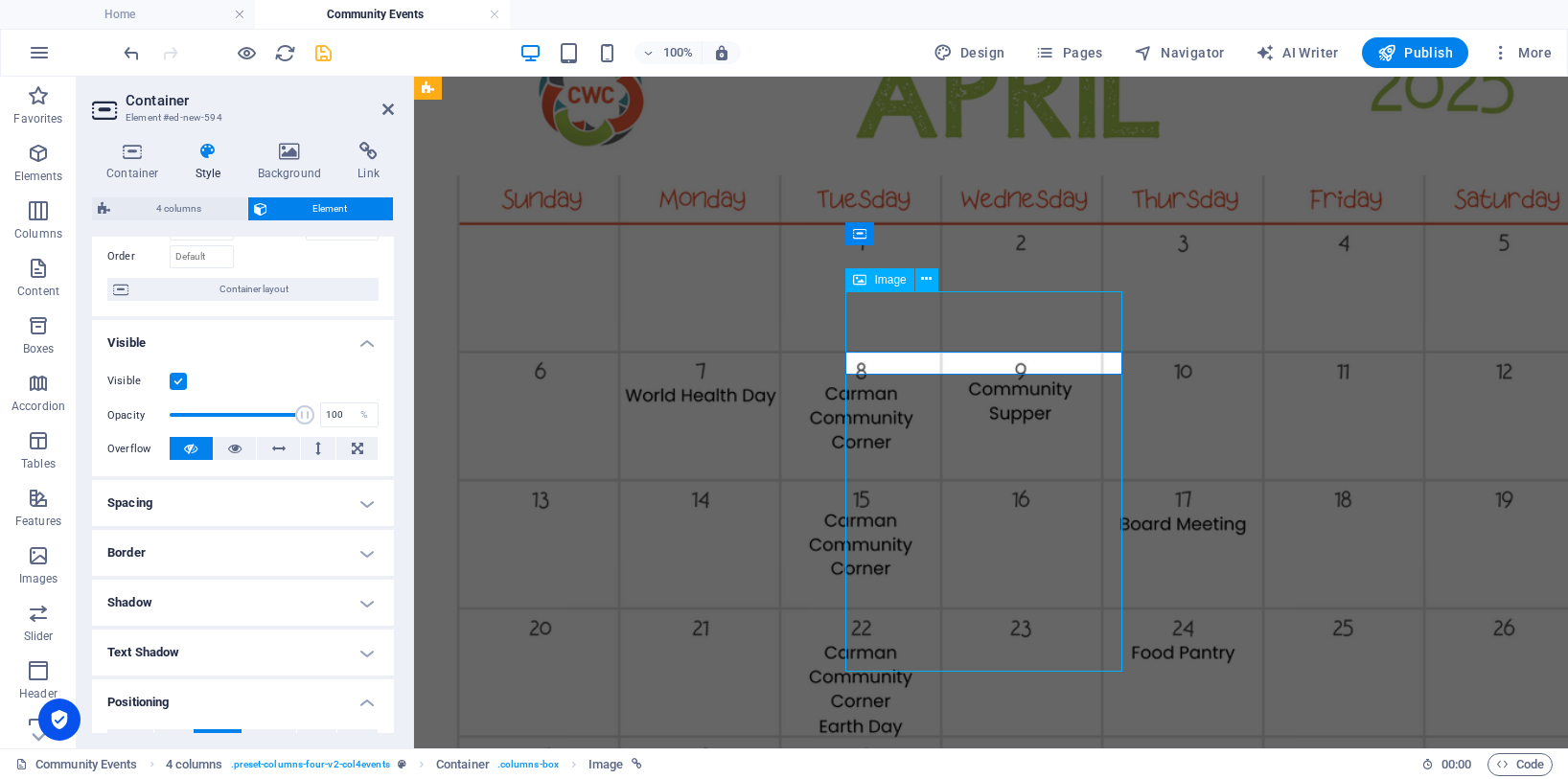 scroll, scrollTop: 2246, scrollLeft: 0, axis: vertical 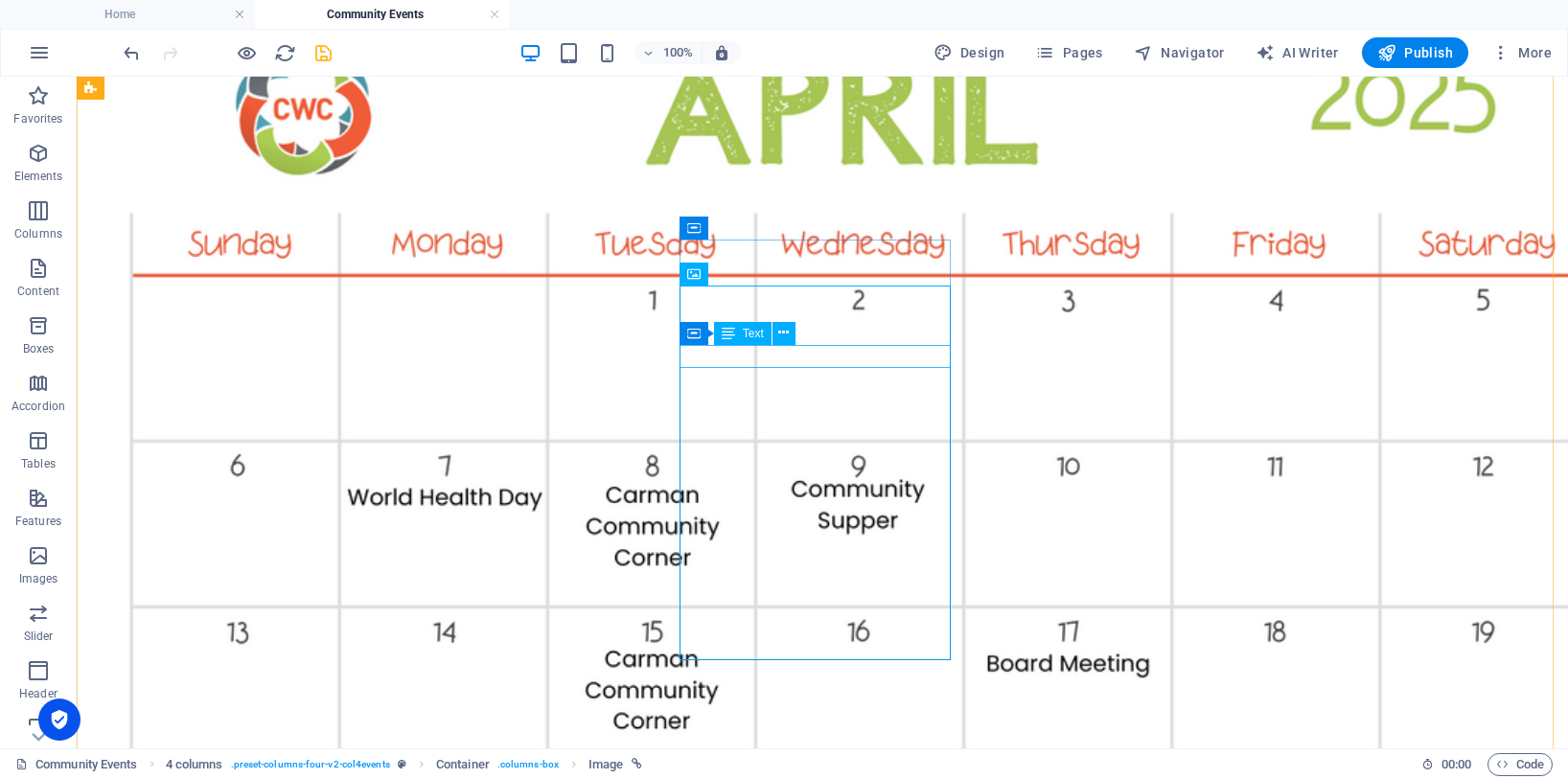 click on "New text element" at bounding box center (822, 10137) 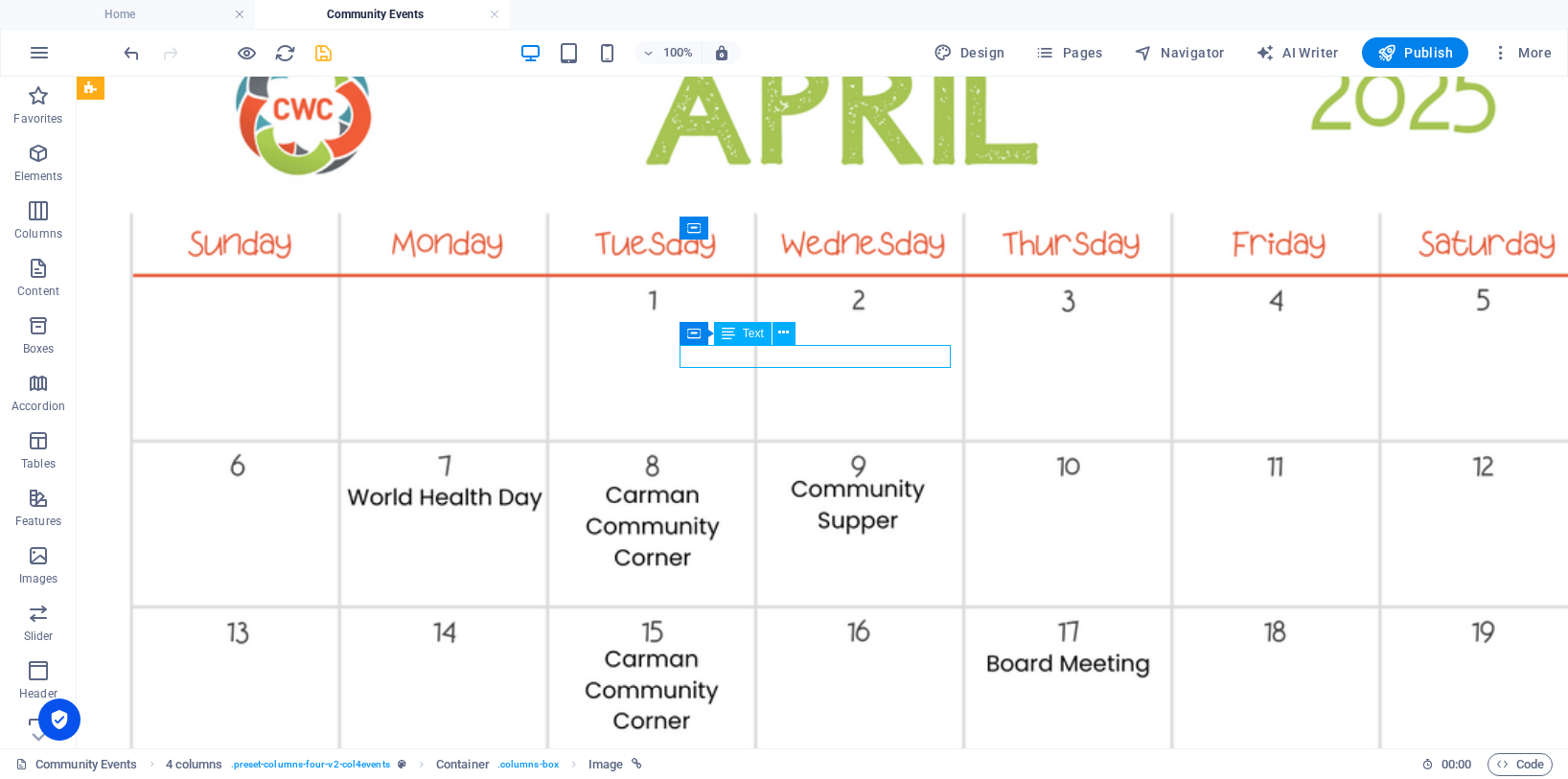 click on "New text element" at bounding box center [822, 10137] 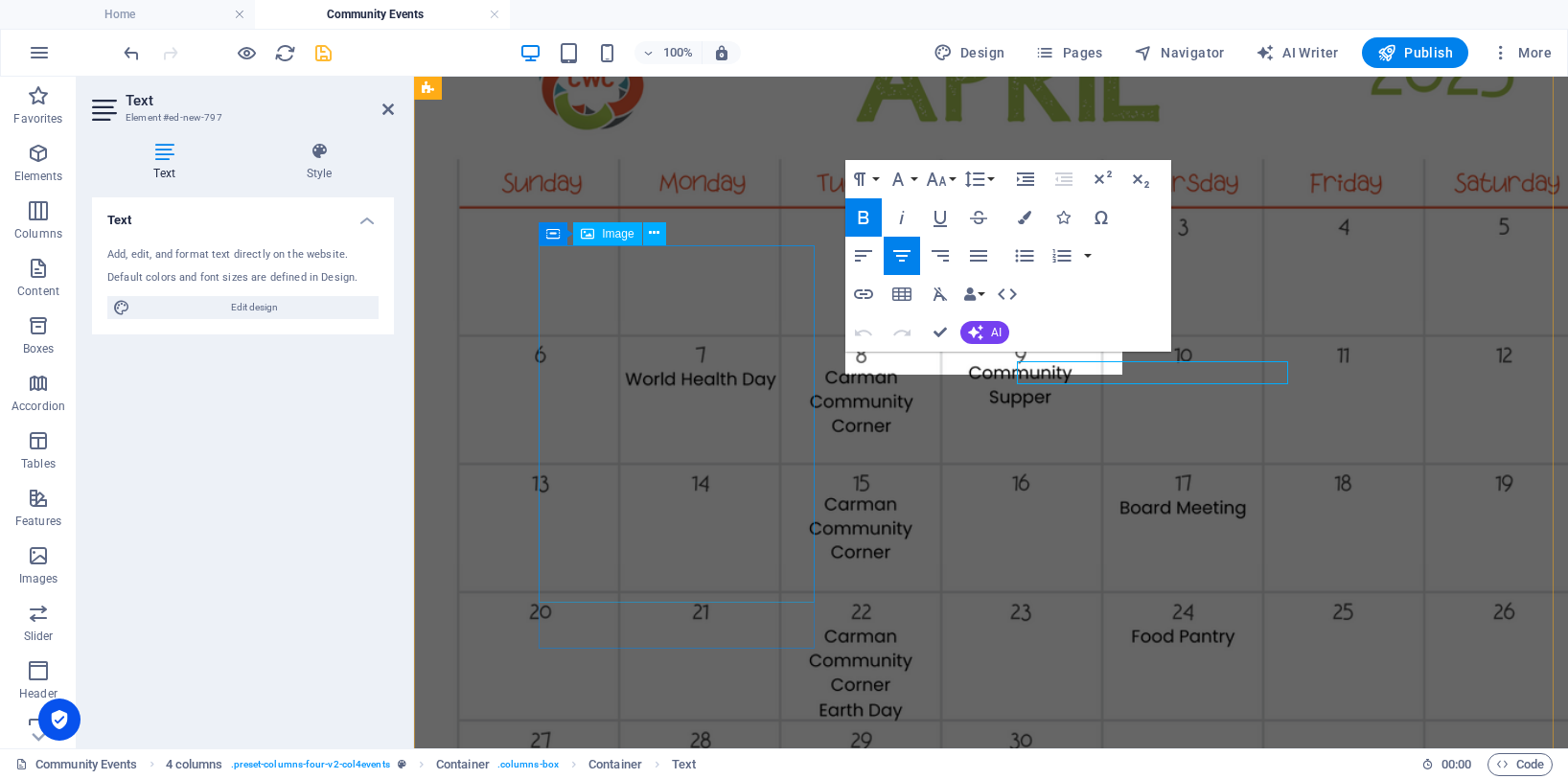 scroll, scrollTop: 2230, scrollLeft: 0, axis: vertical 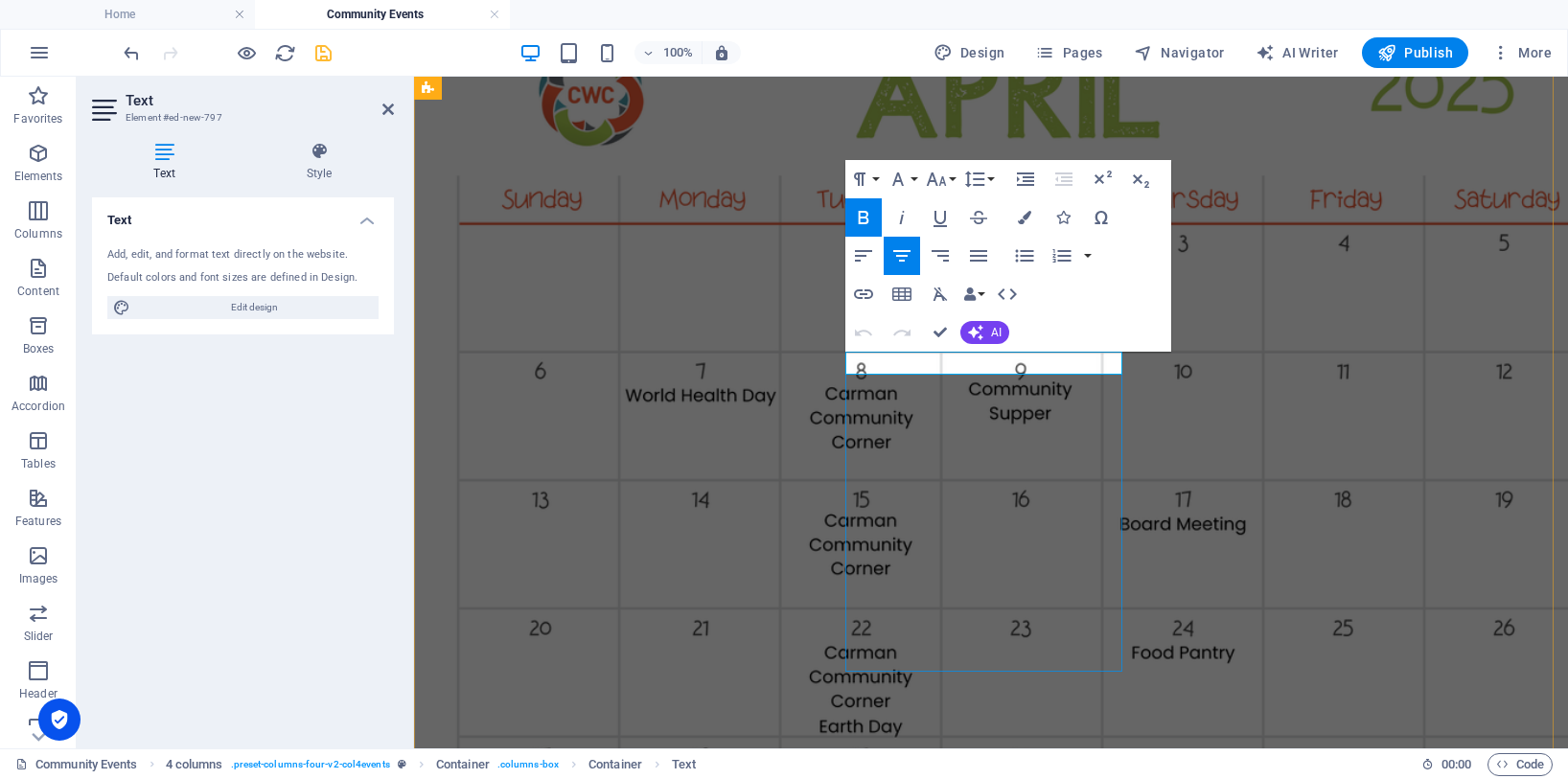 click on "Cancelled [DATE] due to the Fair" at bounding box center (991, 8686) 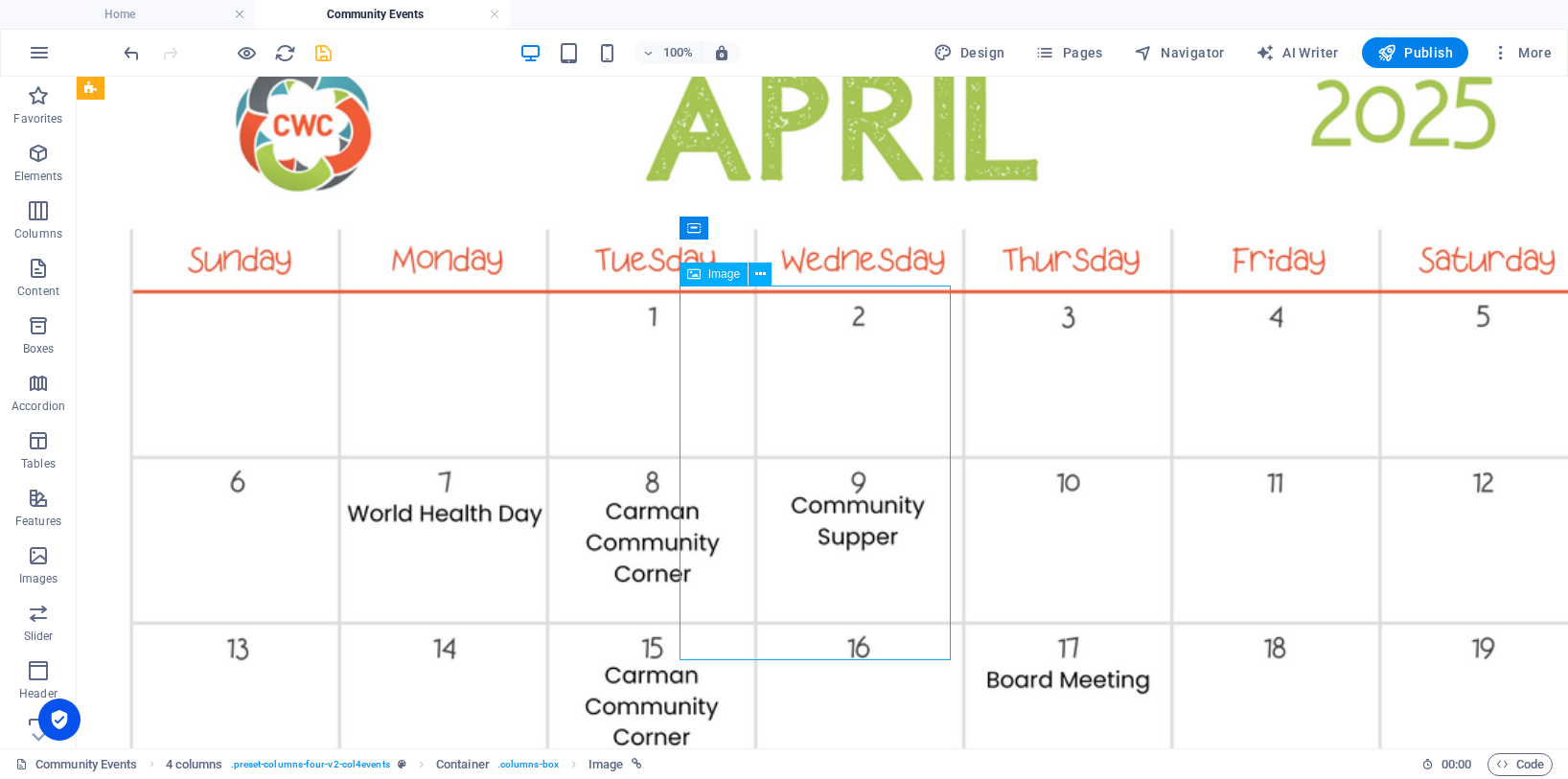 scroll, scrollTop: 2246, scrollLeft: 0, axis: vertical 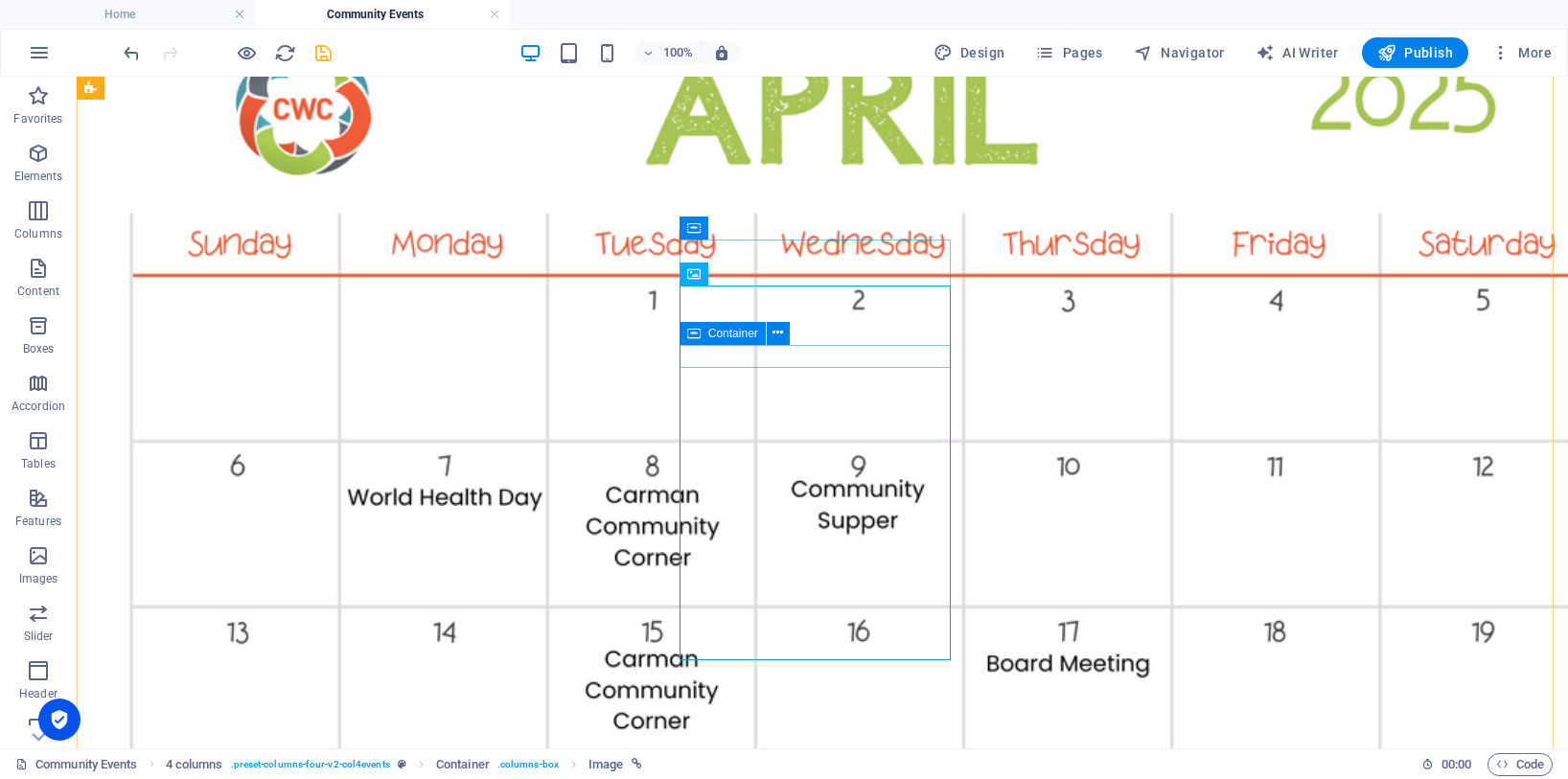 click on "Container" at bounding box center (733, 333) 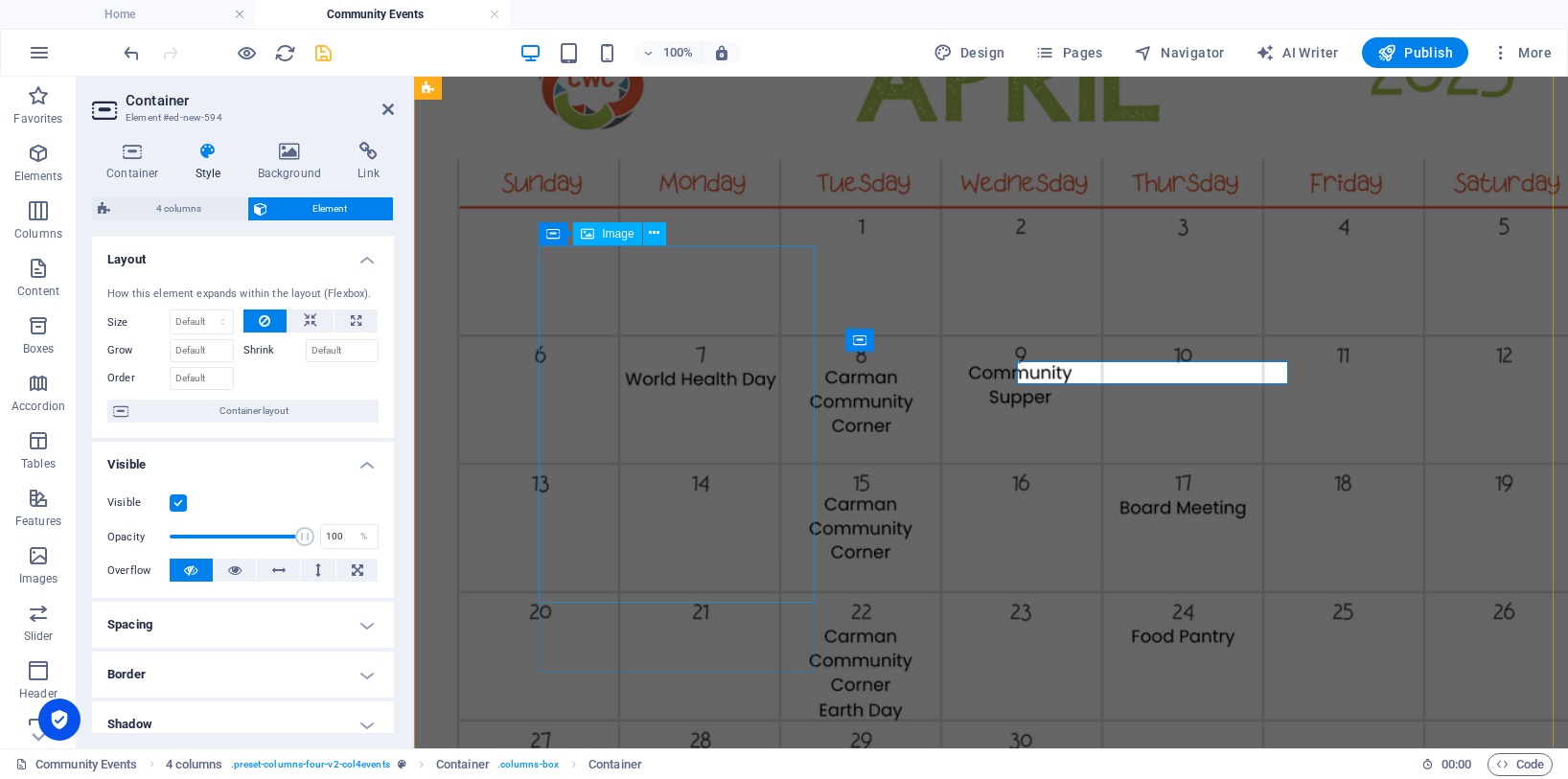 scroll, scrollTop: 2230, scrollLeft: 0, axis: vertical 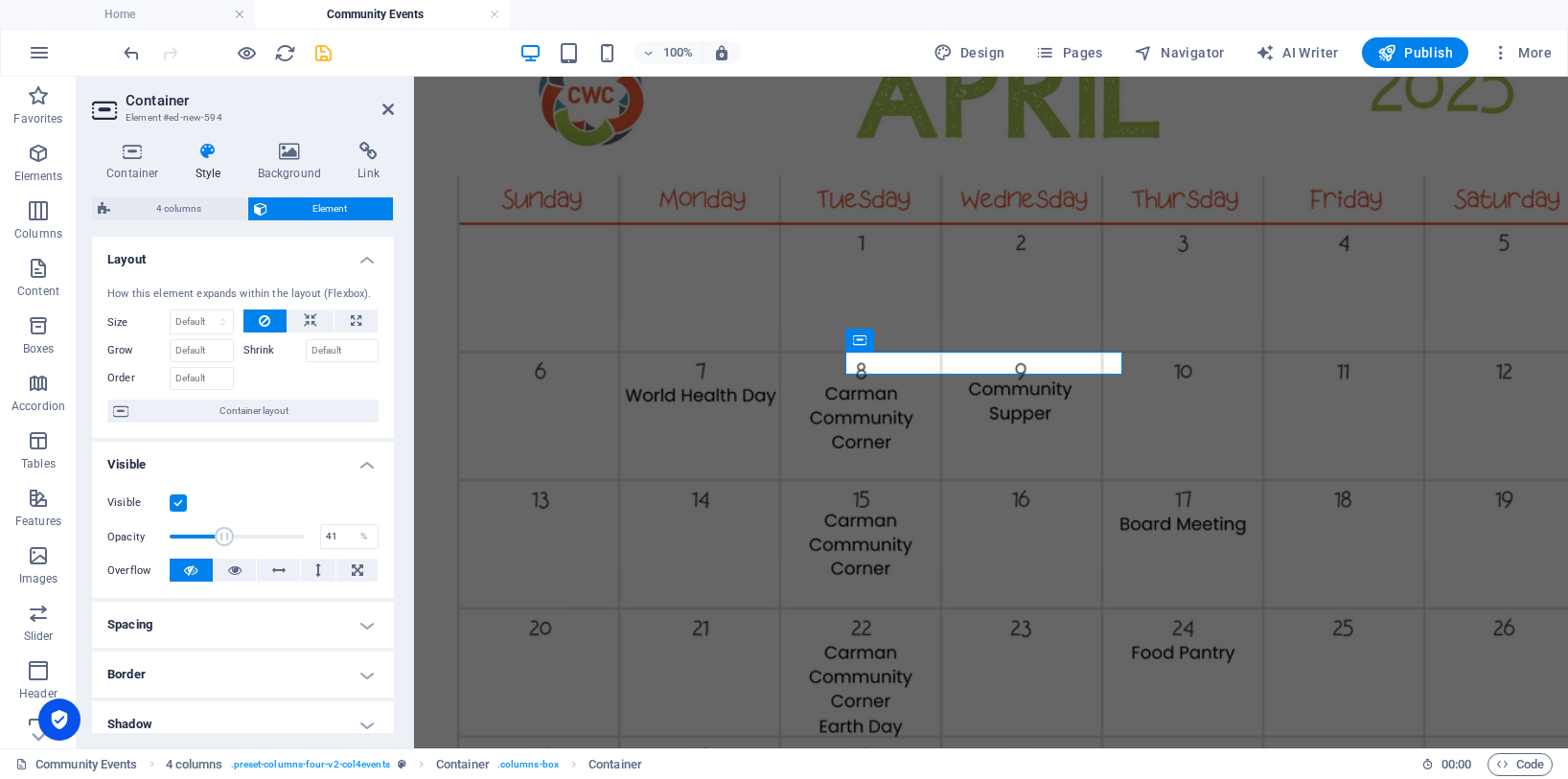 drag, startPoint x: 301, startPoint y: 535, endPoint x: 223, endPoint y: 530, distance: 78.160092 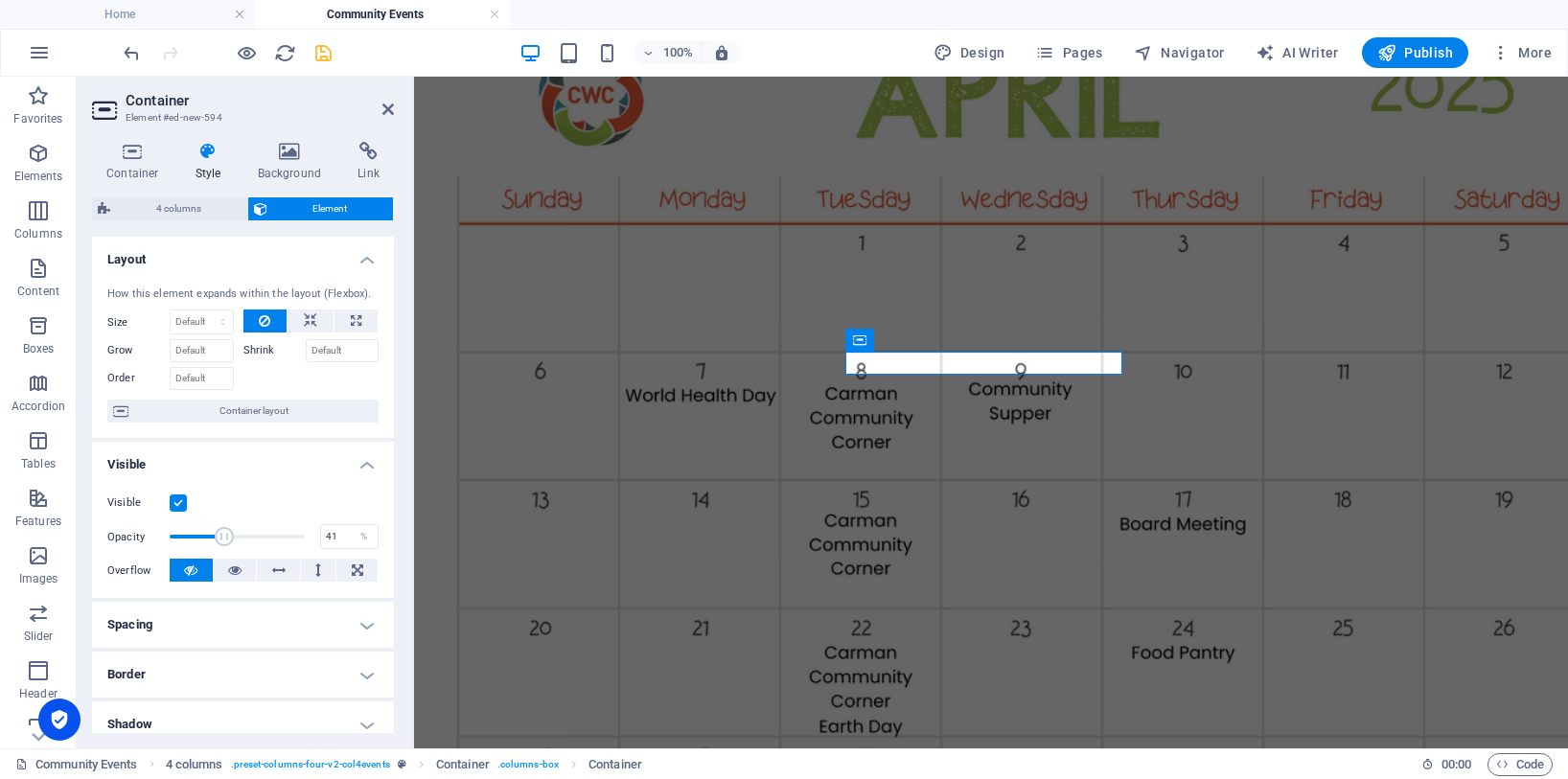 click at bounding box center (224, 537) 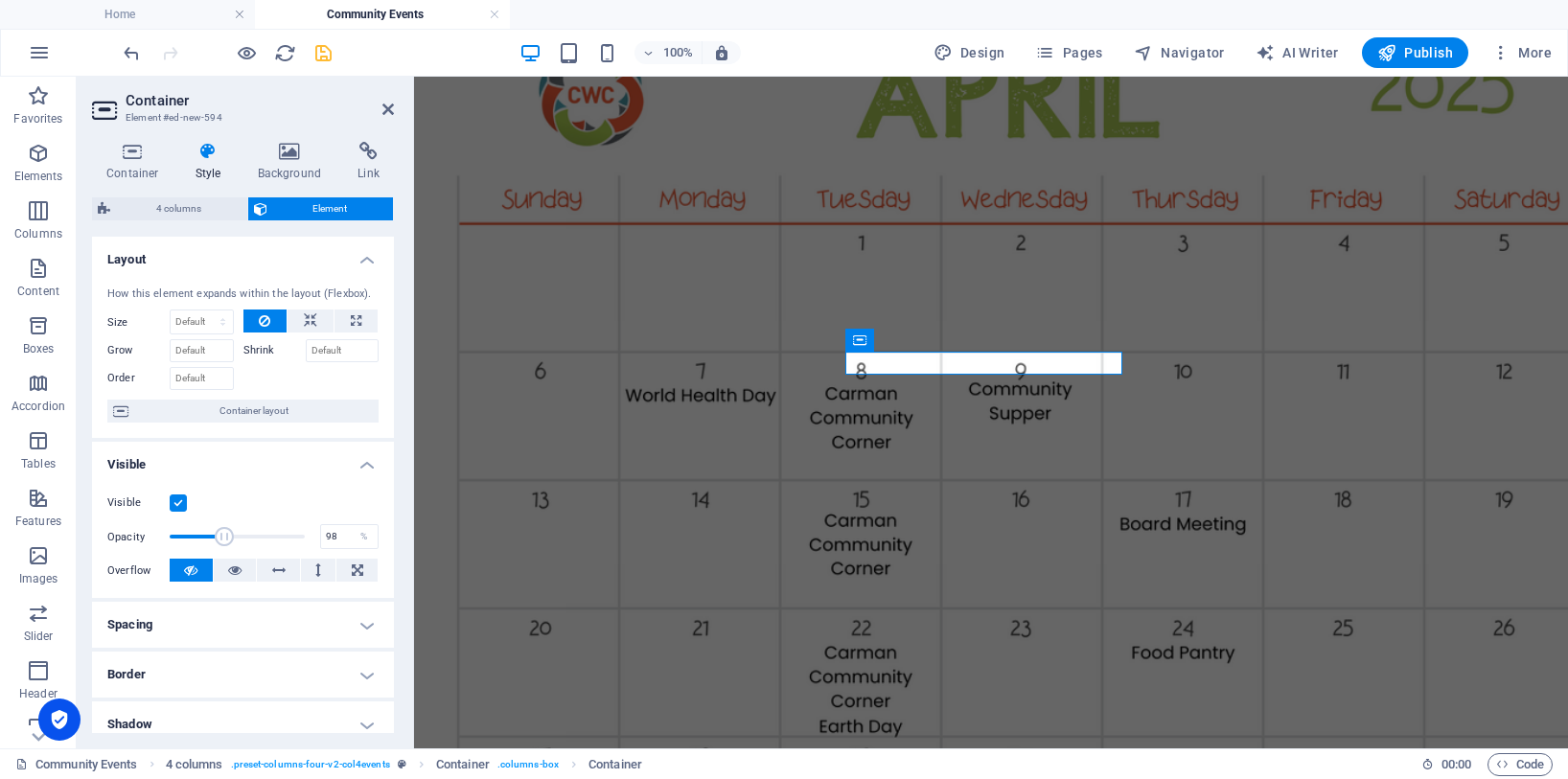 type on "100" 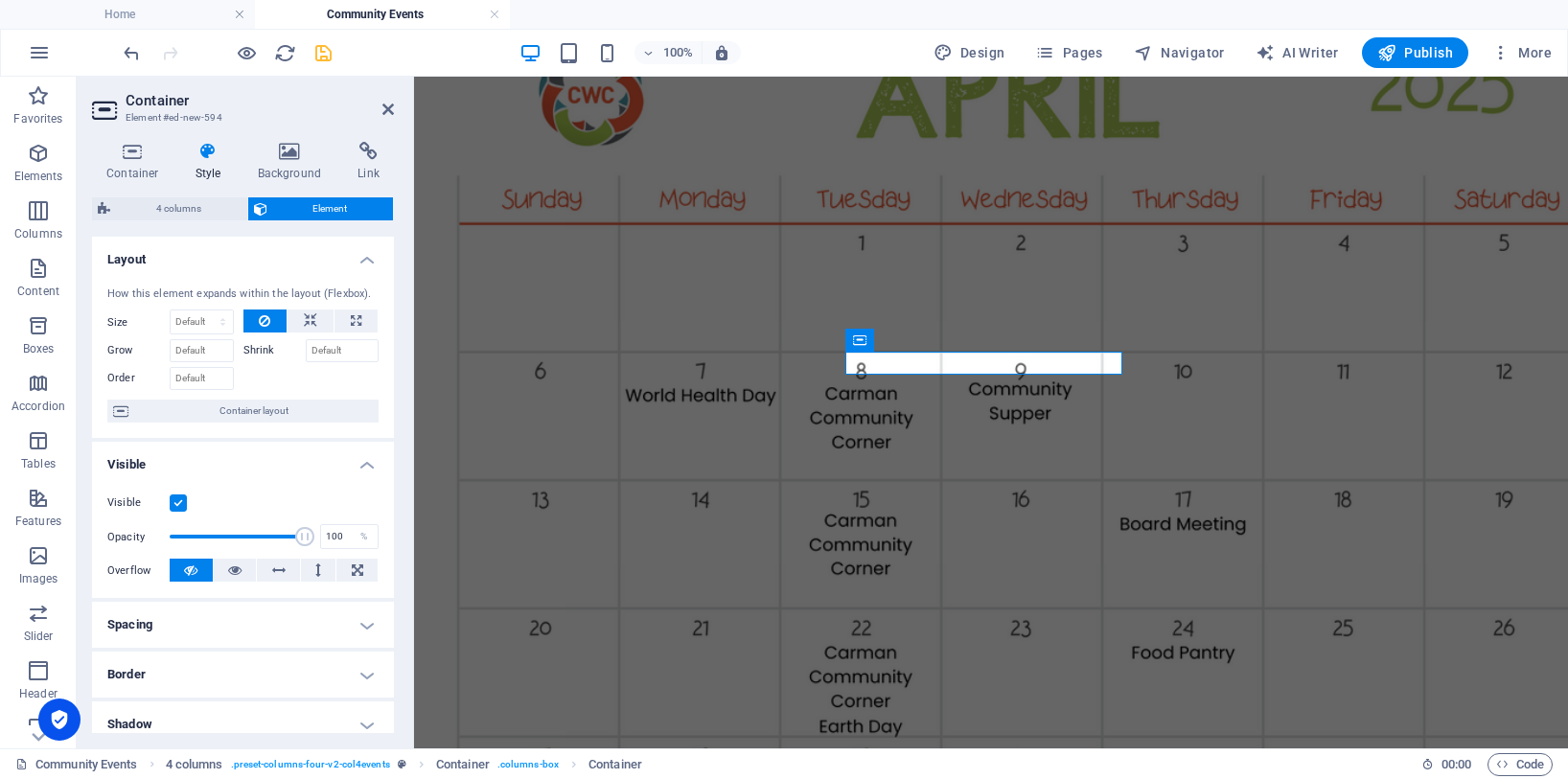 drag, startPoint x: 223, startPoint y: 530, endPoint x: 311, endPoint y: 535, distance: 88.14193 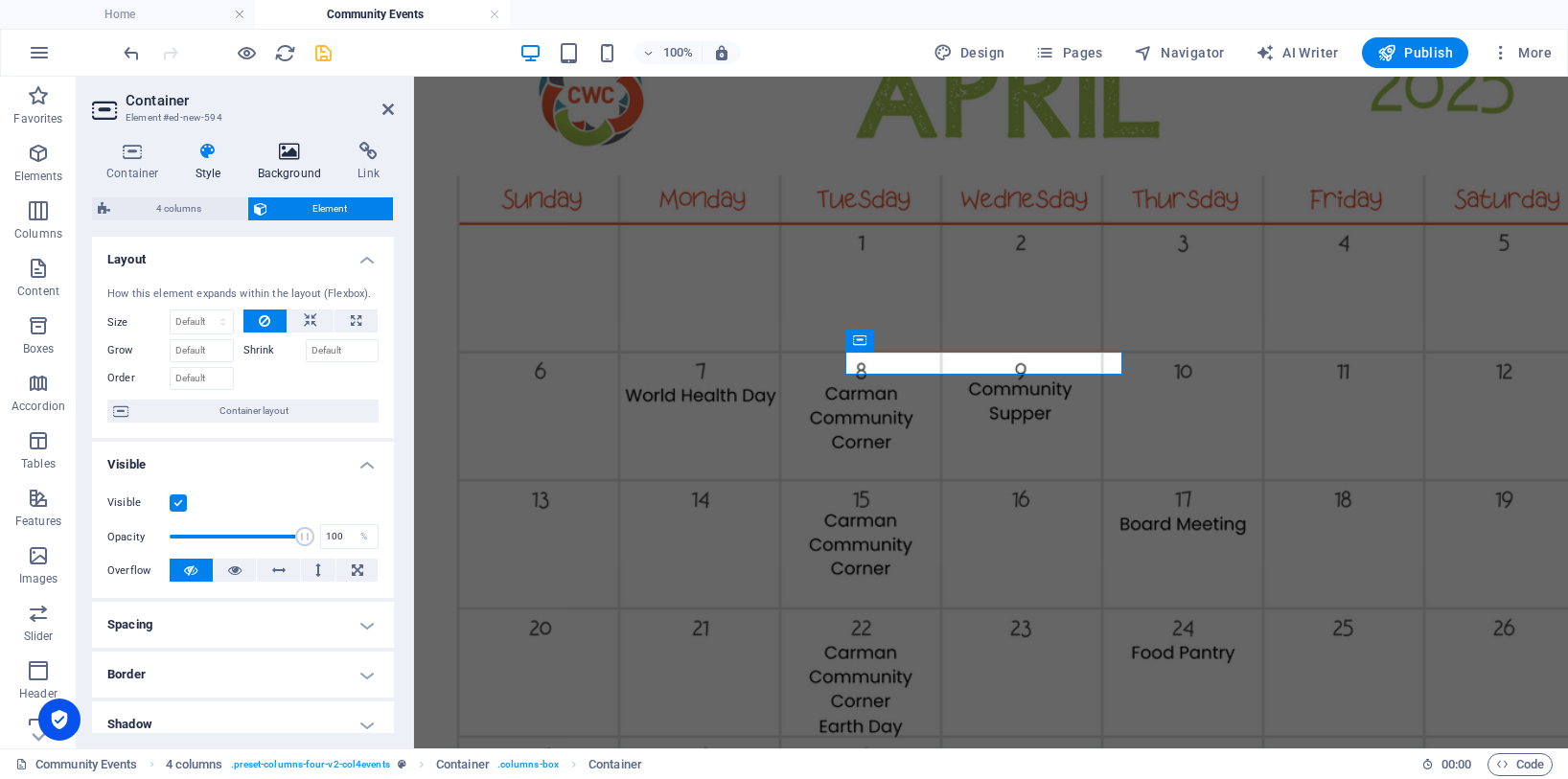 click at bounding box center (289, 151) 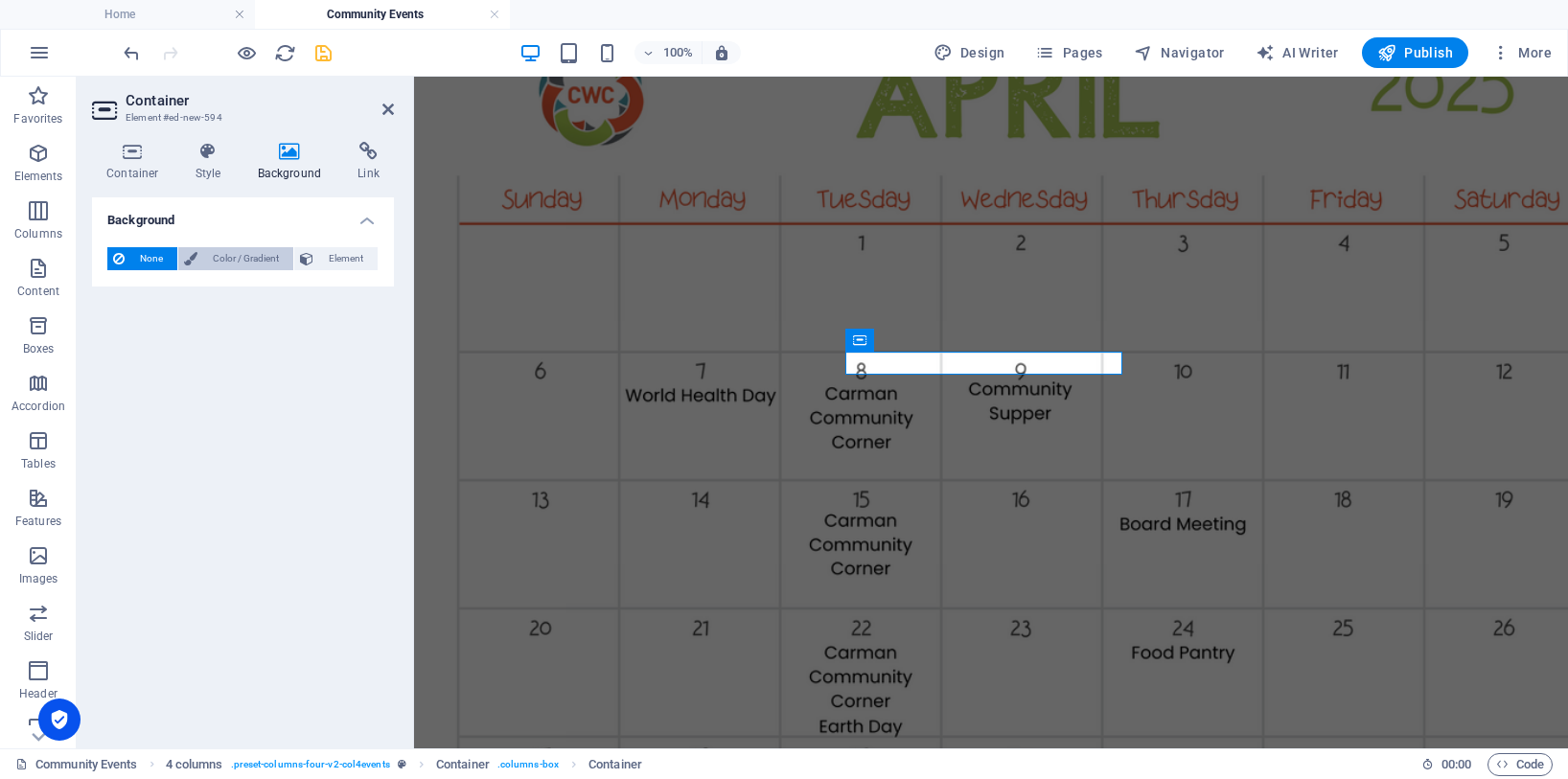 click on "Color / Gradient" at bounding box center [245, 259] 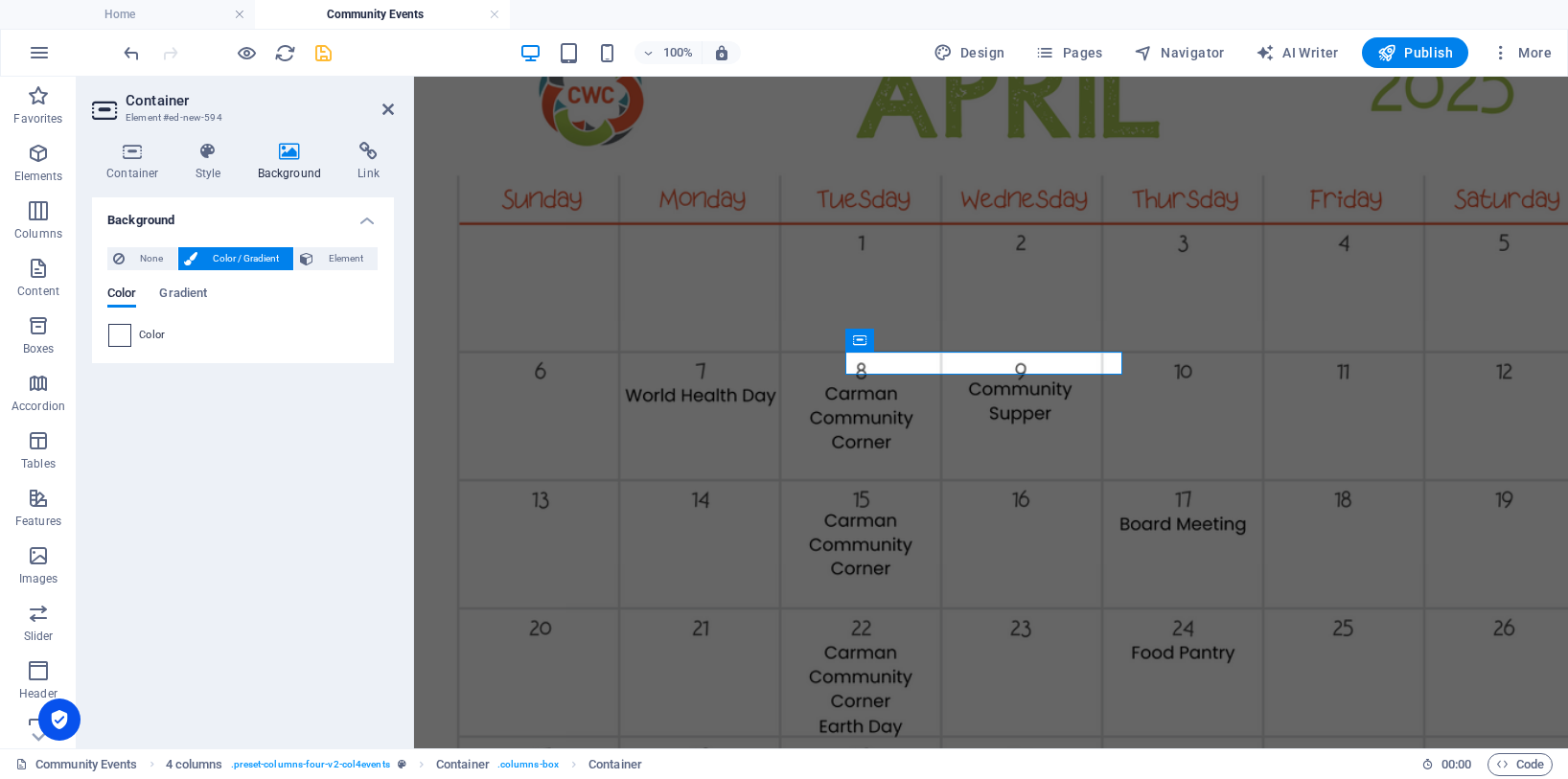 click at bounding box center [120, 335] 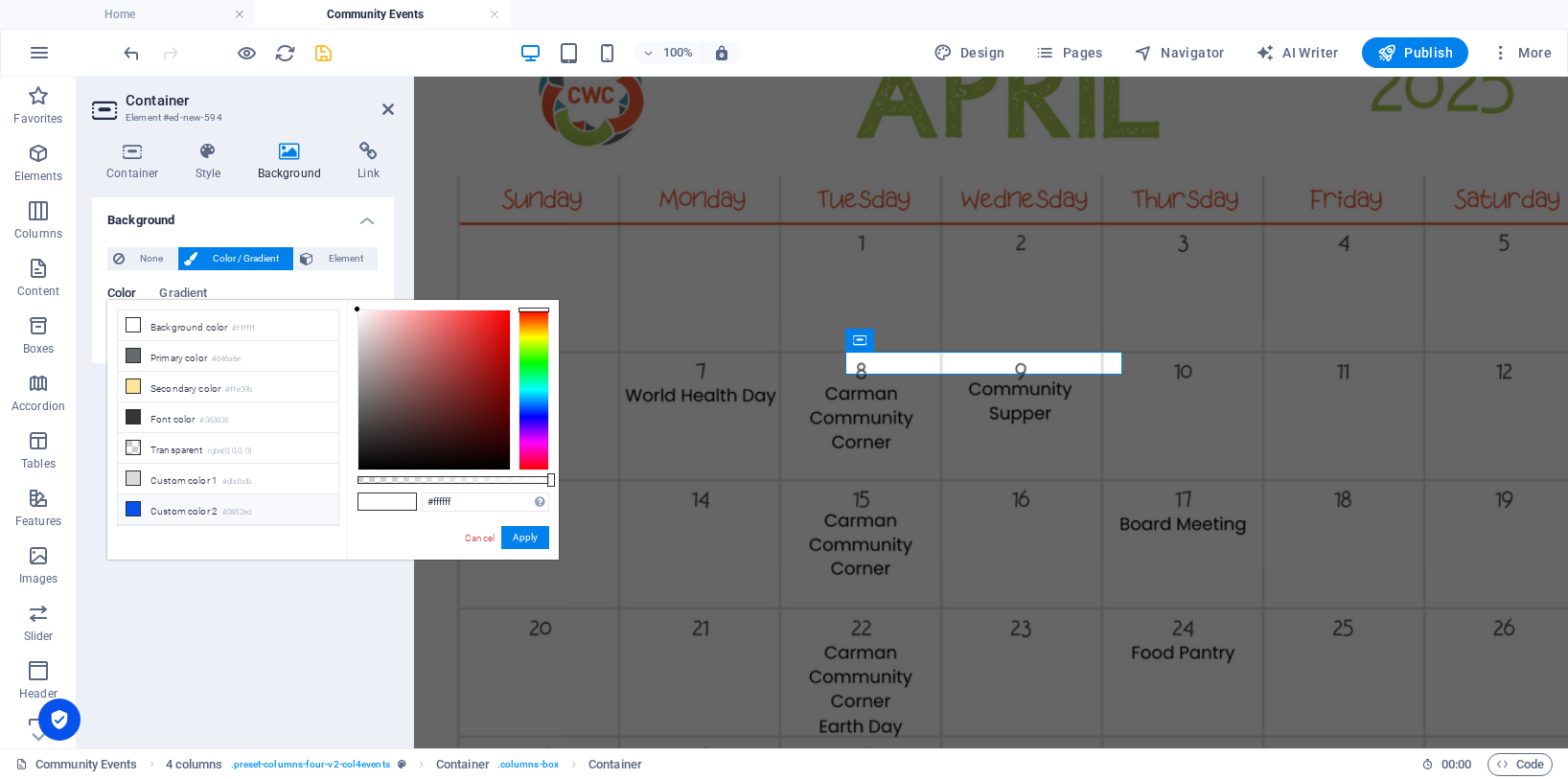 click at bounding box center [133, 509] 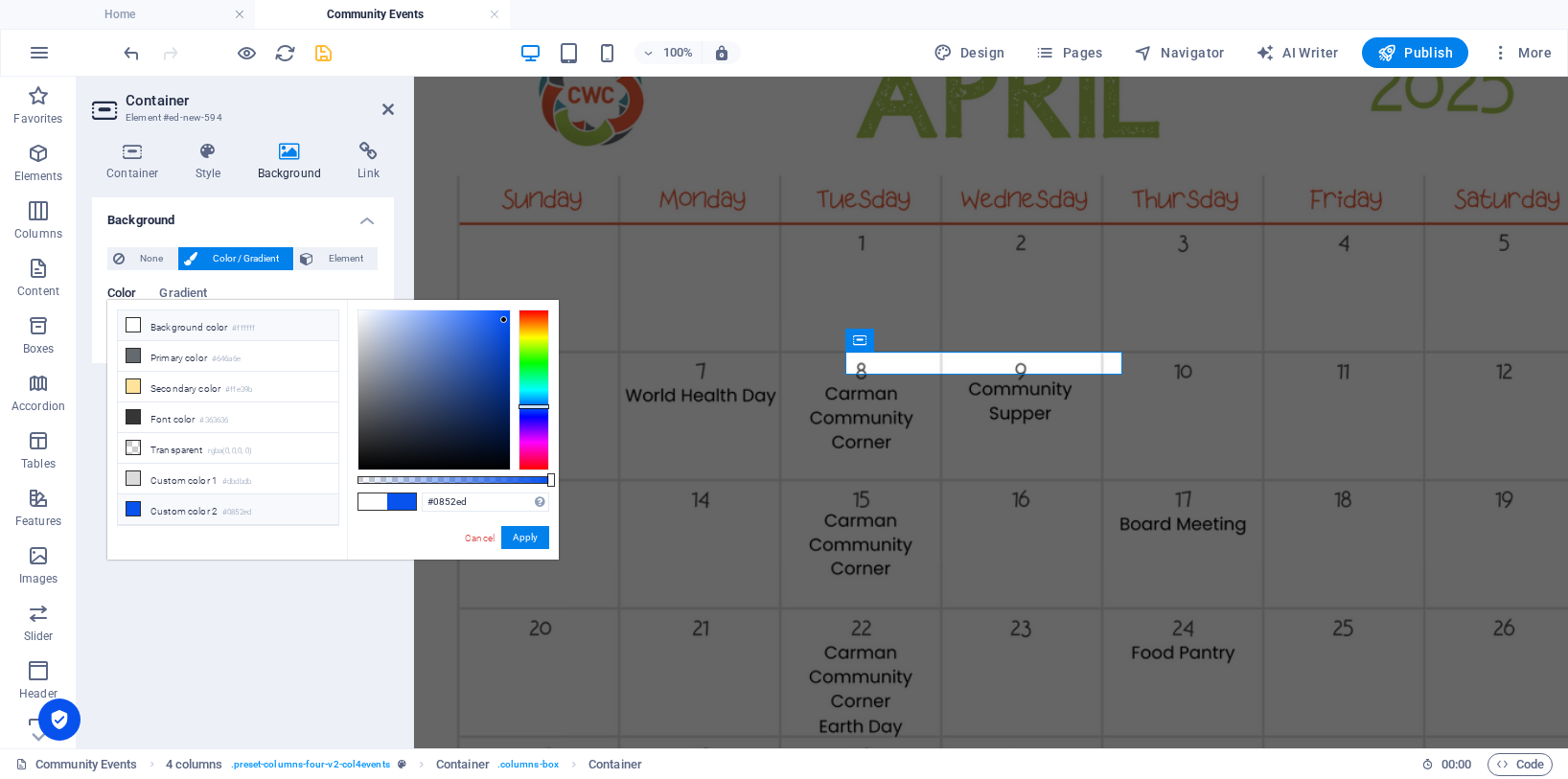 click at bounding box center [133, 325] 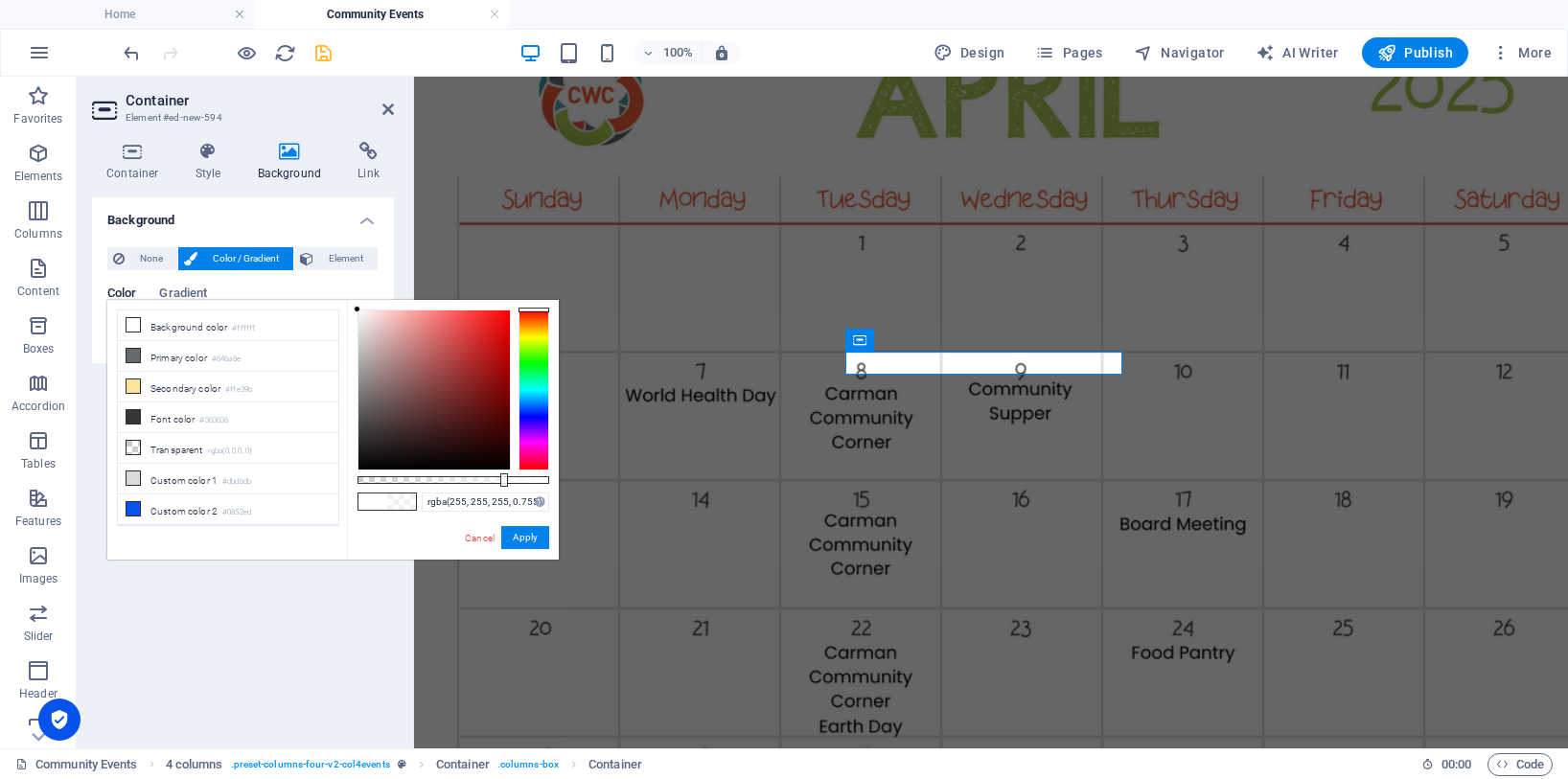 drag, startPoint x: 536, startPoint y: 478, endPoint x: 502, endPoint y: 480, distance: 34.058773 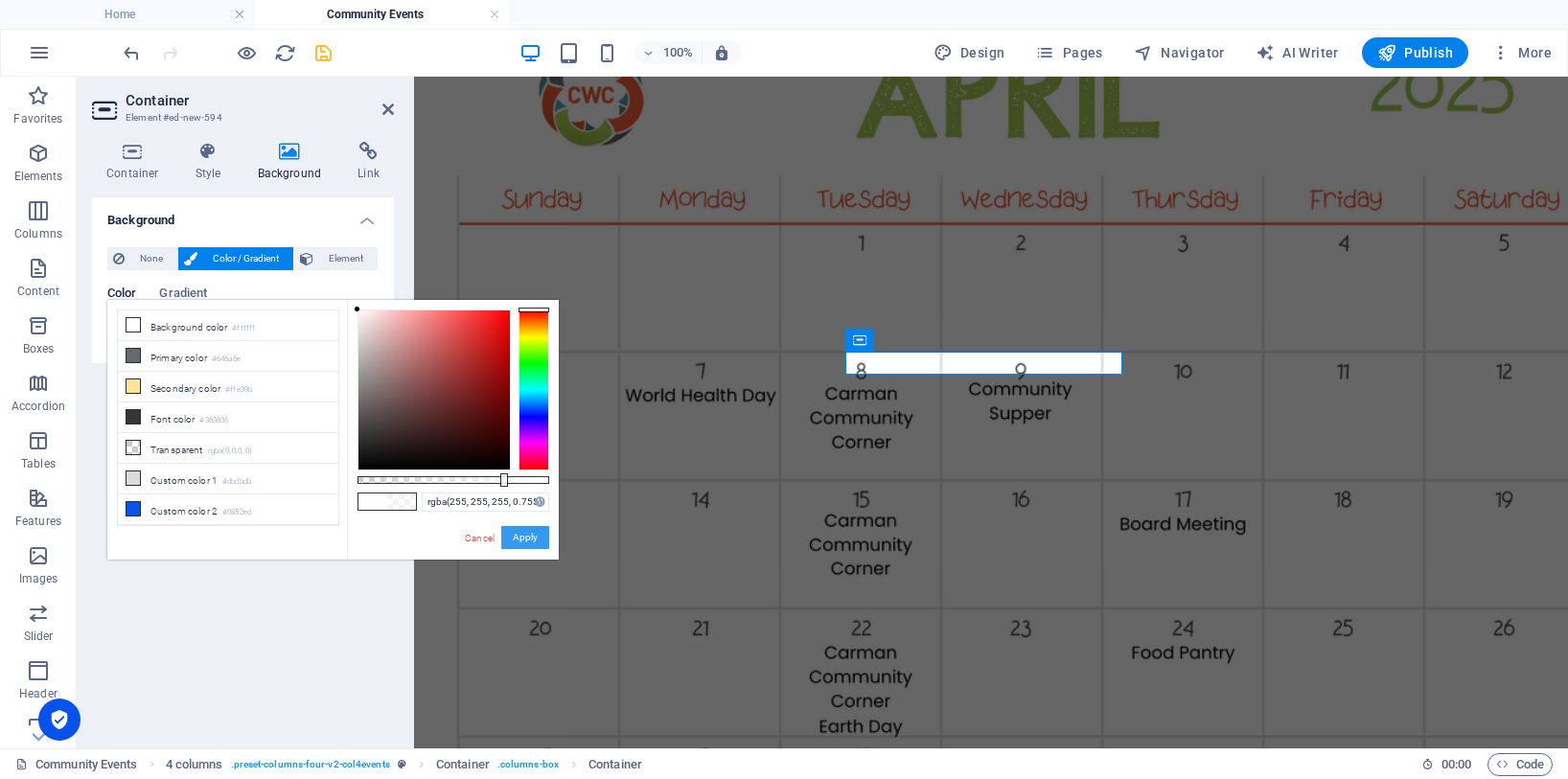 click on "Apply" at bounding box center [525, 538] 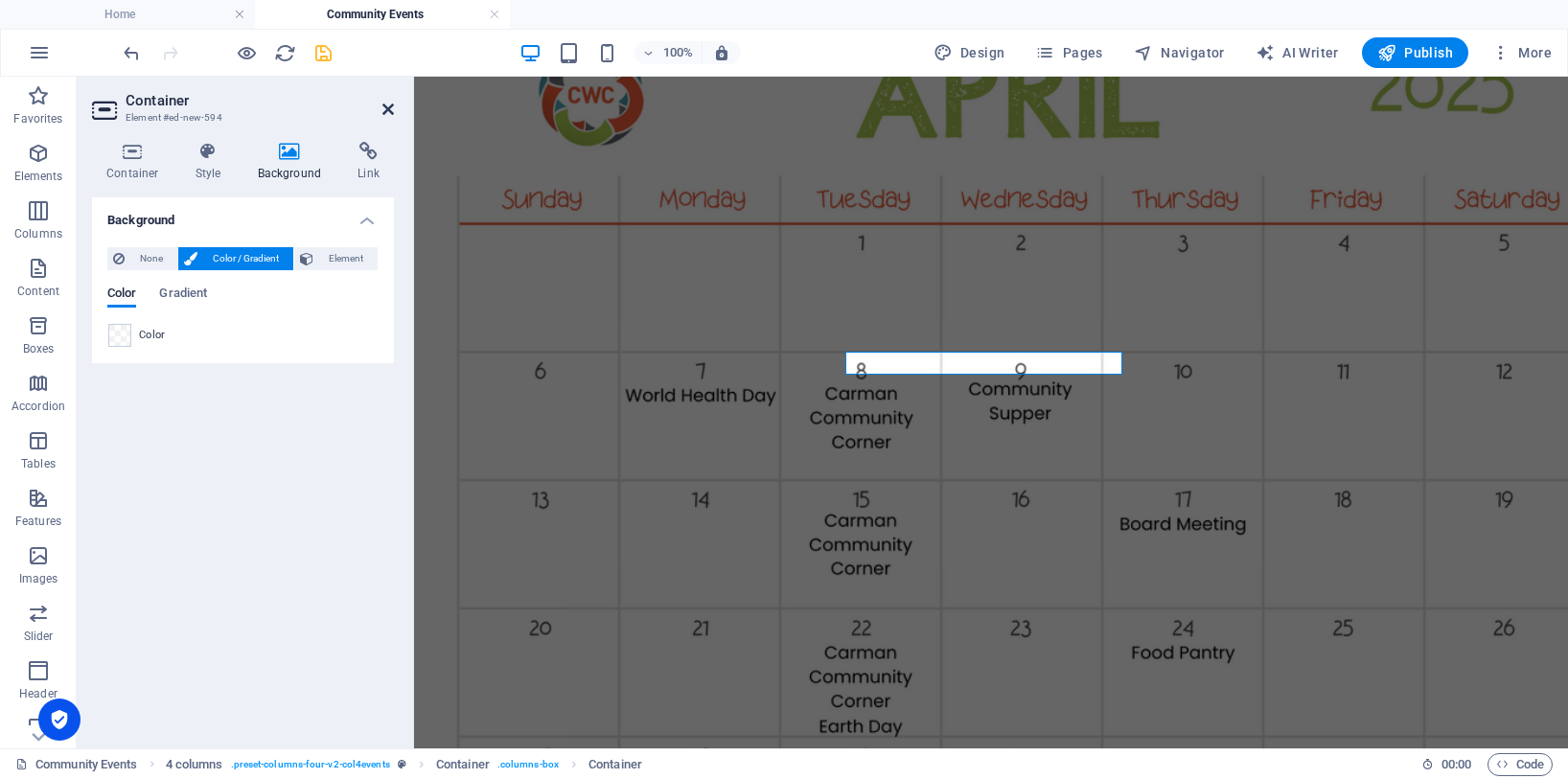 click at bounding box center [388, 109] 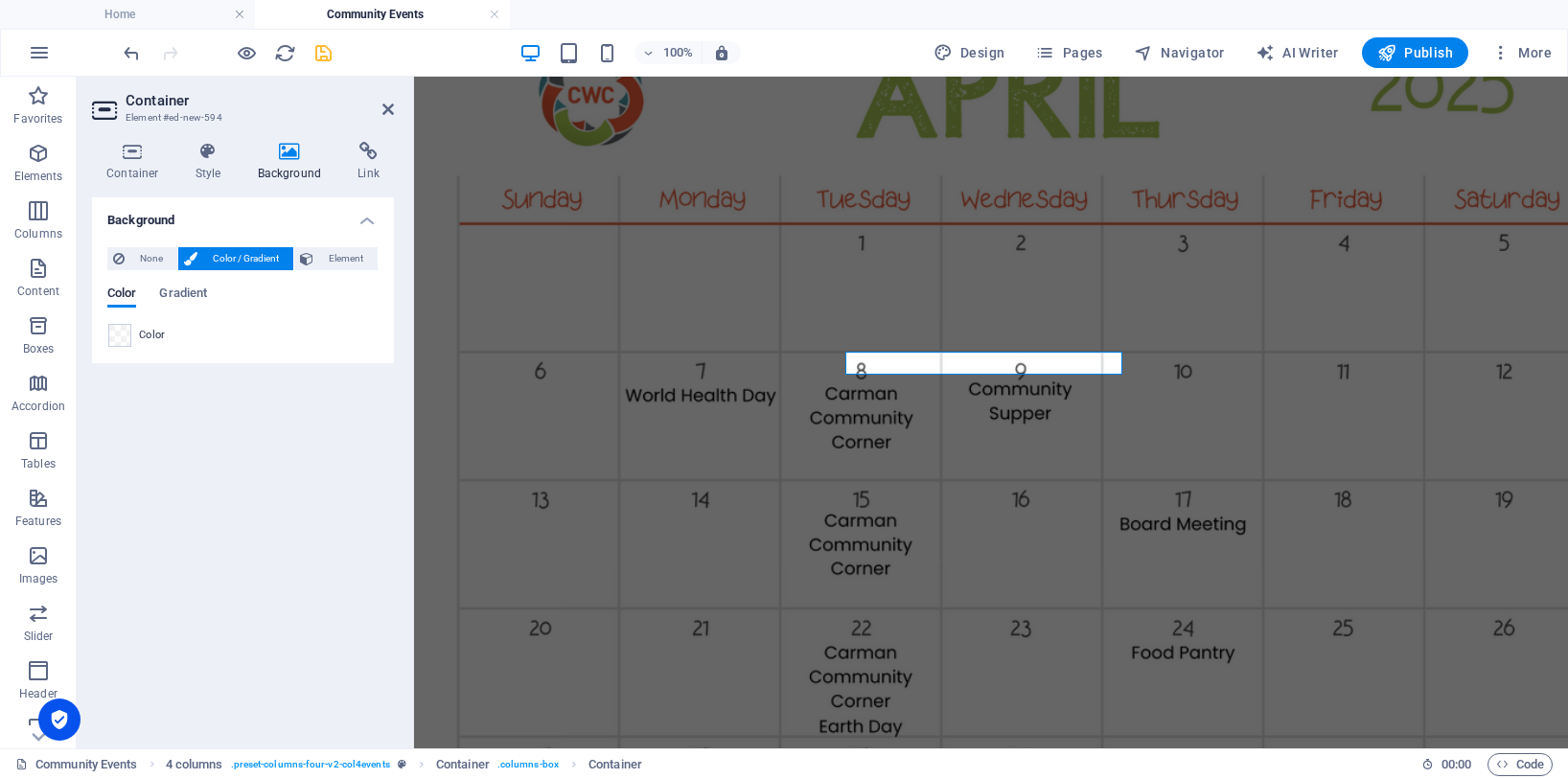 scroll, scrollTop: 2246, scrollLeft: 0, axis: vertical 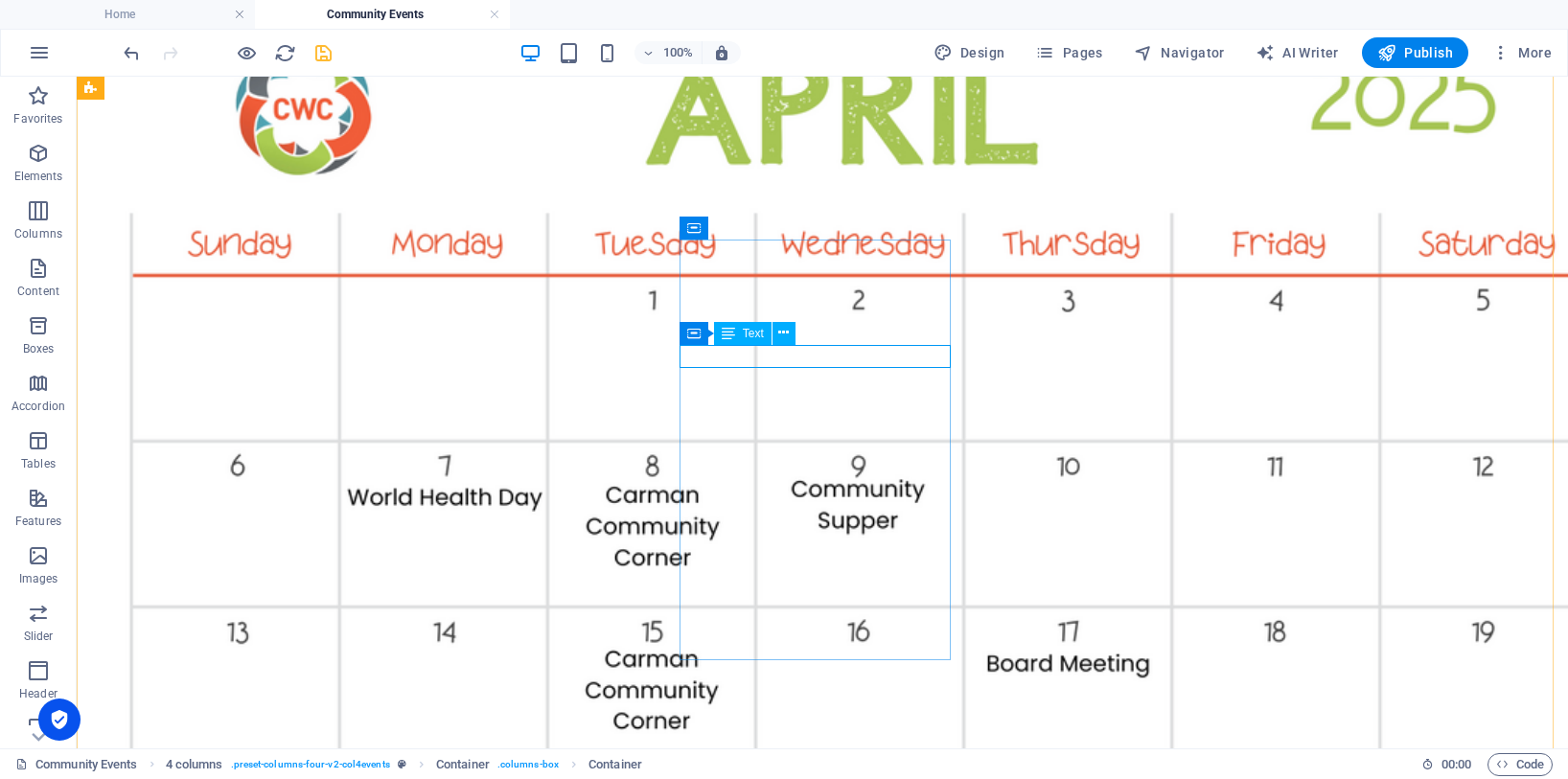 click on "New text element" at bounding box center [822, 10137] 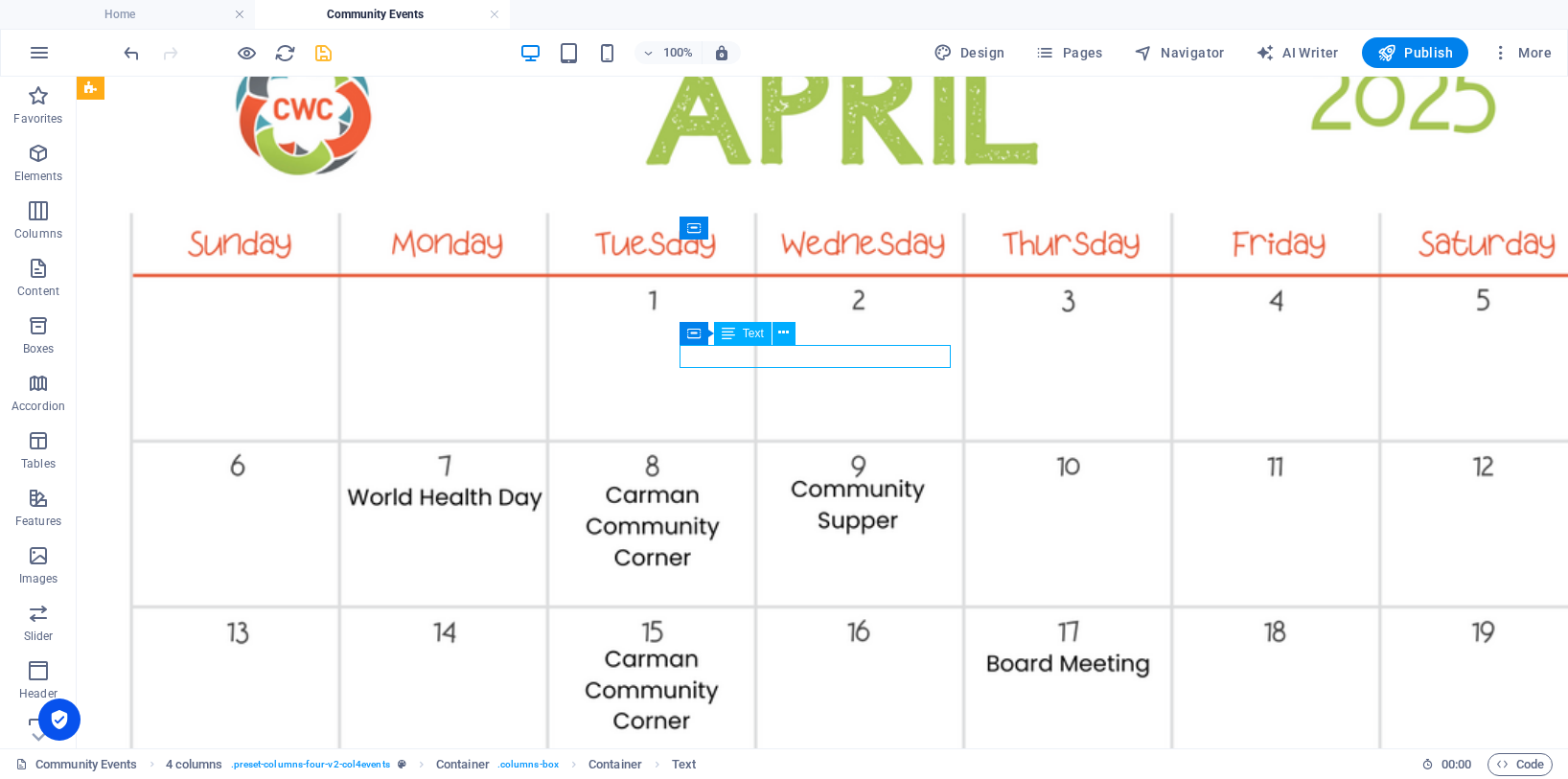 click on "New text element" at bounding box center [822, 10137] 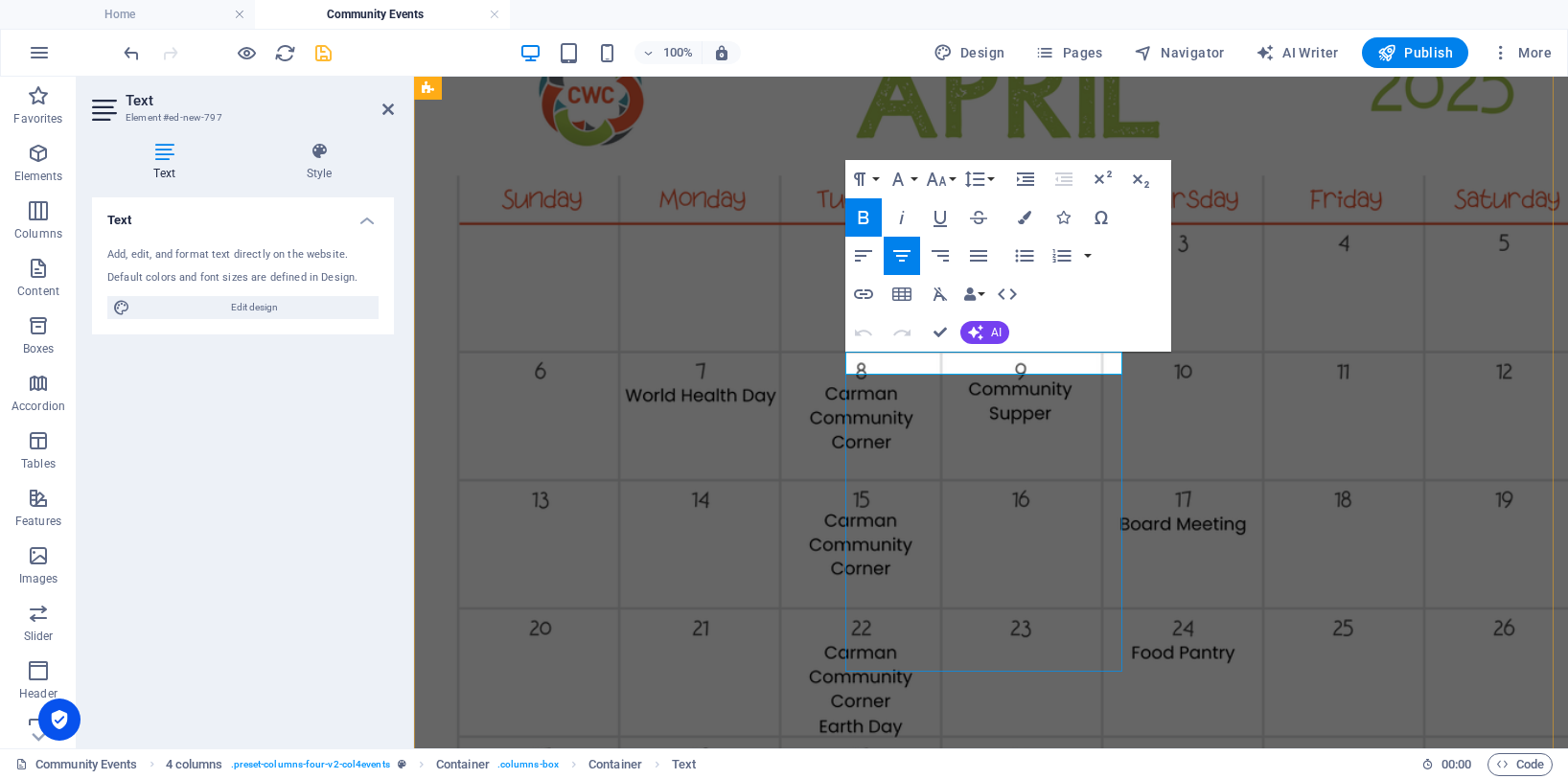 click on "Cancelled [DATE] due to the Fair" at bounding box center [991, 8686] 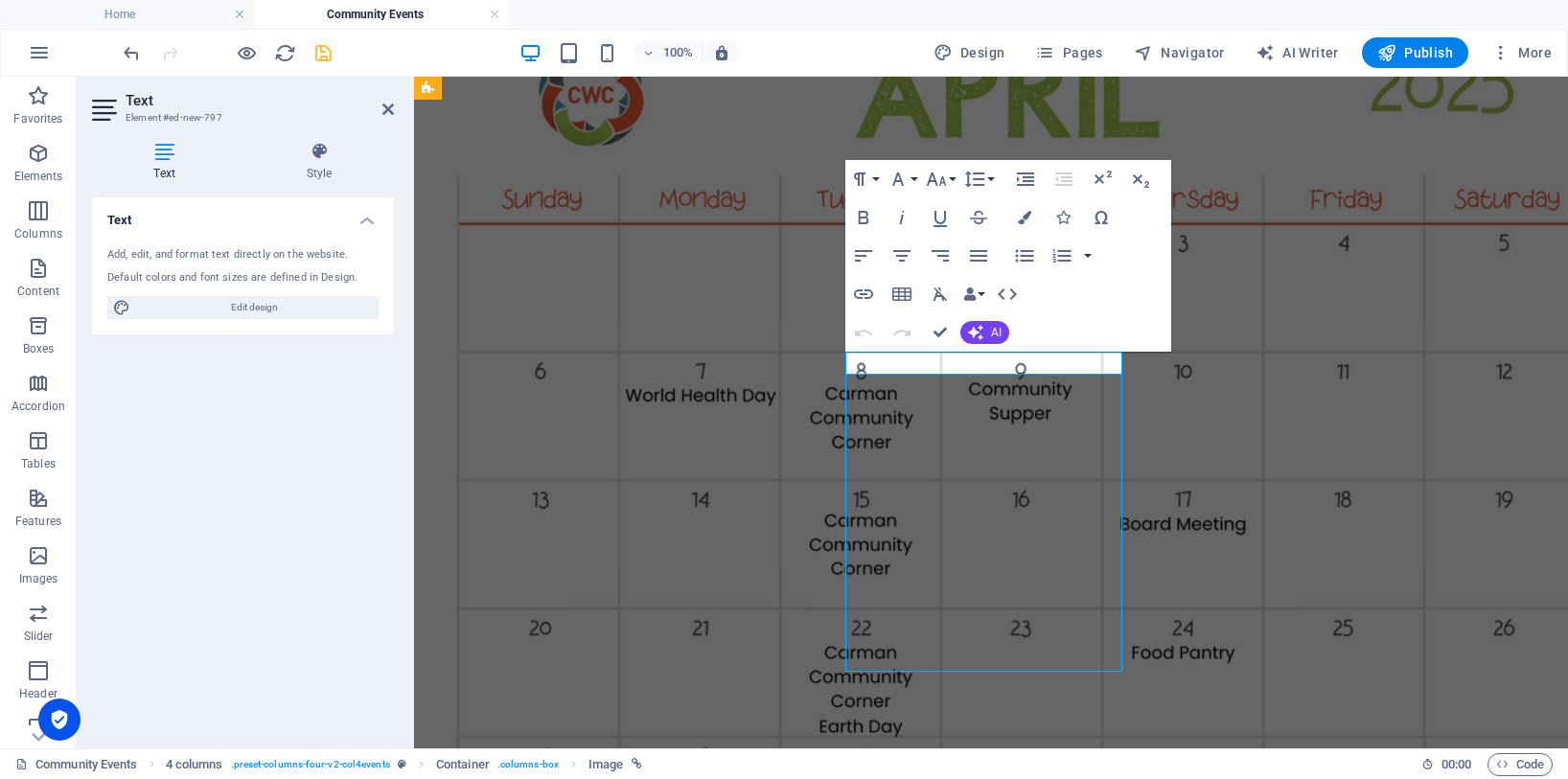 scroll, scrollTop: 2246, scrollLeft: 0, axis: vertical 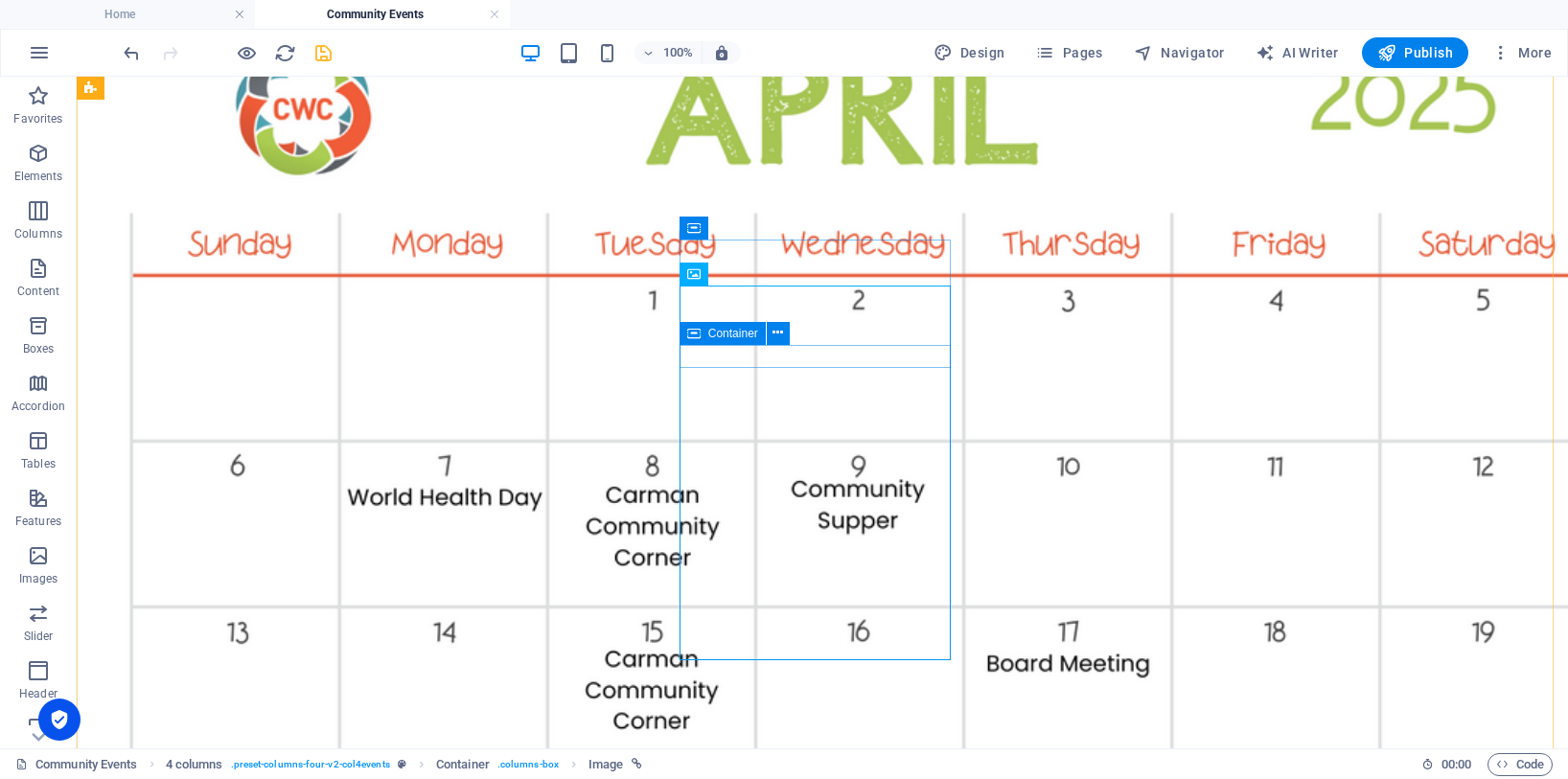 click on "Container" at bounding box center (723, 333) 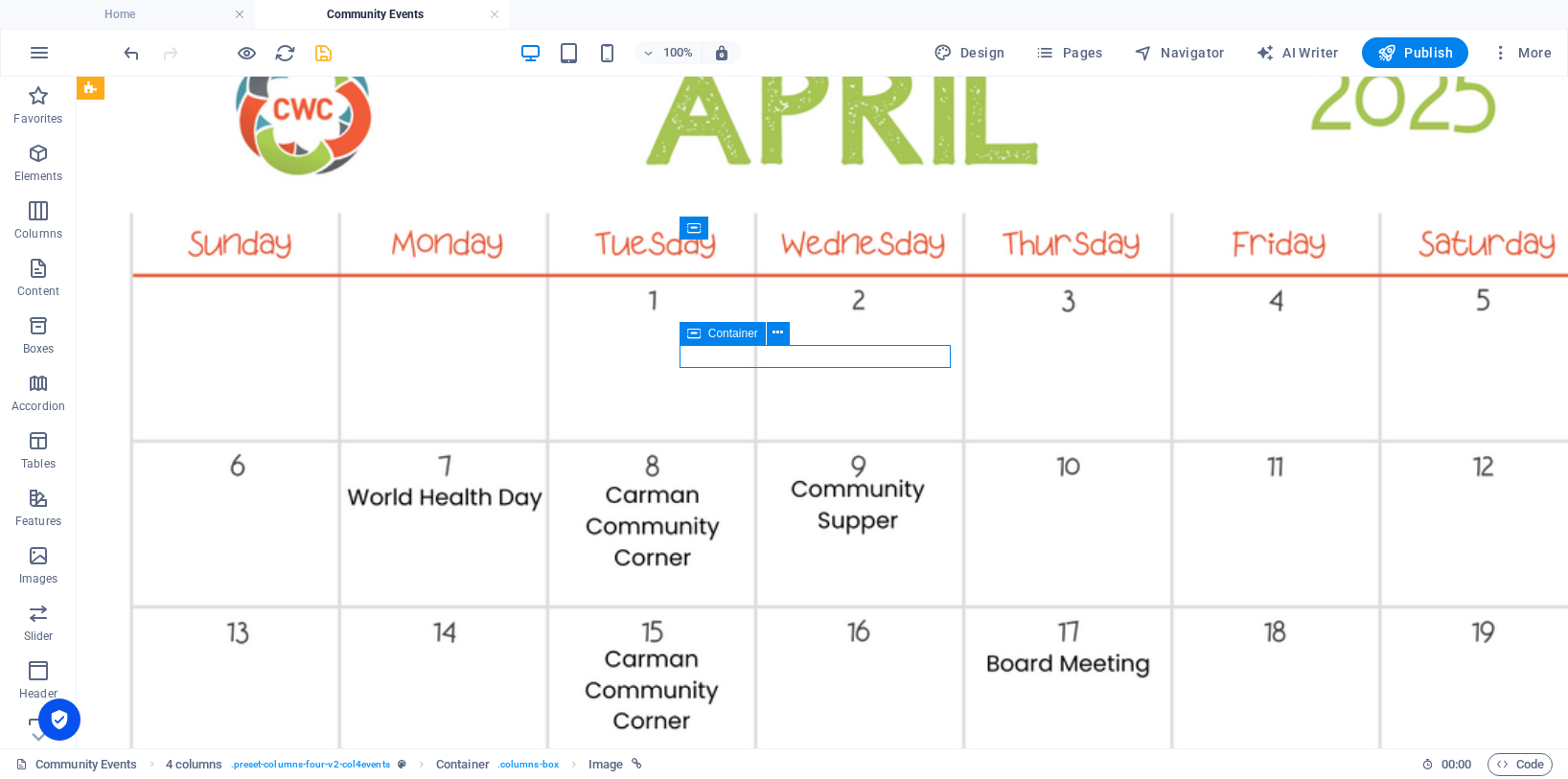 click on "Container" at bounding box center (723, 333) 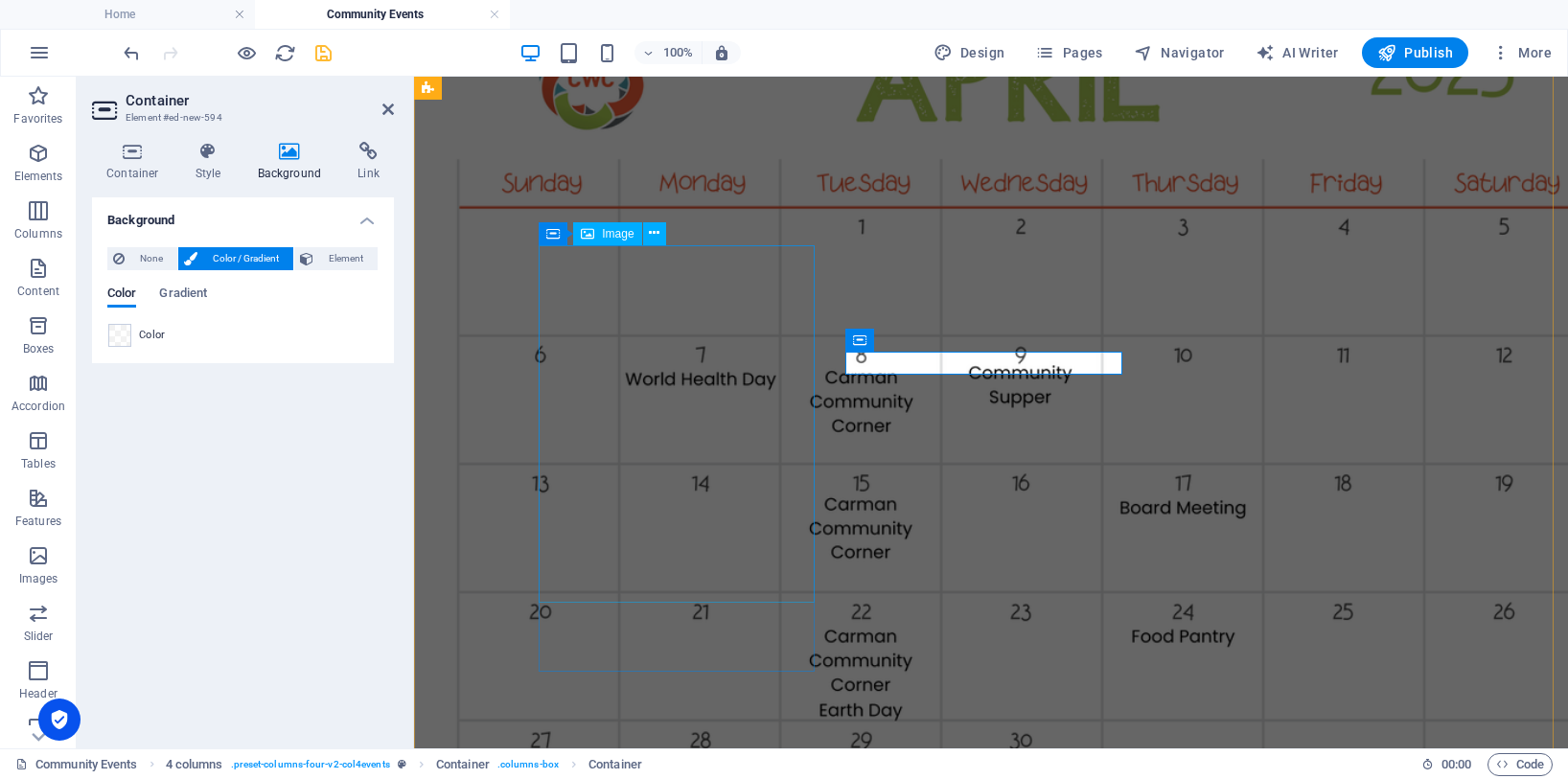 scroll, scrollTop: 2230, scrollLeft: 0, axis: vertical 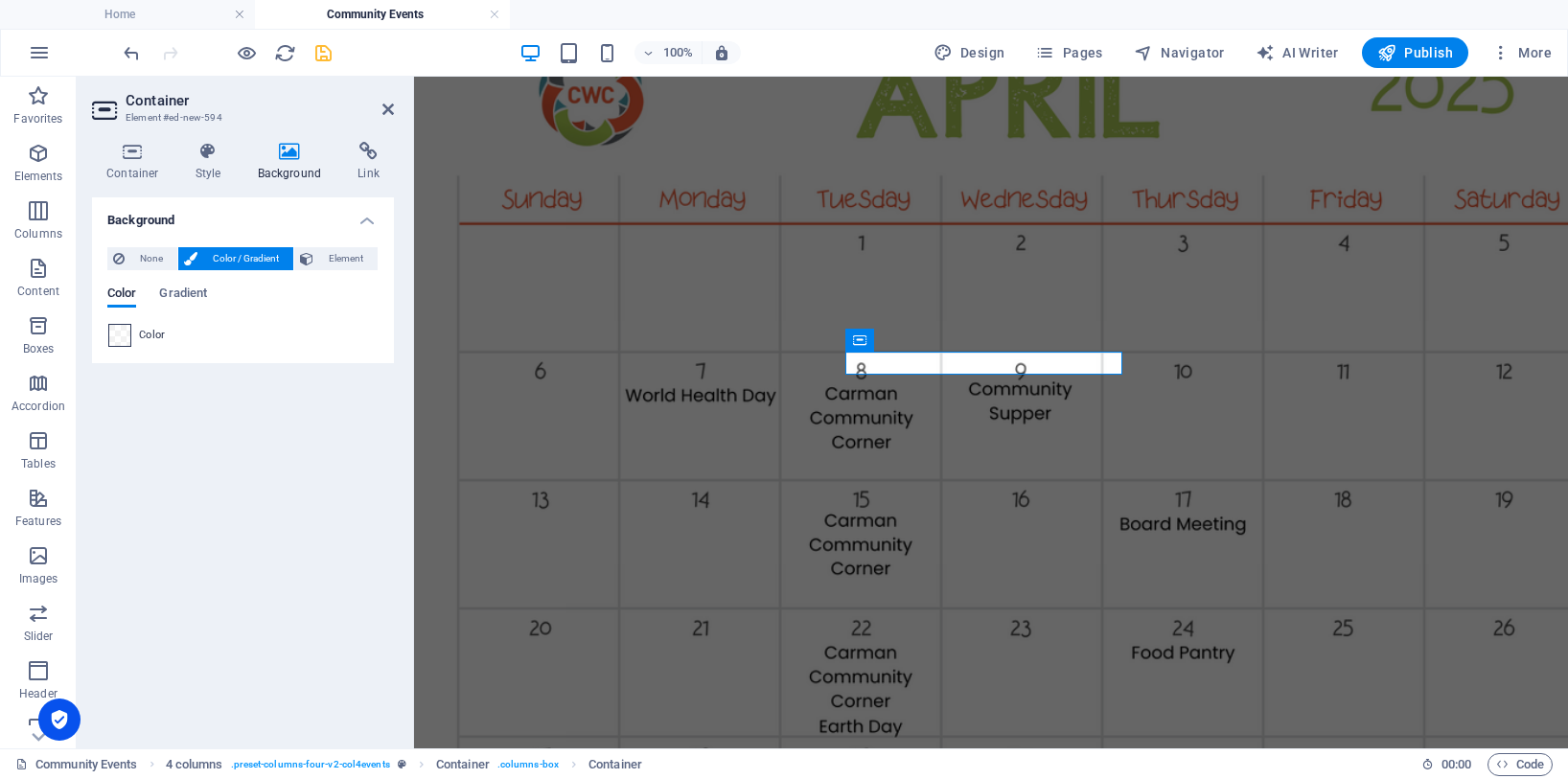click at bounding box center [120, 335] 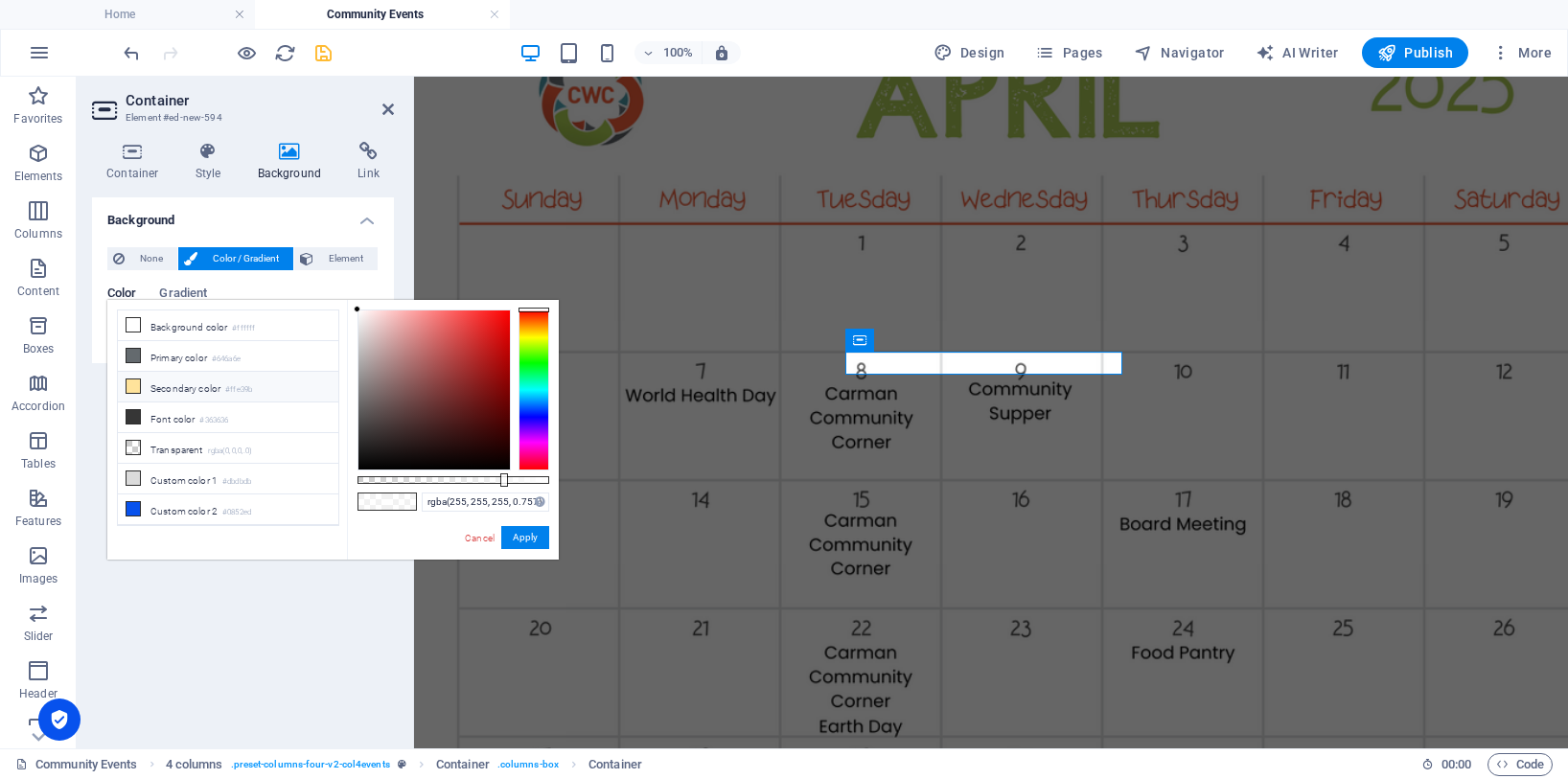 click at bounding box center (133, 386) 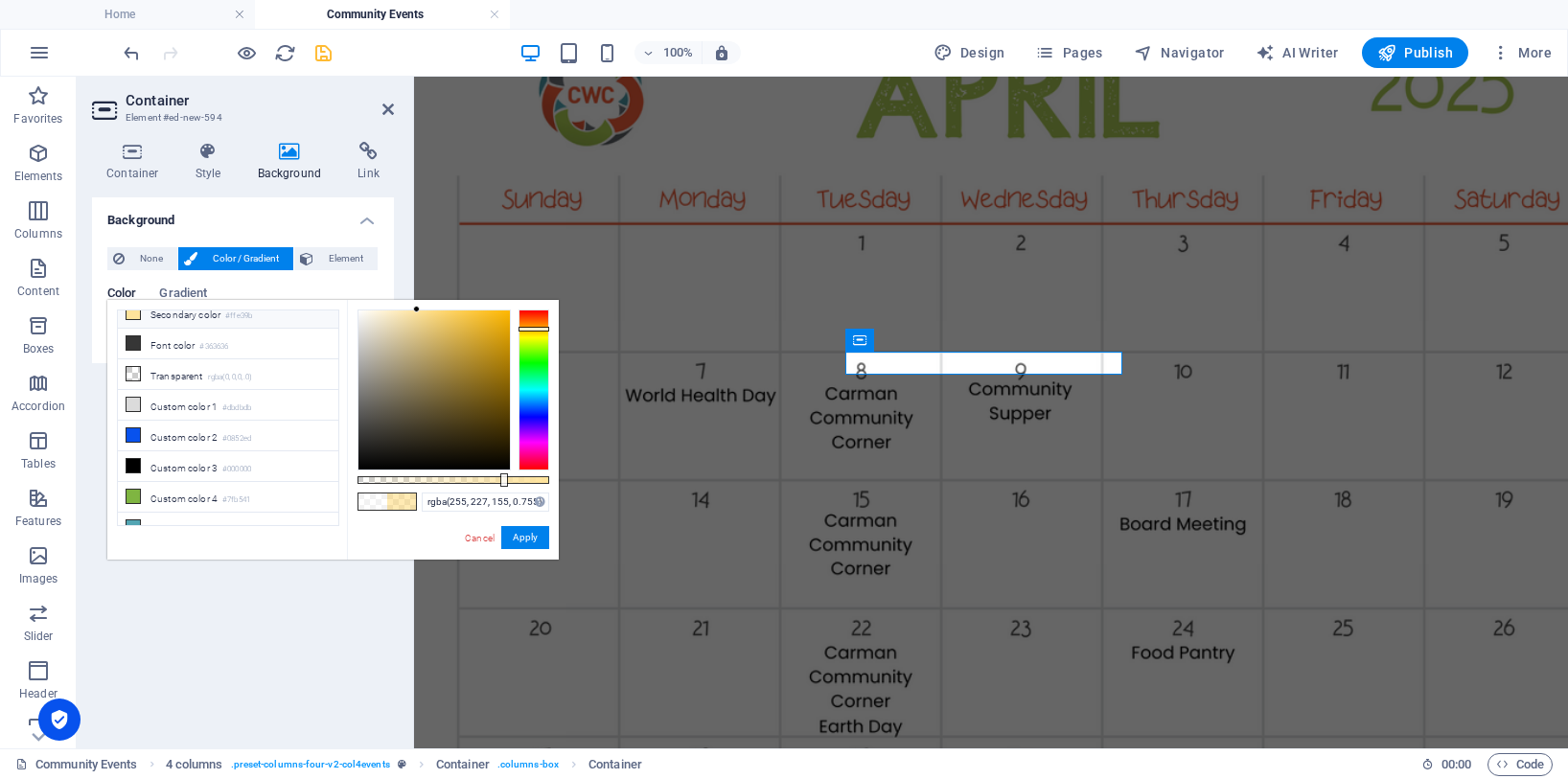 scroll, scrollTop: 82, scrollLeft: 0, axis: vertical 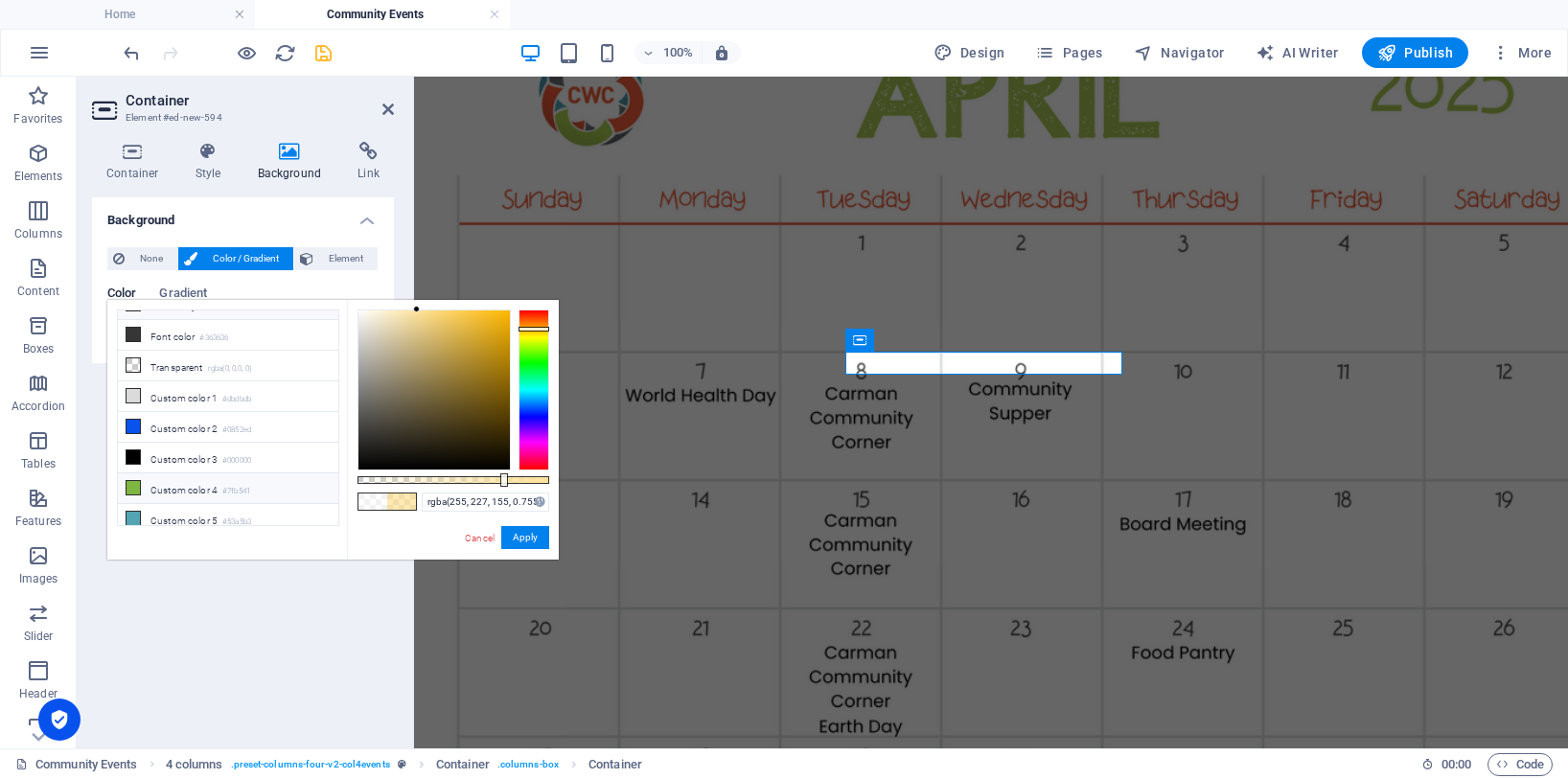 click at bounding box center (133, 488) 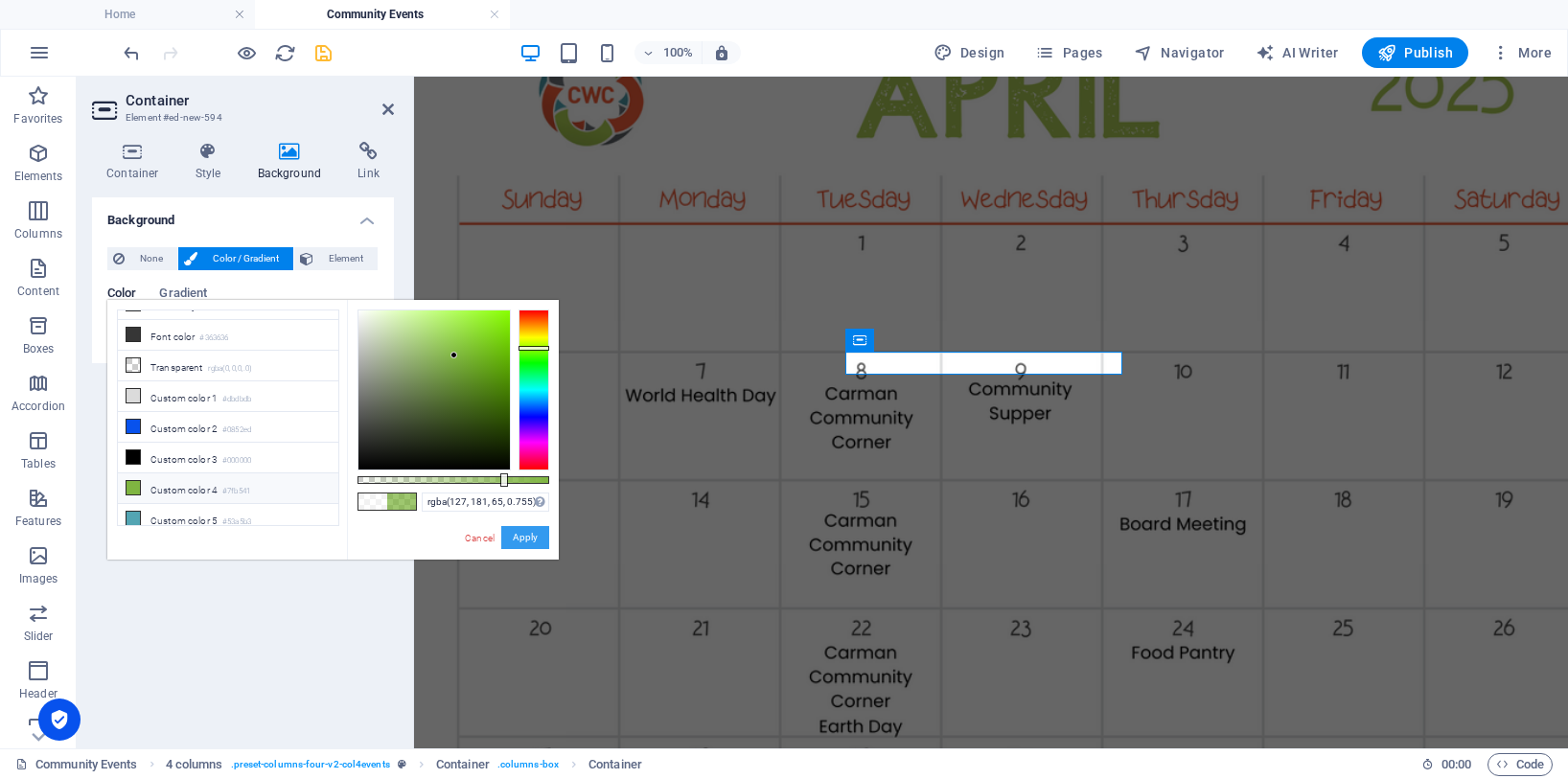 click on "Apply" at bounding box center [525, 538] 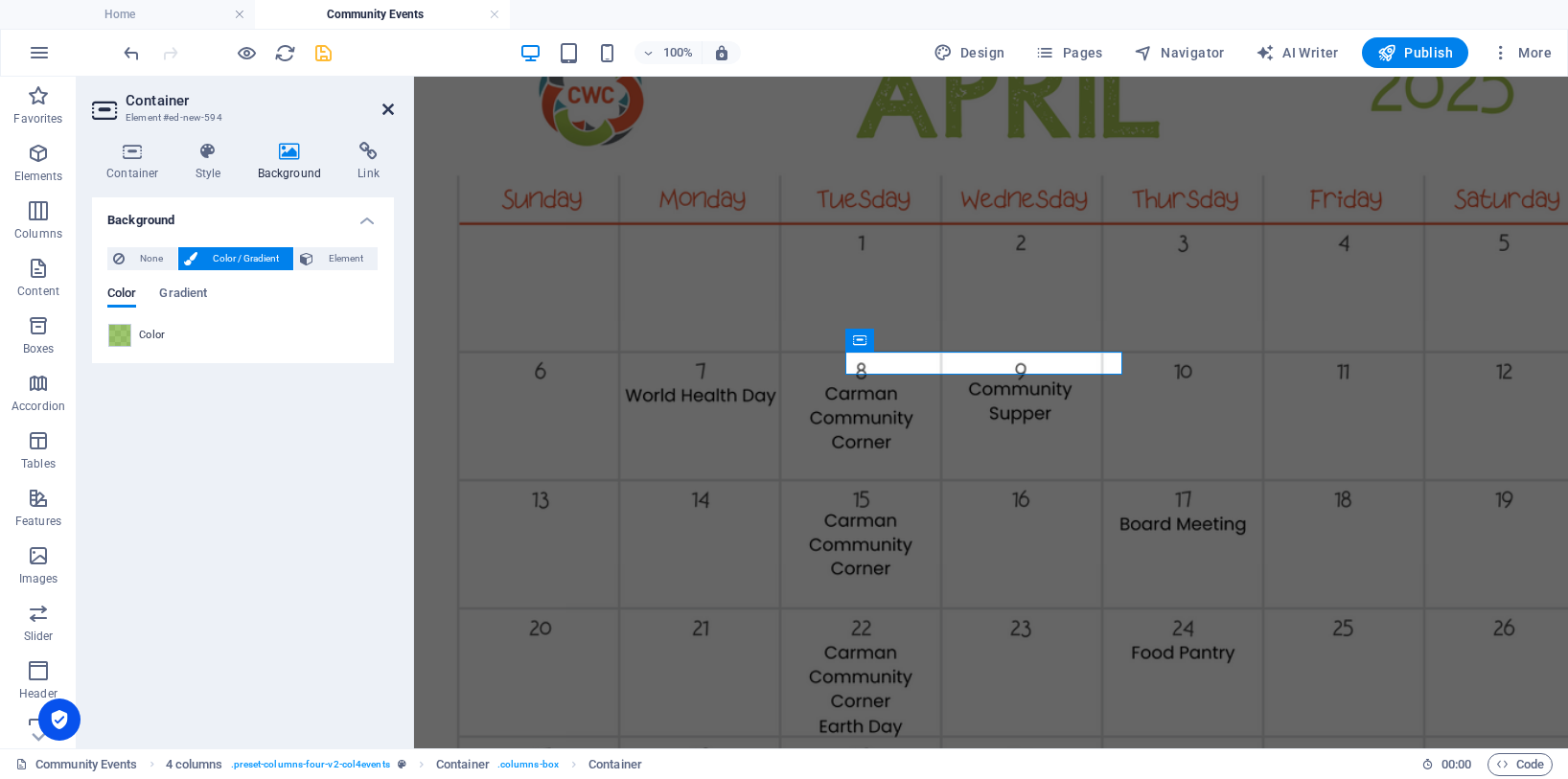 click at bounding box center [388, 109] 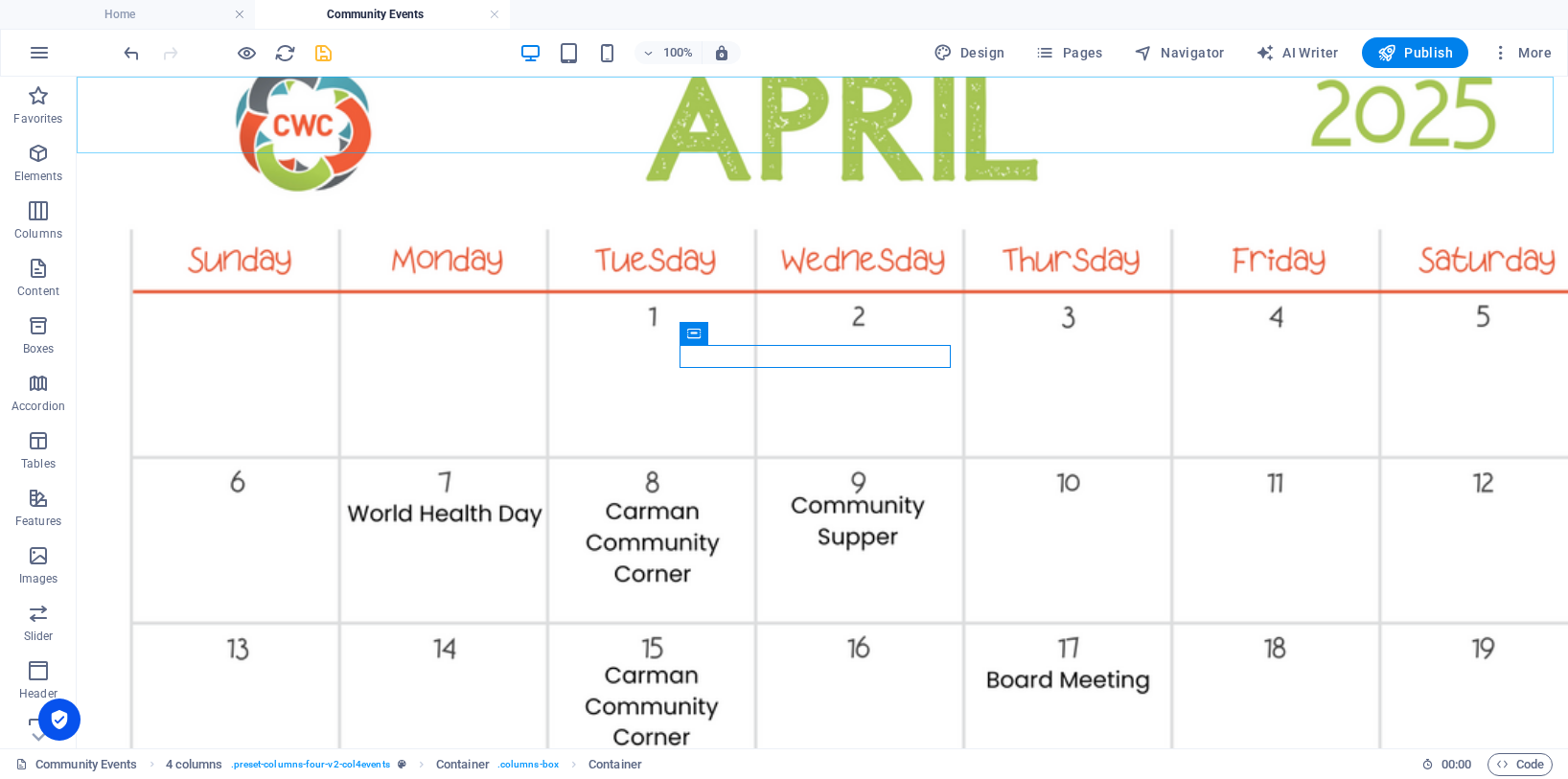 scroll, scrollTop: 2246, scrollLeft: 0, axis: vertical 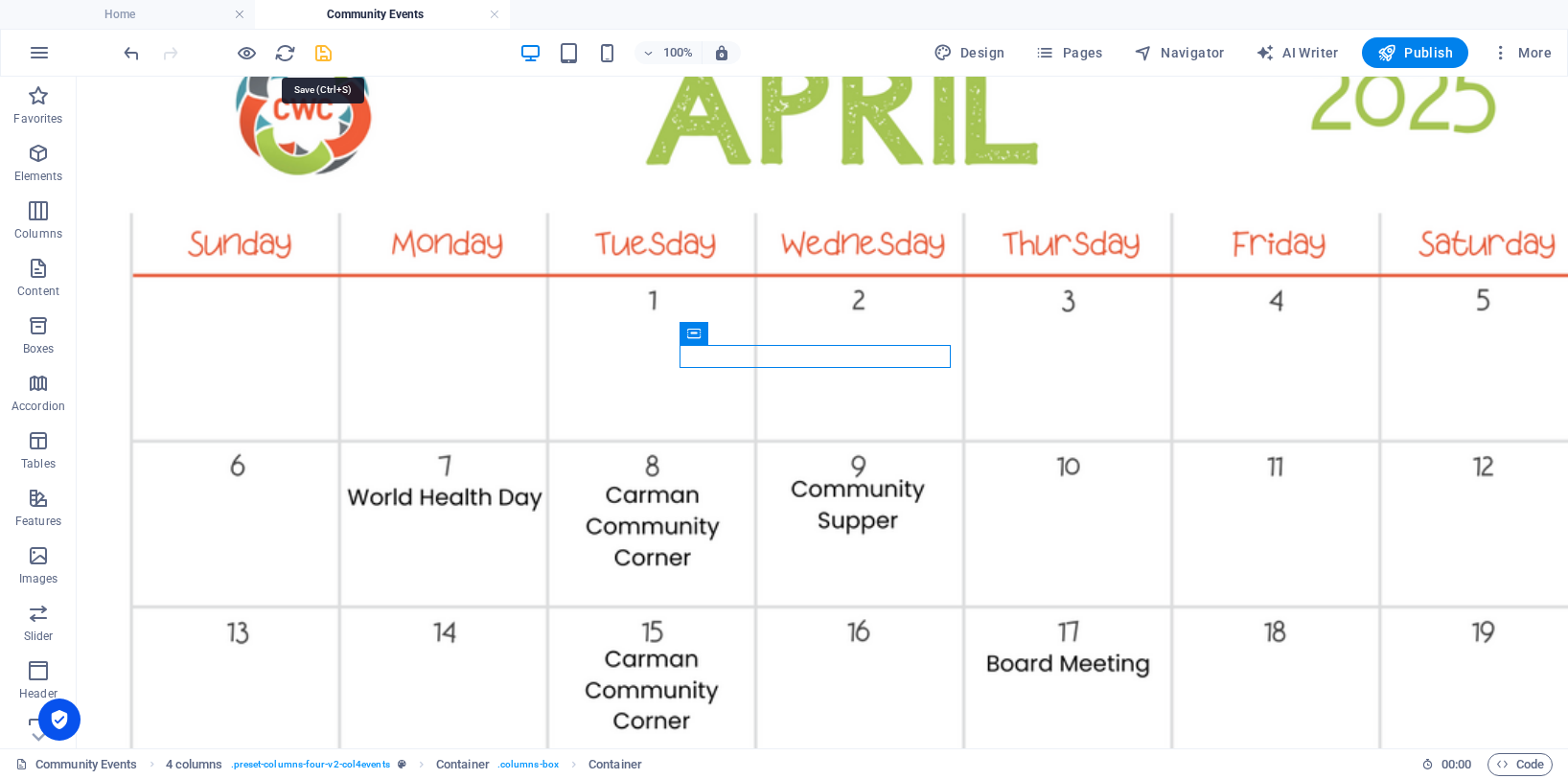 click at bounding box center (323, 53) 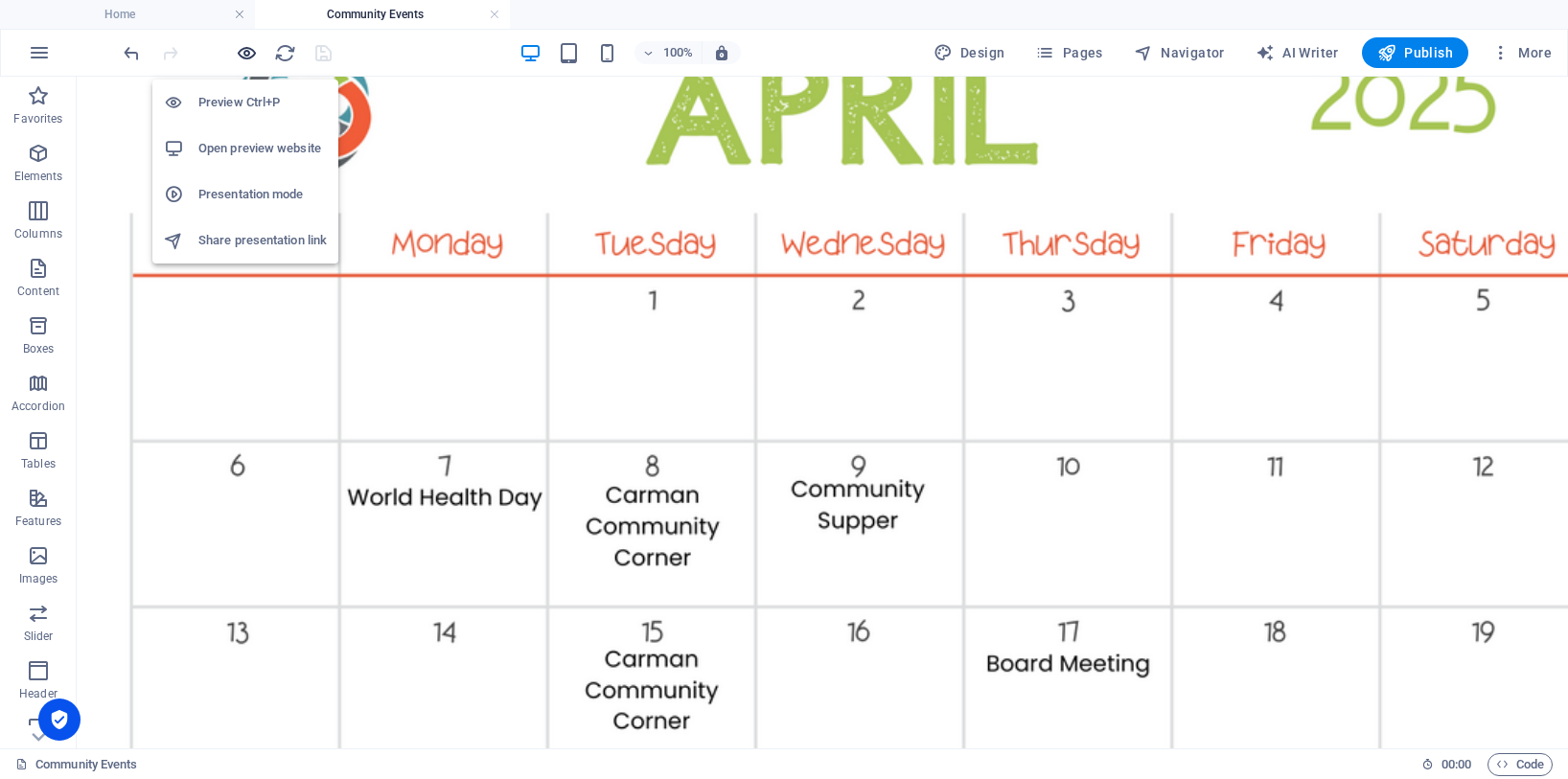 click at bounding box center [246, 53] 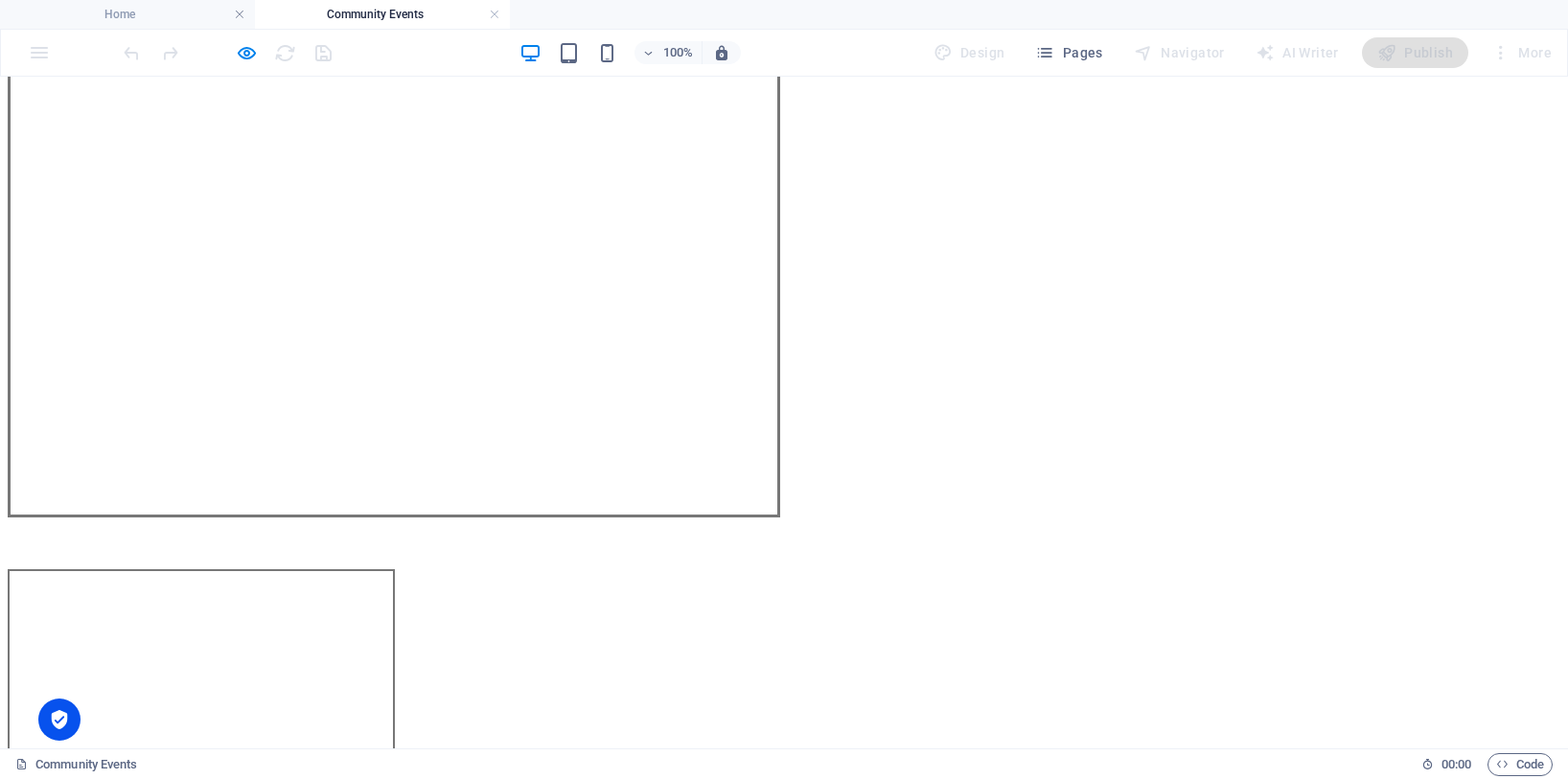 scroll, scrollTop: 1453, scrollLeft: 0, axis: vertical 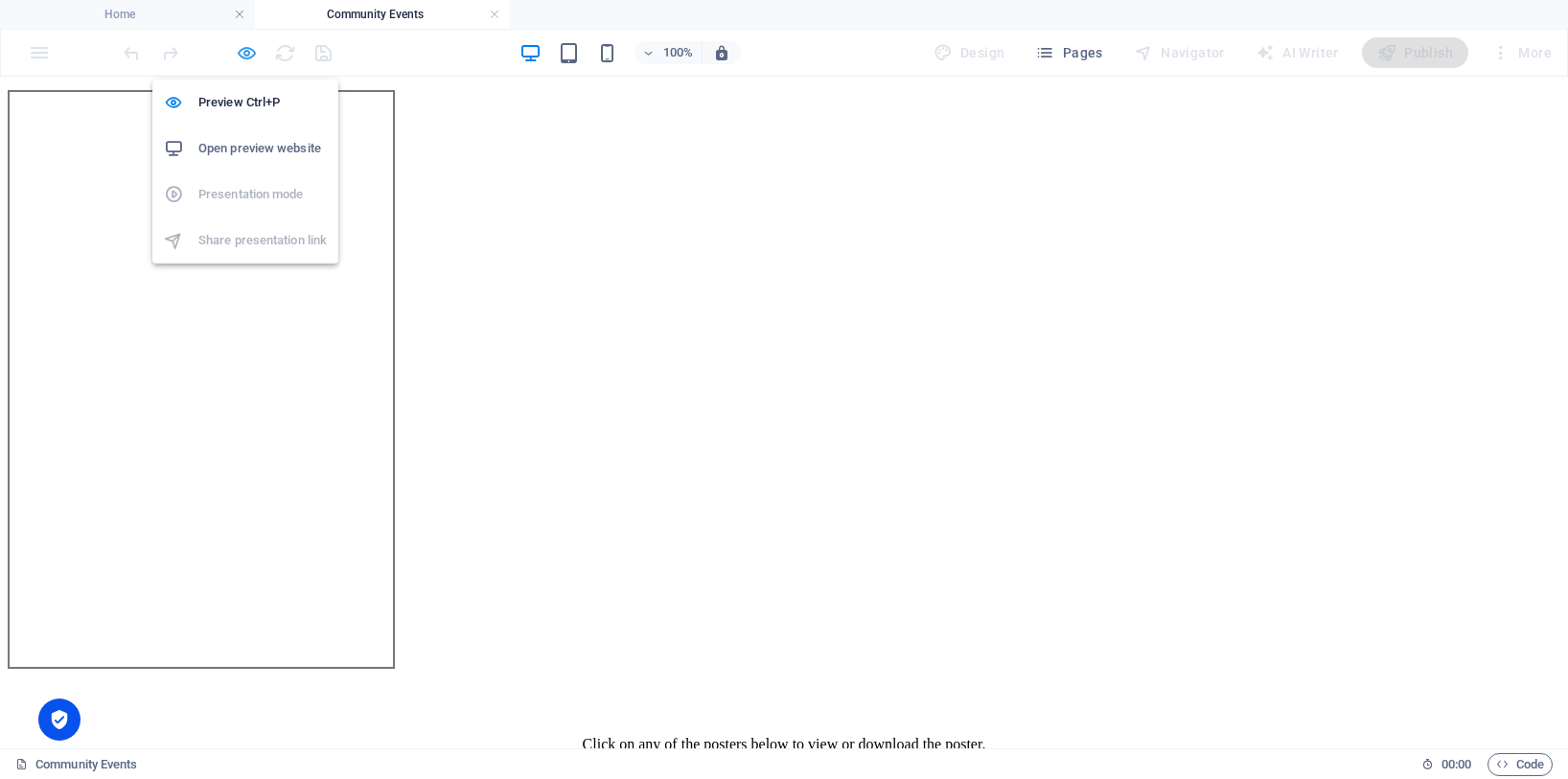 click at bounding box center [246, 53] 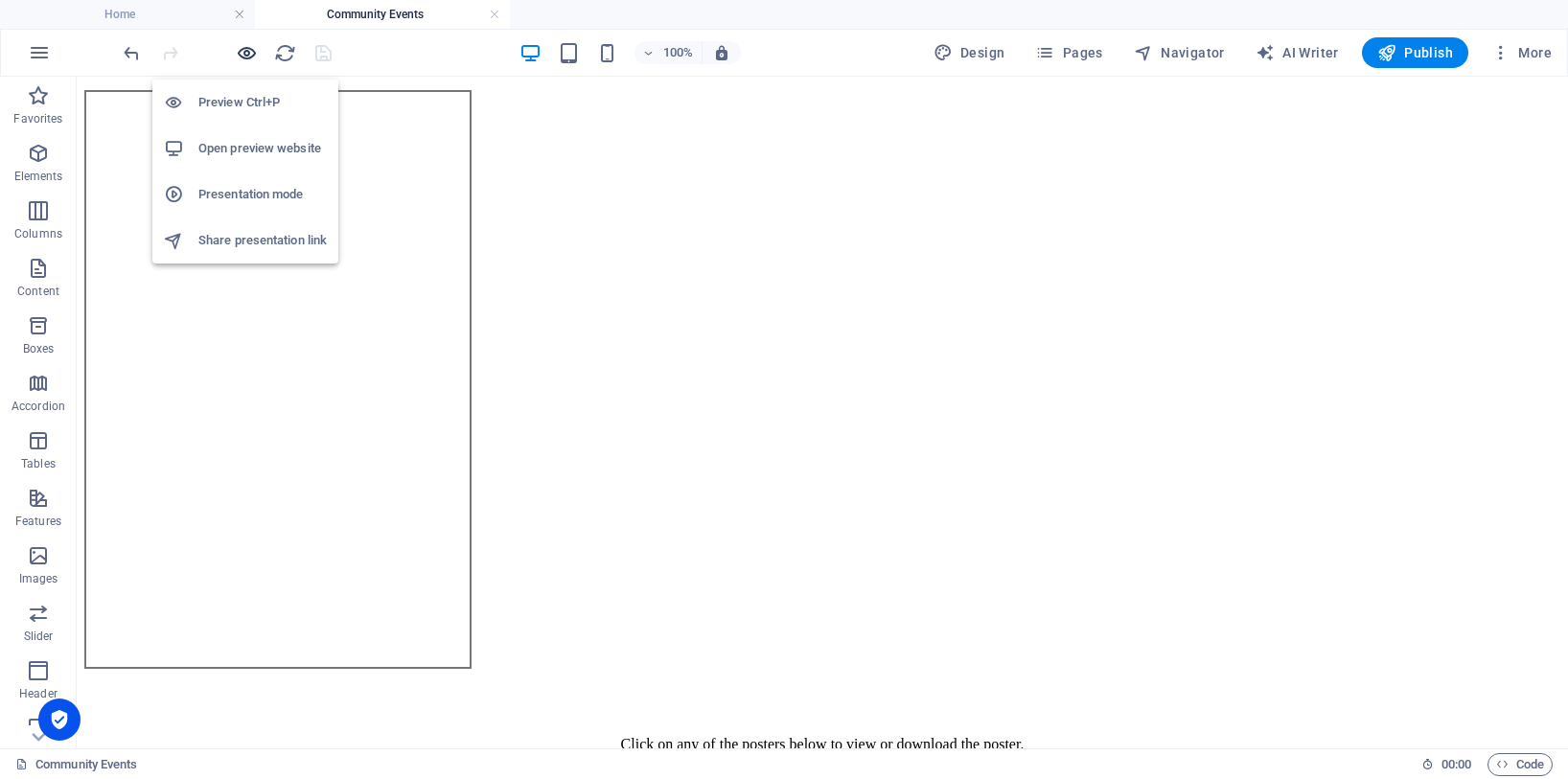 scroll, scrollTop: 2342, scrollLeft: 0, axis: vertical 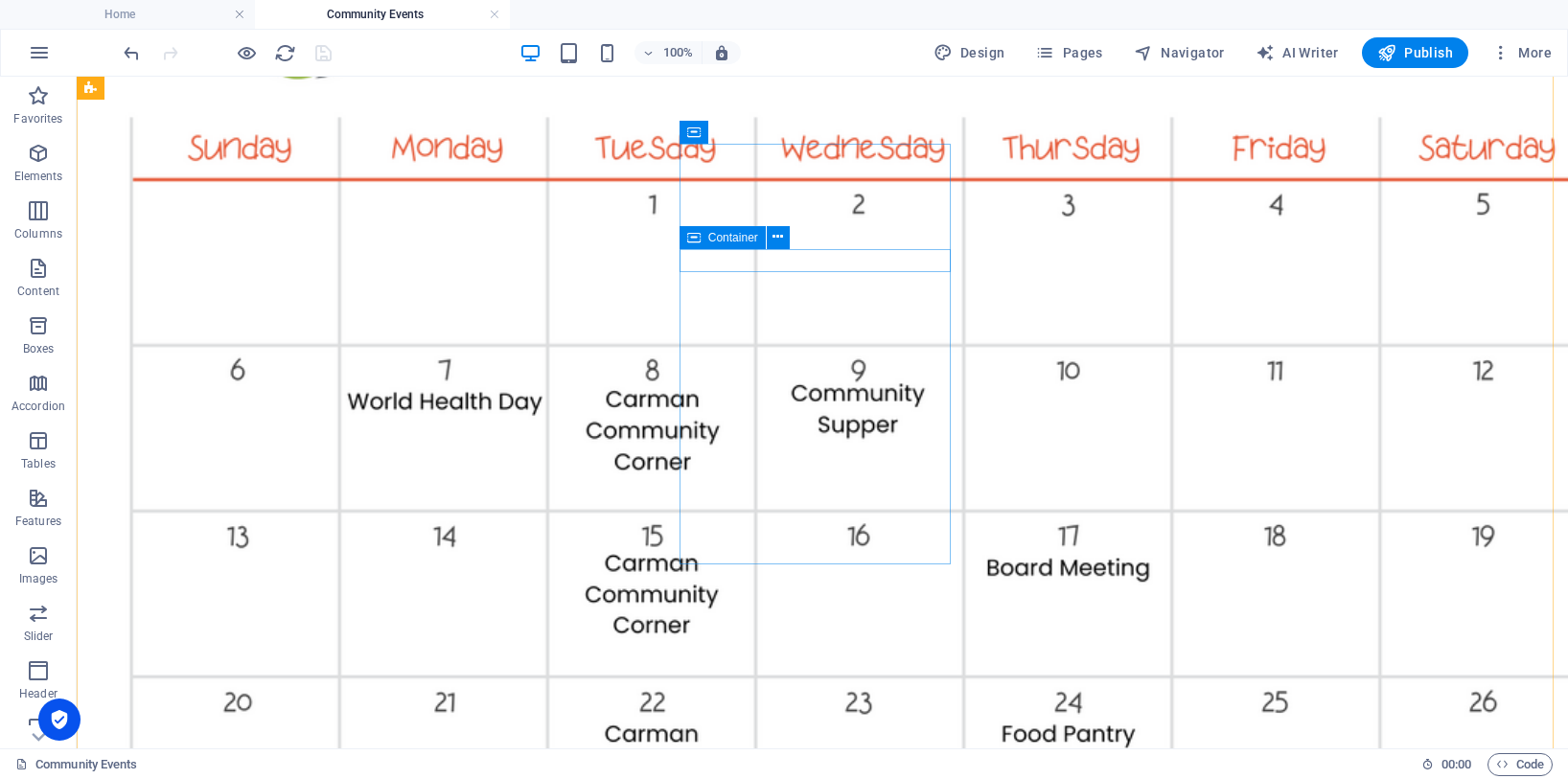 click on "Container" at bounding box center (733, 238) 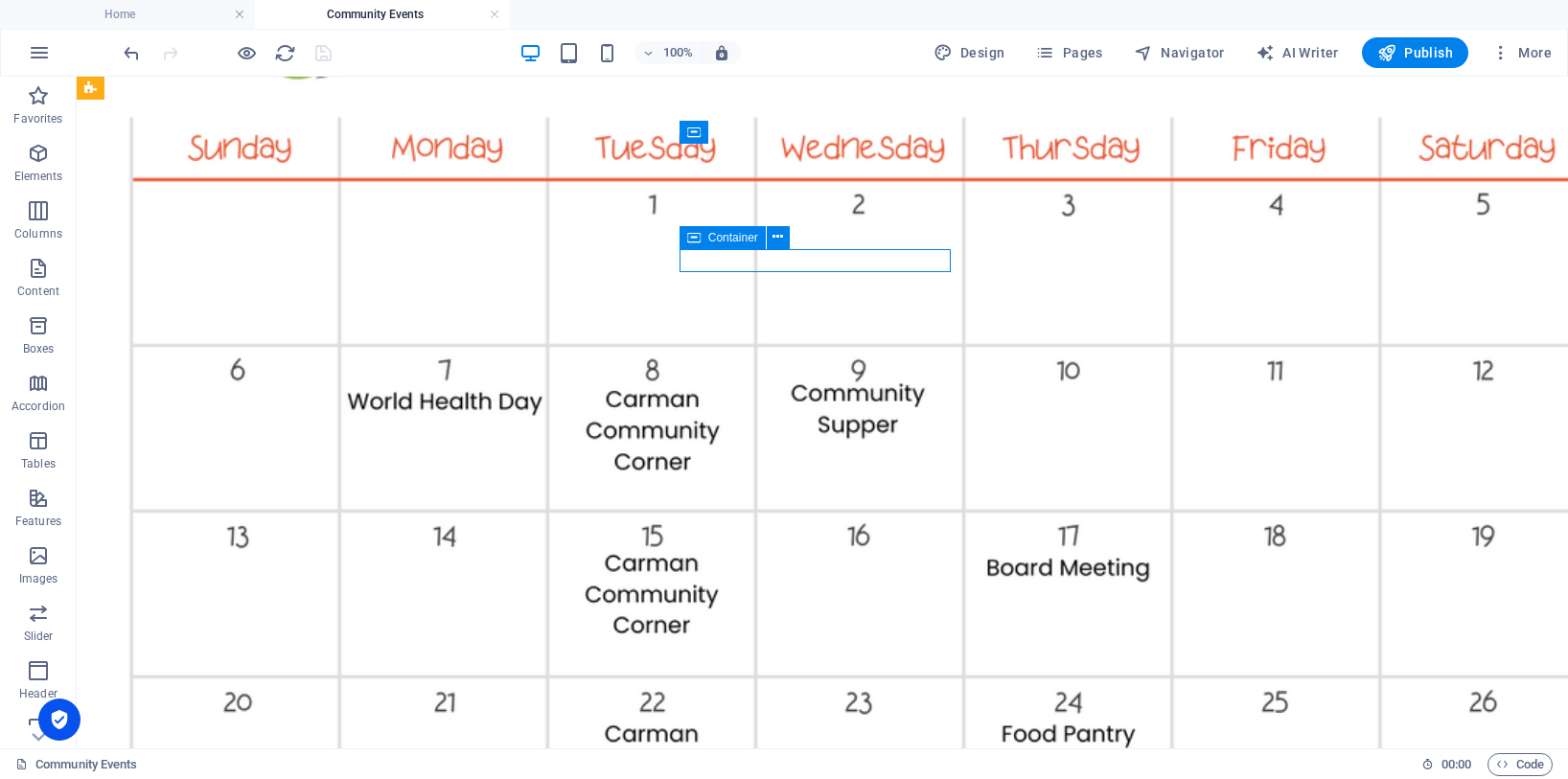 click on "Container" at bounding box center [733, 238] 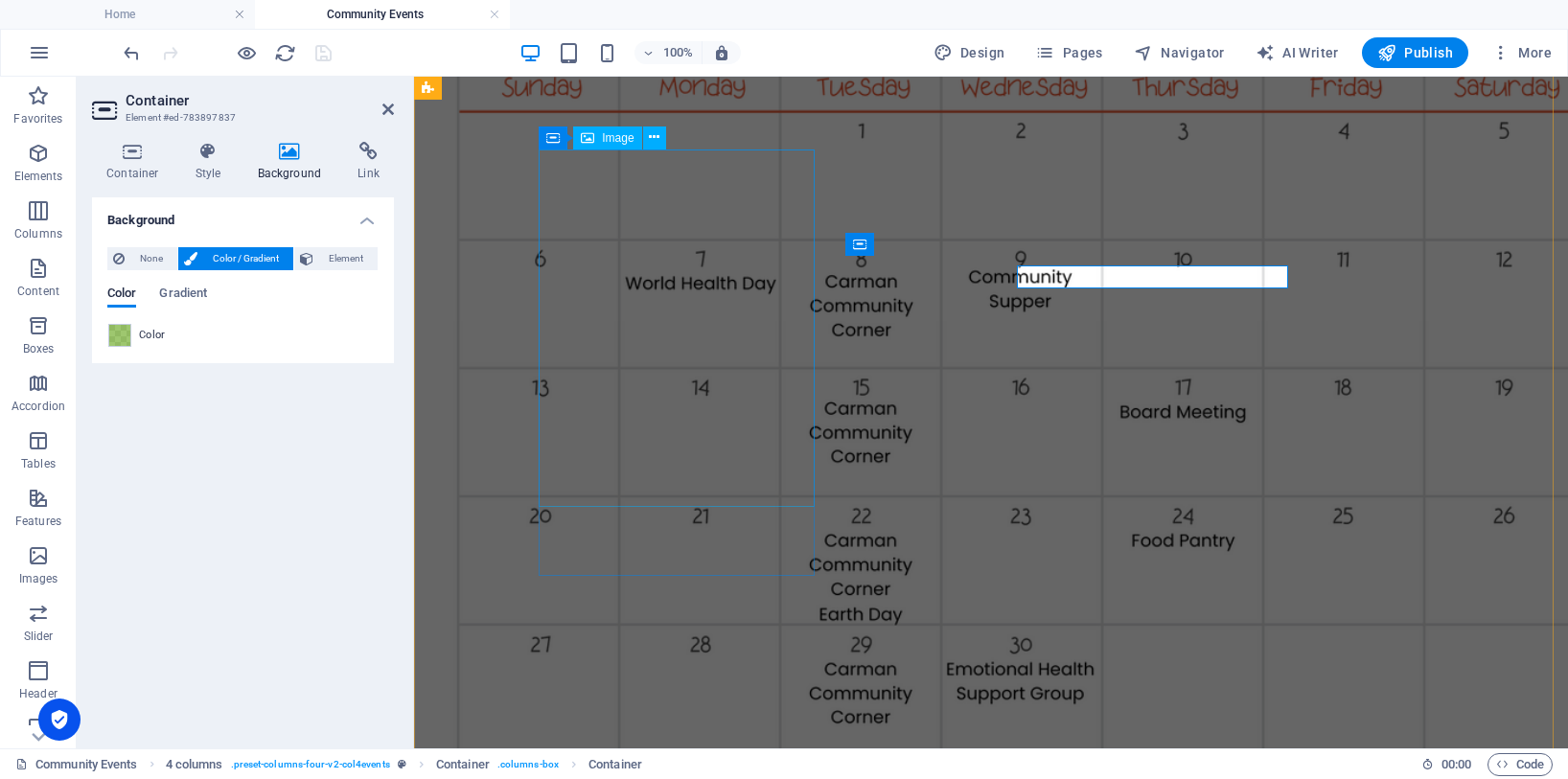 scroll, scrollTop: 2326, scrollLeft: 0, axis: vertical 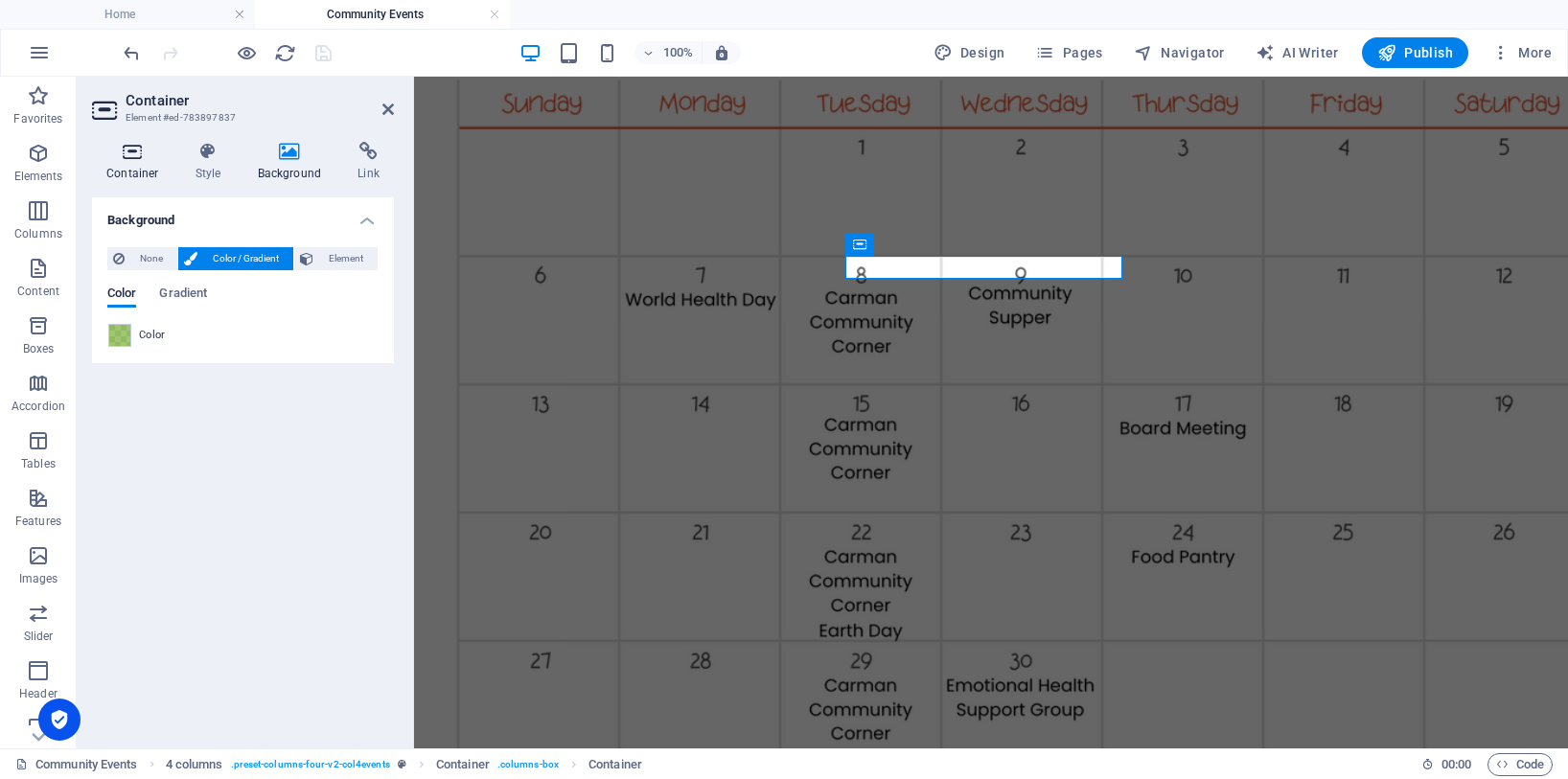 click at bounding box center [132, 151] 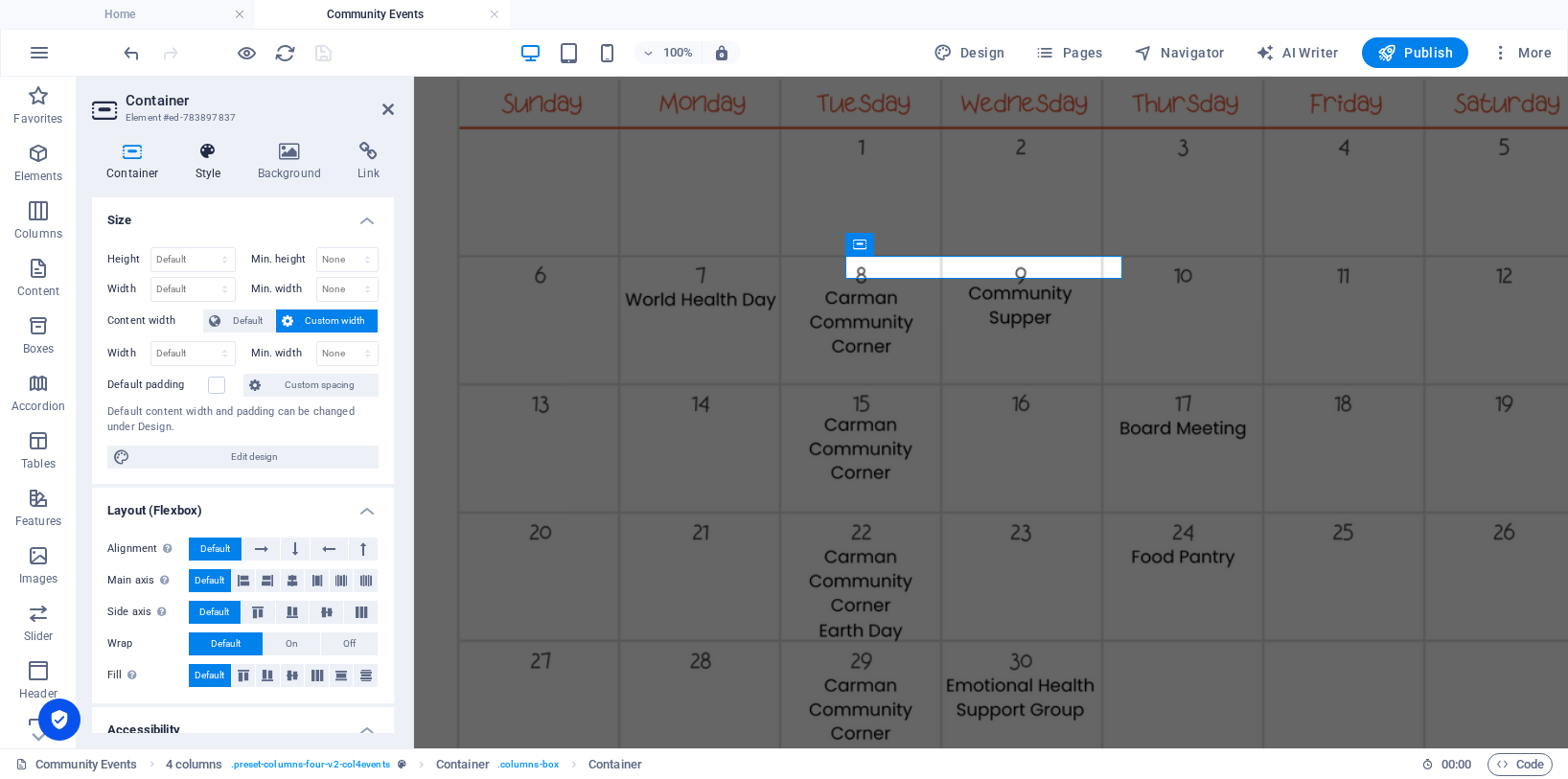 click at bounding box center (208, 151) 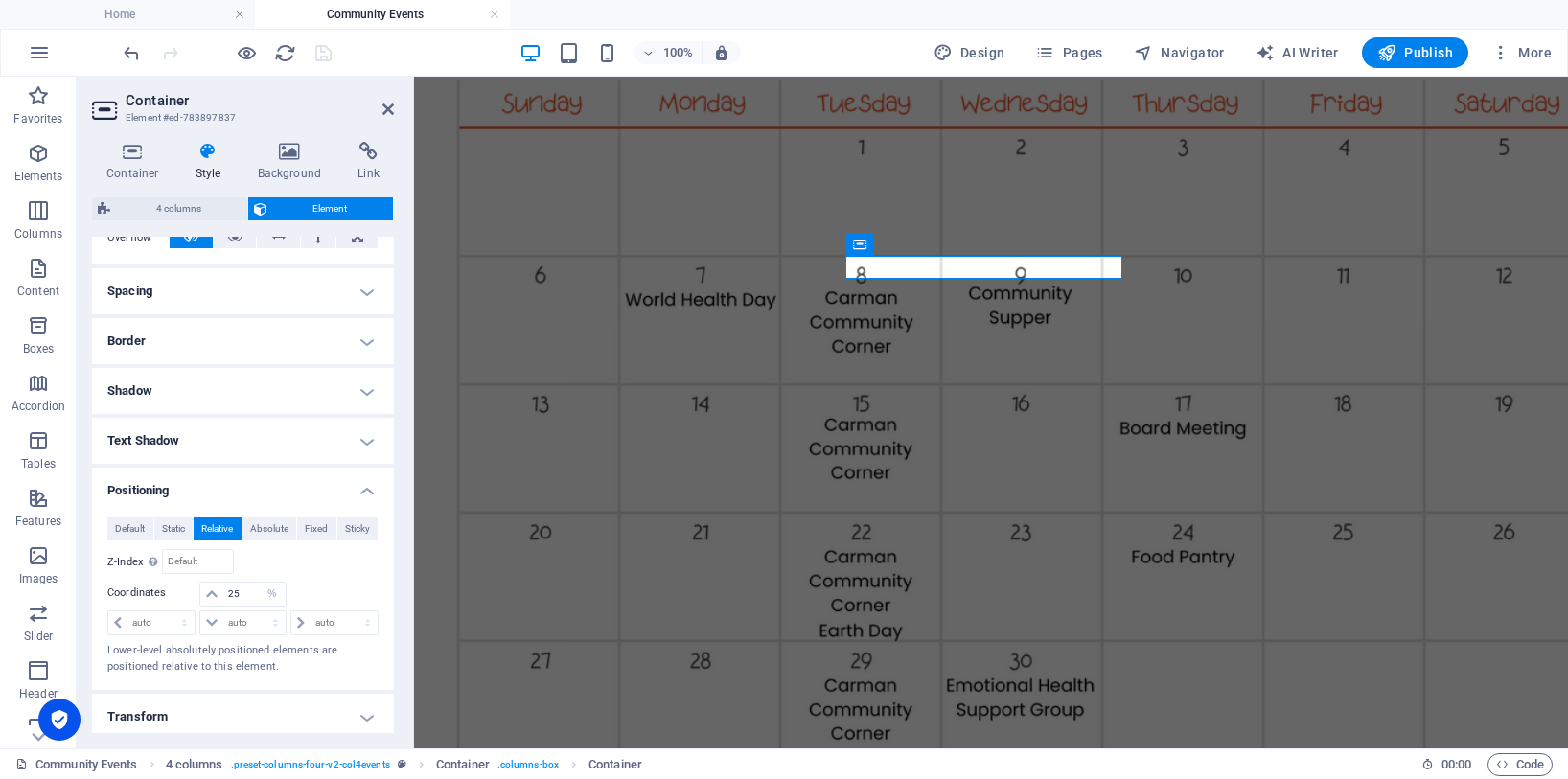 scroll, scrollTop: 479, scrollLeft: 0, axis: vertical 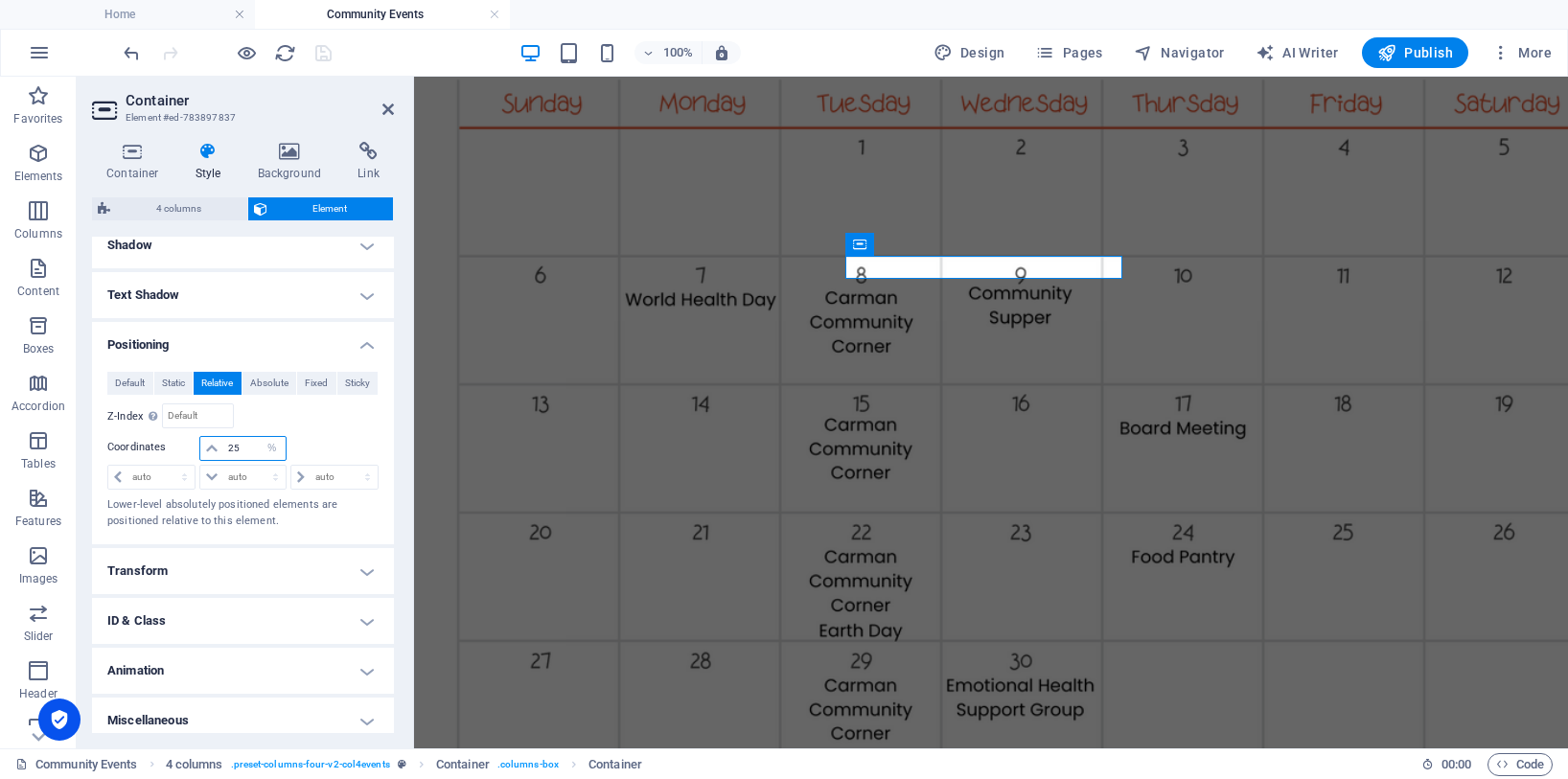 click on "25" at bounding box center (254, 448) 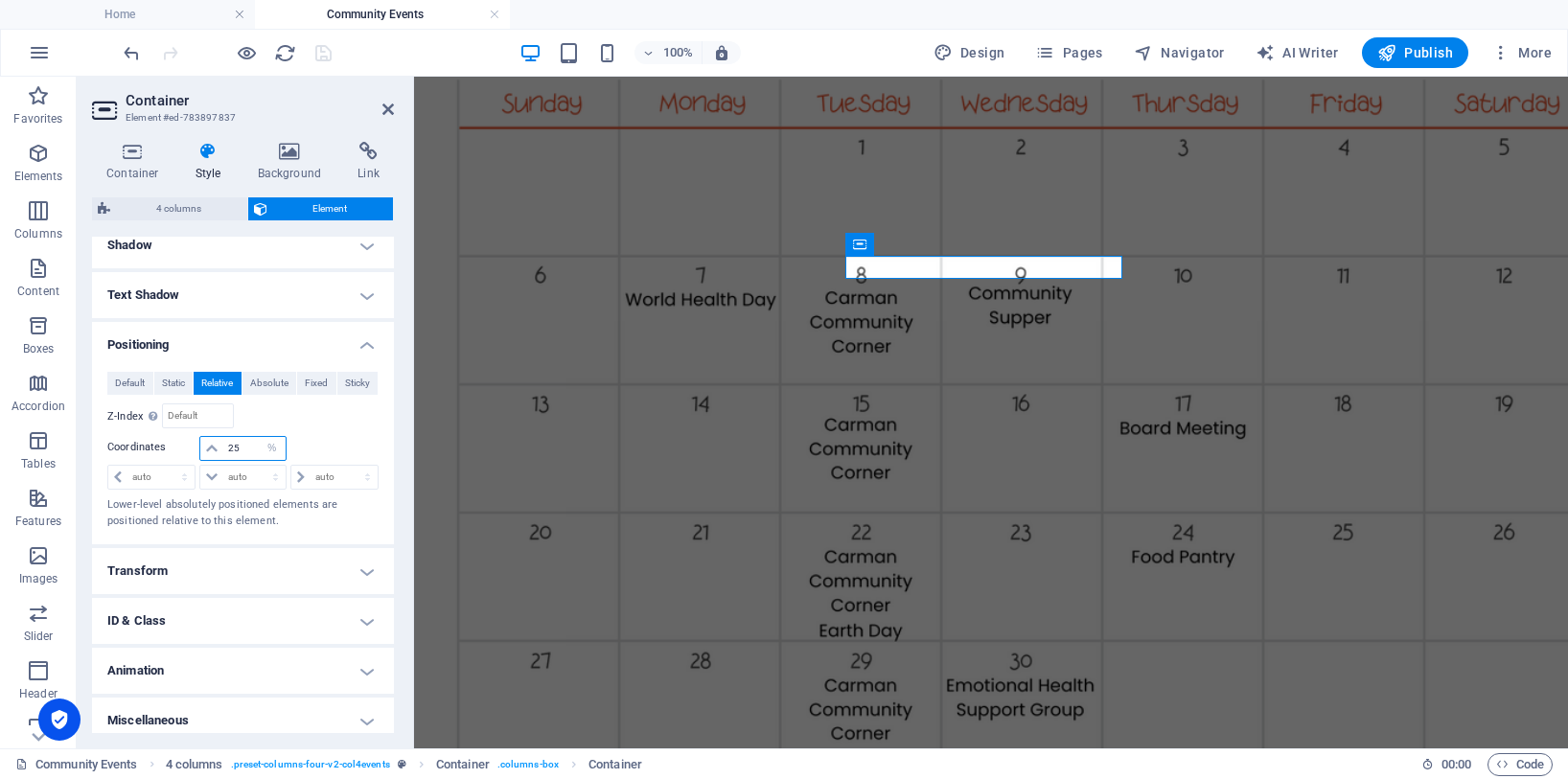 click on "25" at bounding box center [254, 448] 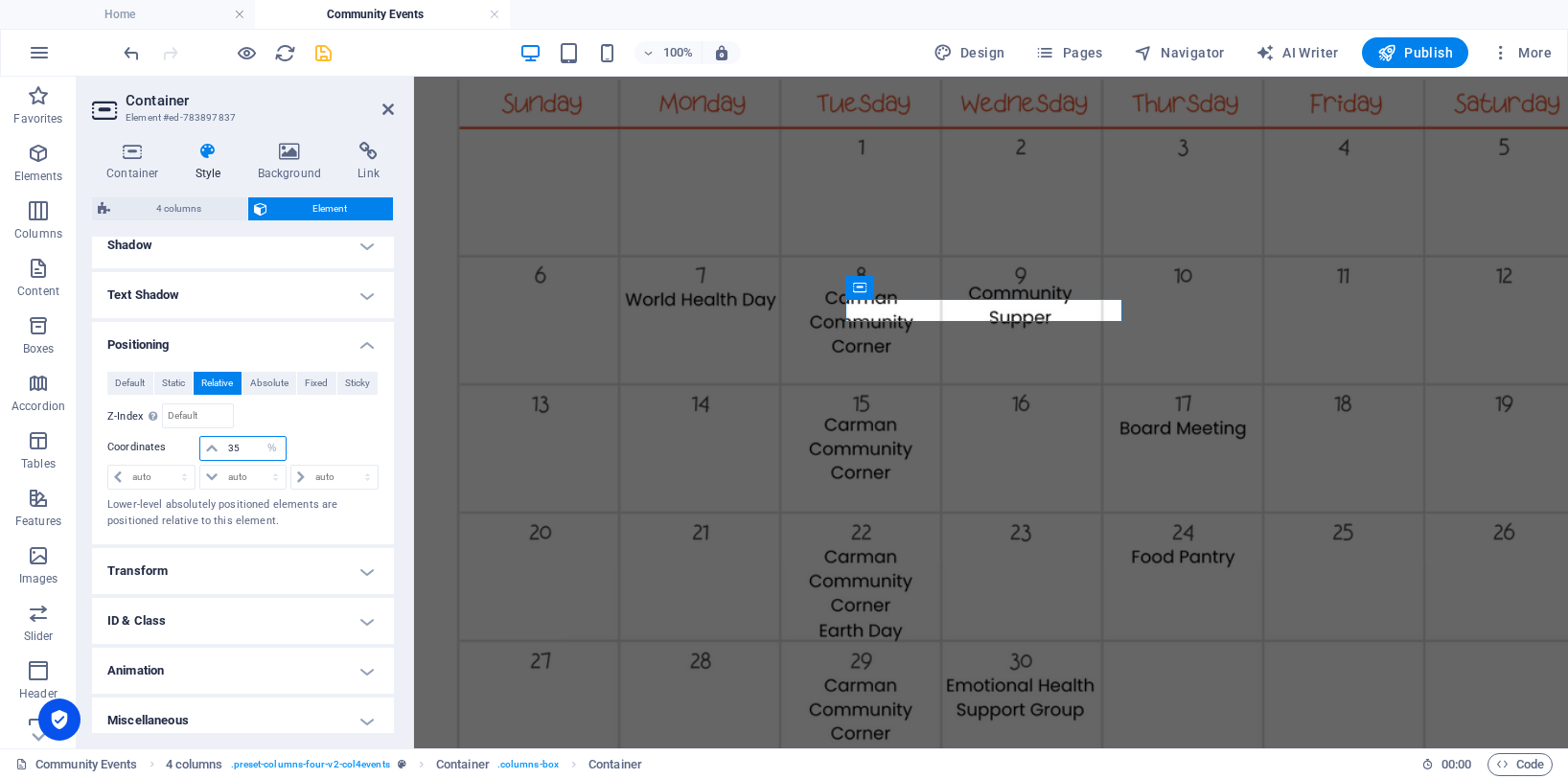 type on "3" 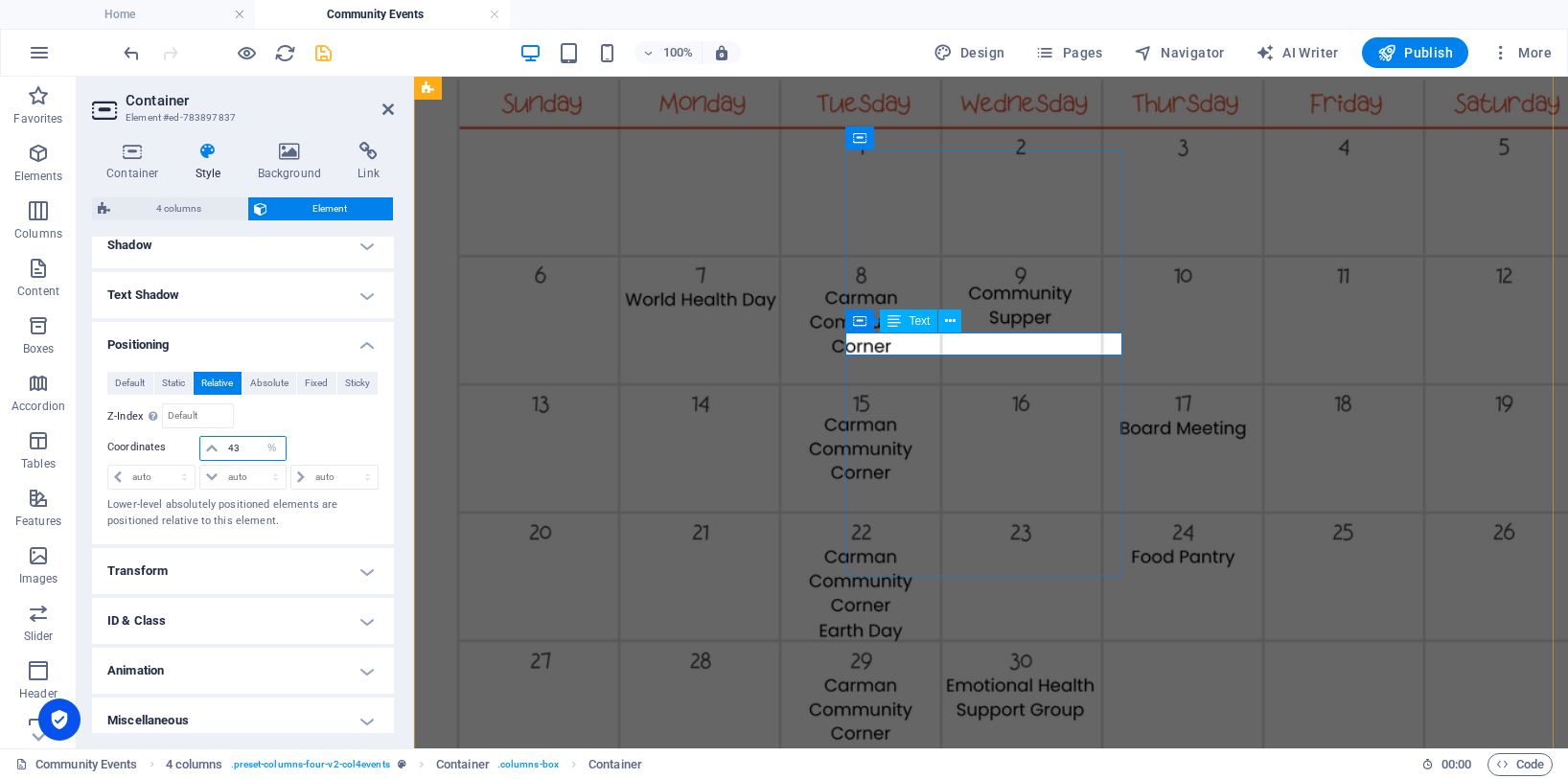 type on "43" 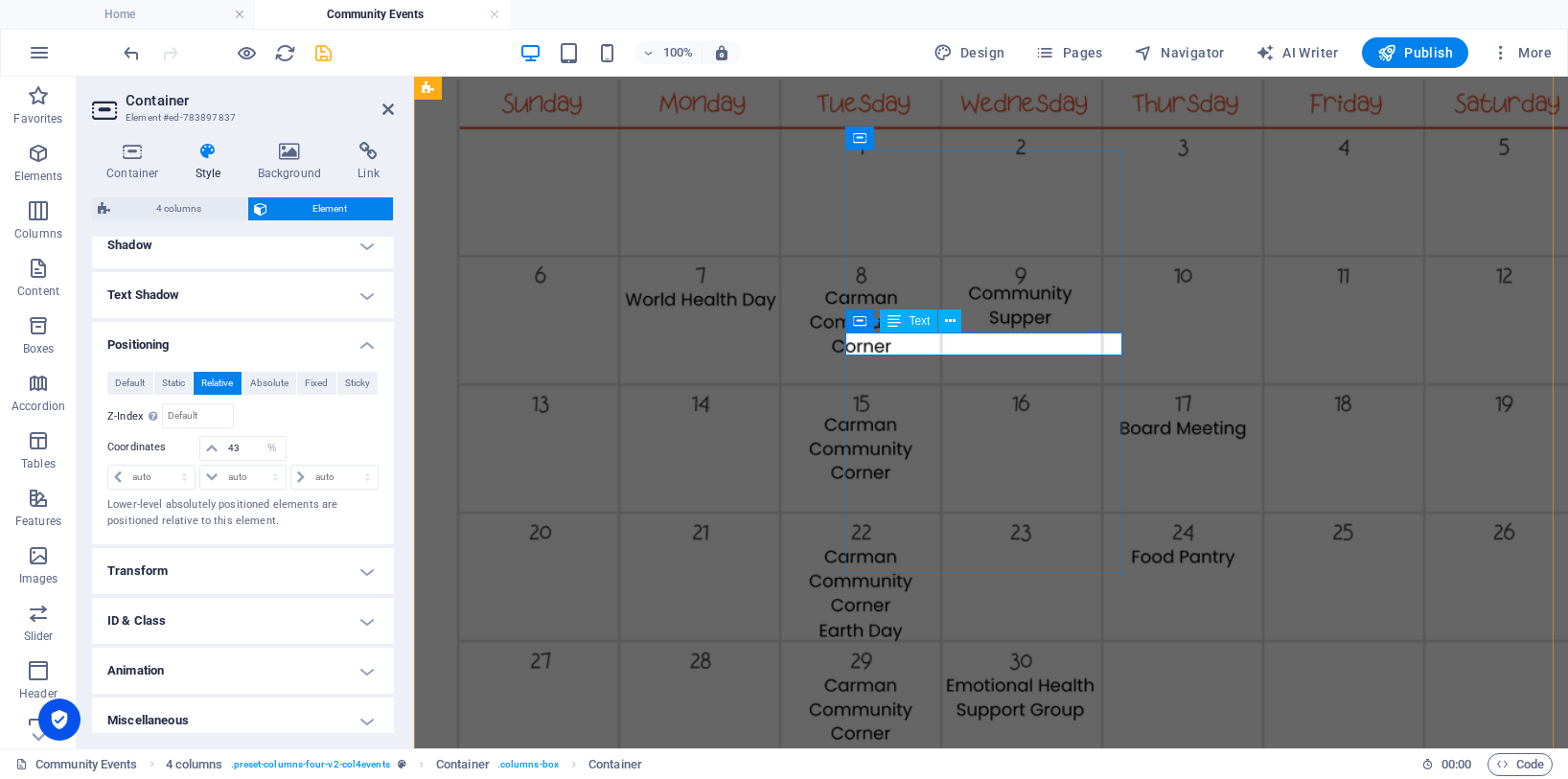 click on "New text element" at bounding box center (991, 7769) 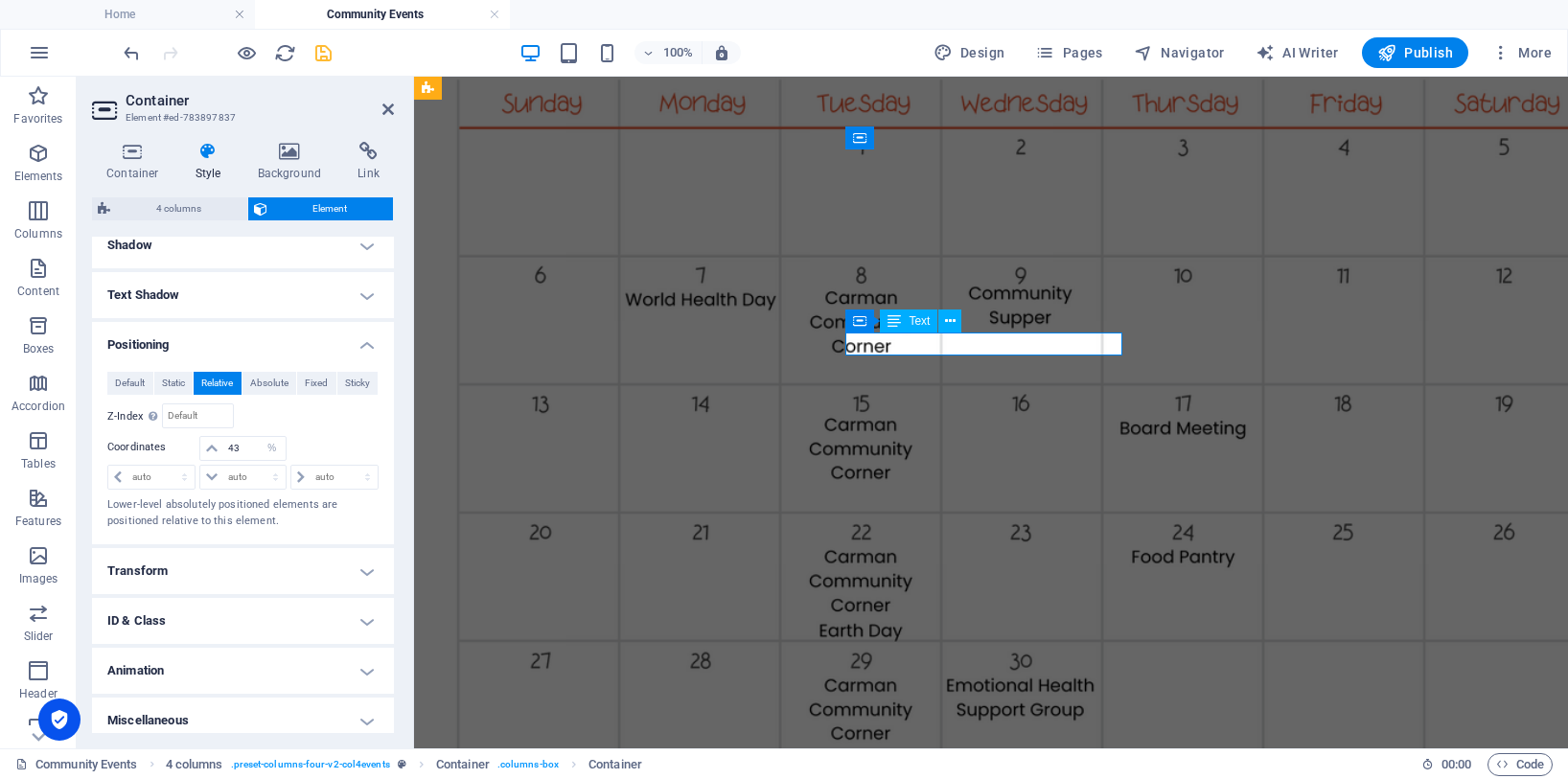click on "New text element" at bounding box center [991, 7769] 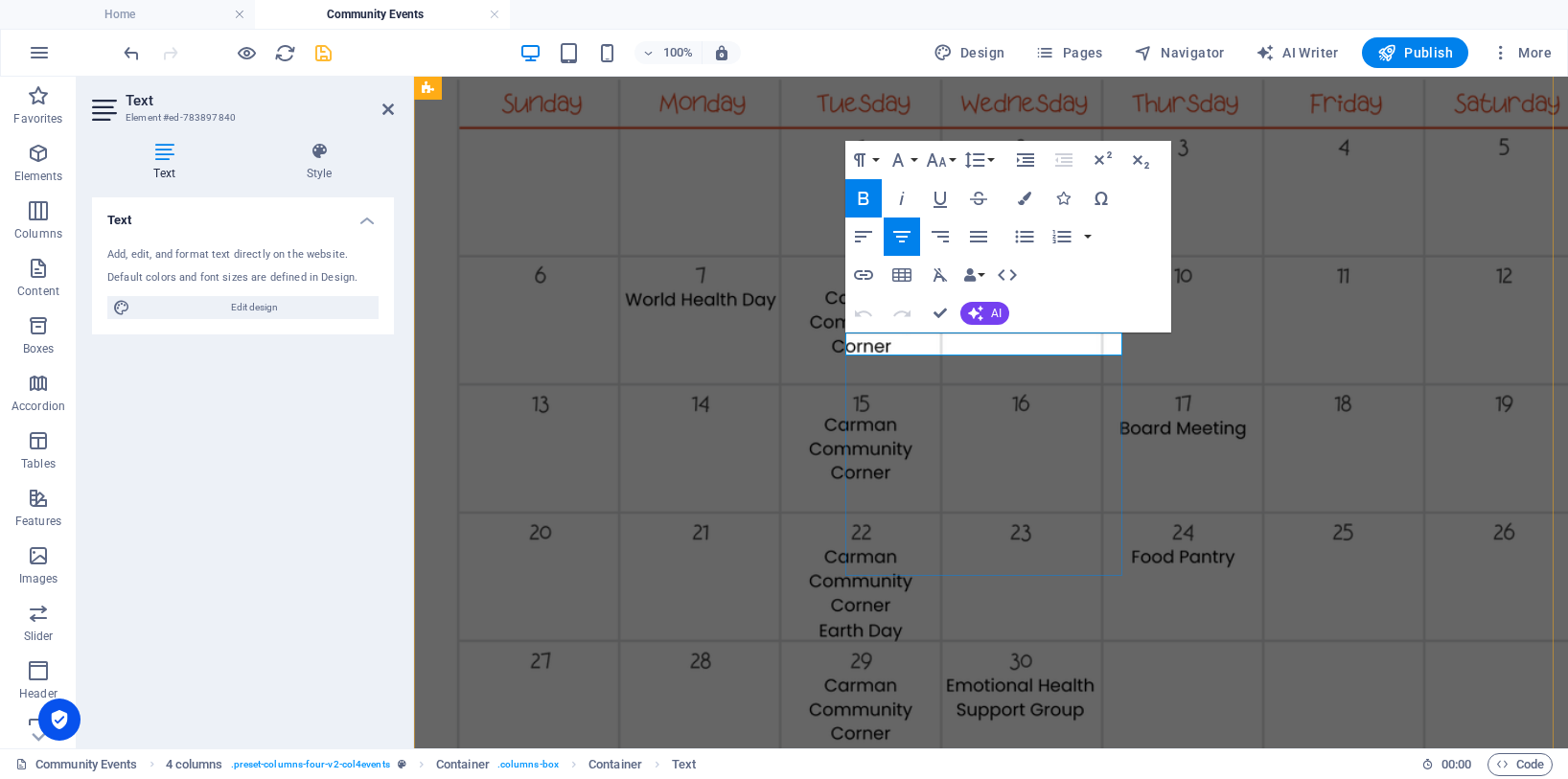 type 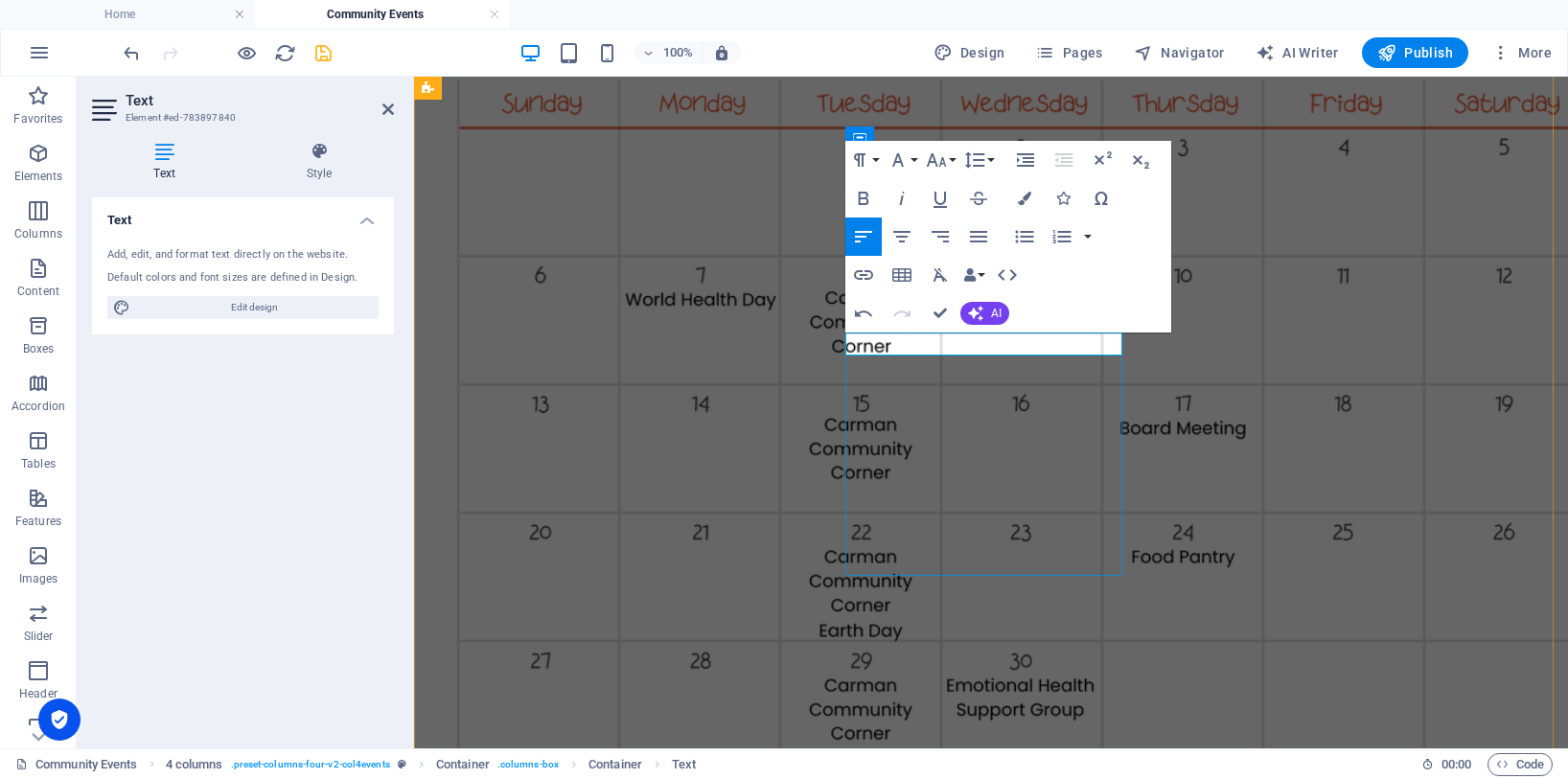 click on "Cancelled [DATE] due to the Fair" at bounding box center (991, 8590) 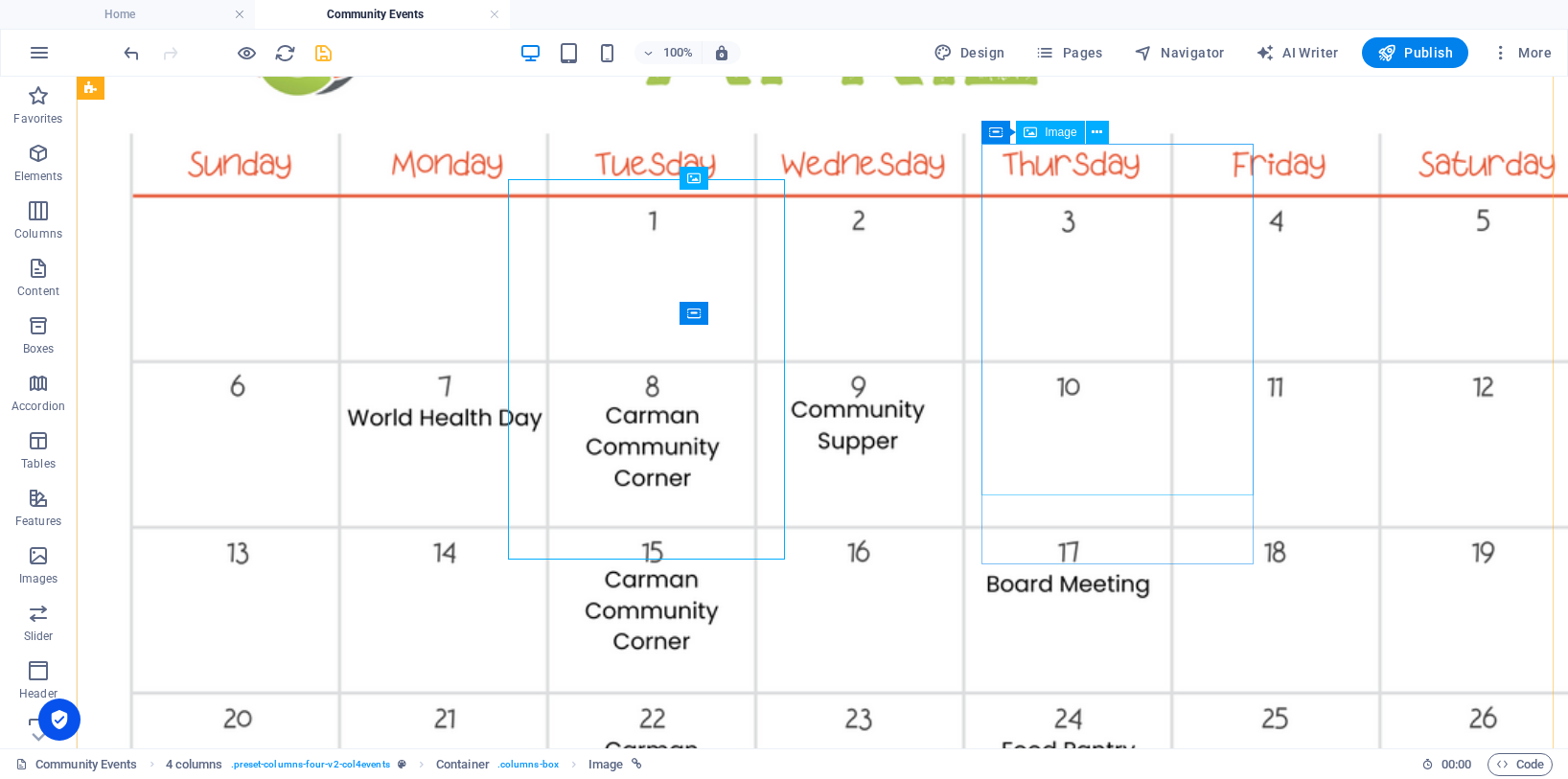 scroll, scrollTop: 2342, scrollLeft: 0, axis: vertical 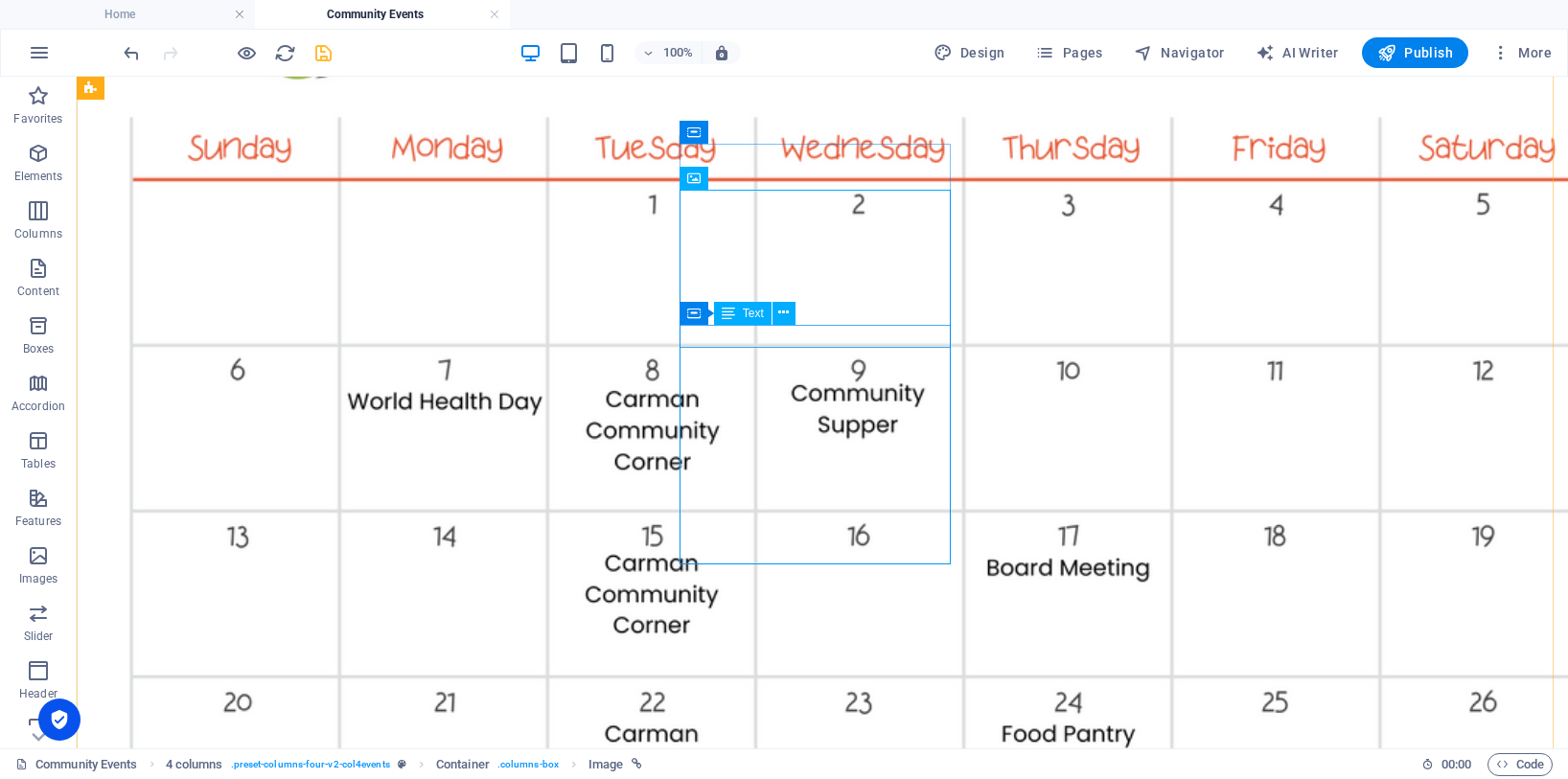 click on "Cancelled [DATE] due to fair" at bounding box center [822, 10041] 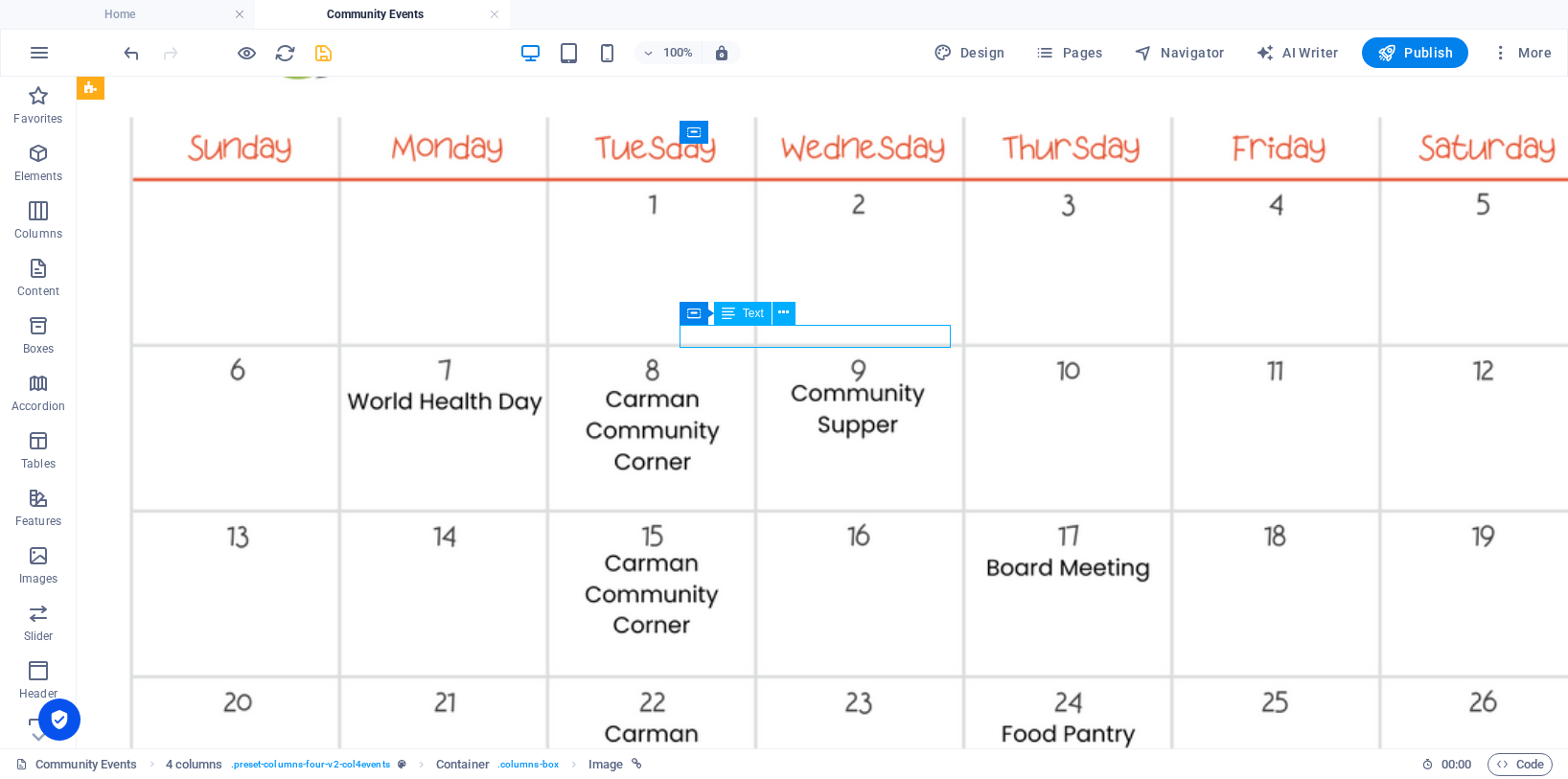click on "Cancelled [DATE] due to fair" at bounding box center [822, 10041] 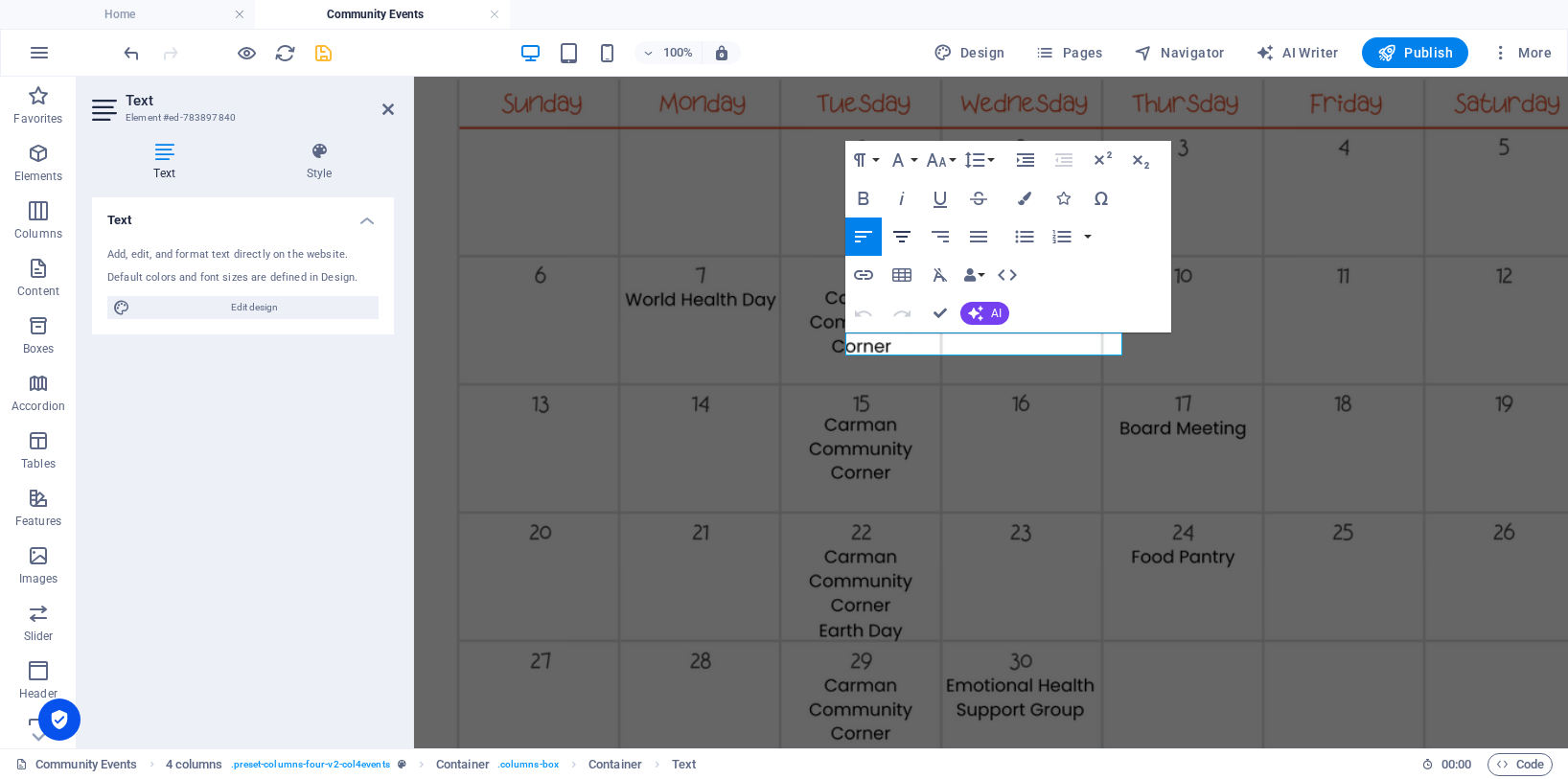 click 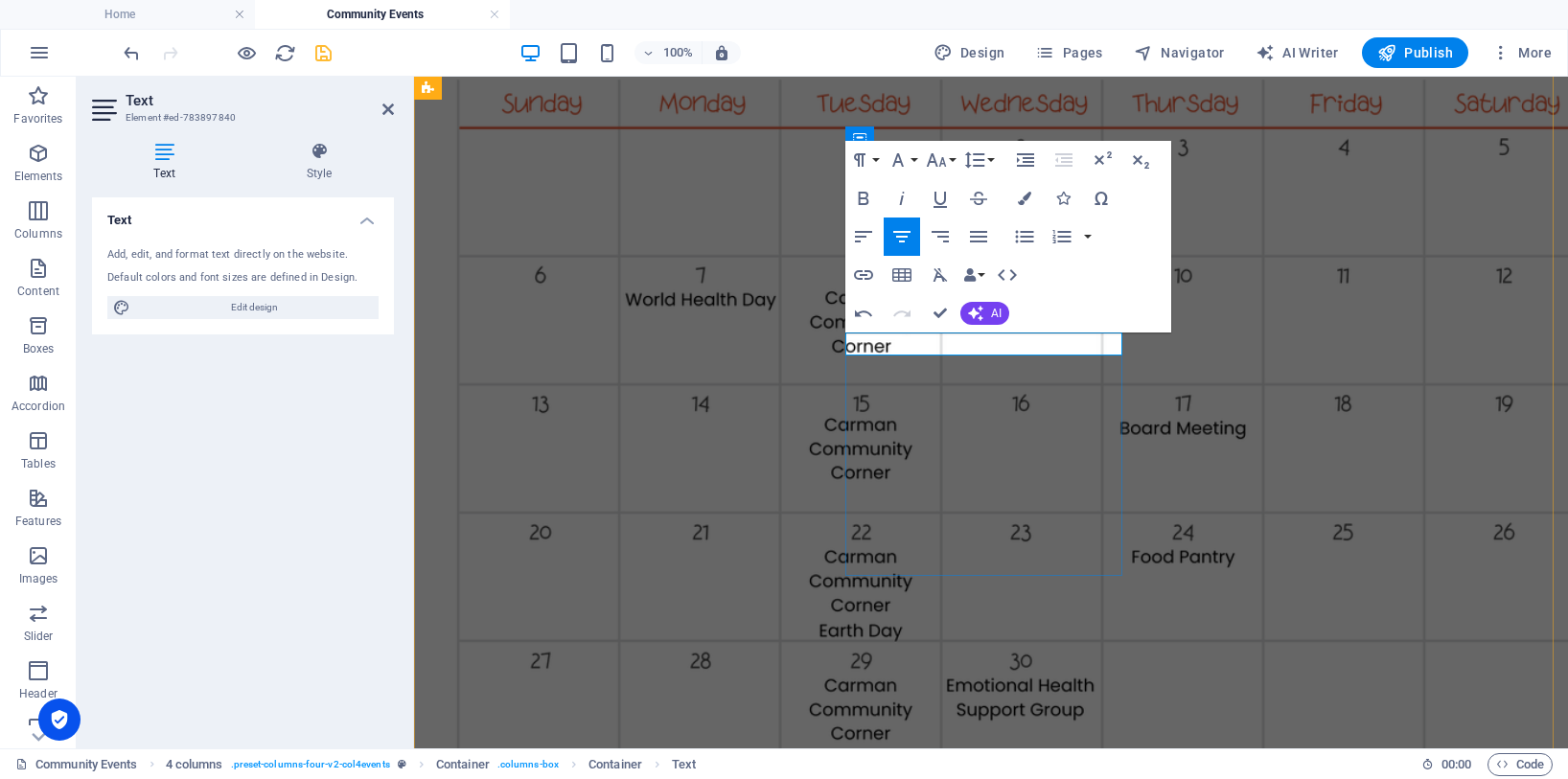 drag, startPoint x: 868, startPoint y: 342, endPoint x: 1107, endPoint y: 346, distance: 239.03347 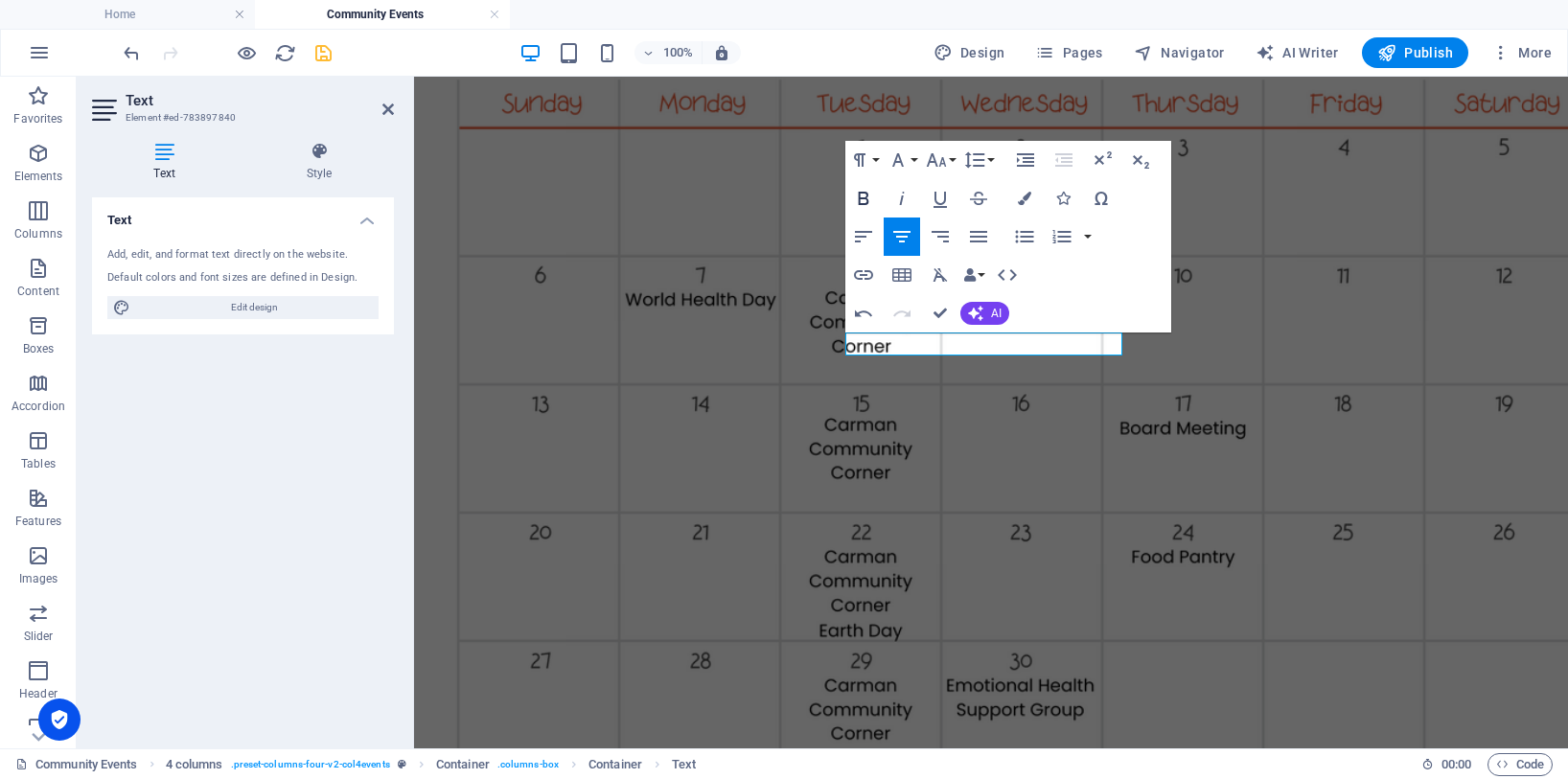 click 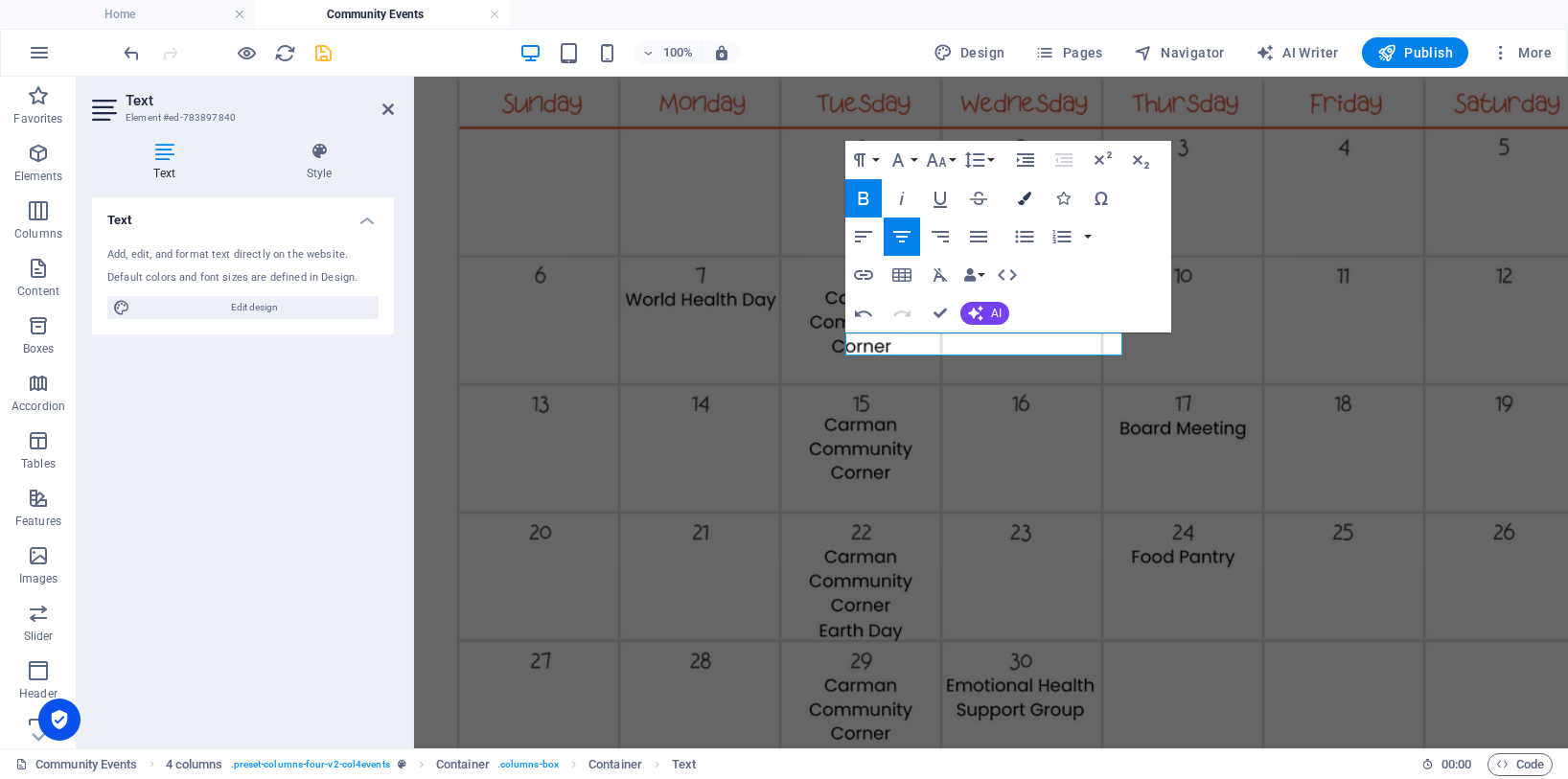 click on "Colors" at bounding box center (1025, 198) 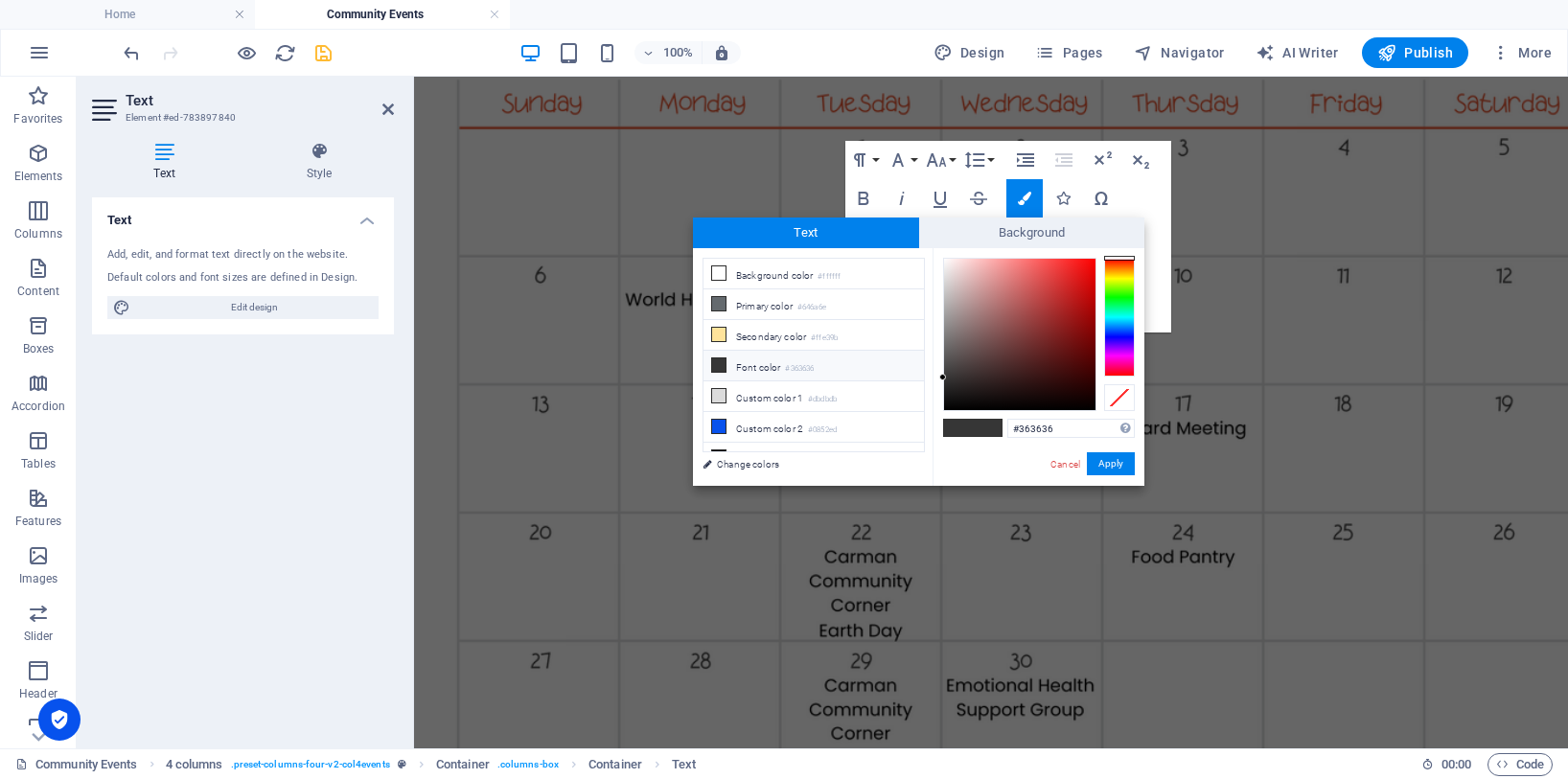 type on "#f70505" 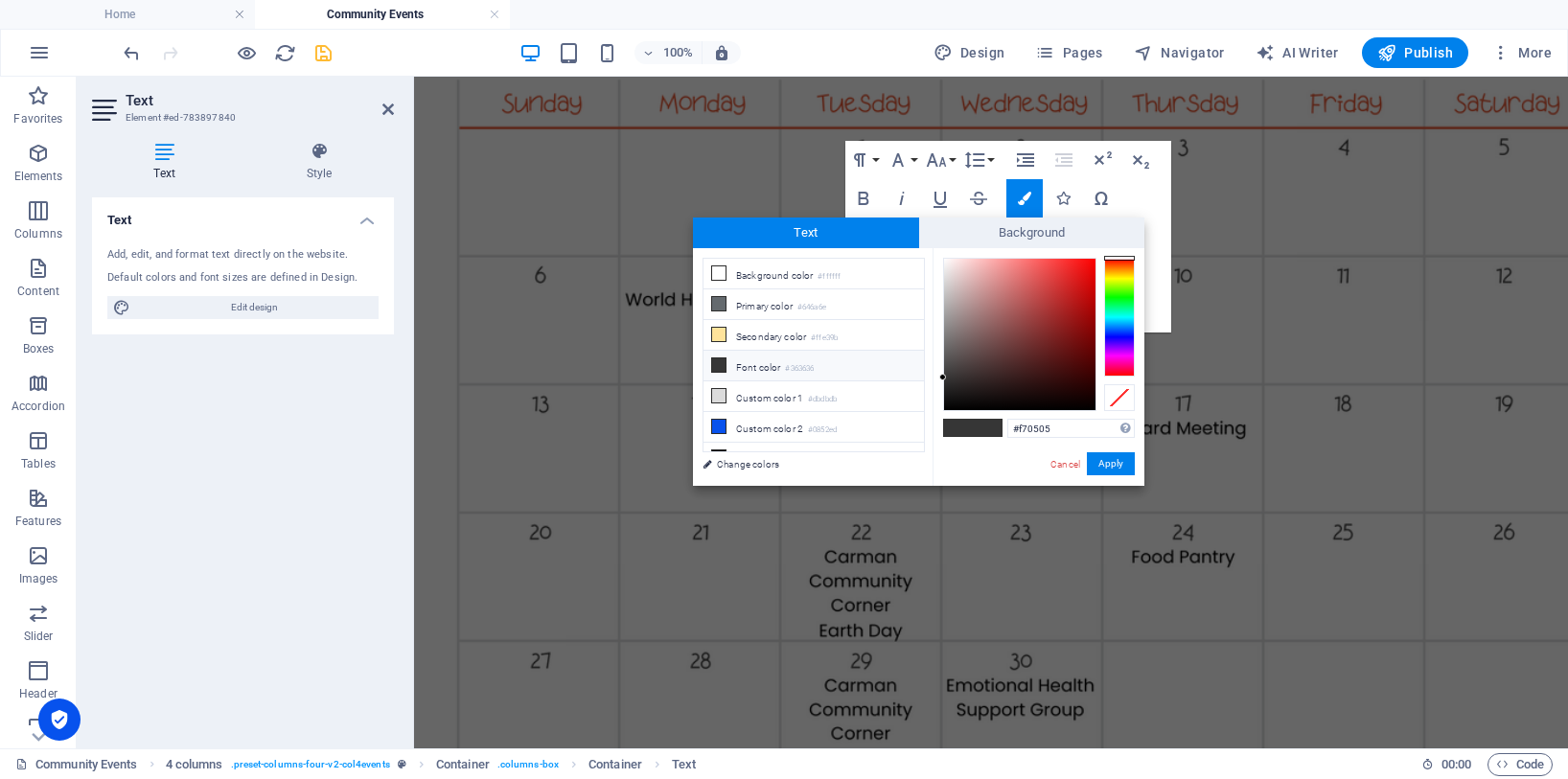 click at bounding box center (1020, 334) 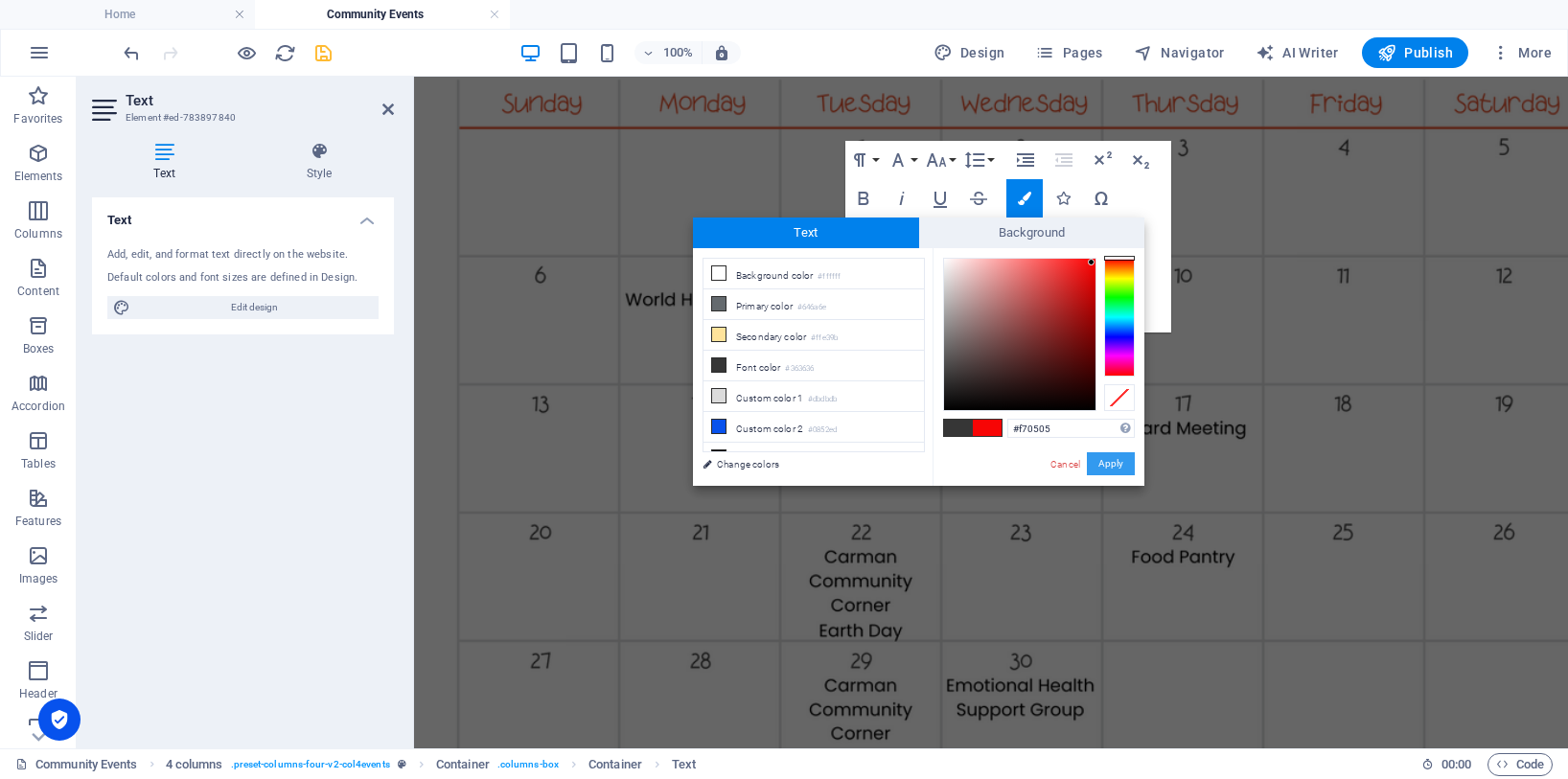 click on "Apply" at bounding box center [1111, 464] 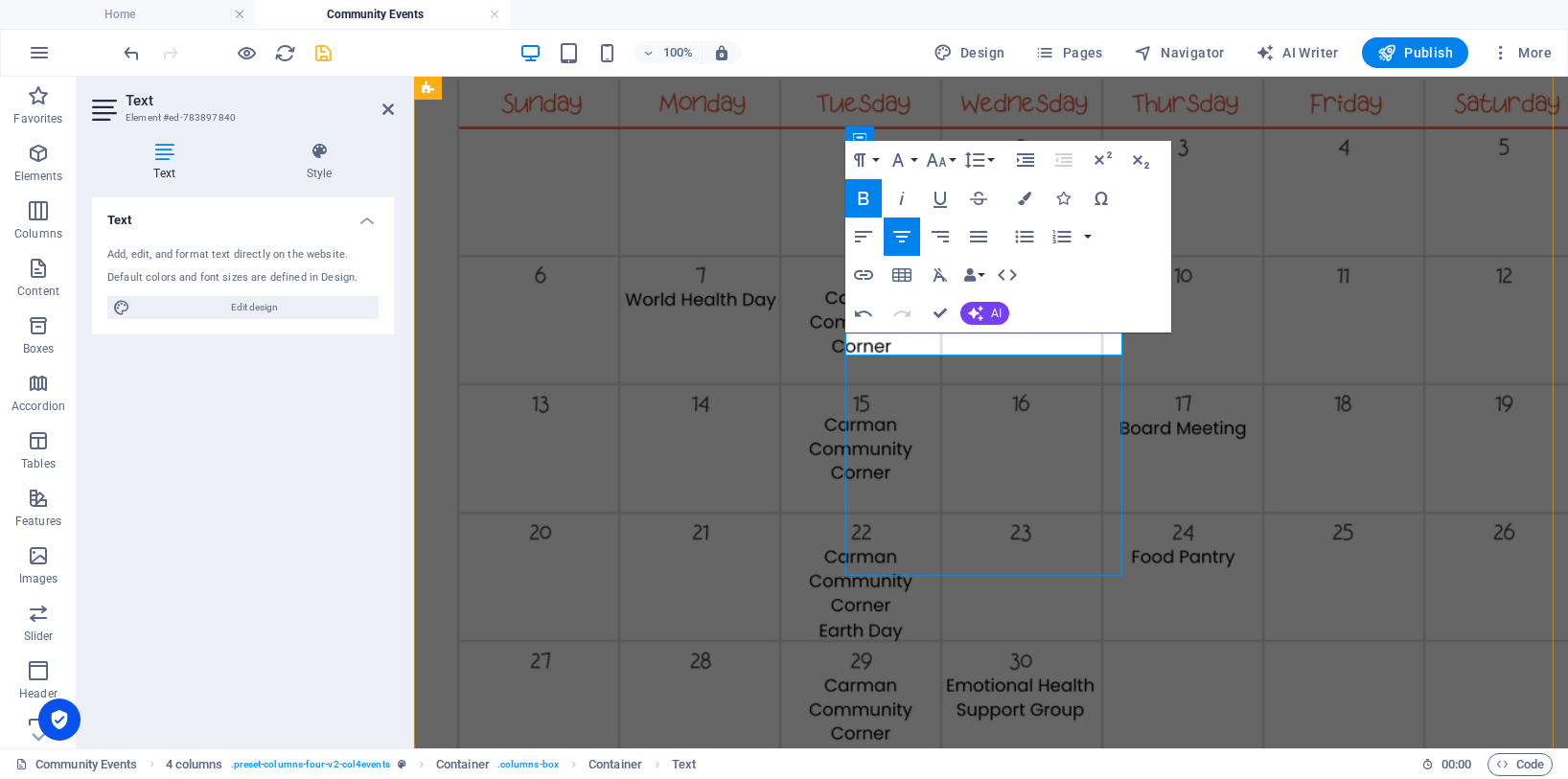 click on "Cancelled [DATE] due to the Fair" at bounding box center [991, 8590] 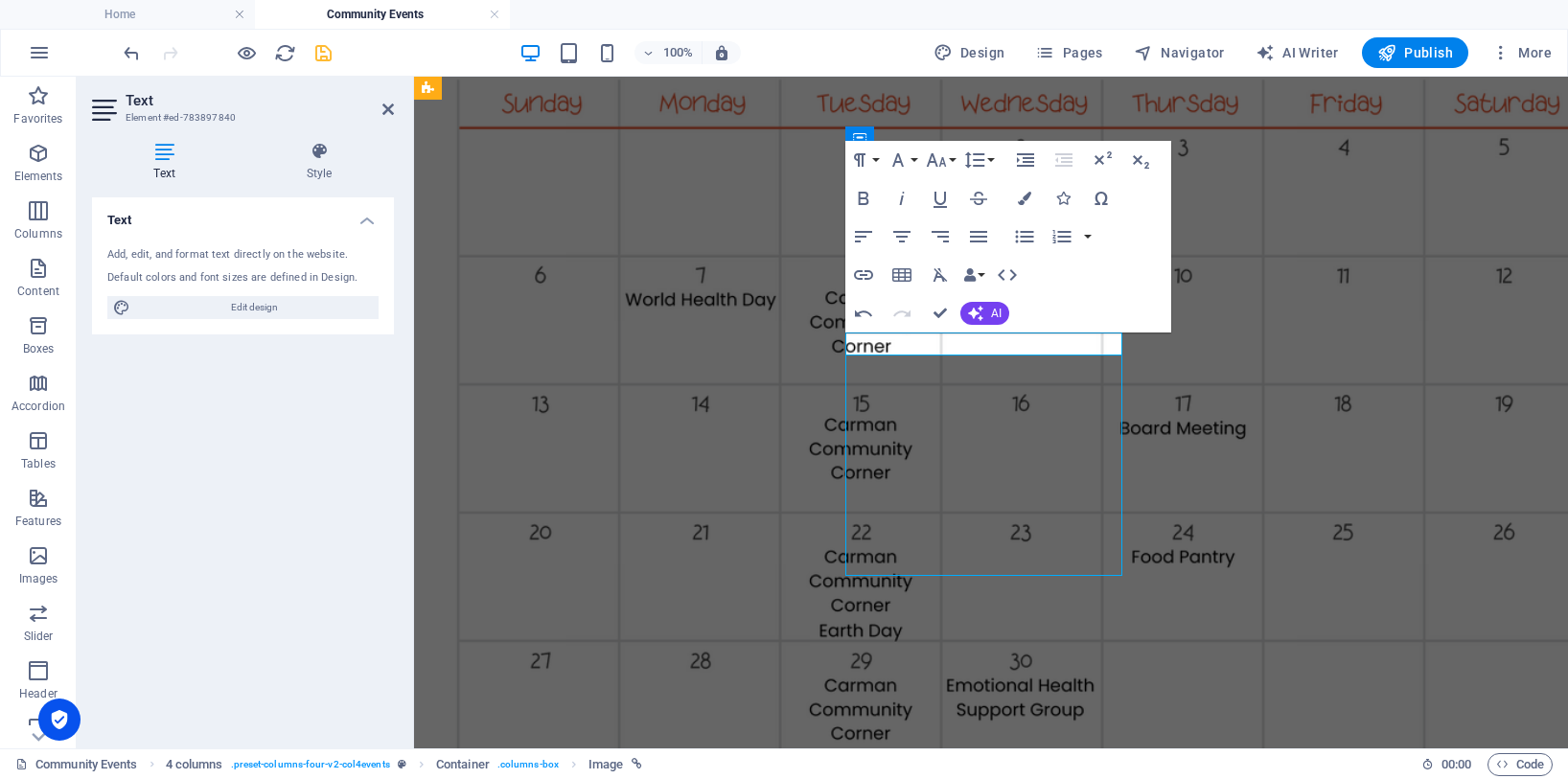 scroll, scrollTop: 2342, scrollLeft: 0, axis: vertical 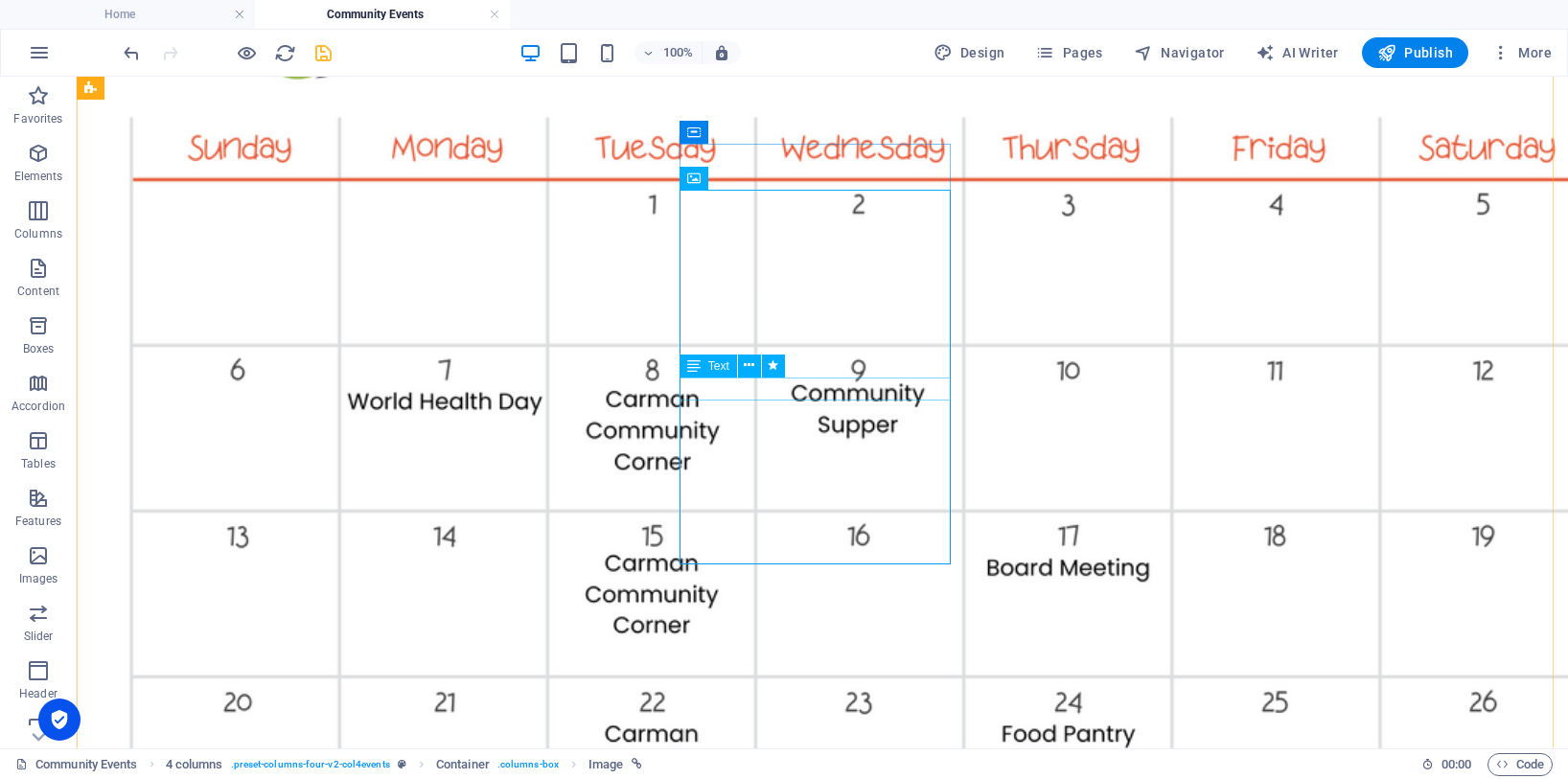 click on "Cancelled [DATE] due to the Fair" at bounding box center [822, 10073] 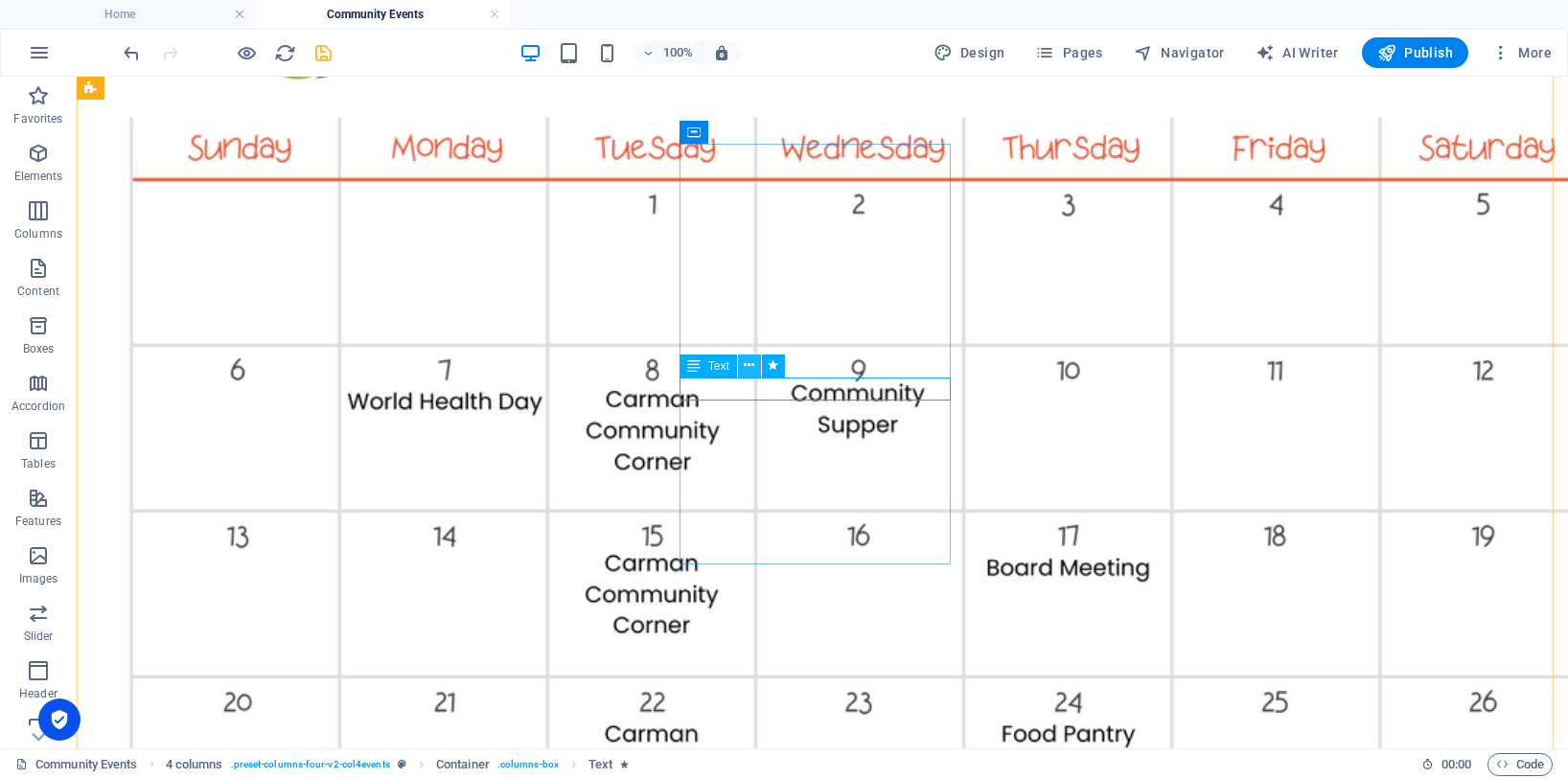 click at bounding box center [749, 365] 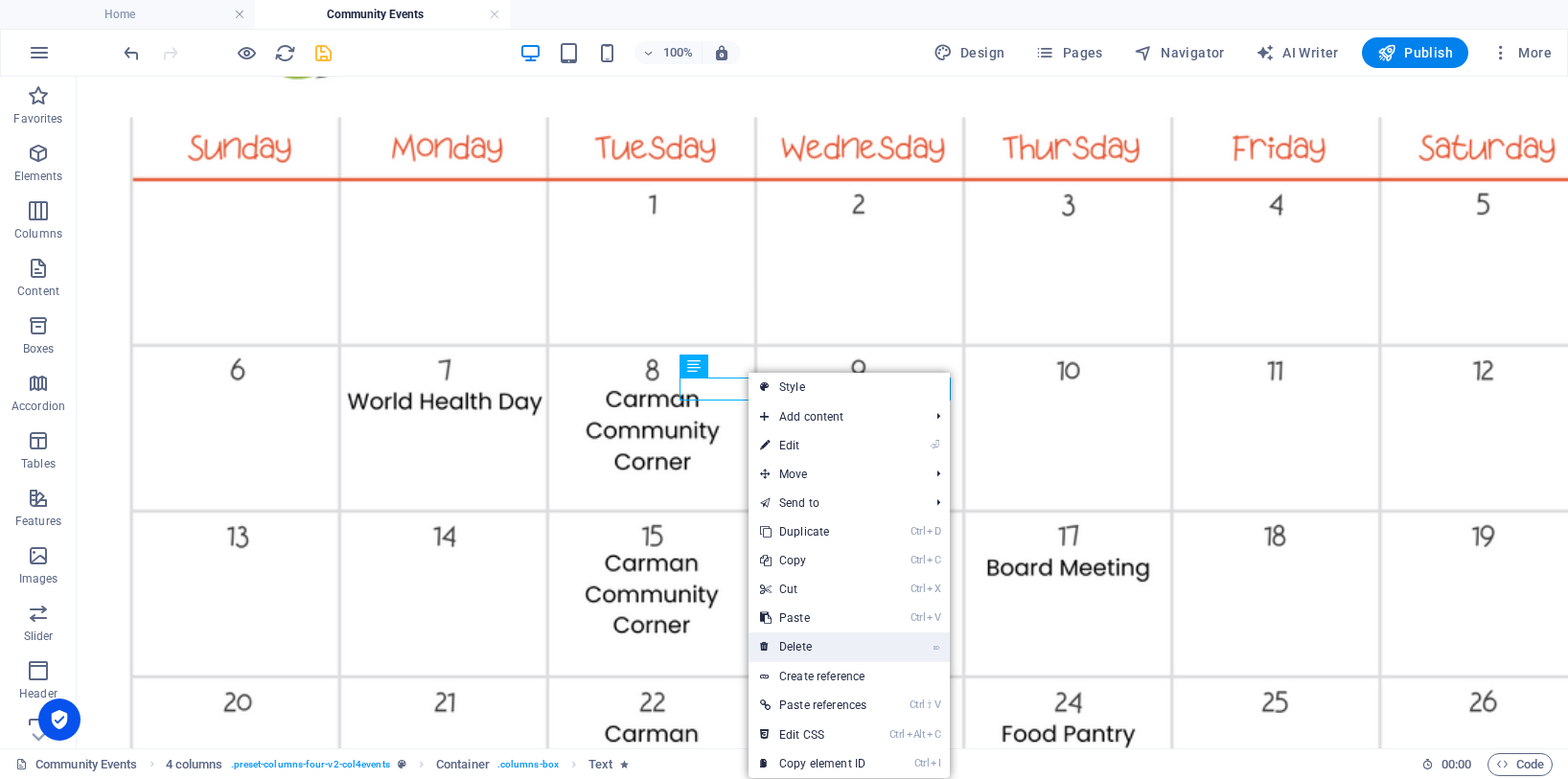 click on "⌦  Delete" at bounding box center [813, 647] 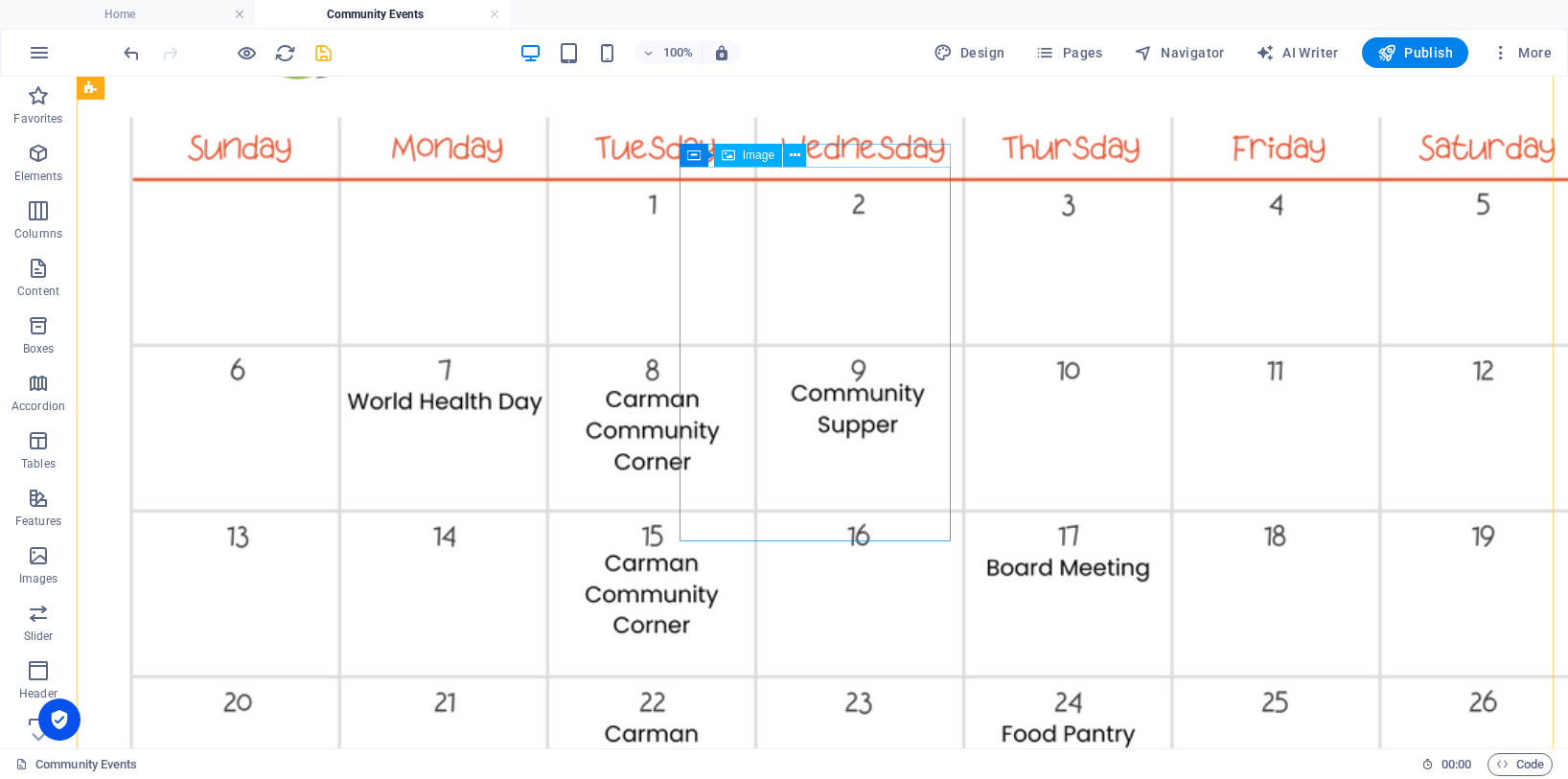 click on "Cancelled [DATE] due to the Fair" at bounding box center (822, 11048) 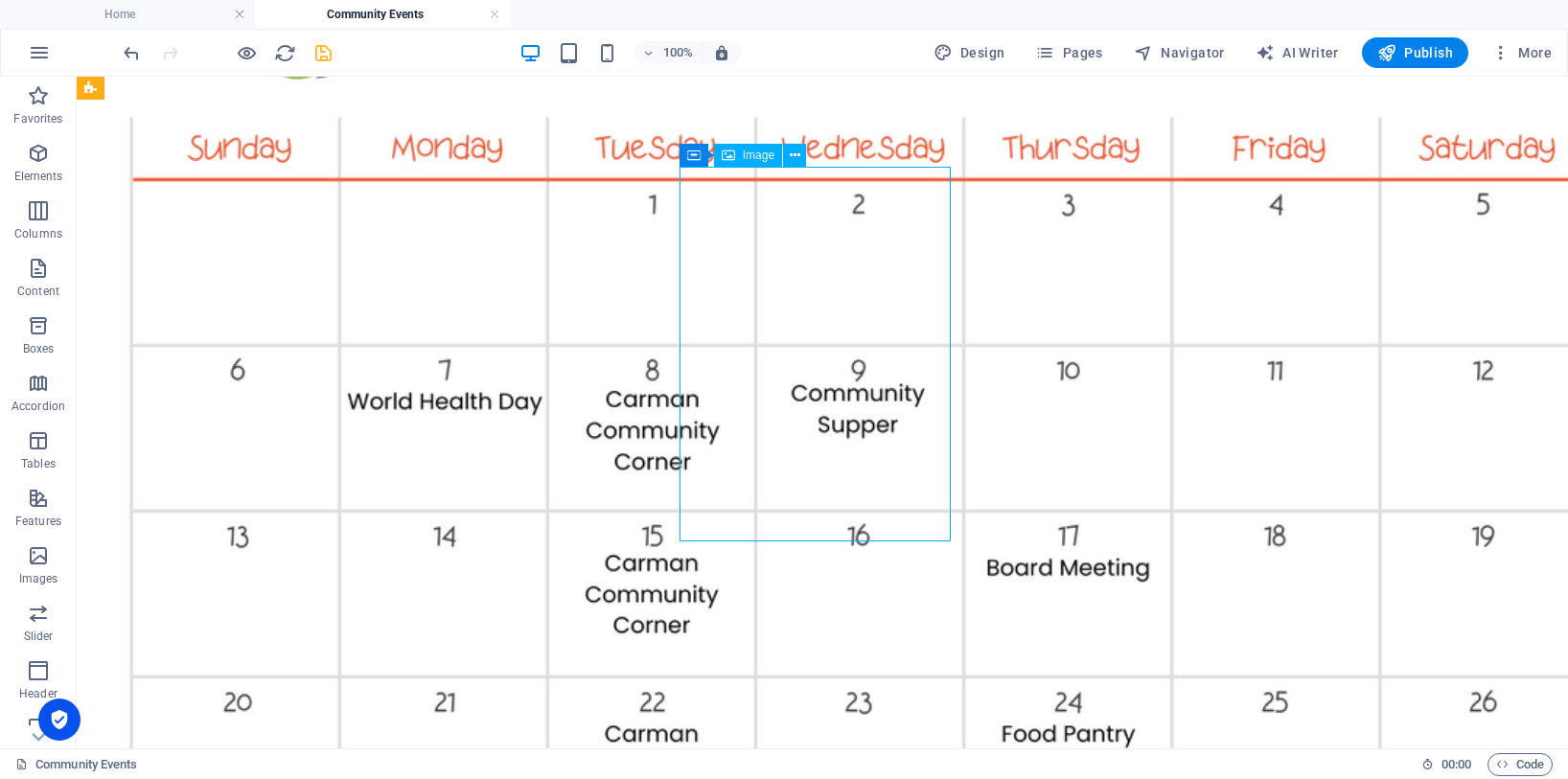 click on "Cancelled [DATE] due to the Fair" at bounding box center (822, 11048) 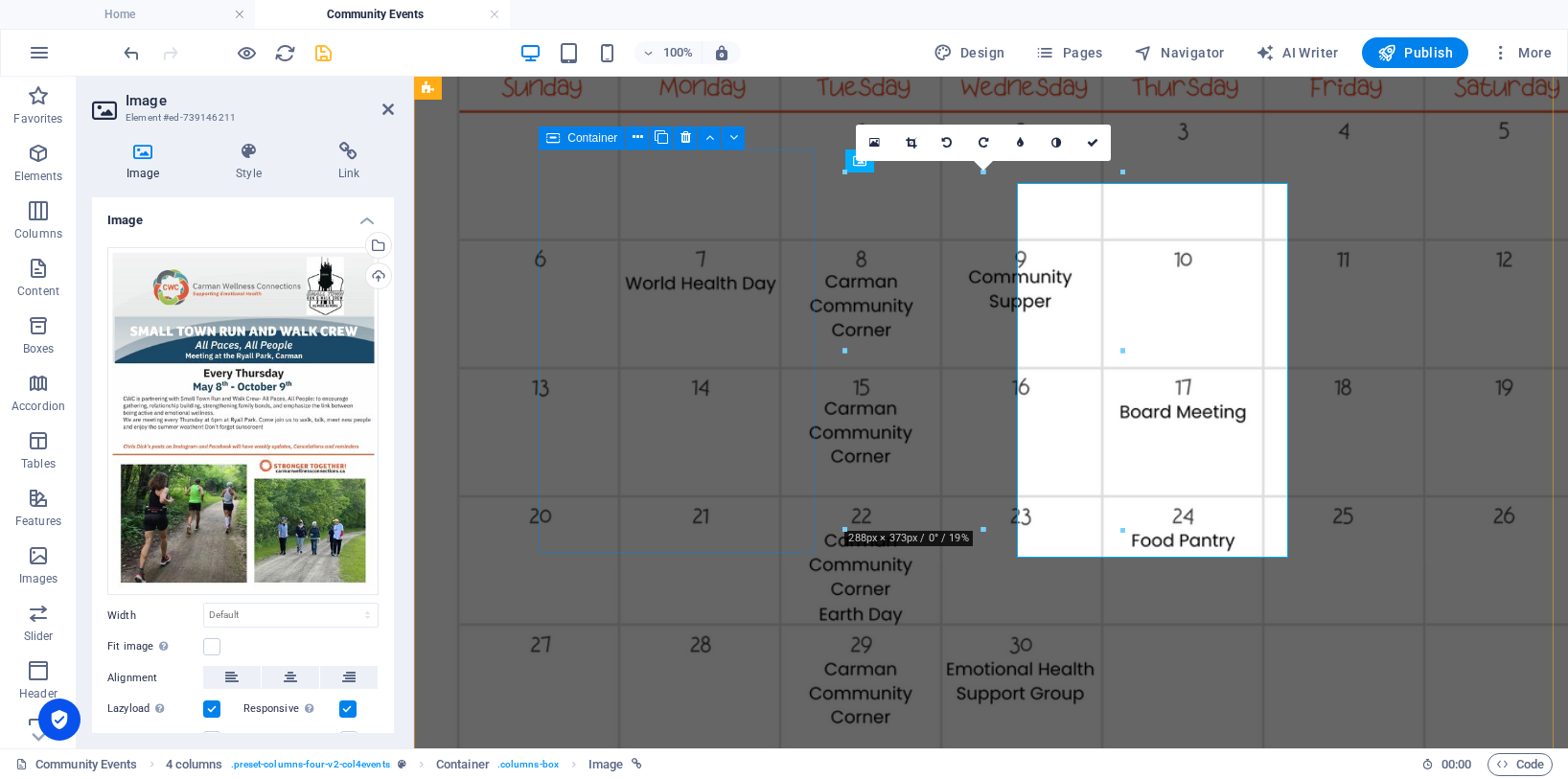 scroll, scrollTop: 2326, scrollLeft: 0, axis: vertical 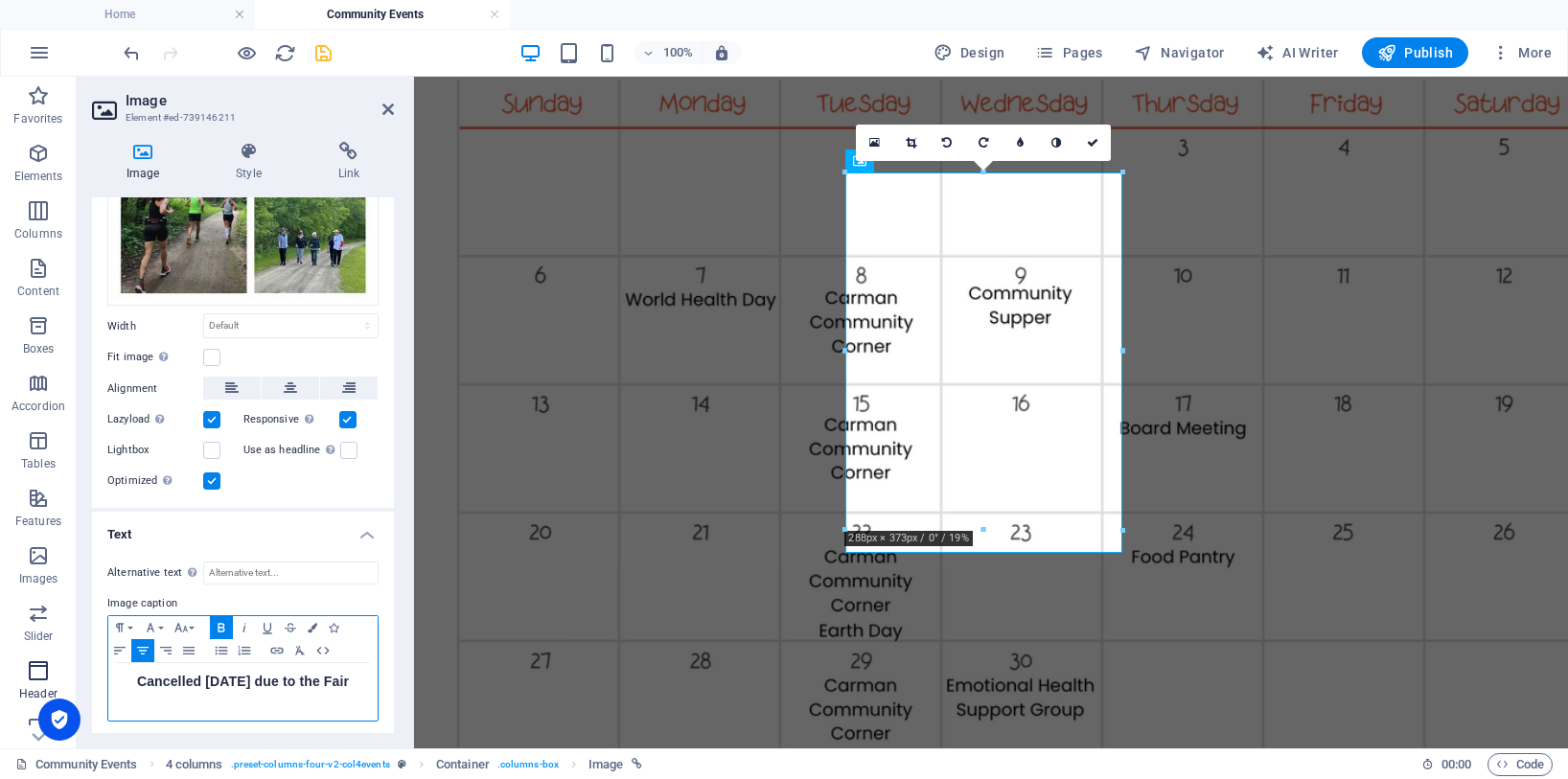 drag, startPoint x: 353, startPoint y: 676, endPoint x: 53, endPoint y: 676, distance: 300 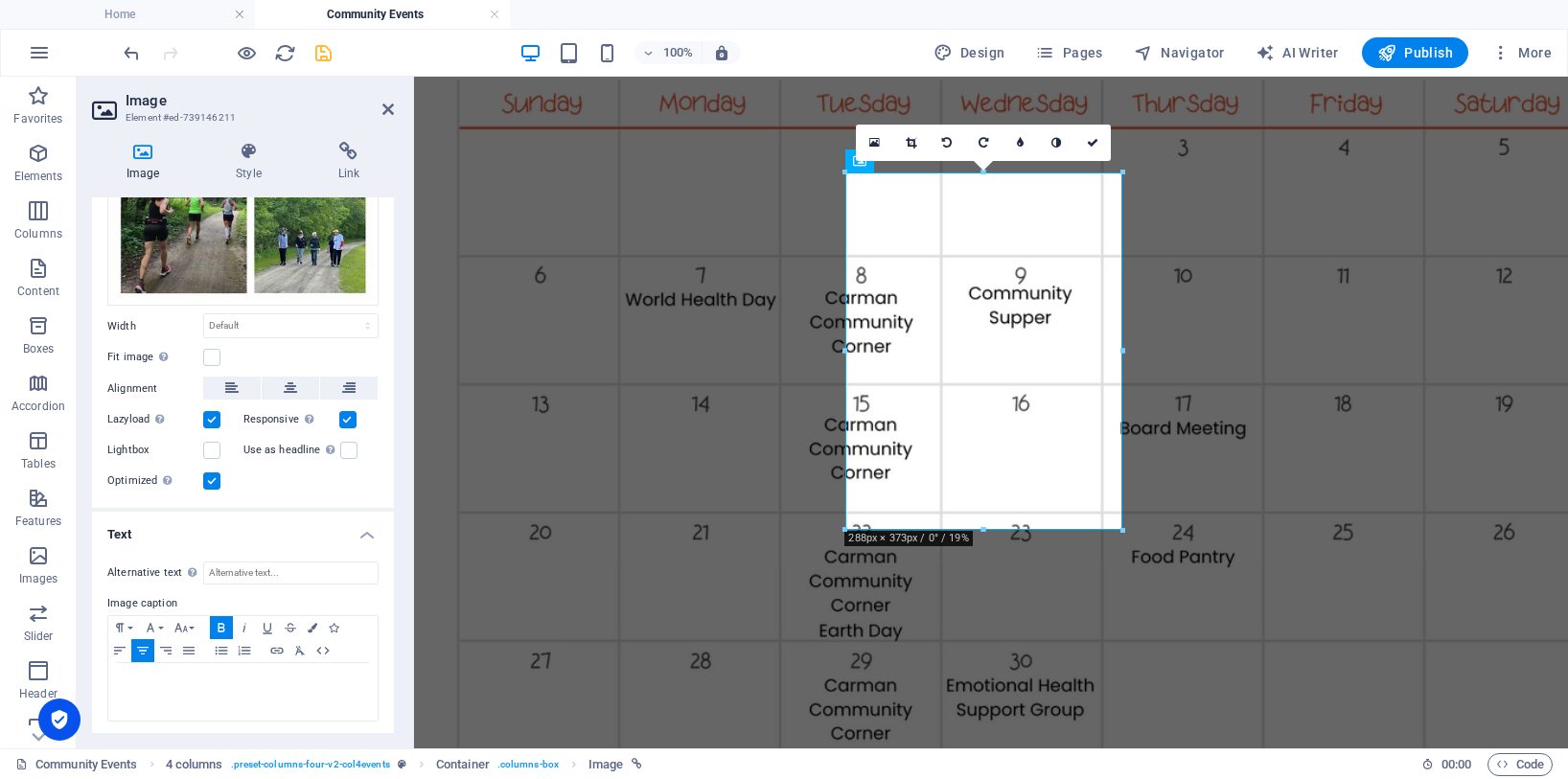 click on "Text" at bounding box center [242, 529] 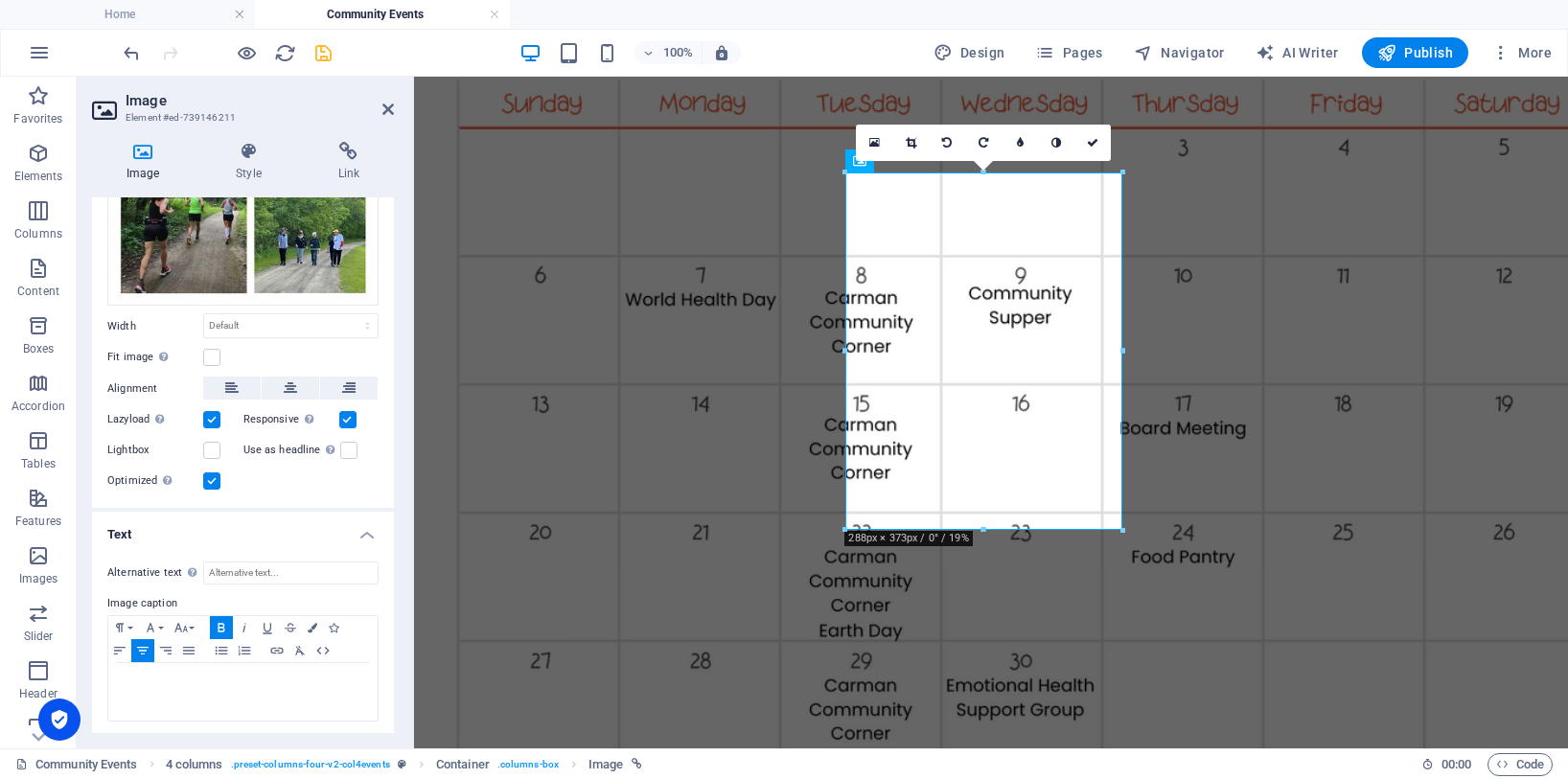scroll, scrollTop: 109, scrollLeft: 0, axis: vertical 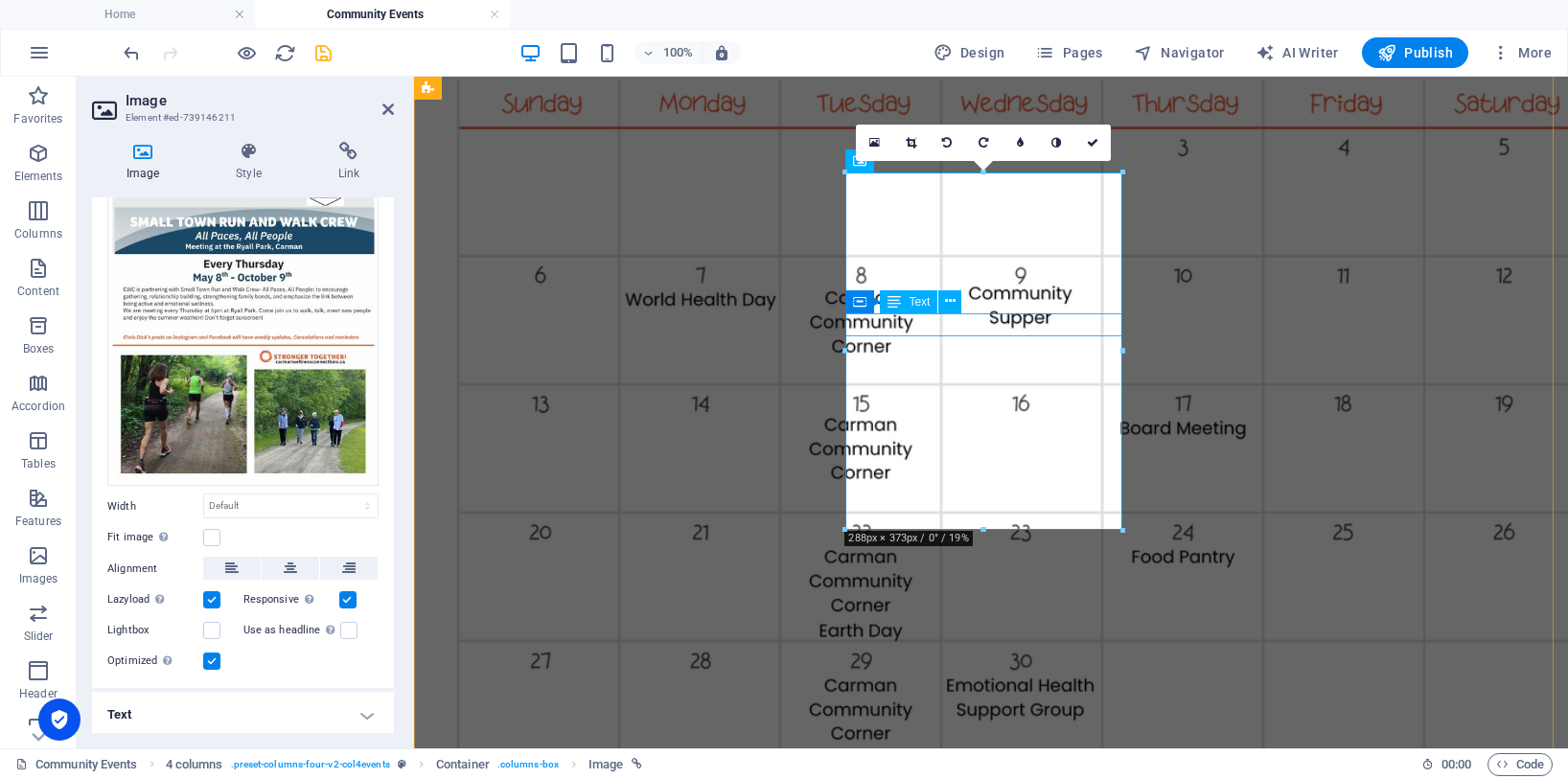 click on "Cancelled [DATE] due to fair" at bounding box center (991, 7769) 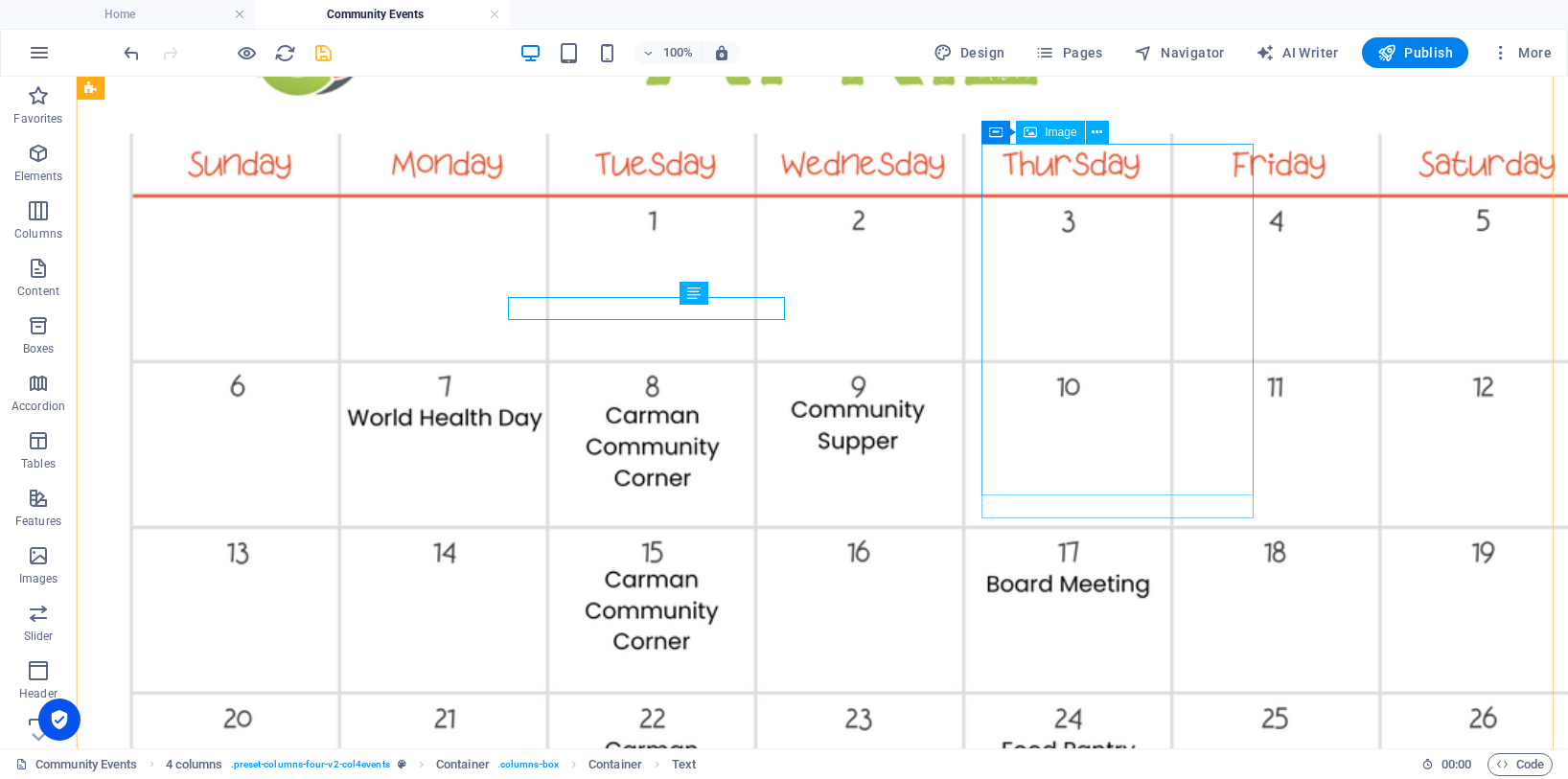 scroll, scrollTop: 2342, scrollLeft: 0, axis: vertical 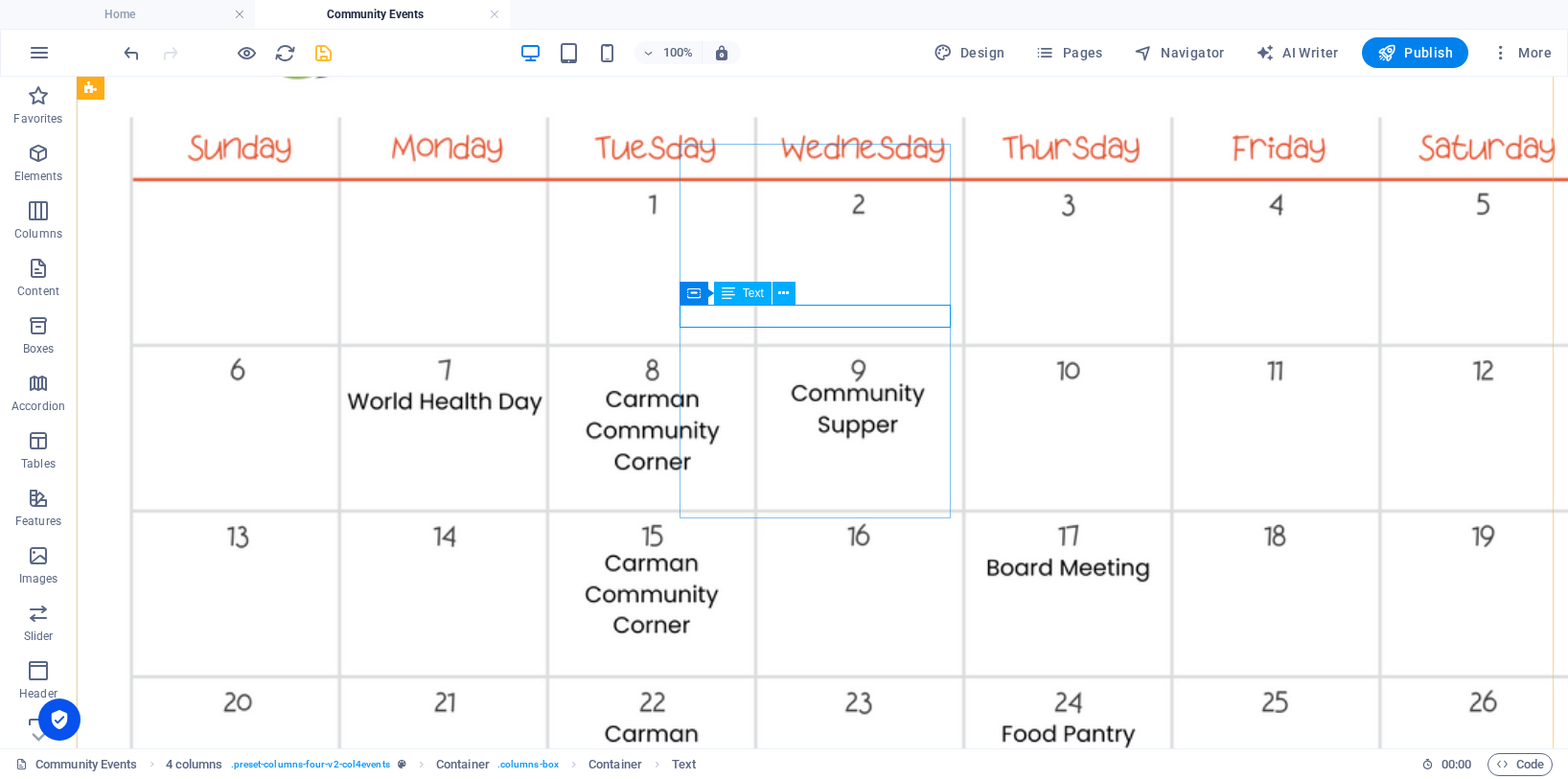 click on "Cancelled [DATE] due to fair" at bounding box center [822, 10041] 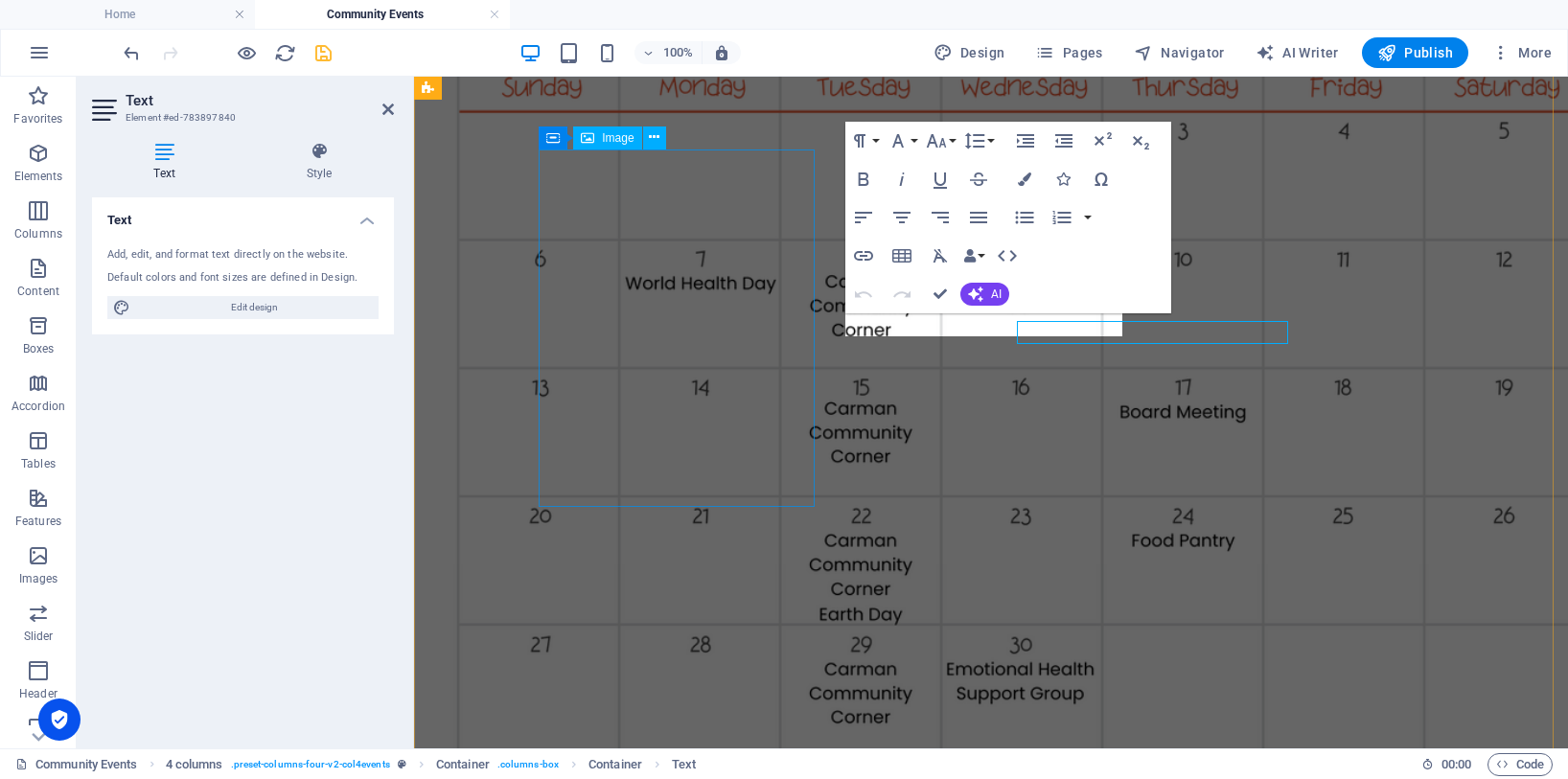 scroll, scrollTop: 2326, scrollLeft: 0, axis: vertical 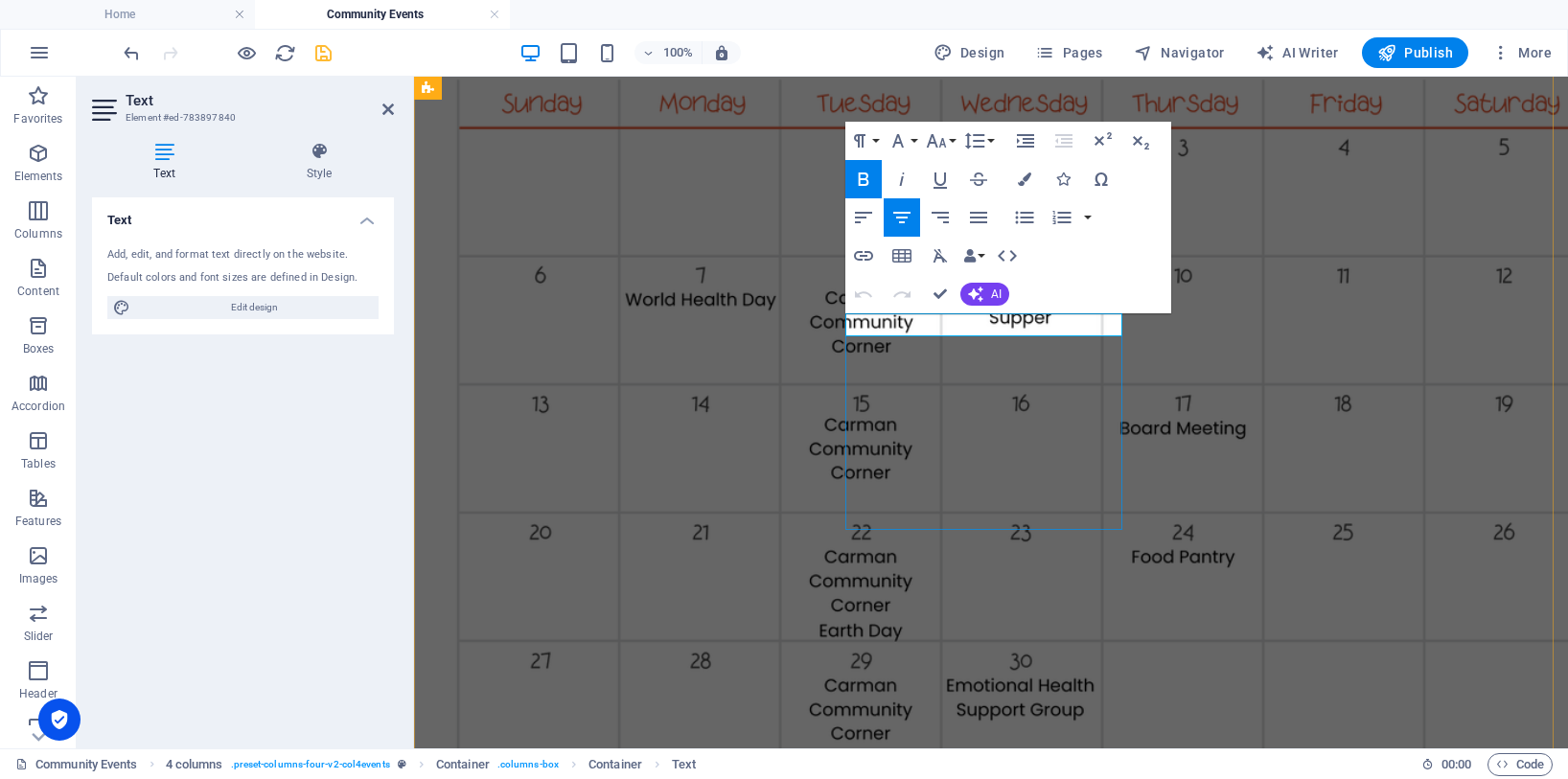 click at bounding box center [991, 8541] 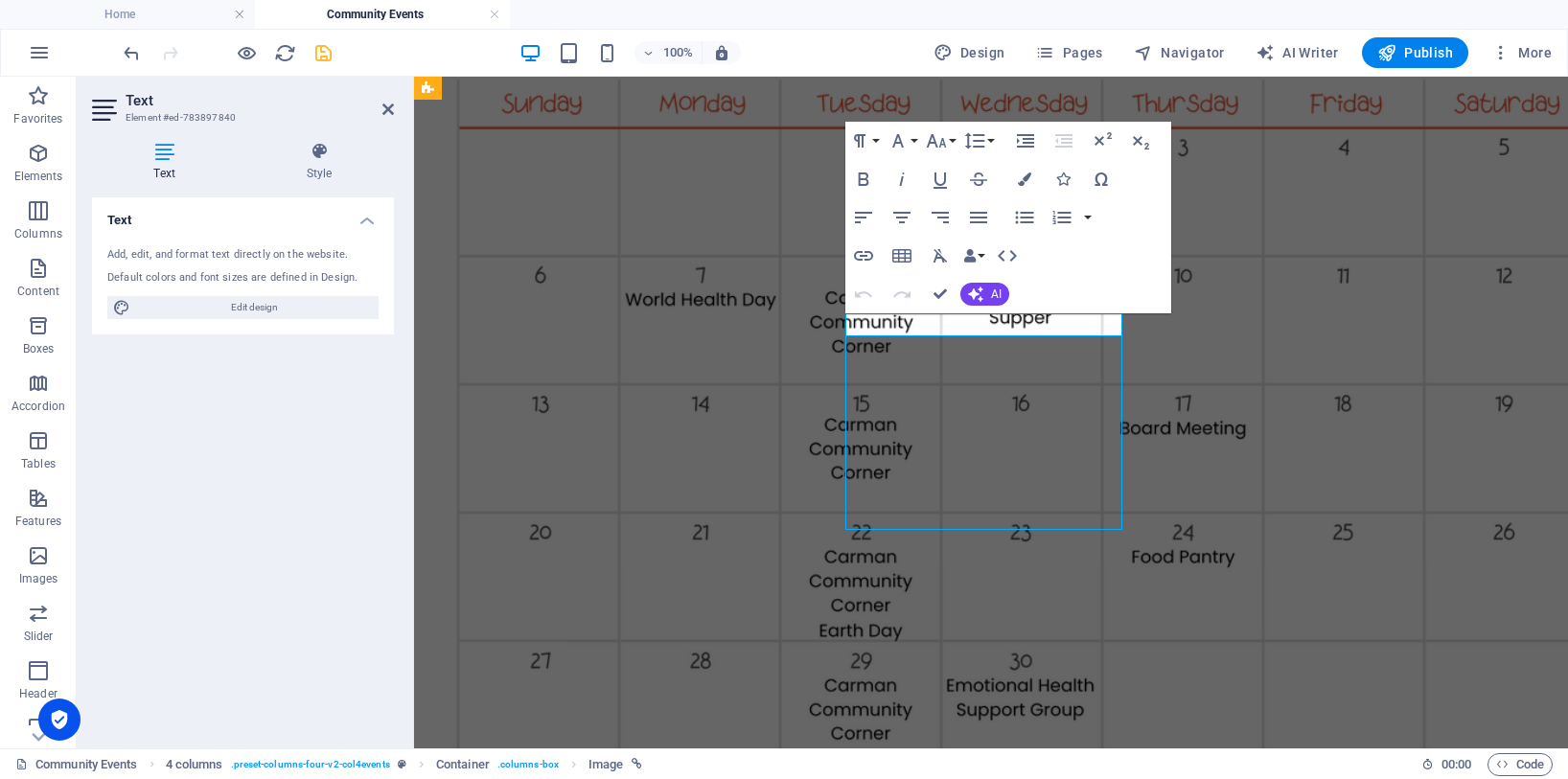 scroll, scrollTop: 2342, scrollLeft: 0, axis: vertical 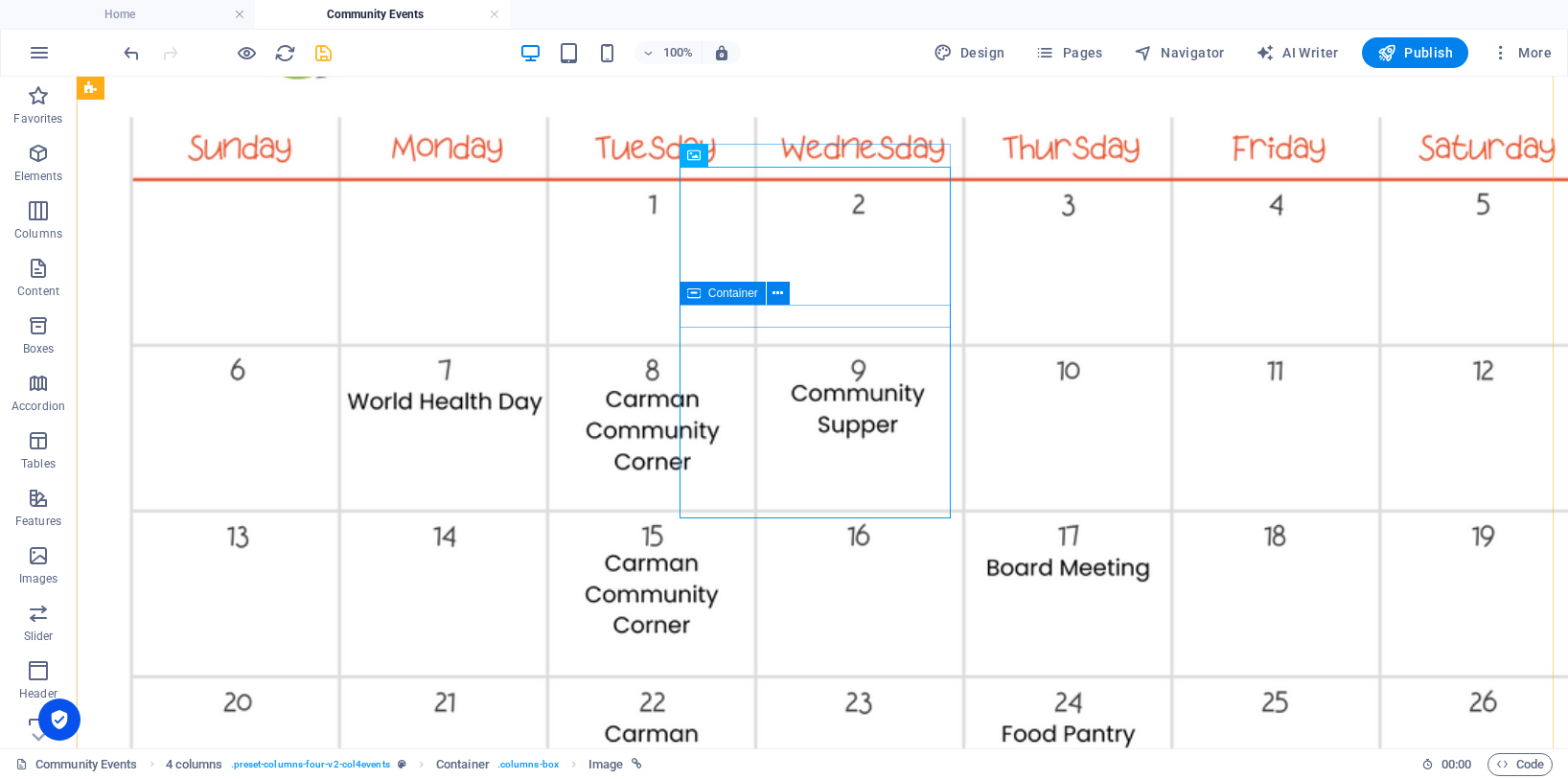 click on "Container" at bounding box center (733, 293) 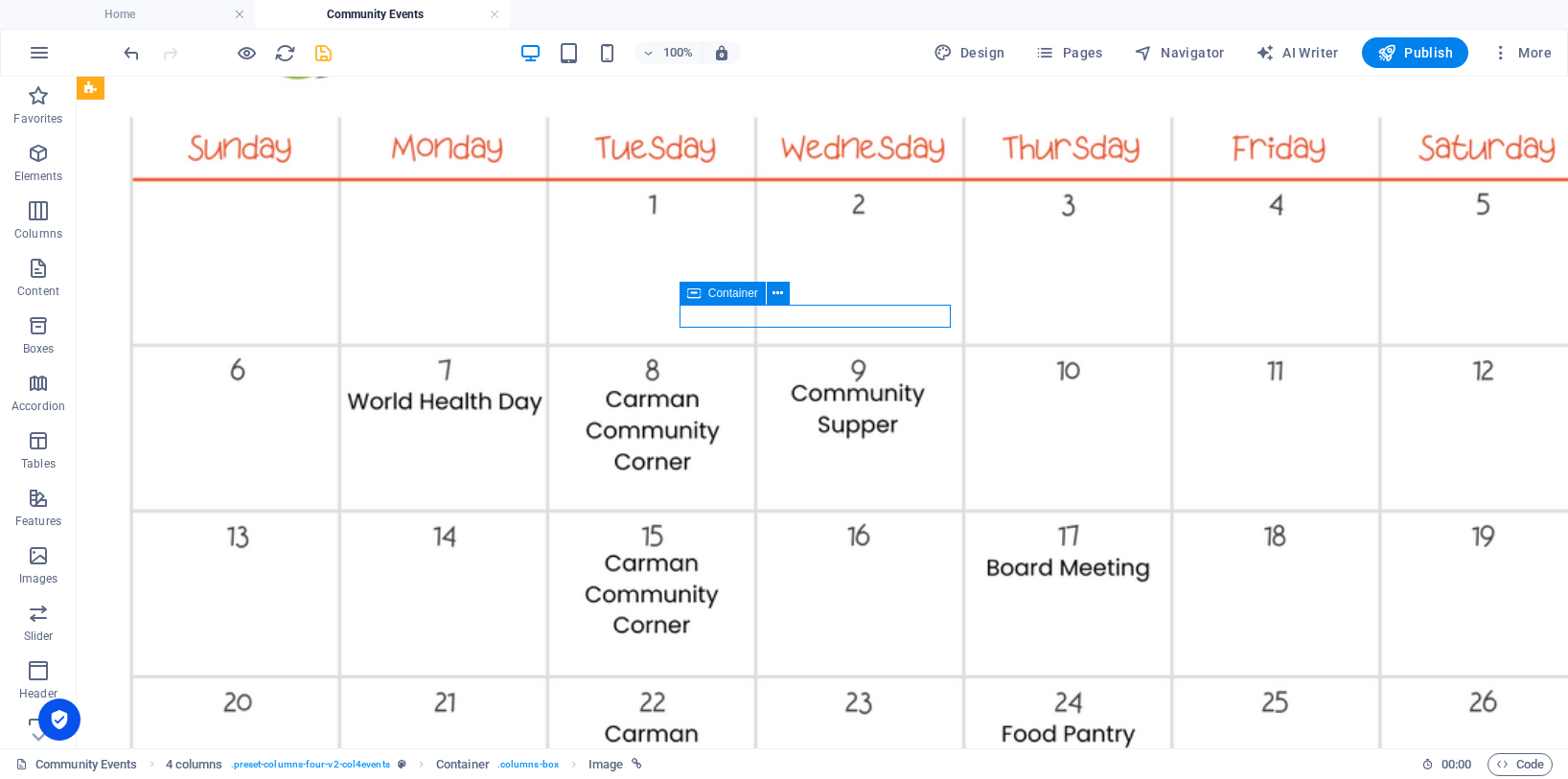 click on "Container" at bounding box center (733, 293) 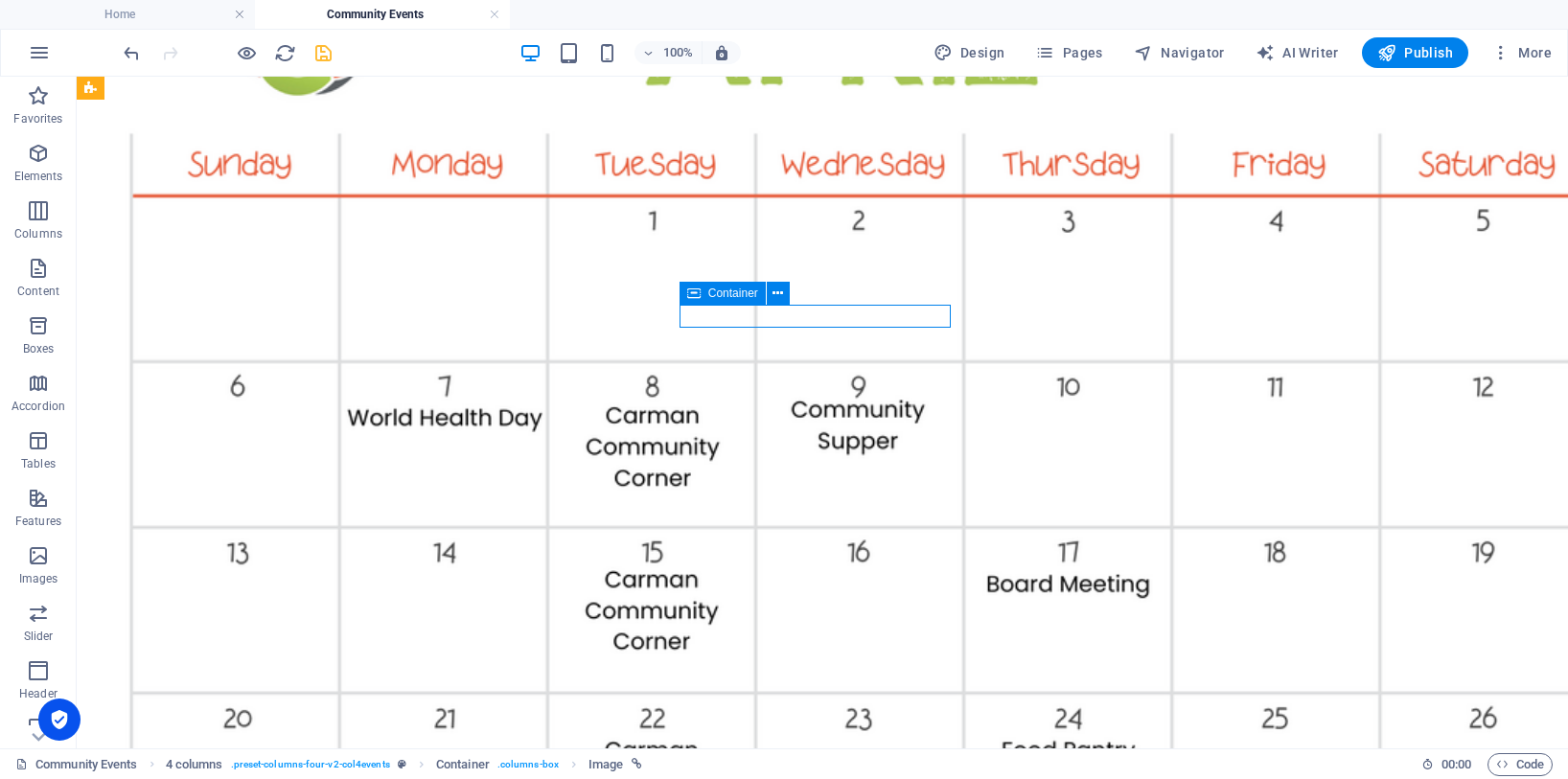select on "%" 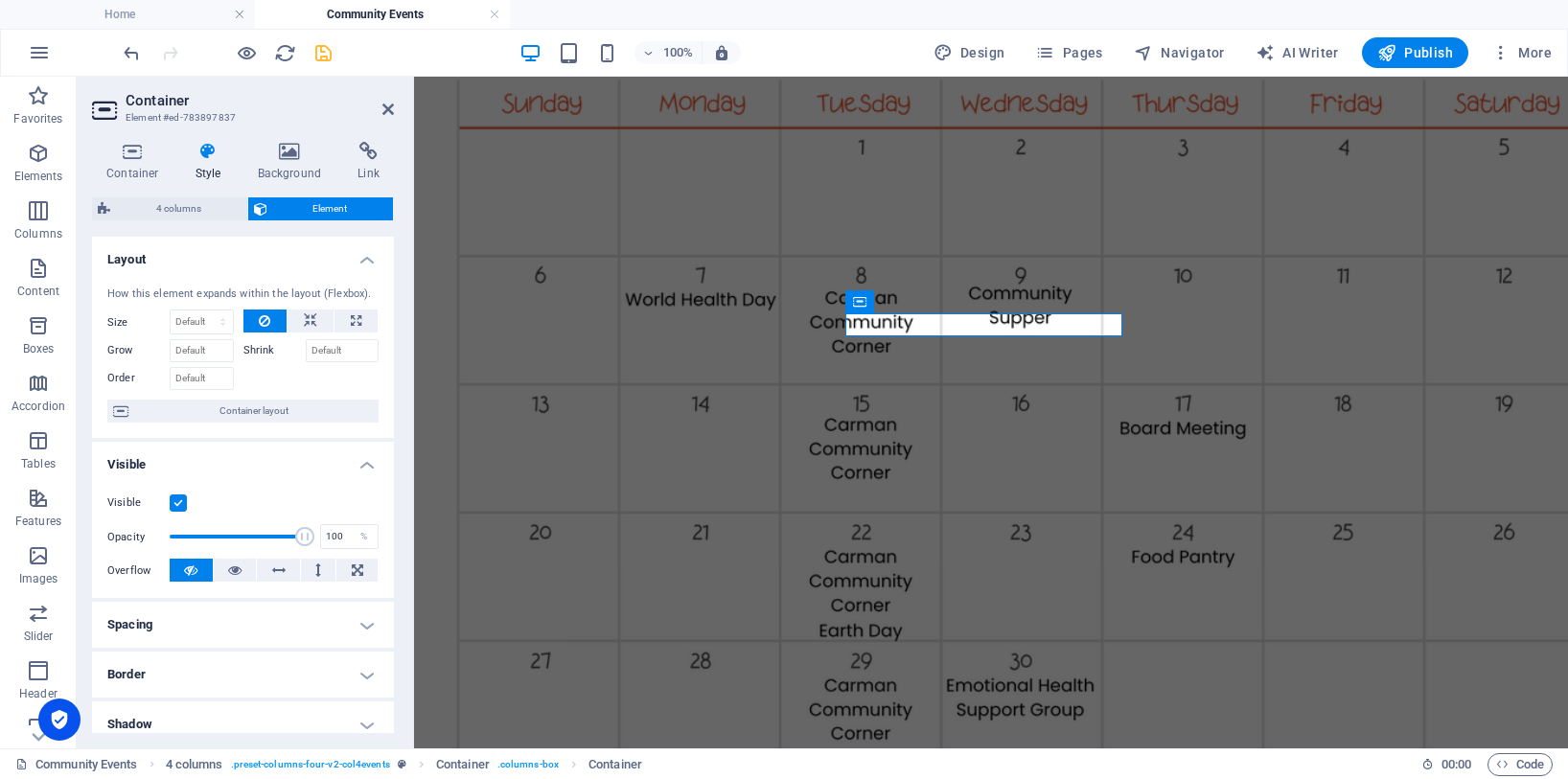 click on "Spacing" at bounding box center (242, 625) 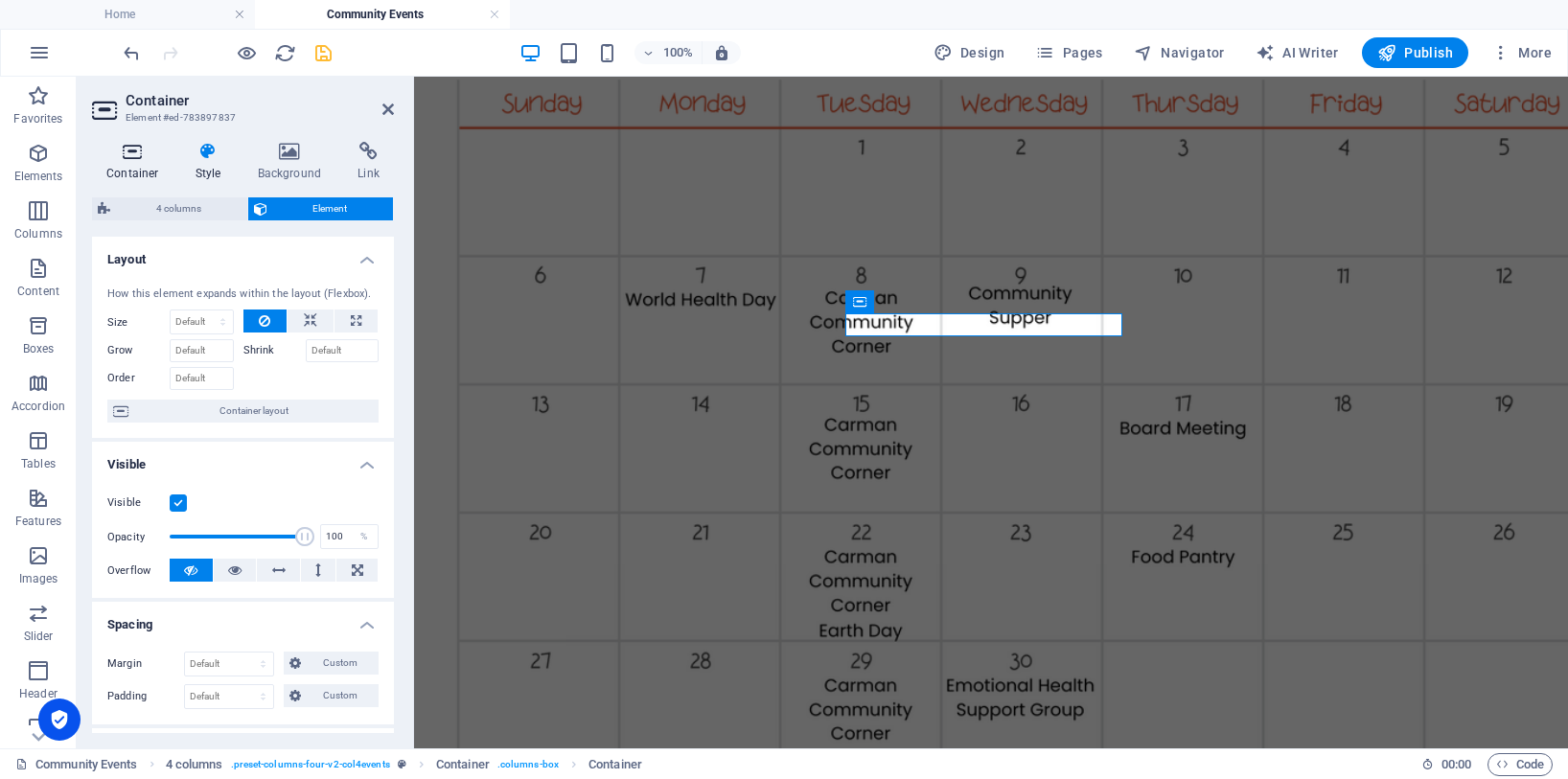 click at bounding box center [132, 151] 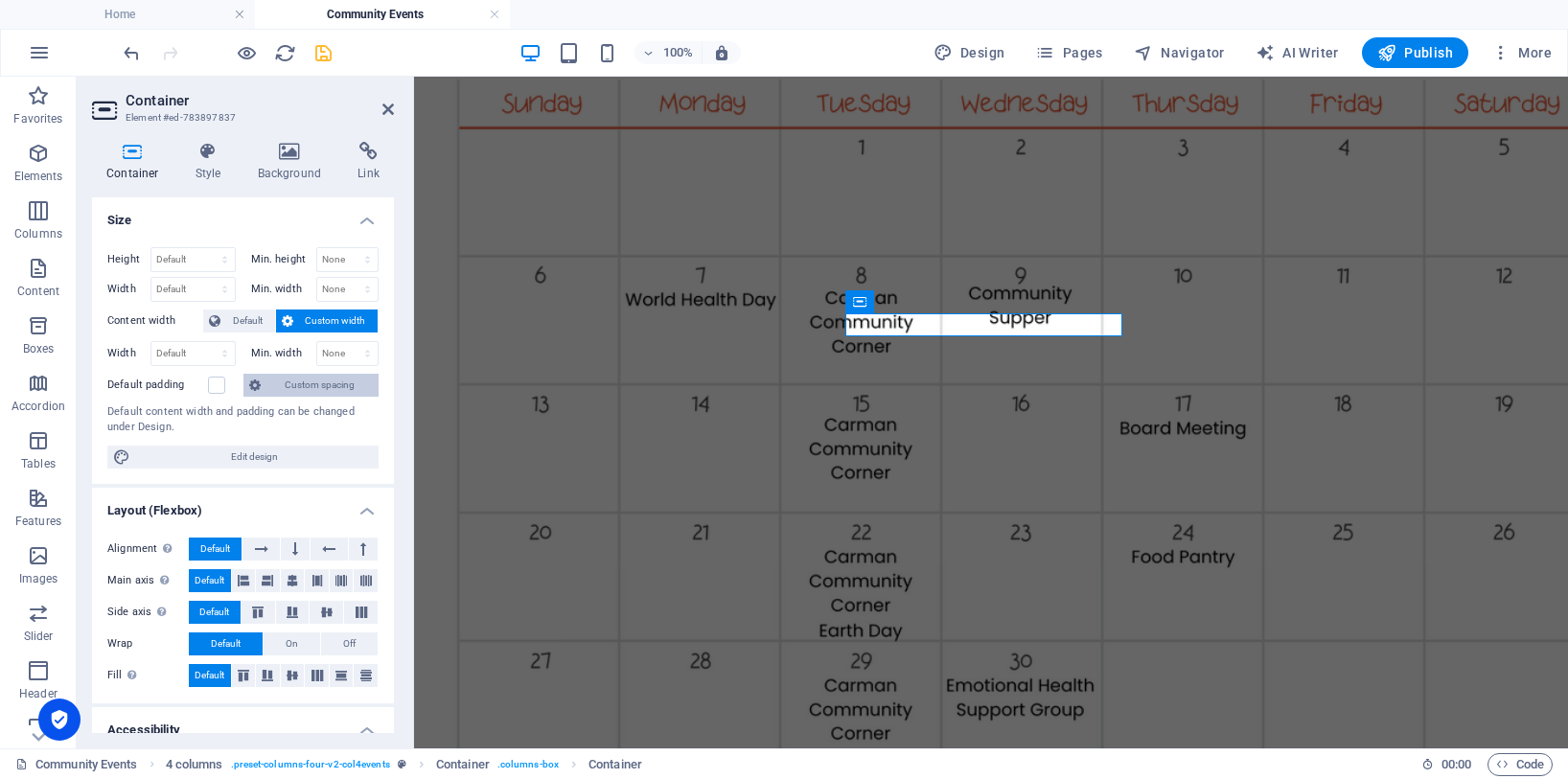 click on "Custom spacing" at bounding box center (319, 385) 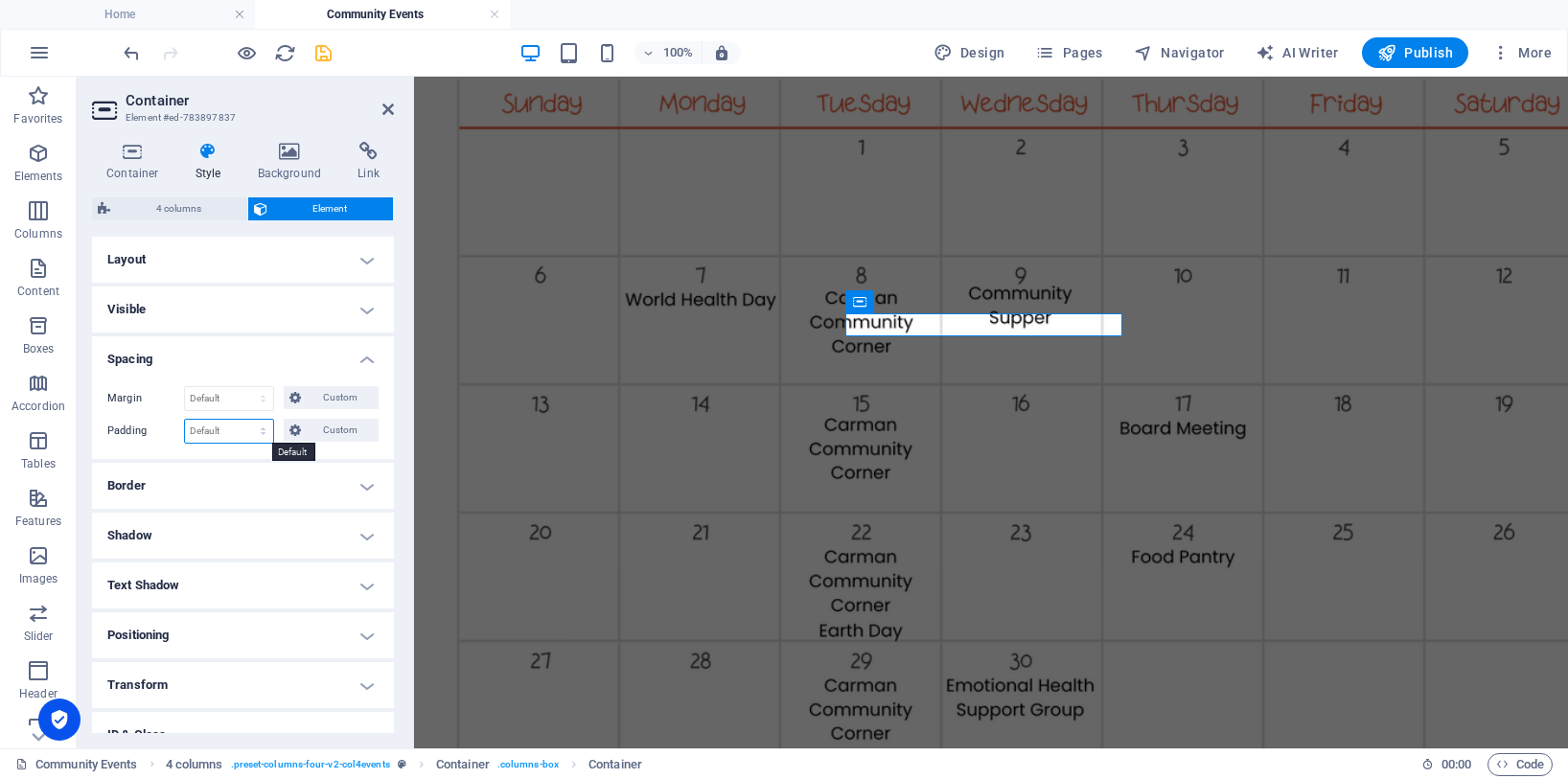 click on "Default px rem % vh vw Custom" at bounding box center (229, 431) 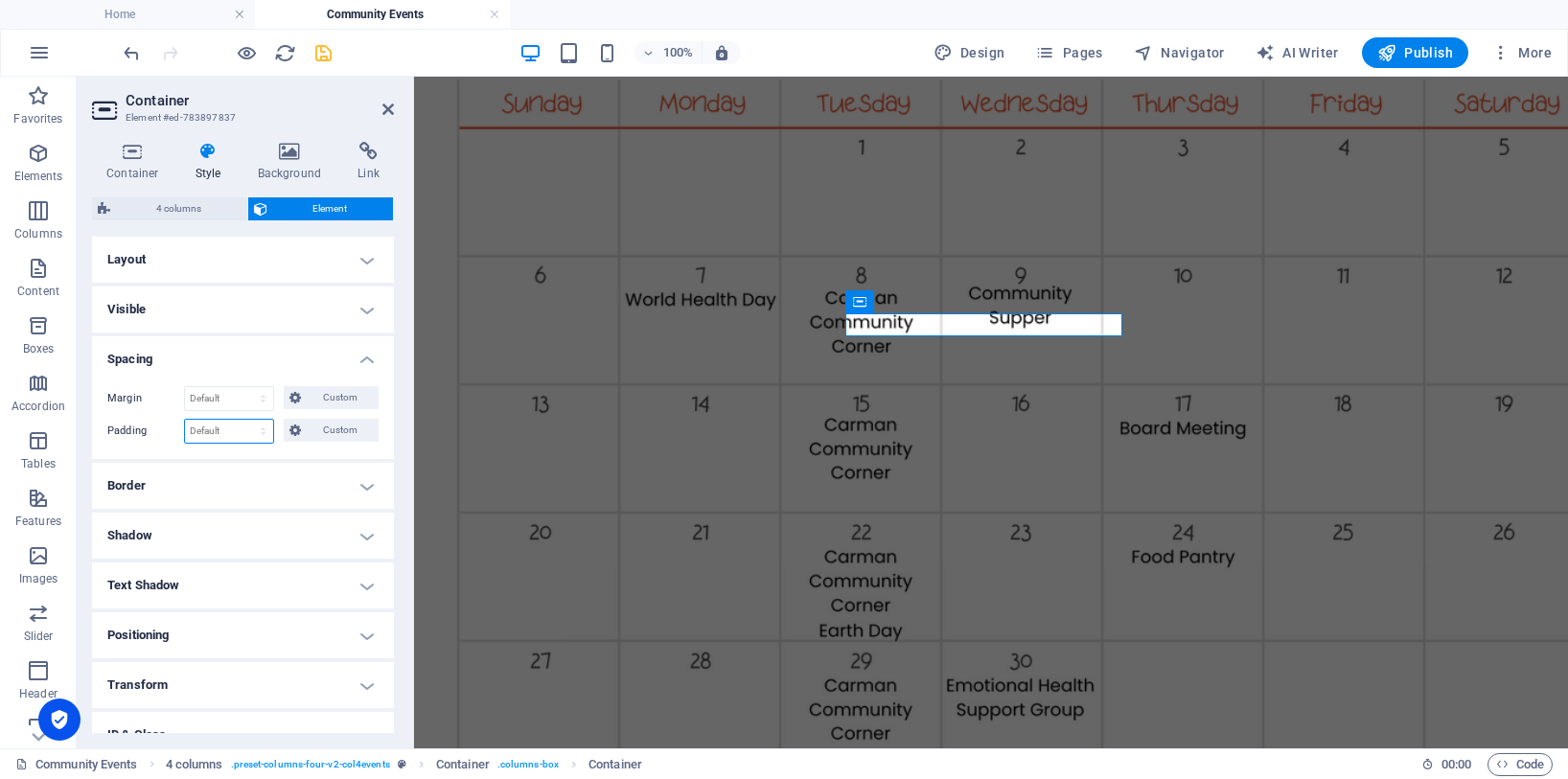 select on "px" 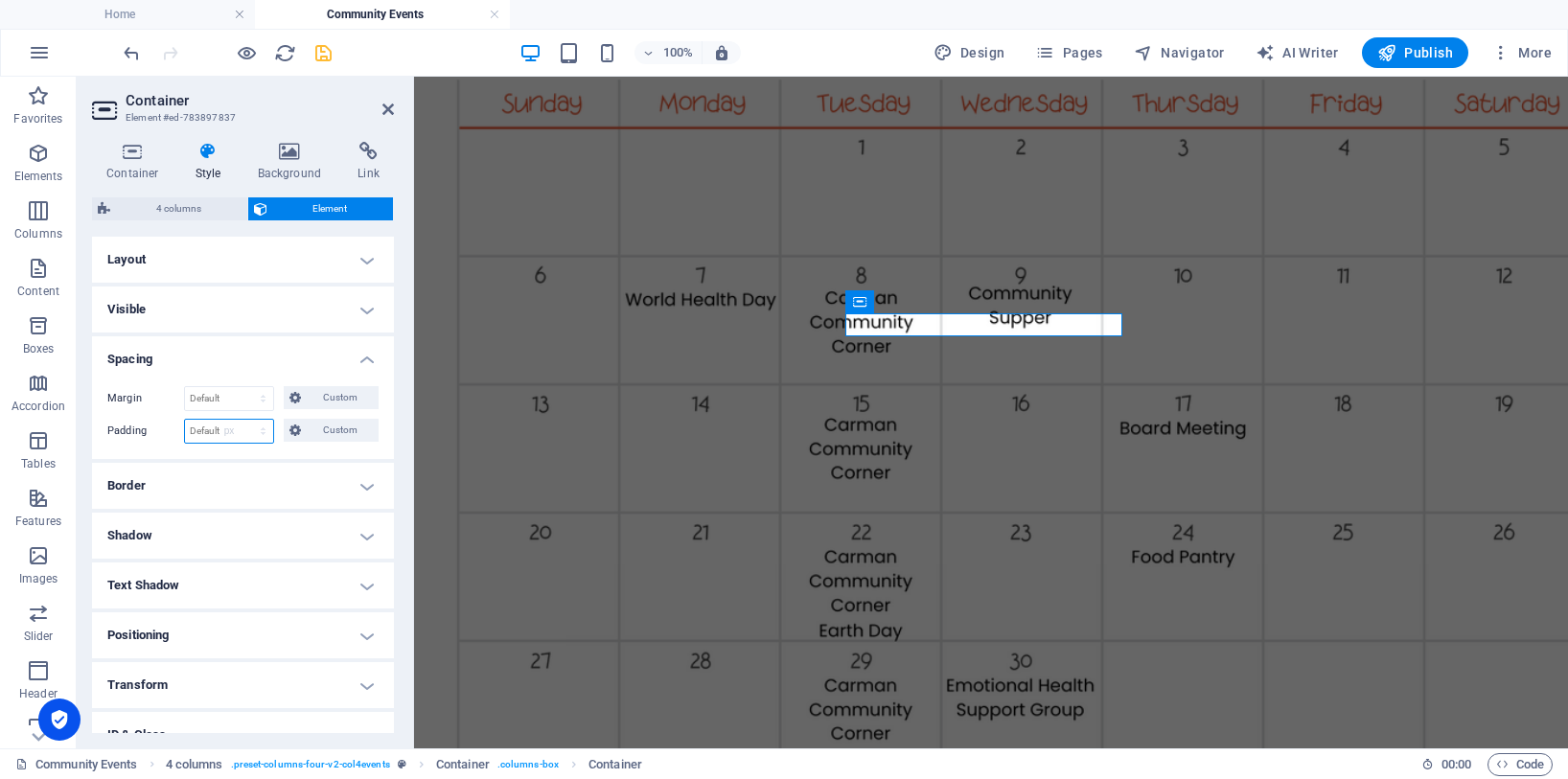 click on "Default px rem % vh vw Custom" at bounding box center [229, 431] 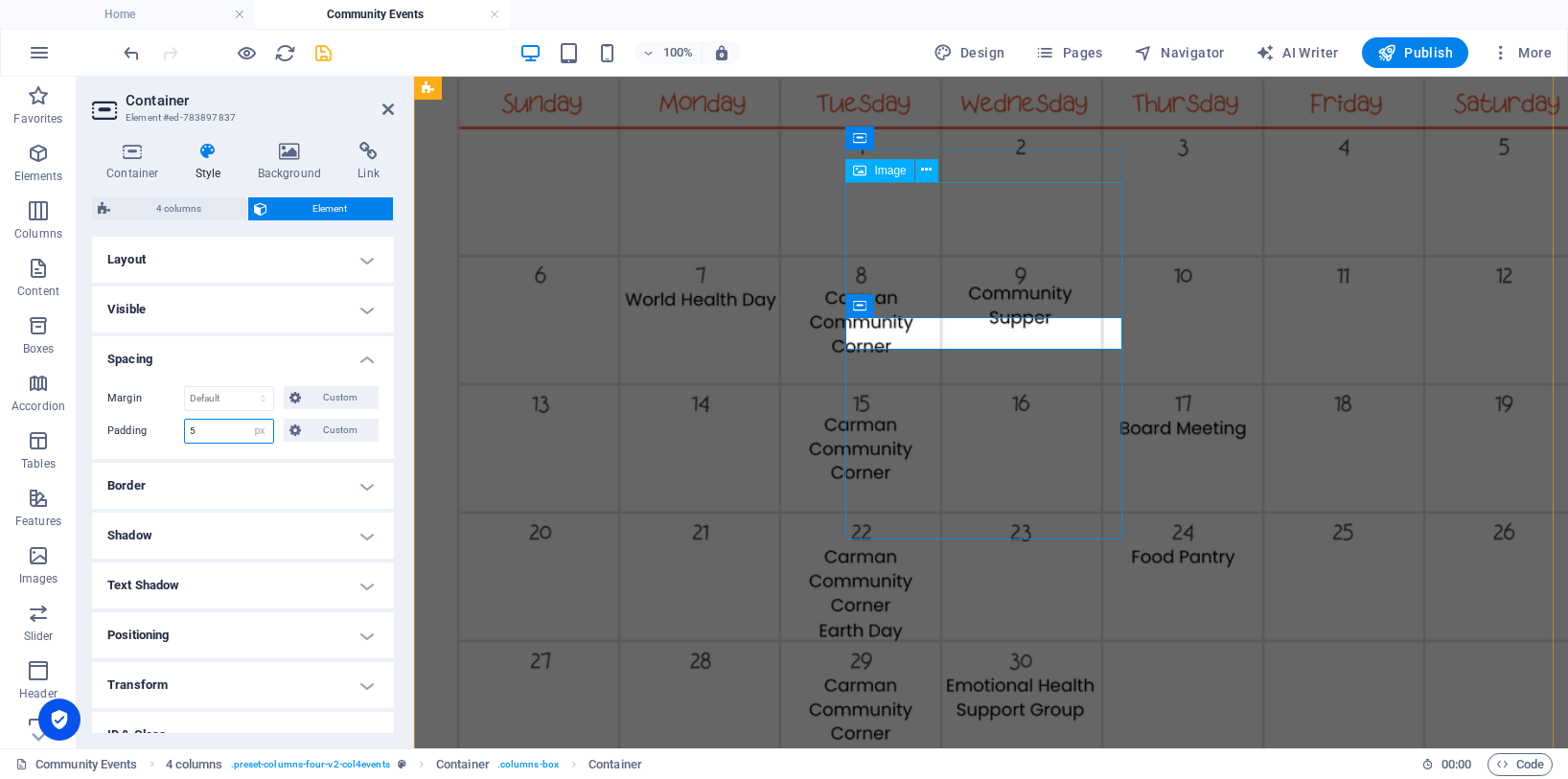 type on "5" 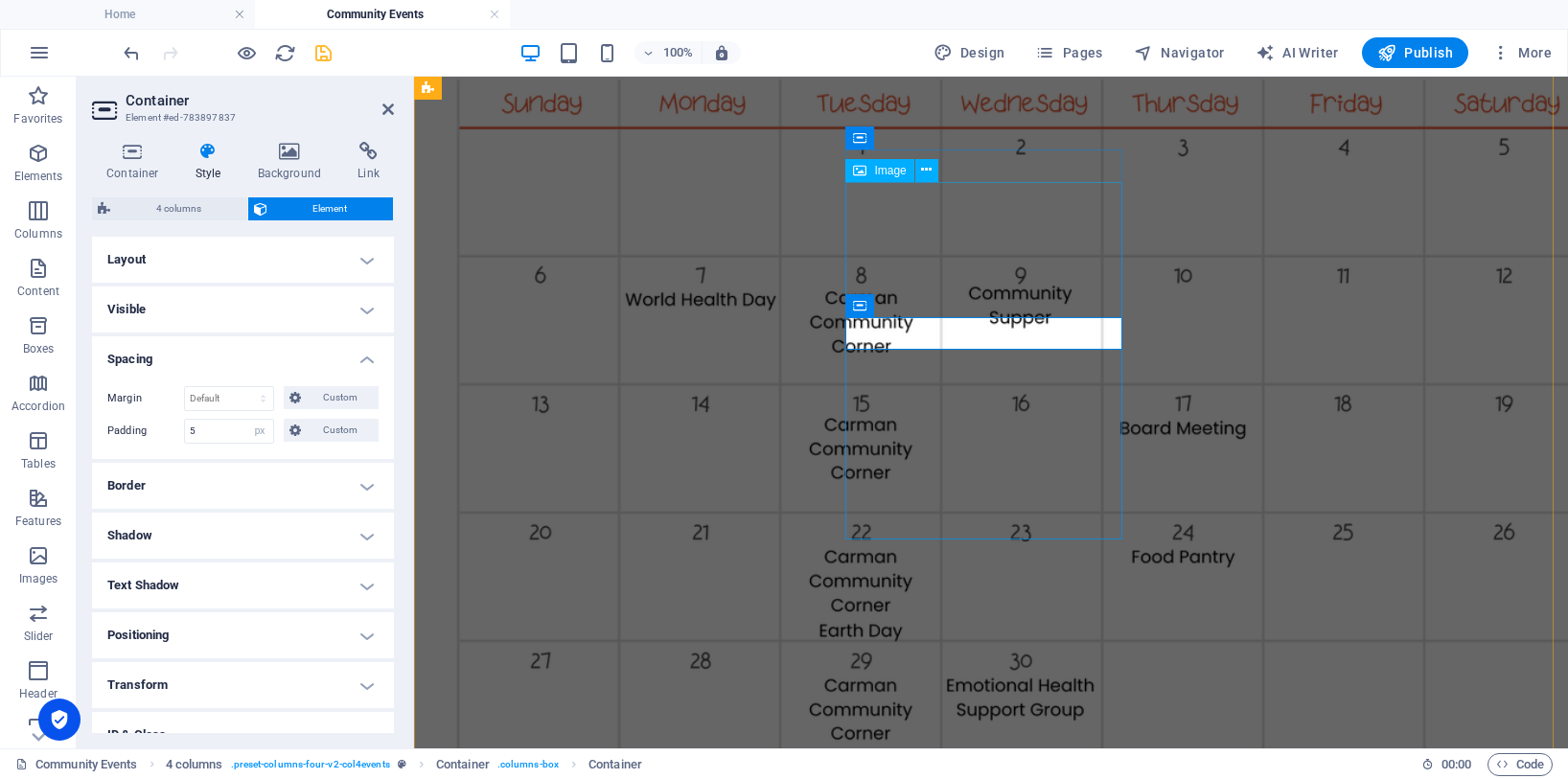 click at bounding box center [991, 8551] 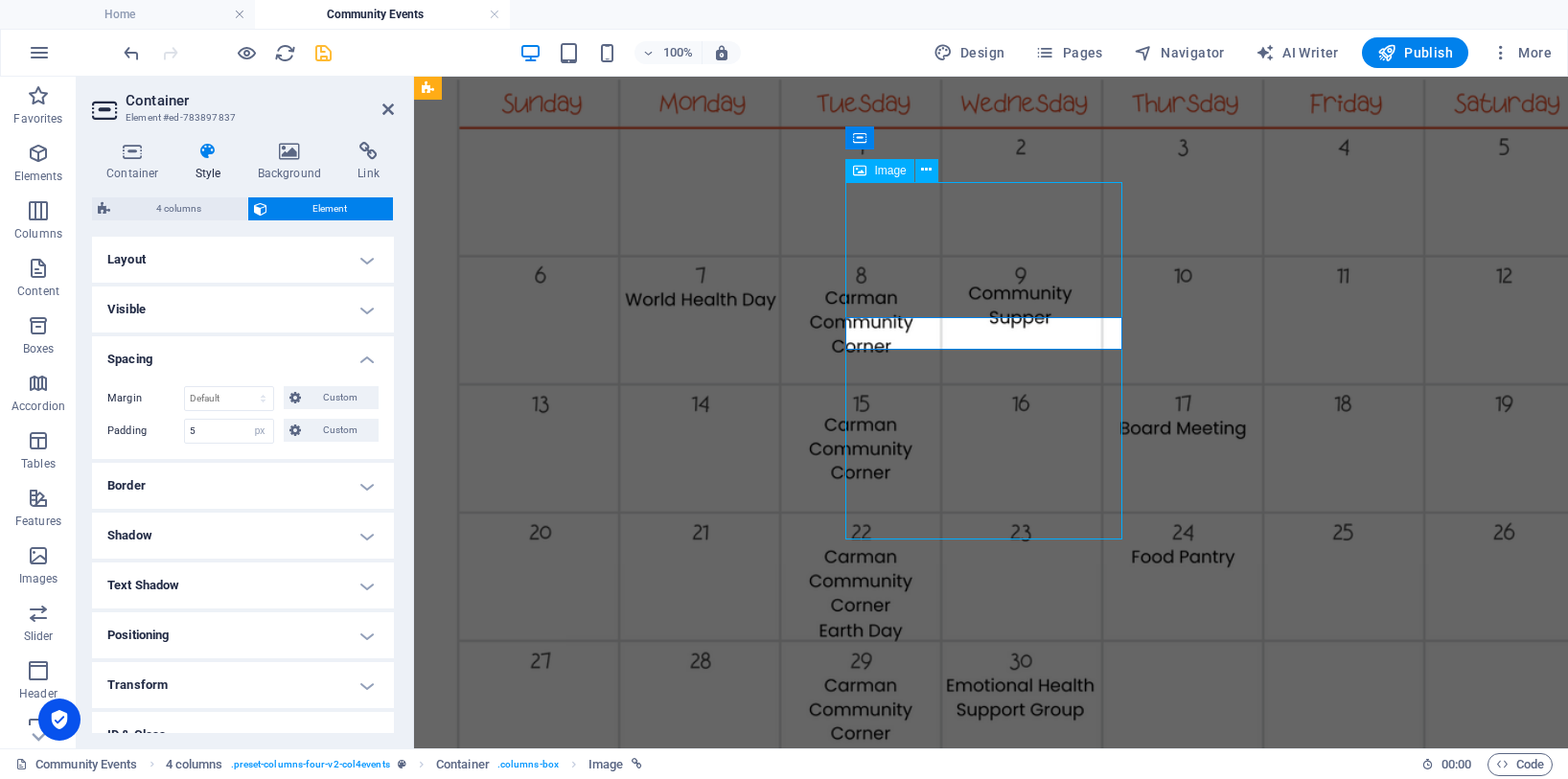 scroll, scrollTop: 2342, scrollLeft: 0, axis: vertical 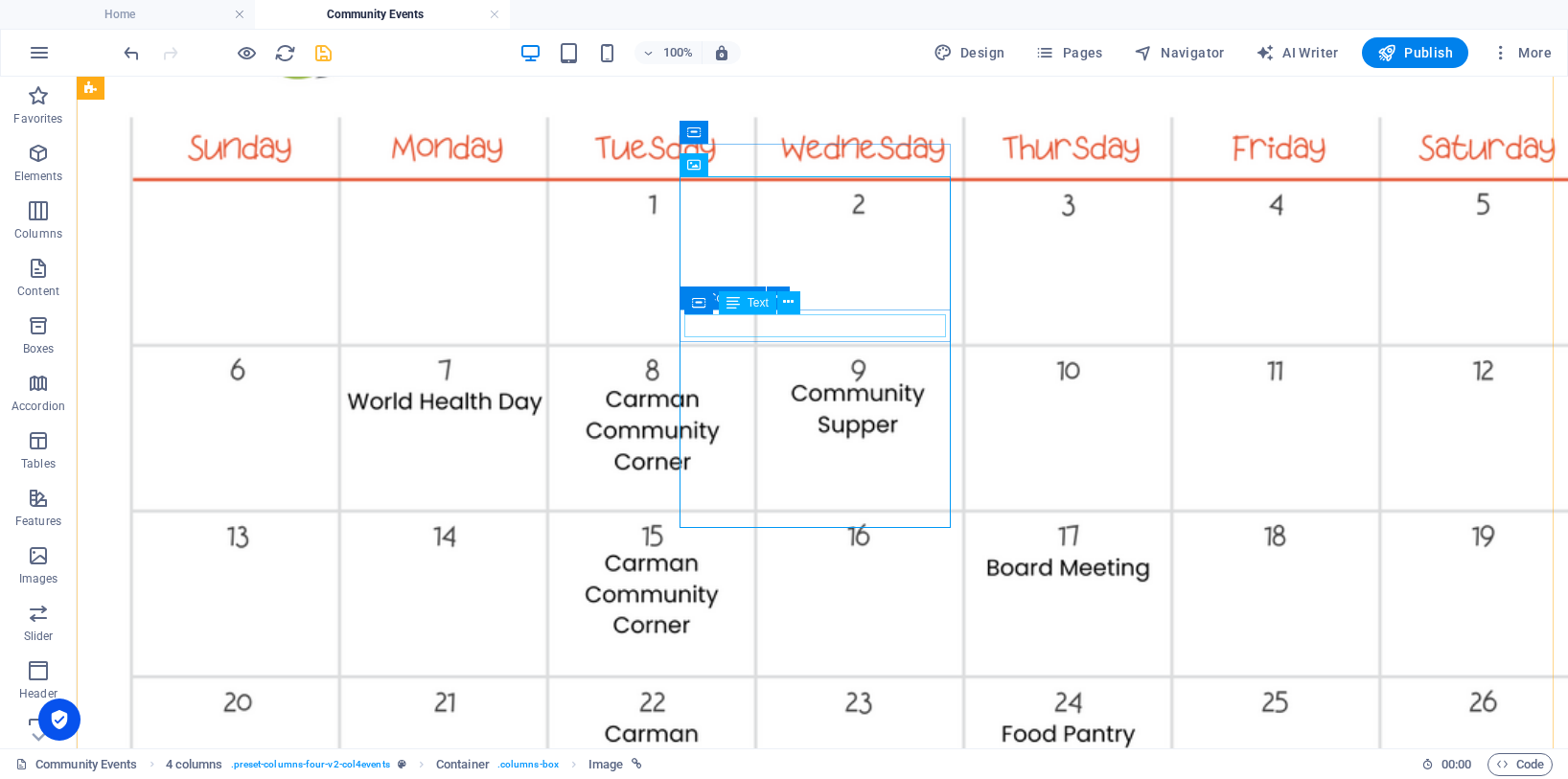click on "Cancelled [DATE] due to fair" at bounding box center (822, 10046) 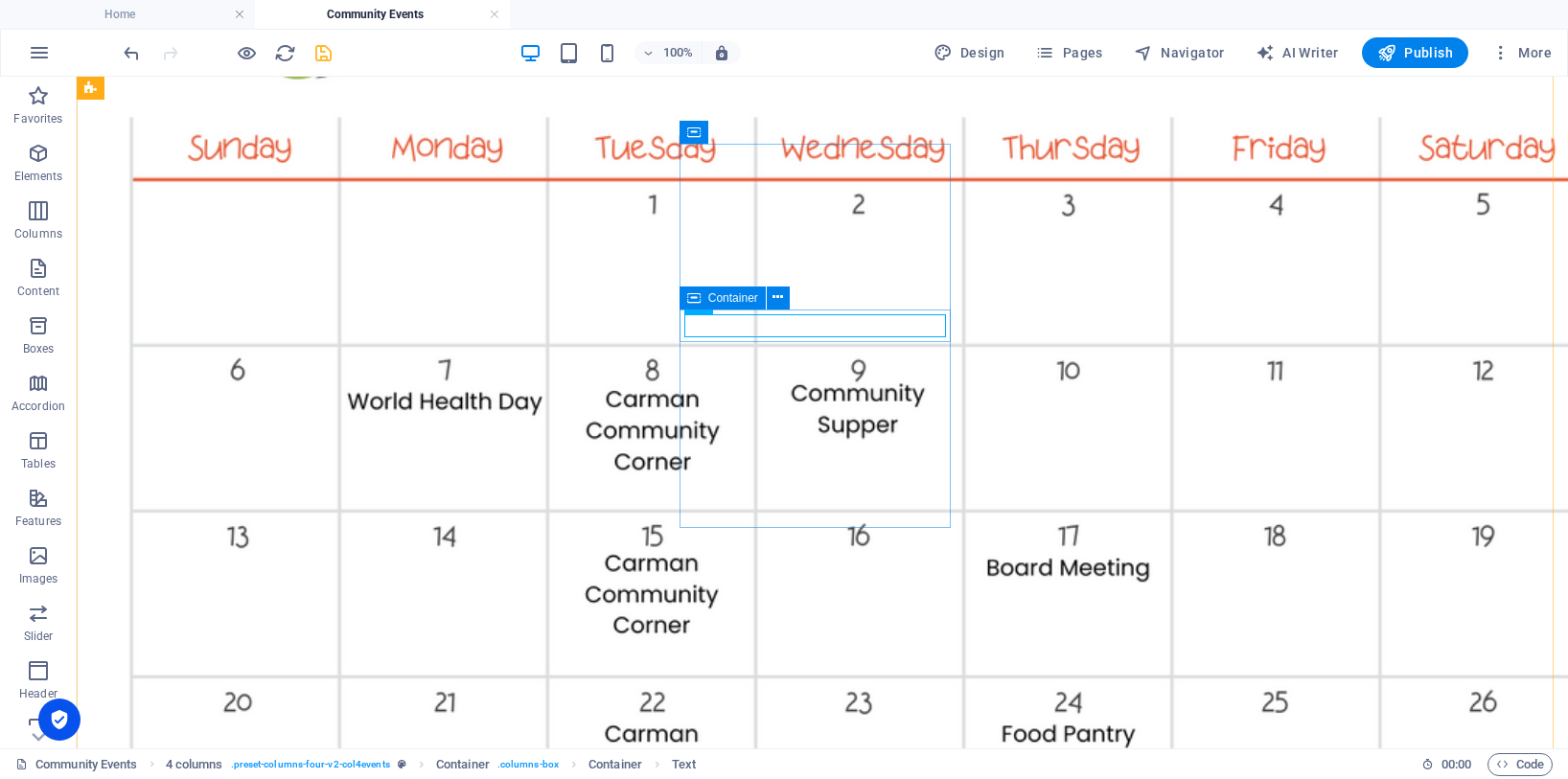 click on "Container" at bounding box center (733, 298) 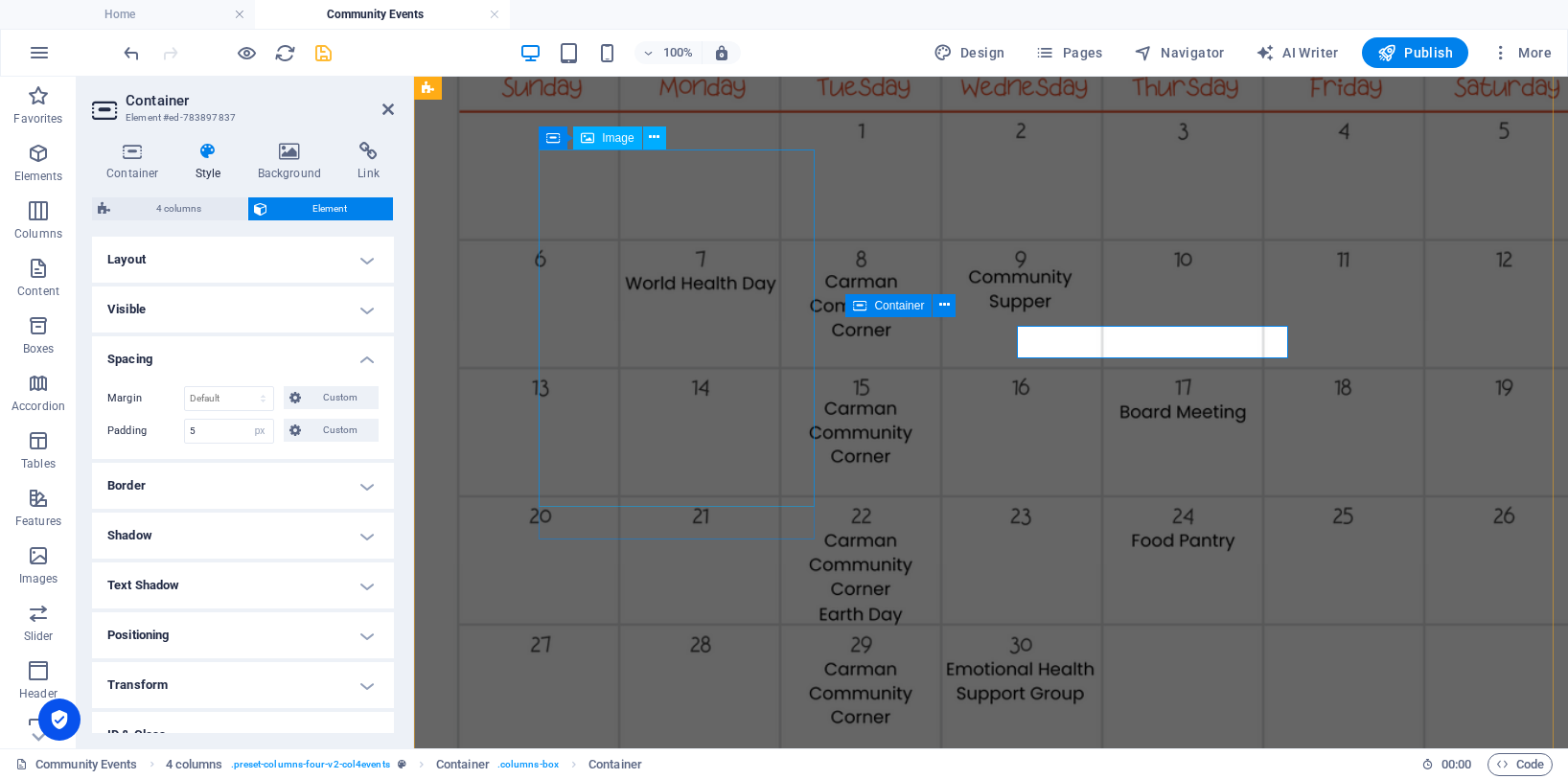 scroll, scrollTop: 2326, scrollLeft: 0, axis: vertical 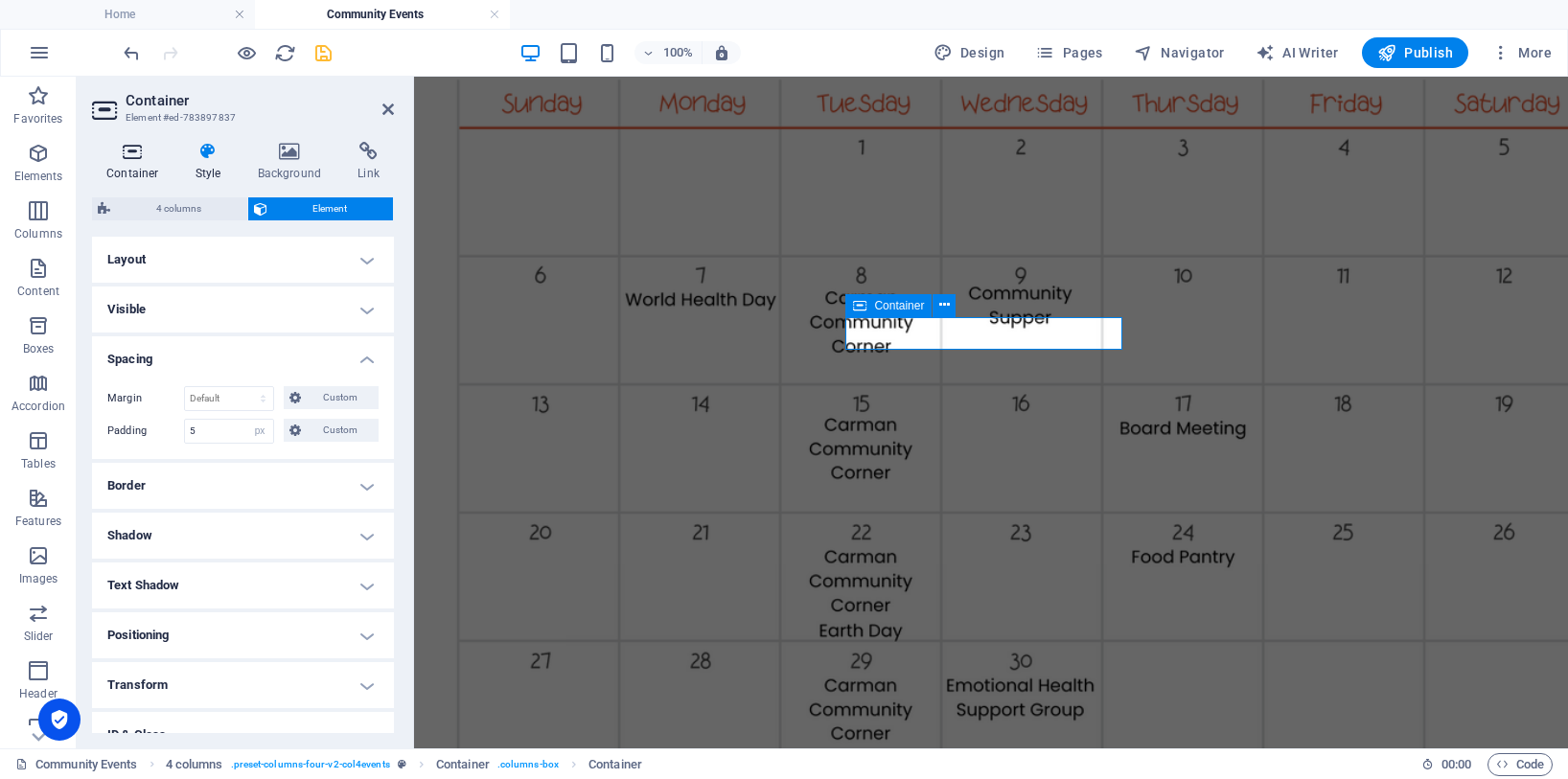 click at bounding box center (132, 151) 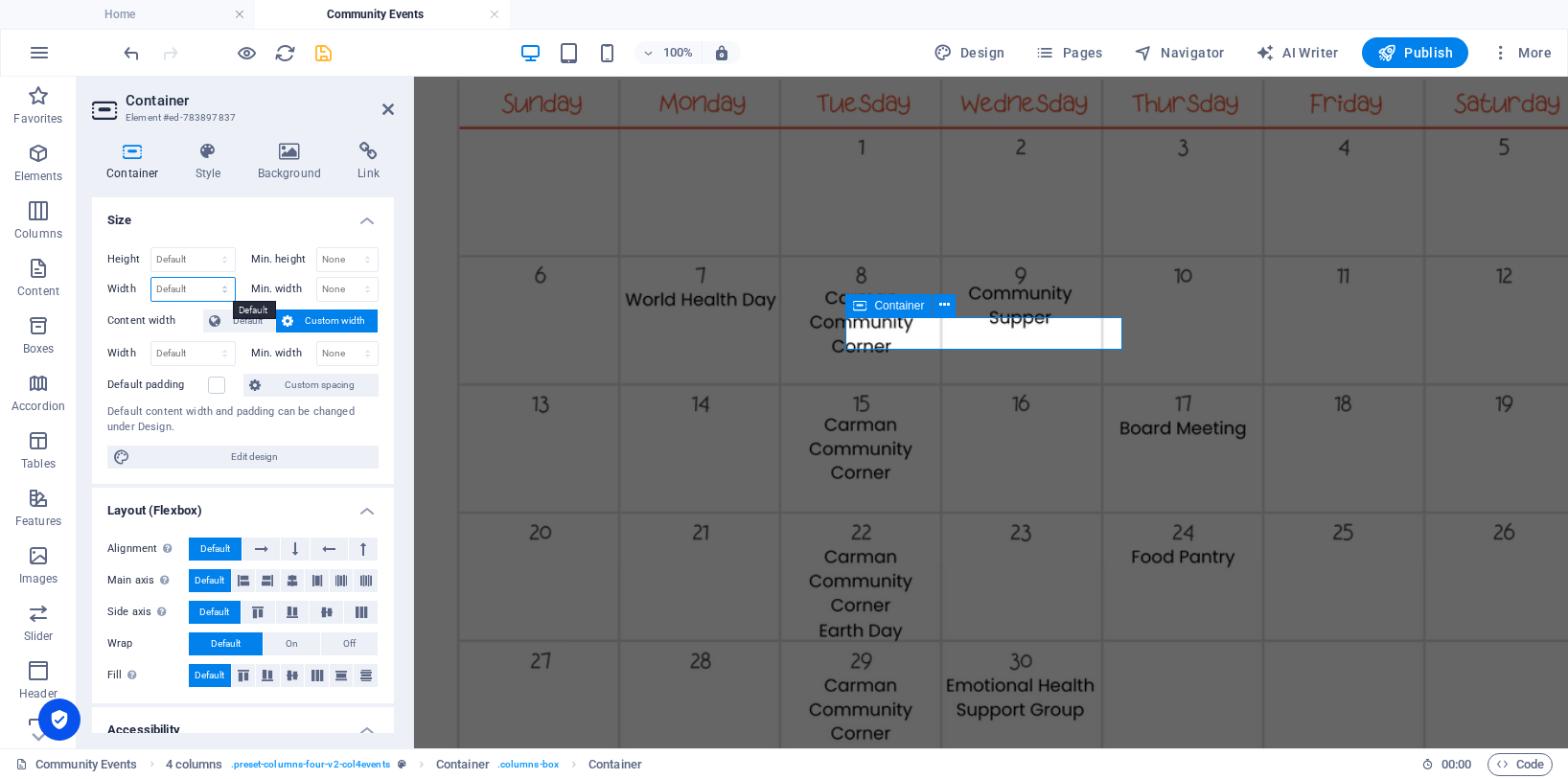 click on "Default px rem % em vh vw" at bounding box center [193, 289] 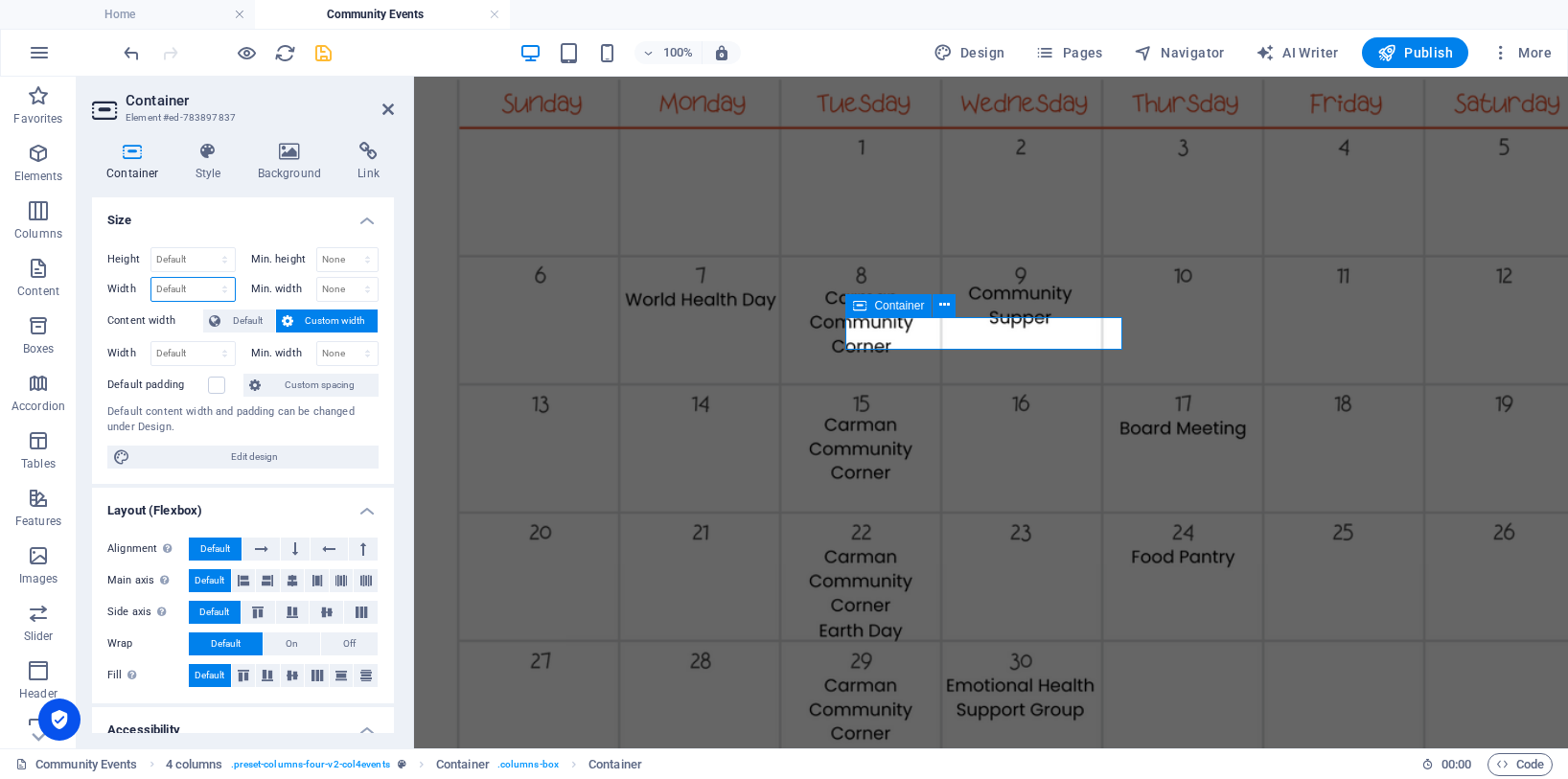 select on "%" 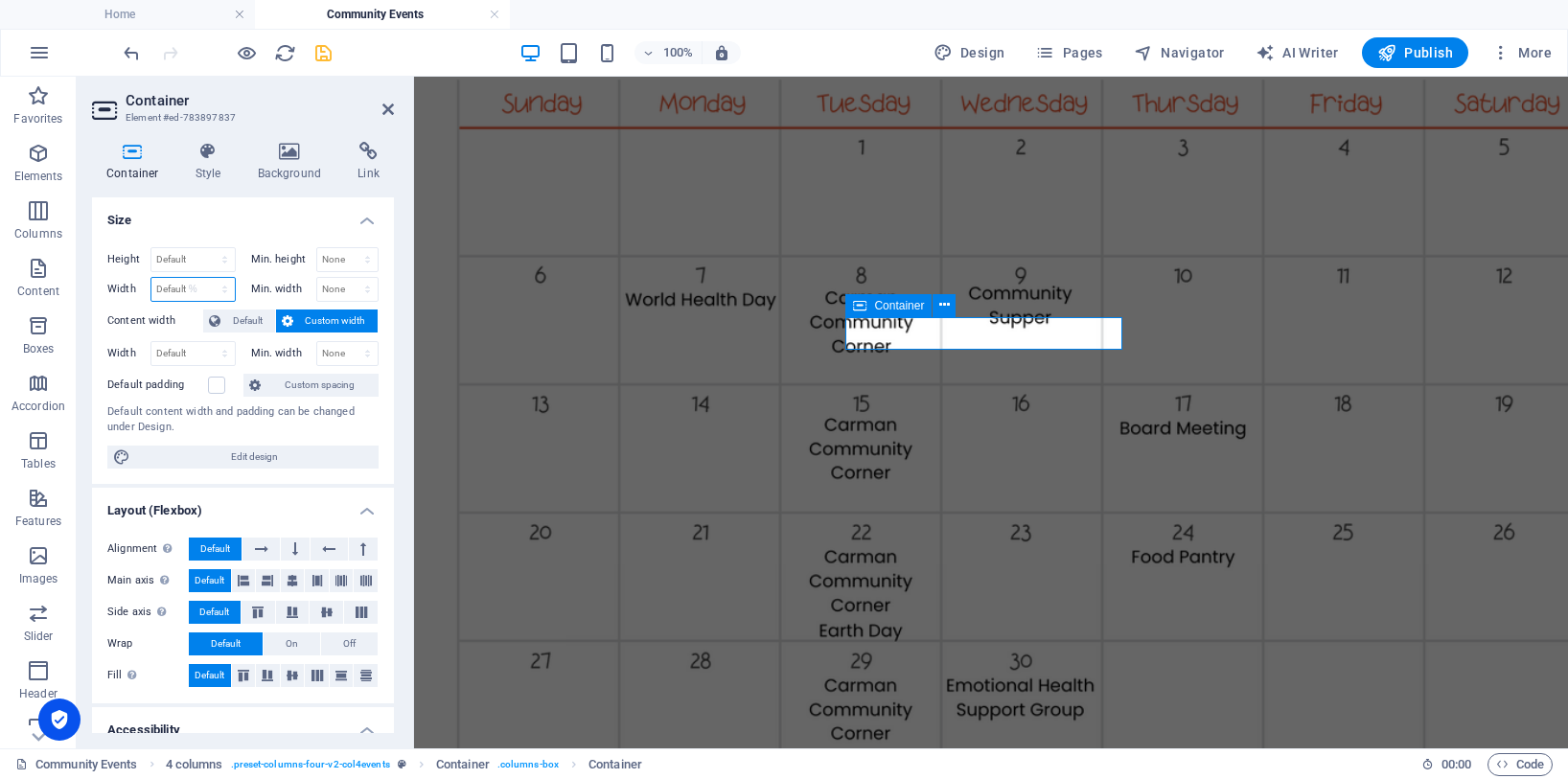 click on "Default px rem % em vh vw" at bounding box center (193, 289) 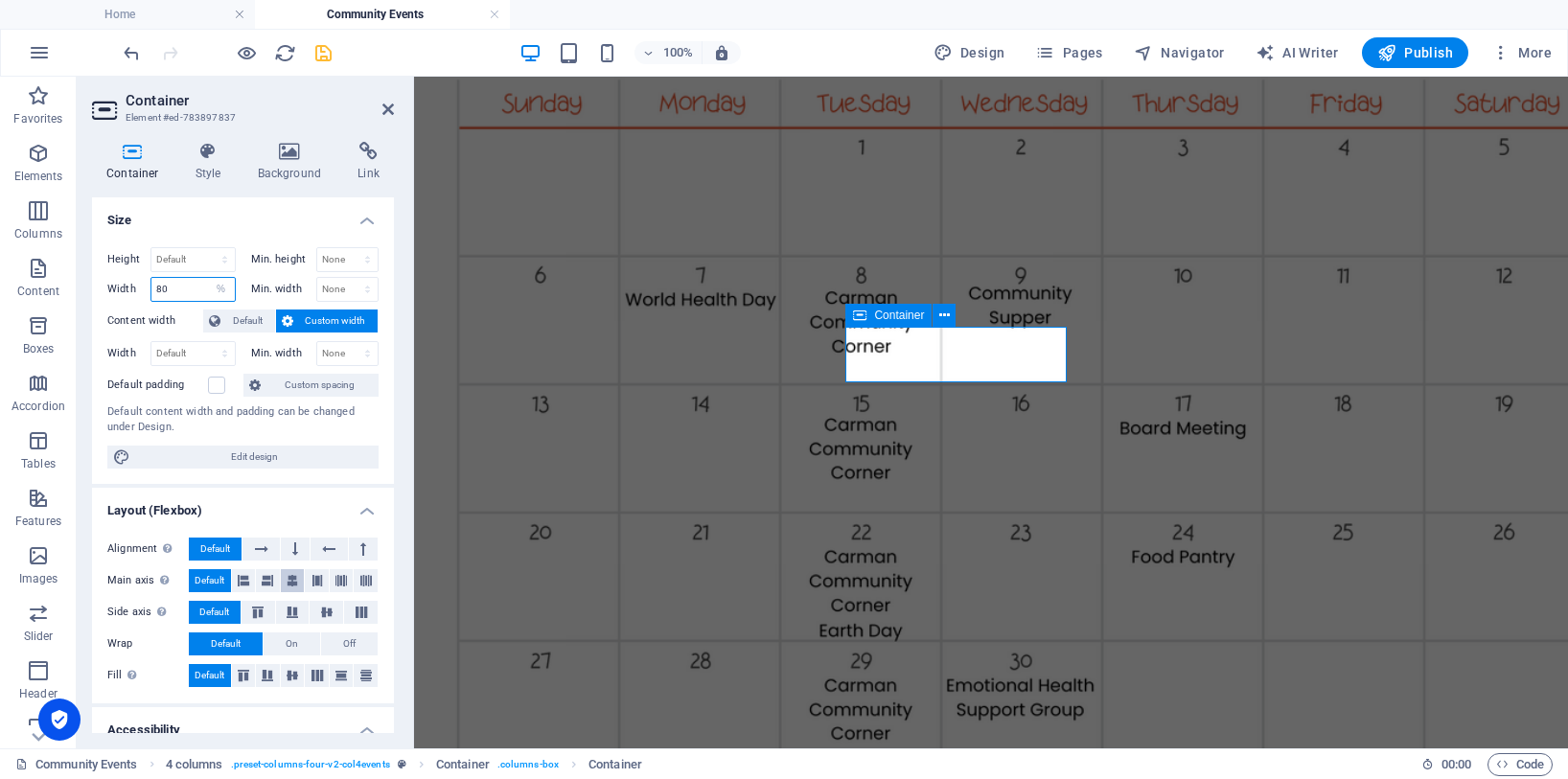 type on "80" 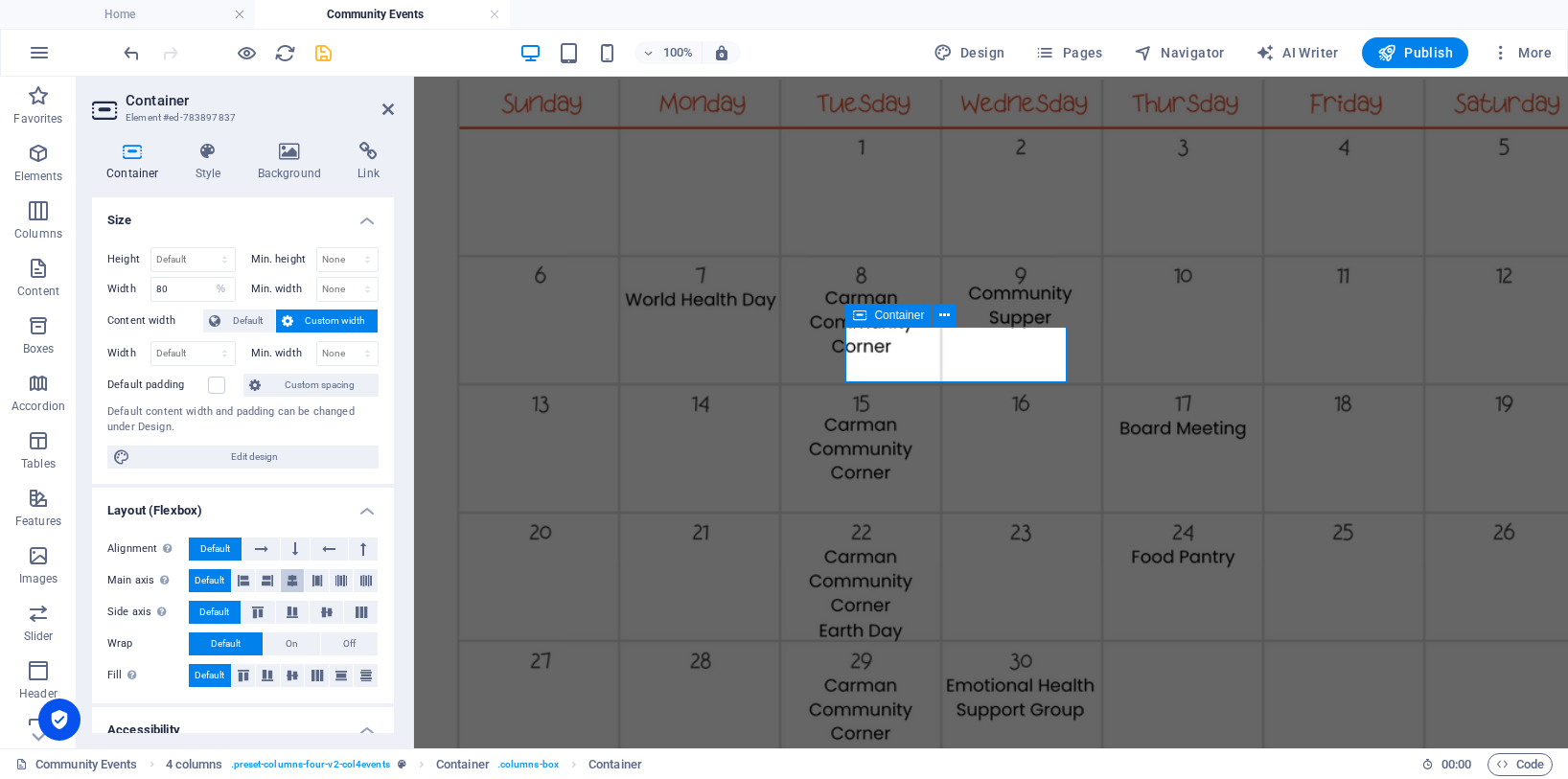 click at bounding box center [292, 581] 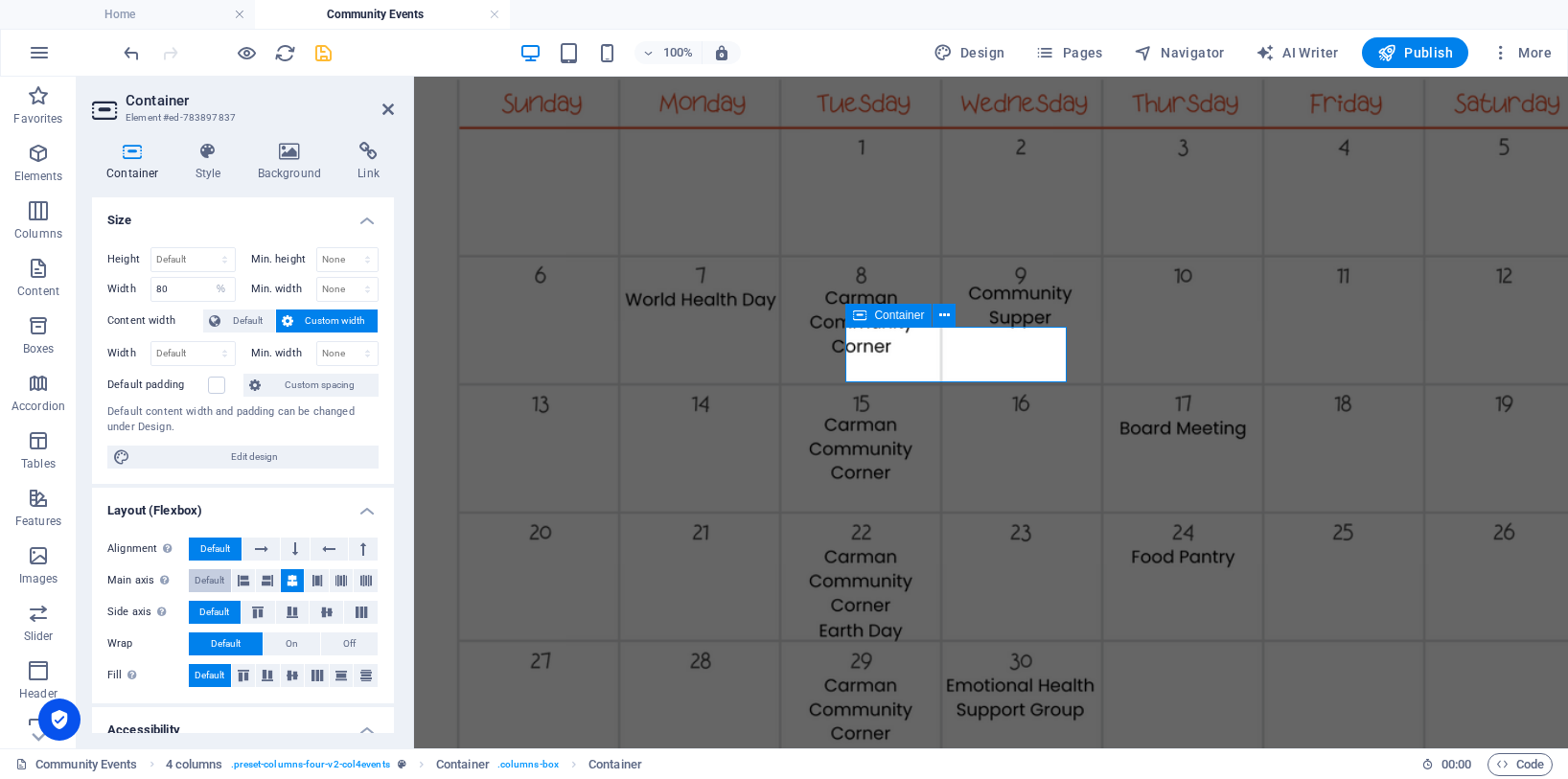 click on "Default" at bounding box center [209, 581] 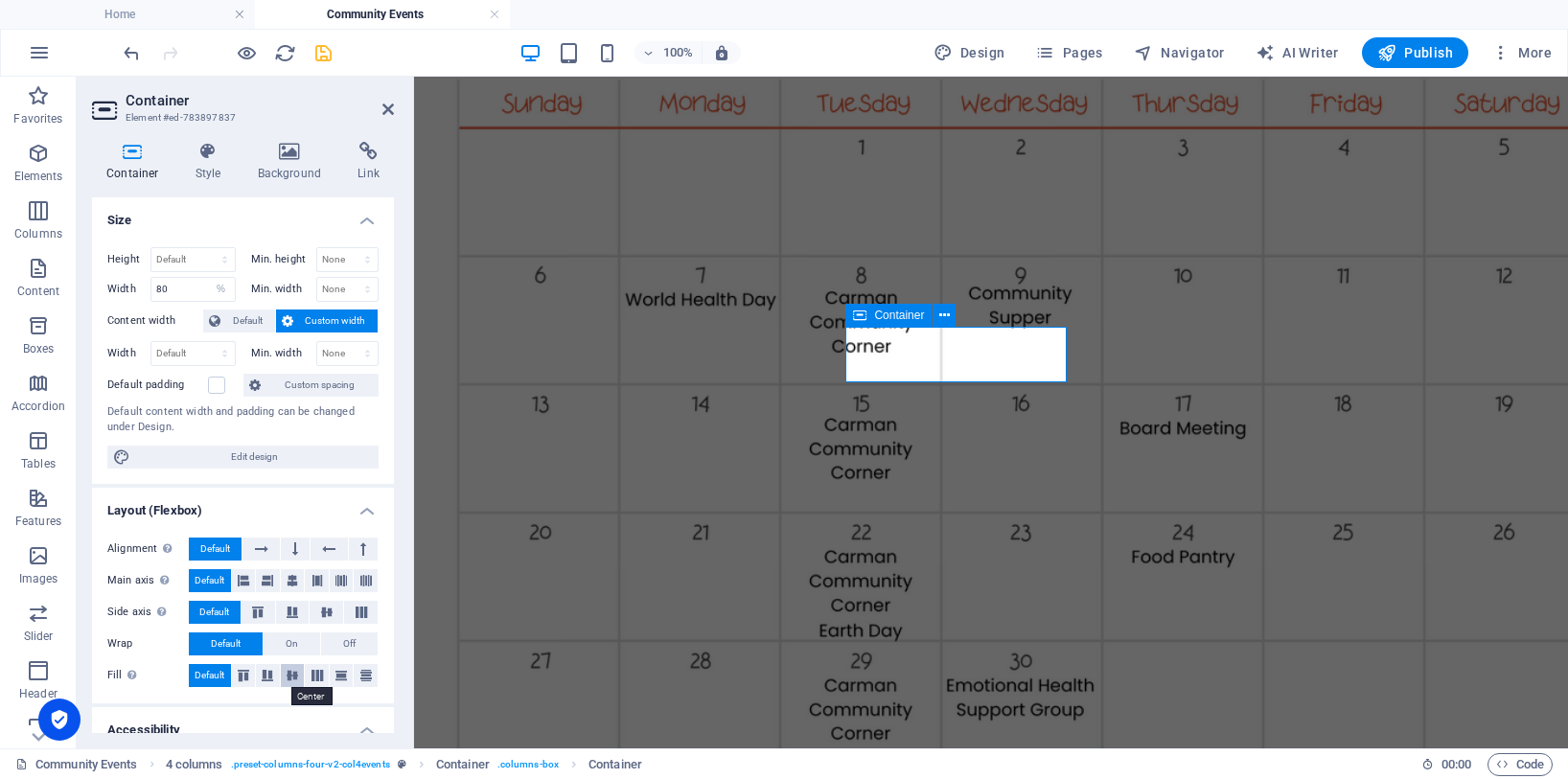 click at bounding box center [292, 676] 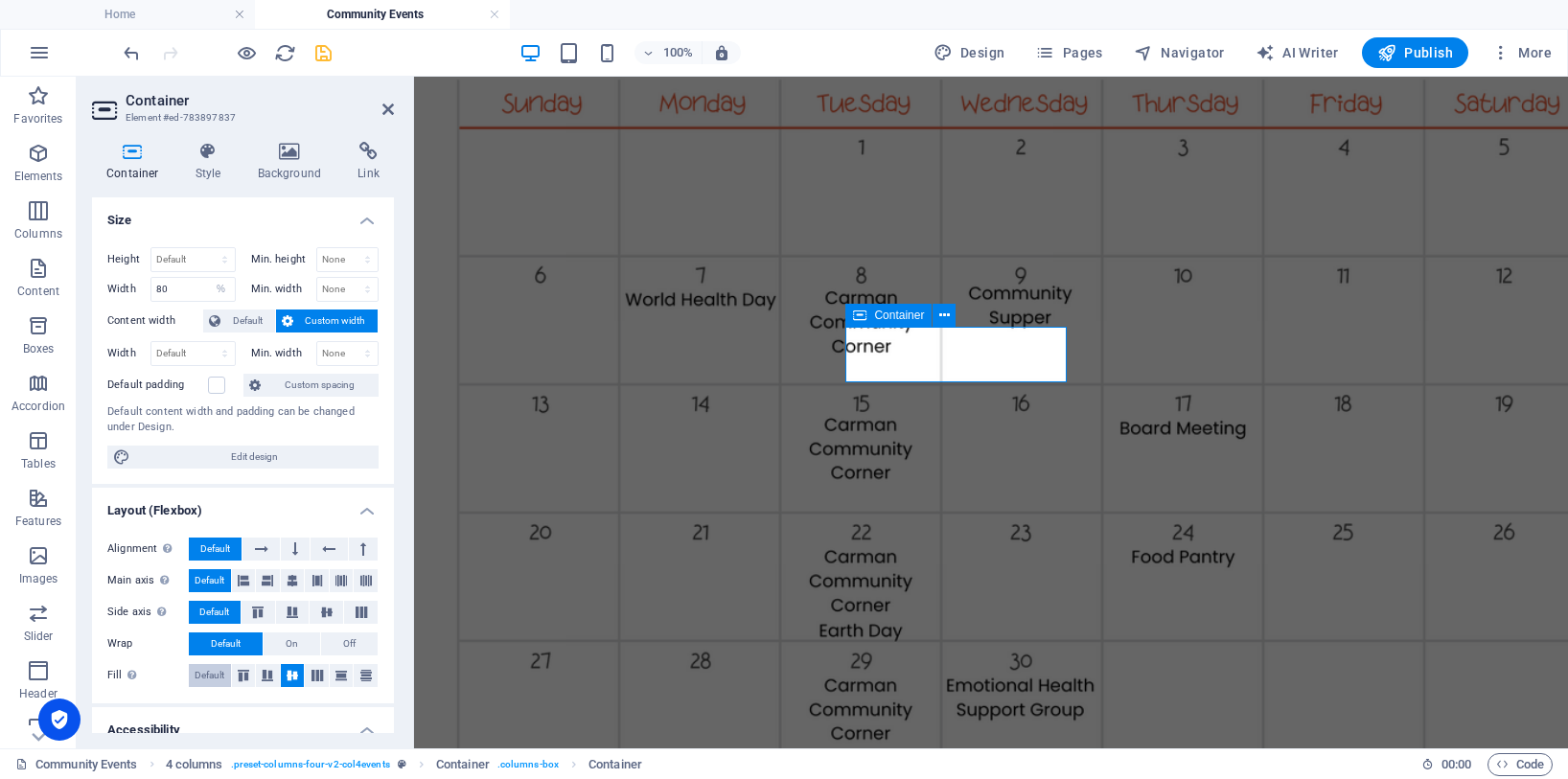 click on "Default" at bounding box center [209, 676] 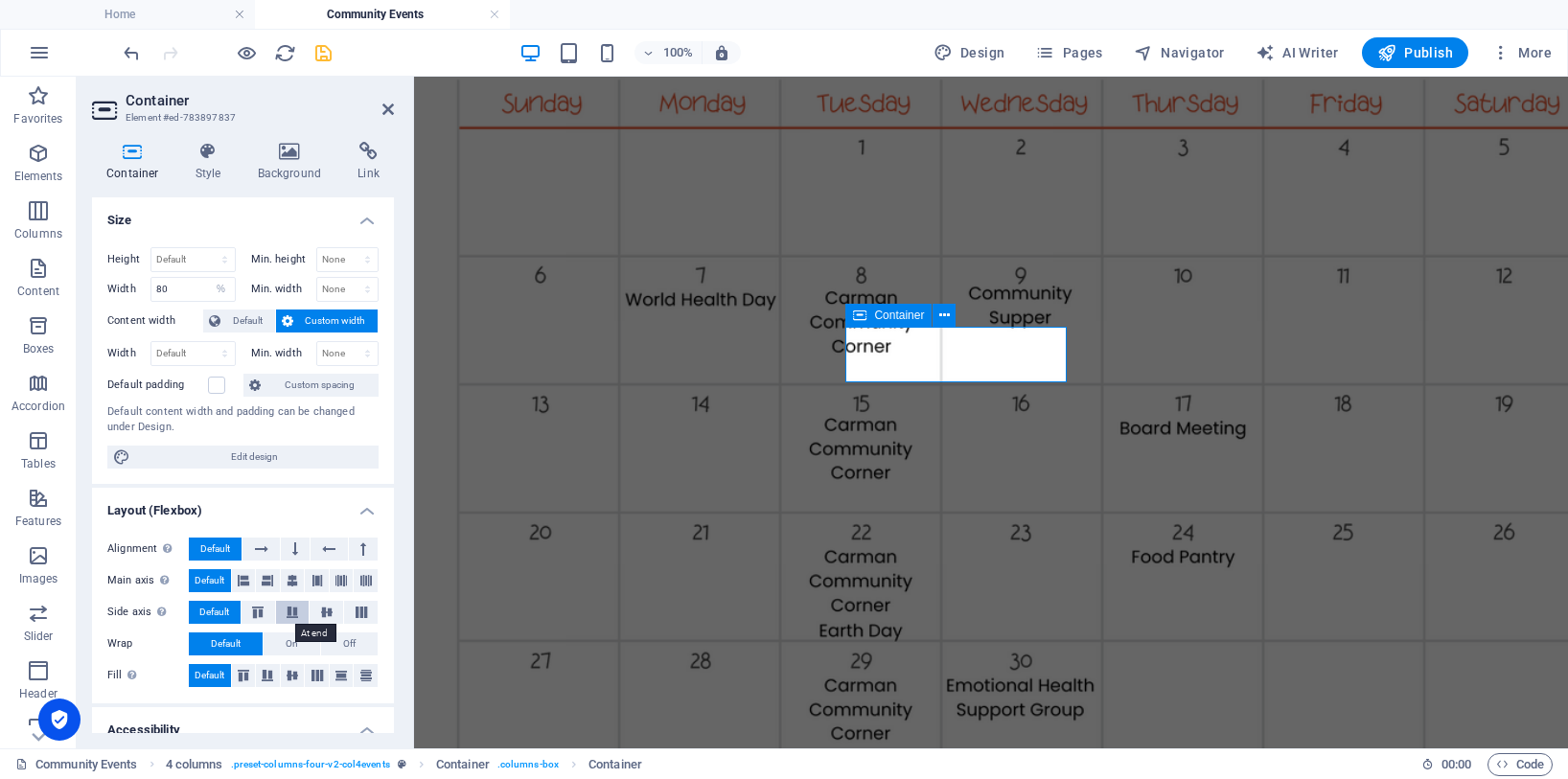 click at bounding box center [292, 612] 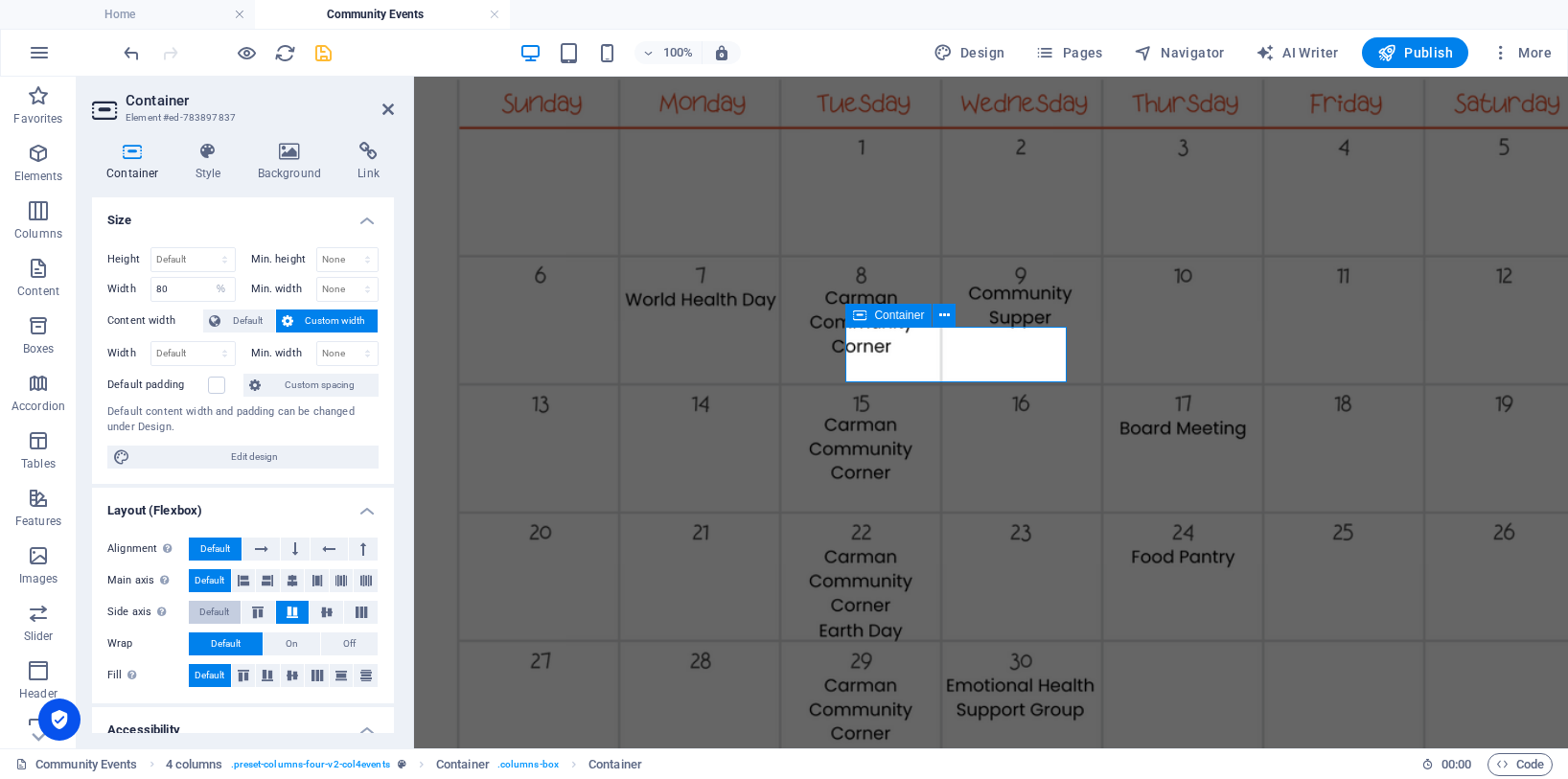 click on "Default" at bounding box center [214, 612] 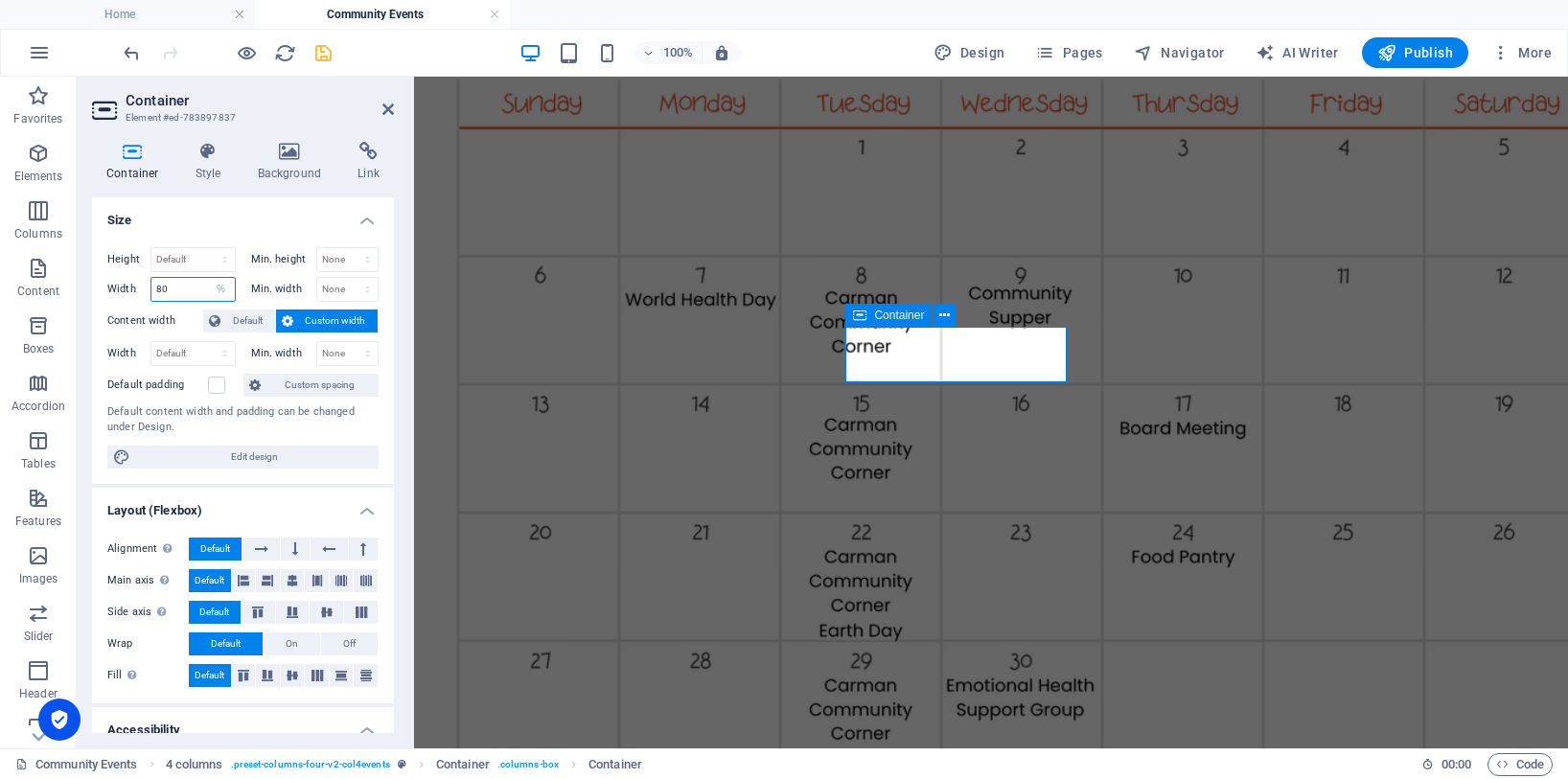 drag, startPoint x: 178, startPoint y: 292, endPoint x: 165, endPoint y: 292, distance: 13 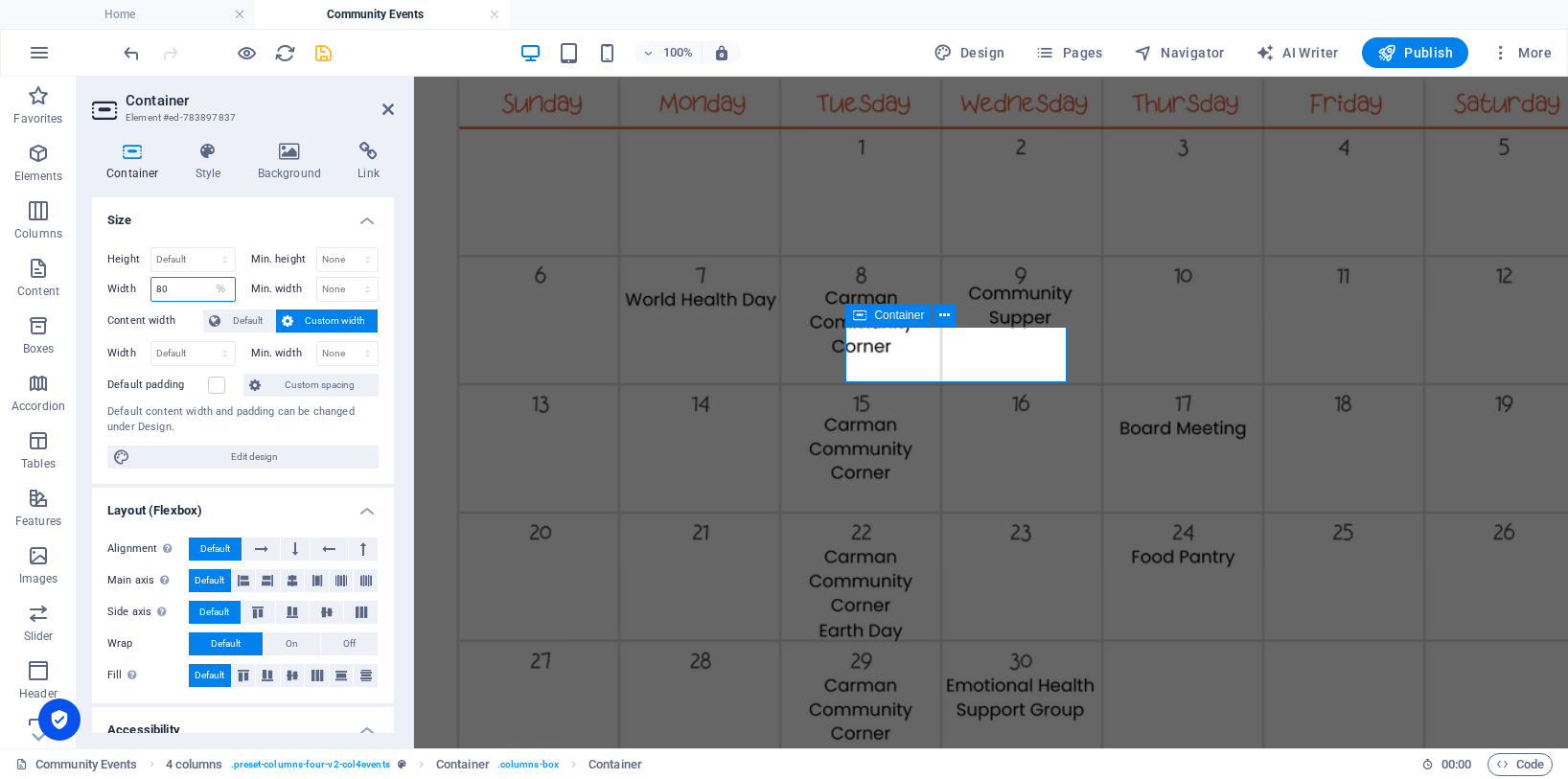 click on "80" at bounding box center (193, 289) 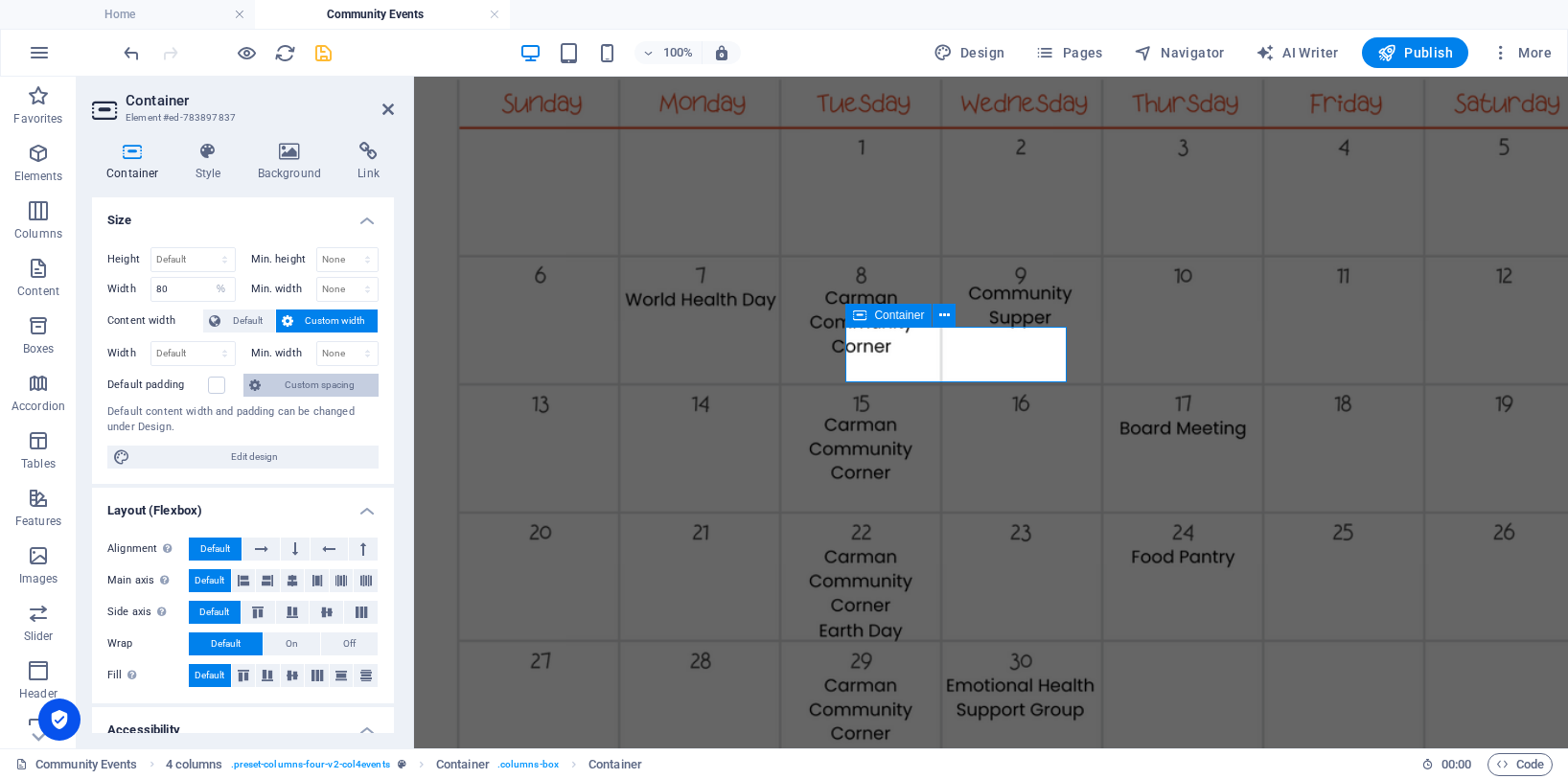 click on "Custom spacing" at bounding box center [319, 385] 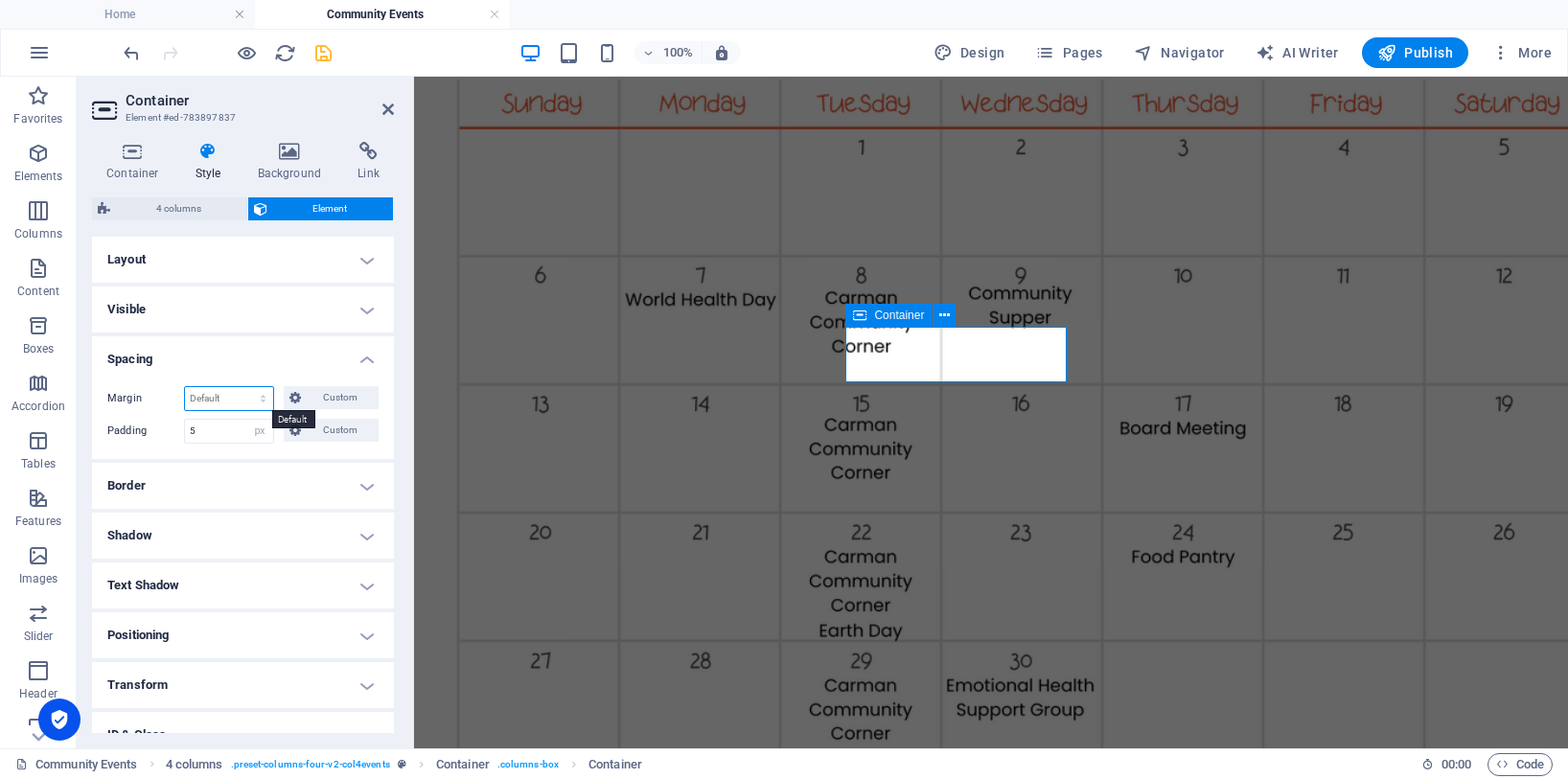 click on "Default auto px % rem vw vh Custom" at bounding box center [229, 399] 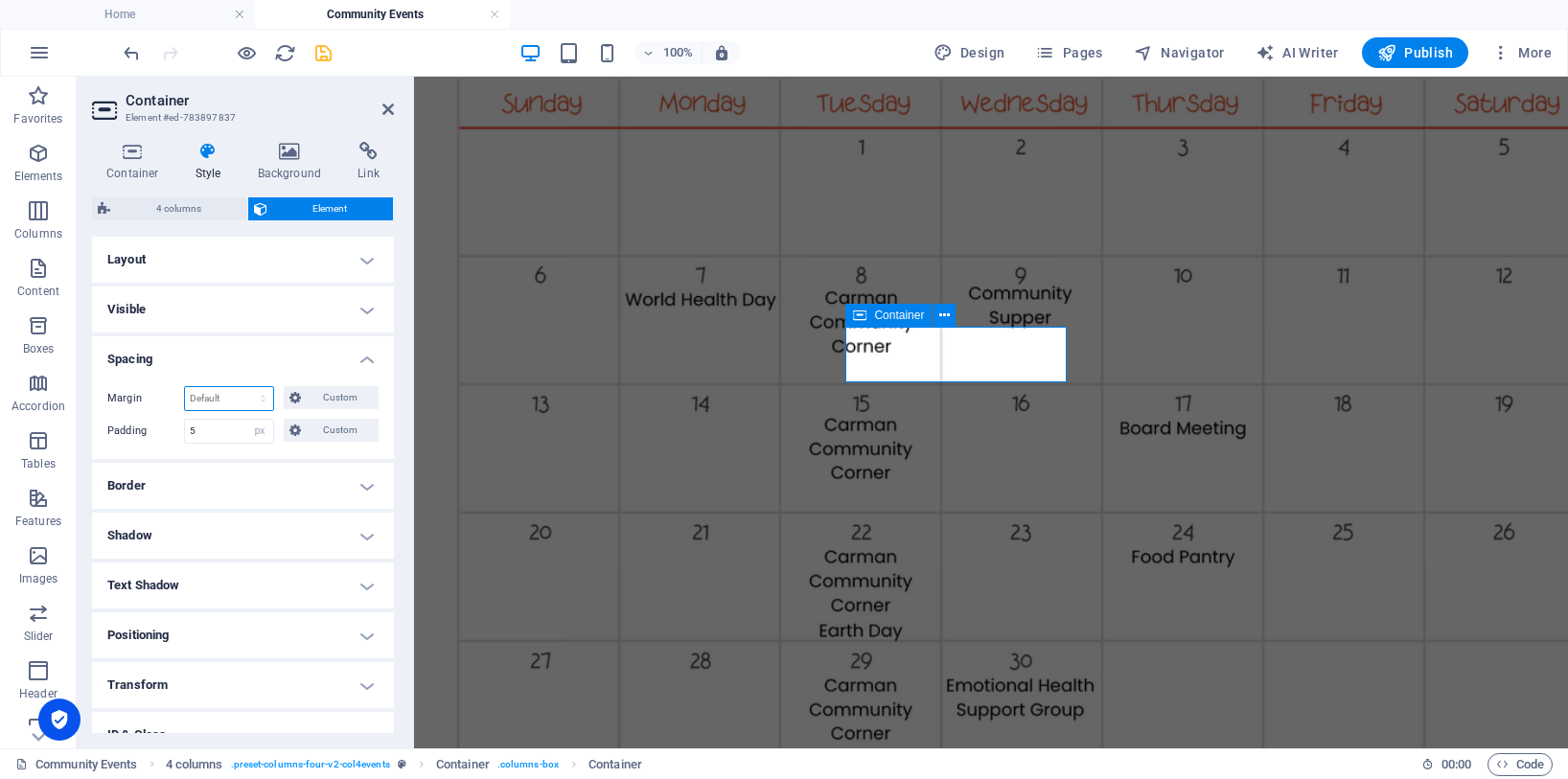select on "%" 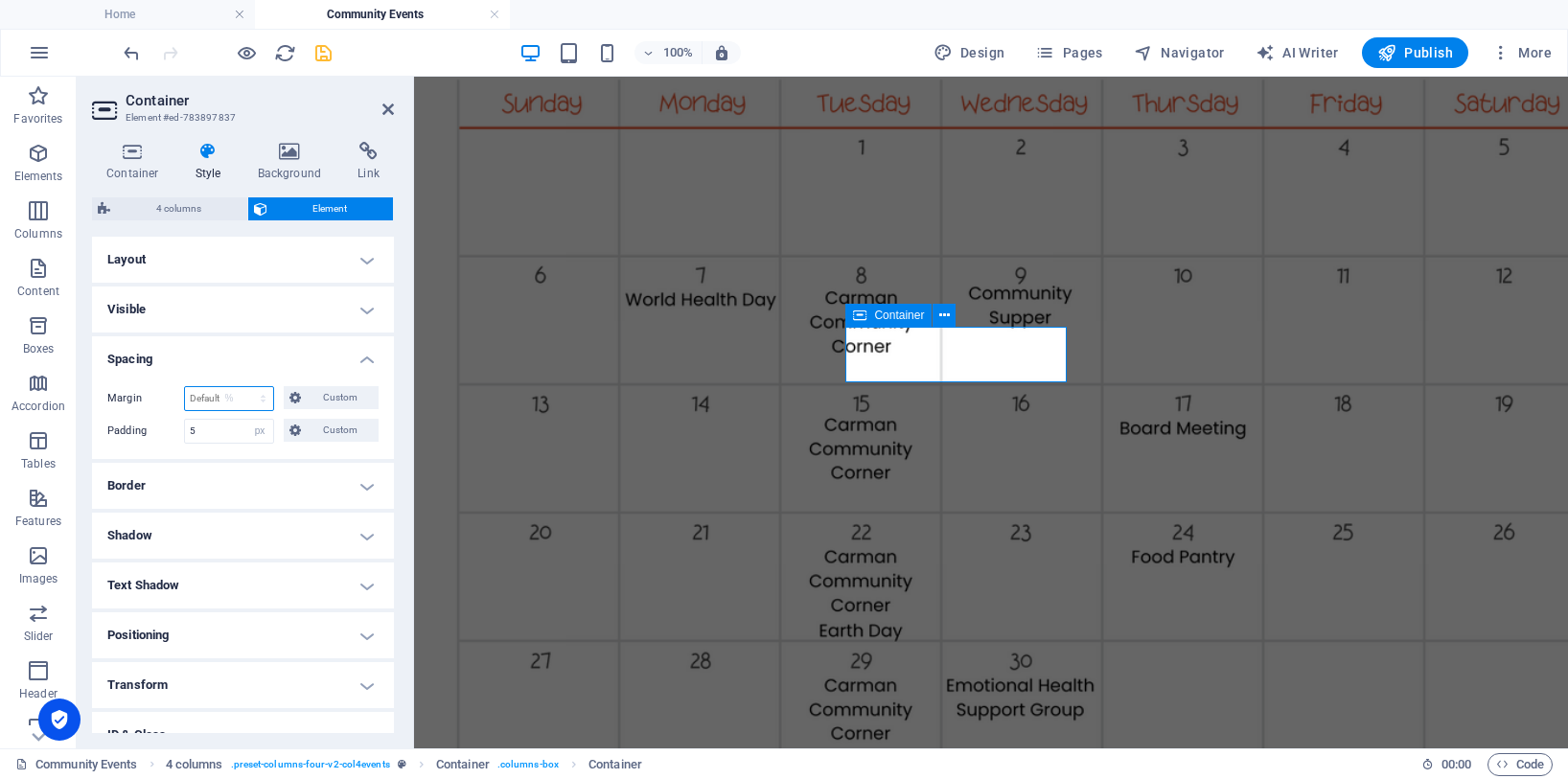 click on "Default auto px % rem vw vh Custom" at bounding box center [229, 399] 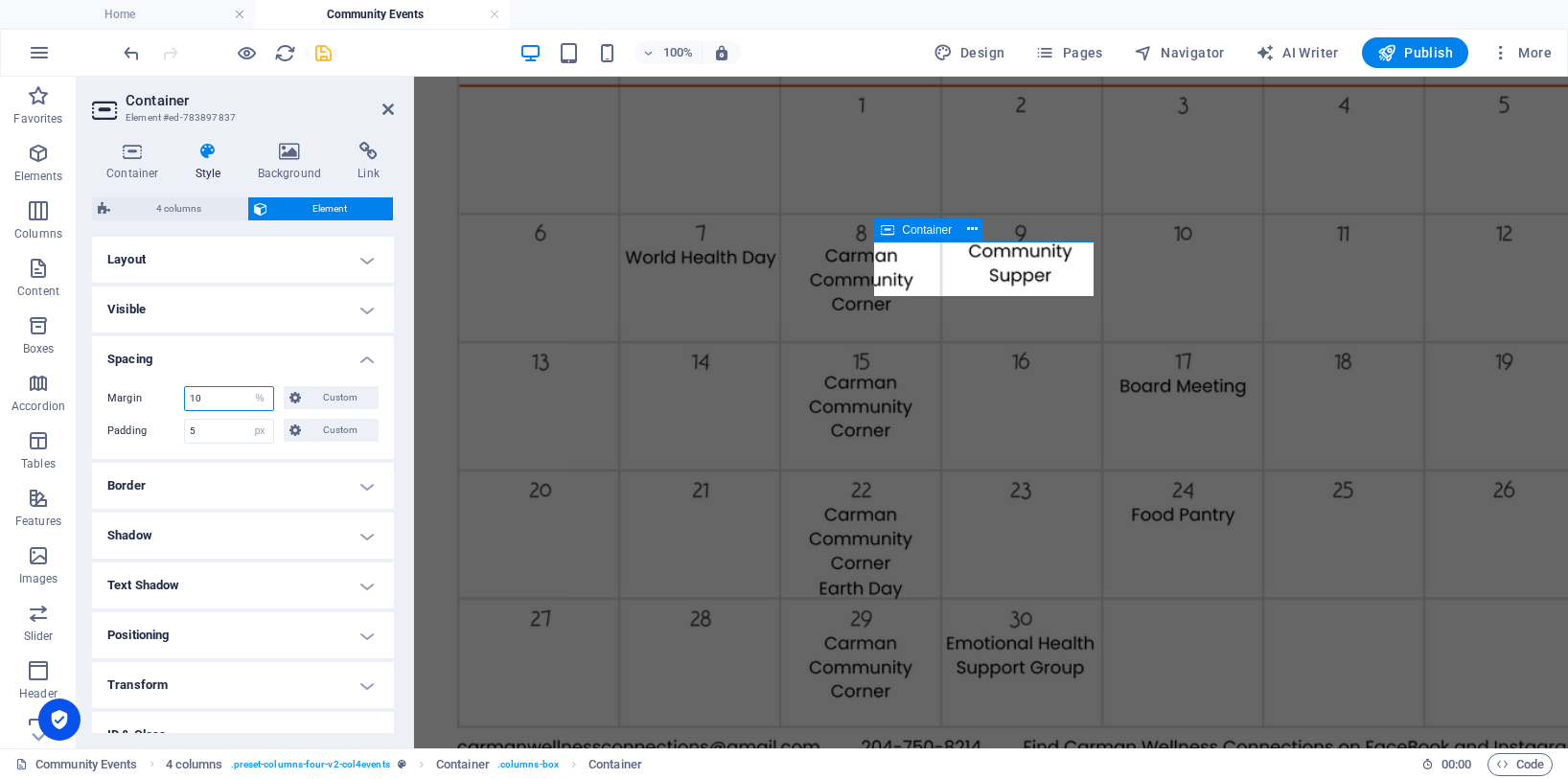 scroll, scrollTop: 2319, scrollLeft: 0, axis: vertical 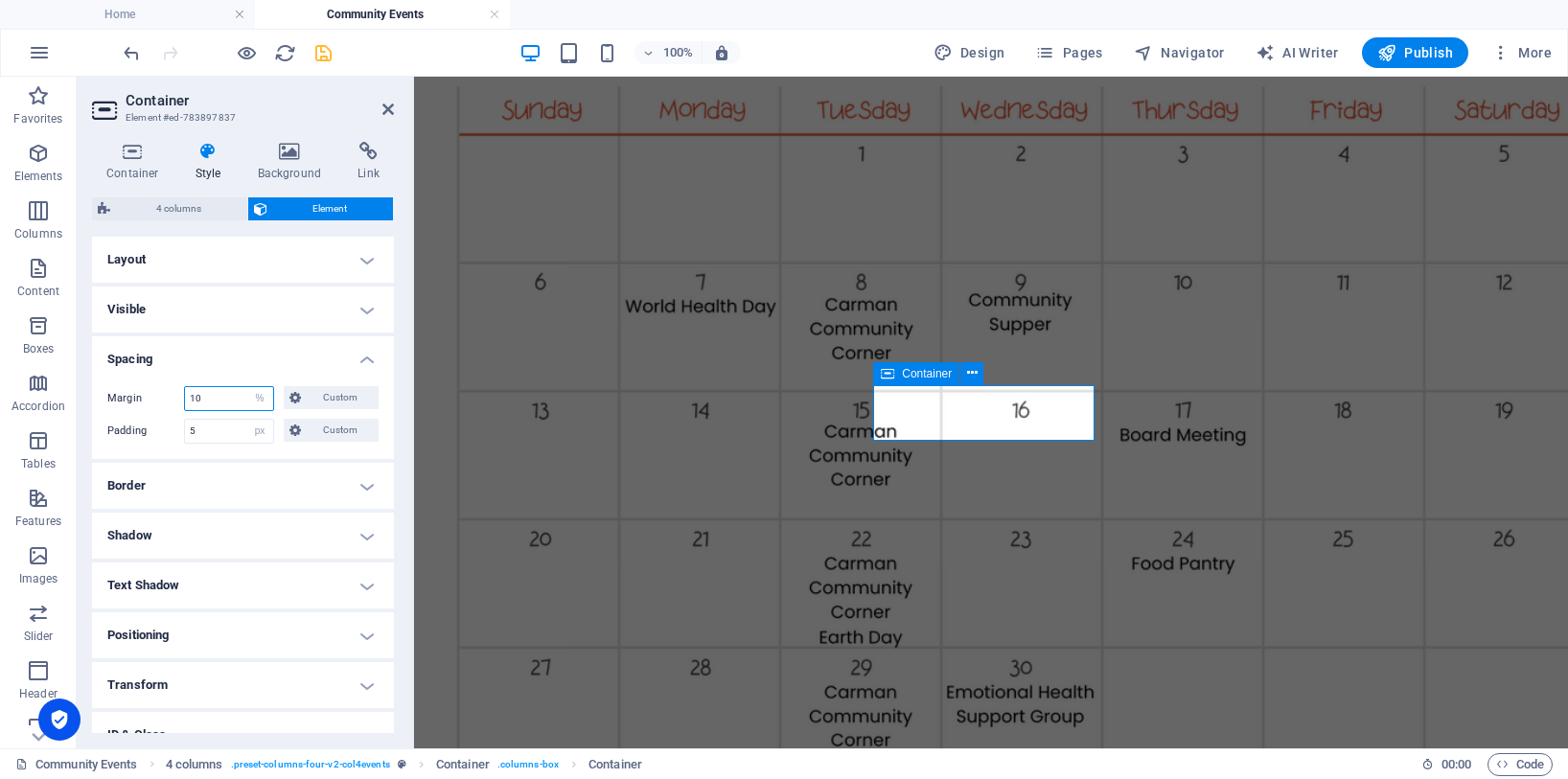 drag, startPoint x: 221, startPoint y: 399, endPoint x: 194, endPoint y: 398, distance: 27.018512 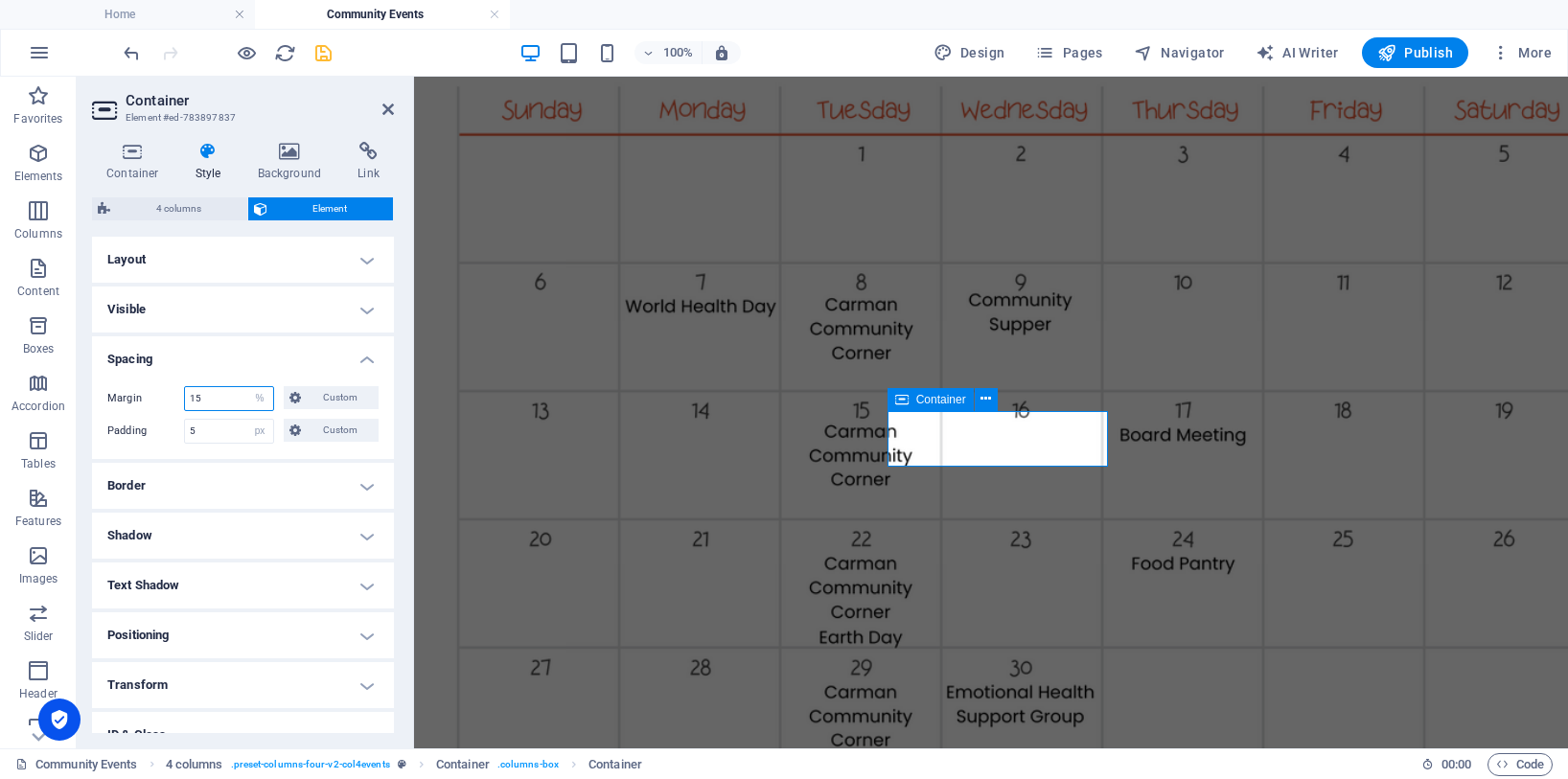 type on "1" 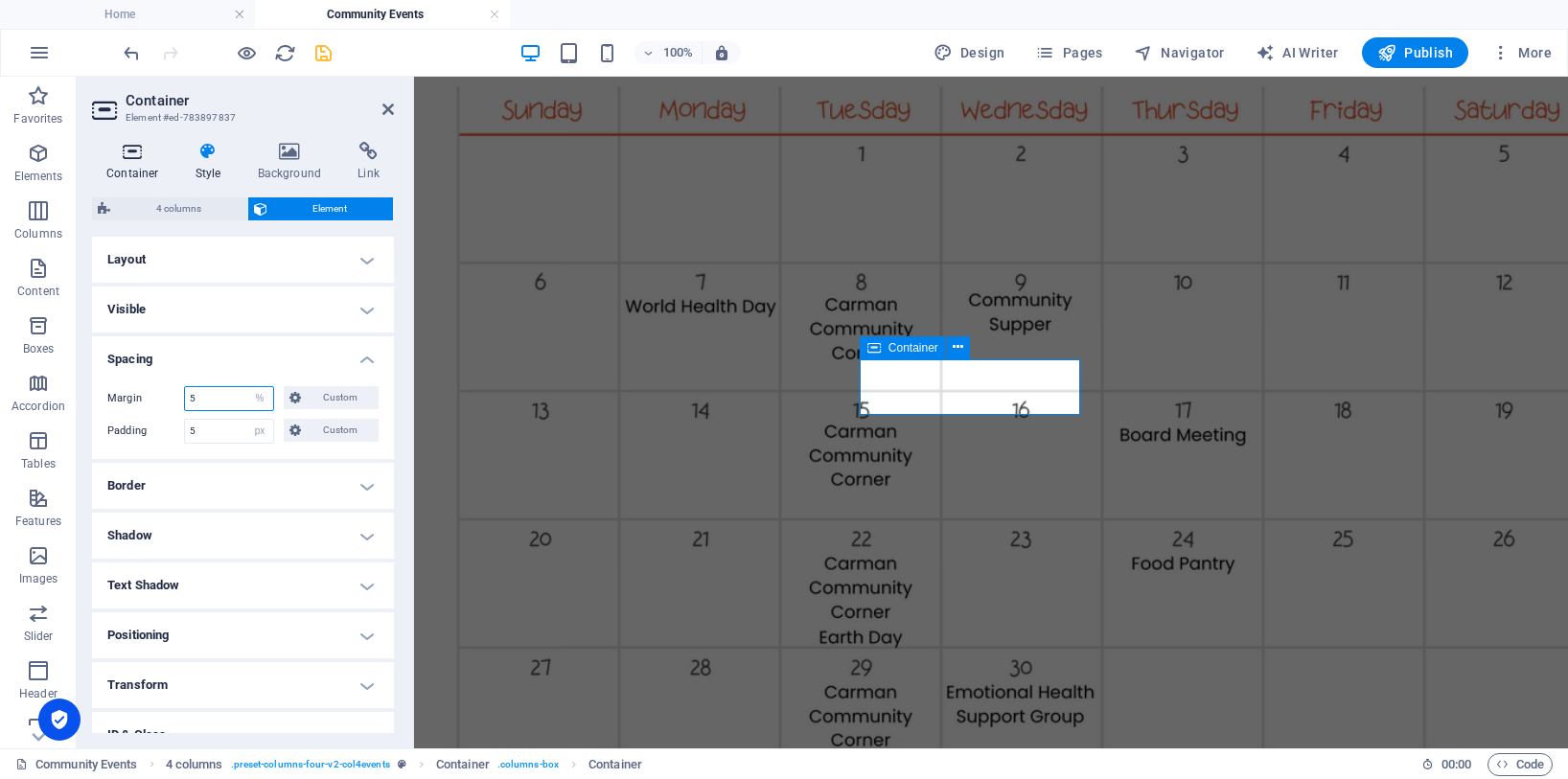 type on "5" 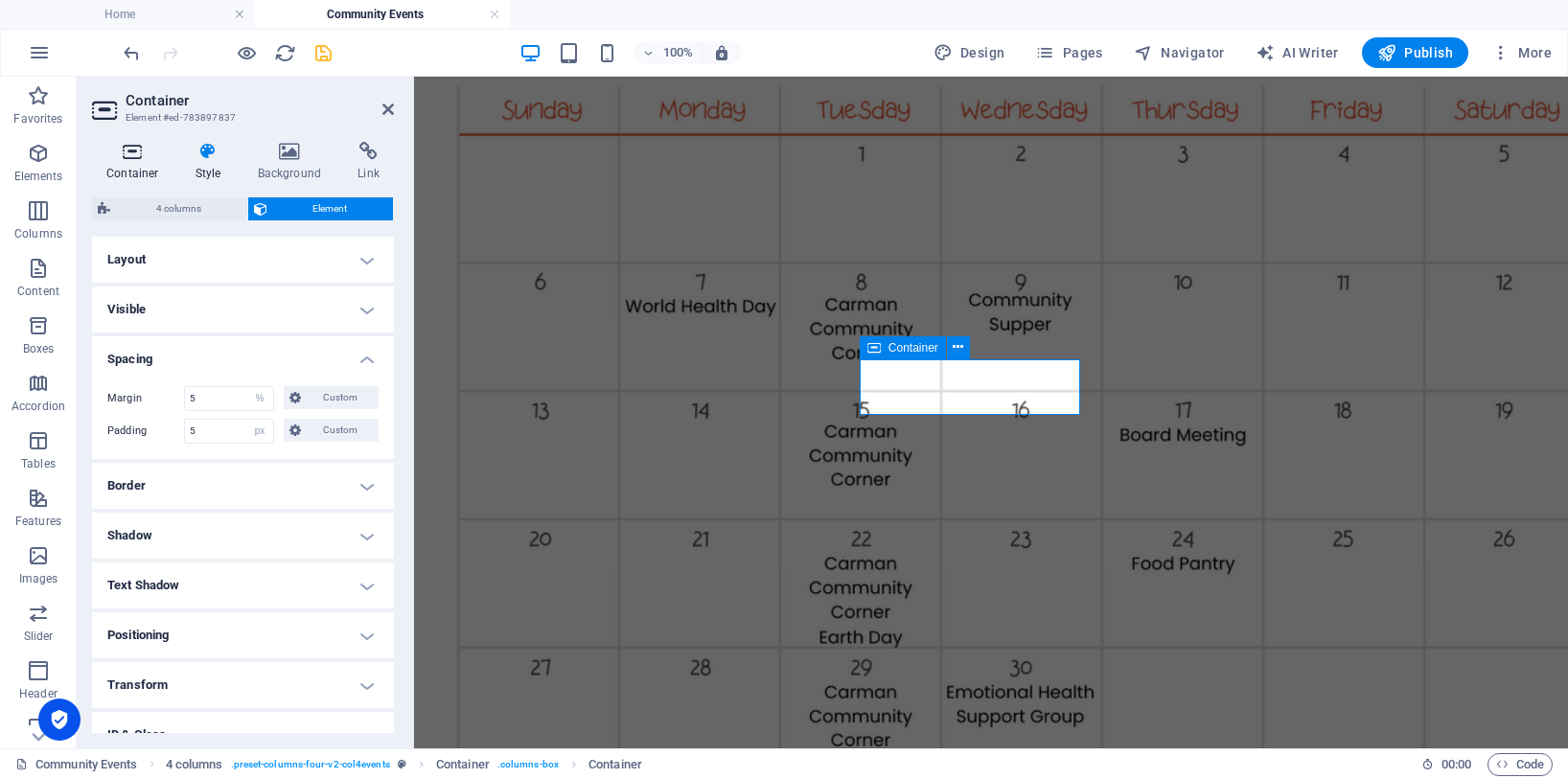 click at bounding box center [132, 151] 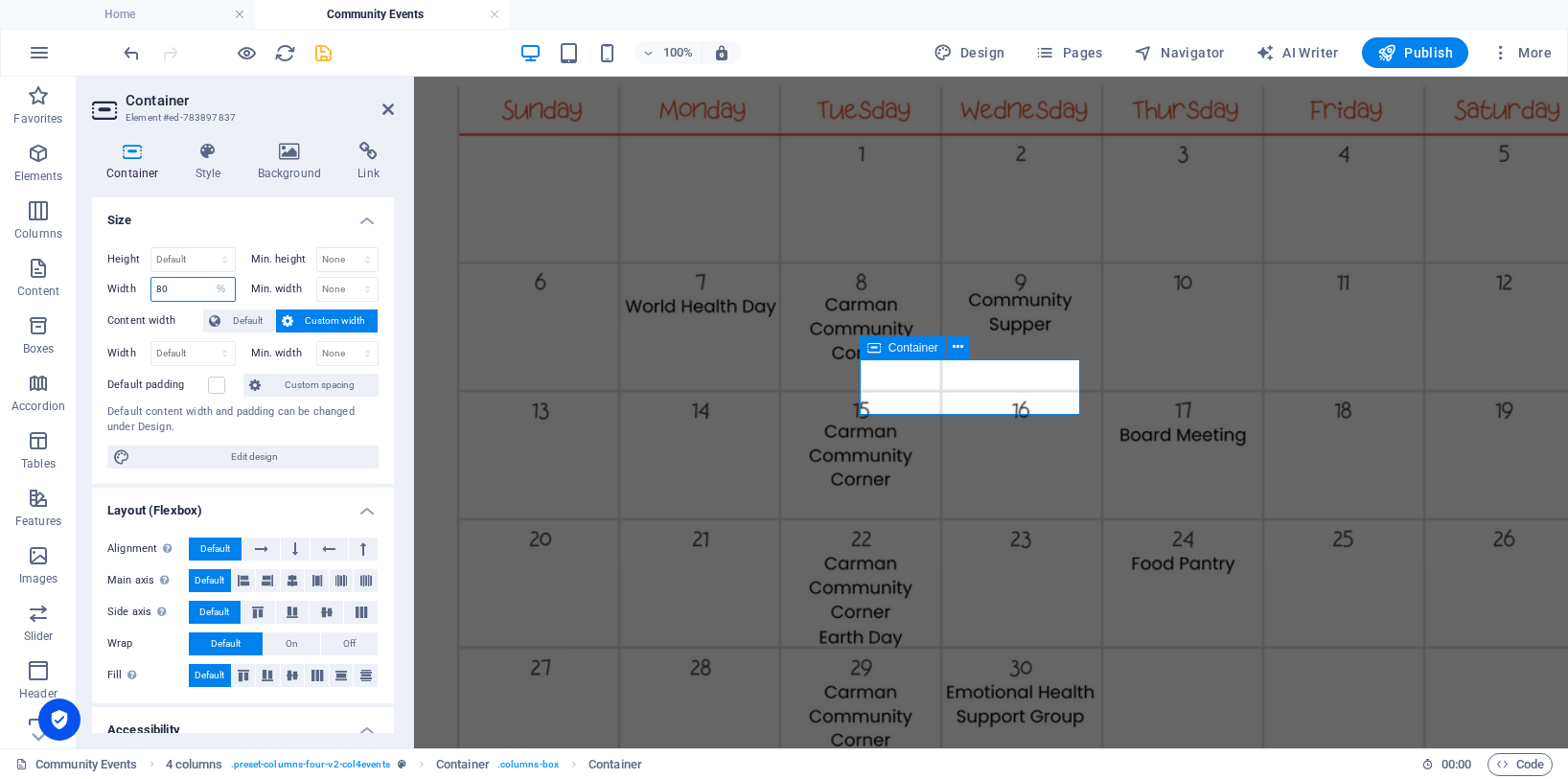 drag, startPoint x: 164, startPoint y: 293, endPoint x: 115, endPoint y: 288, distance: 49.25444 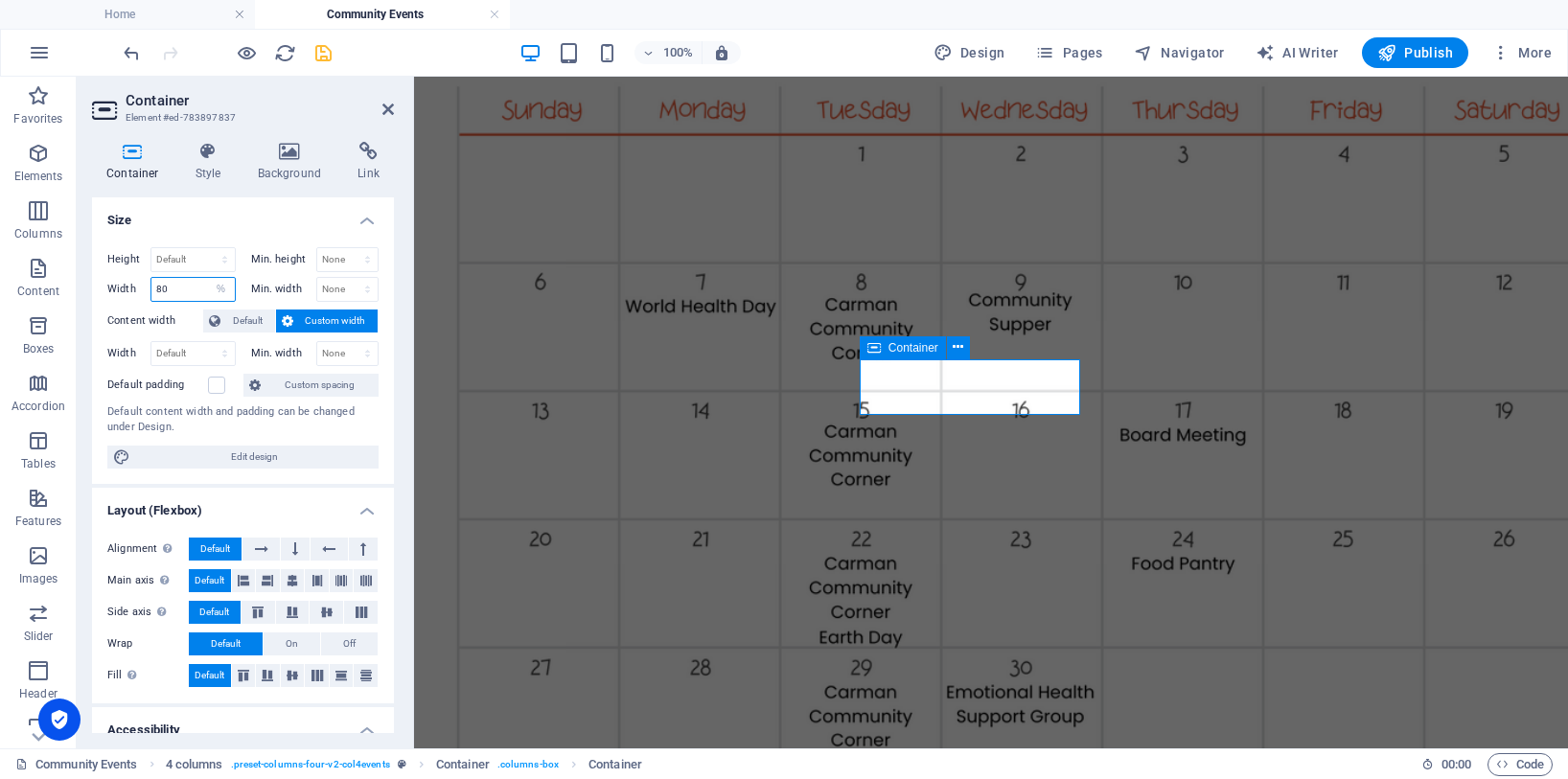 click on "Width 80 Default px rem % em vh vw" at bounding box center (172, 289) 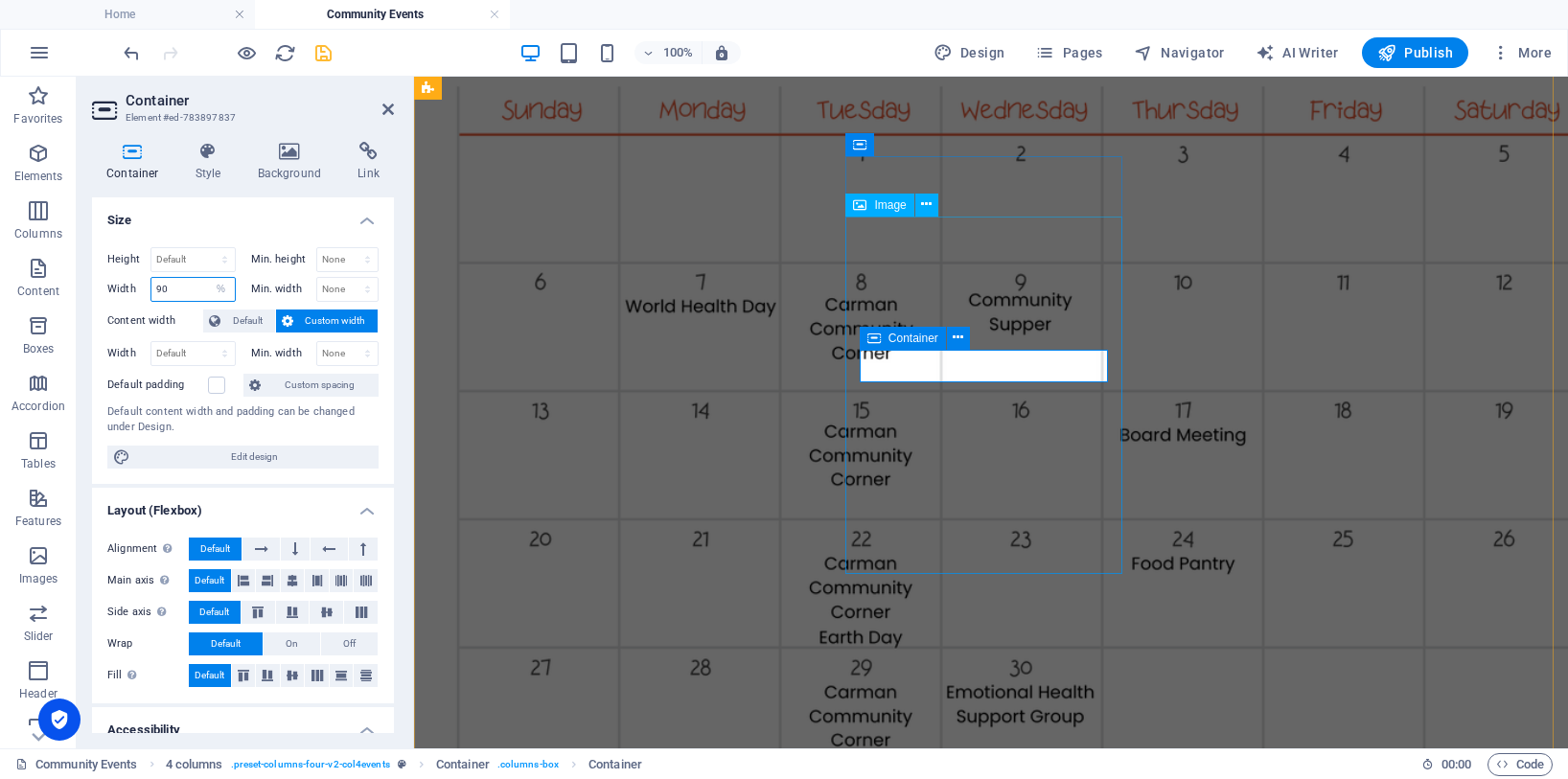 type on "90" 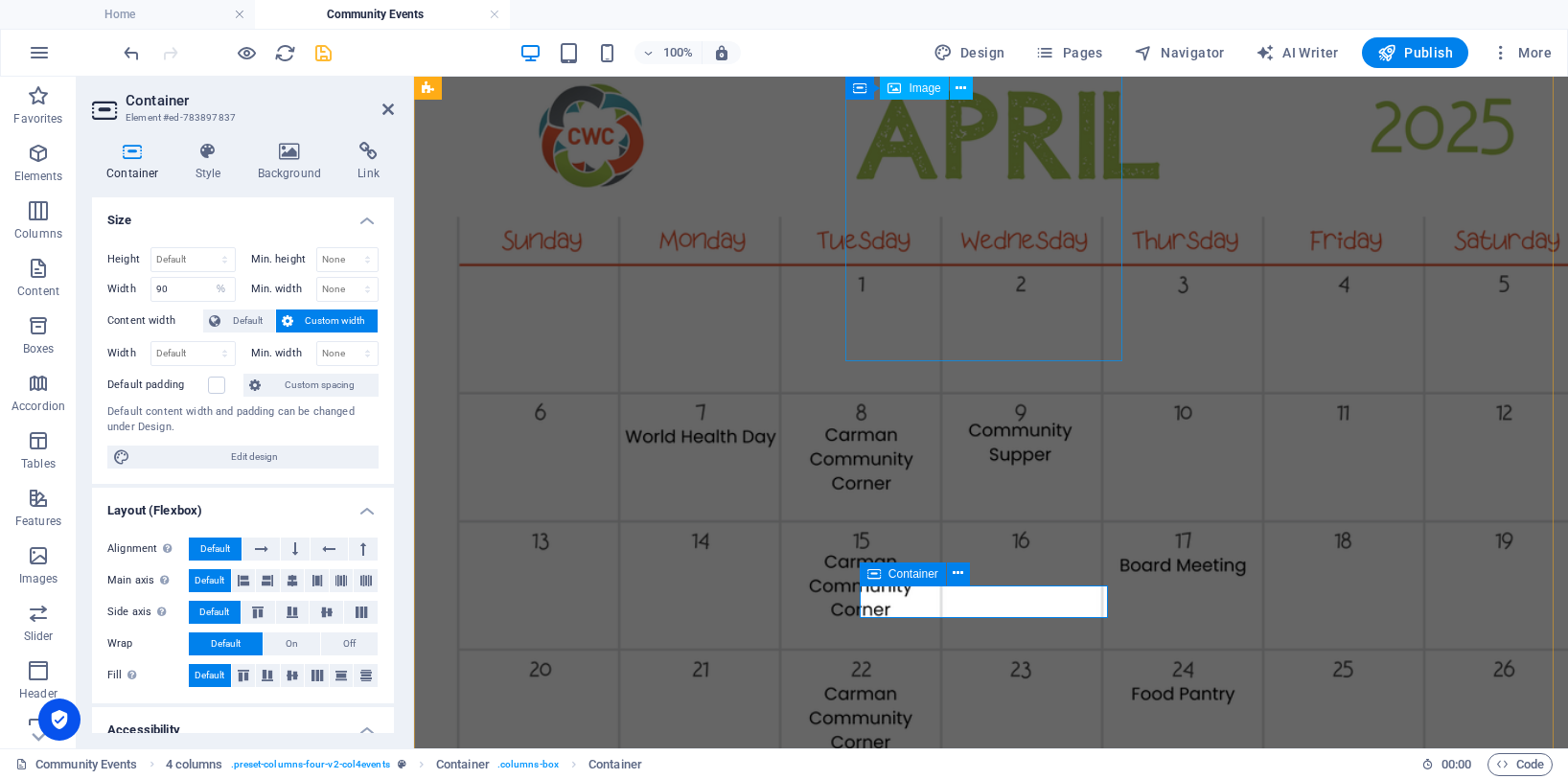 scroll, scrollTop: 2031, scrollLeft: 0, axis: vertical 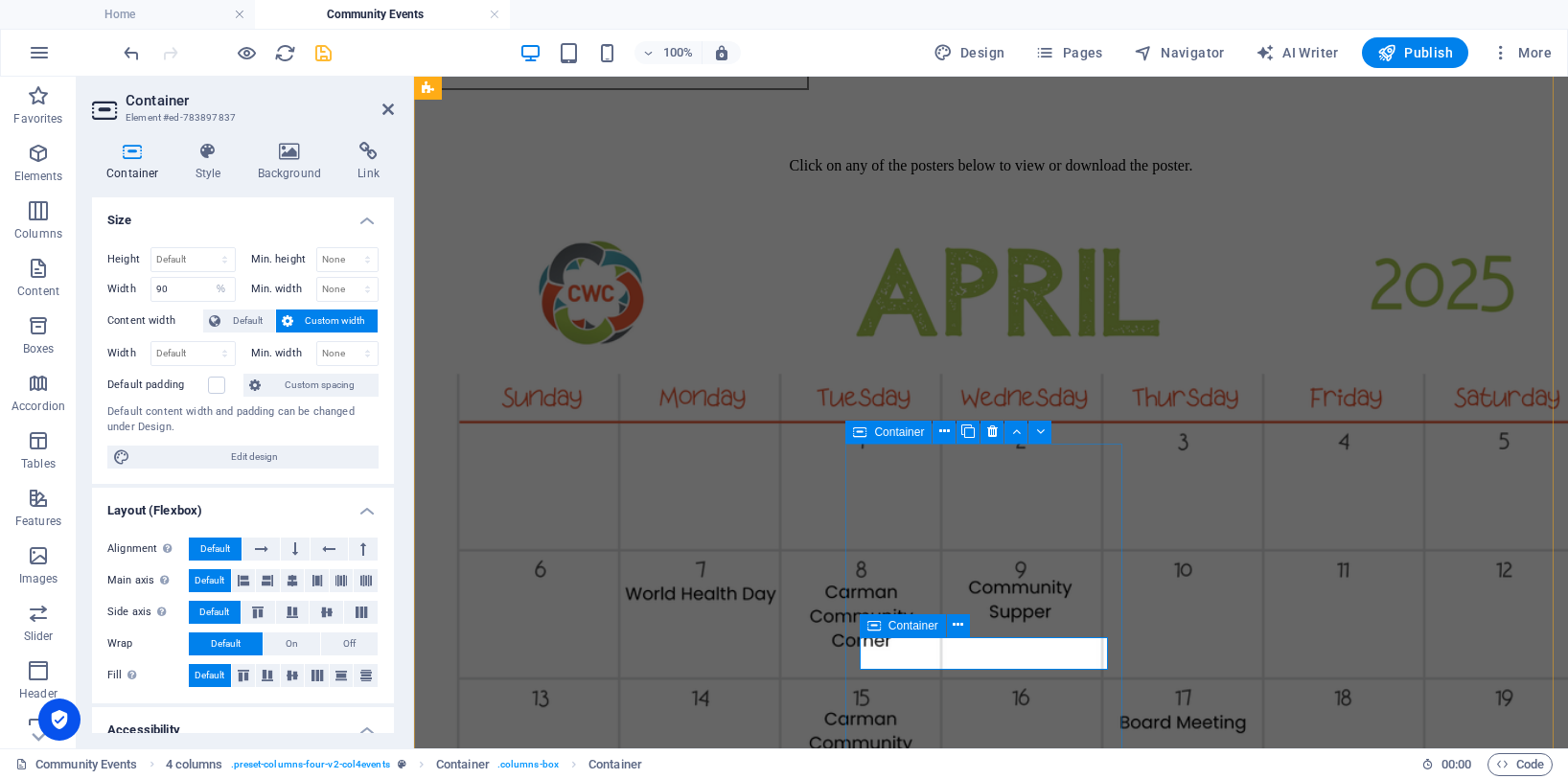click on "Cancelled [DATE] due to fair" at bounding box center (991, 8899) 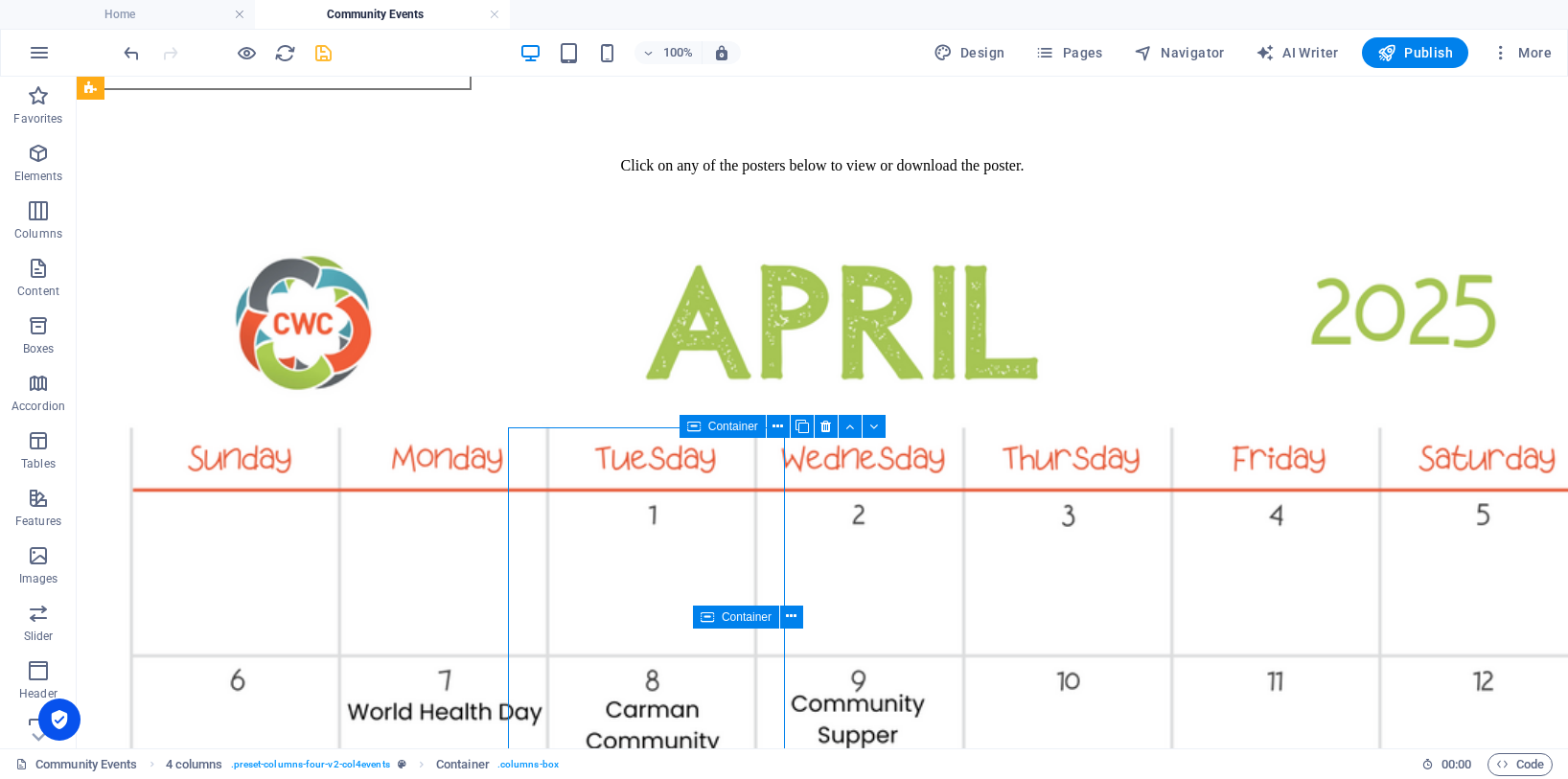 scroll, scrollTop: 2048, scrollLeft: 0, axis: vertical 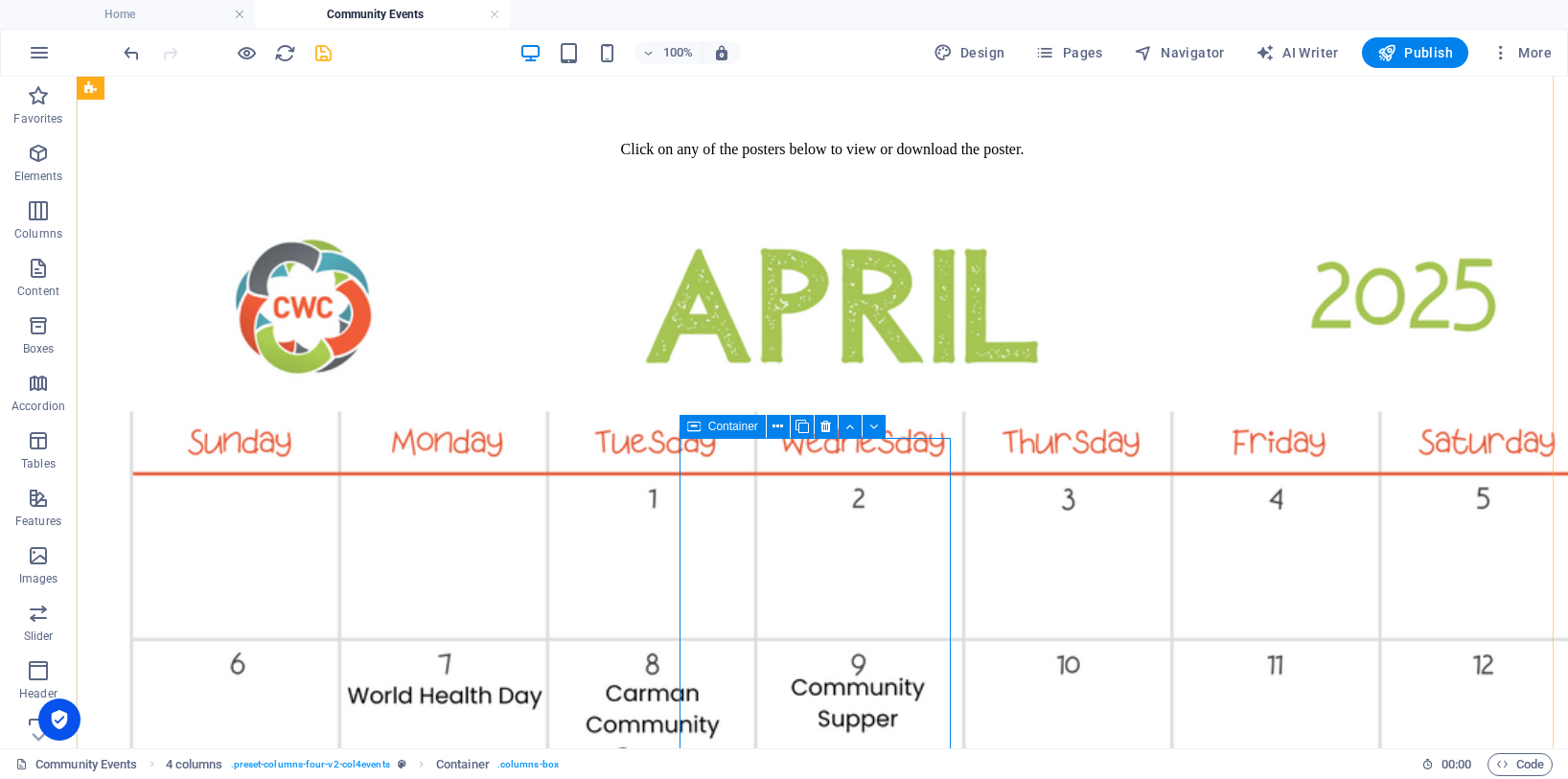 click on "Cancelled [DATE] due to fair" at bounding box center (822, 11413) 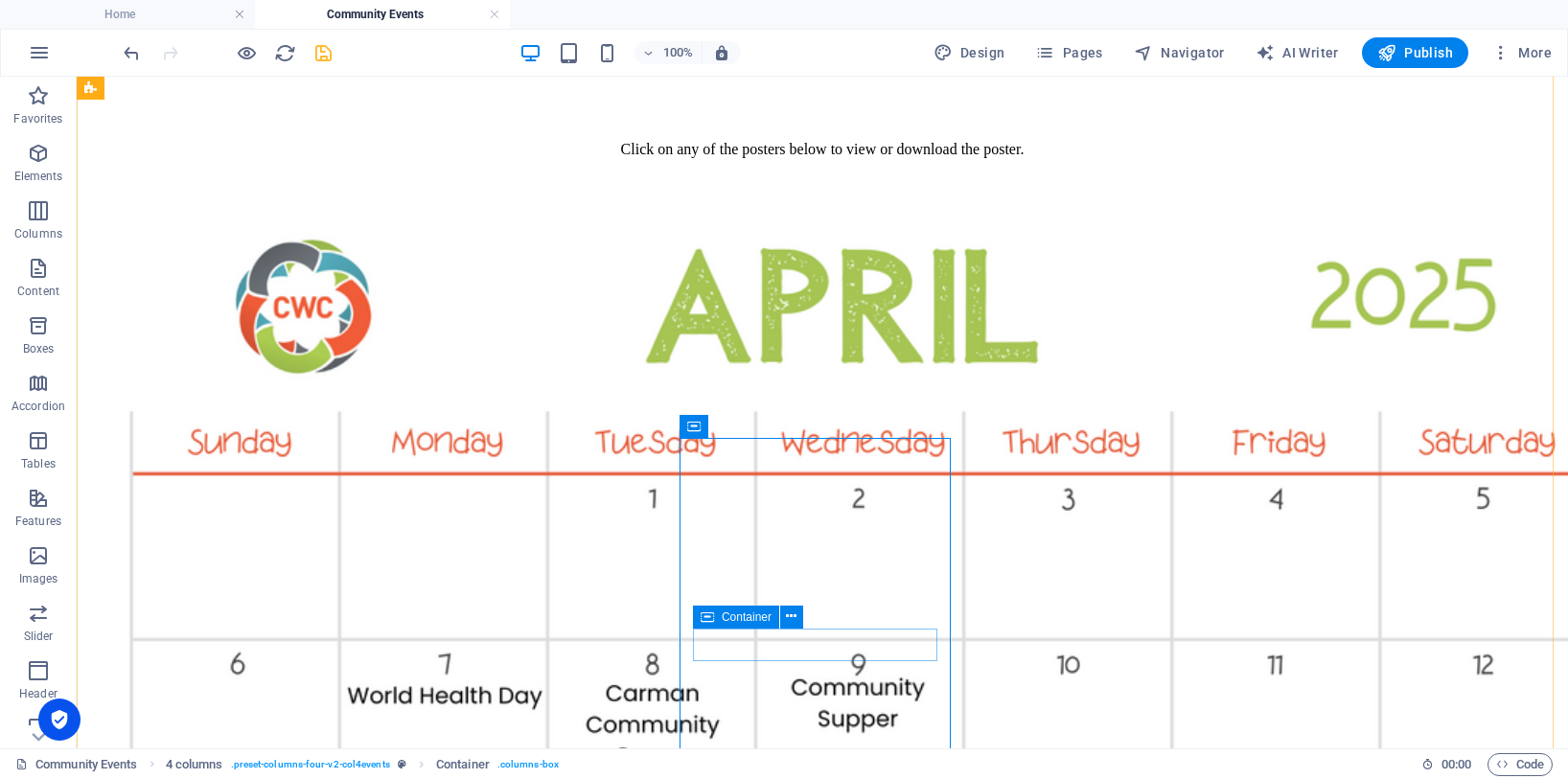 click on "Container" at bounding box center [747, 617] 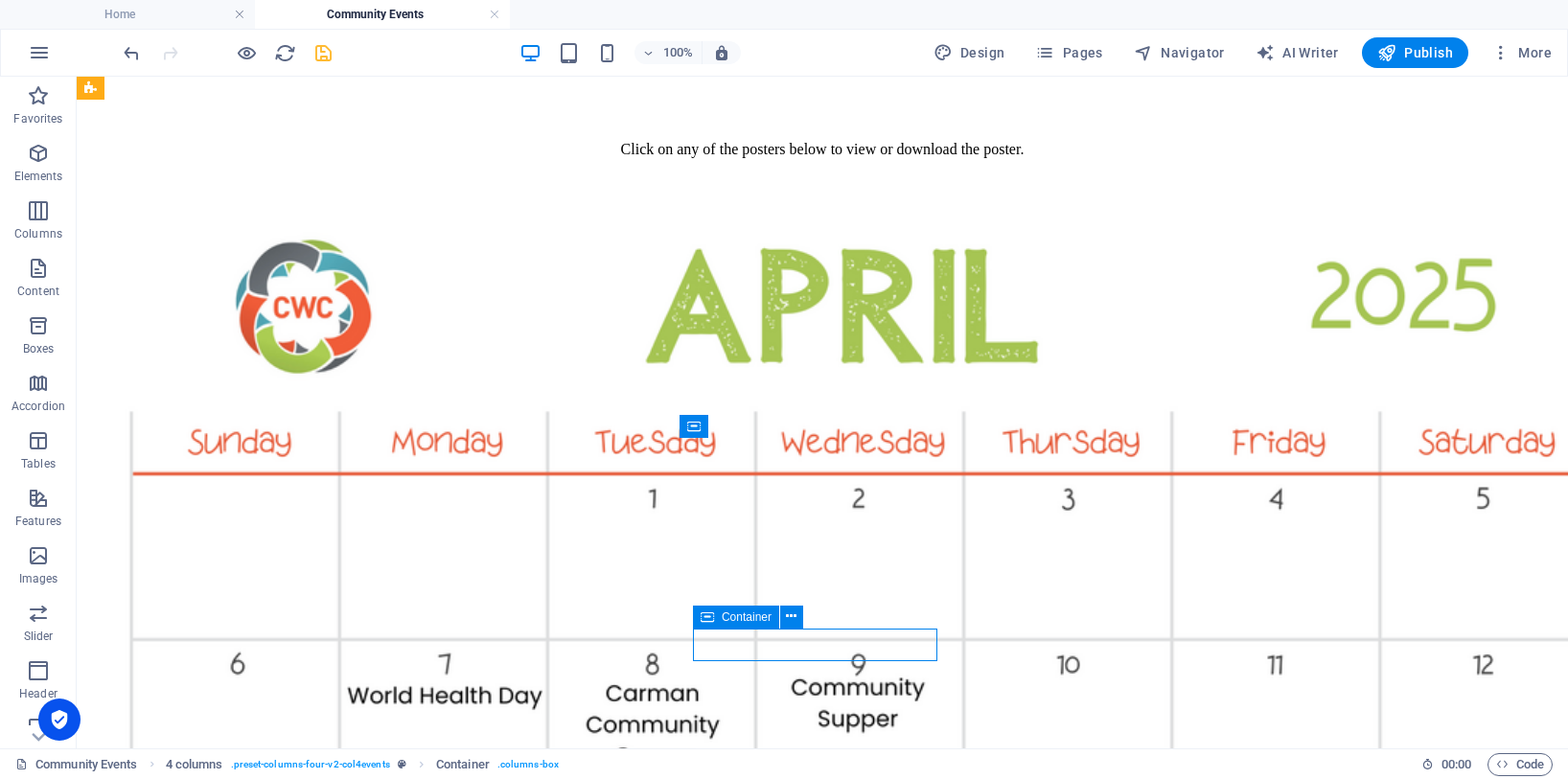 click on "Container" at bounding box center [747, 617] 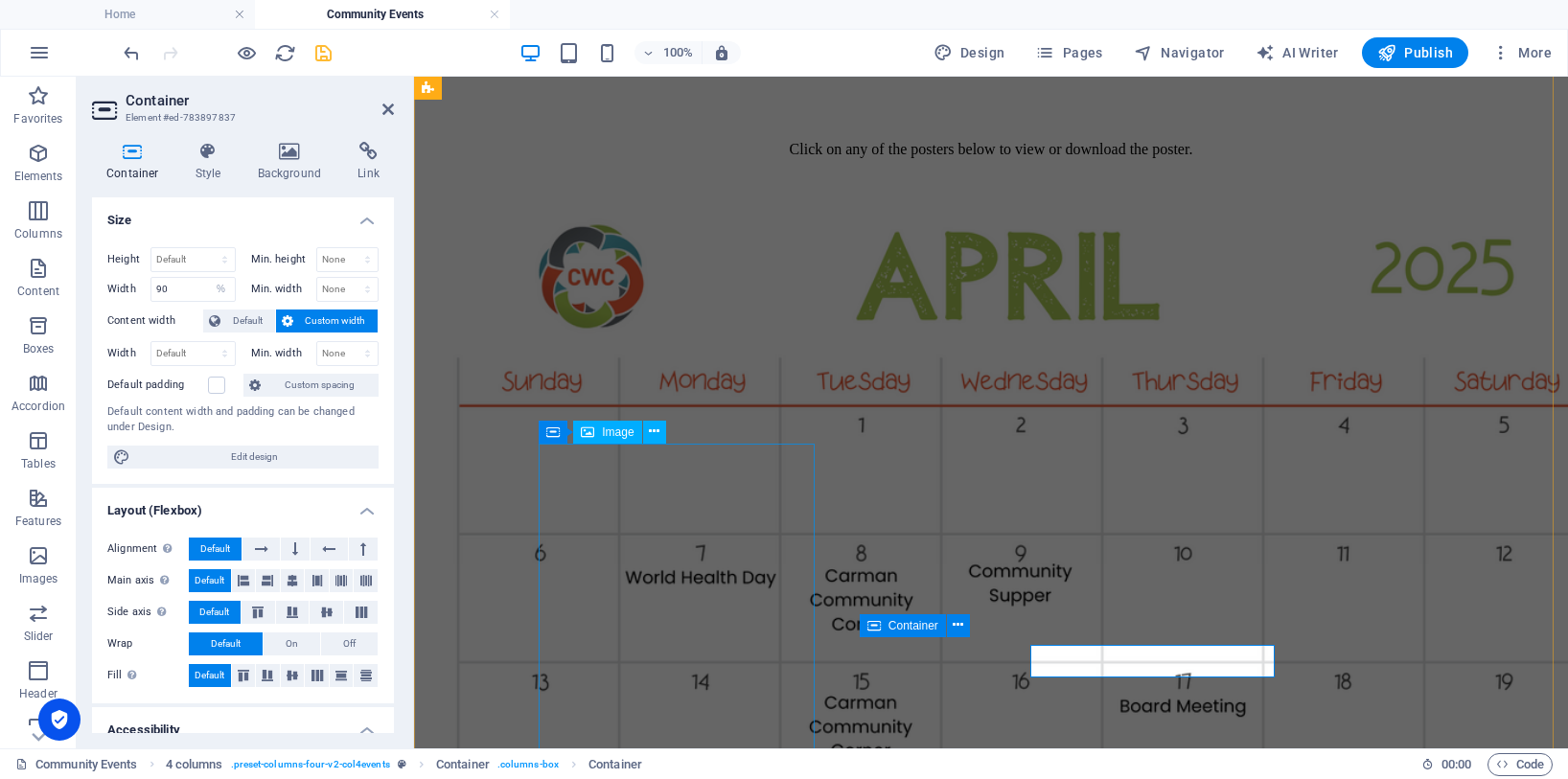 scroll, scrollTop: 2031, scrollLeft: 0, axis: vertical 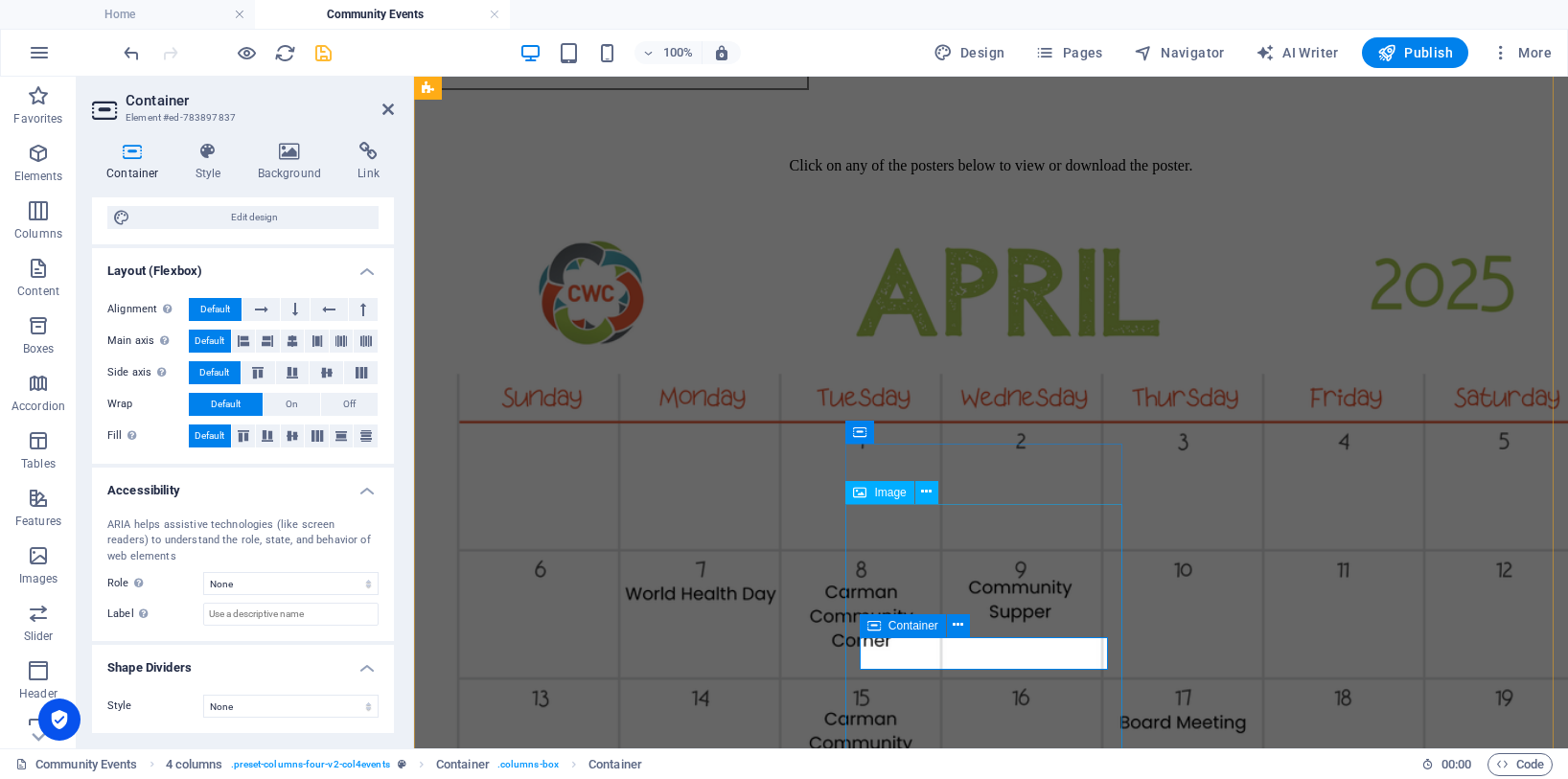 click on "Image" at bounding box center [879, 493] 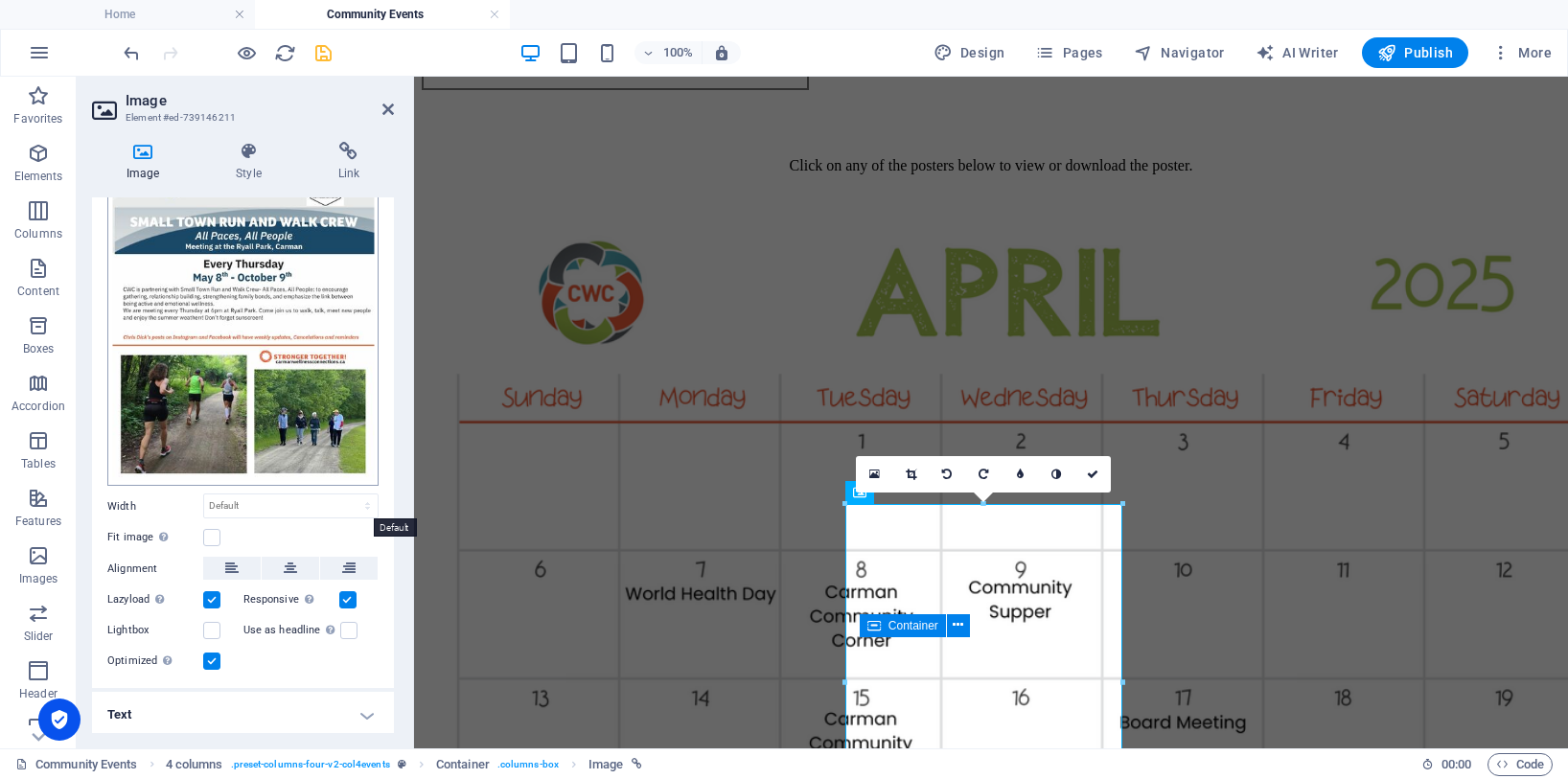 scroll, scrollTop: 0, scrollLeft: 0, axis: both 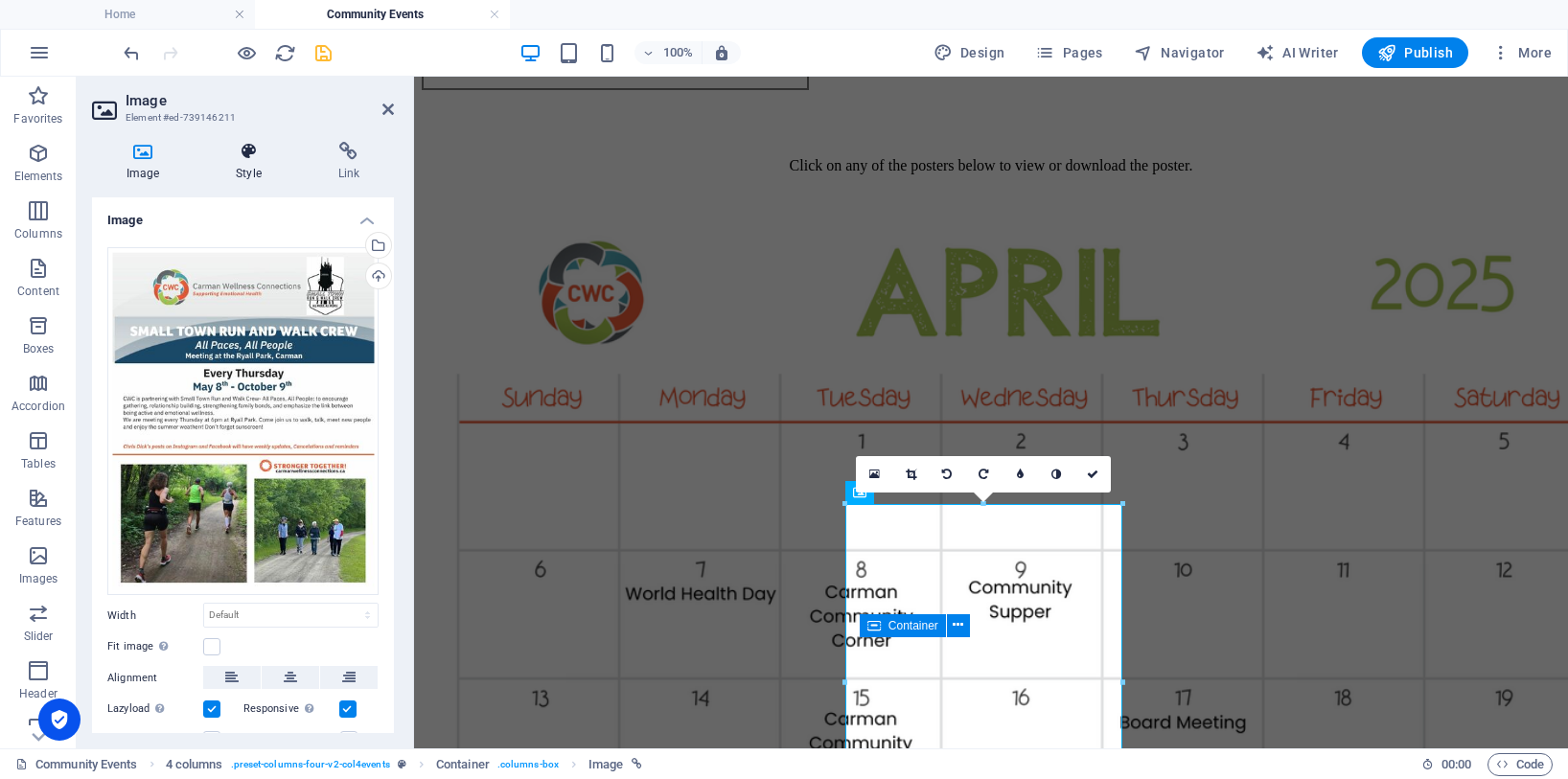 click at bounding box center [248, 151] 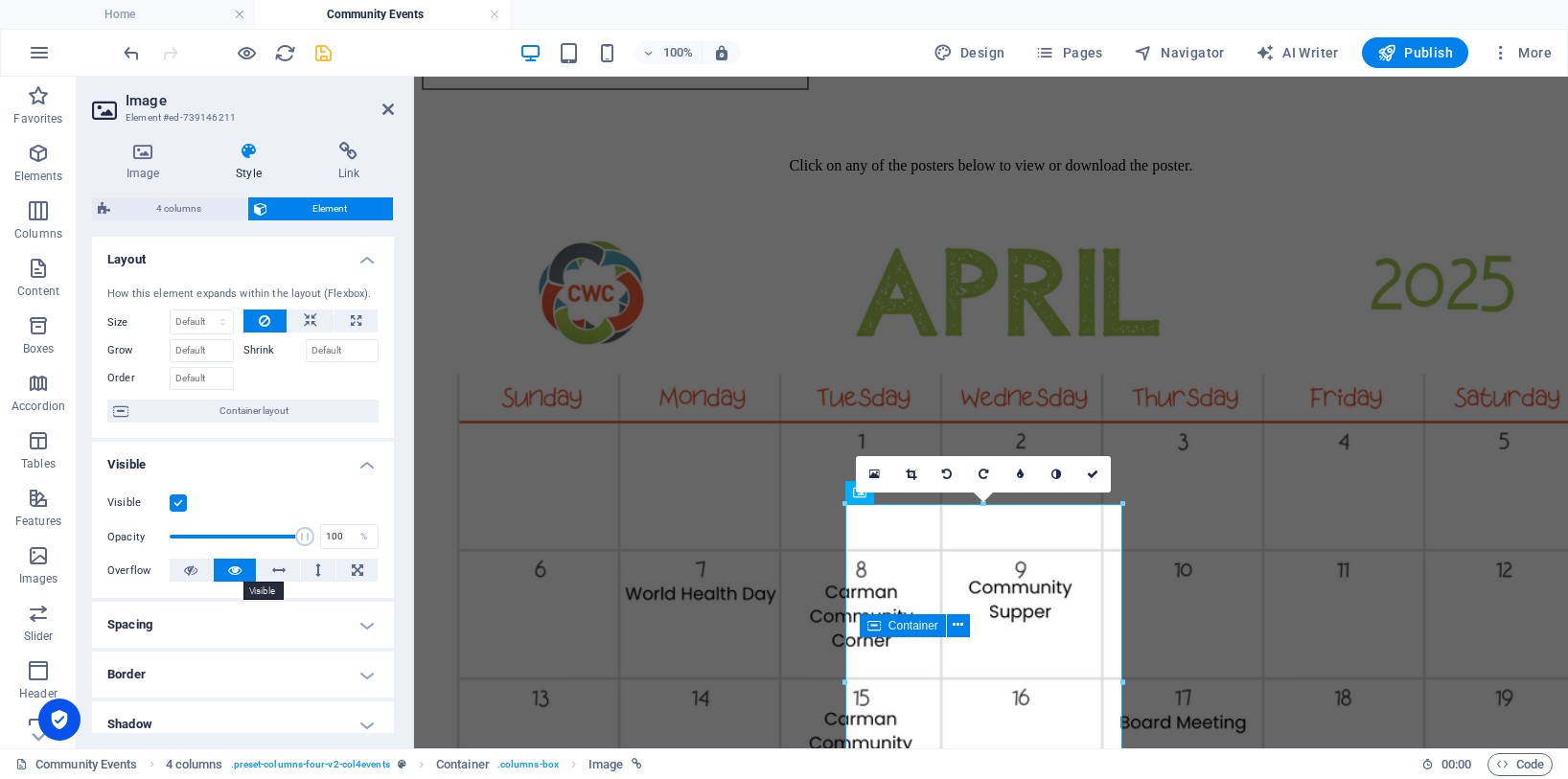 scroll, scrollTop: 287, scrollLeft: 0, axis: vertical 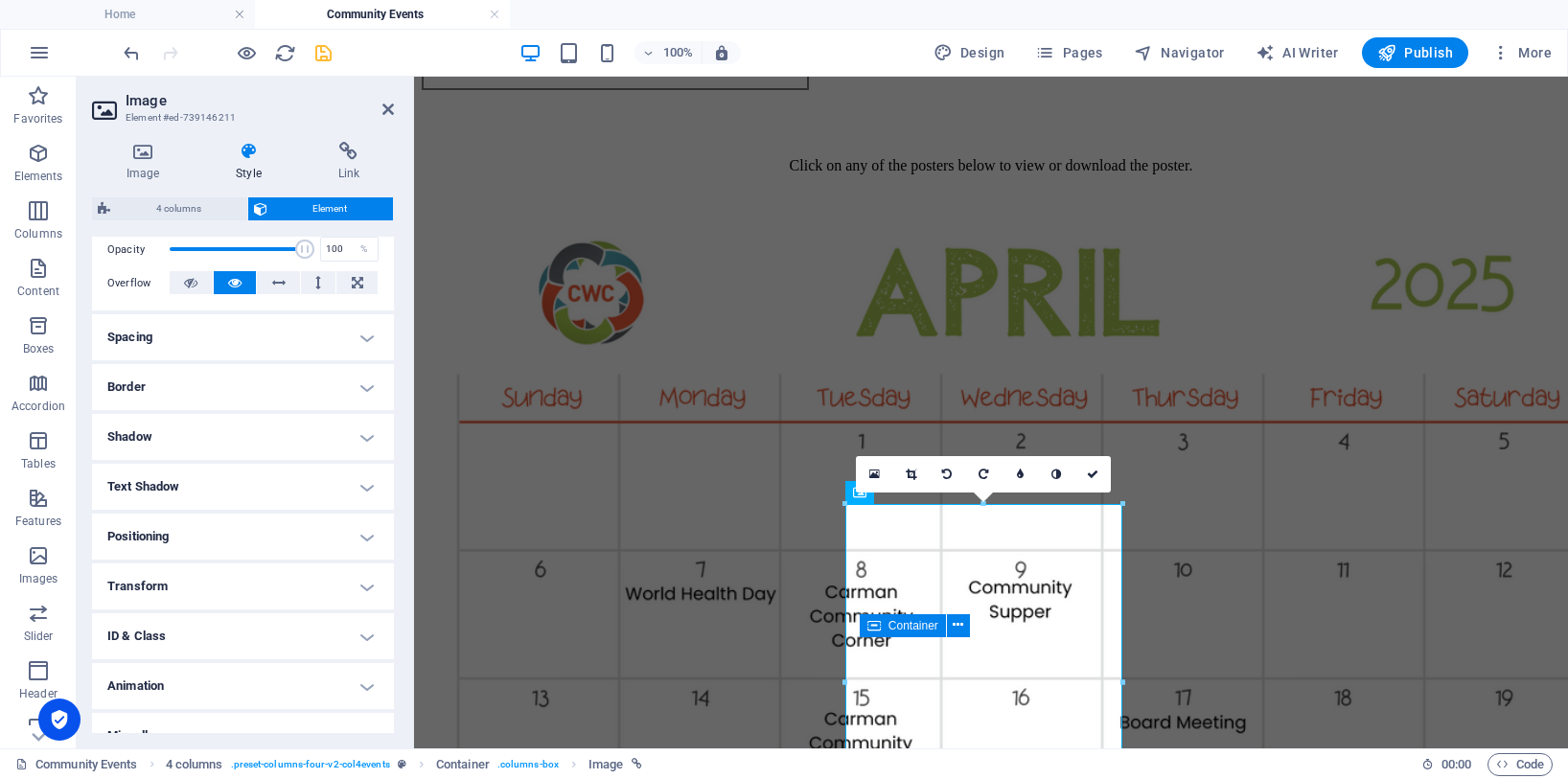 click on "Positioning" at bounding box center [242, 537] 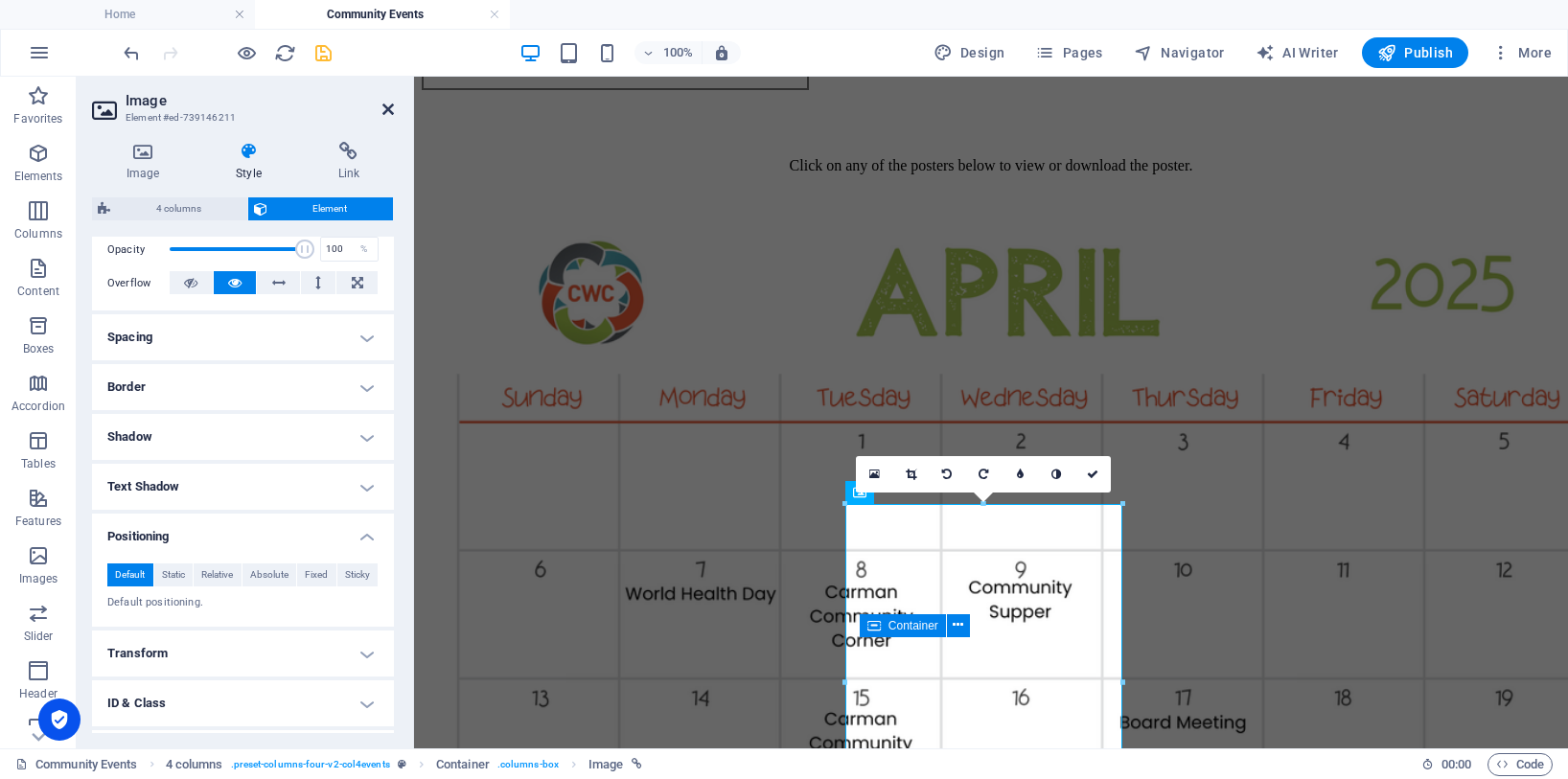 click at bounding box center (388, 109) 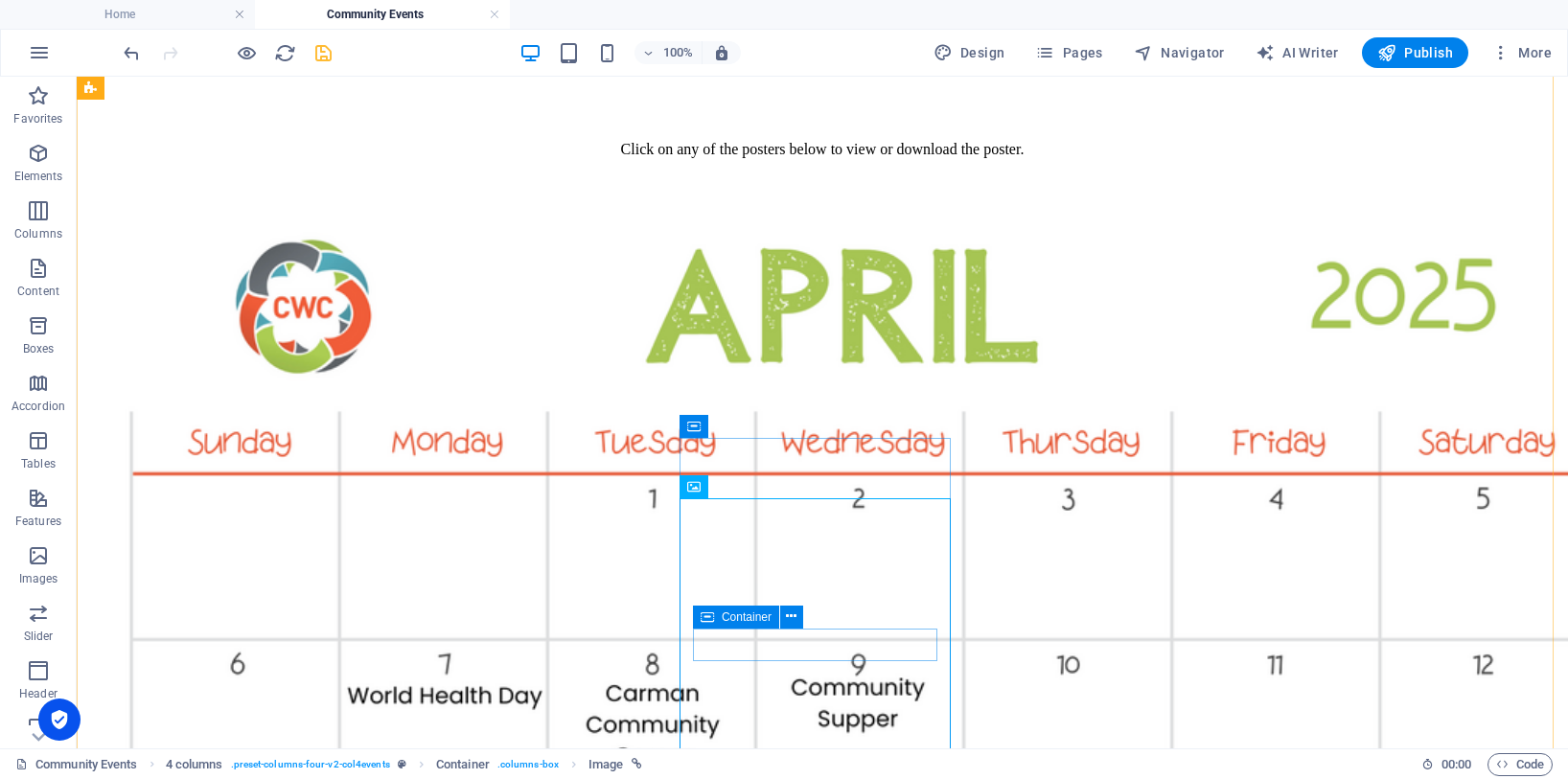 click on "Container" at bounding box center (747, 617) 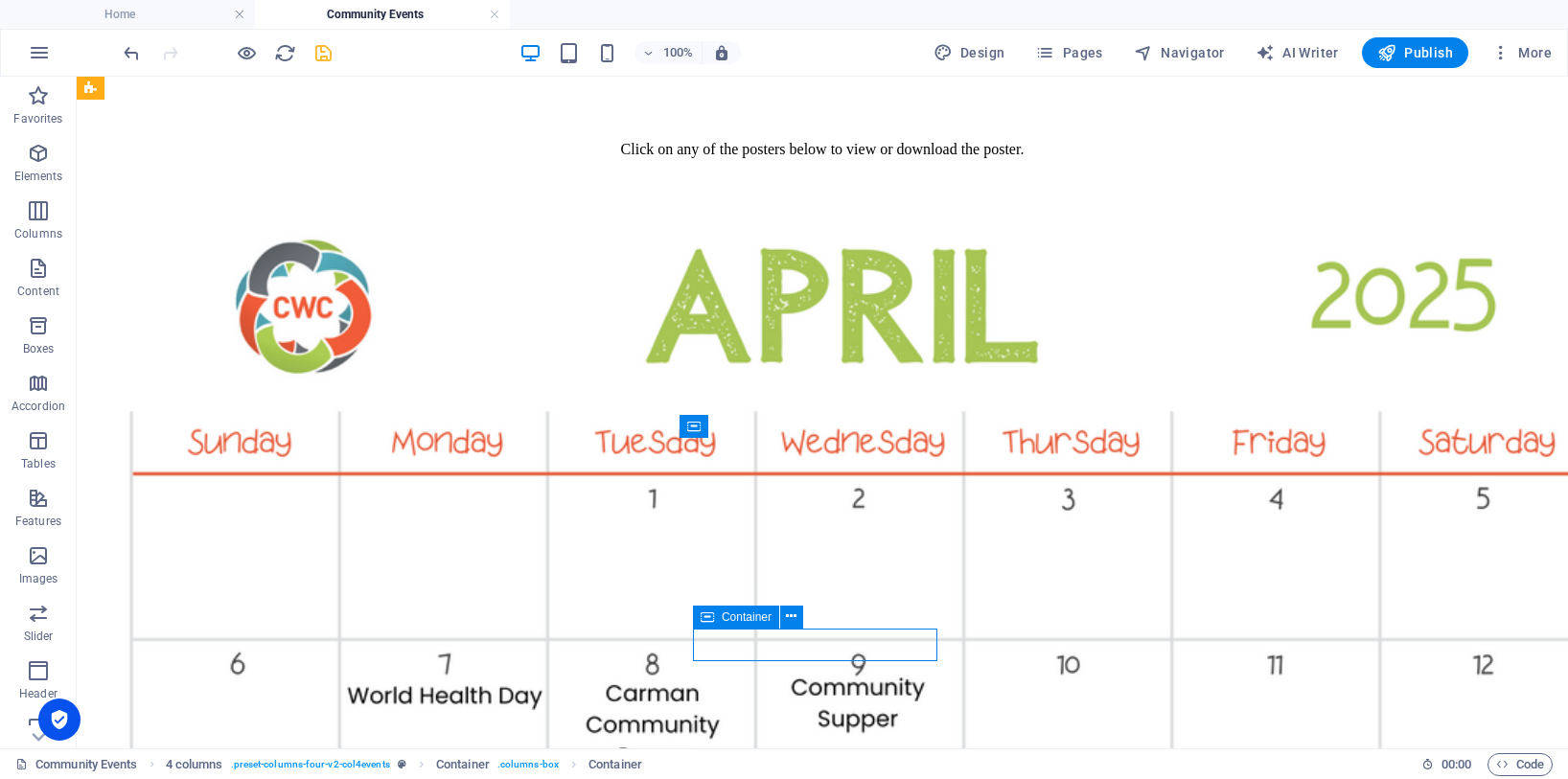 click on "Container" at bounding box center (747, 617) 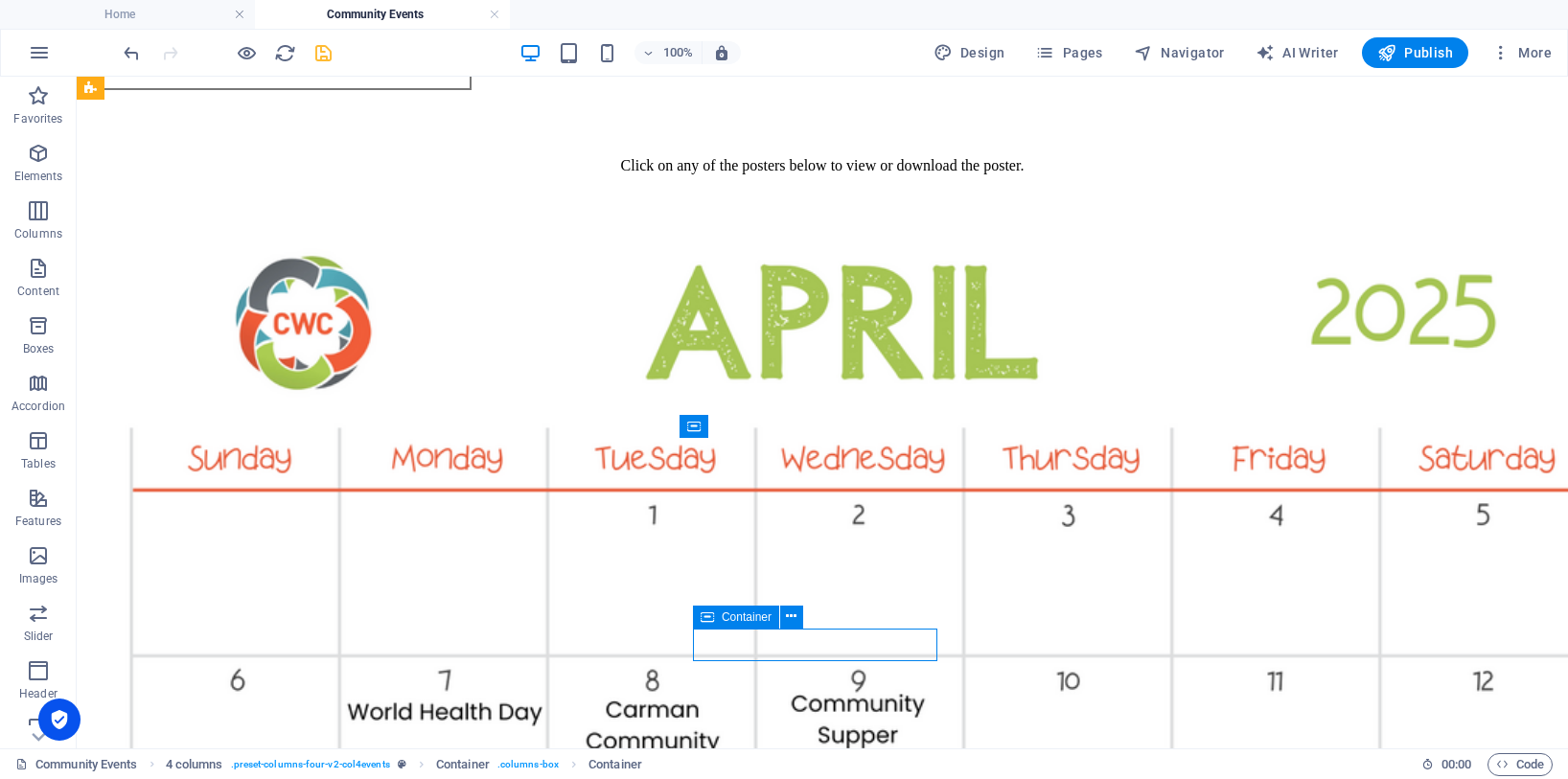 select on "%" 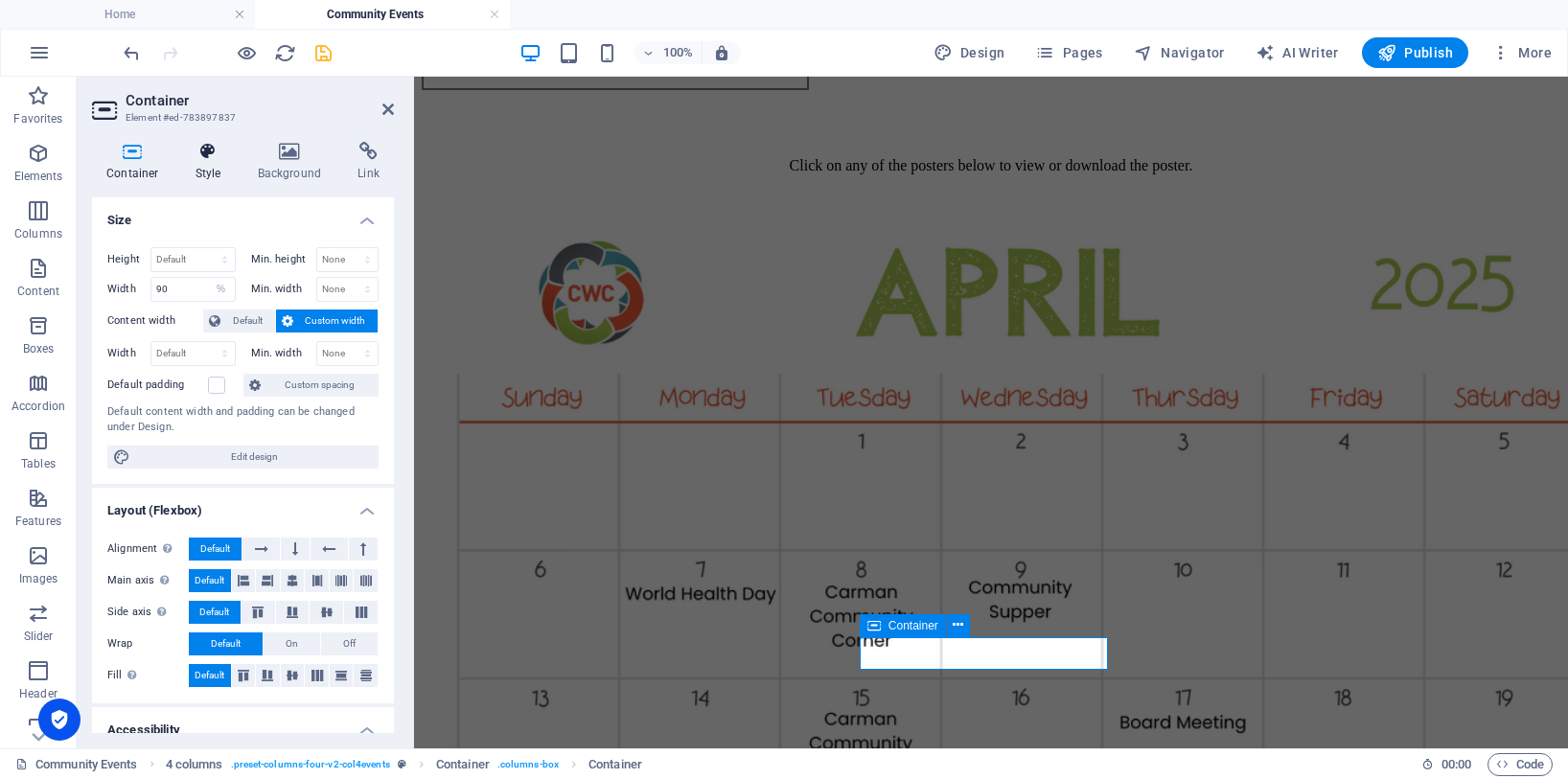 click at bounding box center (208, 151) 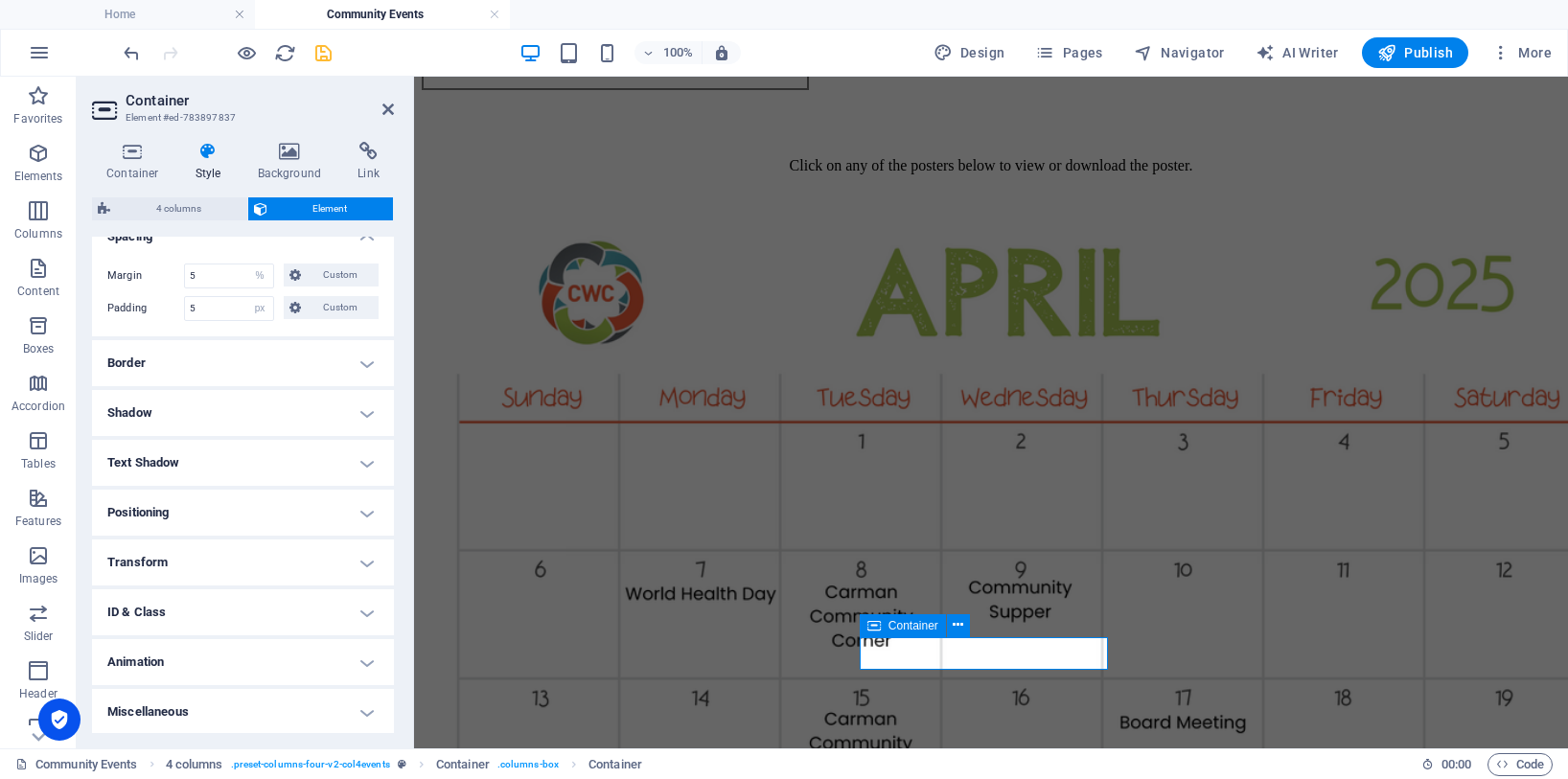 scroll, scrollTop: 125, scrollLeft: 0, axis: vertical 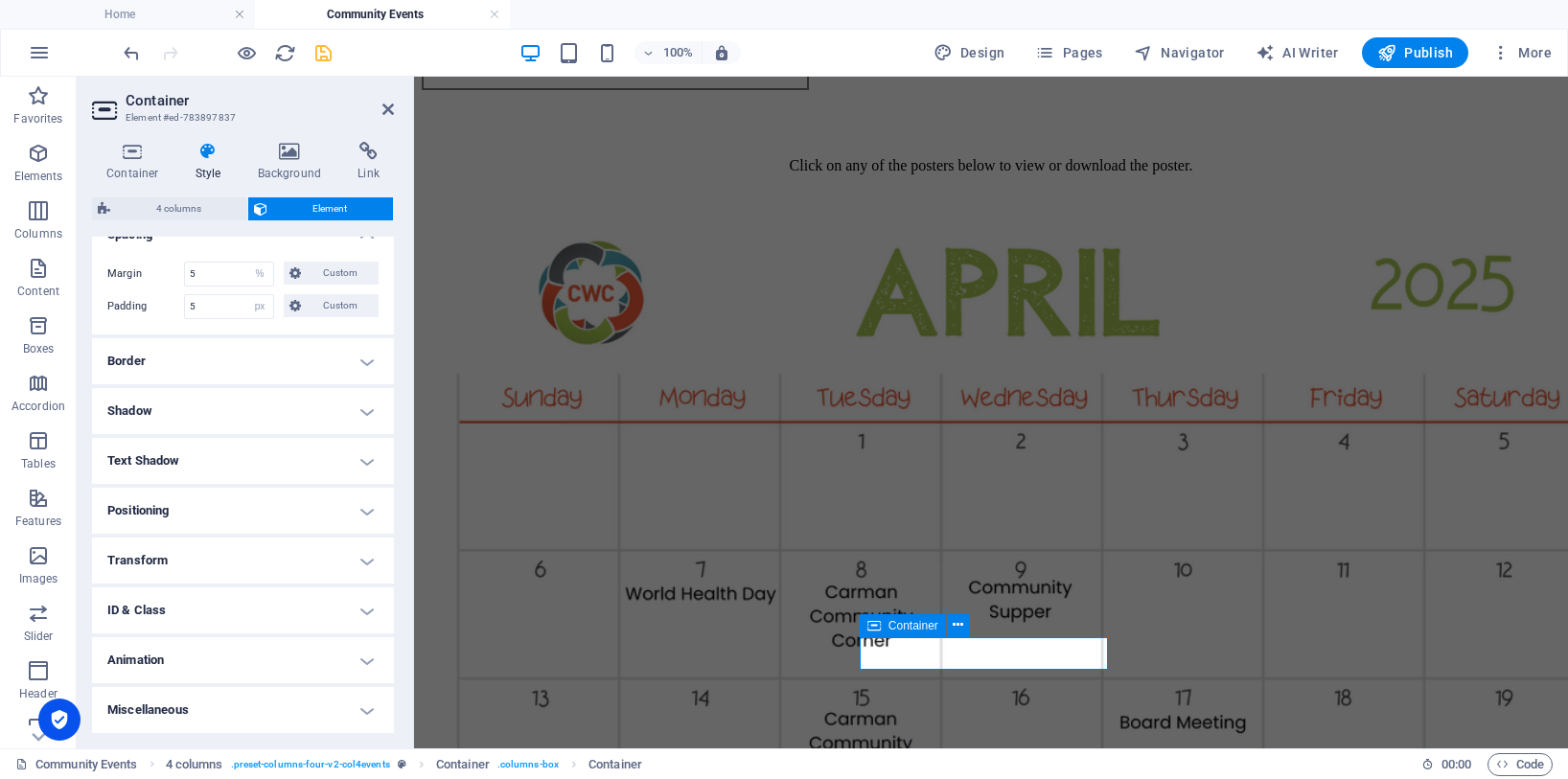 click on "Positioning" at bounding box center (242, 511) 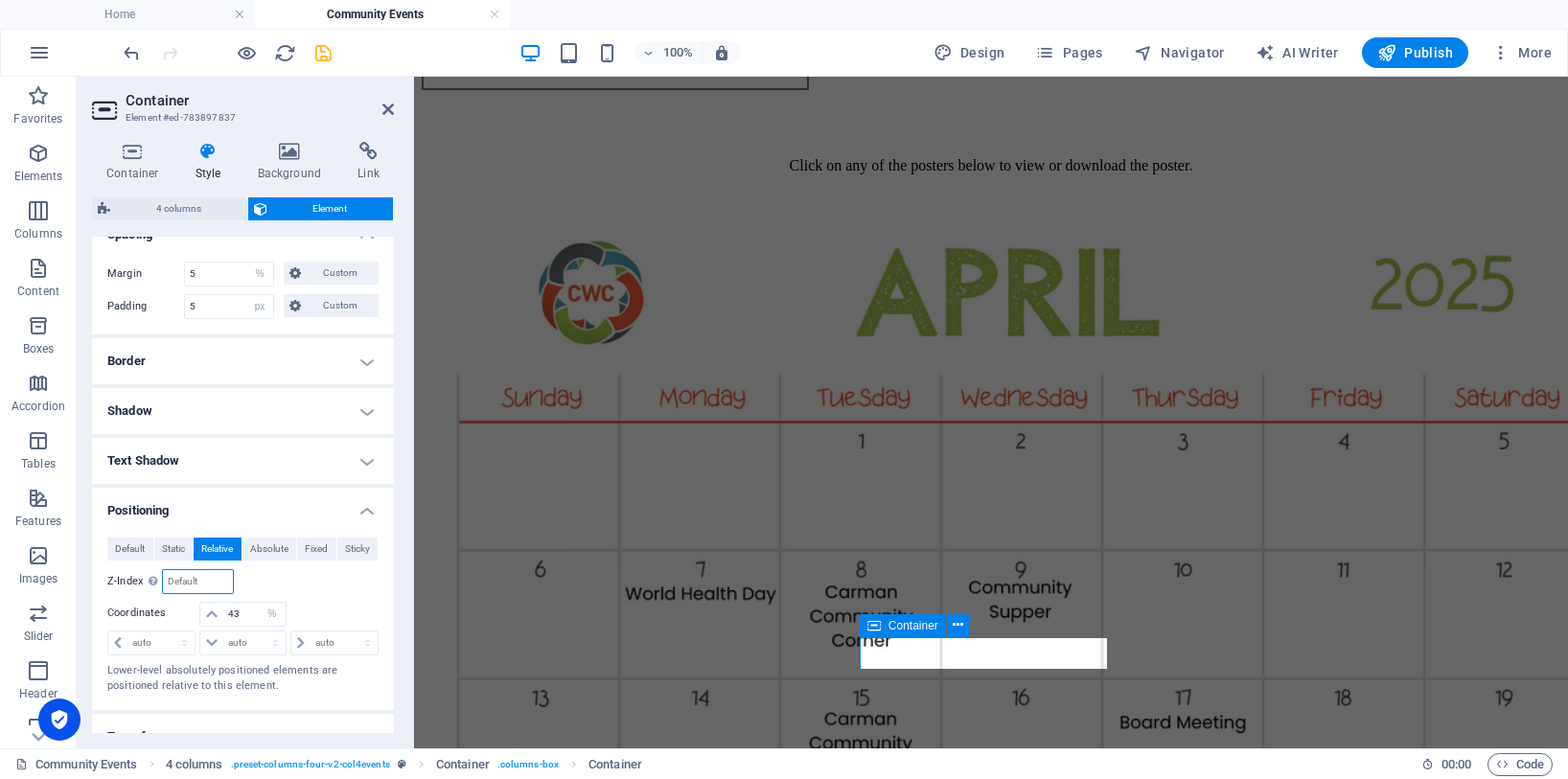 click at bounding box center (197, 582) 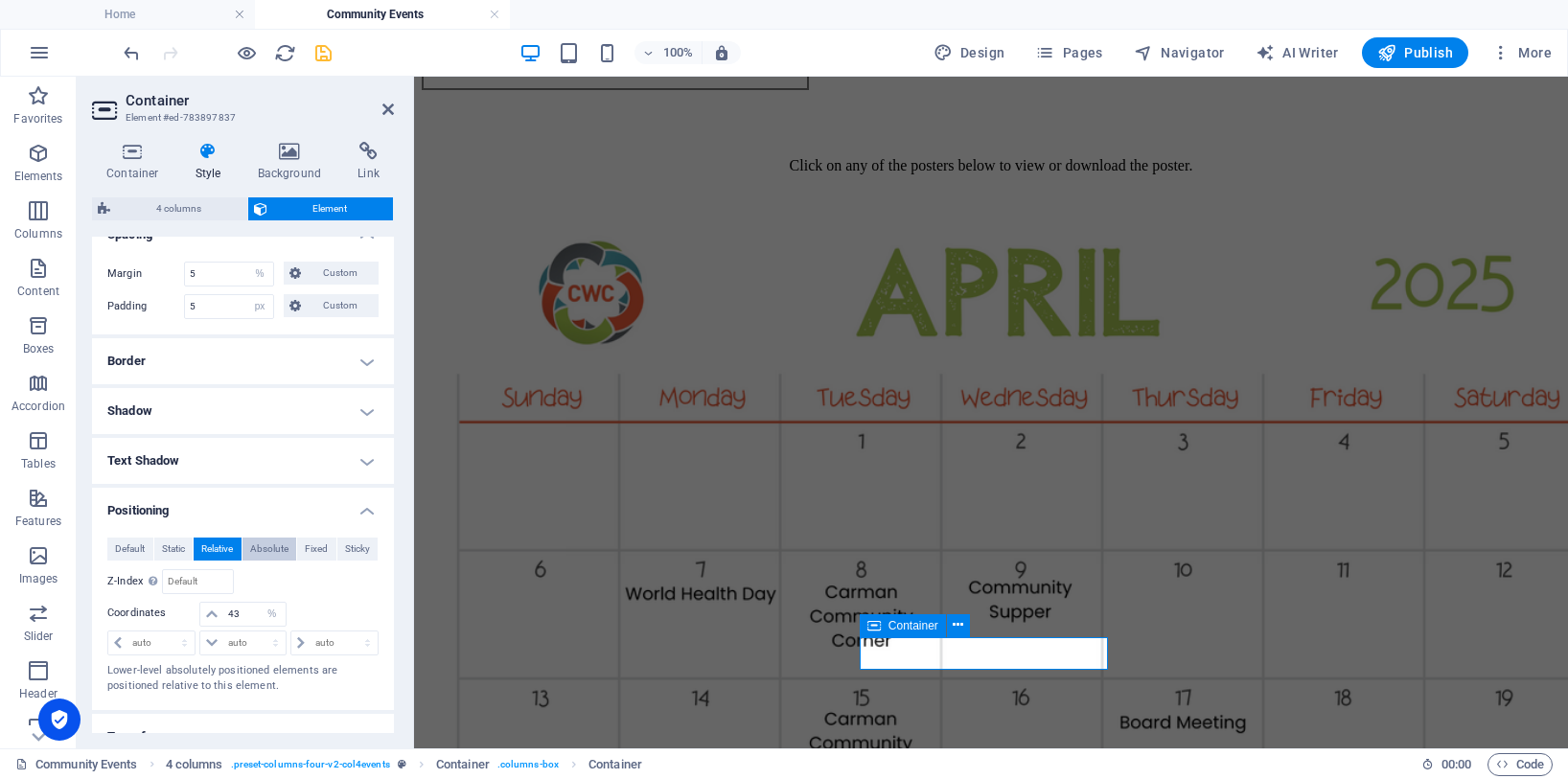 click on "Absolute" at bounding box center [269, 549] 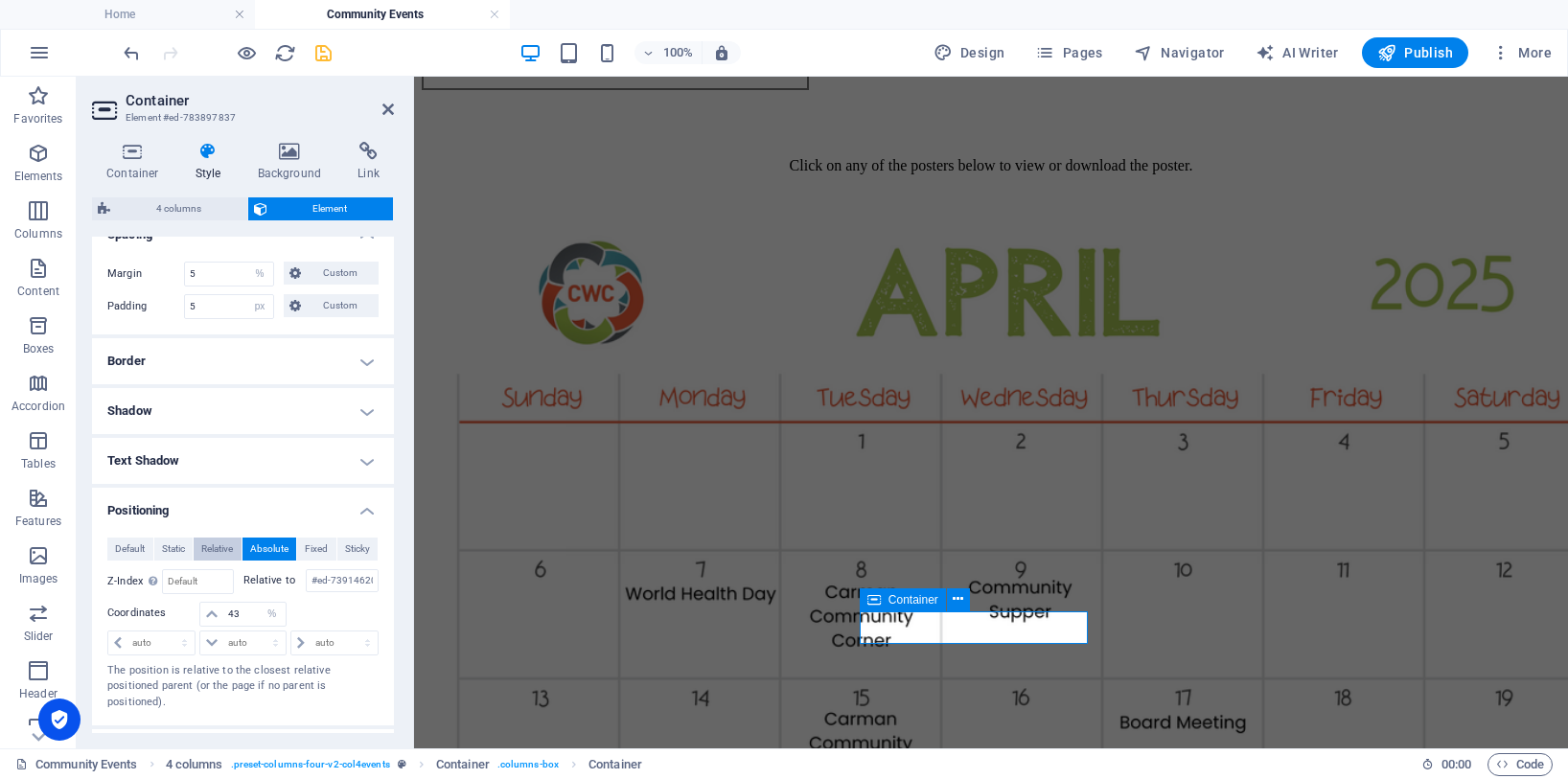 click on "Relative" at bounding box center (217, 549) 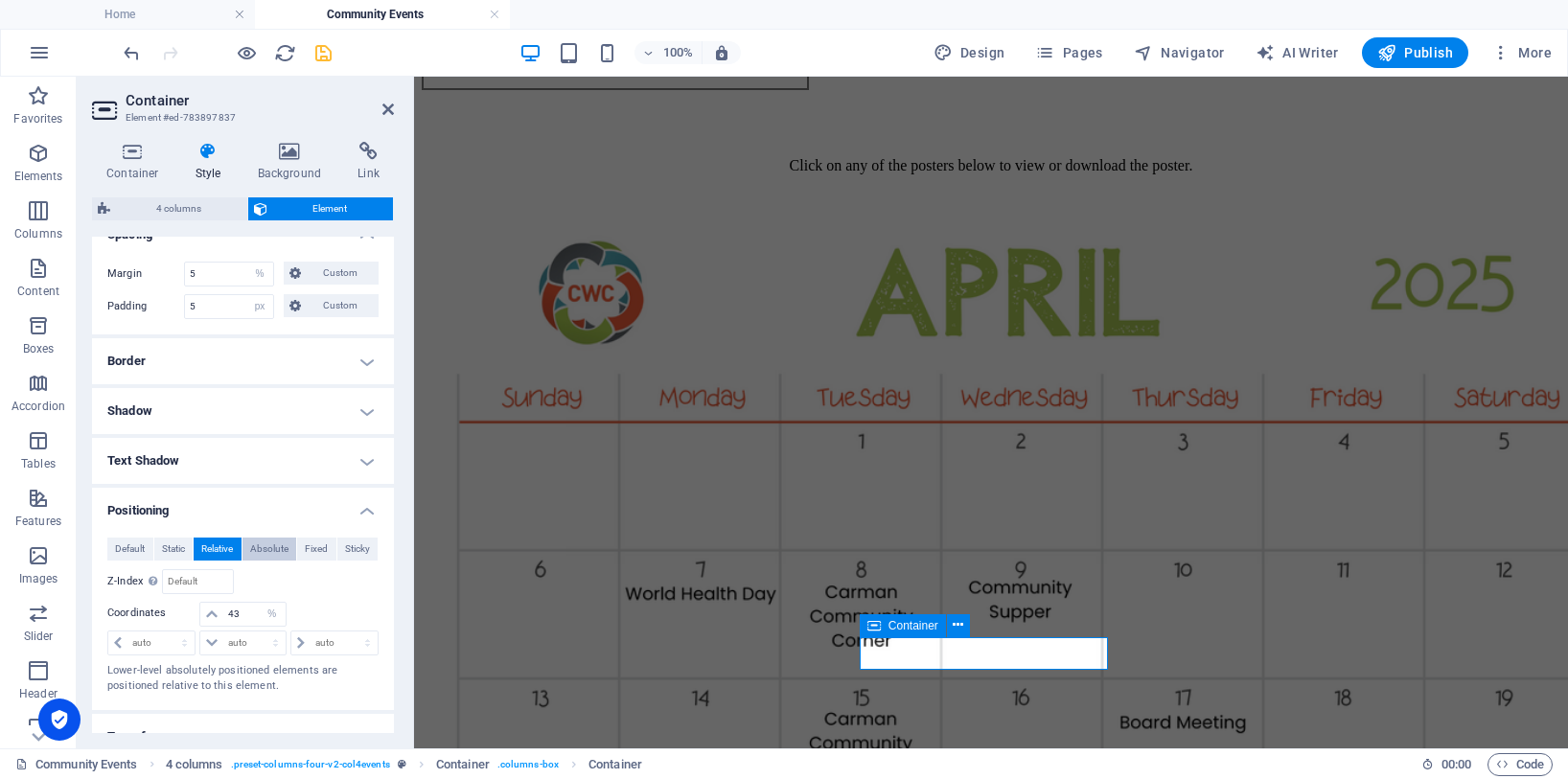 click on "Absolute" at bounding box center [269, 549] 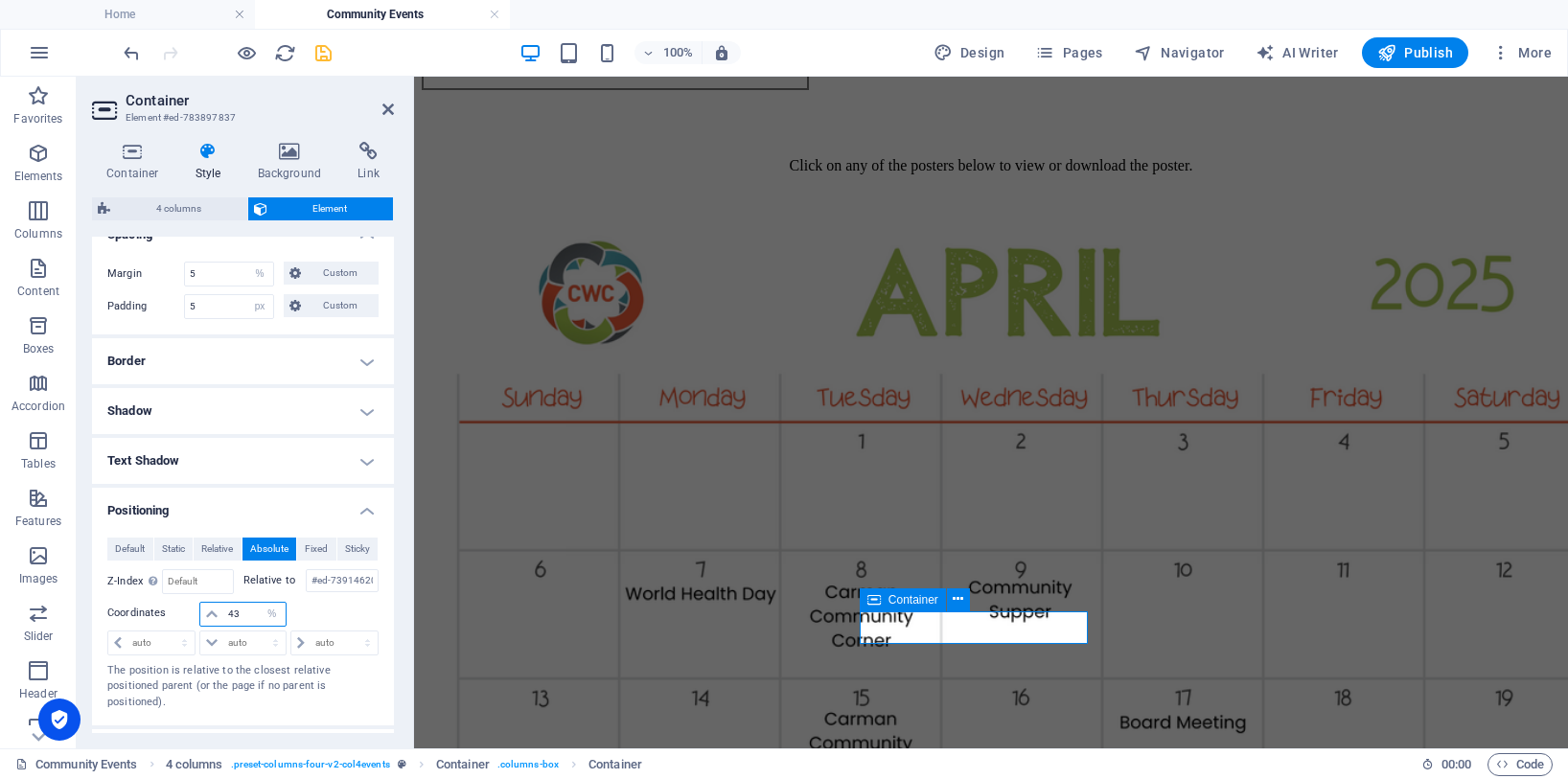 drag, startPoint x: 232, startPoint y: 613, endPoint x: 242, endPoint y: 618, distance: 11.18034 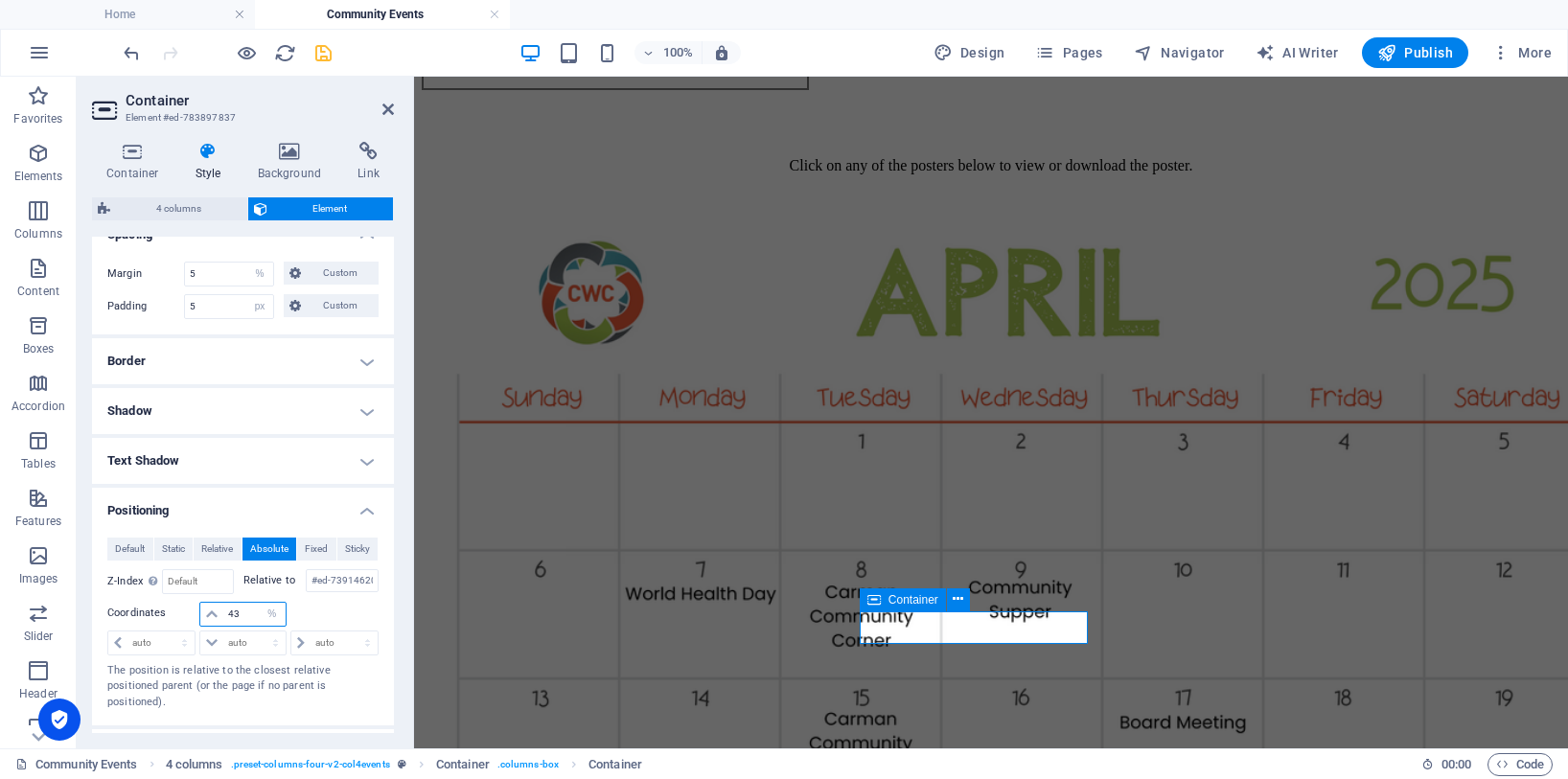 click on "43" at bounding box center (254, 614) 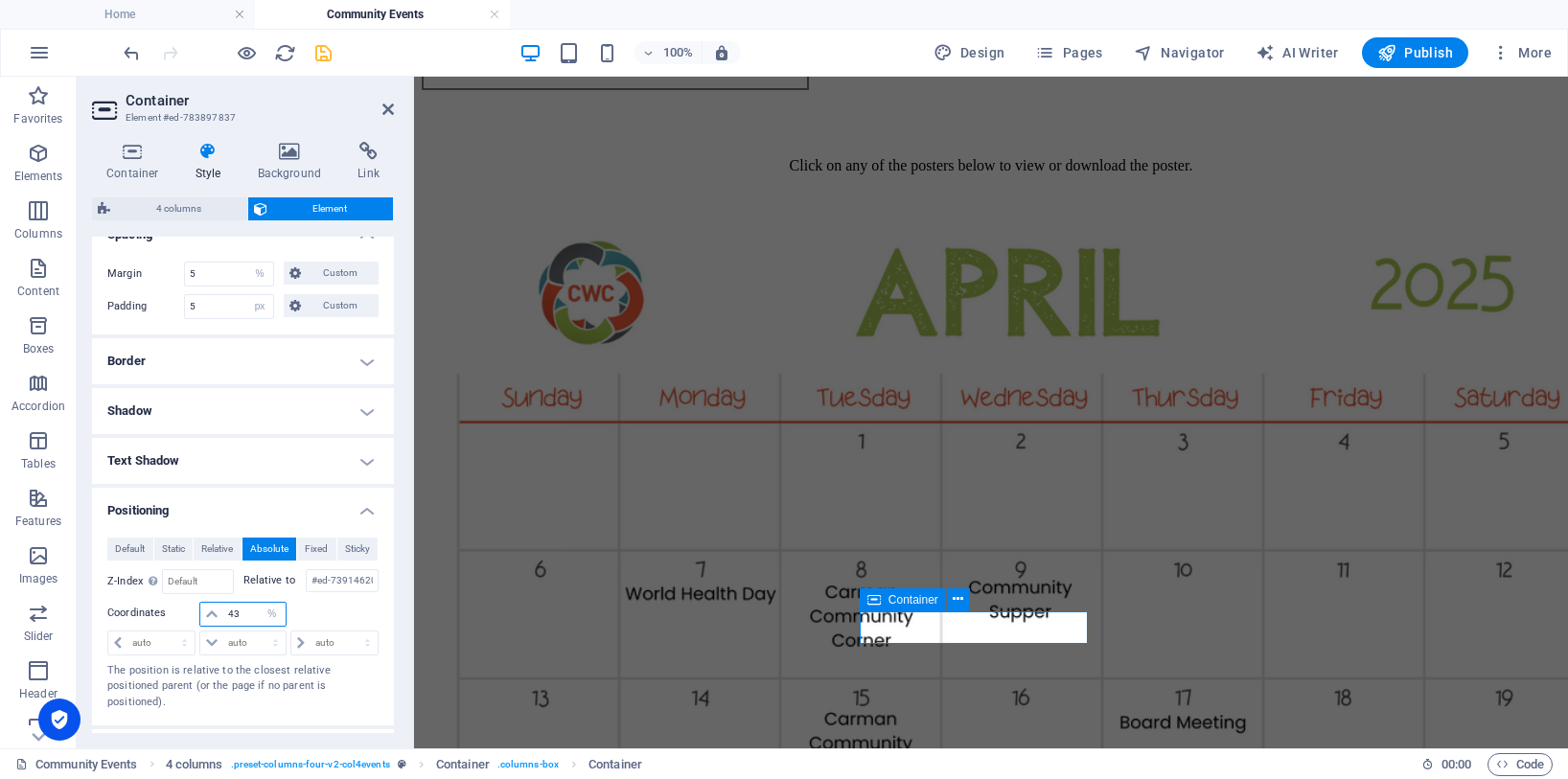 drag, startPoint x: 241, startPoint y: 613, endPoint x: 224, endPoint y: 612, distance: 17.029386 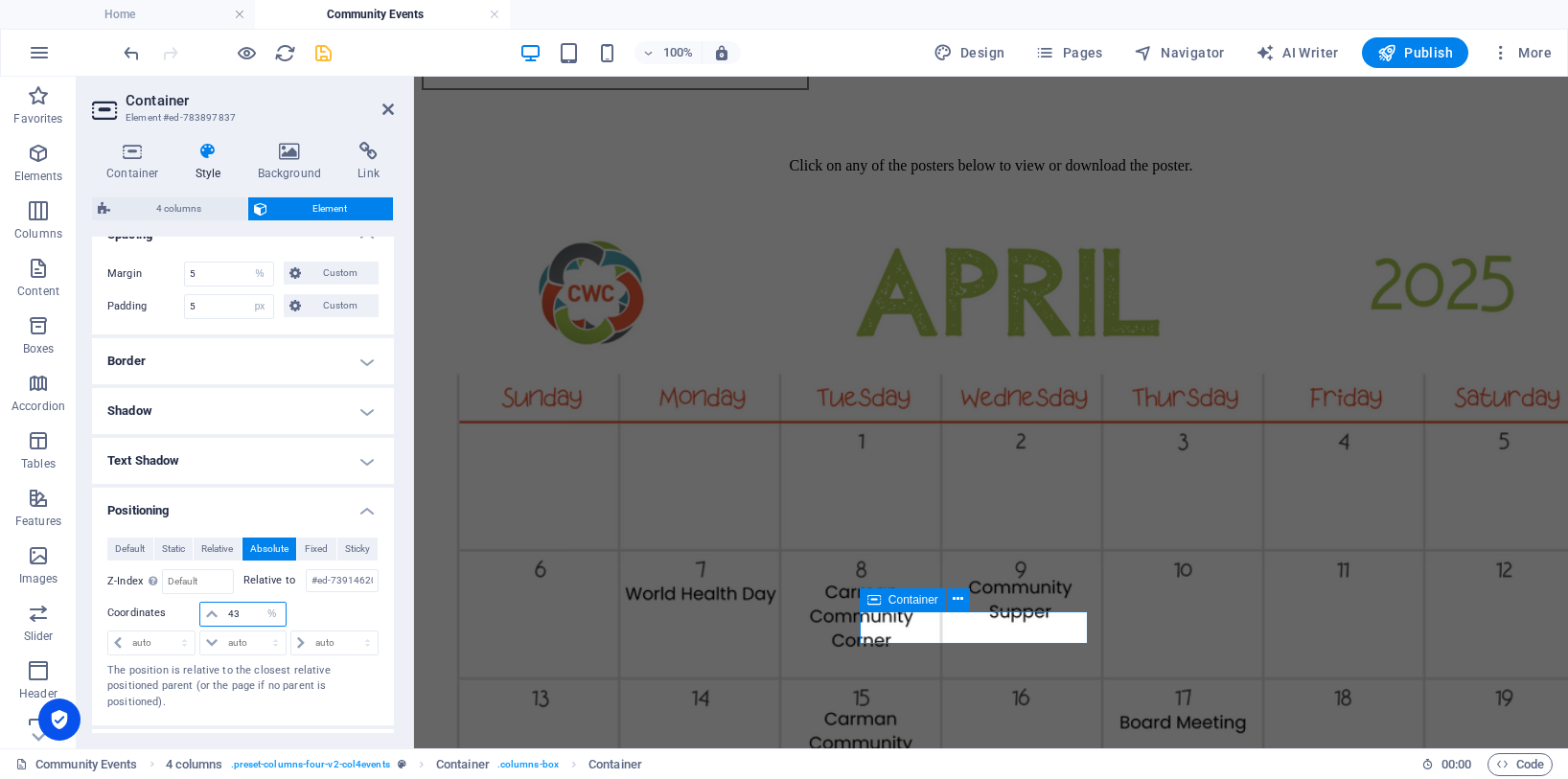 click on "43" at bounding box center [254, 614] 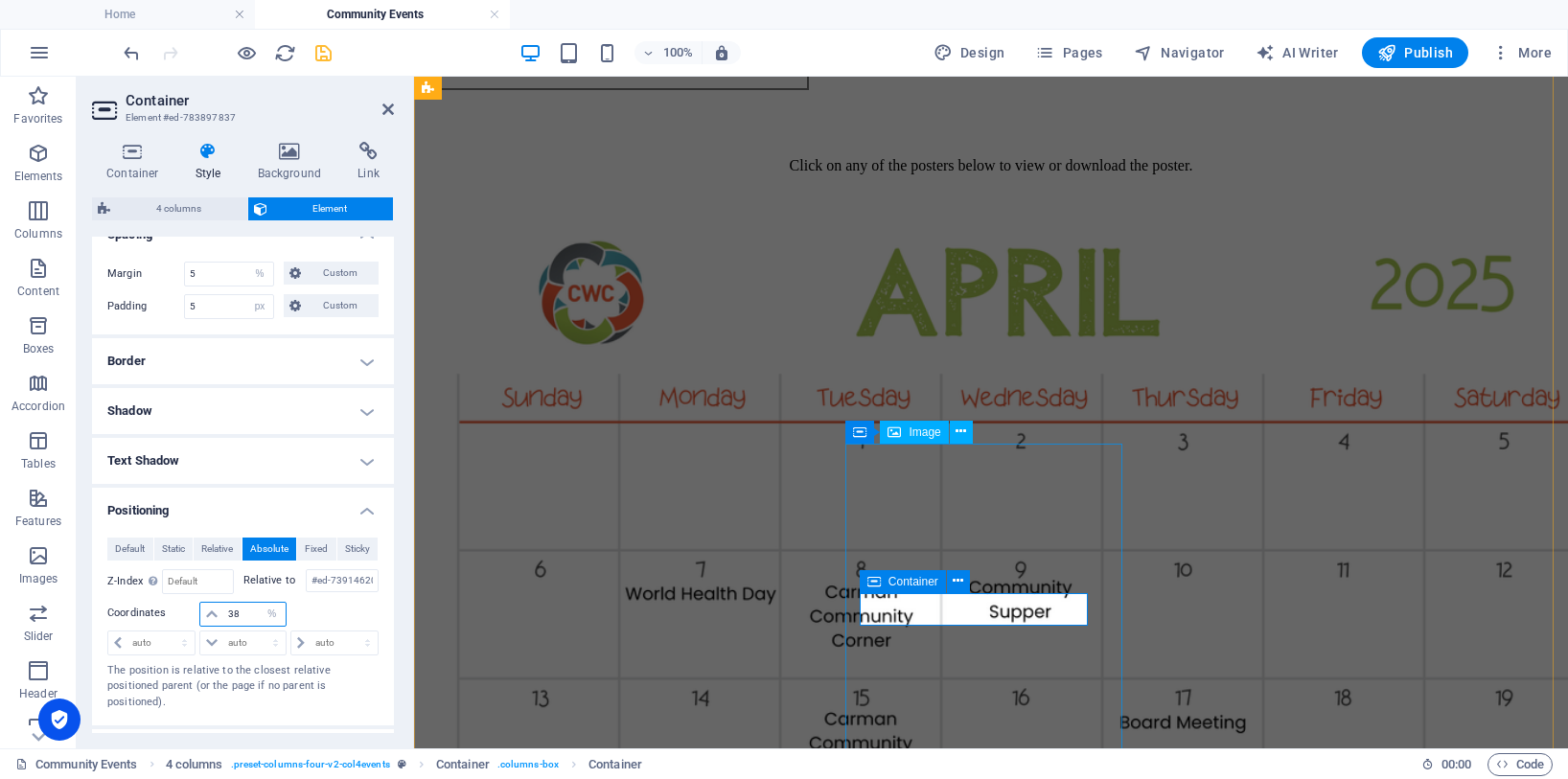 type on "38" 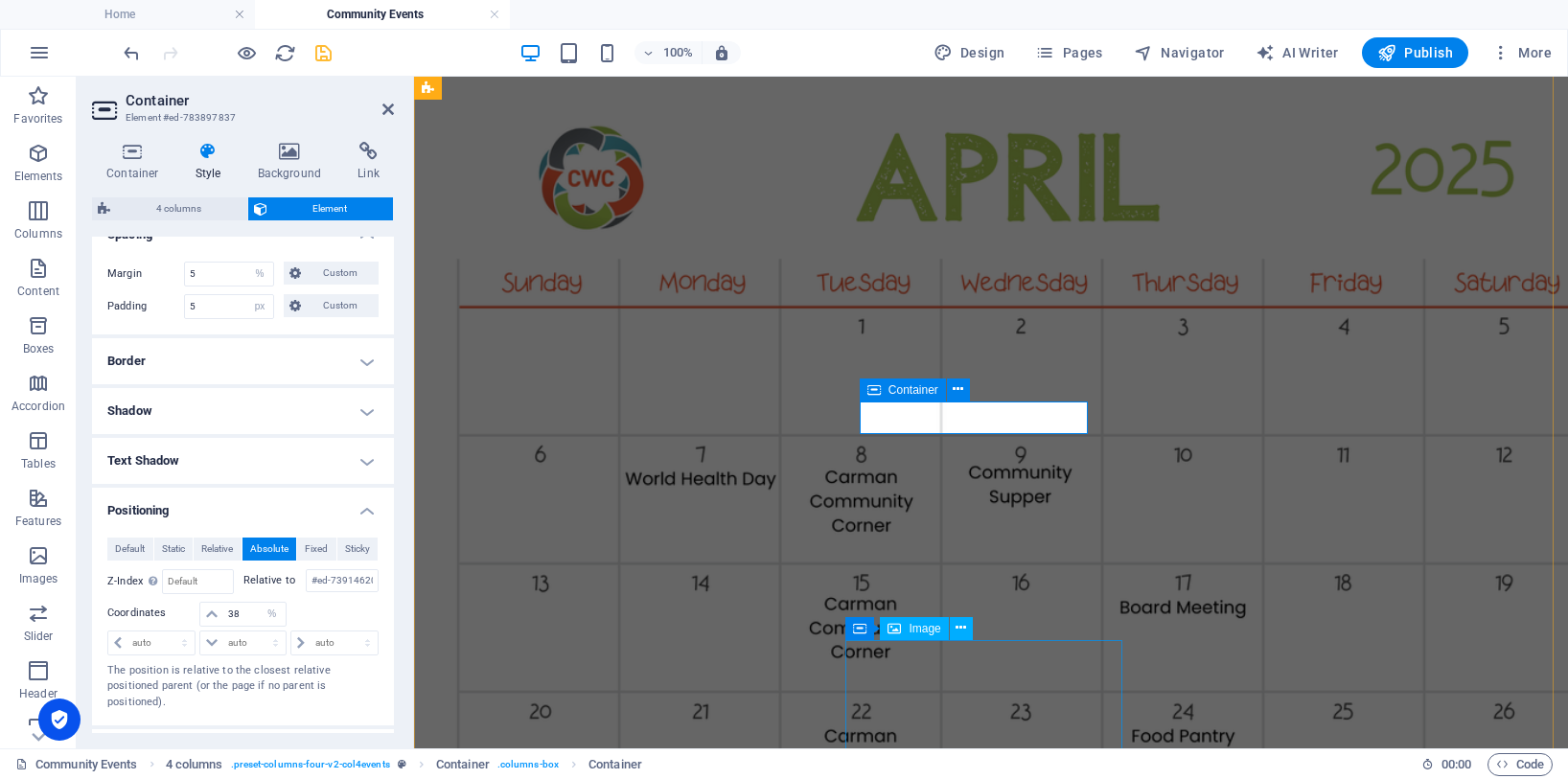 scroll, scrollTop: 2223, scrollLeft: 0, axis: vertical 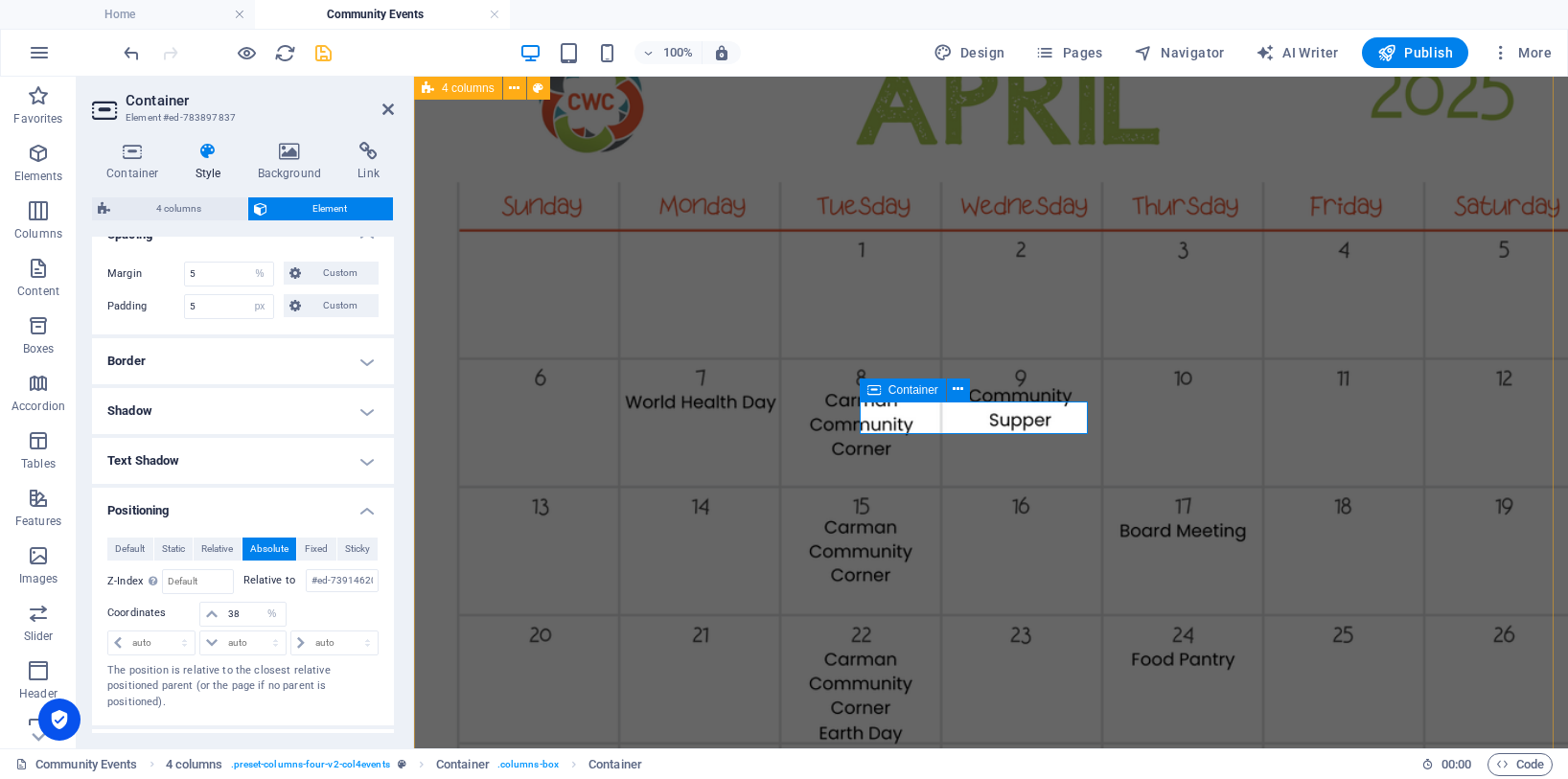 click on "Cancelled [DATE] due to fair" at bounding box center [991, 10747] 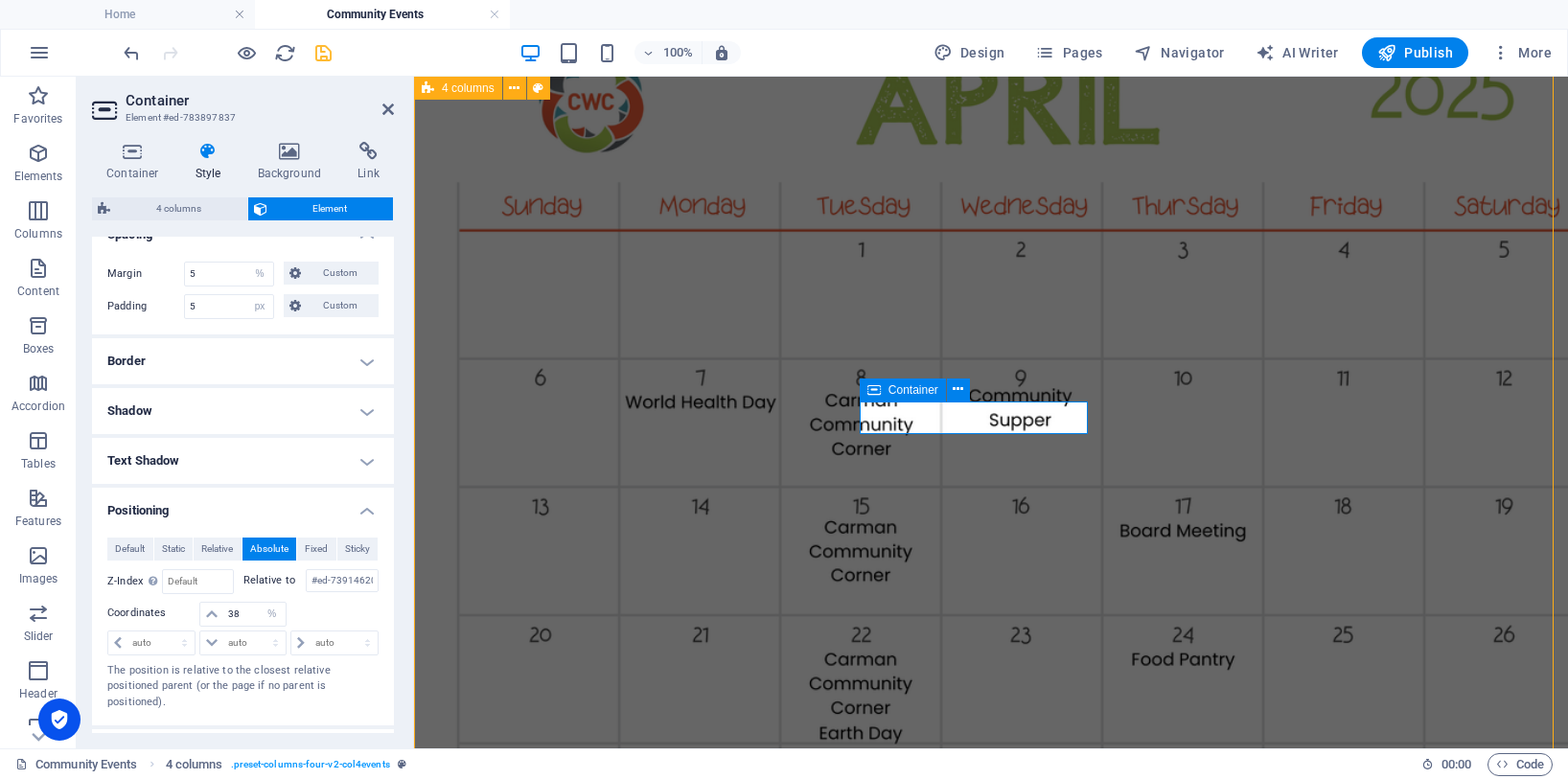 scroll, scrollTop: 2239, scrollLeft: 0, axis: vertical 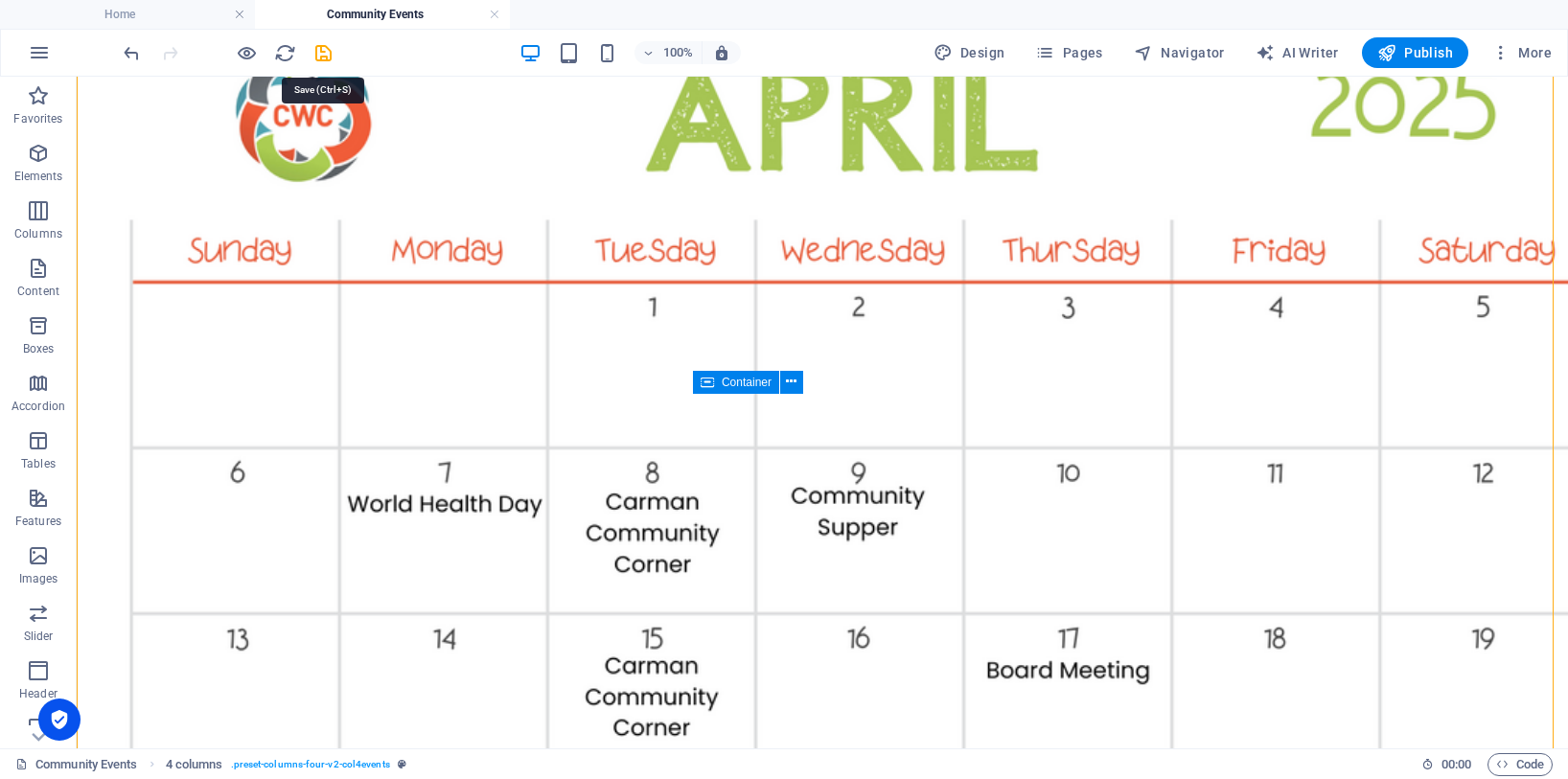 click at bounding box center [323, 53] 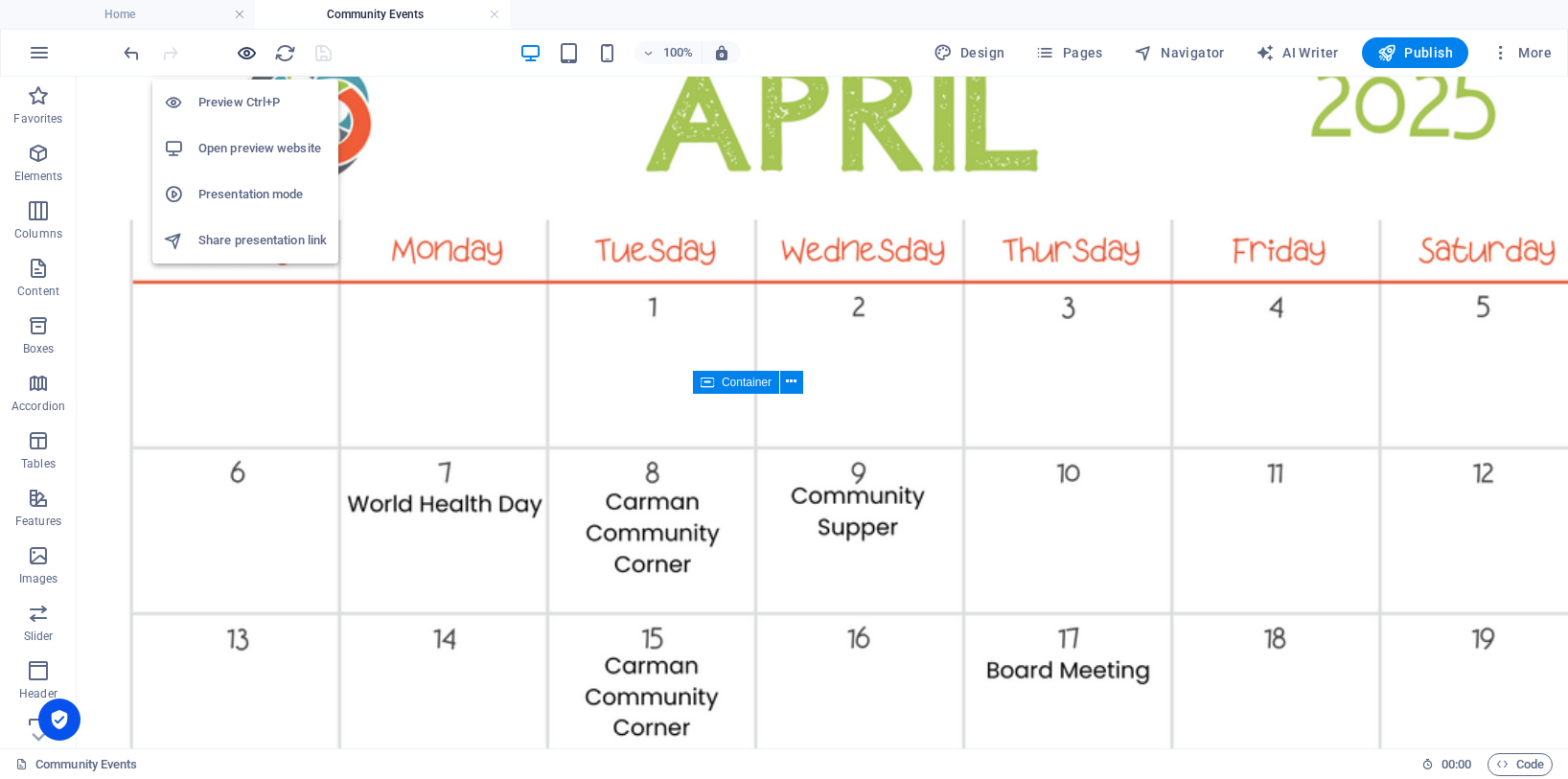 click at bounding box center [246, 53] 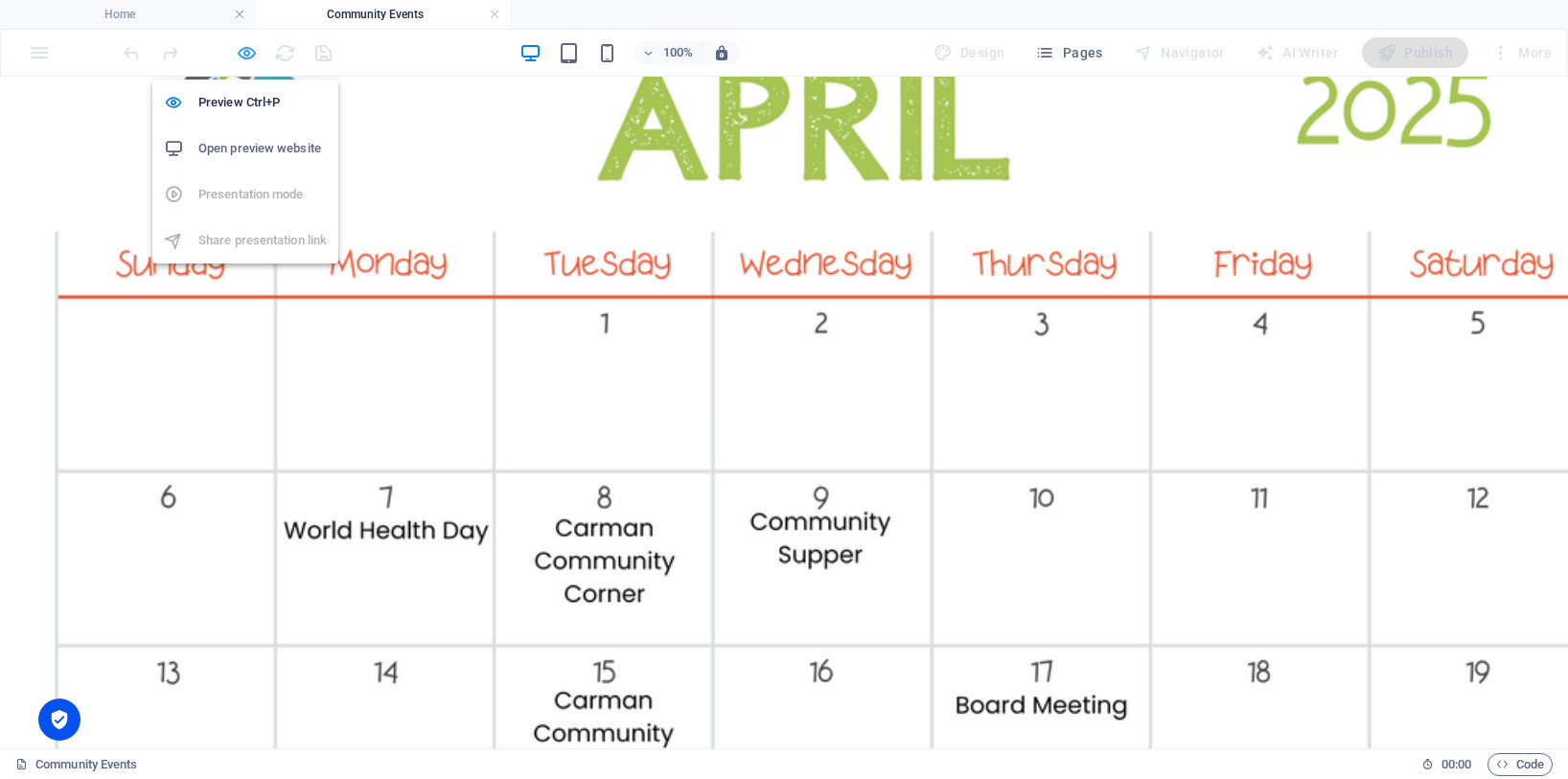 scroll, scrollTop: 1350, scrollLeft: 0, axis: vertical 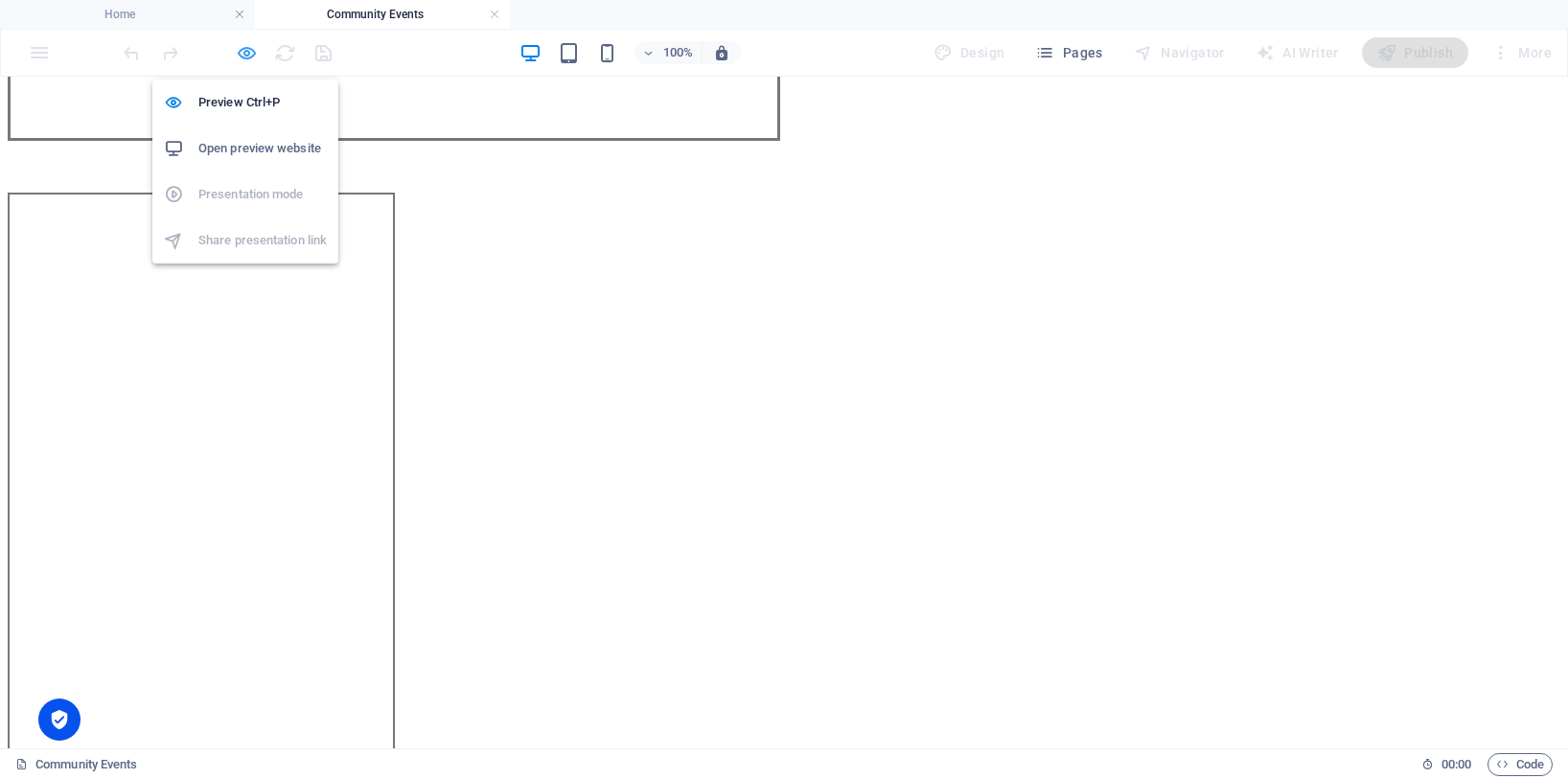 click at bounding box center [246, 53] 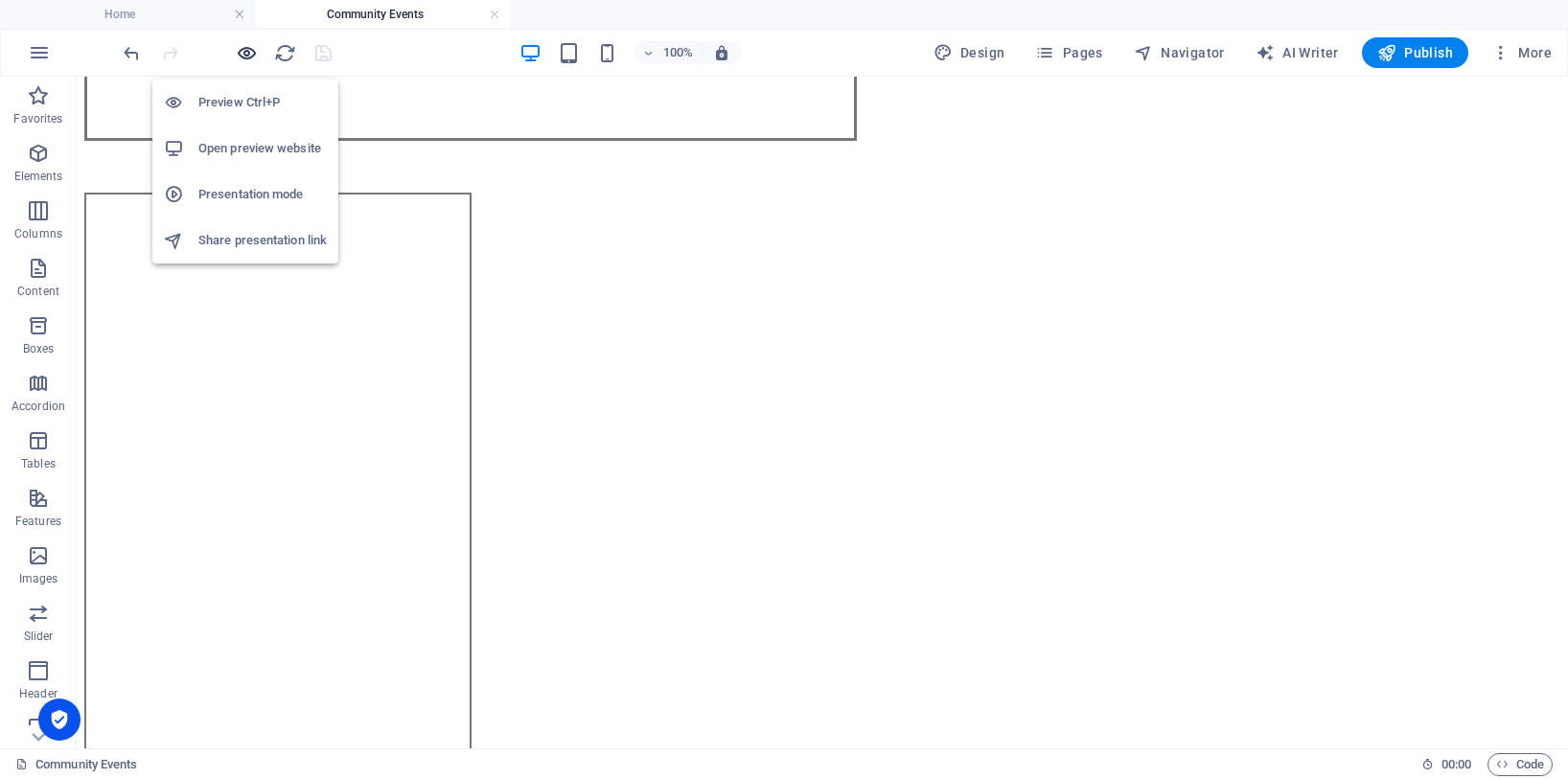 scroll, scrollTop: 2239, scrollLeft: 0, axis: vertical 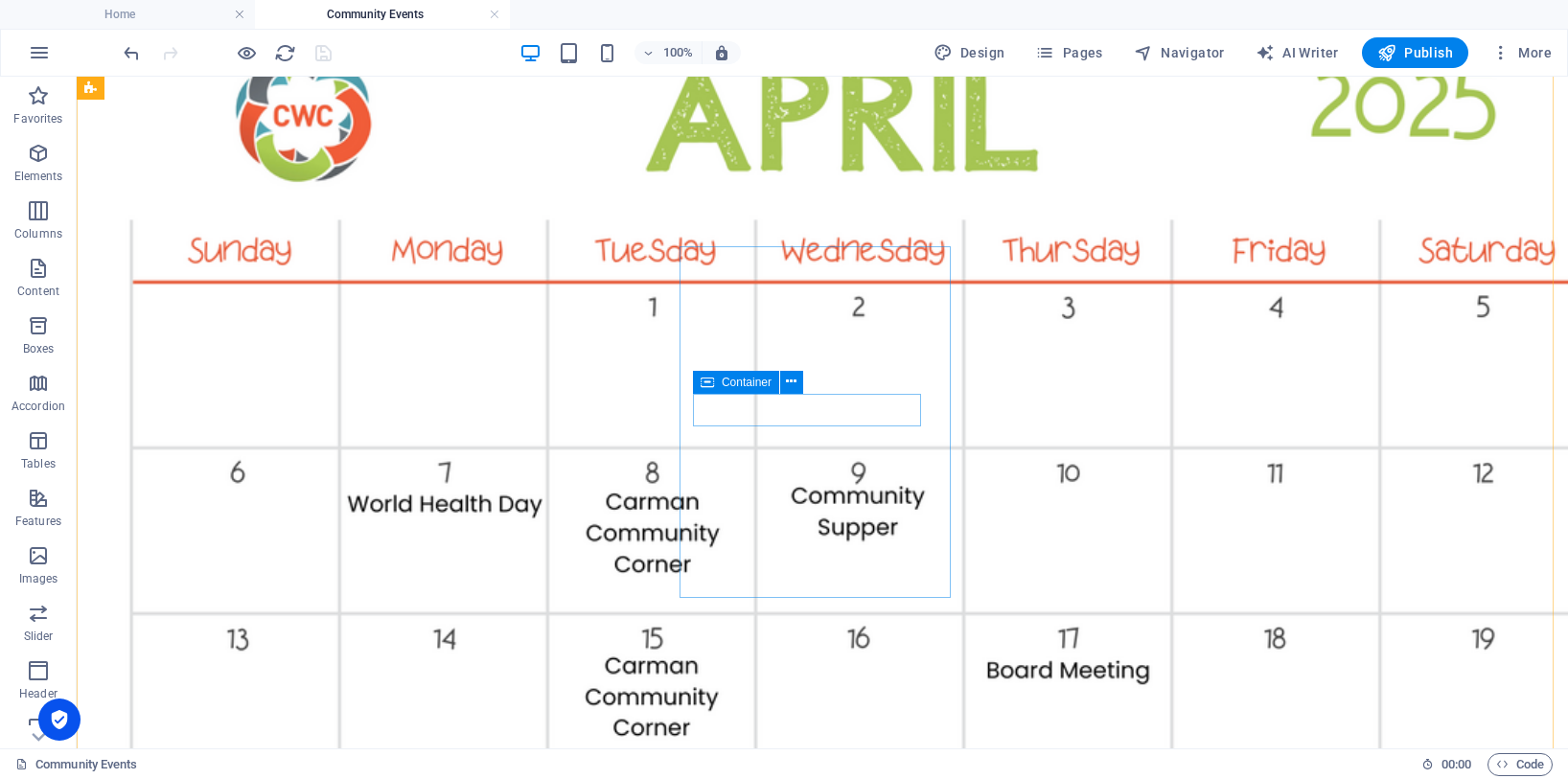 click on "Container" at bounding box center (736, 382) 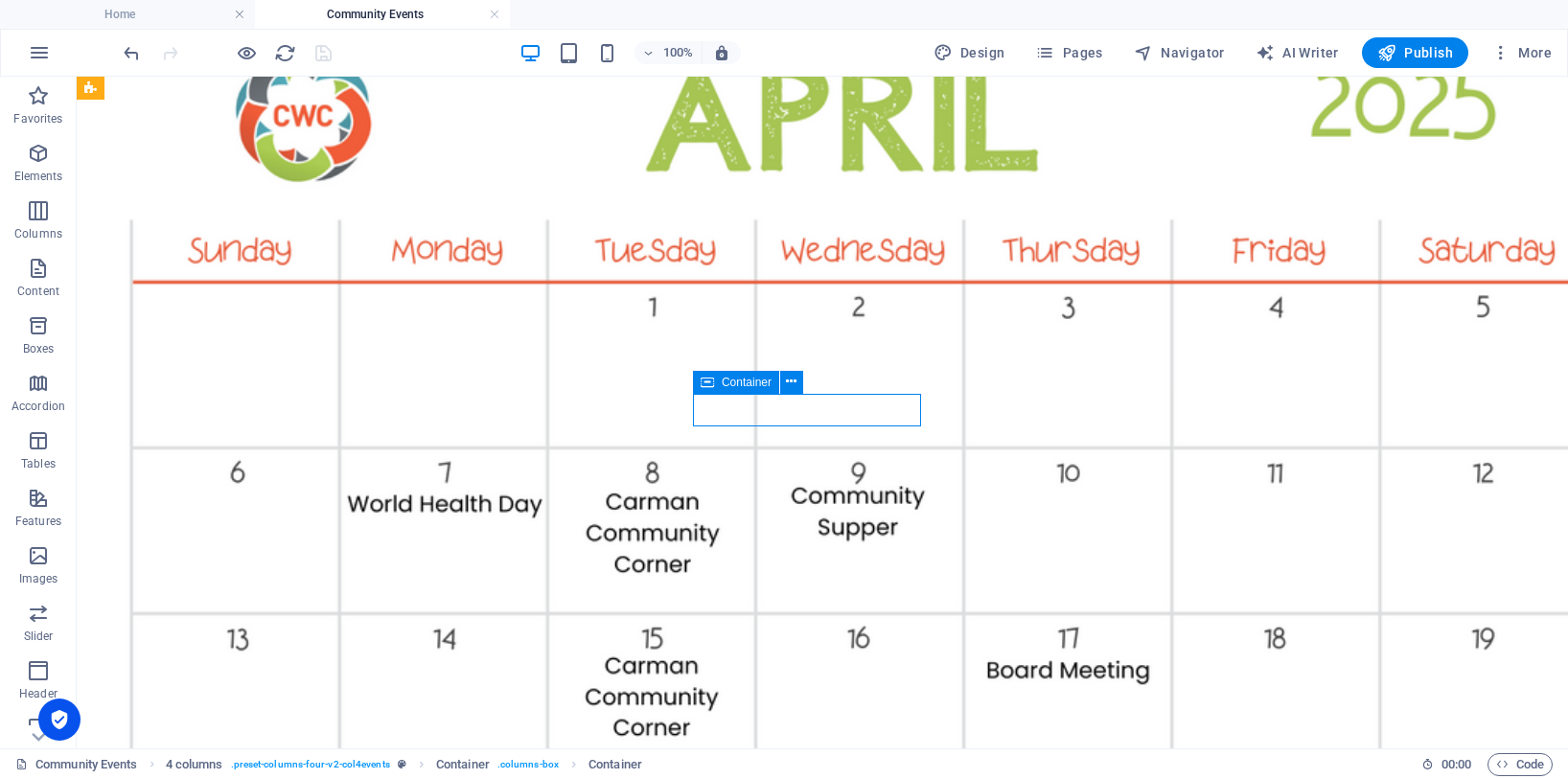 click on "Container" at bounding box center (736, 382) 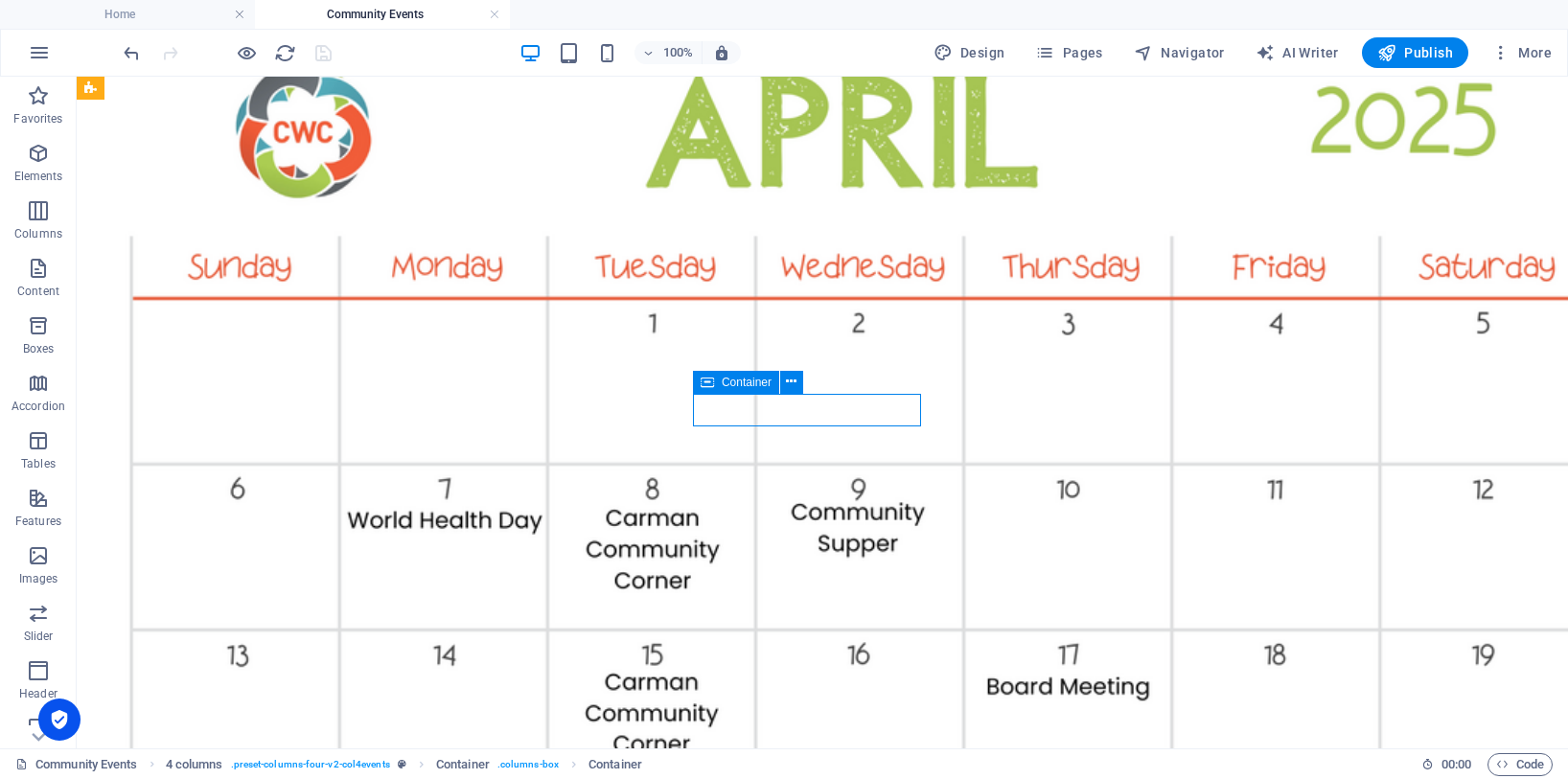 select on "%" 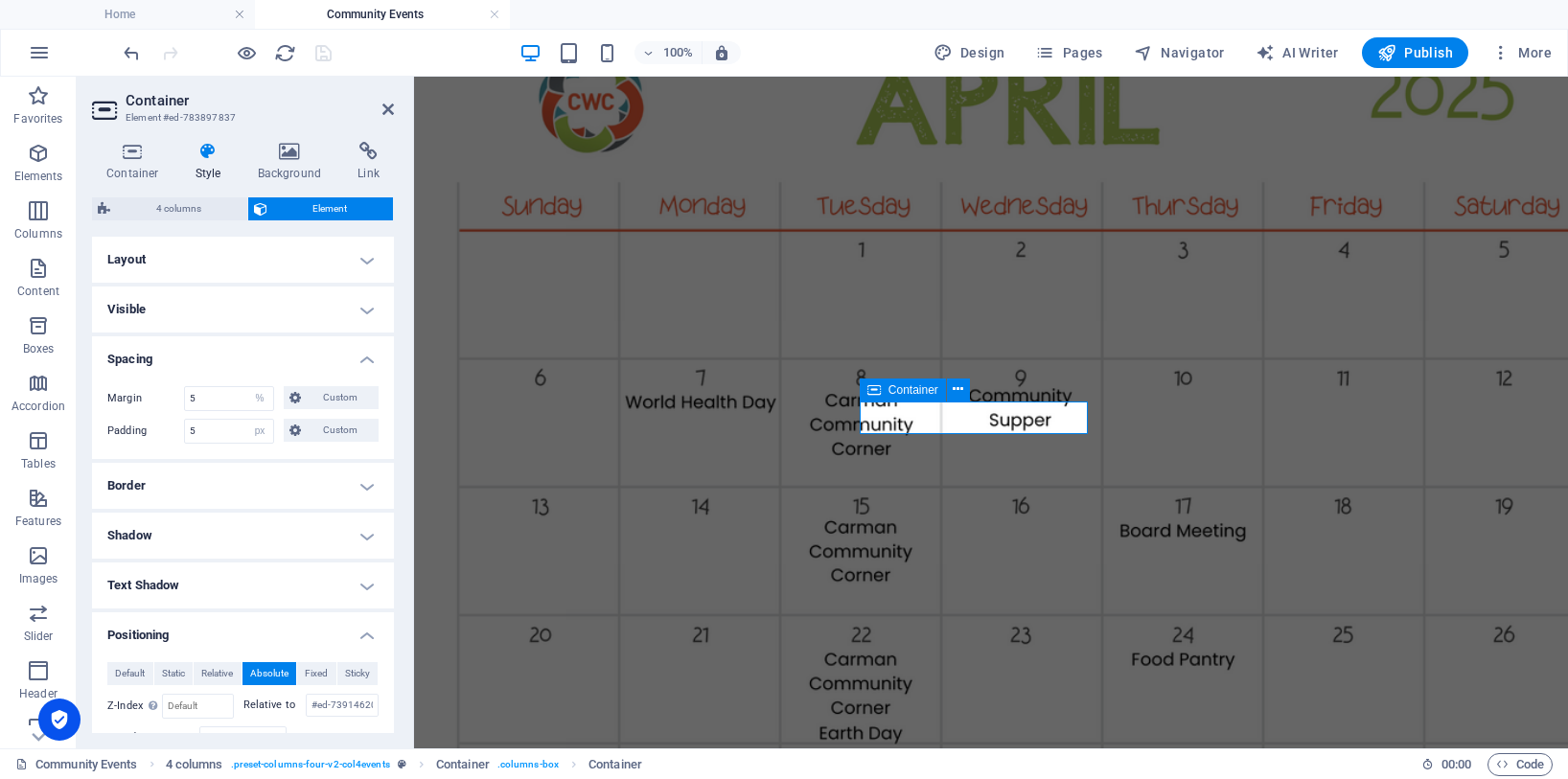click on "Border" at bounding box center [242, 486] 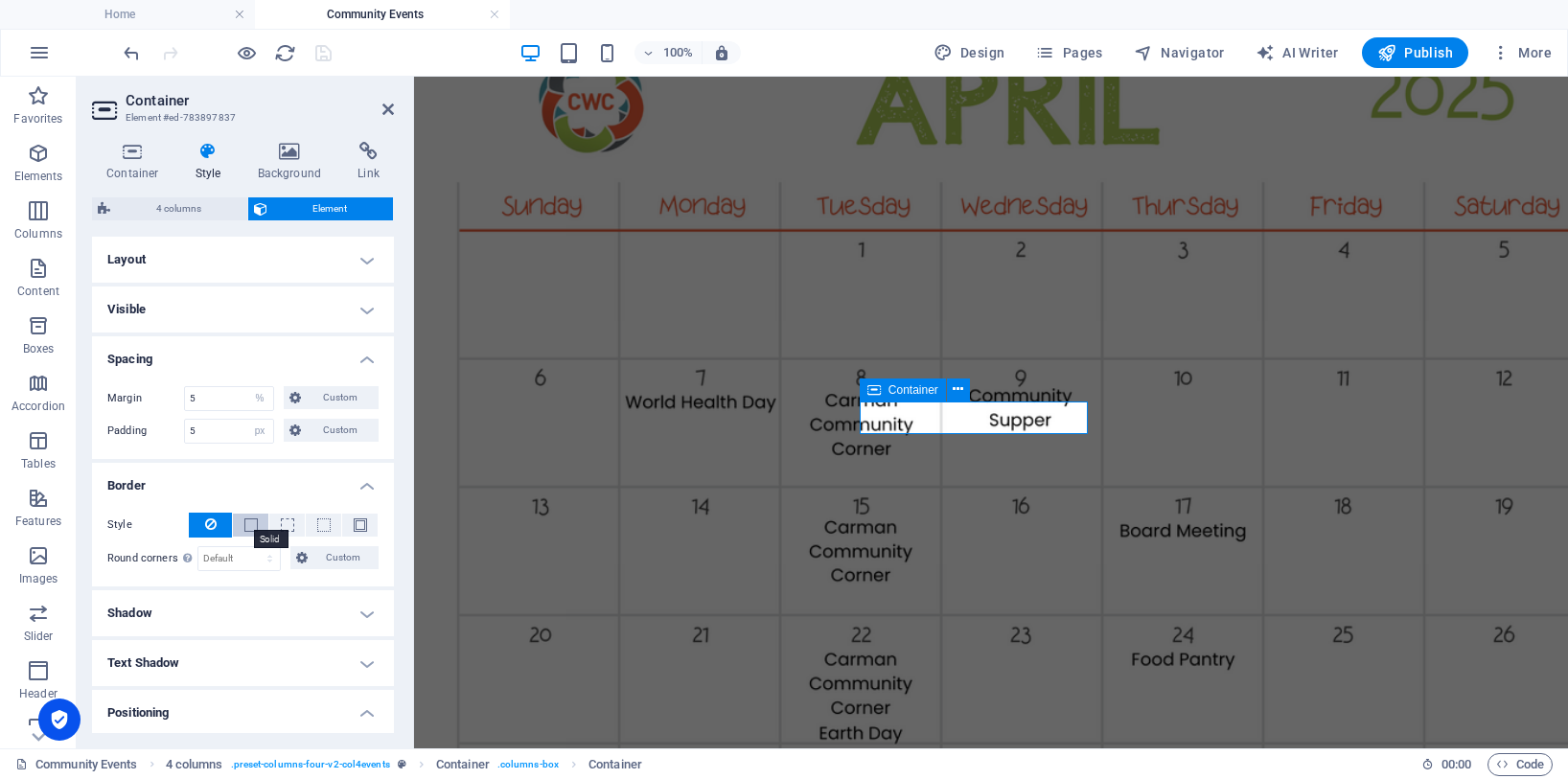 click at bounding box center (251, 525) 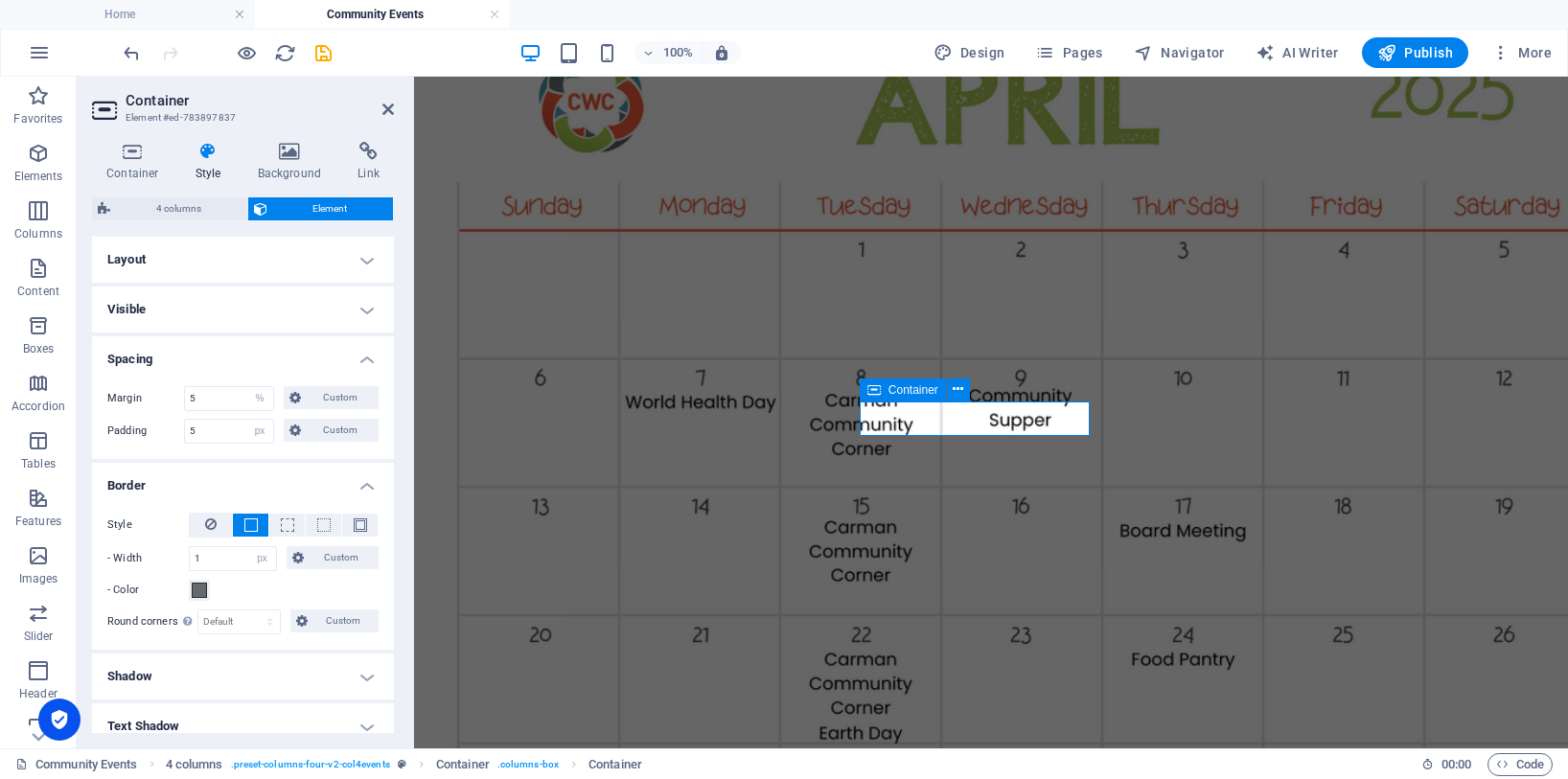 click on "Shadow" at bounding box center (242, 676) 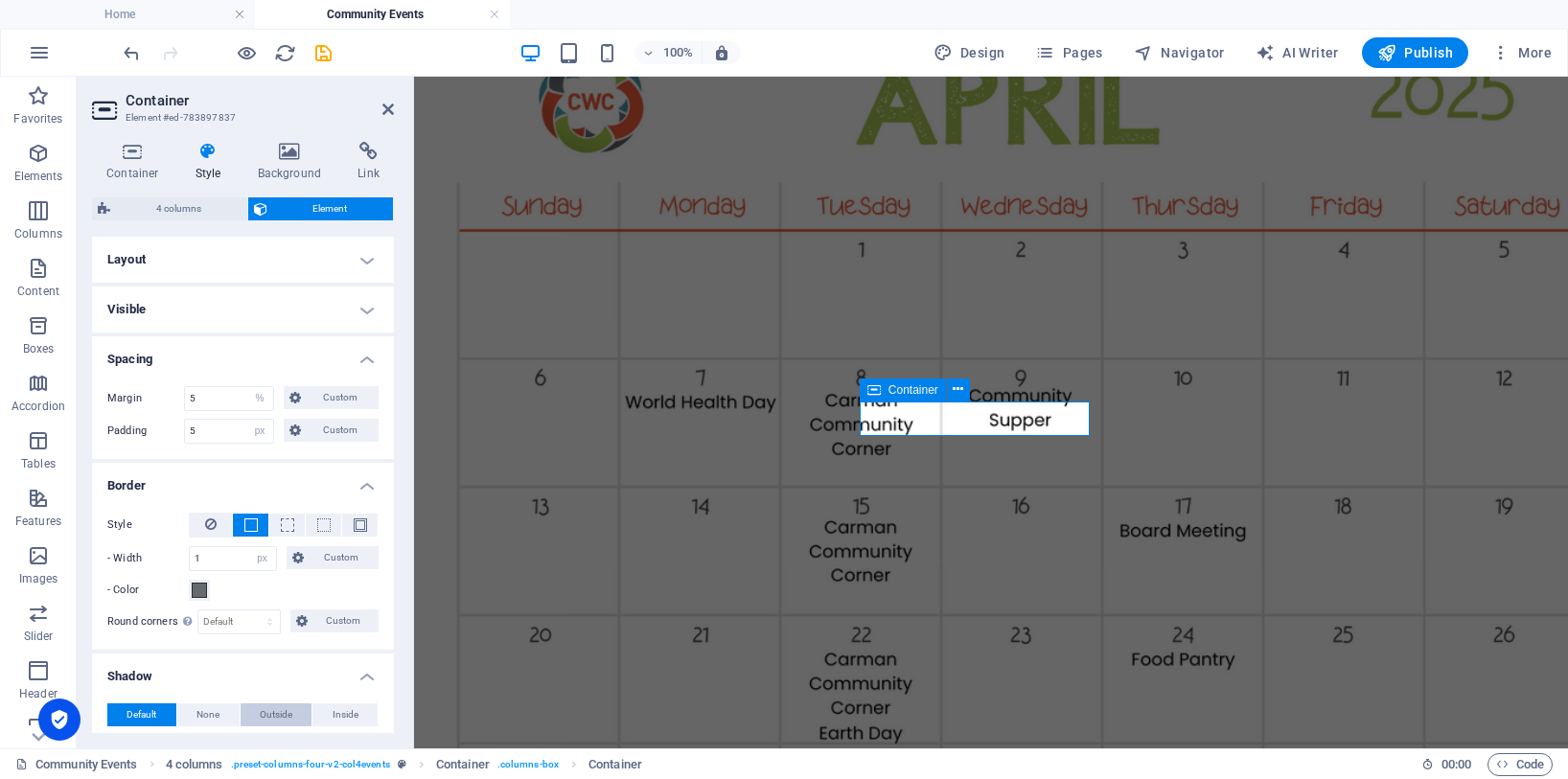 click on "Outside" at bounding box center (276, 715) 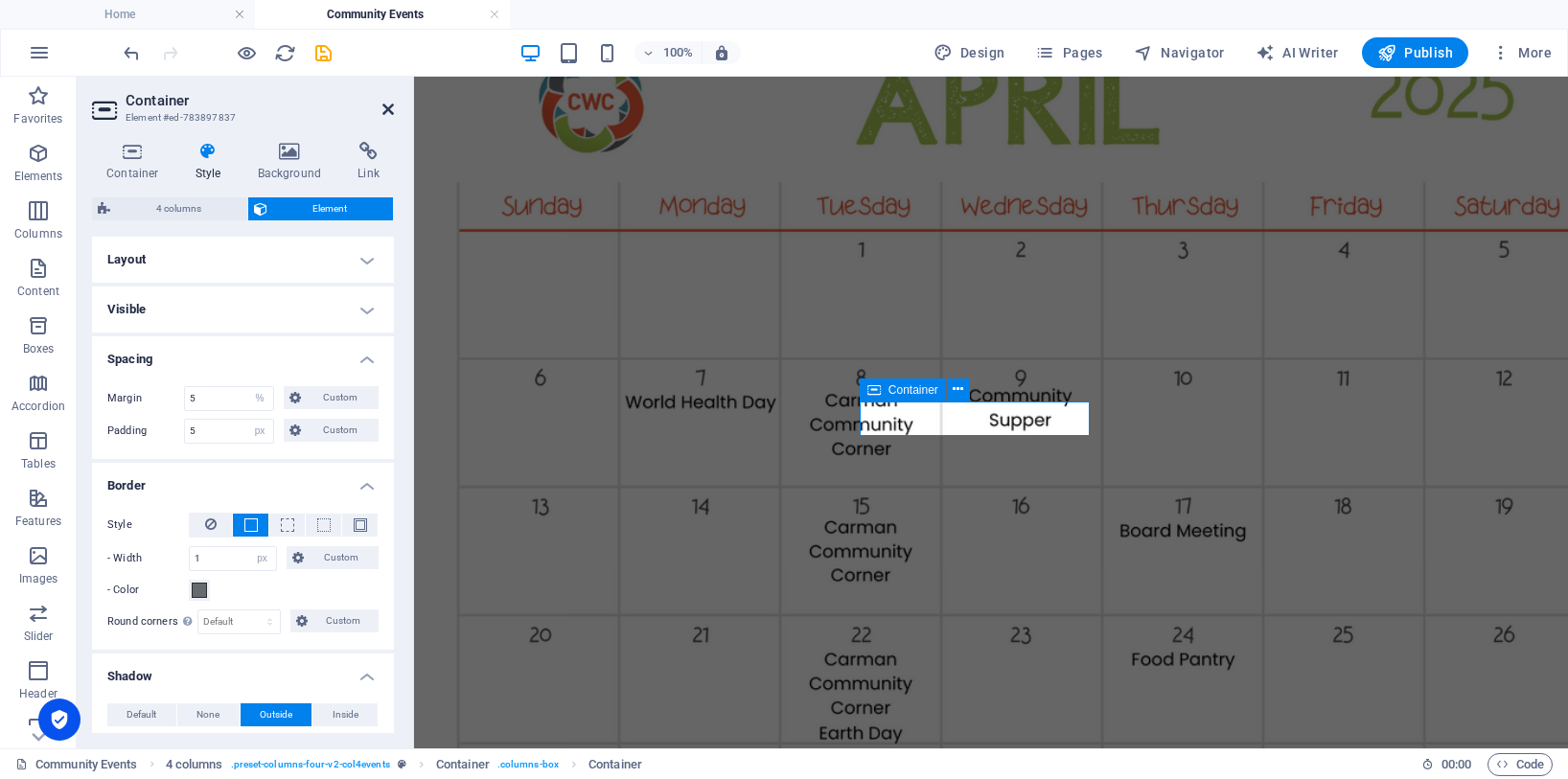 click at bounding box center (388, 109) 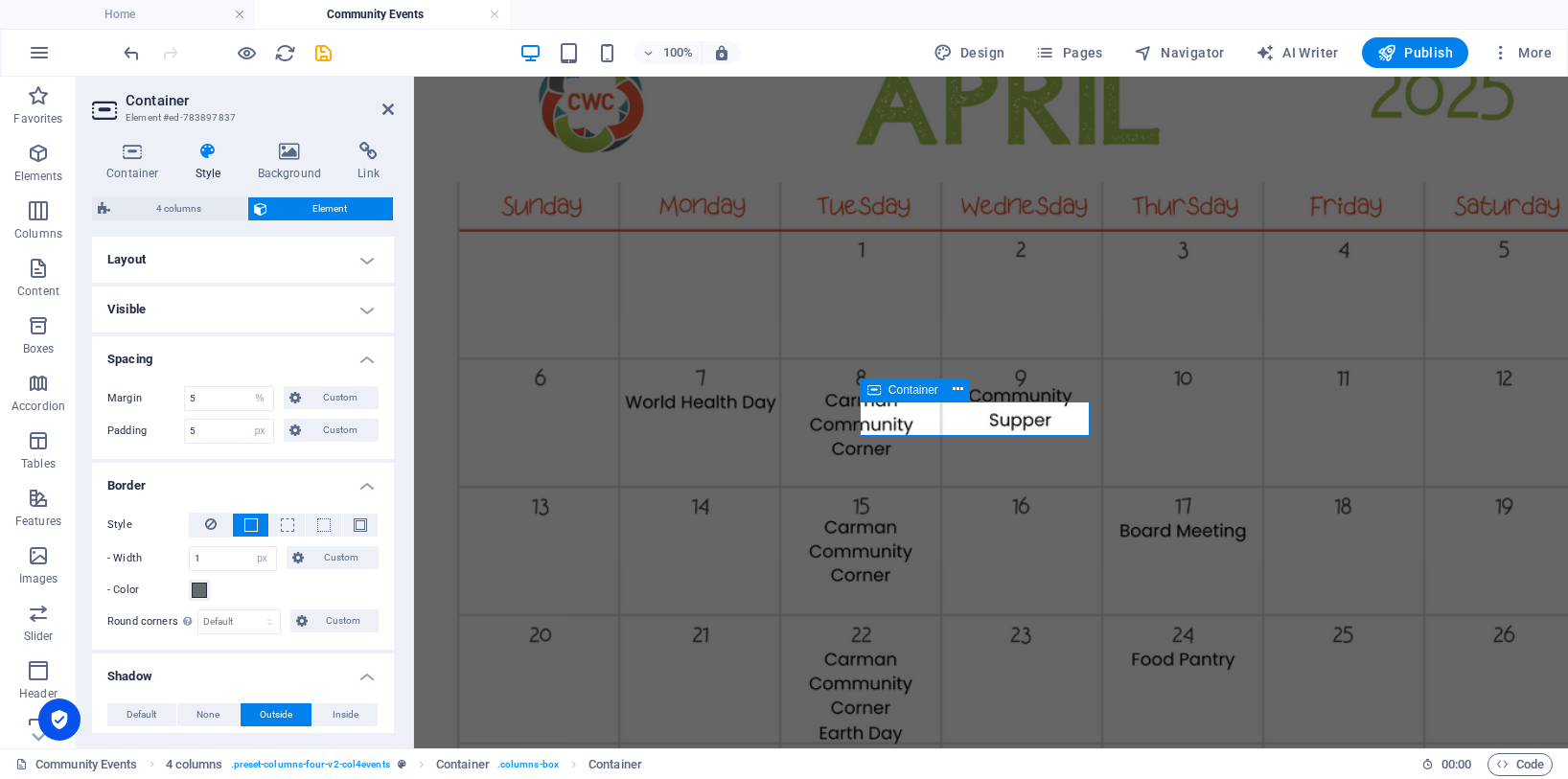 scroll, scrollTop: 2239, scrollLeft: 0, axis: vertical 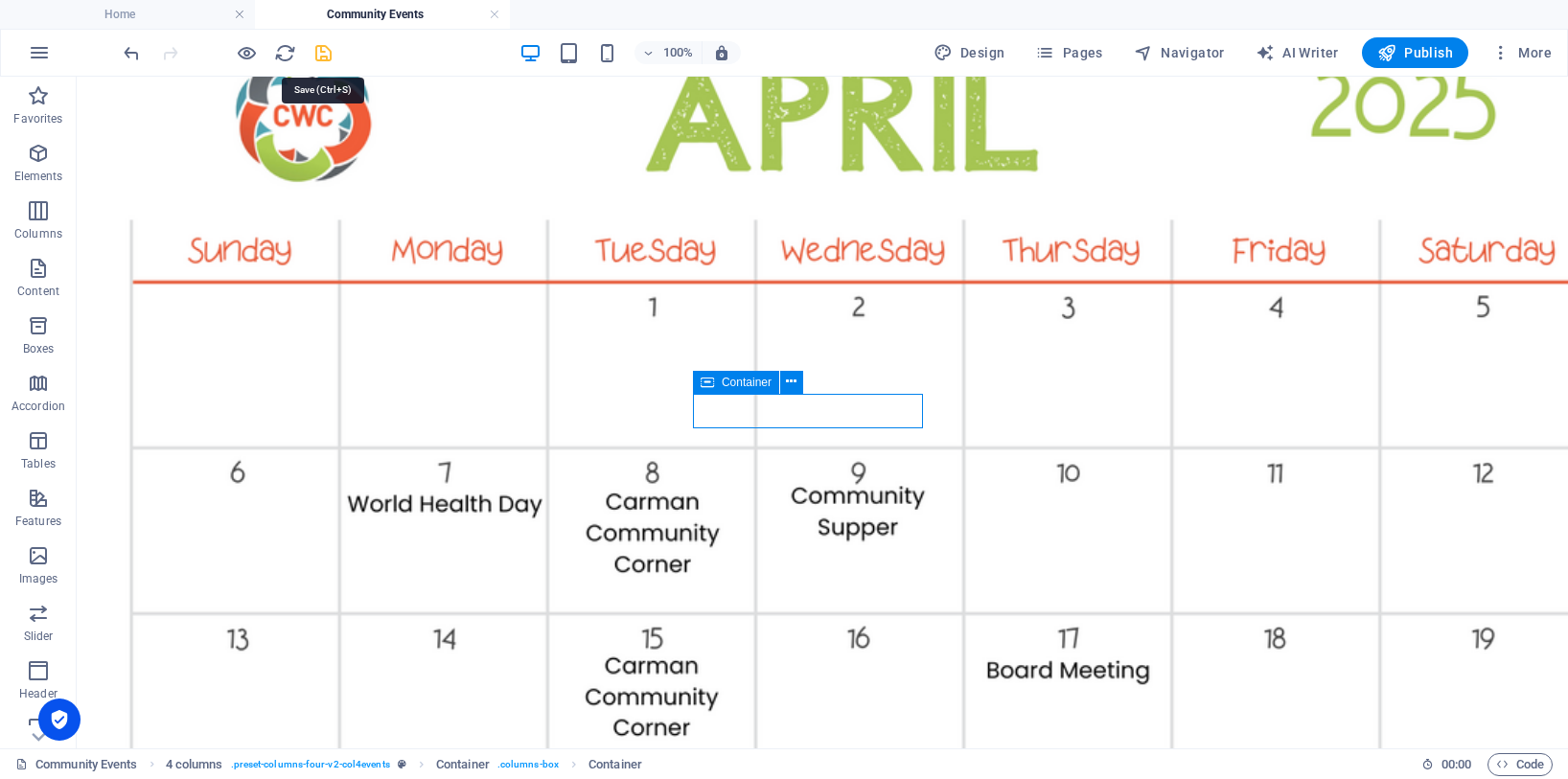 click at bounding box center [323, 53] 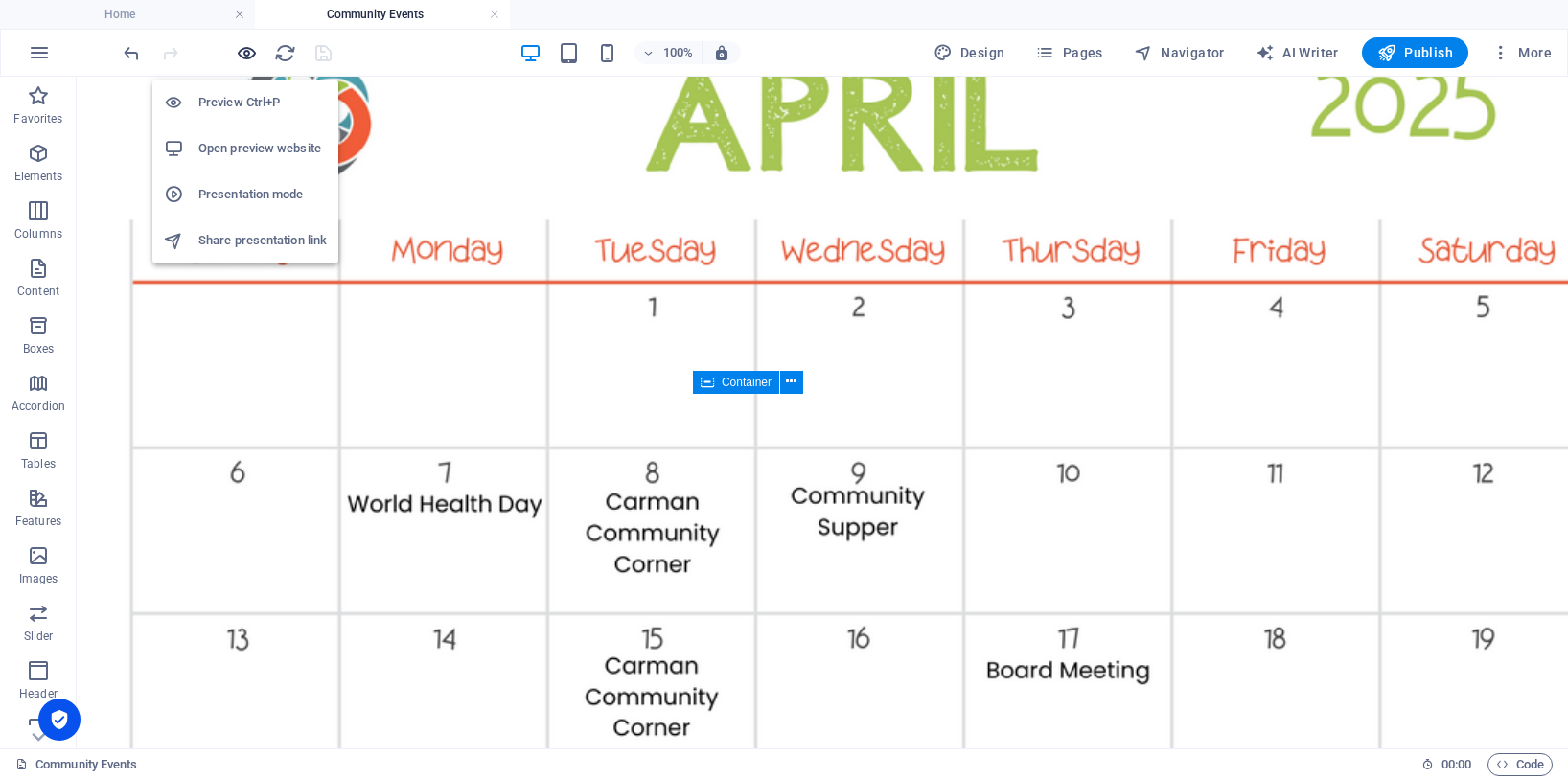 click at bounding box center (246, 53) 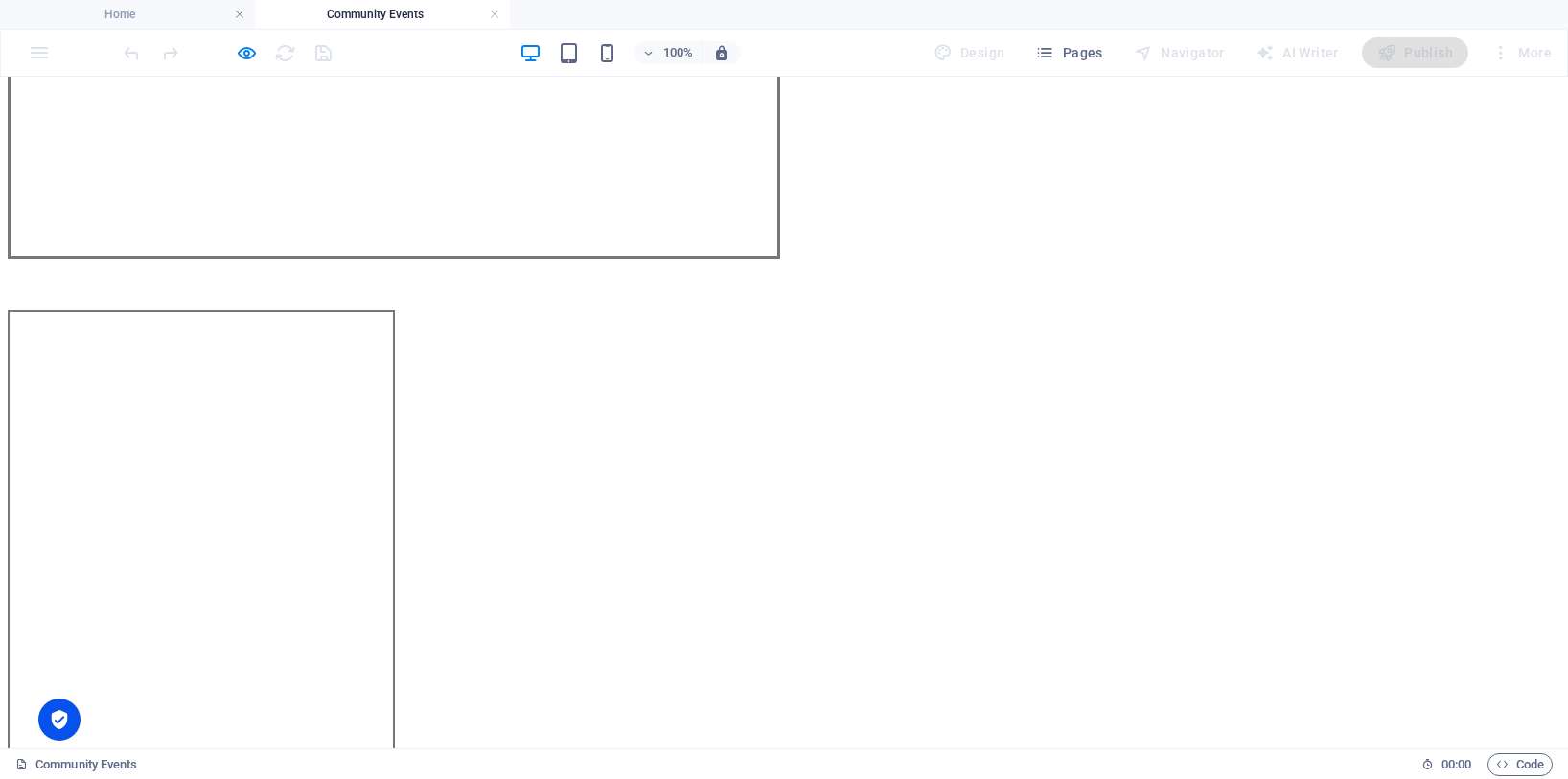 scroll, scrollTop: 1254, scrollLeft: 0, axis: vertical 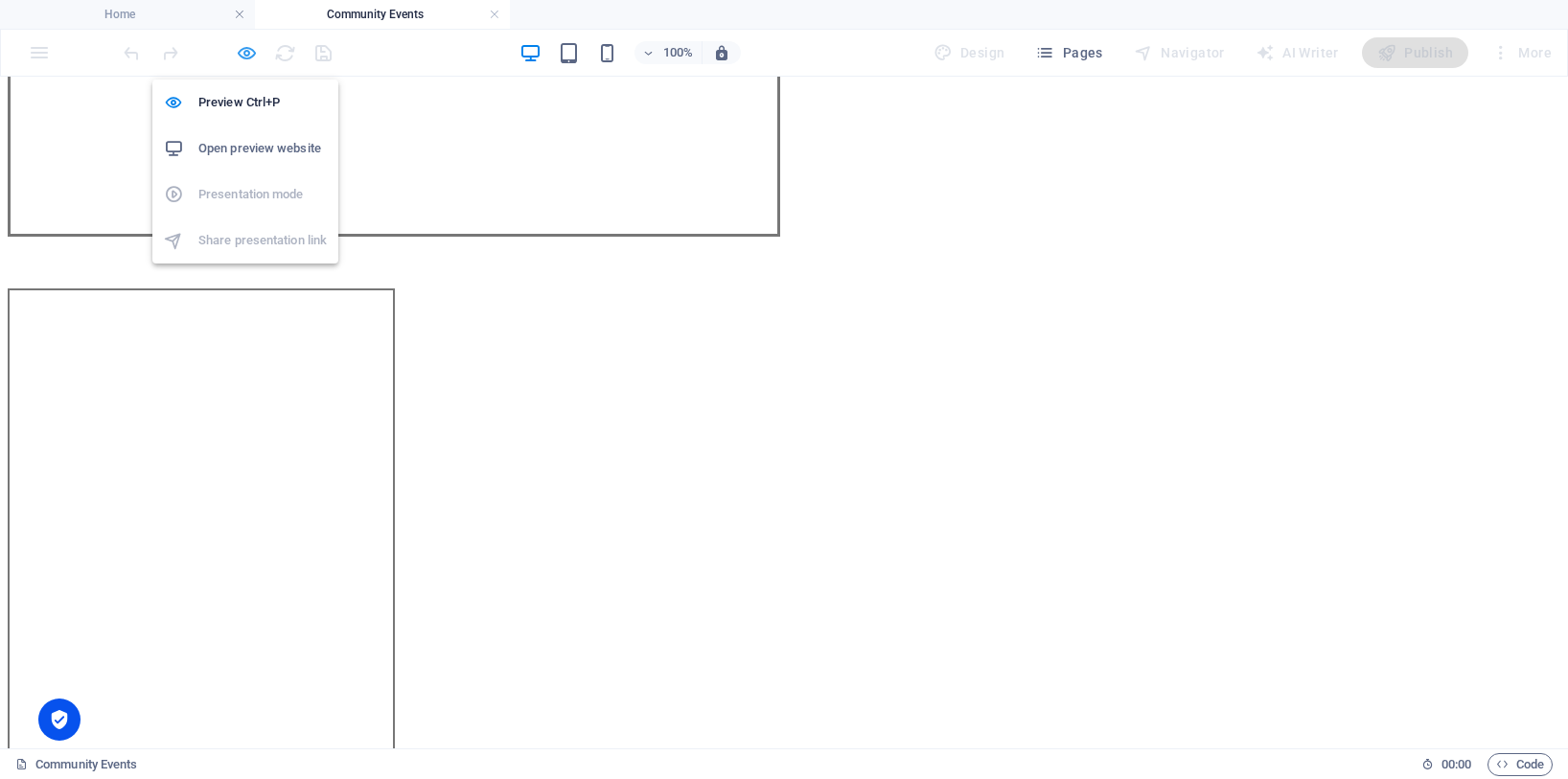 click at bounding box center (246, 53) 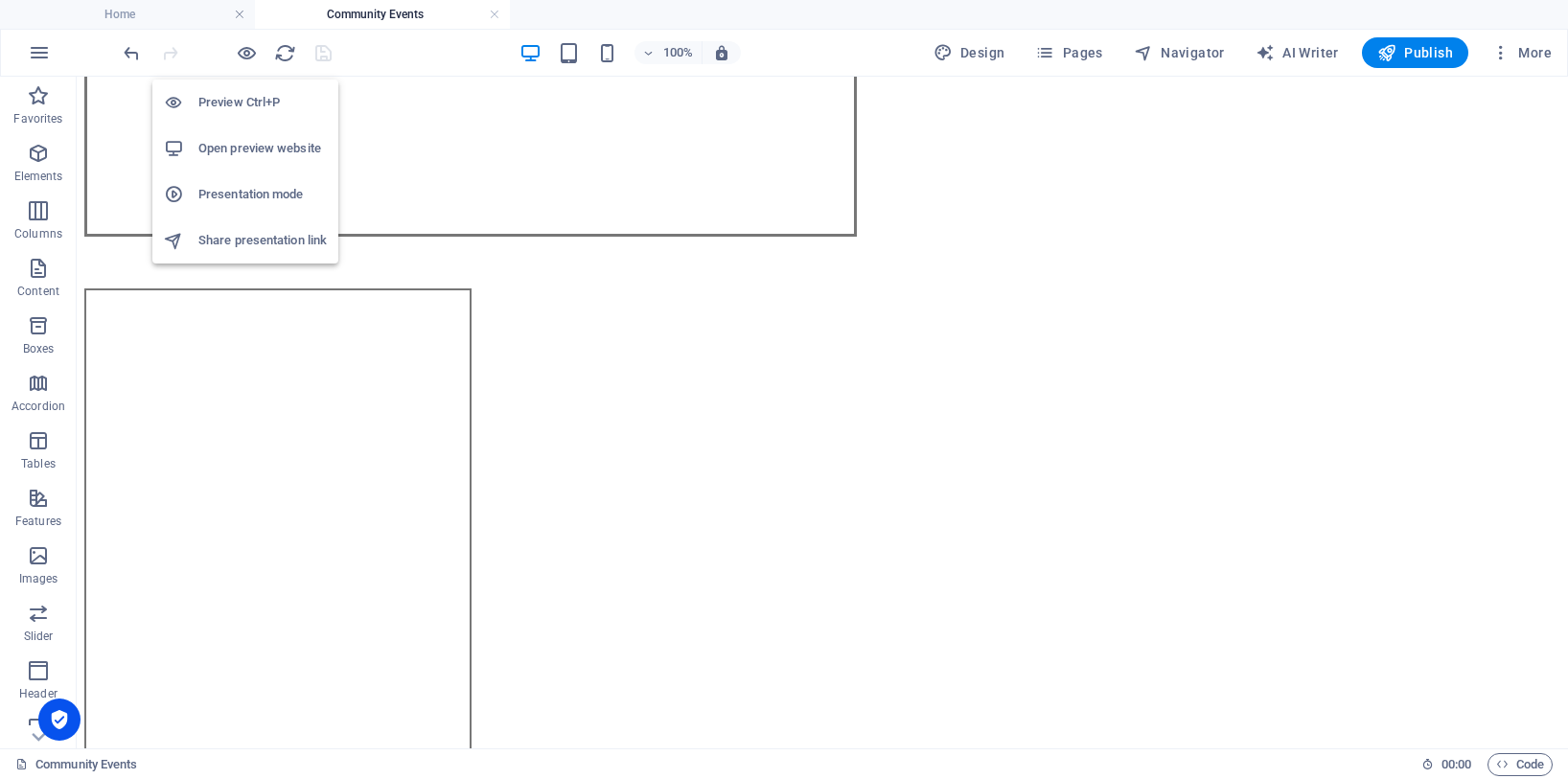 scroll, scrollTop: 2143, scrollLeft: 0, axis: vertical 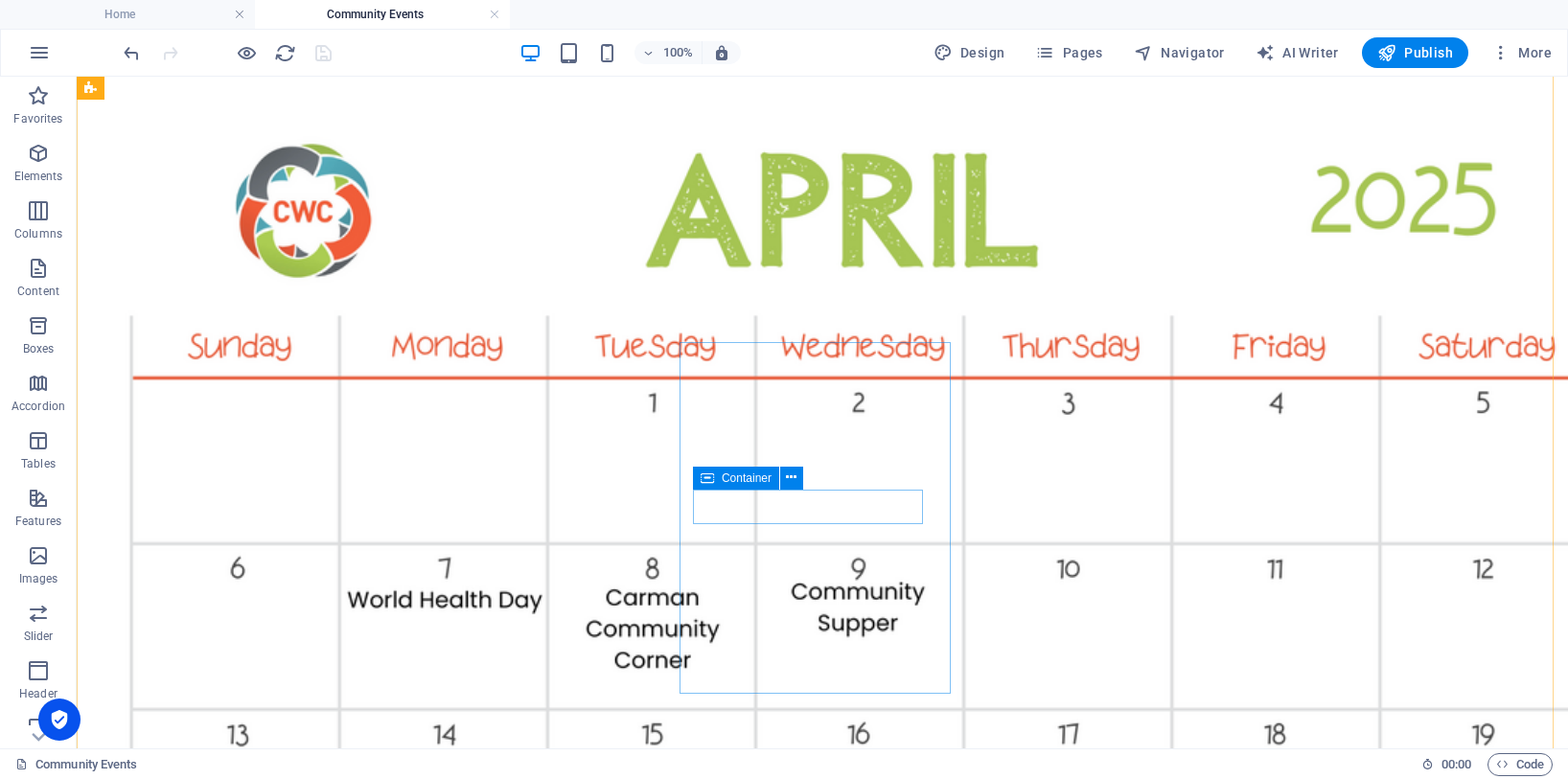 click on "Container" at bounding box center (747, 478) 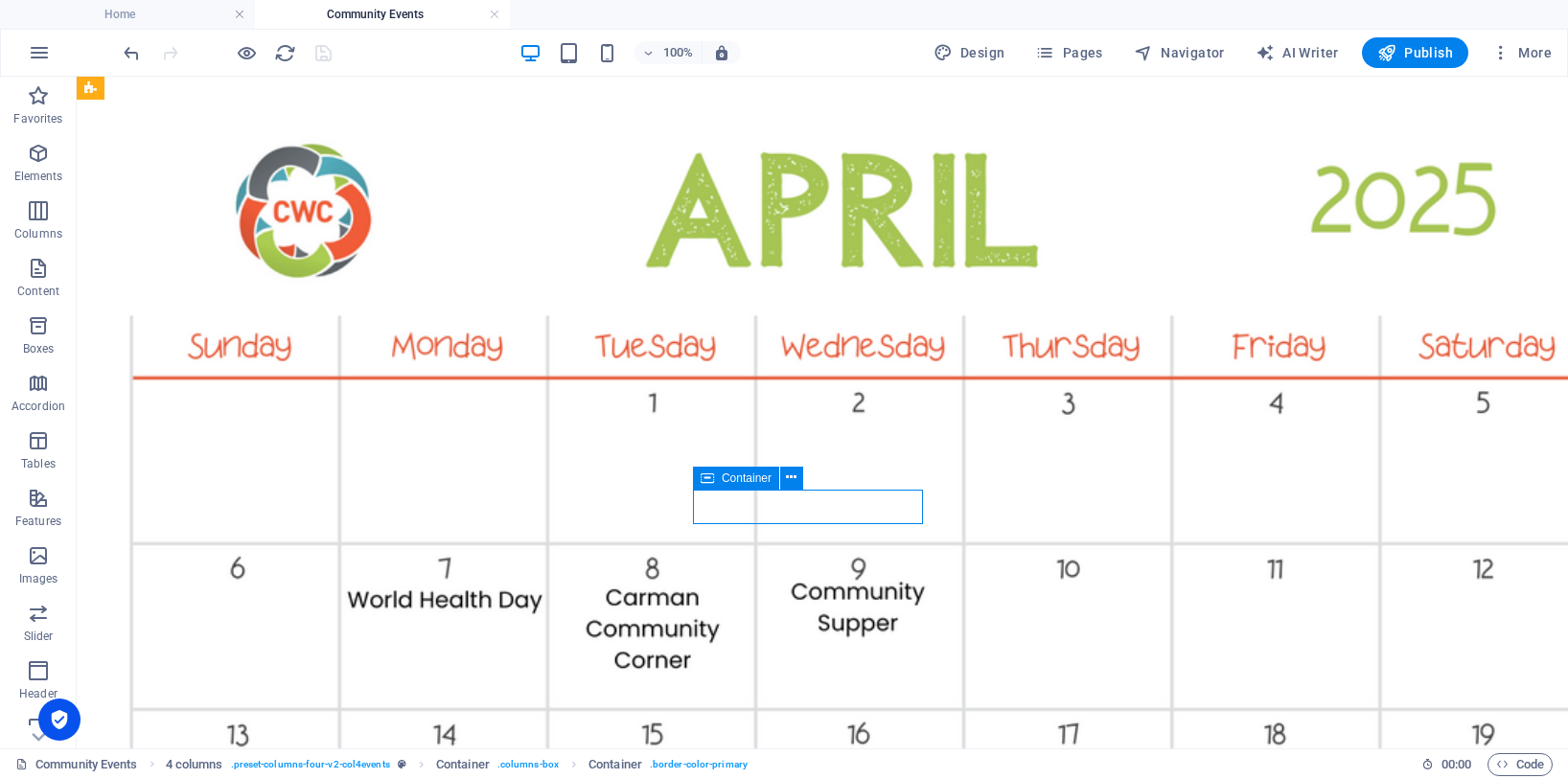 click on "Container" at bounding box center (747, 478) 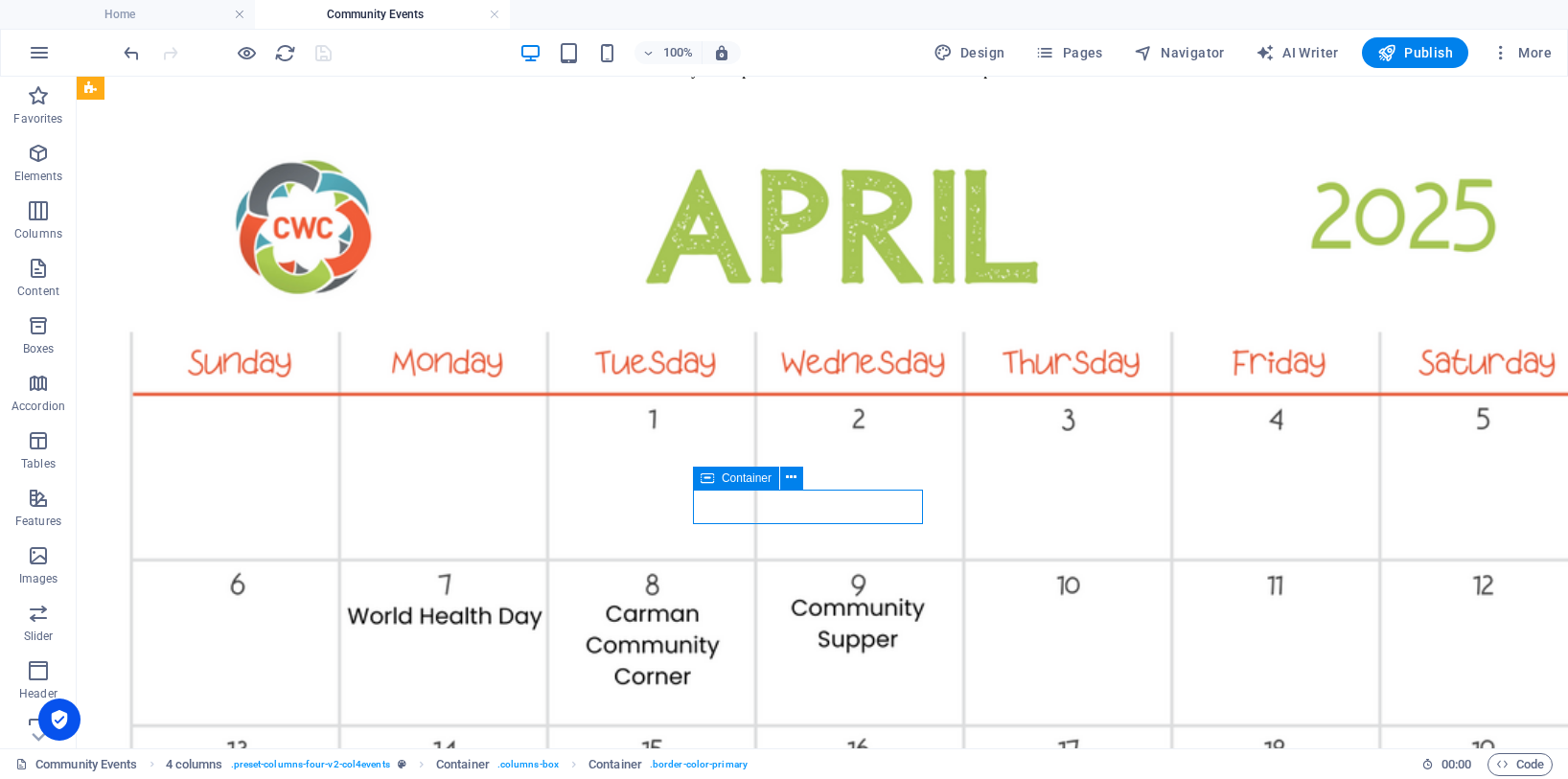 select on "%" 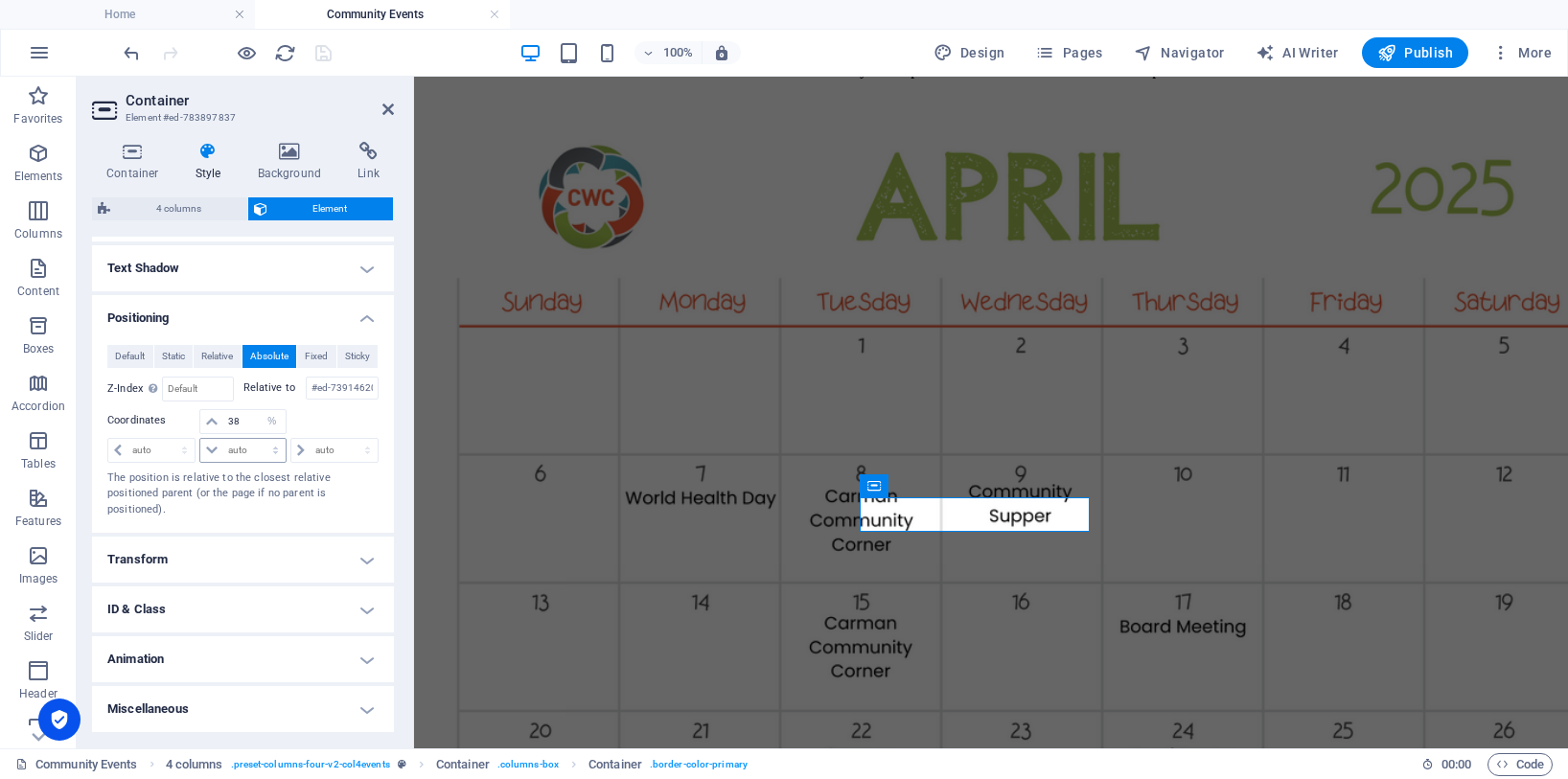 scroll, scrollTop: 630, scrollLeft: 0, axis: vertical 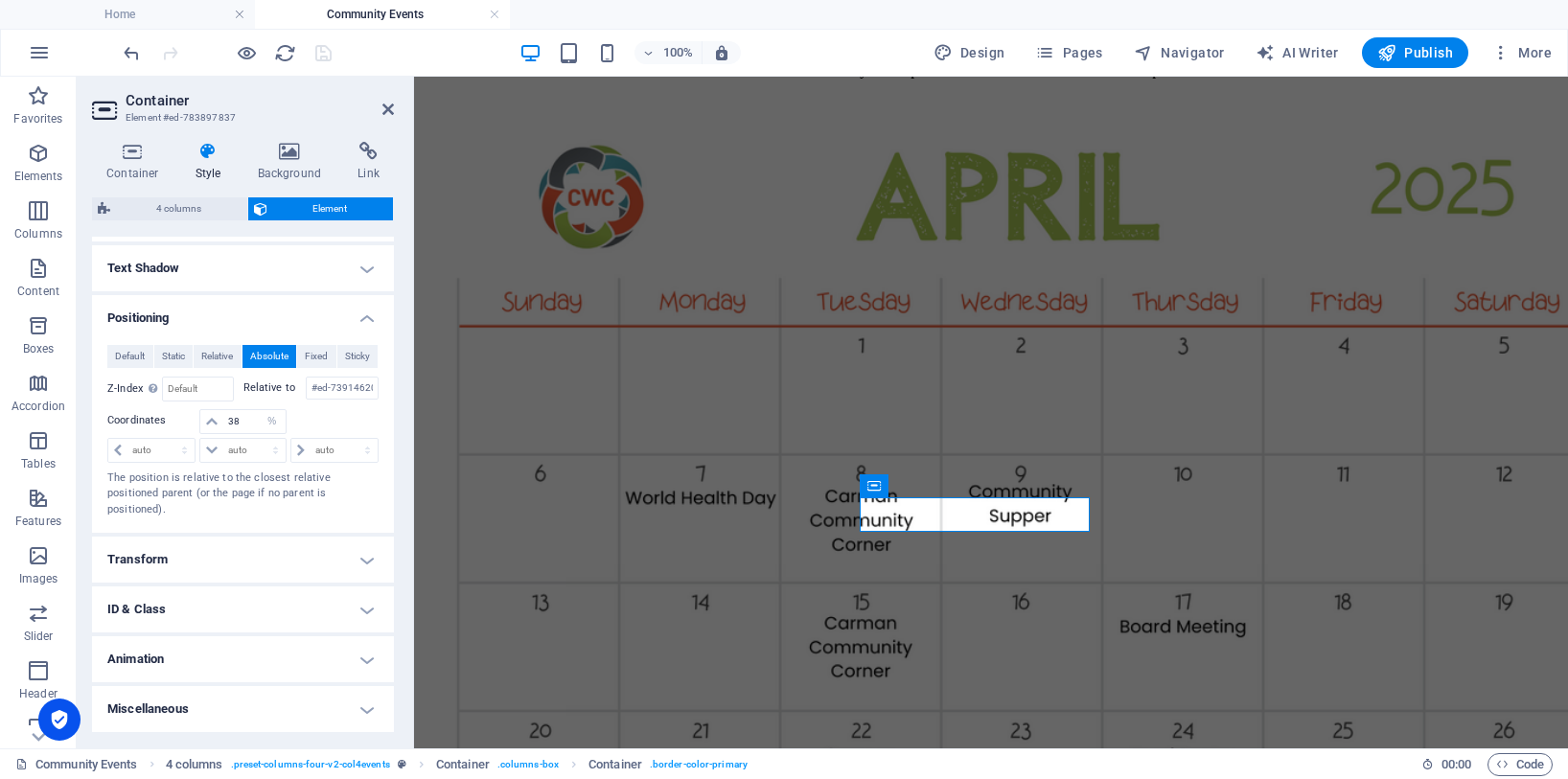 click on "Animation" at bounding box center [242, 659] 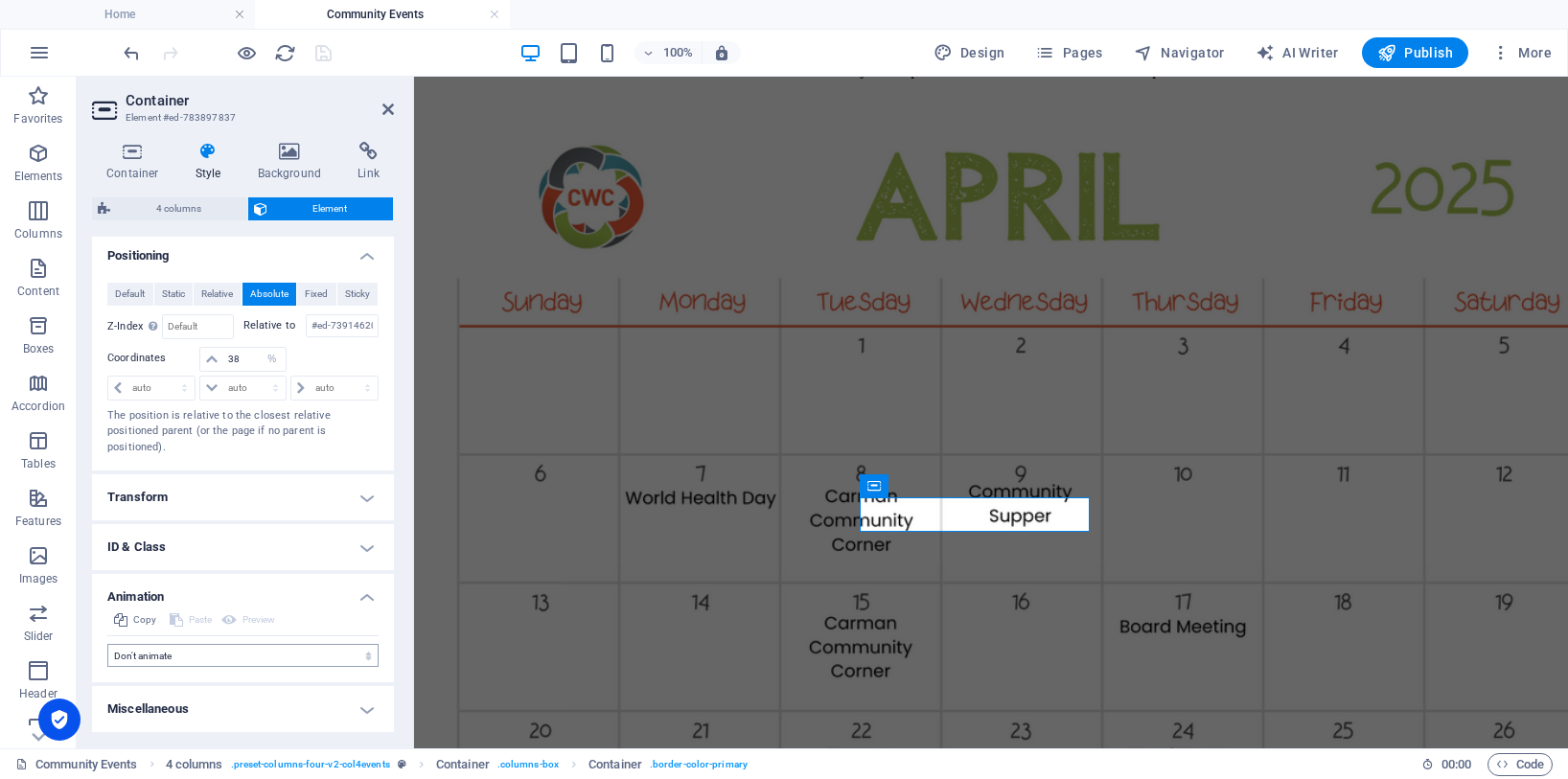scroll, scrollTop: 693, scrollLeft: 0, axis: vertical 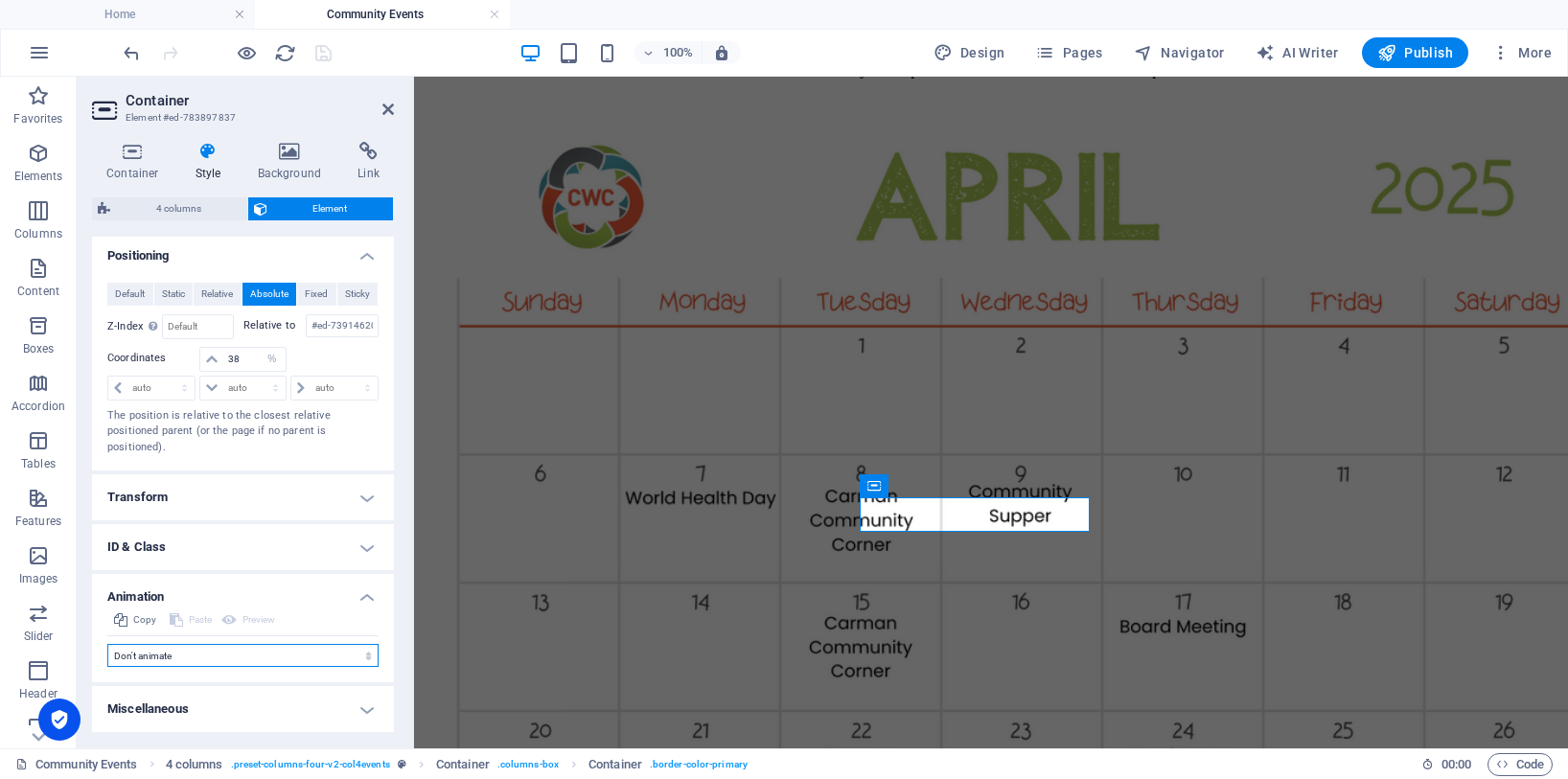 click on "Don't animate Show / Hide Slide up/down Zoom in/out Slide left to right Slide right to left Slide top to bottom Slide bottom to top Pulse Blink Open as overlay" at bounding box center (242, 655) 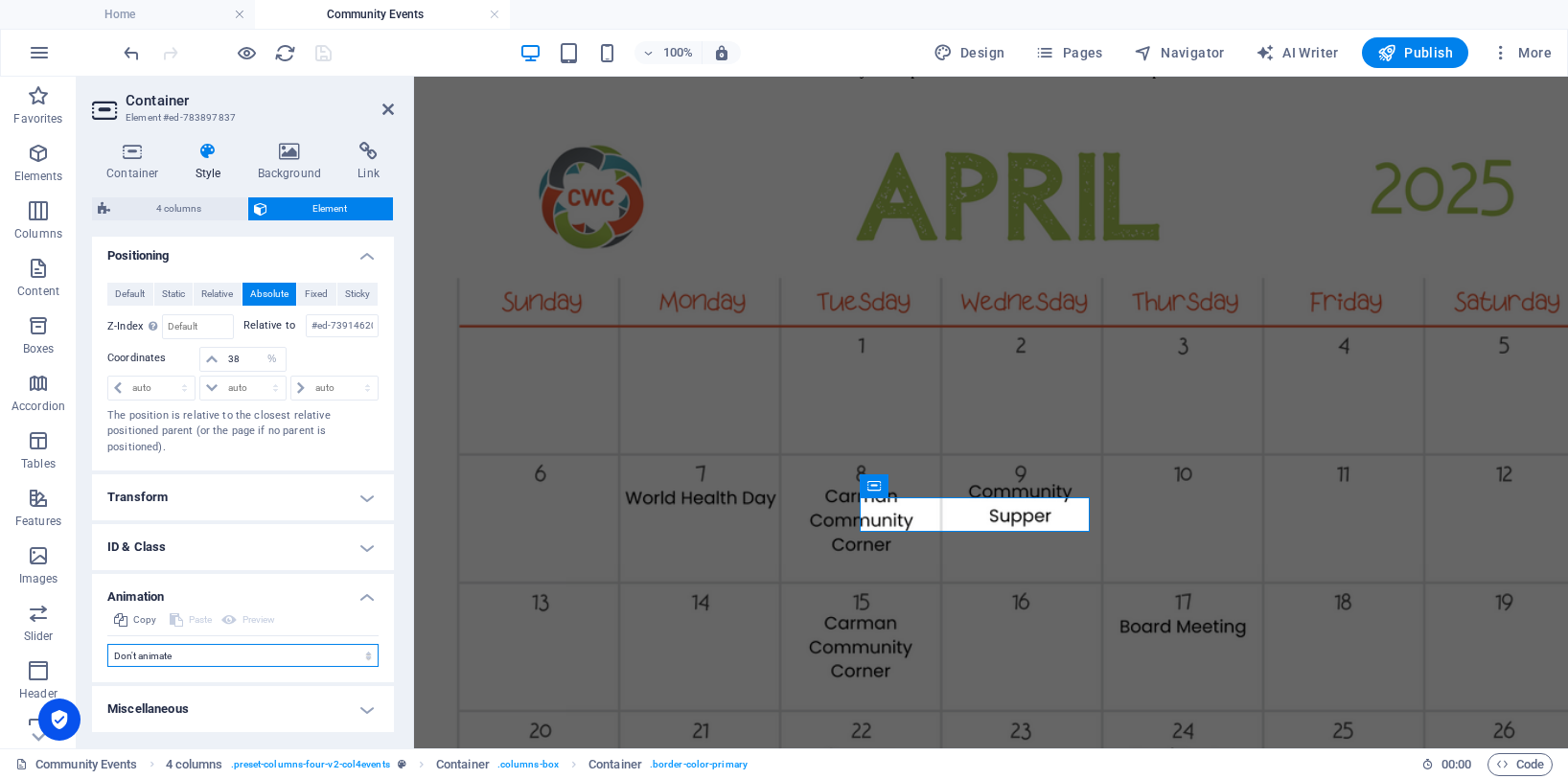 select on "shrink" 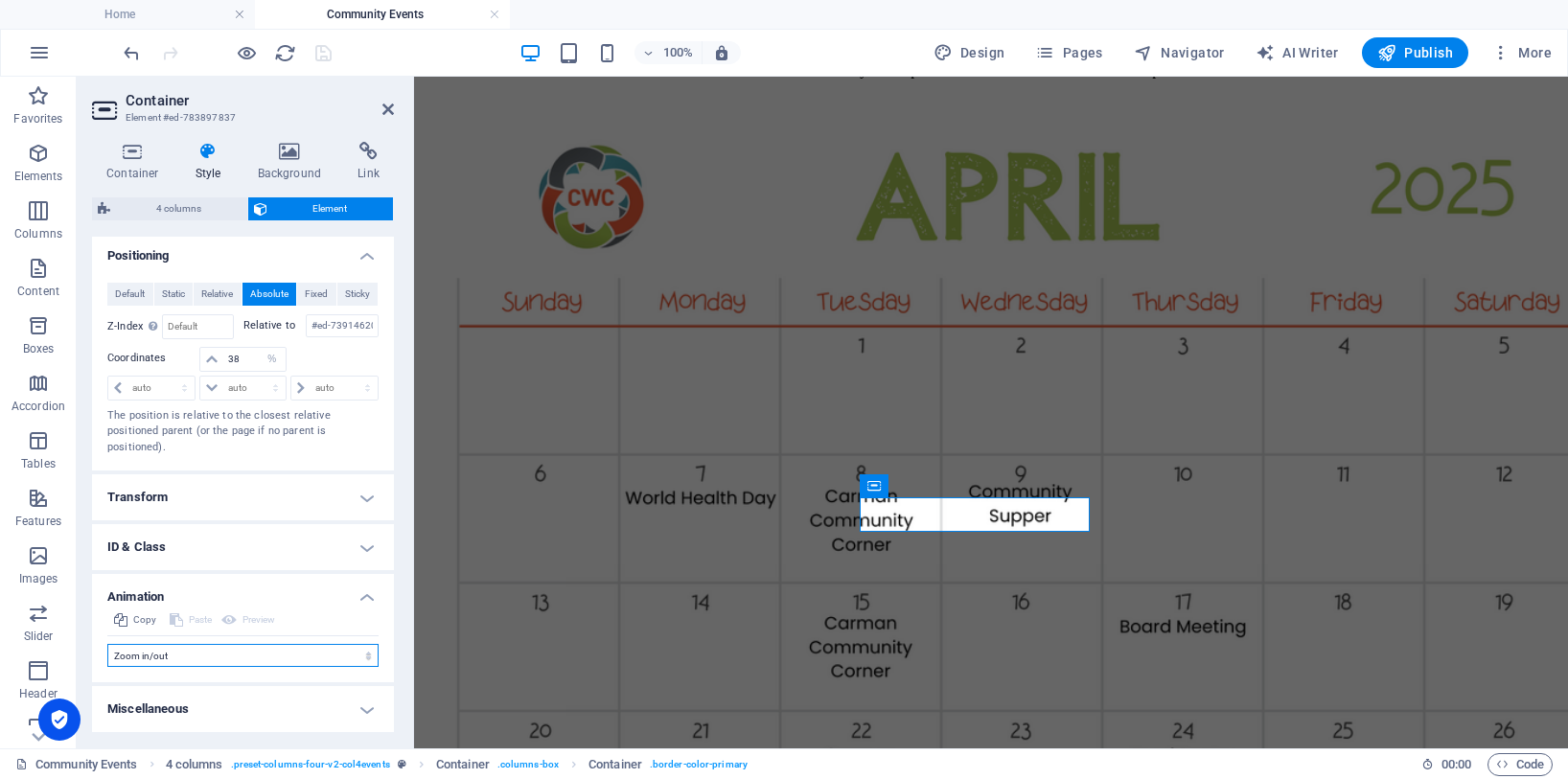 click on "Don't animate Show / Hide Slide up/down Zoom in/out Slide left to right Slide right to left Slide top to bottom Slide bottom to top Pulse Blink Open as overlay" at bounding box center [242, 655] 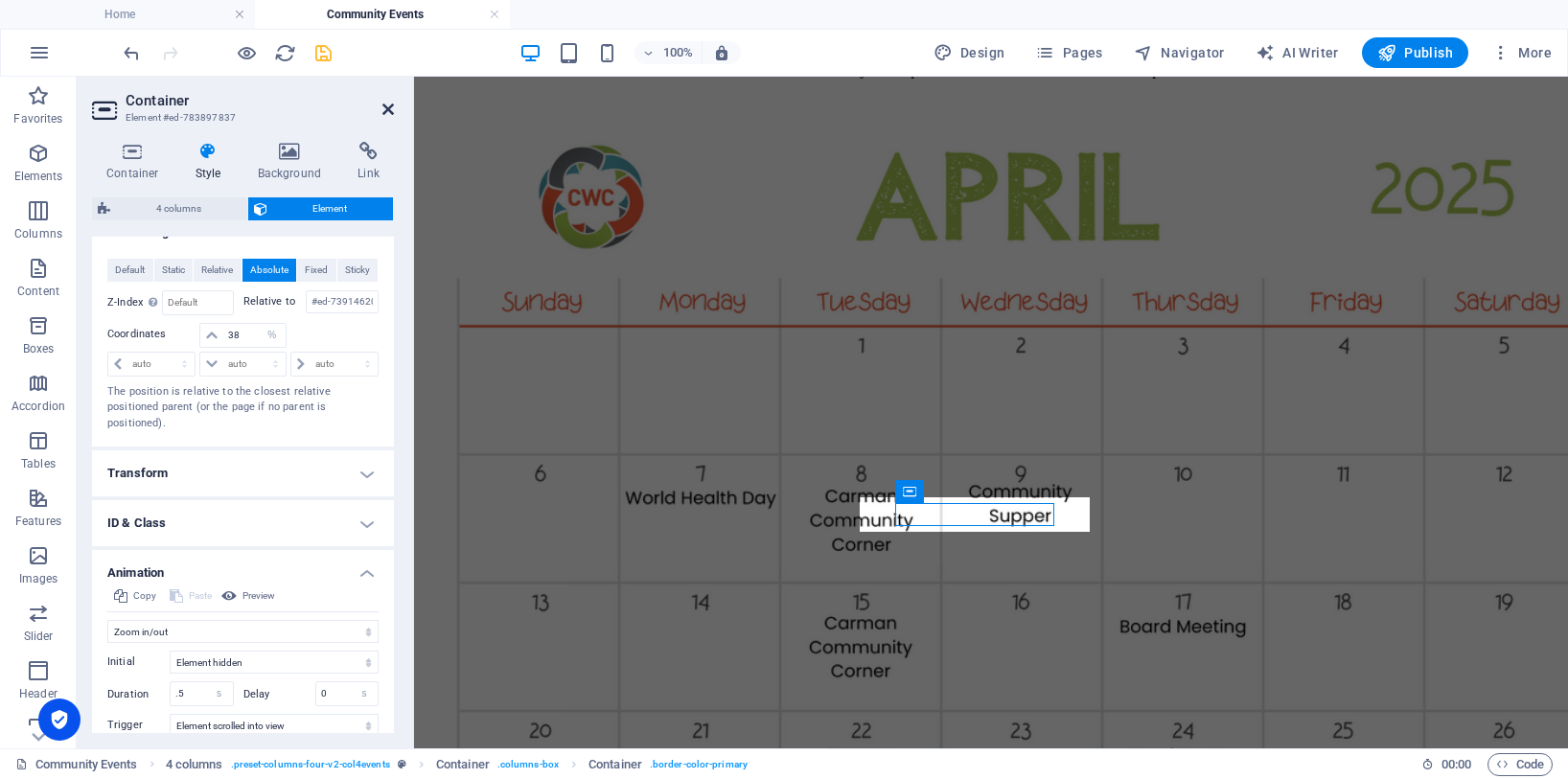drag, startPoint x: 385, startPoint y: 111, endPoint x: 304, endPoint y: 22, distance: 120.341182 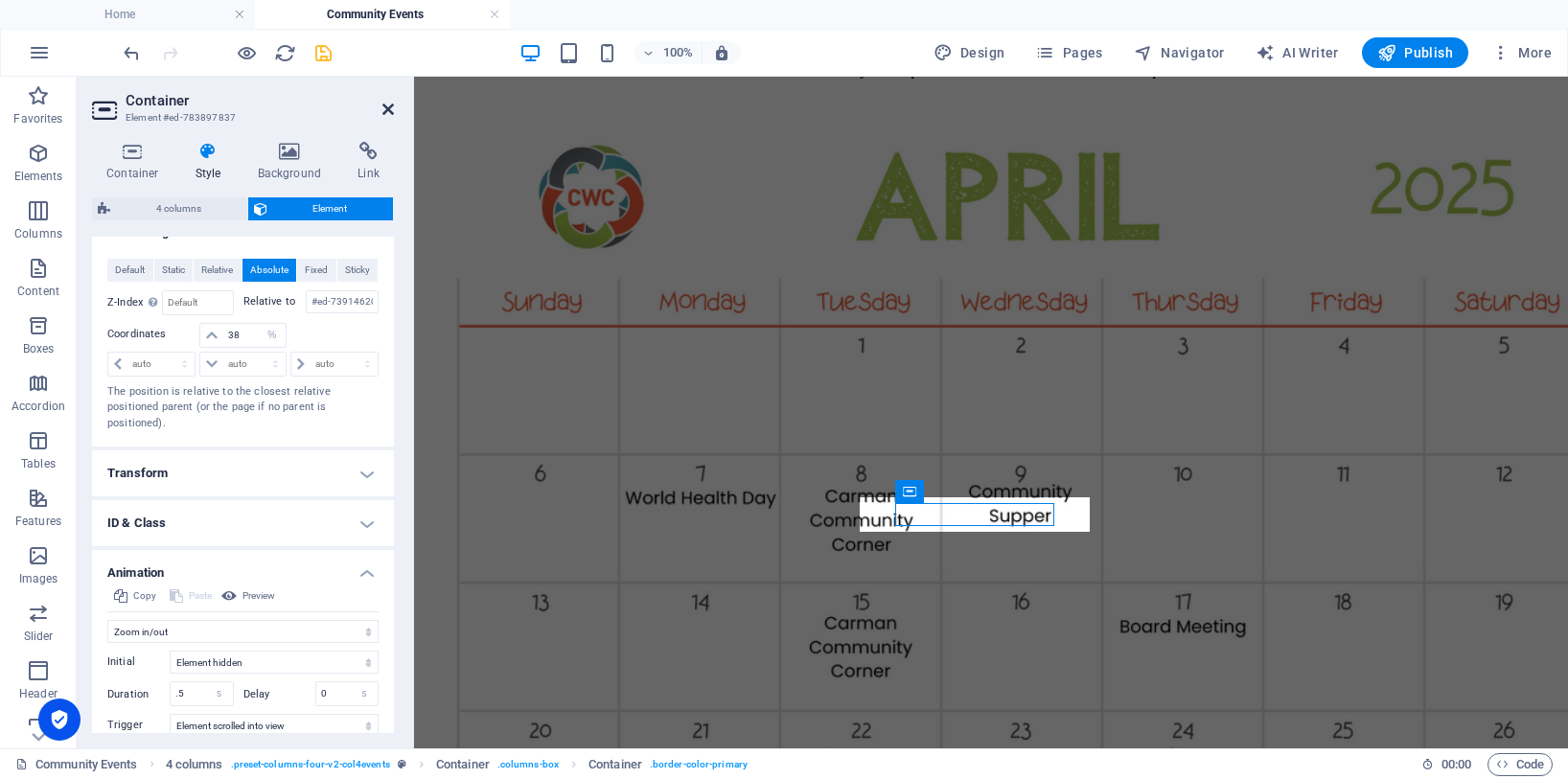 click at bounding box center (388, 109) 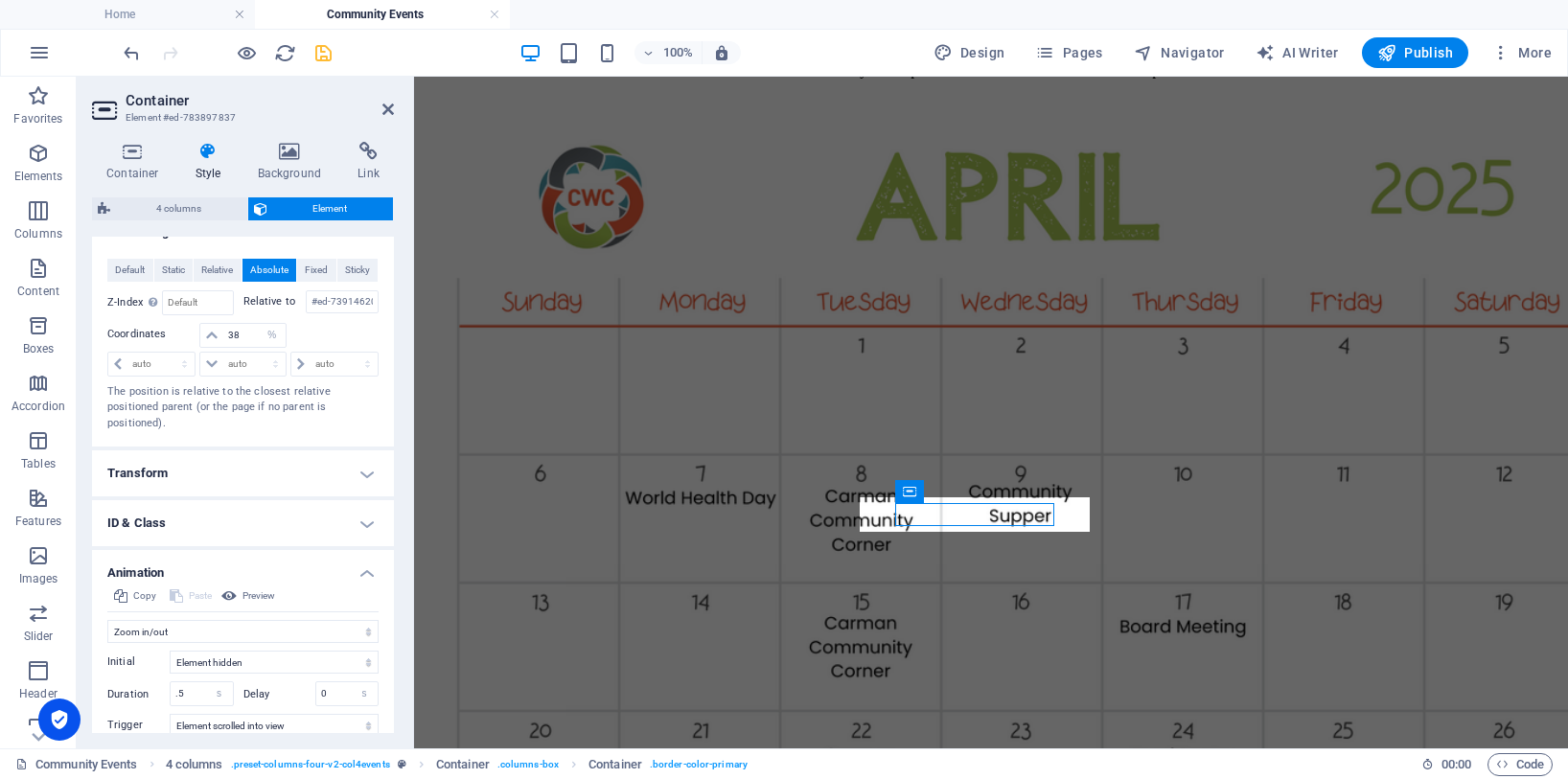 scroll, scrollTop: 2143, scrollLeft: 0, axis: vertical 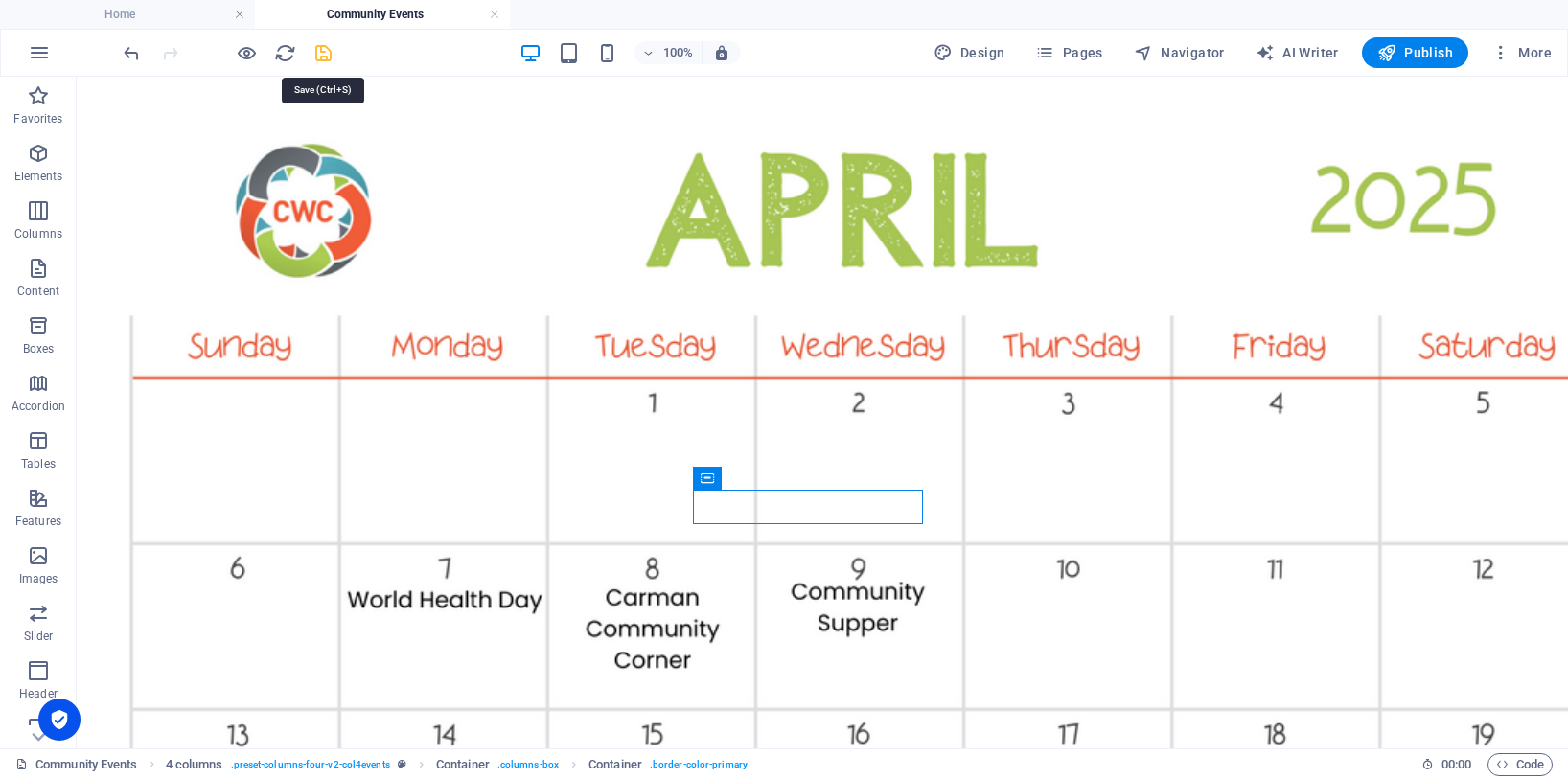 click at bounding box center [323, 53] 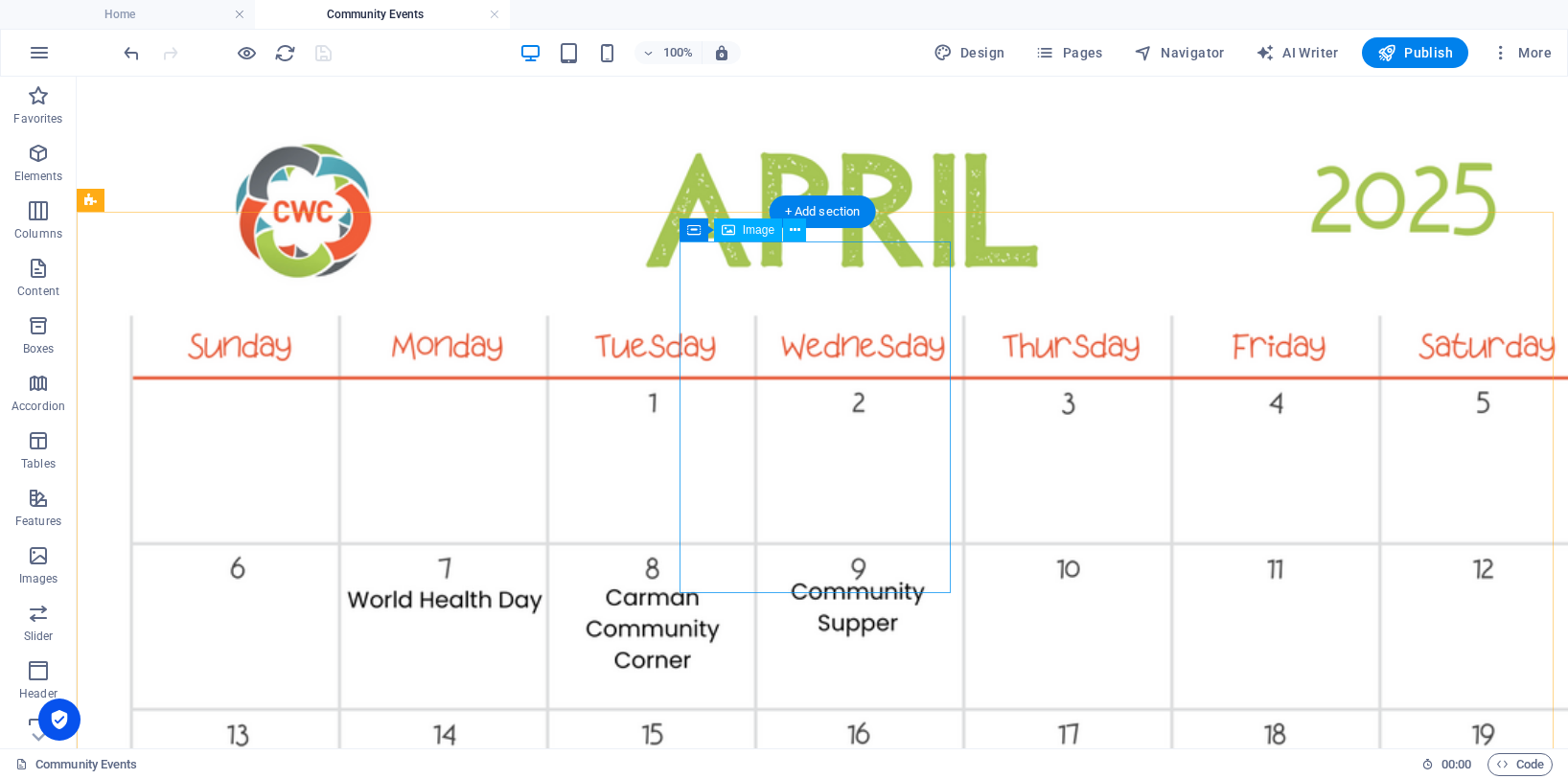 scroll, scrollTop: 1473, scrollLeft: 0, axis: vertical 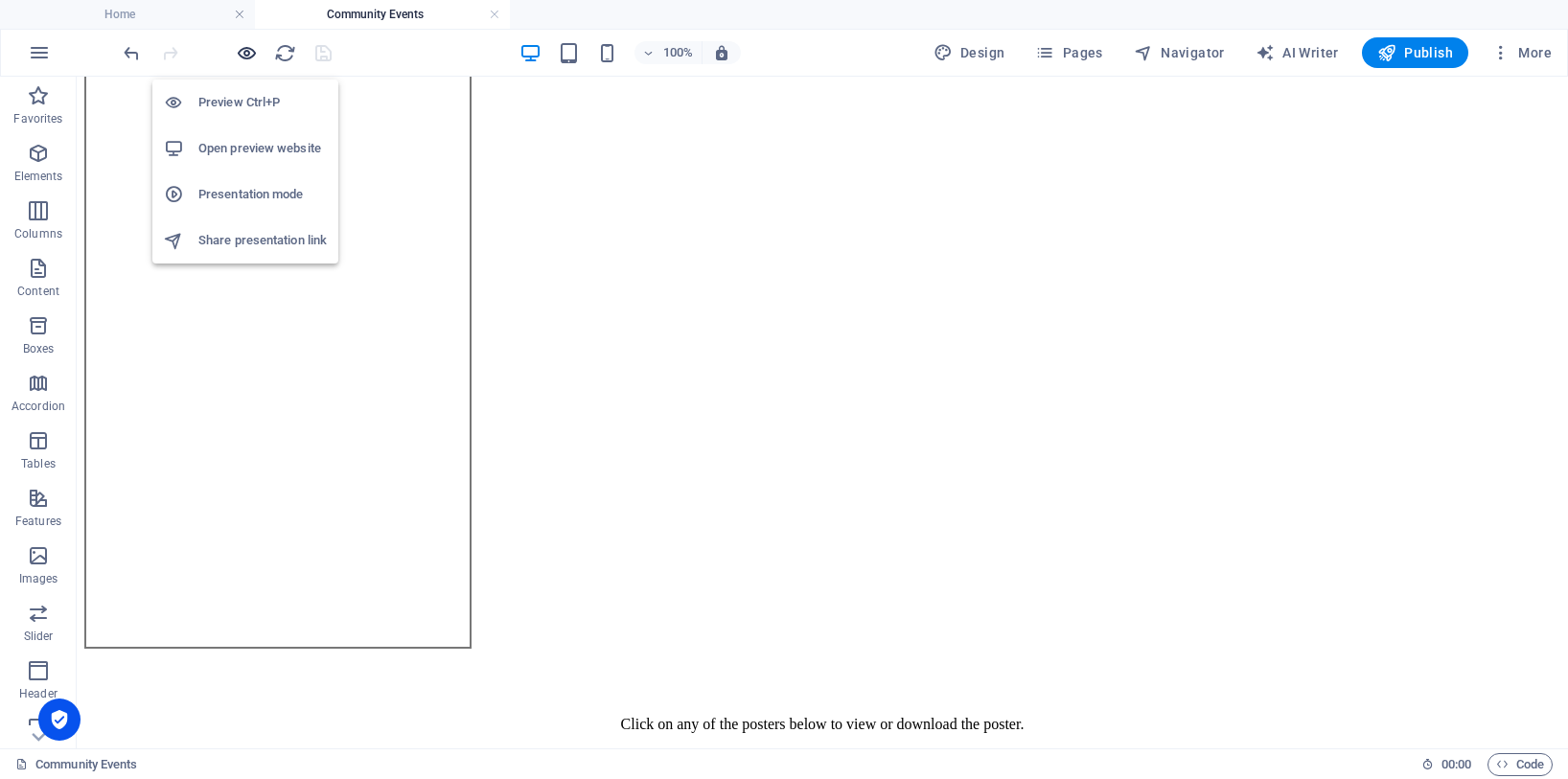 click at bounding box center (246, 53) 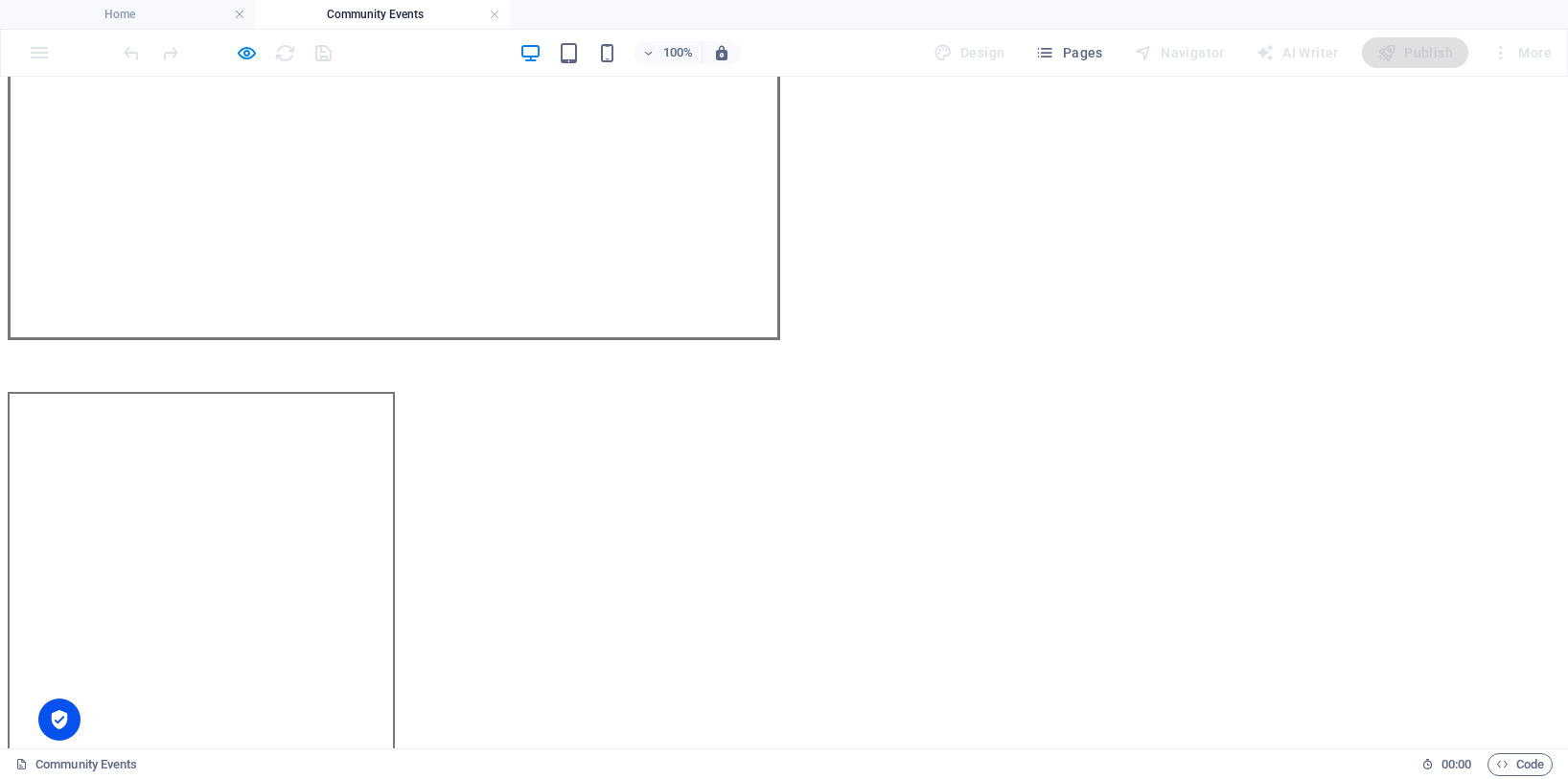 scroll, scrollTop: 1226, scrollLeft: 0, axis: vertical 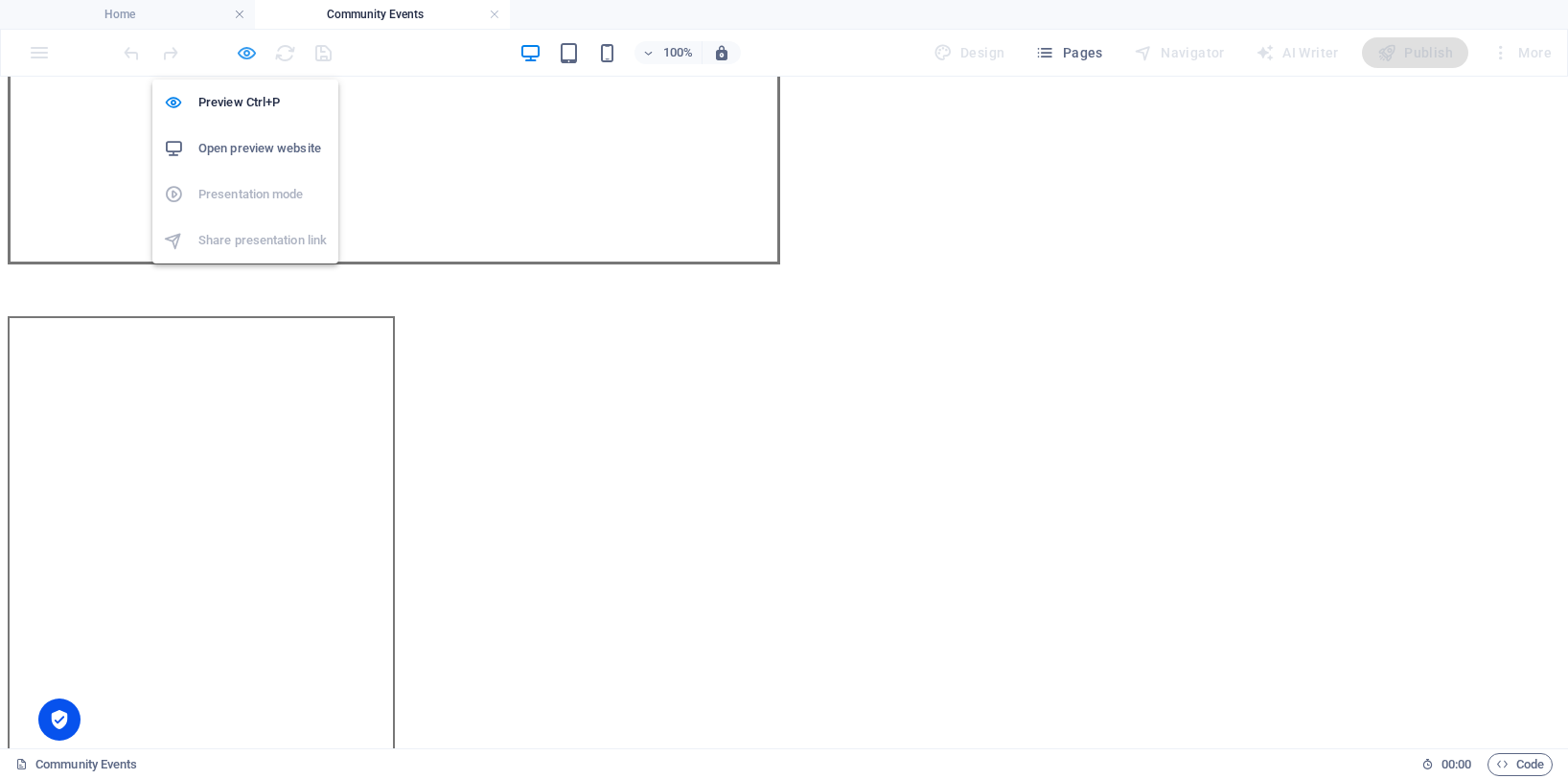 click at bounding box center (246, 53) 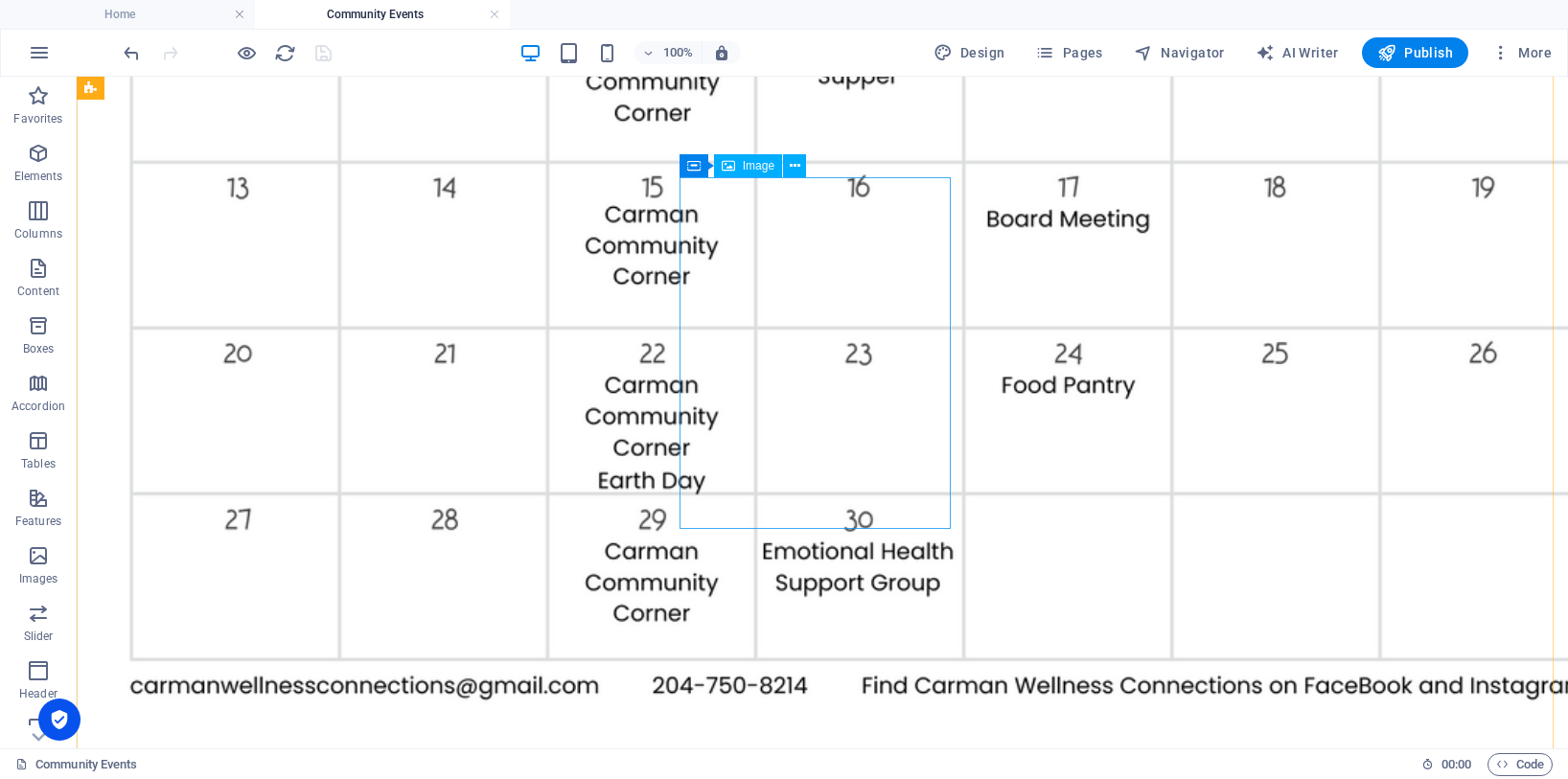 scroll, scrollTop: 2211, scrollLeft: 0, axis: vertical 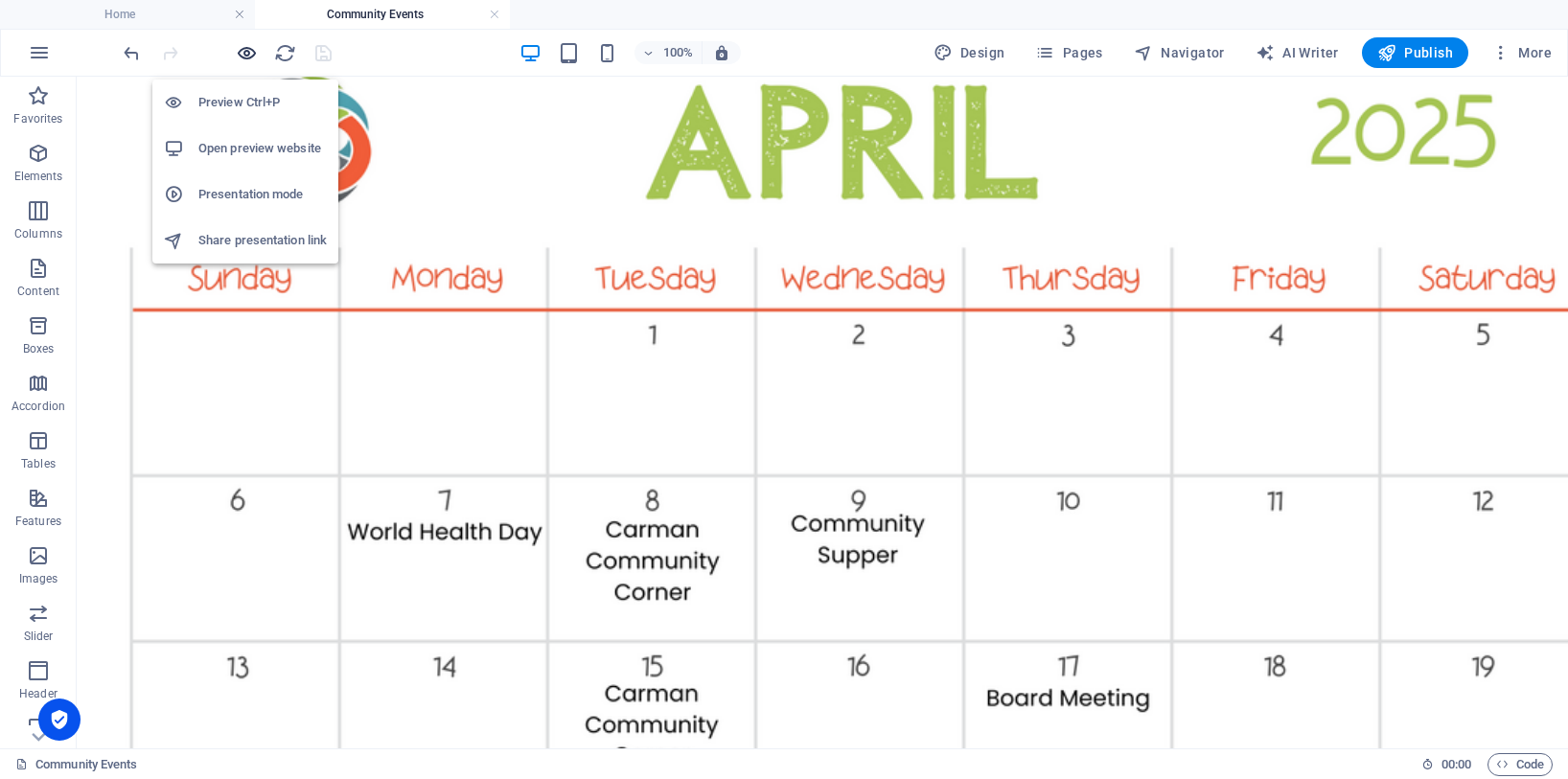 click at bounding box center (246, 53) 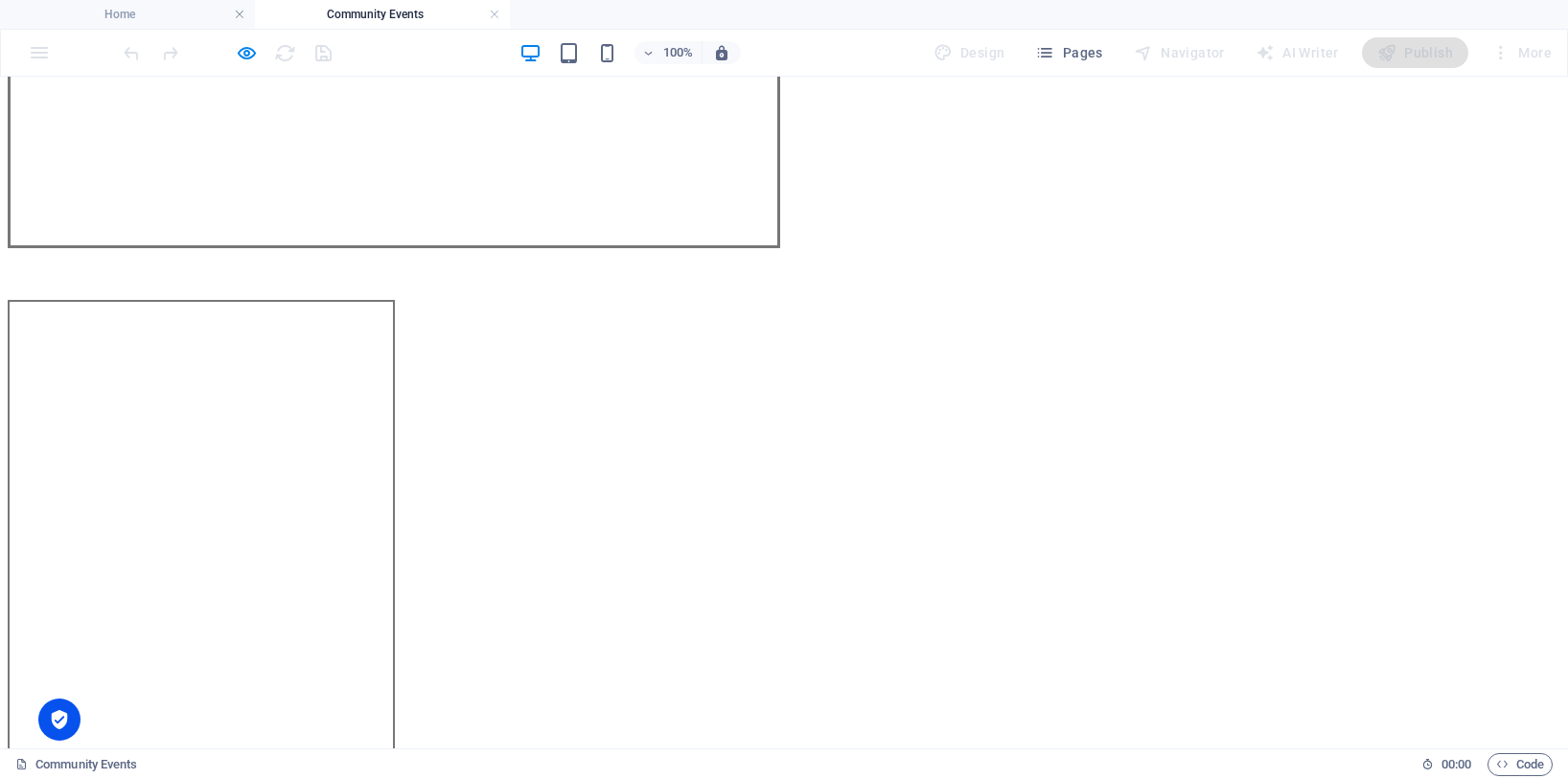 scroll, scrollTop: 1226, scrollLeft: 0, axis: vertical 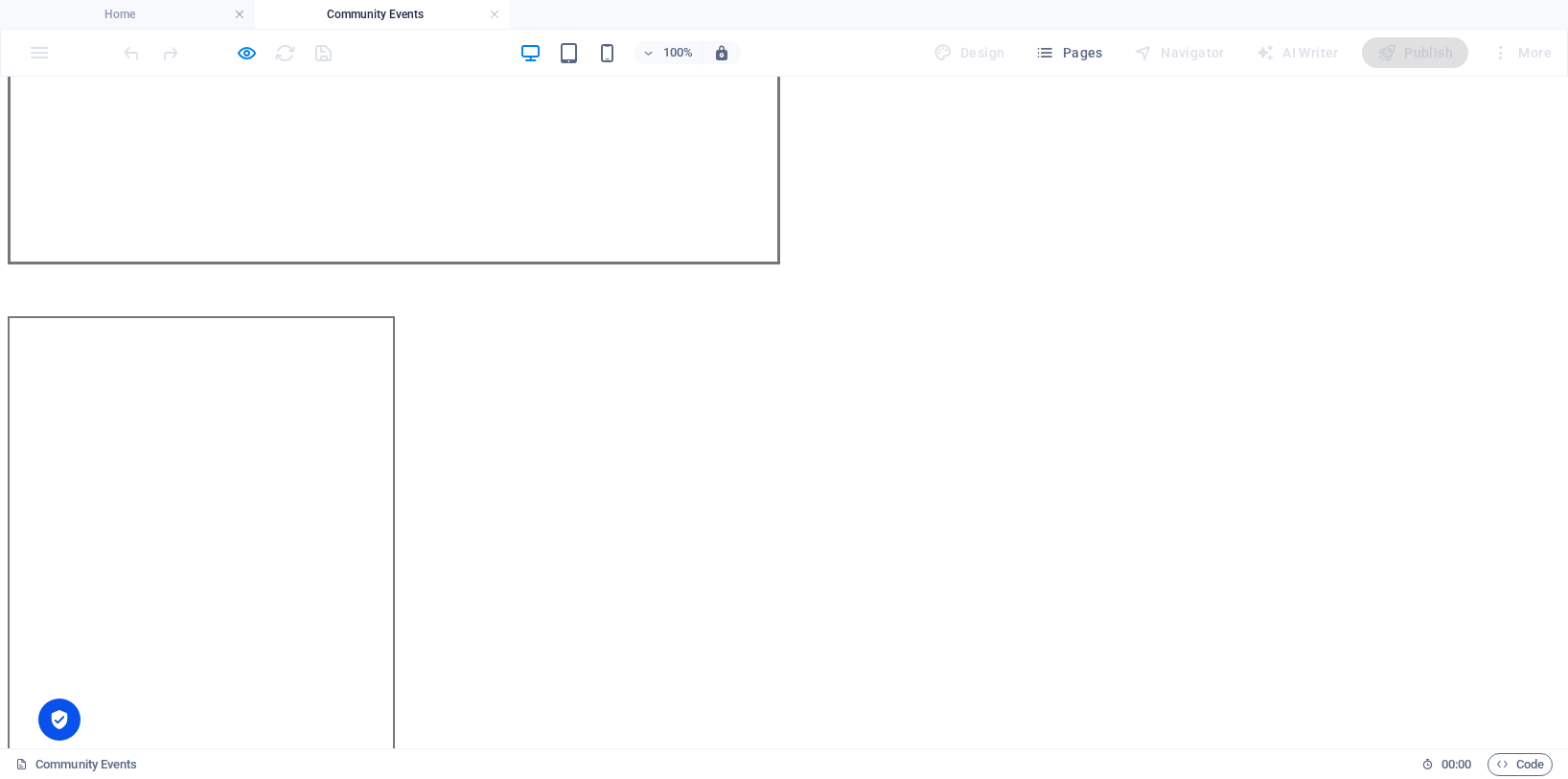 click on "Cancelled [DATE] due to fair" at bounding box center (219, -788) 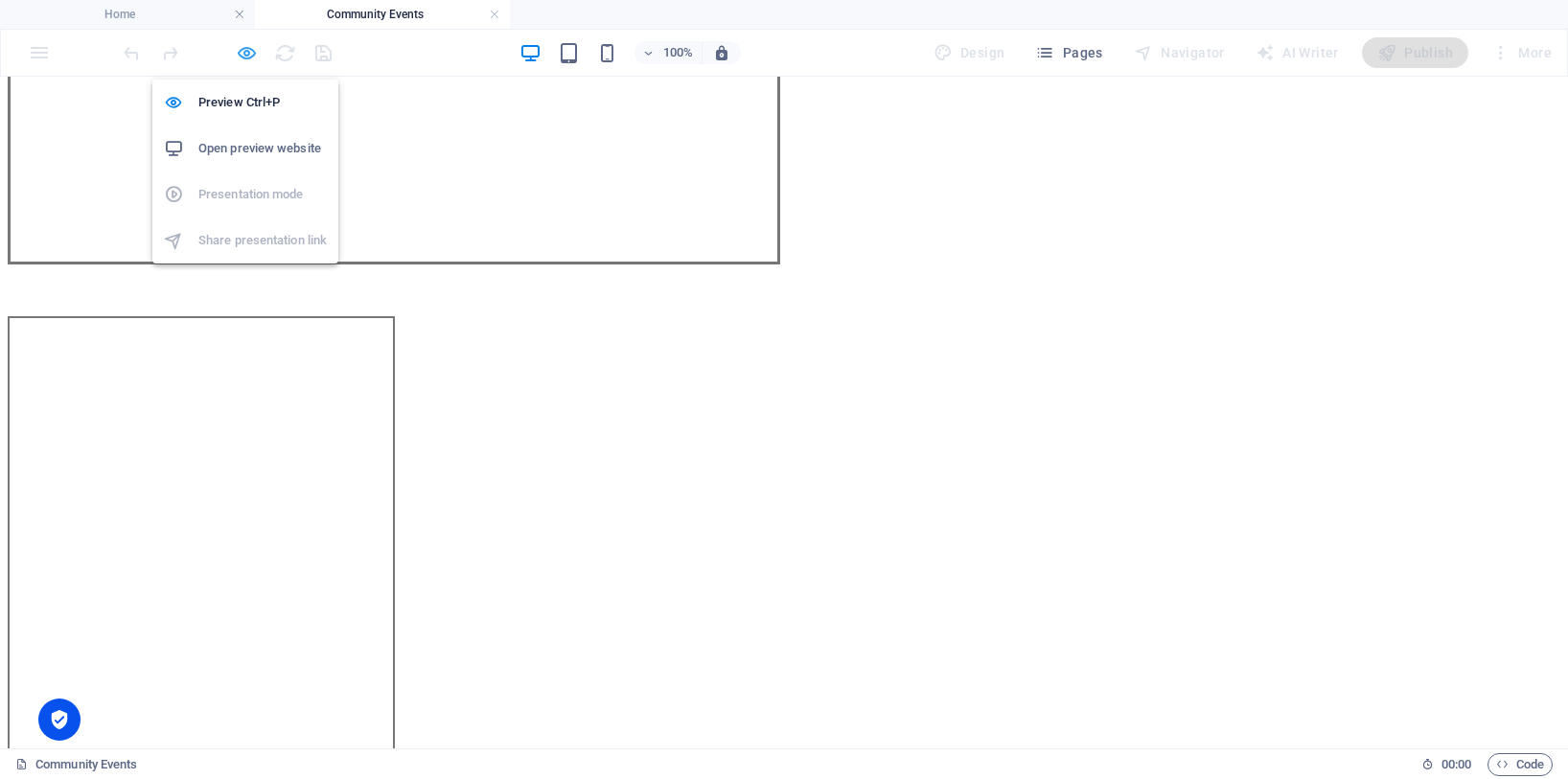 click at bounding box center (246, 53) 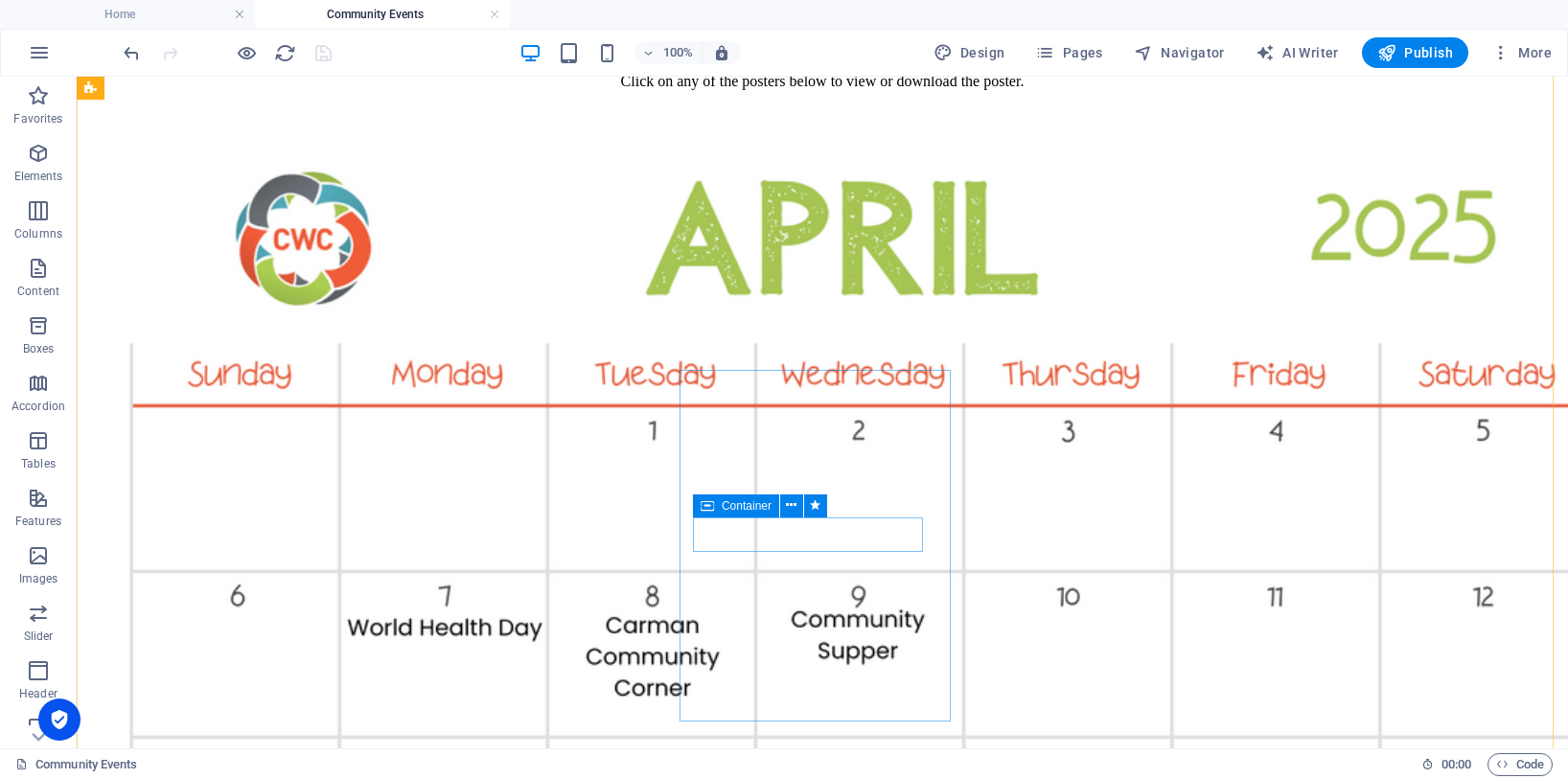 click on "Container" at bounding box center [747, 506] 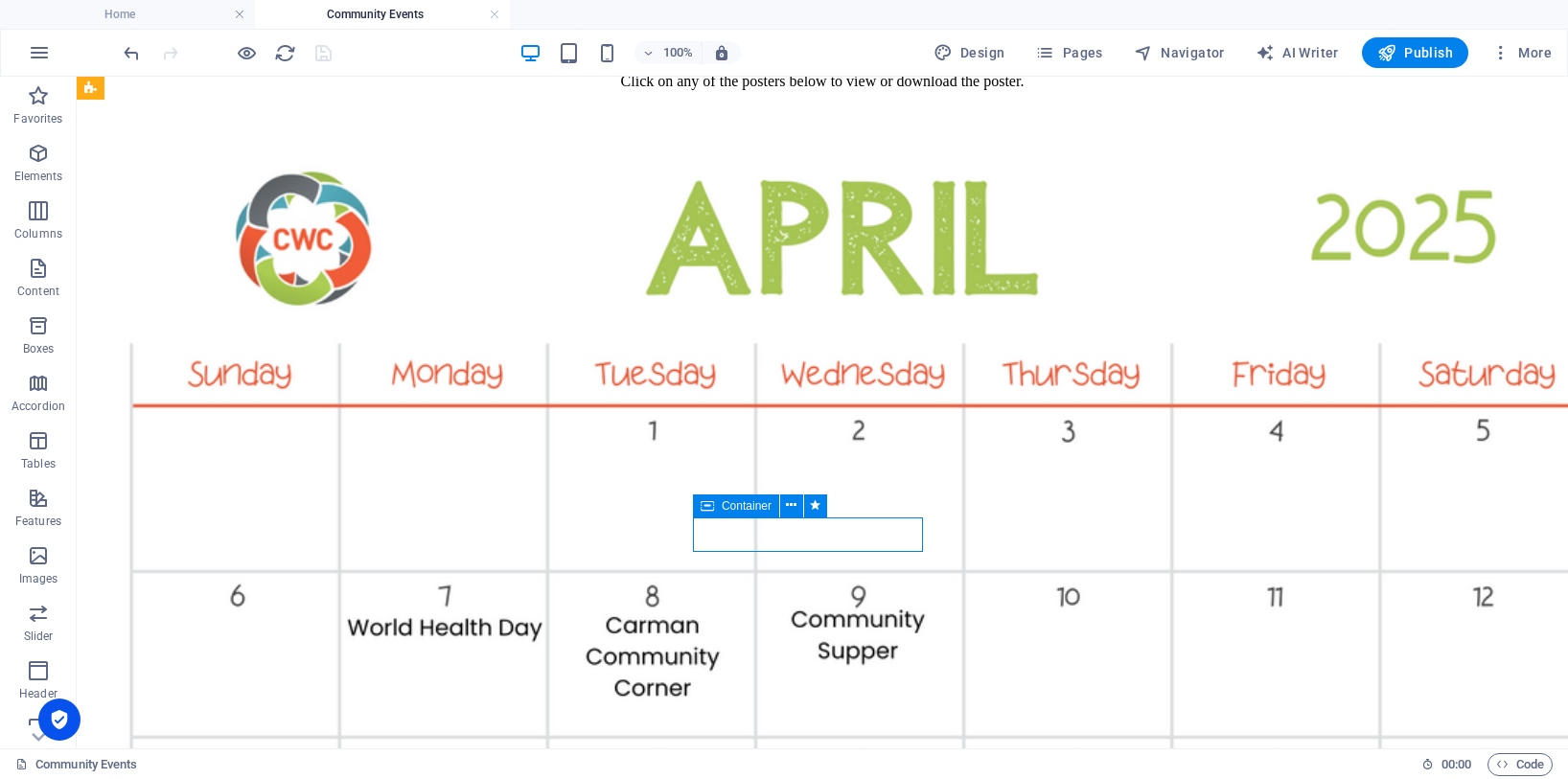 click on "Container" at bounding box center [747, 506] 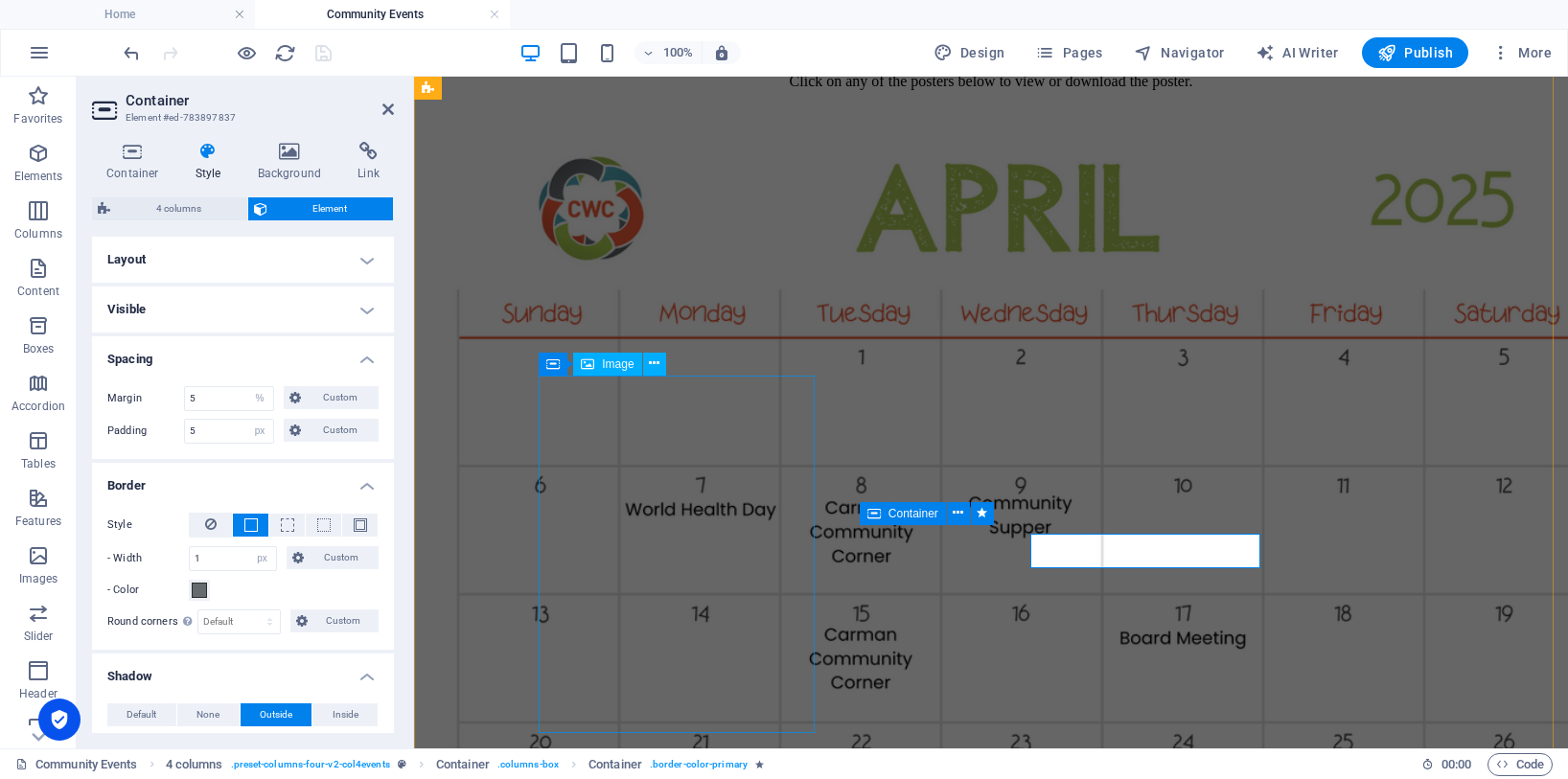 scroll, scrollTop: 2099, scrollLeft: 0, axis: vertical 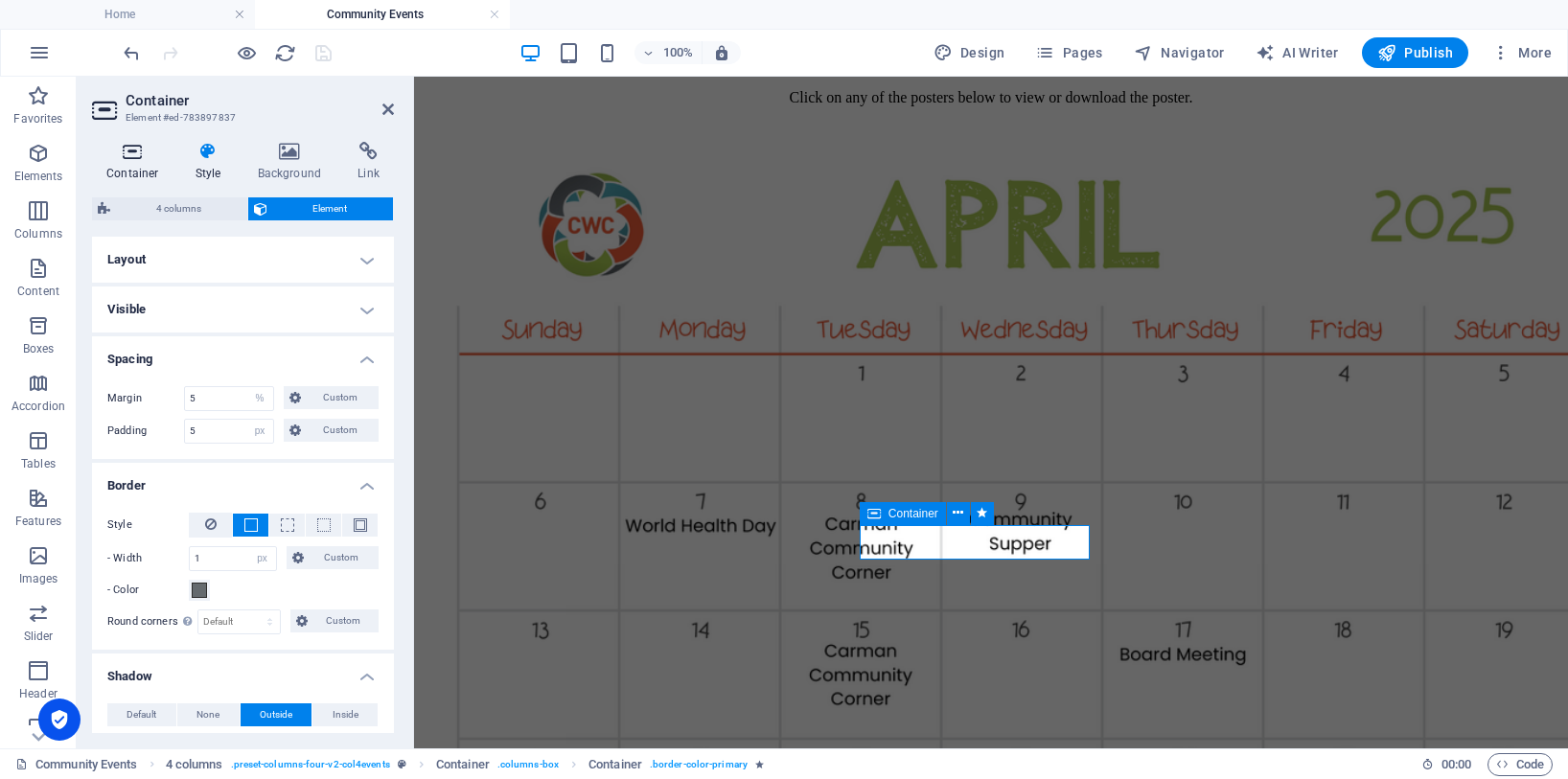 click at bounding box center (132, 151) 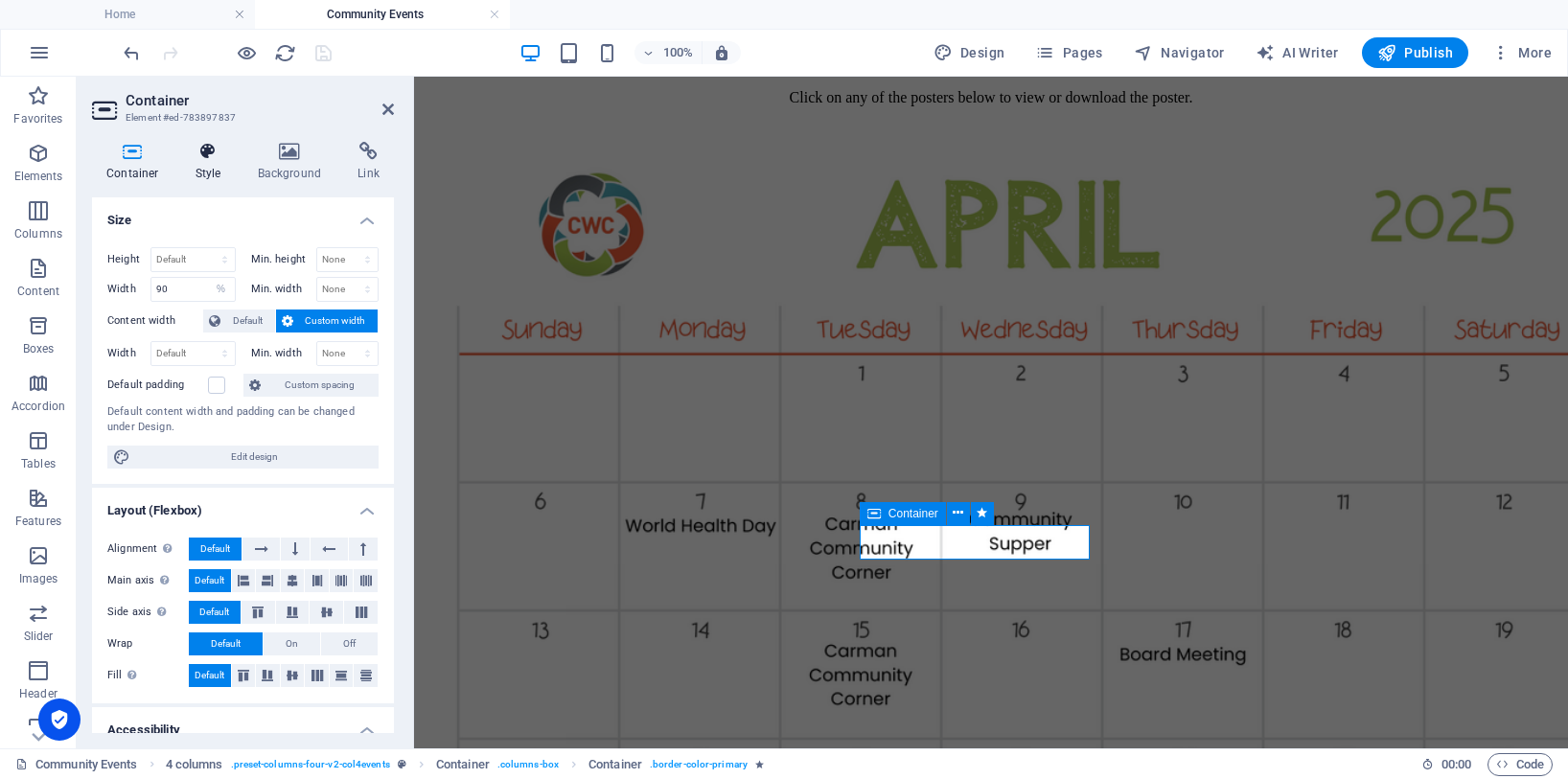 click at bounding box center (208, 151) 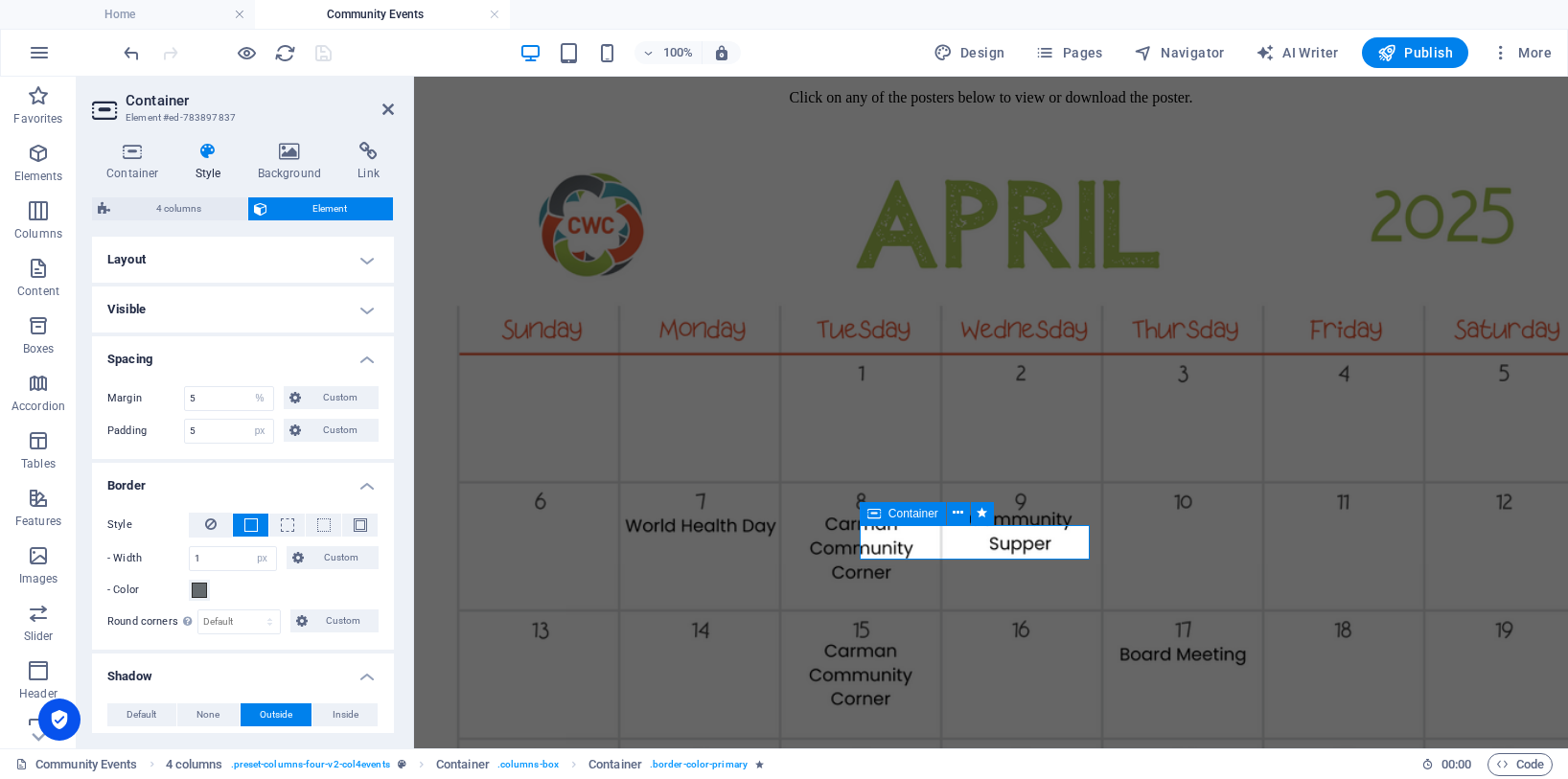 click on "Visible" at bounding box center (242, 309) 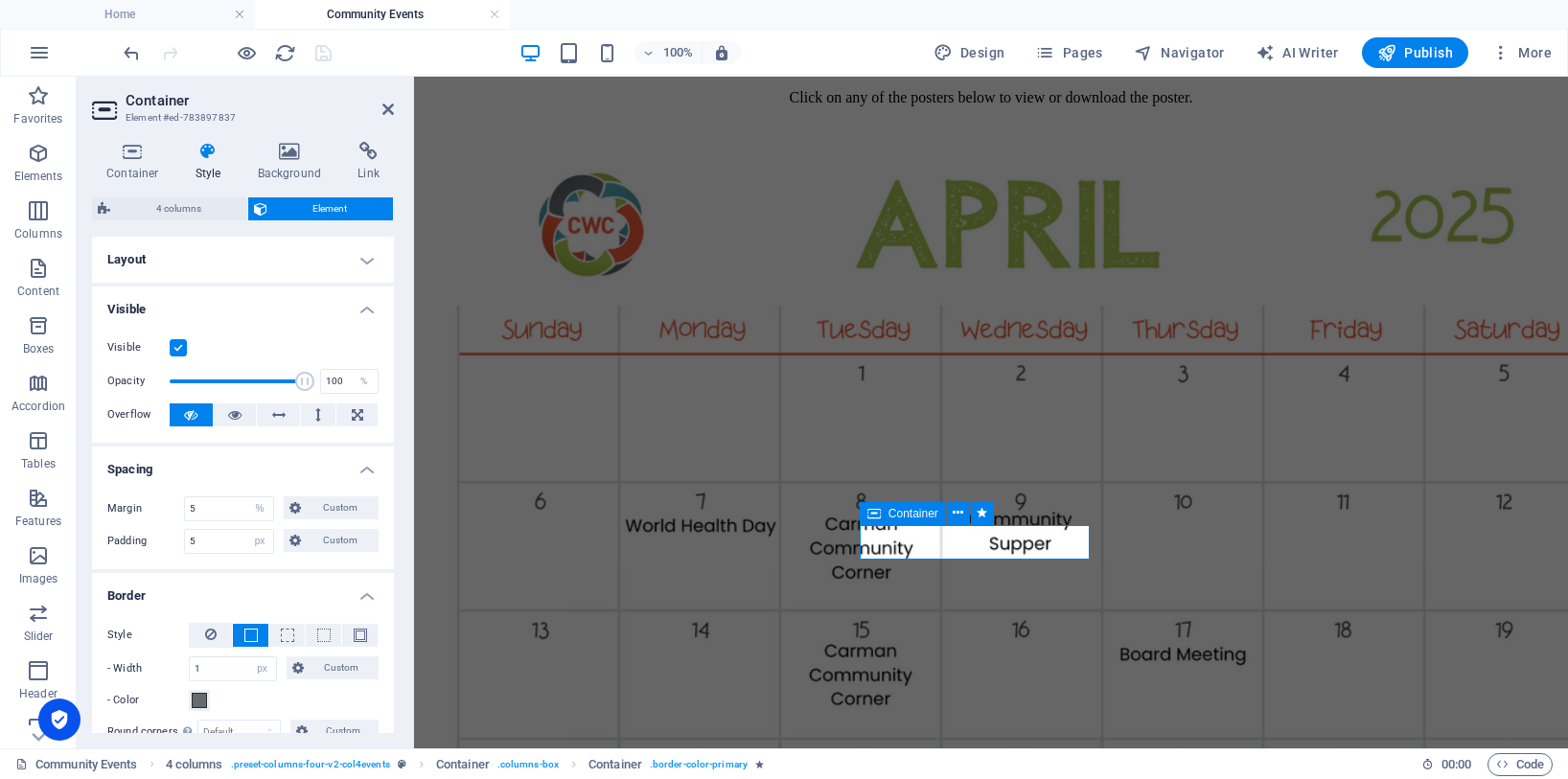 click at bounding box center [178, 348] 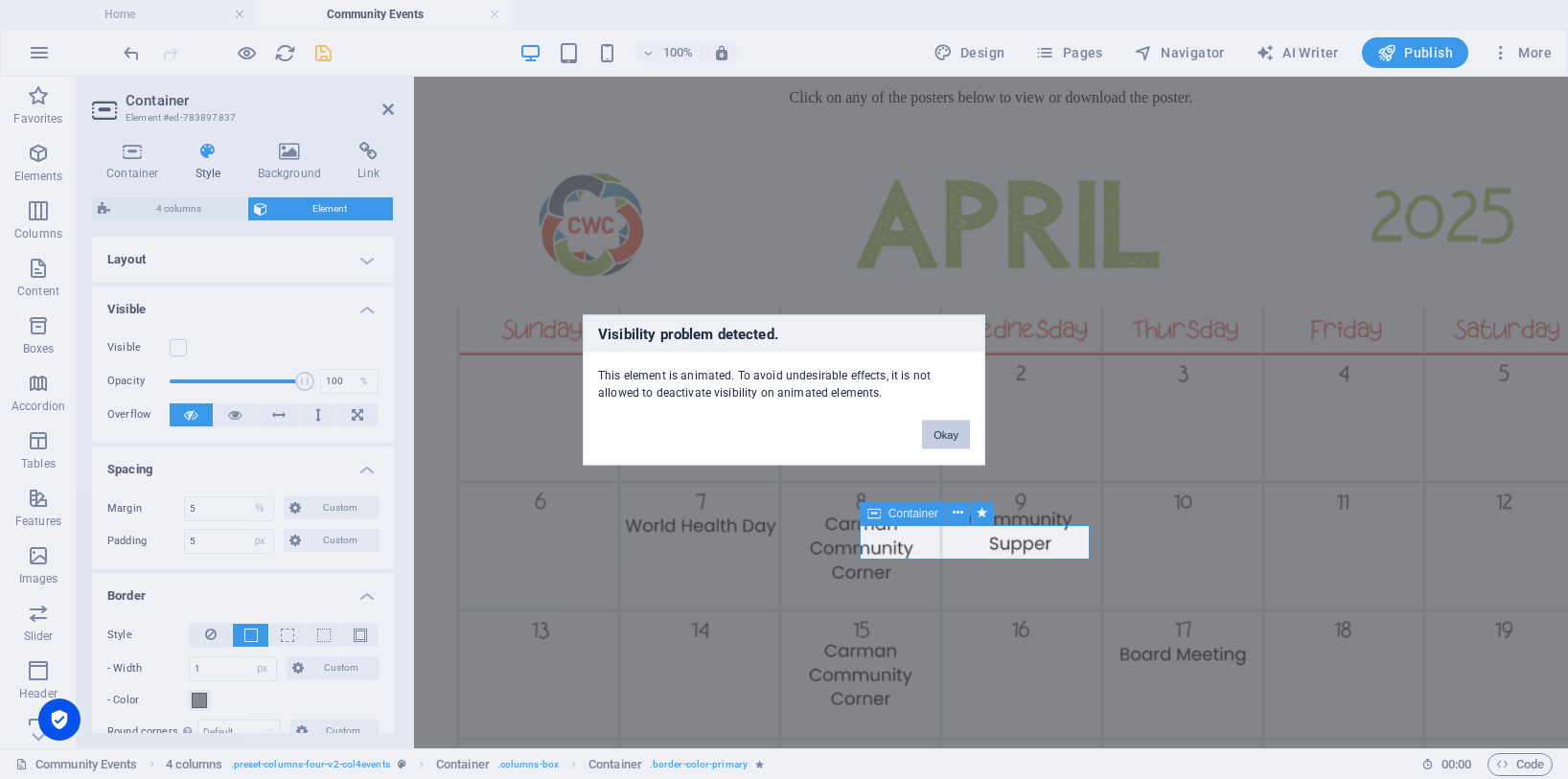 click on "Okay" at bounding box center [946, 434] 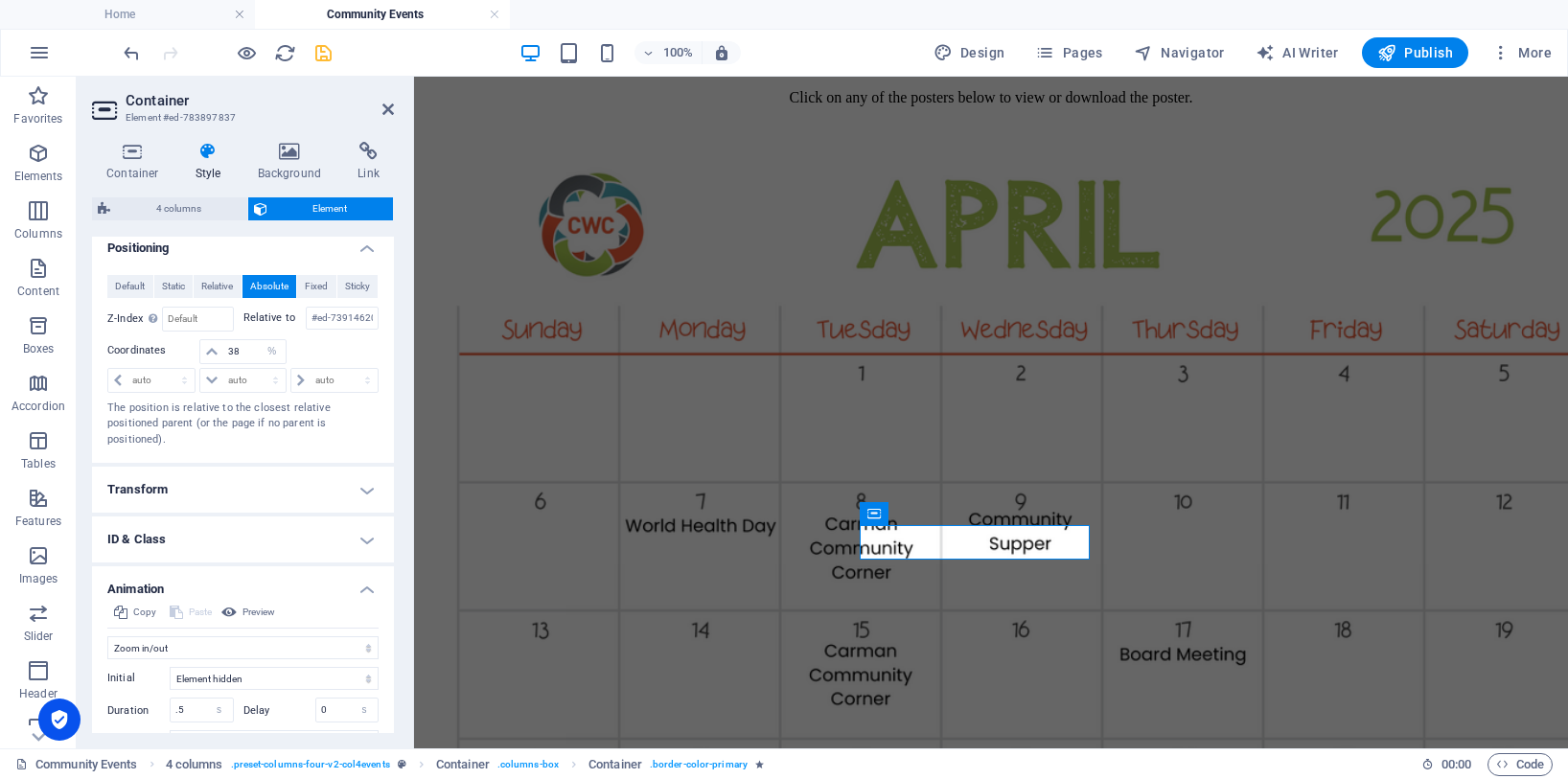scroll, scrollTop: 938, scrollLeft: 0, axis: vertical 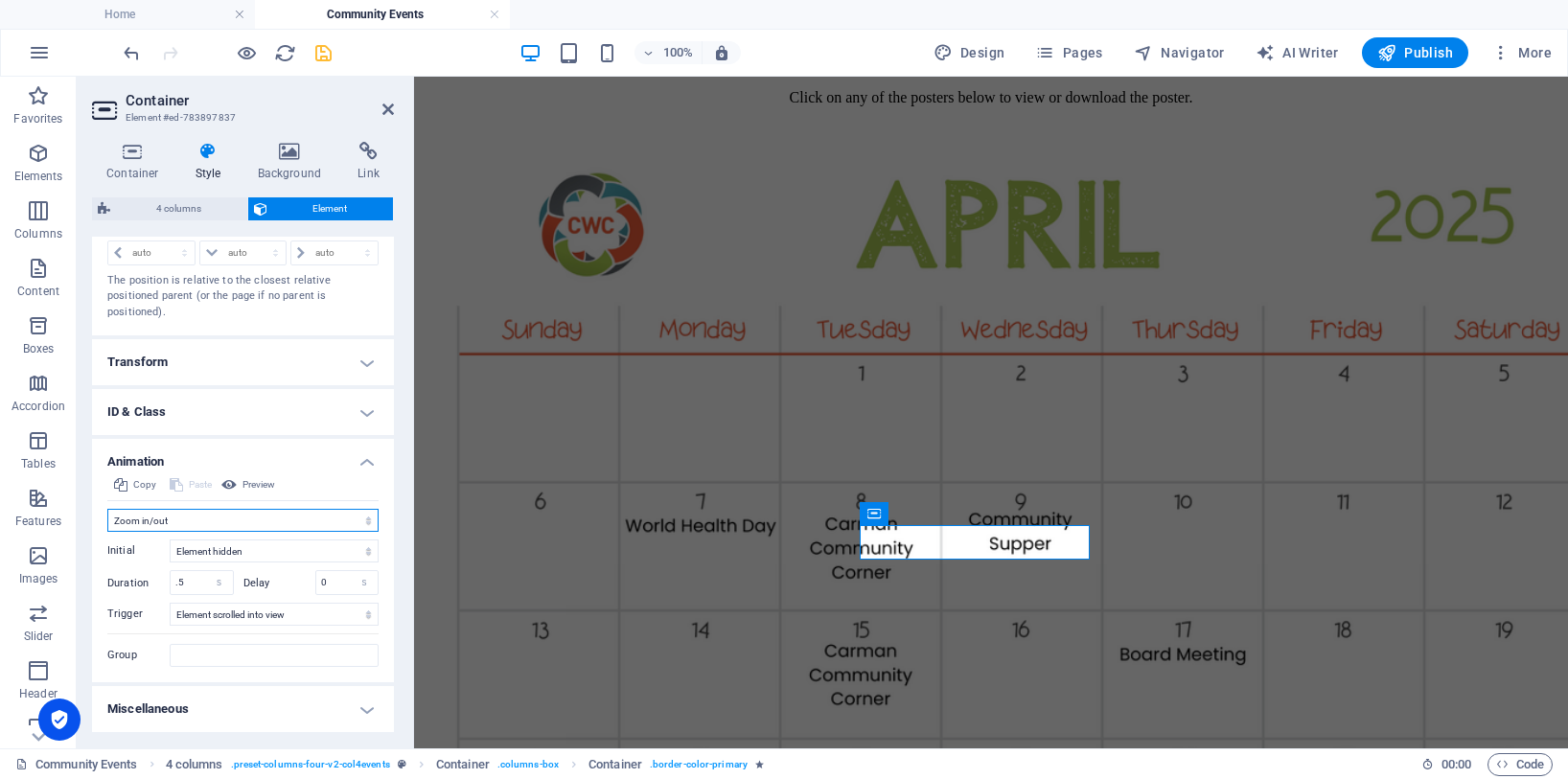 click on "Don't animate Show / Hide Slide up/down Zoom in/out Slide left to right Slide right to left Slide top to bottom Slide bottom to top Pulse Blink Open as overlay" at bounding box center (242, 520) 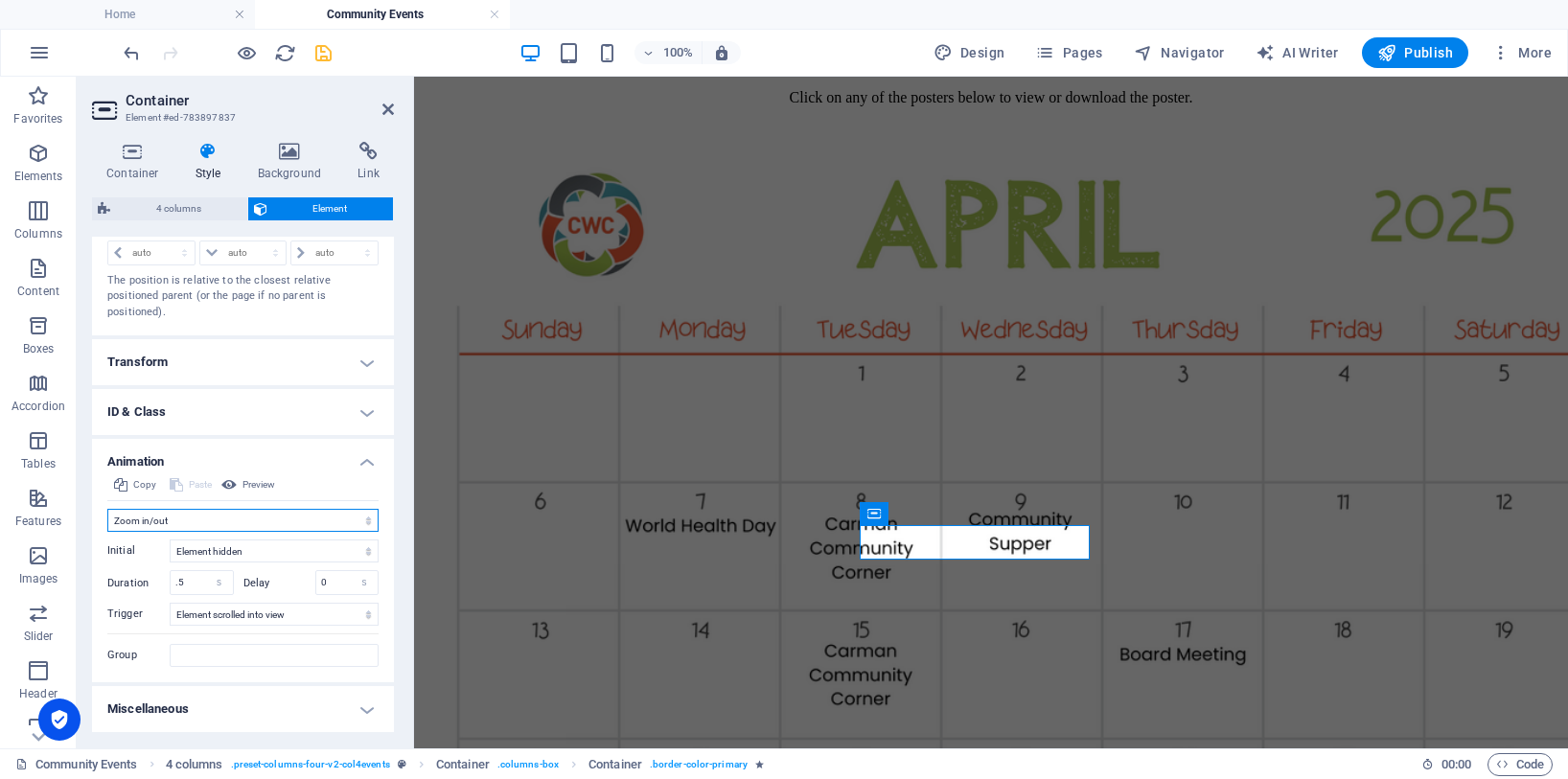 select on "none" 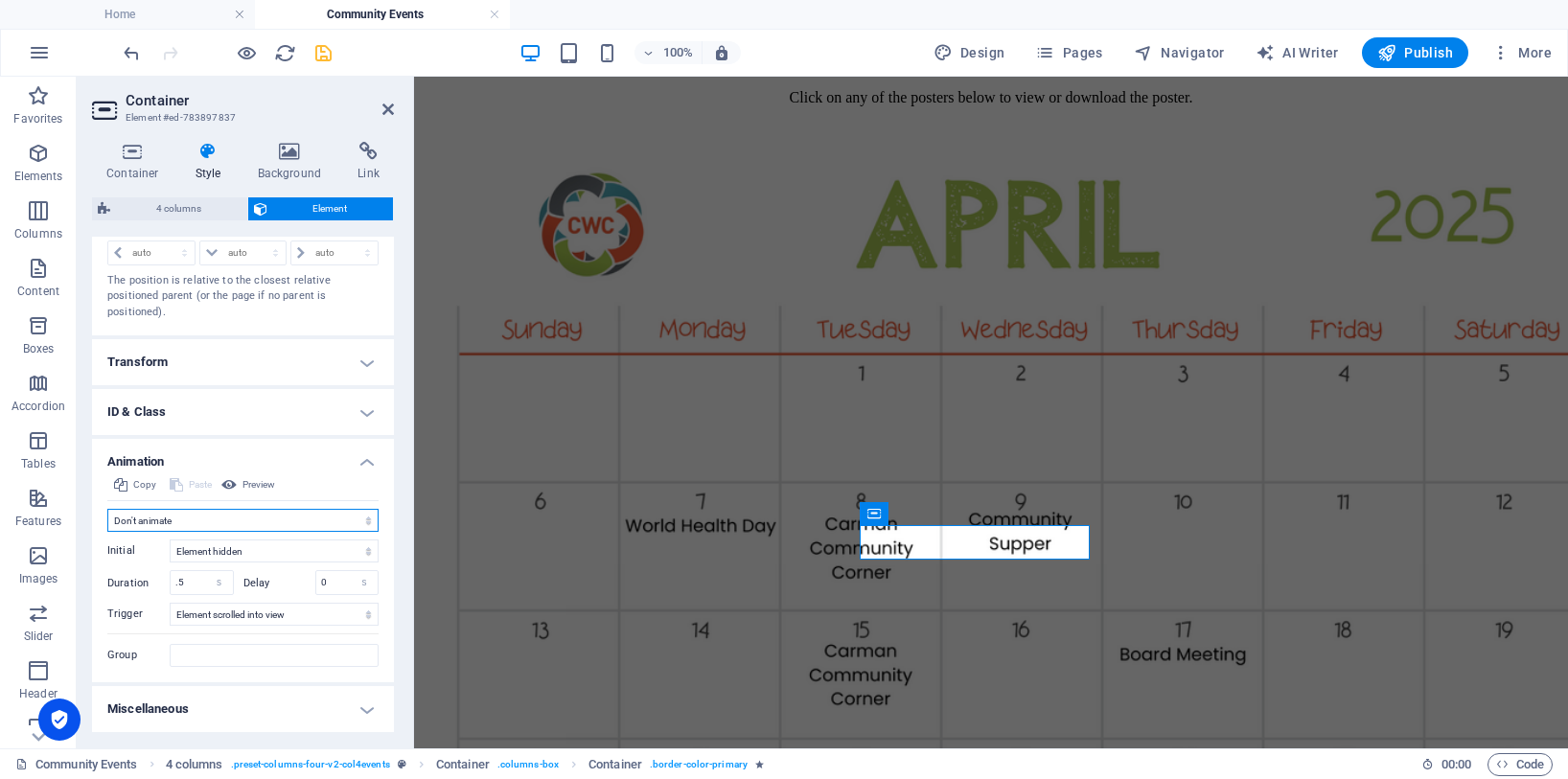click on "Don't animate Show / Hide Slide up/down Zoom in/out Slide left to right Slide right to left Slide top to bottom Slide bottom to top Pulse Blink Open as overlay" at bounding box center (242, 520) 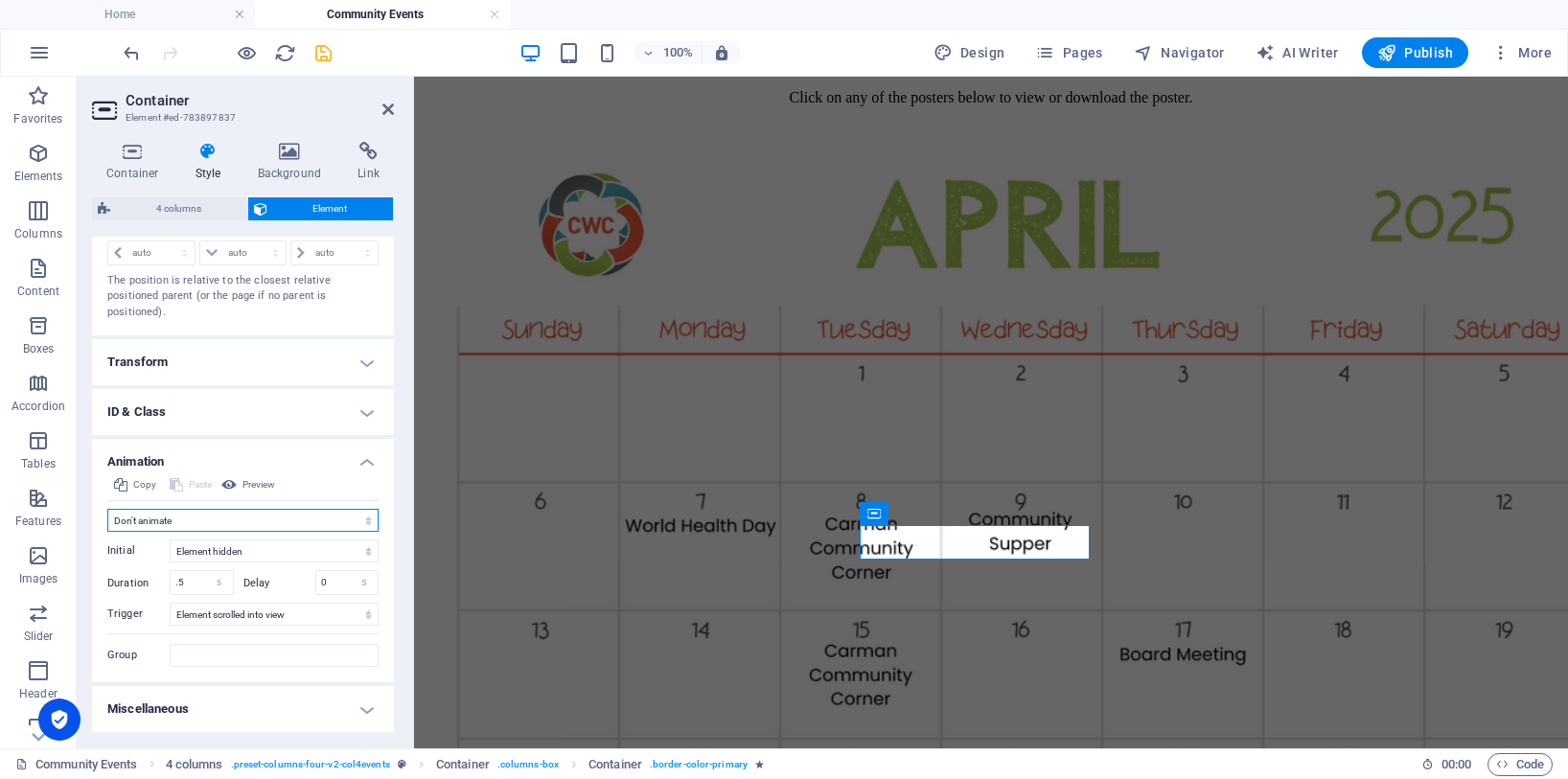 scroll, scrollTop: 804, scrollLeft: 0, axis: vertical 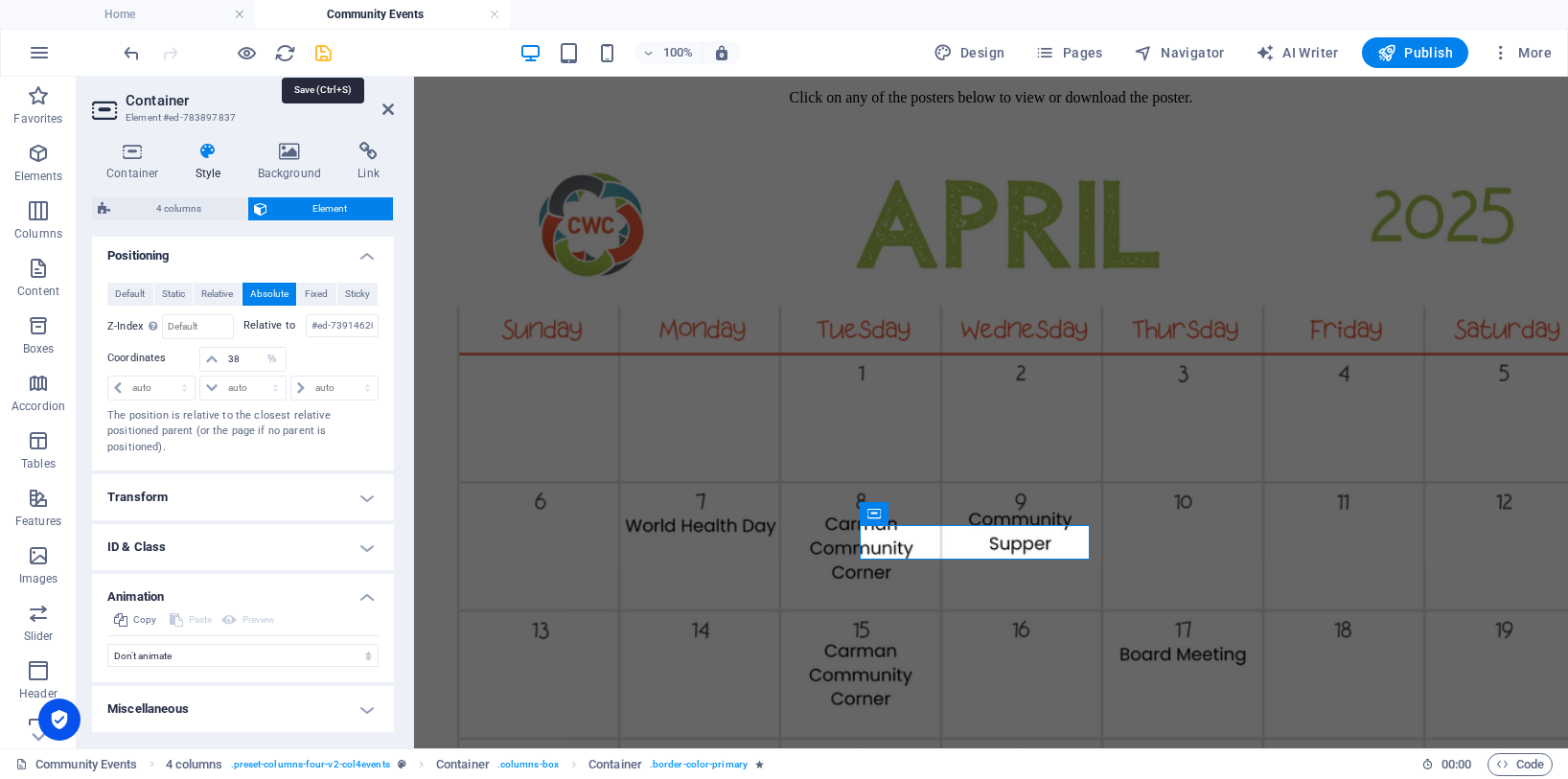 click at bounding box center (323, 53) 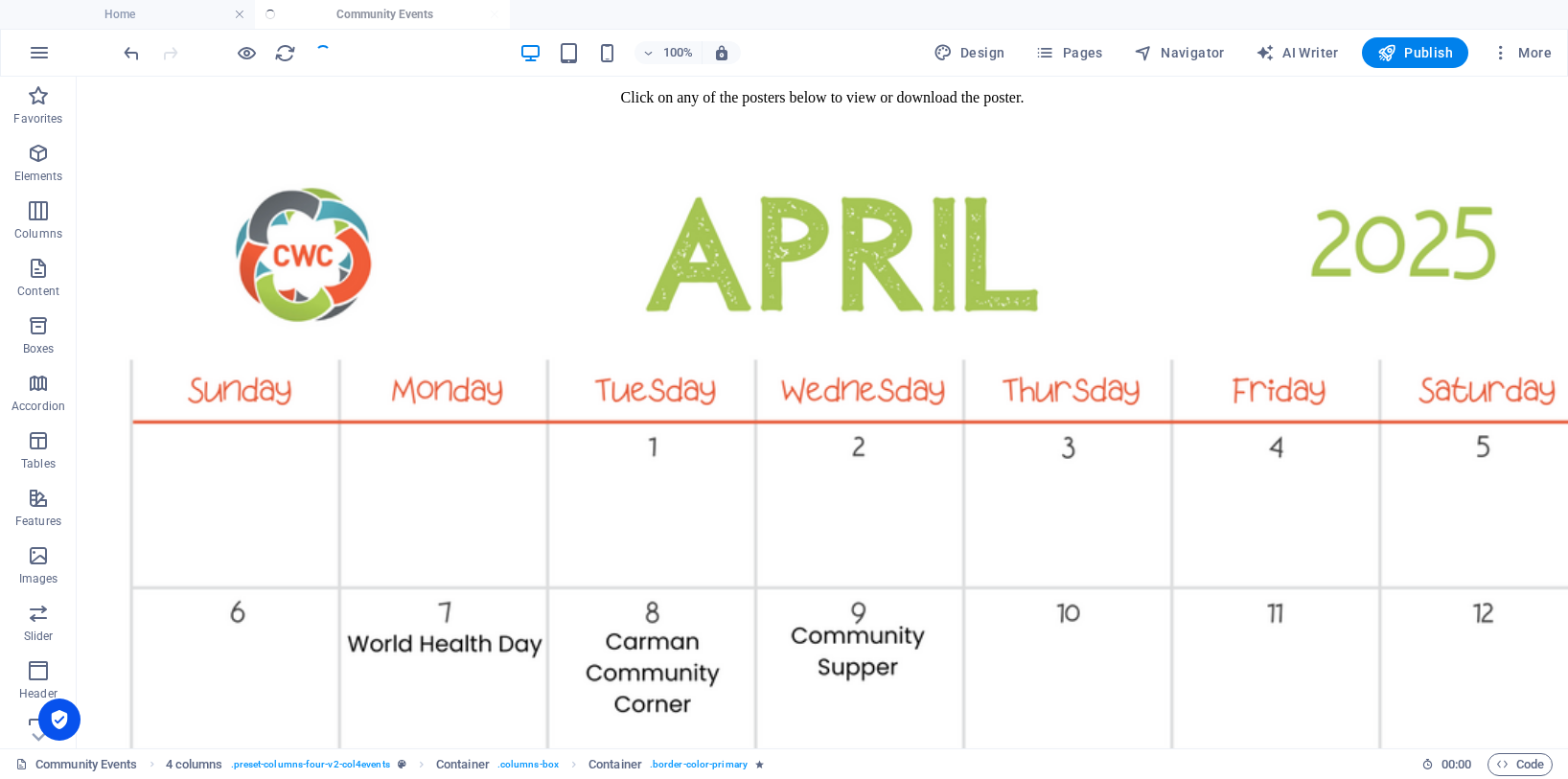 scroll, scrollTop: 2116, scrollLeft: 0, axis: vertical 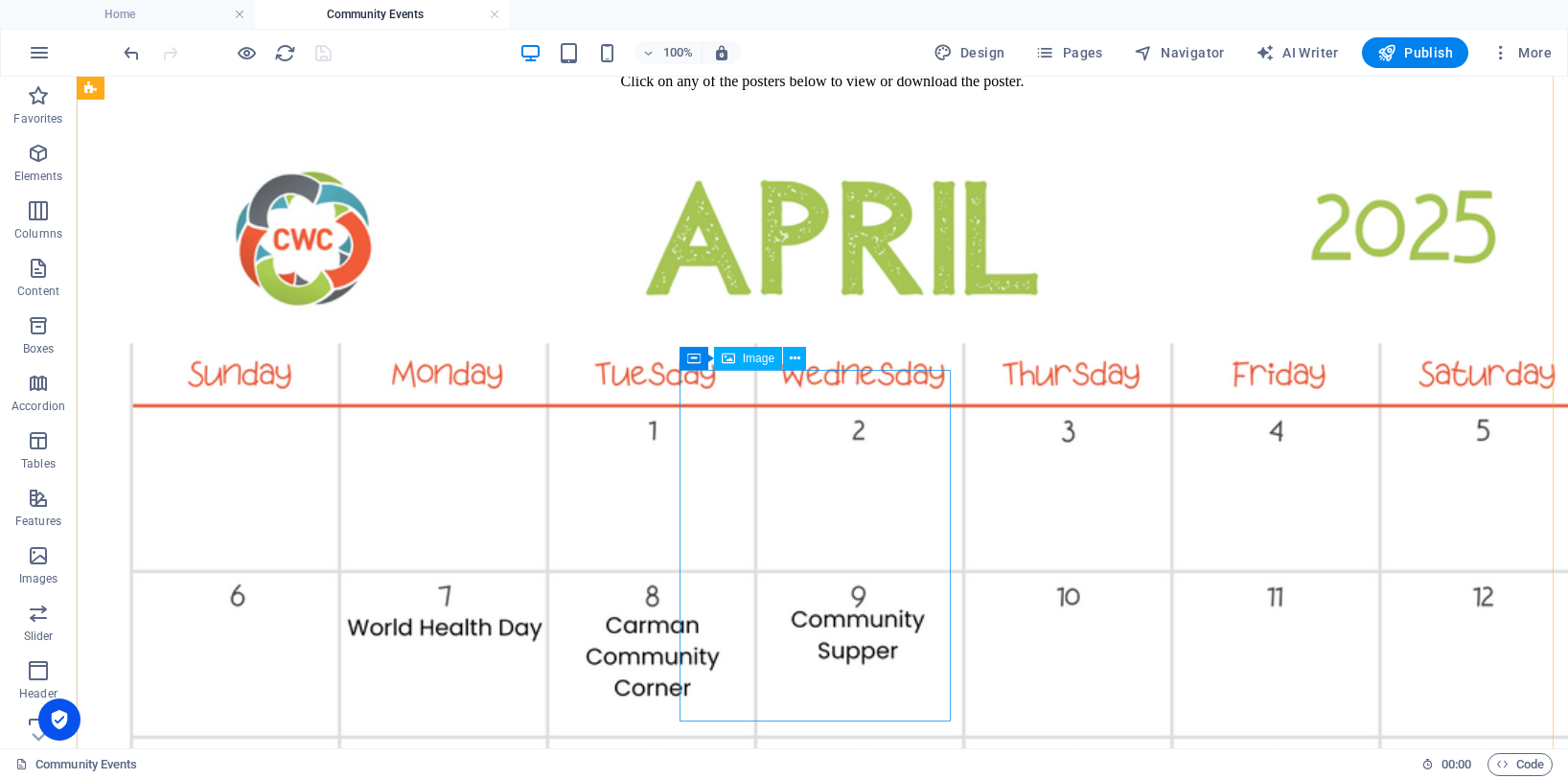 click at bounding box center [822, 11210] 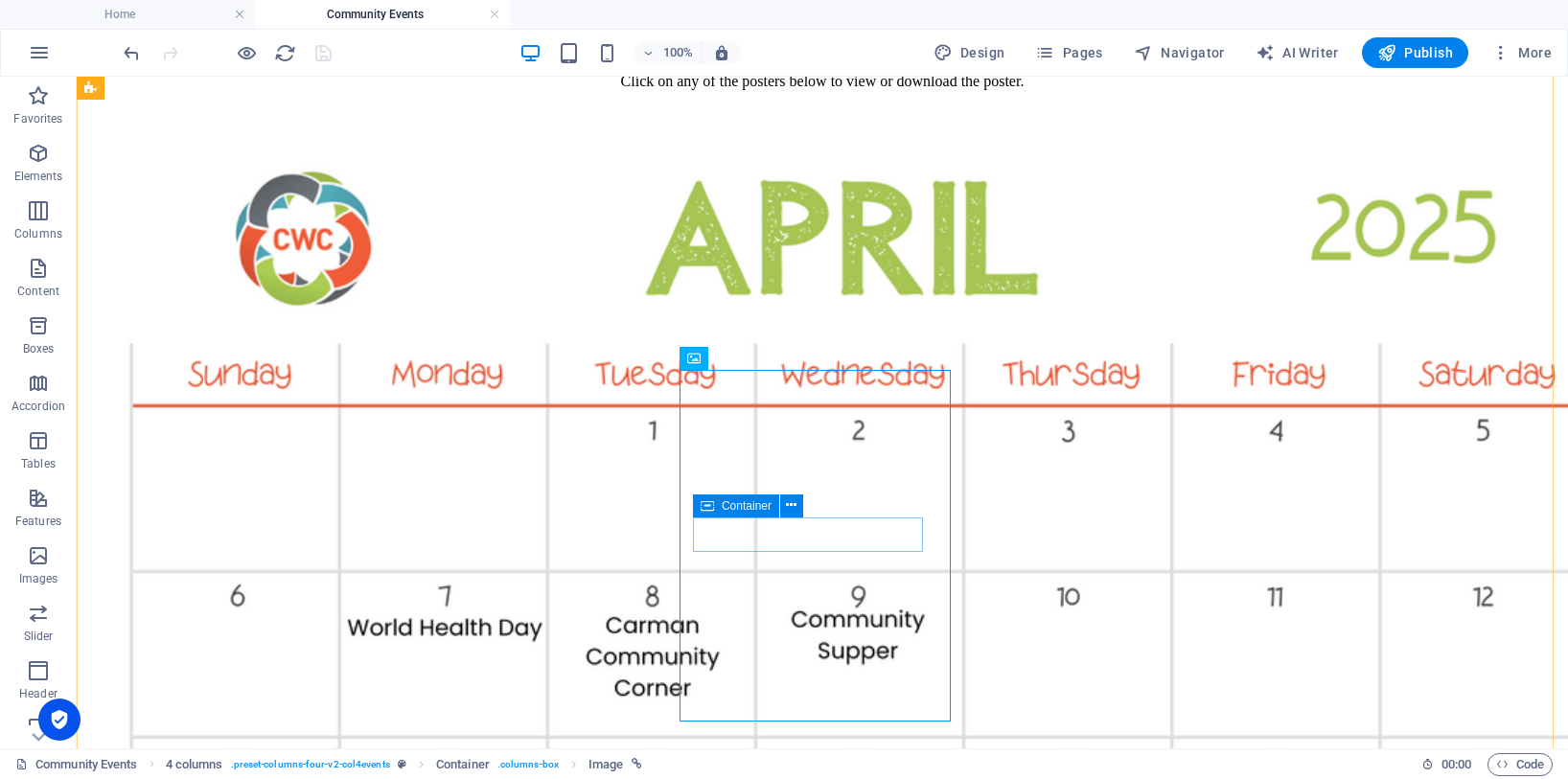 click on "Container" at bounding box center [736, 506] 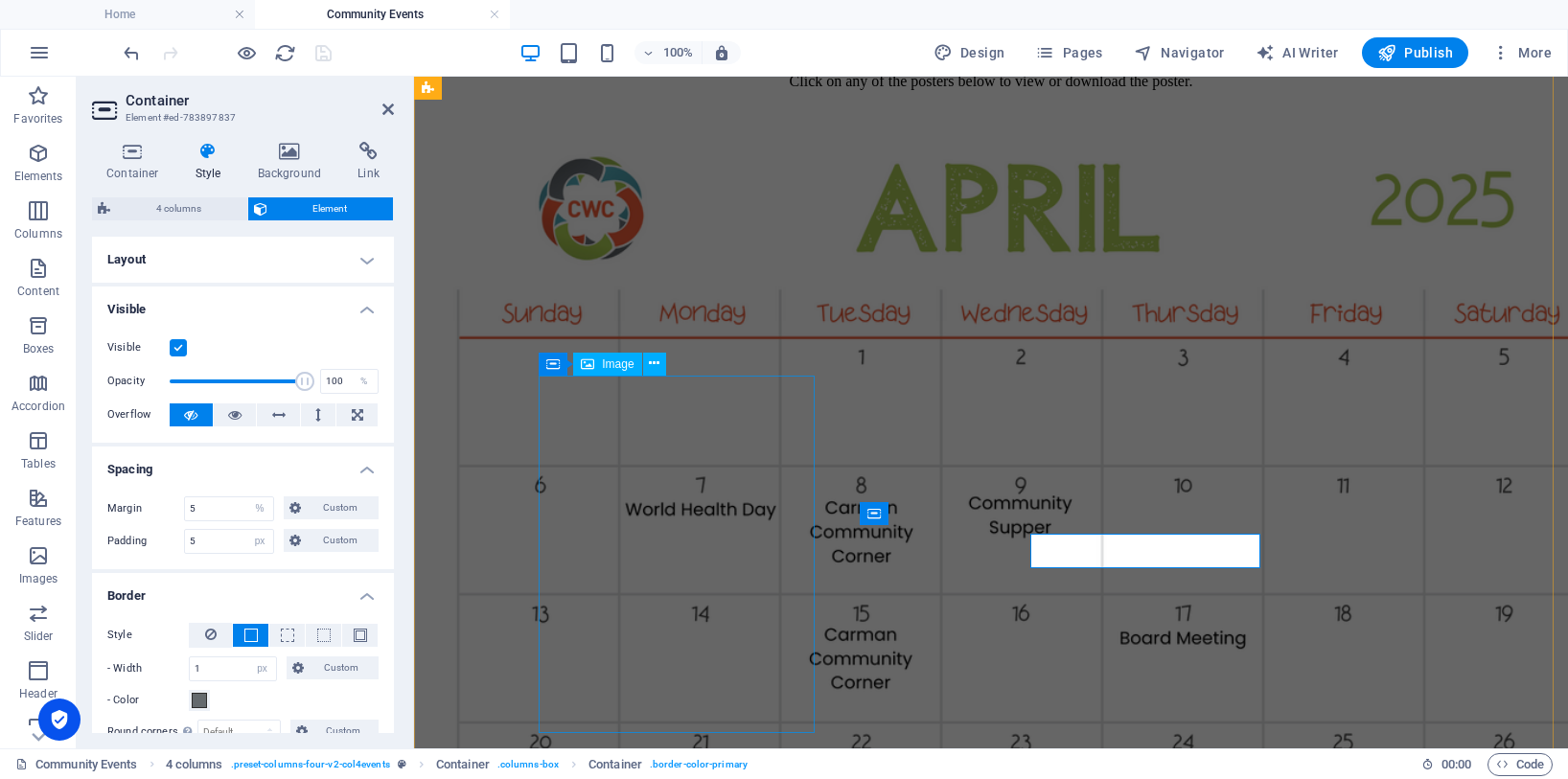 scroll, scrollTop: 2099, scrollLeft: 0, axis: vertical 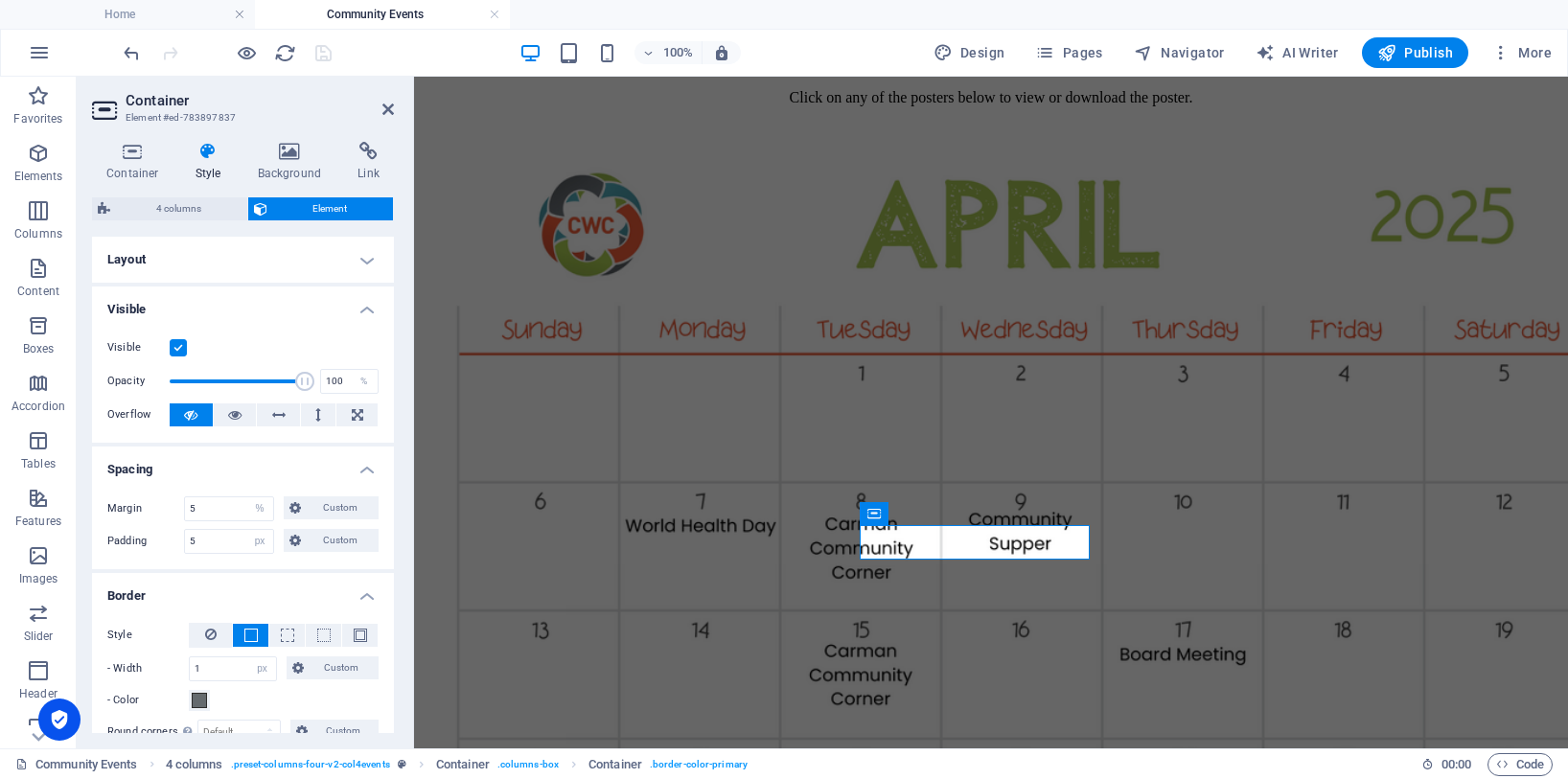 click at bounding box center [178, 348] 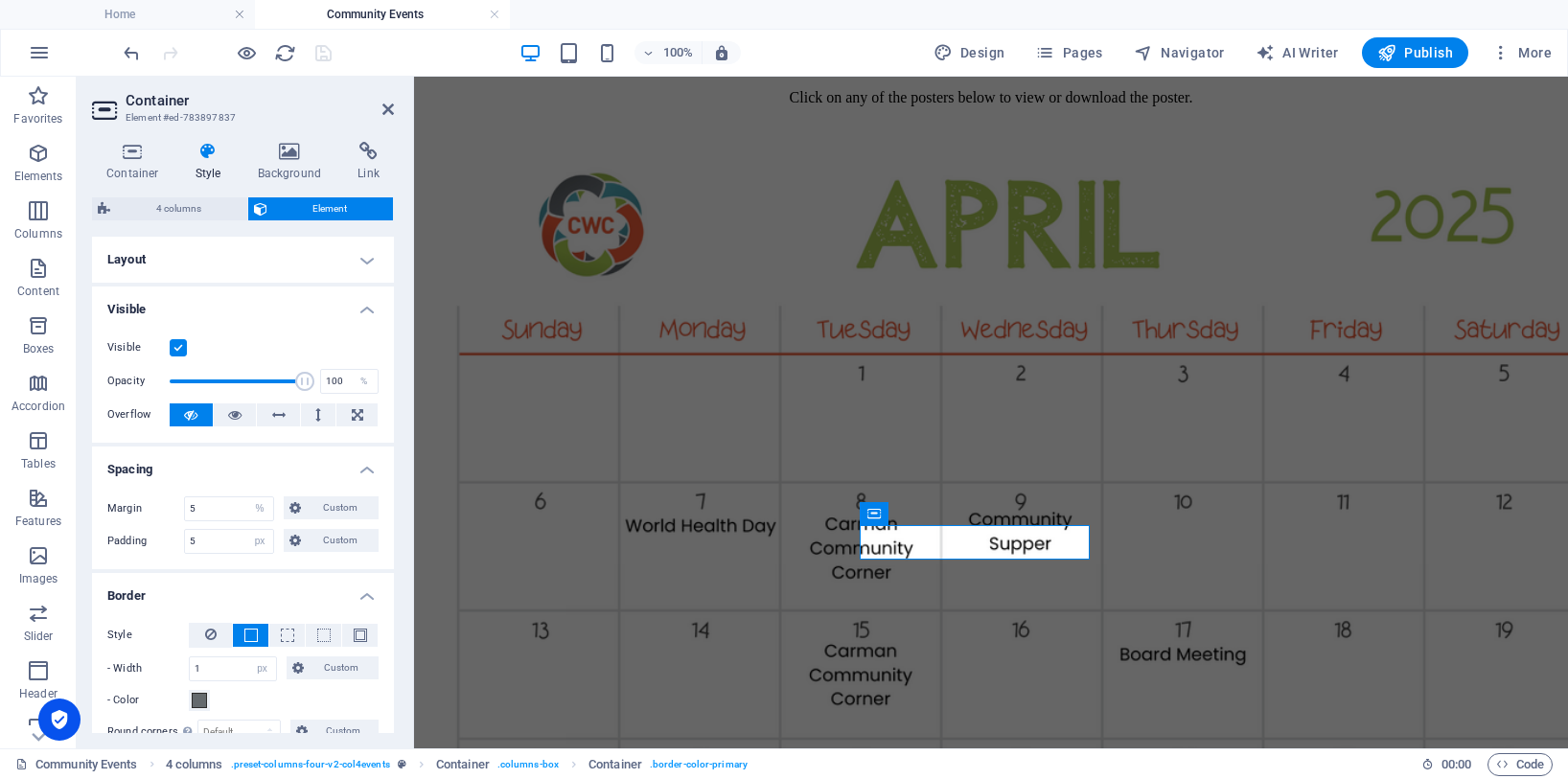 click on "Visible" at bounding box center [0, 0] 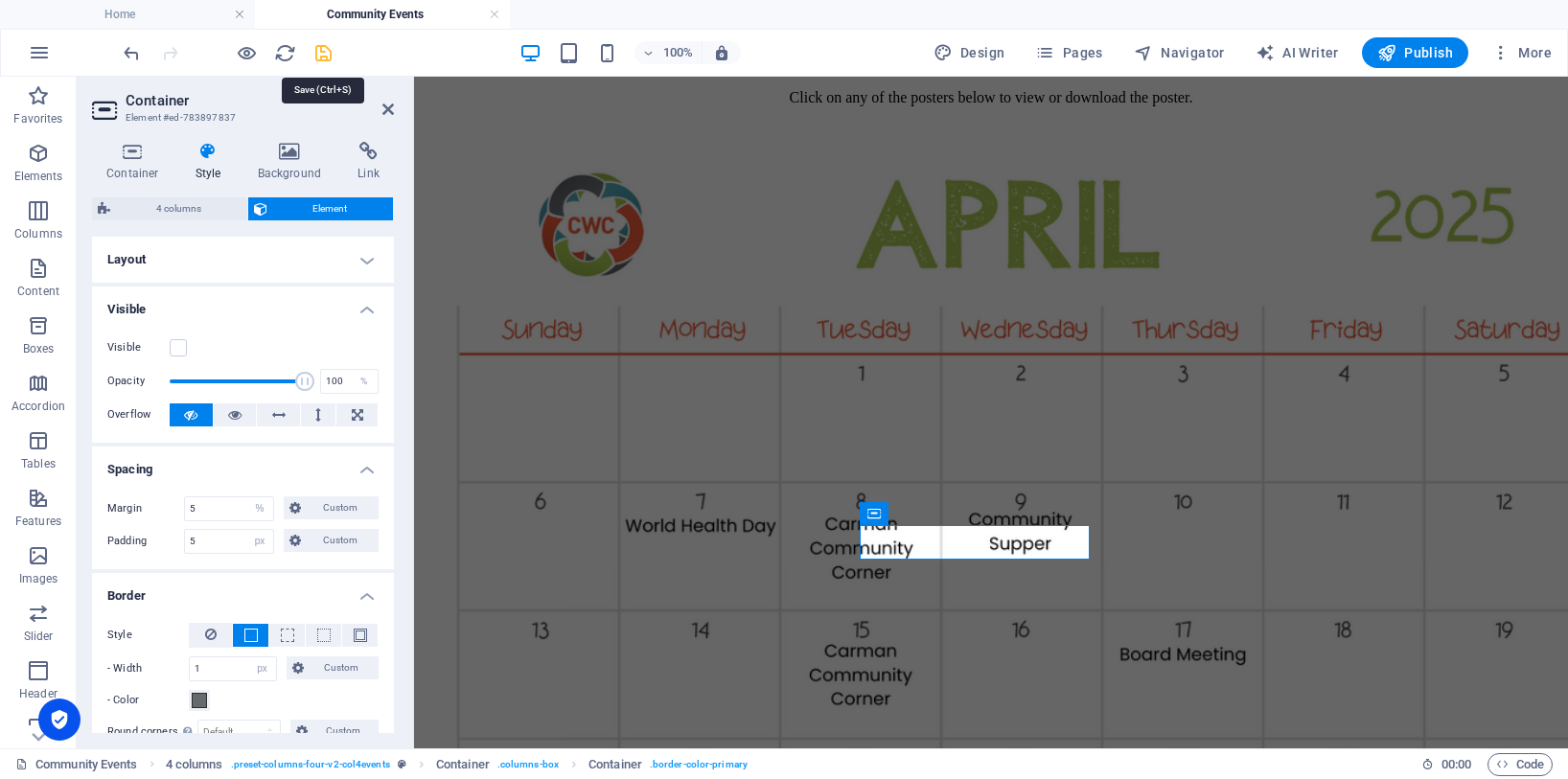 click at bounding box center [323, 53] 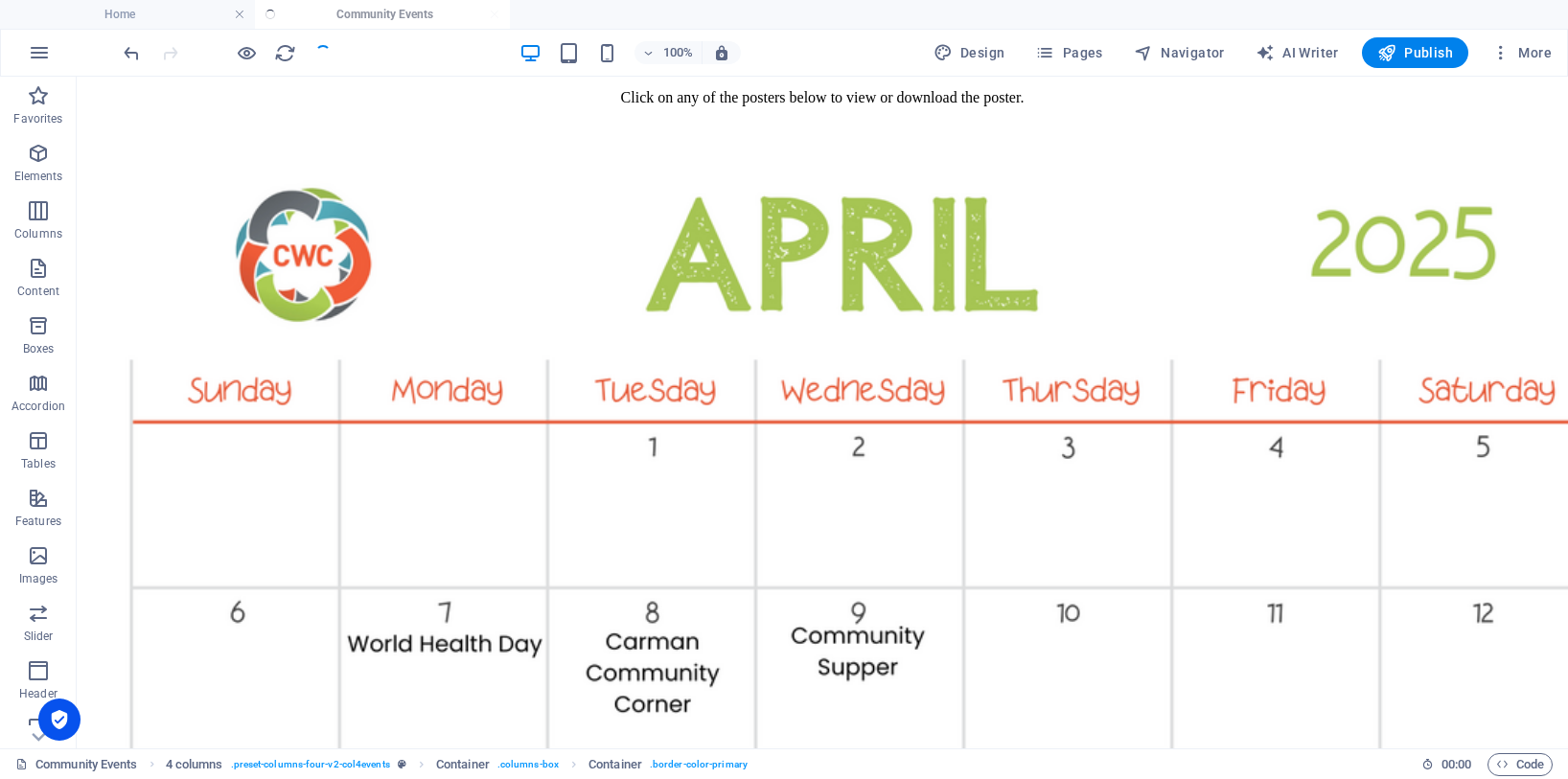 scroll, scrollTop: 2116, scrollLeft: 0, axis: vertical 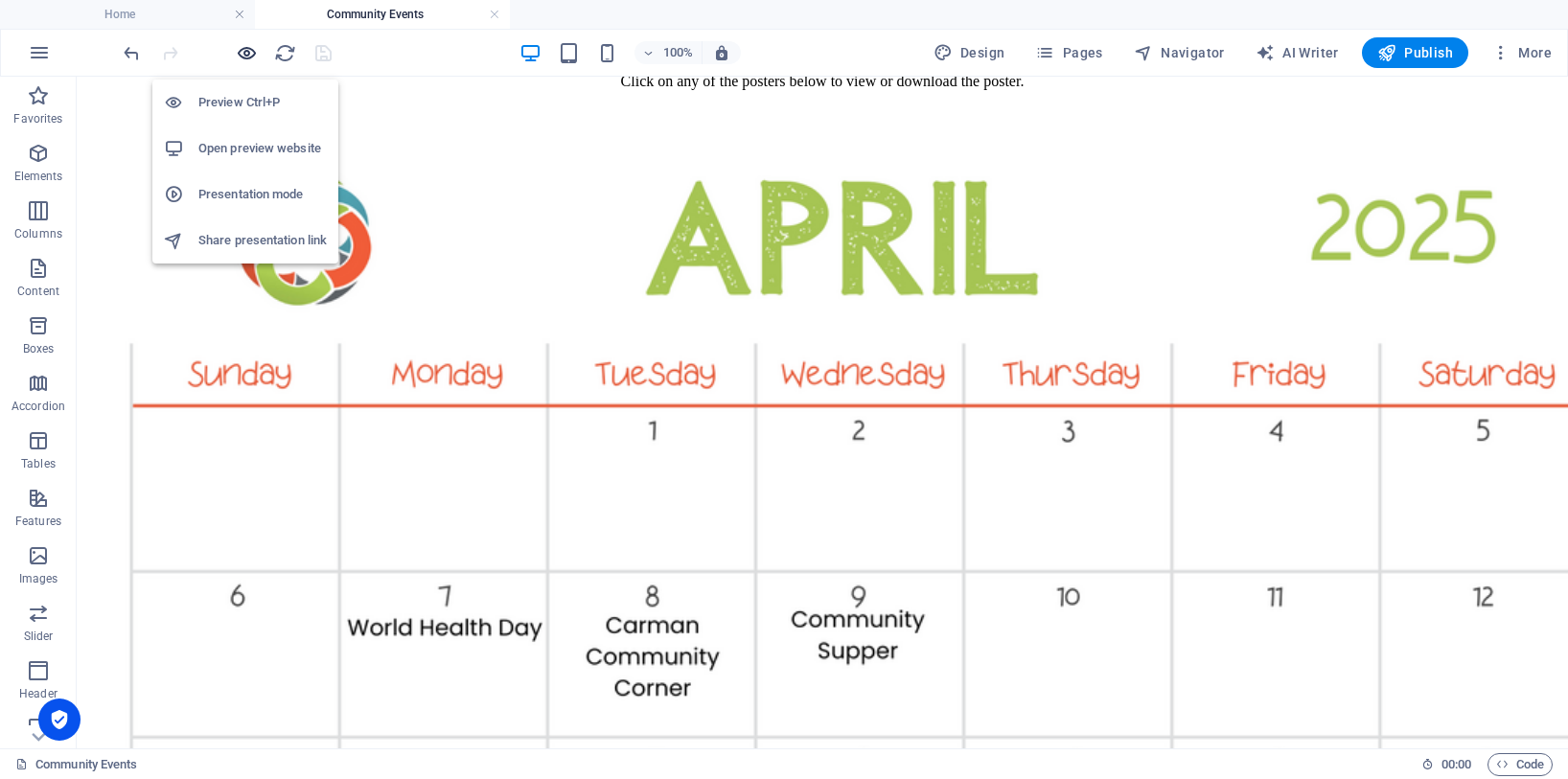 click at bounding box center (246, 53) 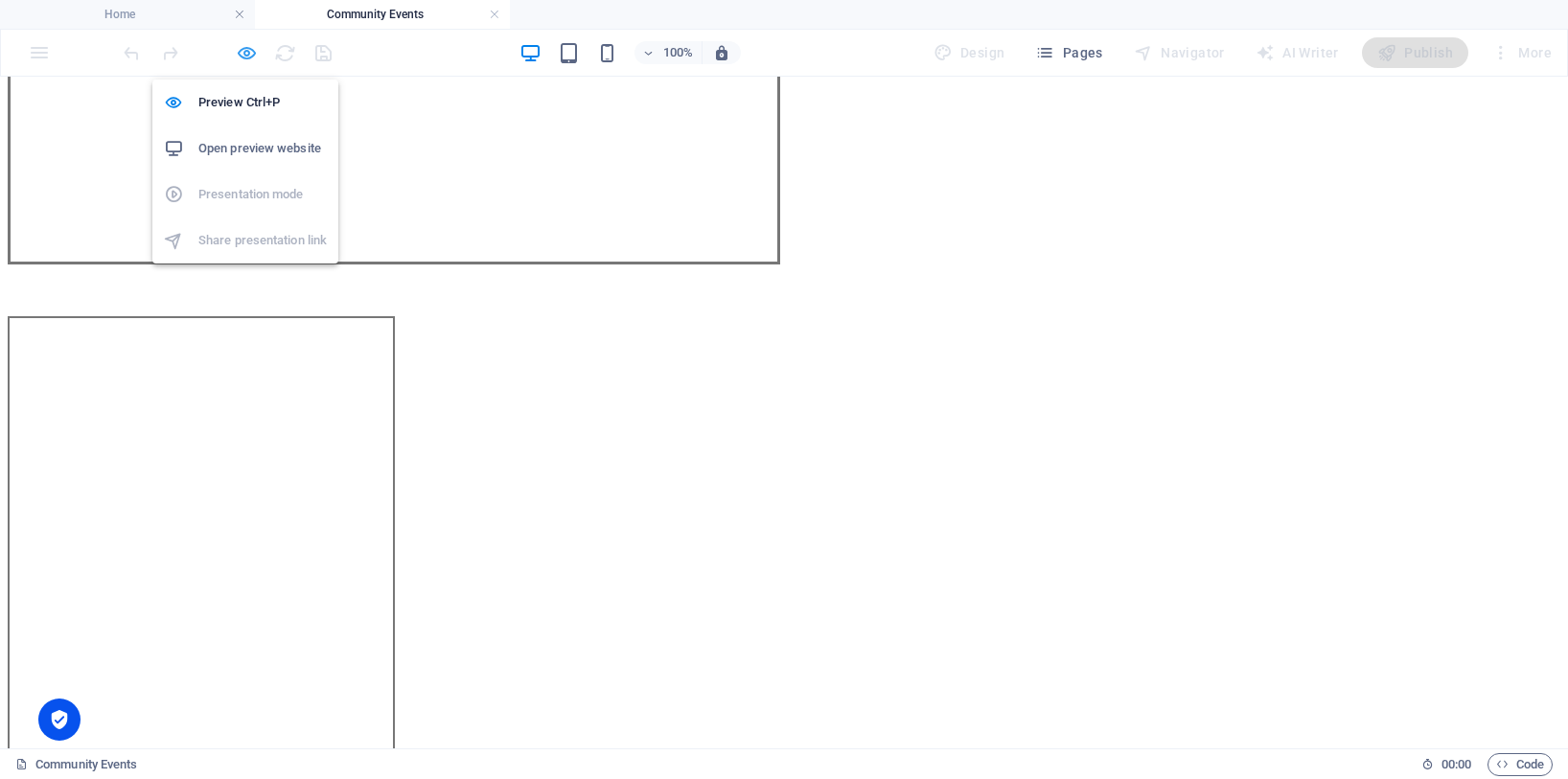 click at bounding box center (246, 53) 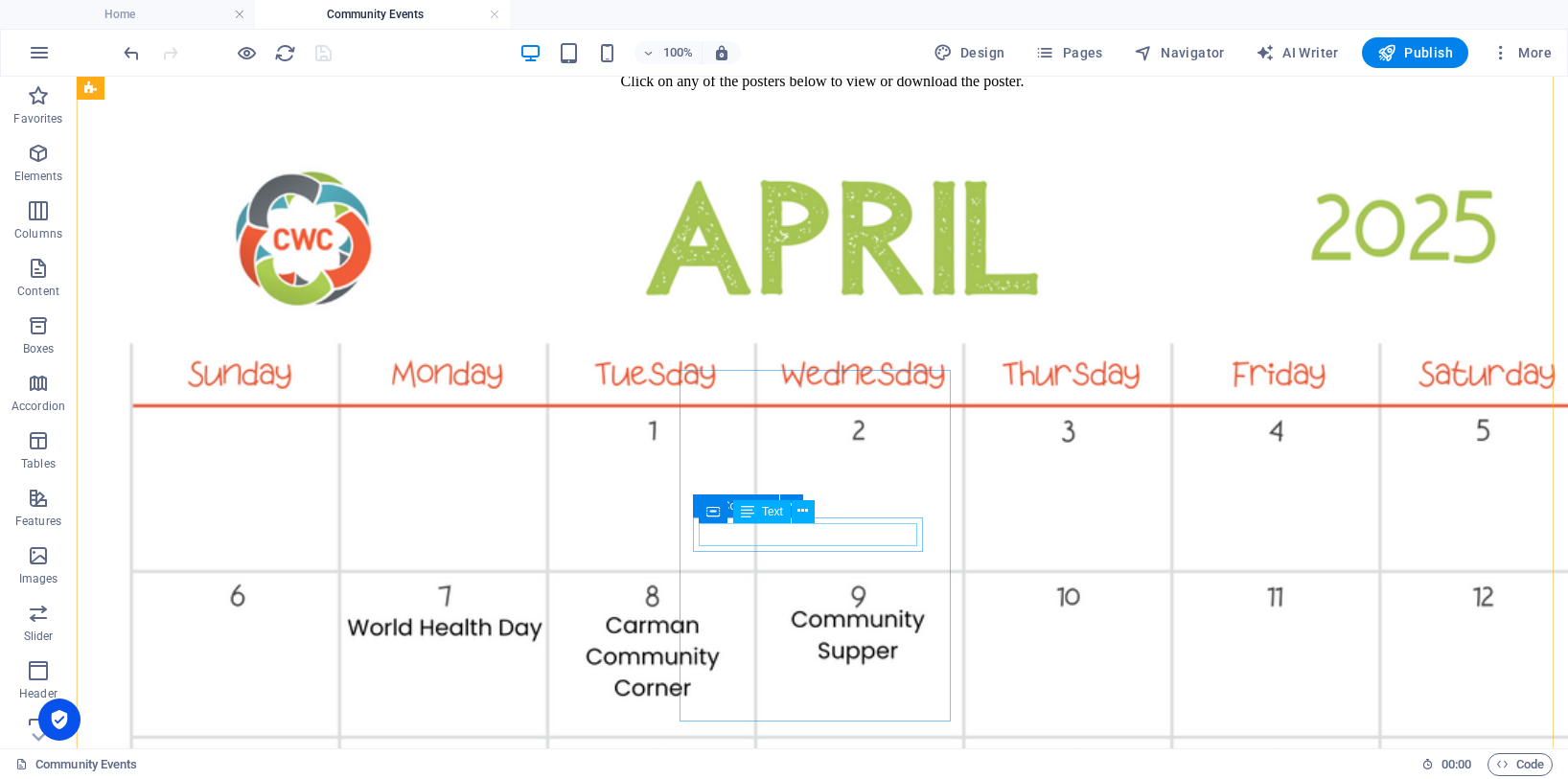 click on "Cancelled [DATE] due to fair" at bounding box center (290, -1680) 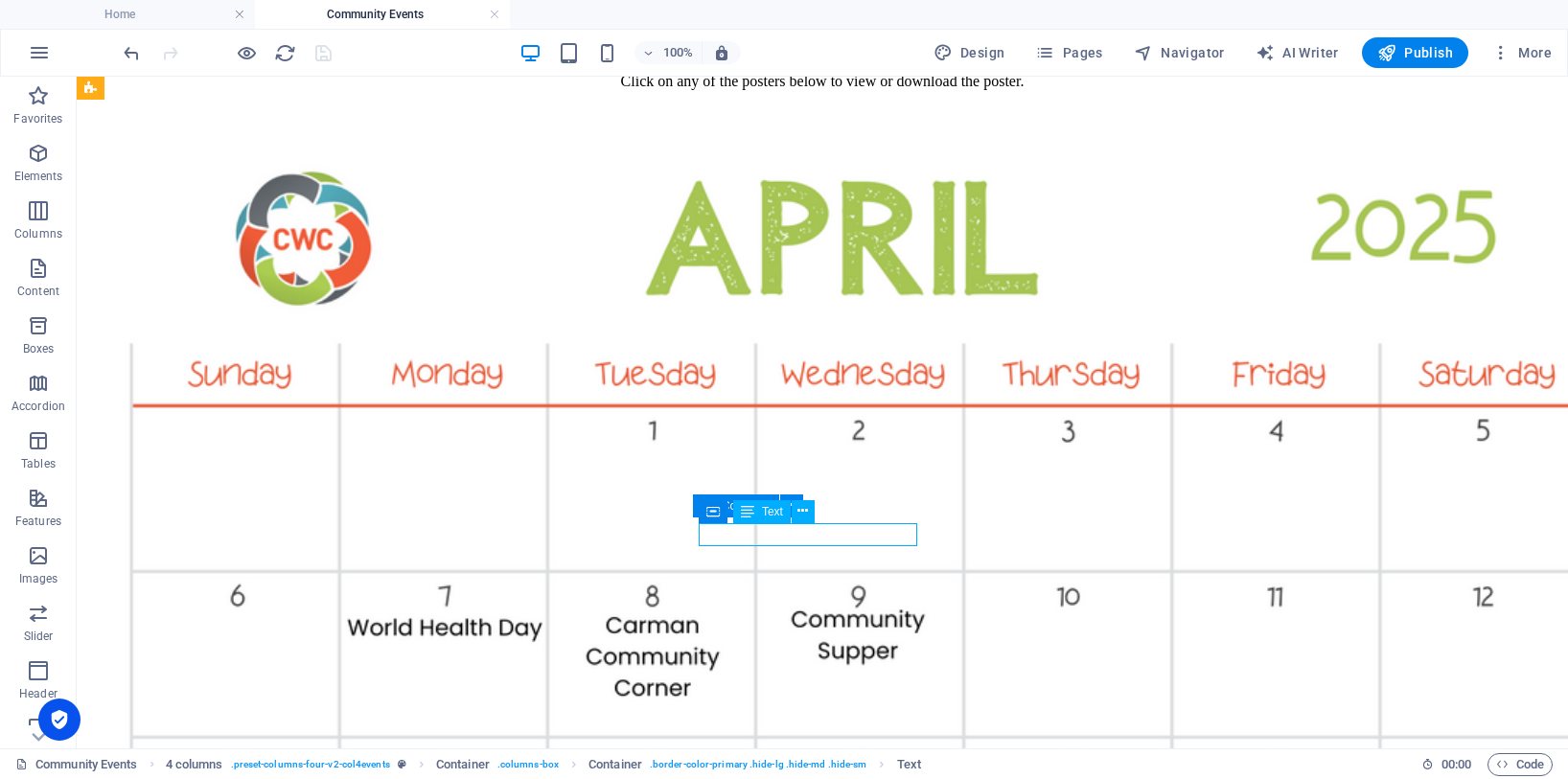 click on "Cancelled [DATE] due to fair" at bounding box center [290, -1680] 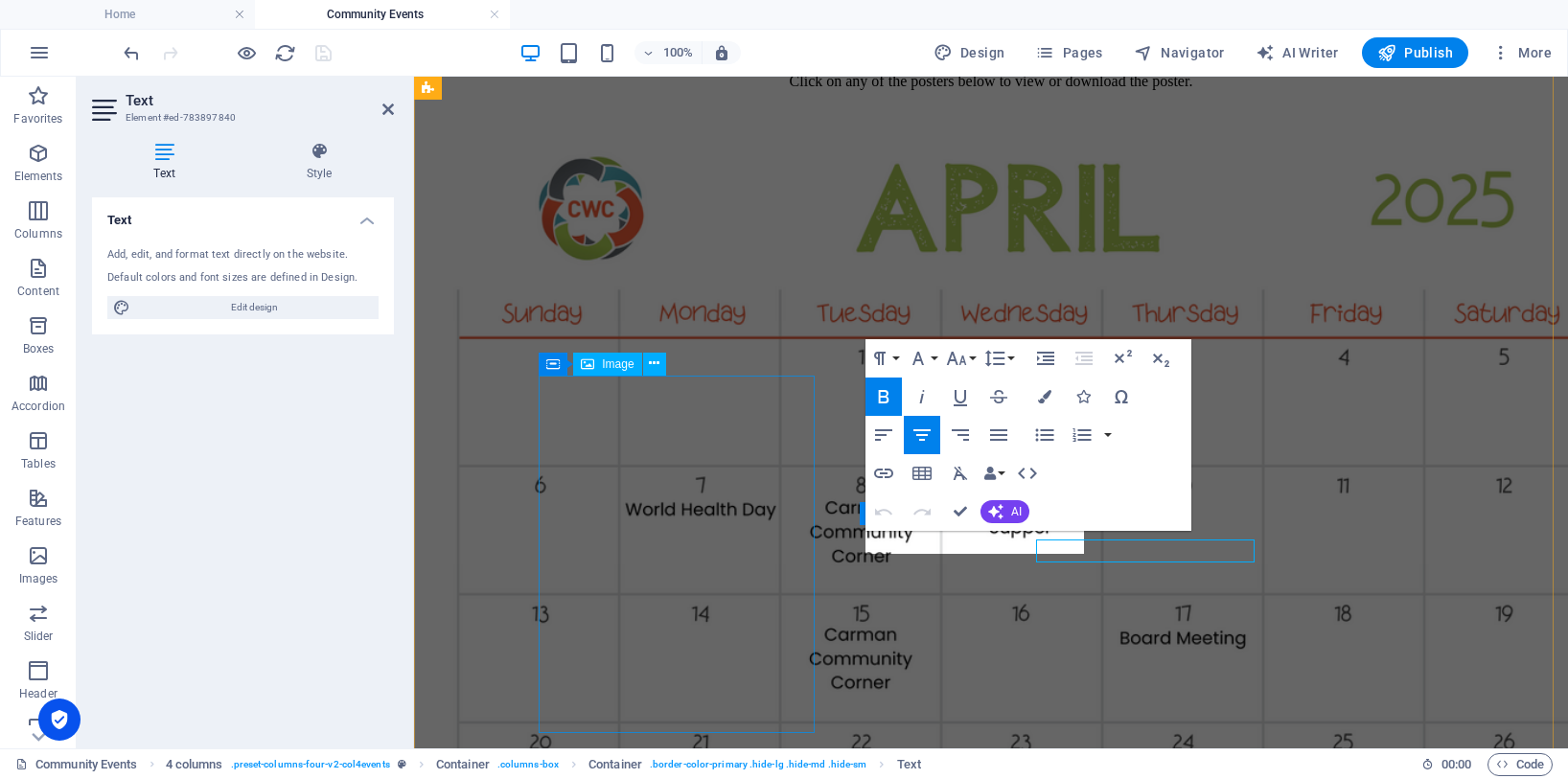scroll, scrollTop: 2099, scrollLeft: 0, axis: vertical 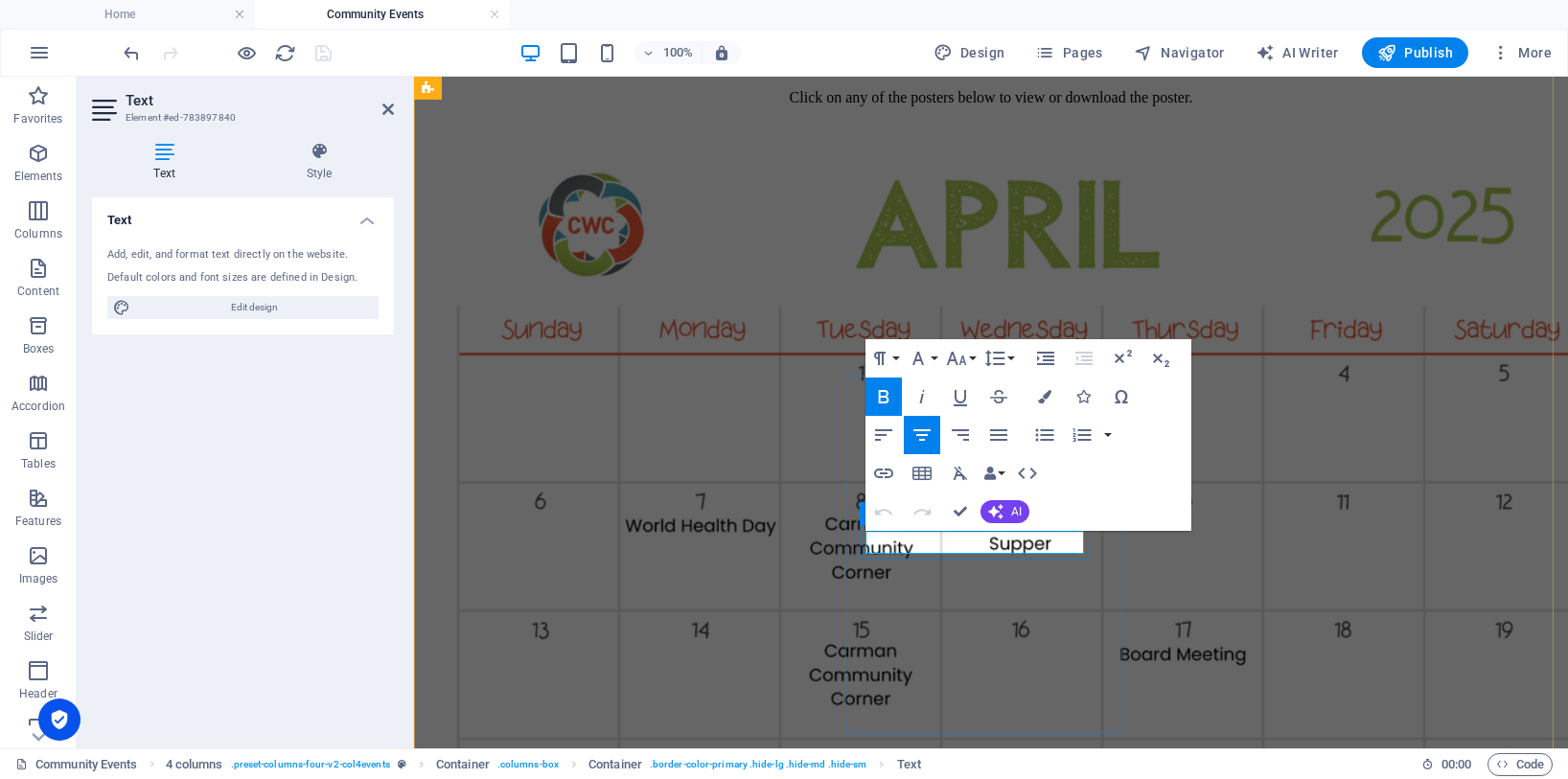 click on "Cancelled [DATE] due to fair" at bounding box center [604, -1681] 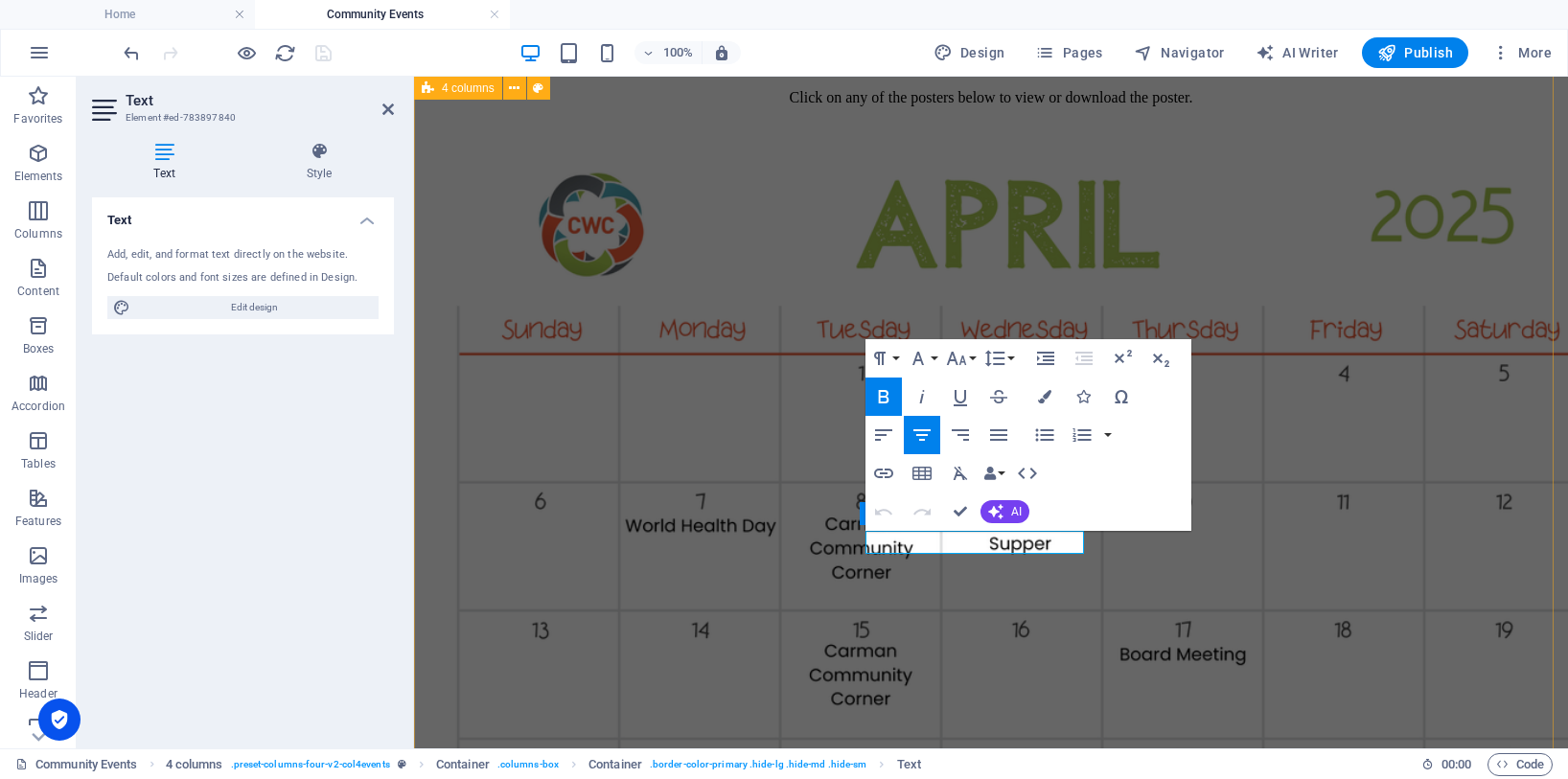 type 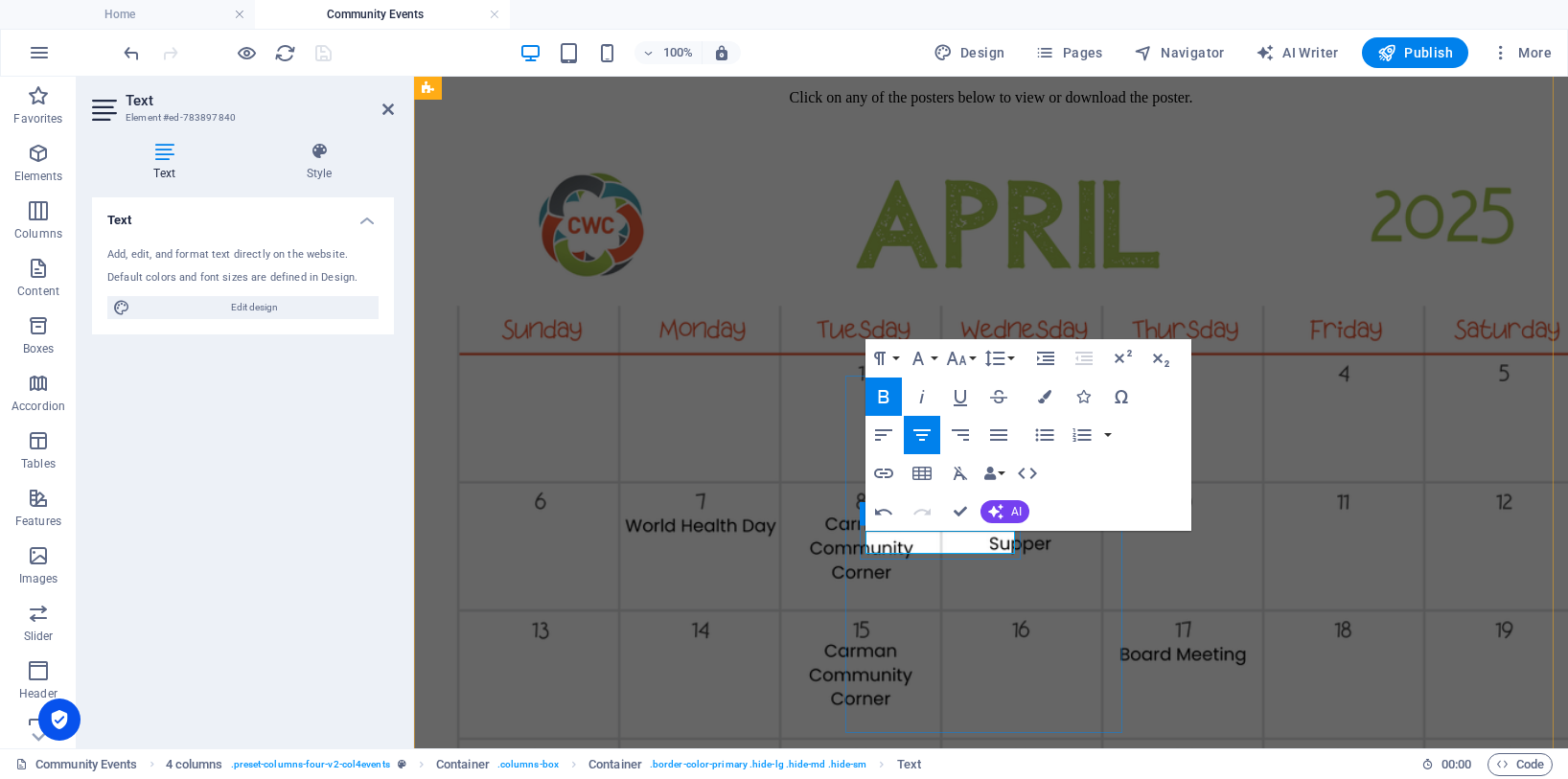 click on "CSpecial Note Here" at bounding box center (572, -1681) 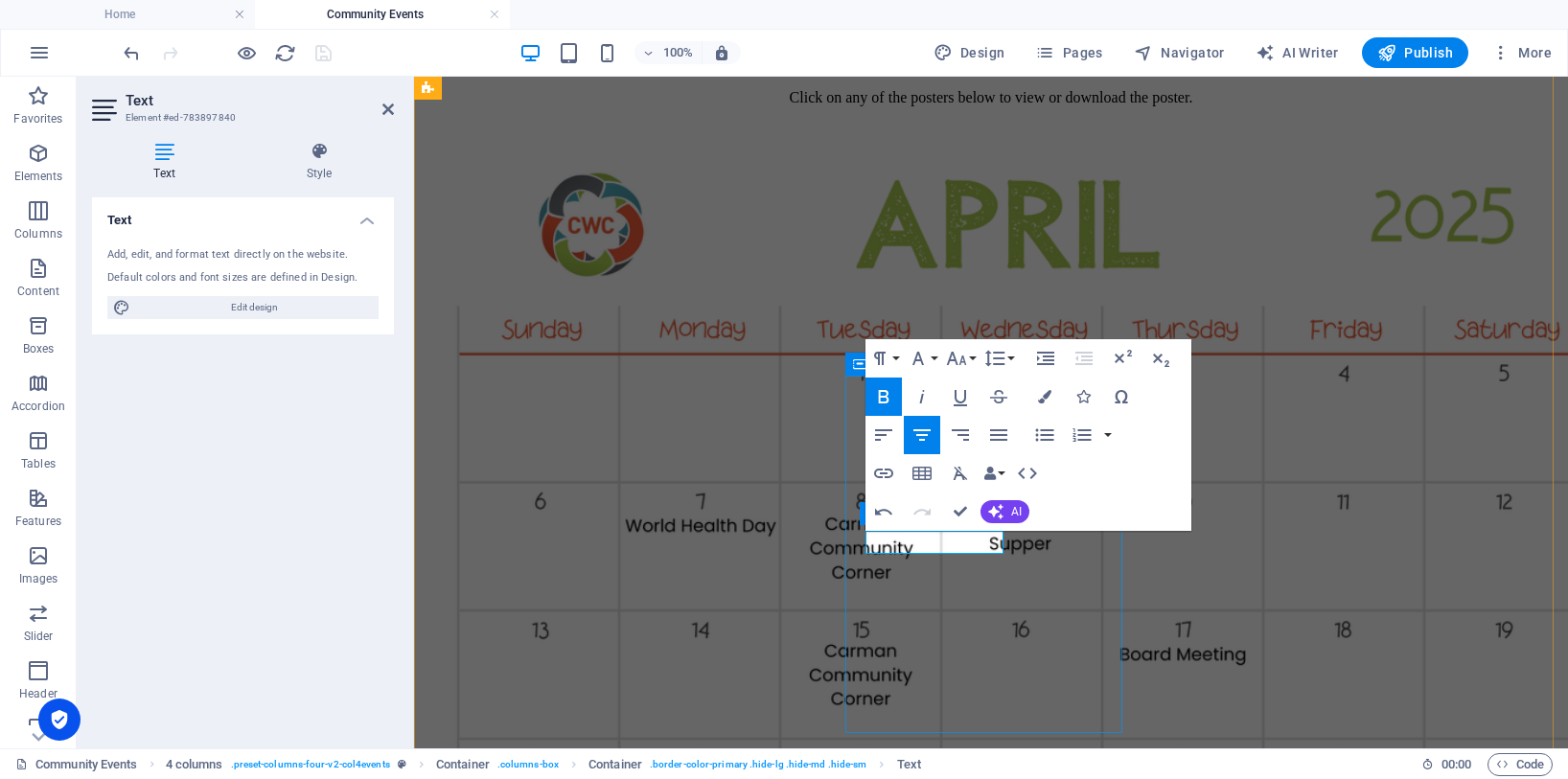 drag, startPoint x: 1091, startPoint y: 570, endPoint x: 1426, endPoint y: 570, distance: 335 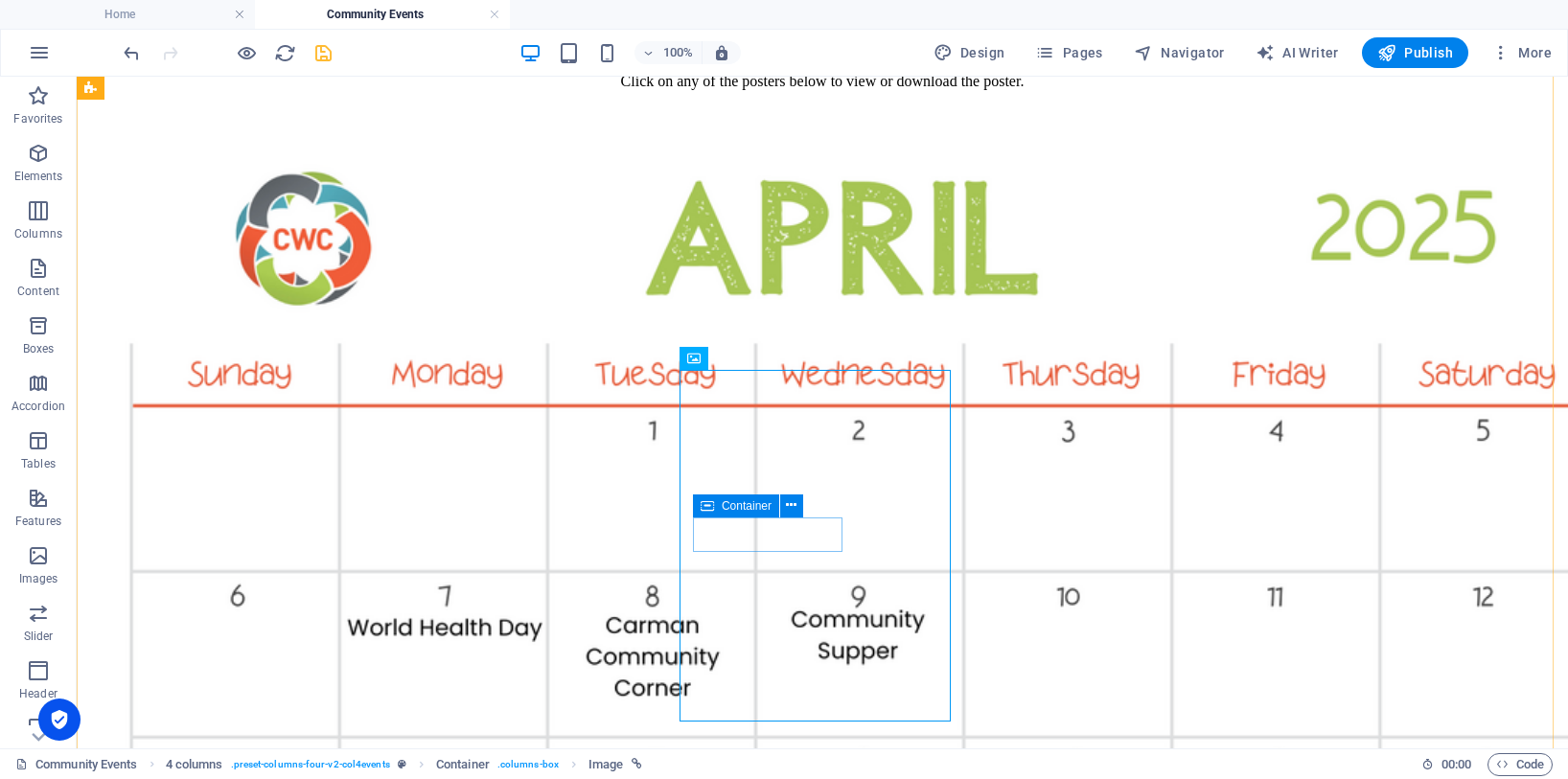 click on "Container" at bounding box center [747, 506] 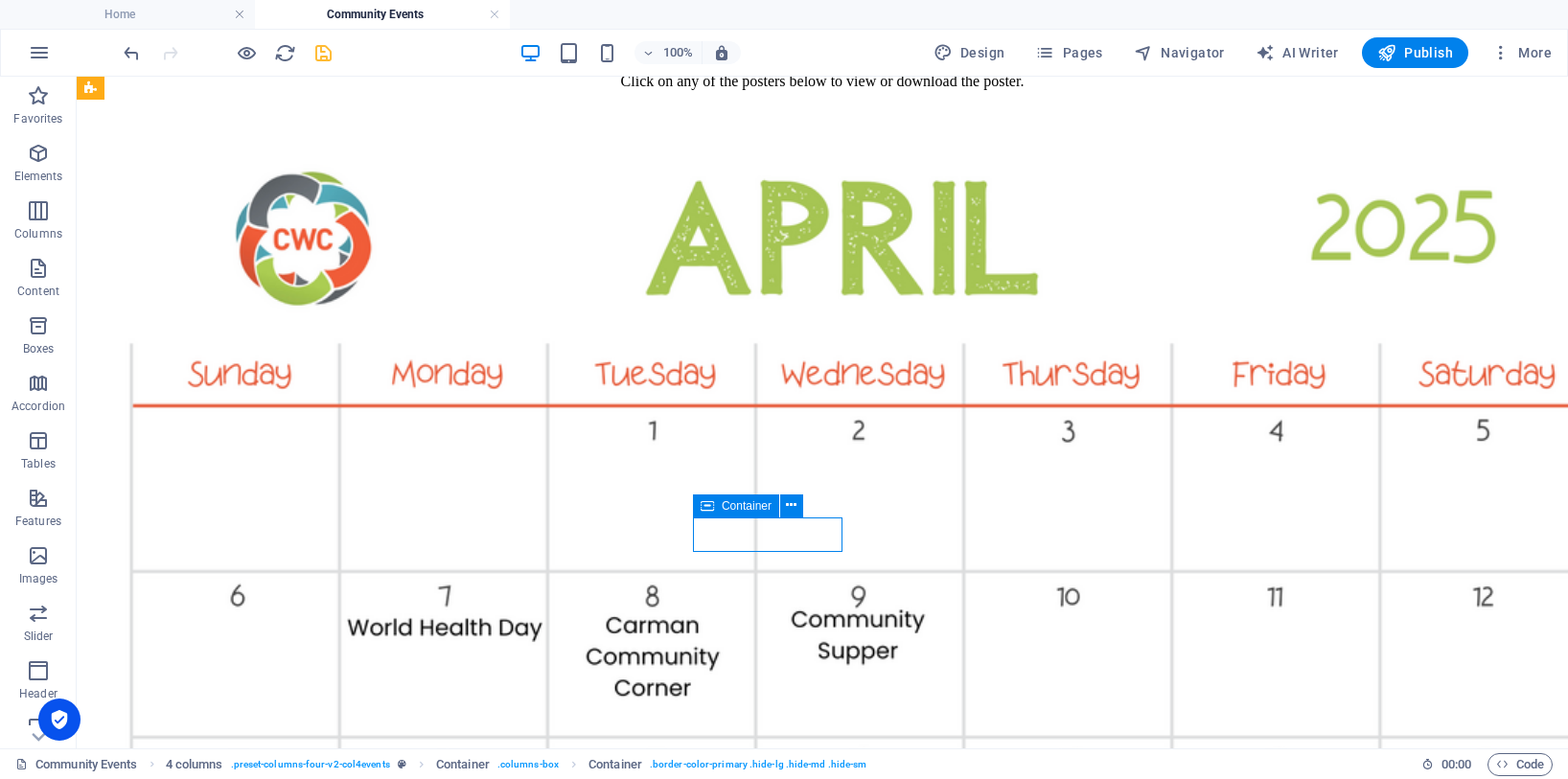 click on "Container" at bounding box center (747, 506) 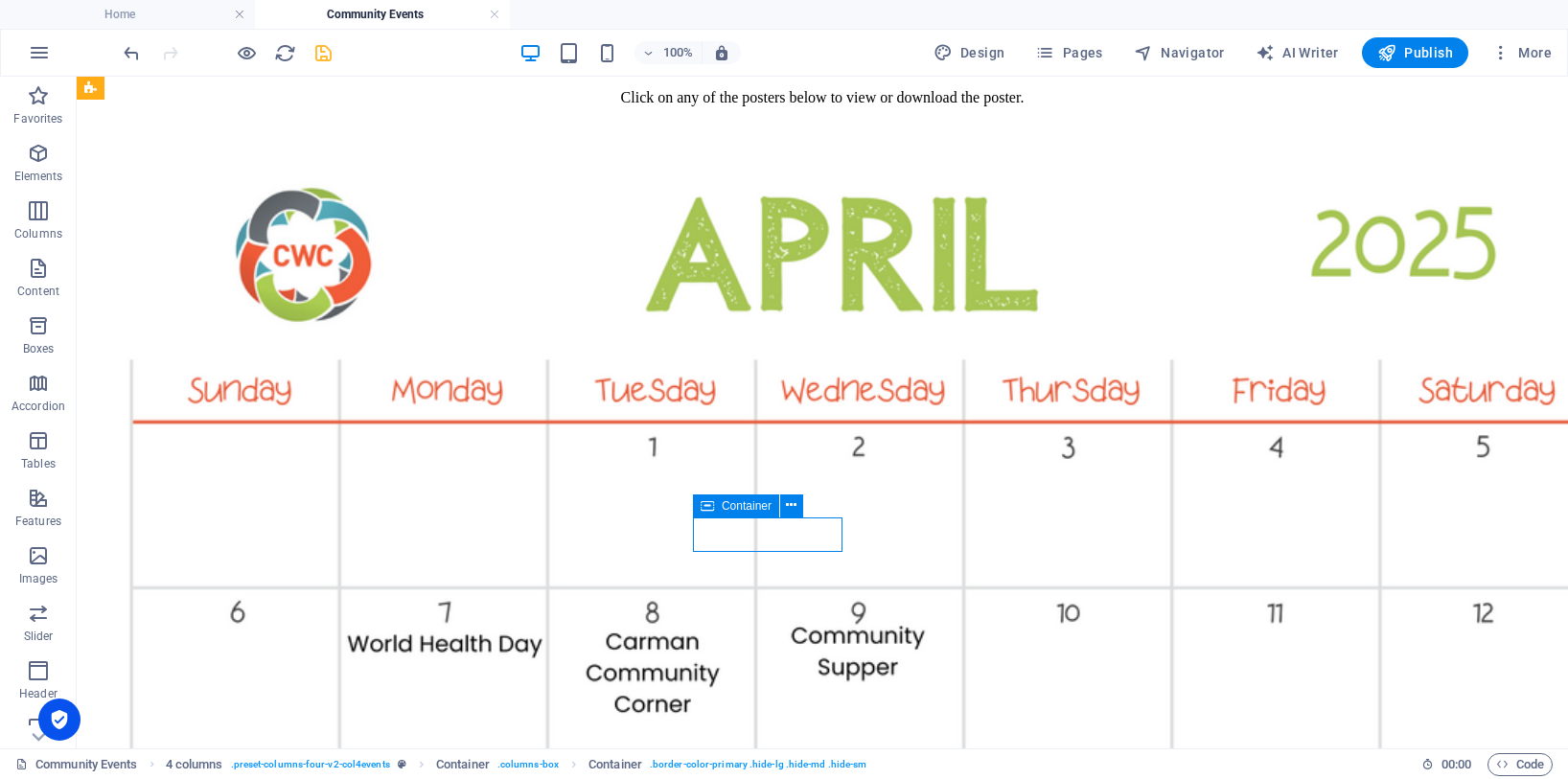 select on "%" 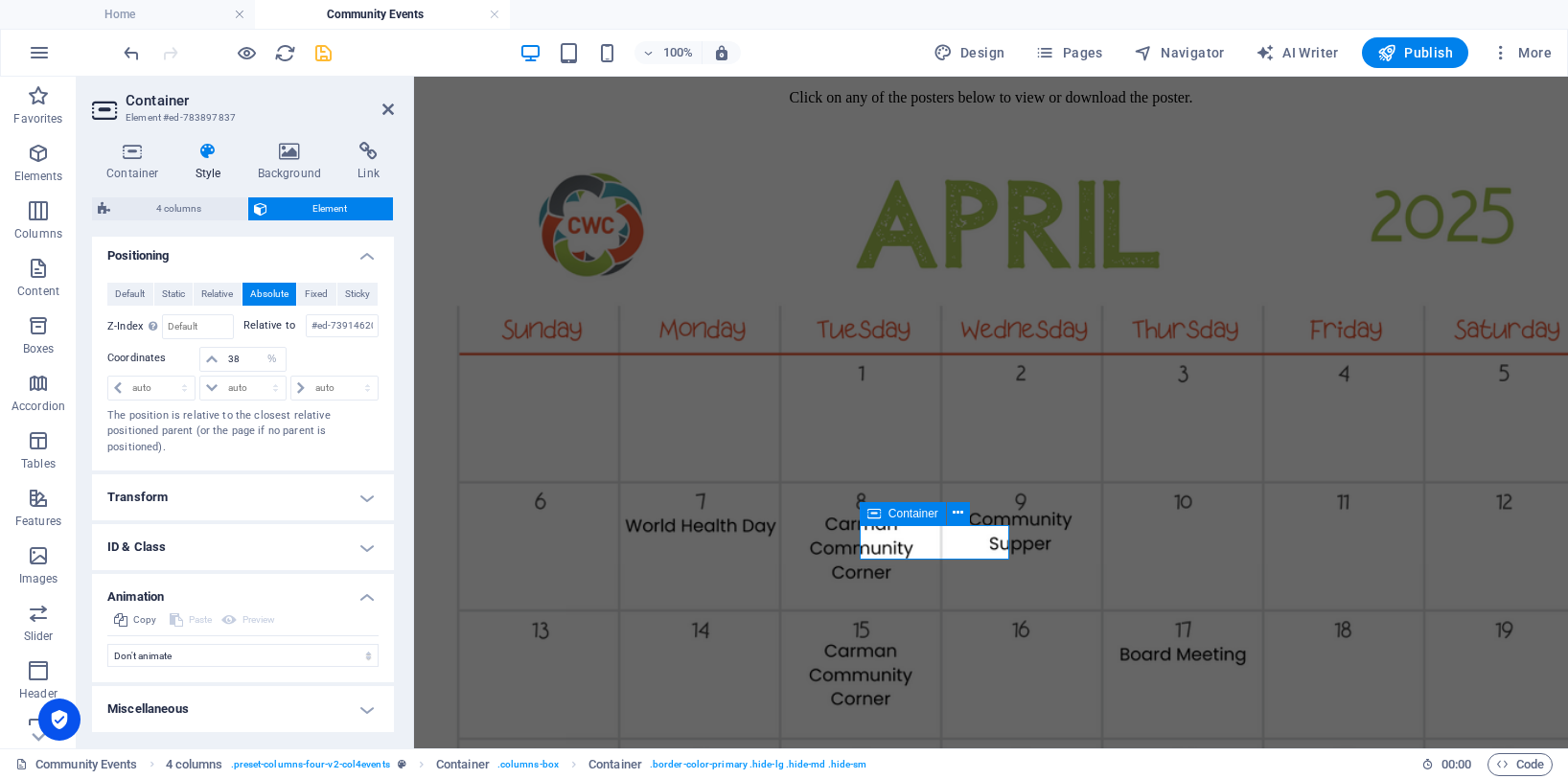 scroll, scrollTop: 803, scrollLeft: 0, axis: vertical 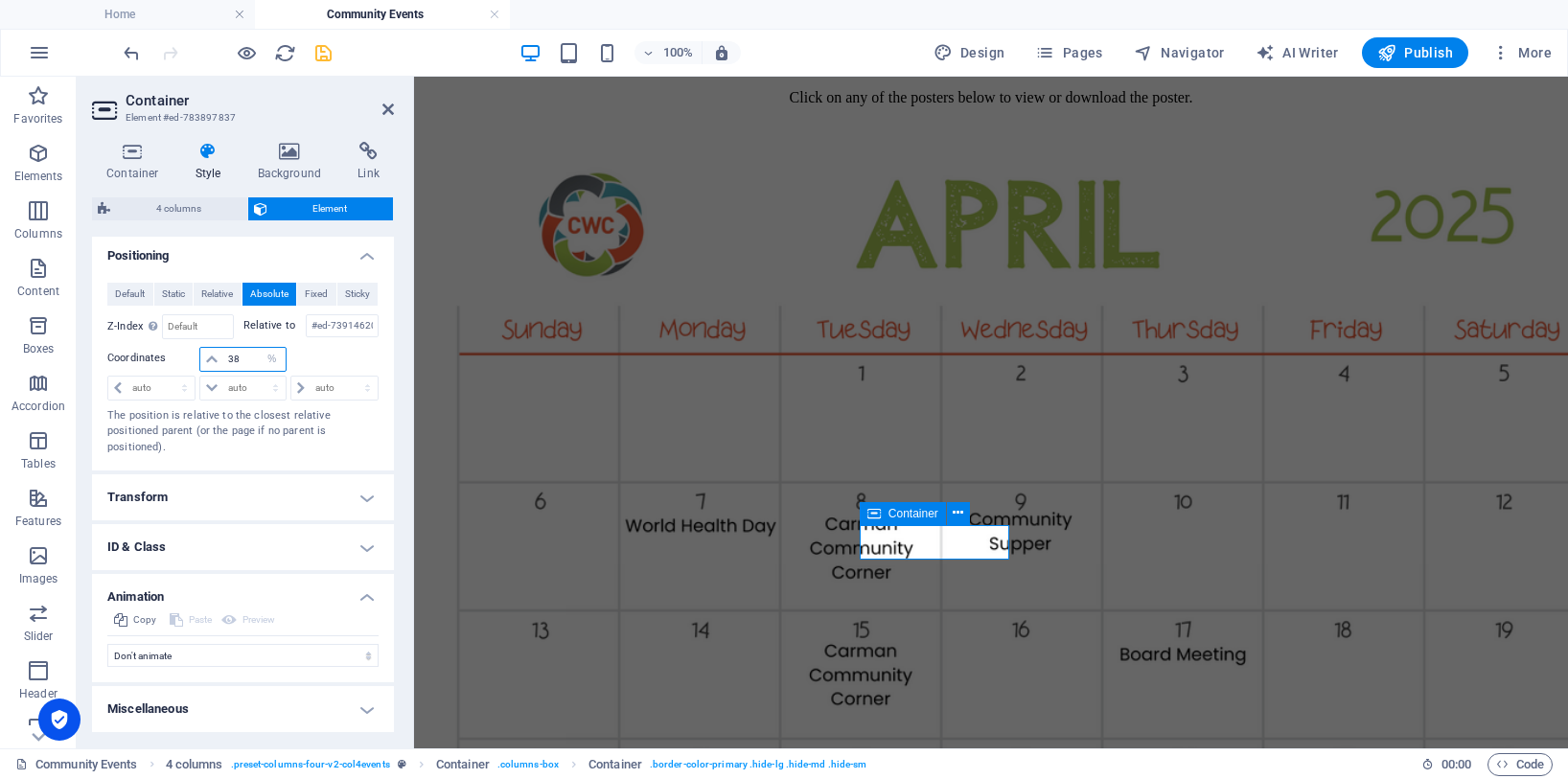 drag, startPoint x: 242, startPoint y: 359, endPoint x: 220, endPoint y: 359, distance: 22 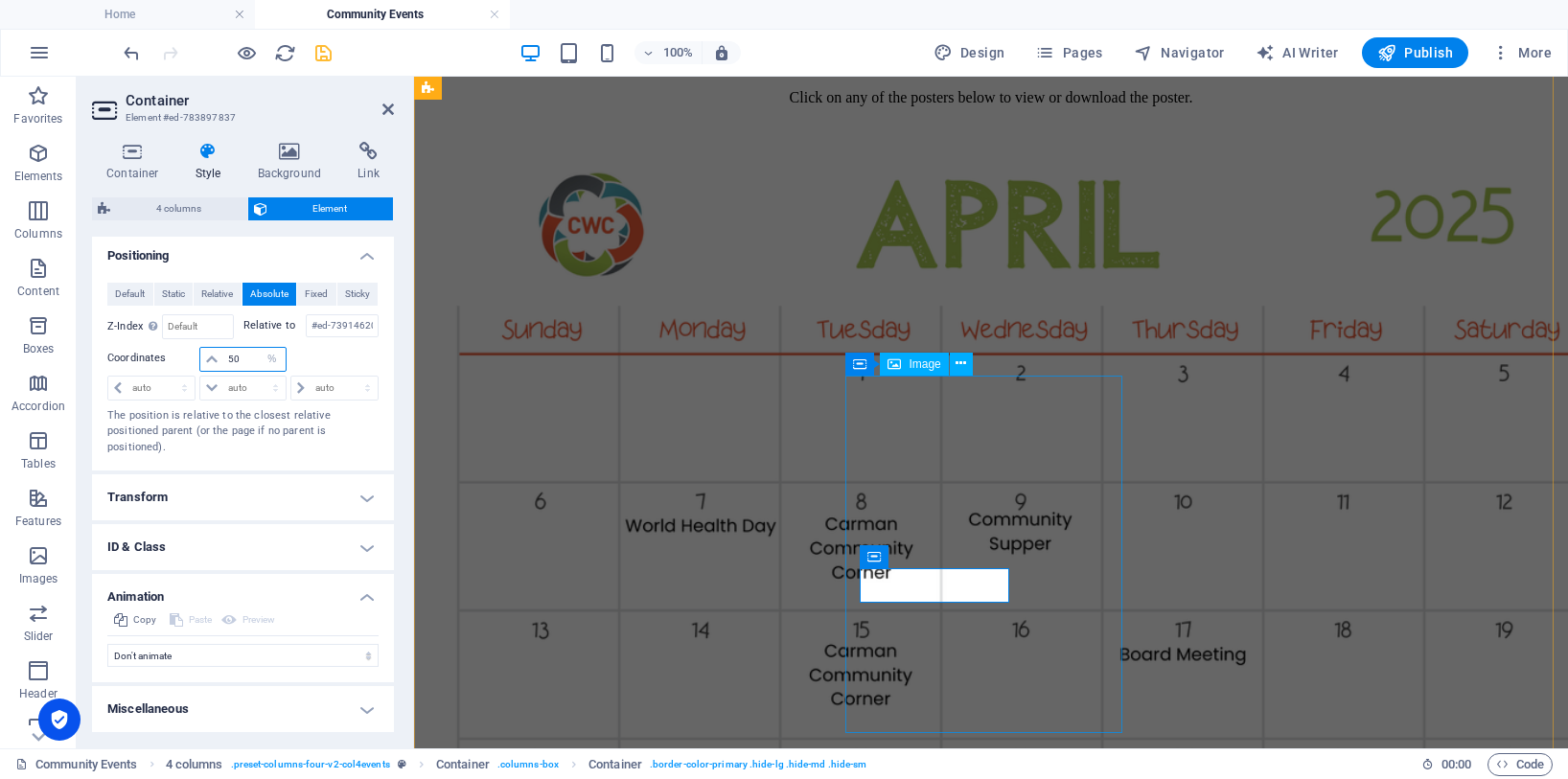 type on "50" 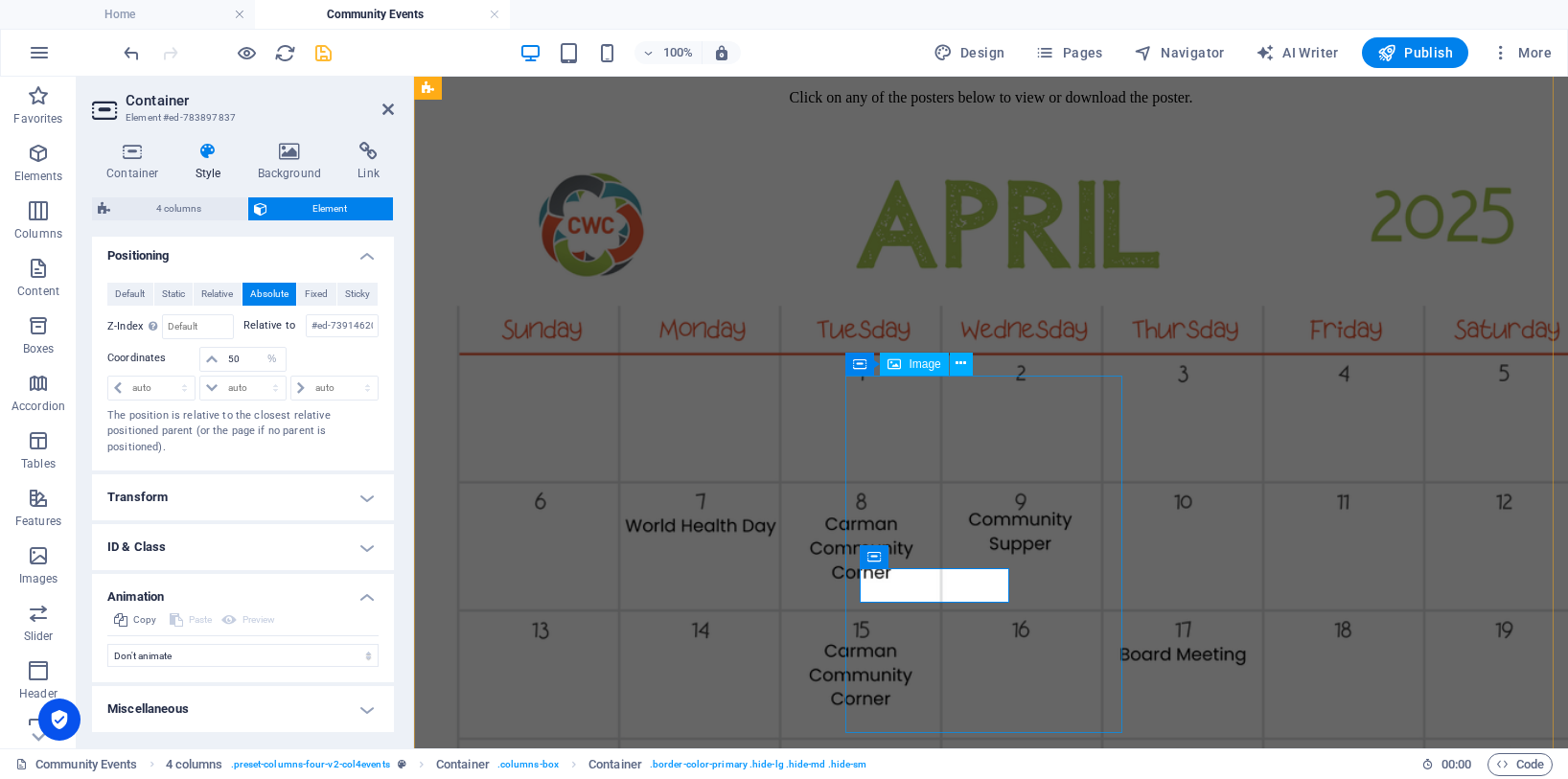 click at bounding box center [991, 8719] 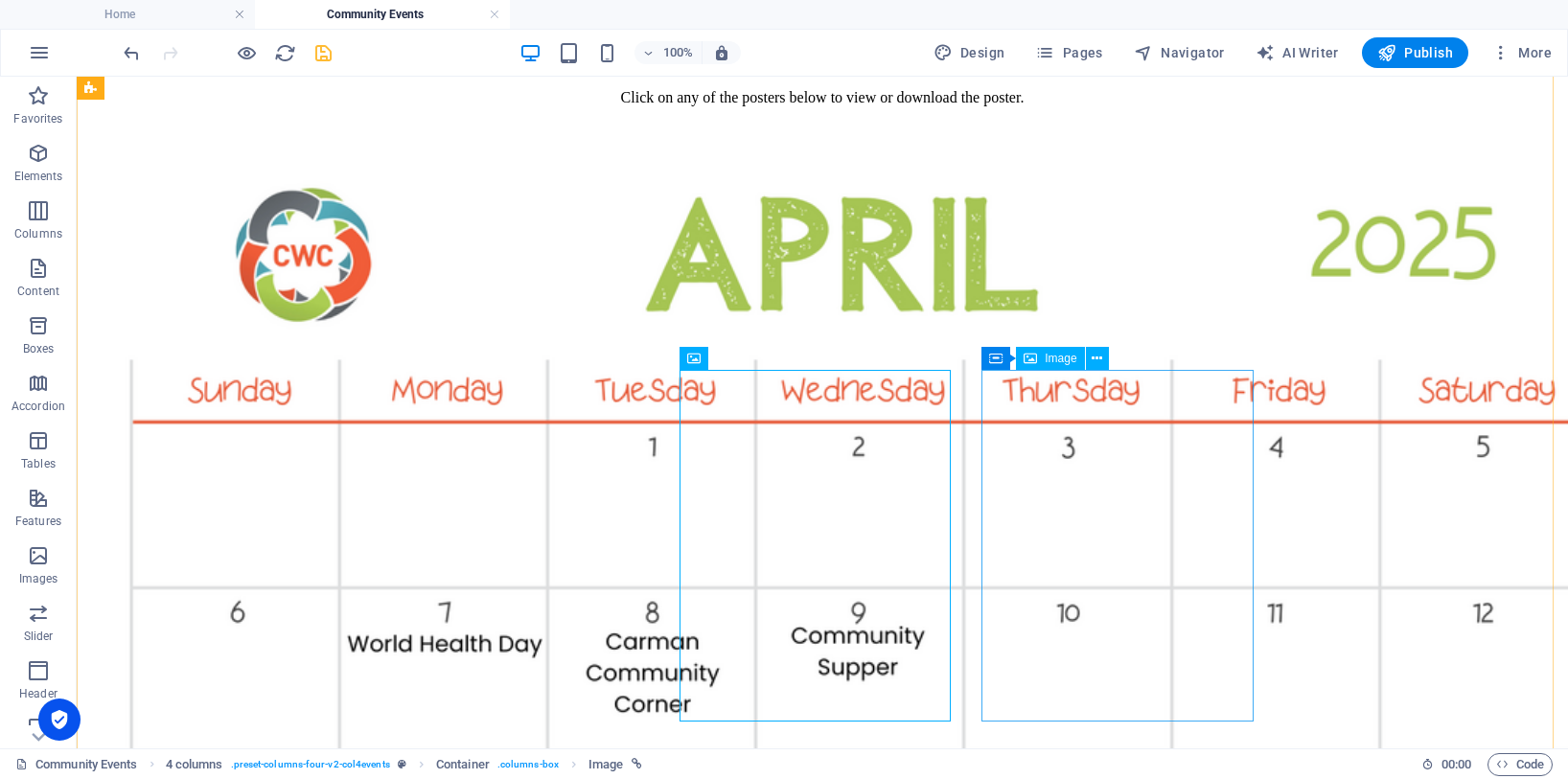 scroll, scrollTop: 2116, scrollLeft: 0, axis: vertical 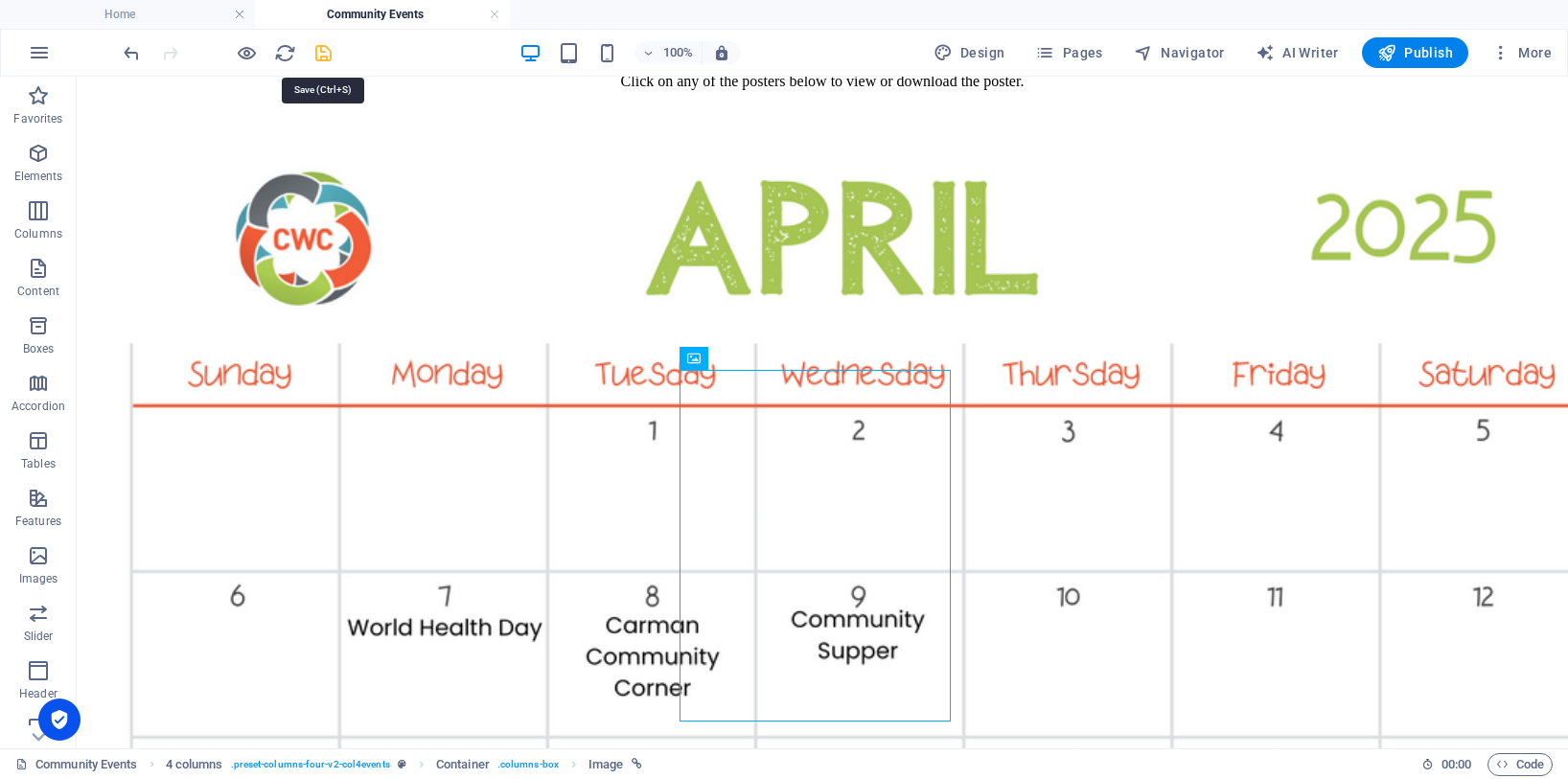 click at bounding box center [323, 53] 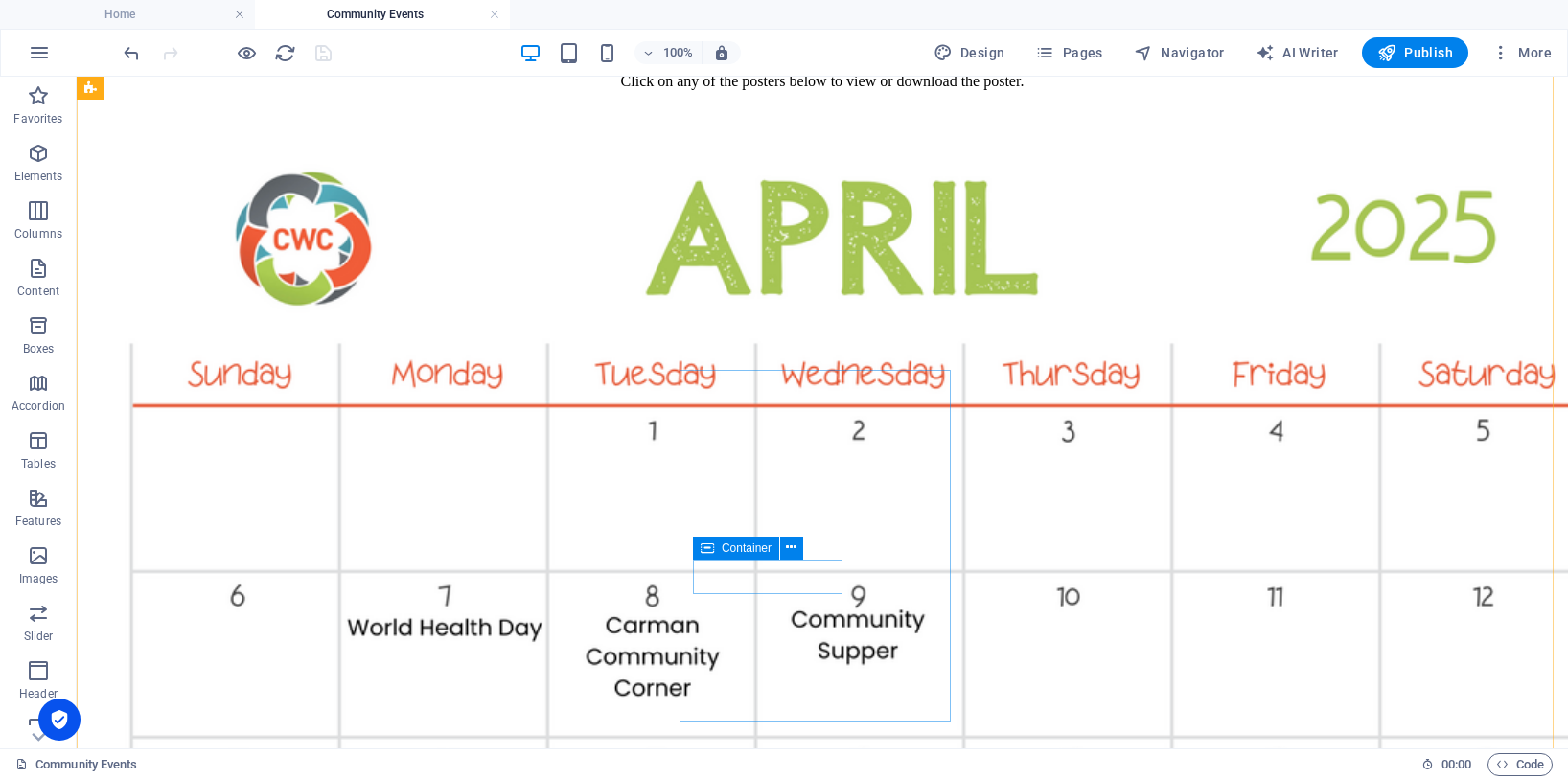 click on "Container" at bounding box center (747, 548) 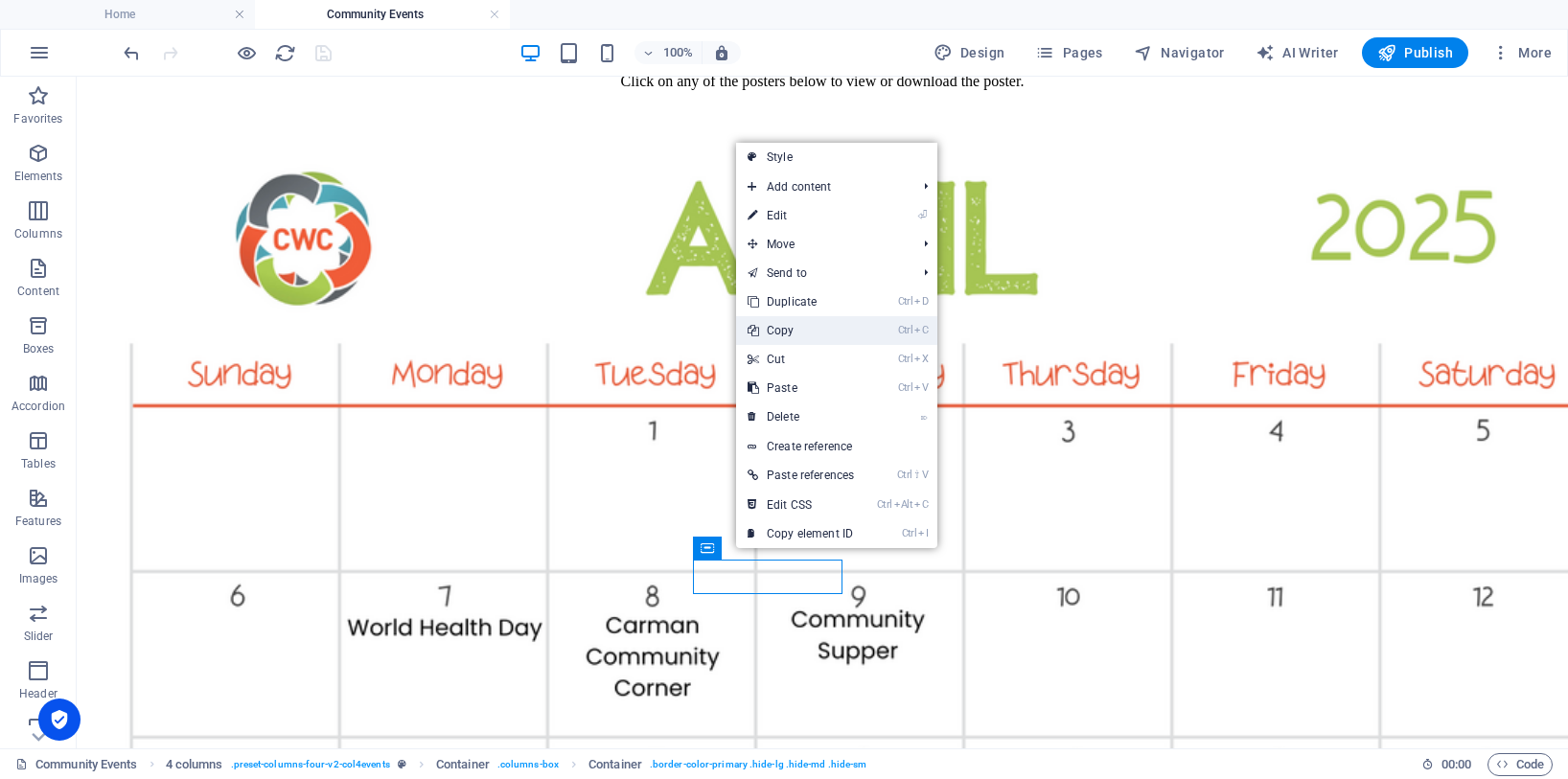 click on "Ctrl C  Copy" at bounding box center (800, 331) 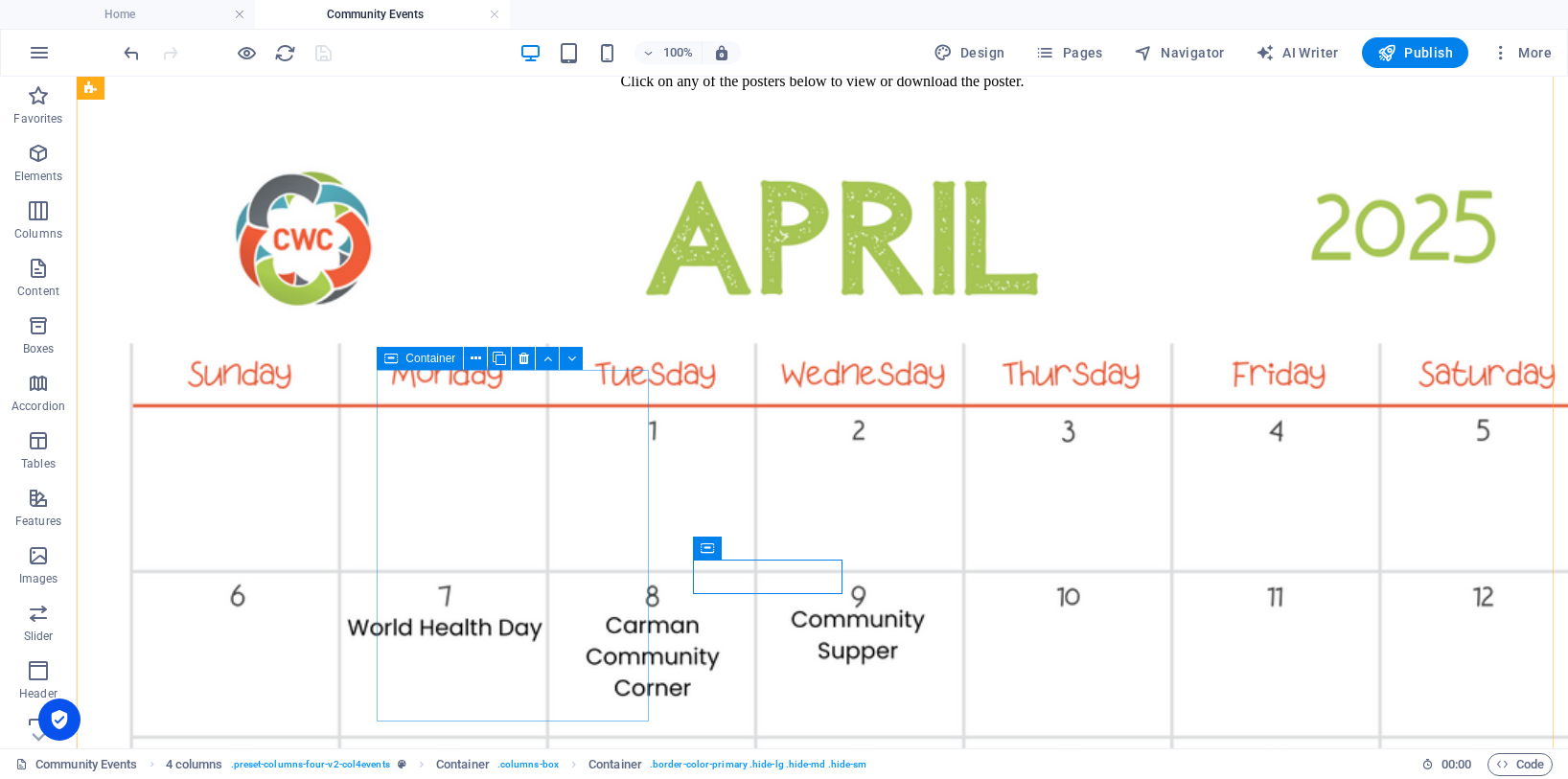 click on "Container" at bounding box center (430, 358) 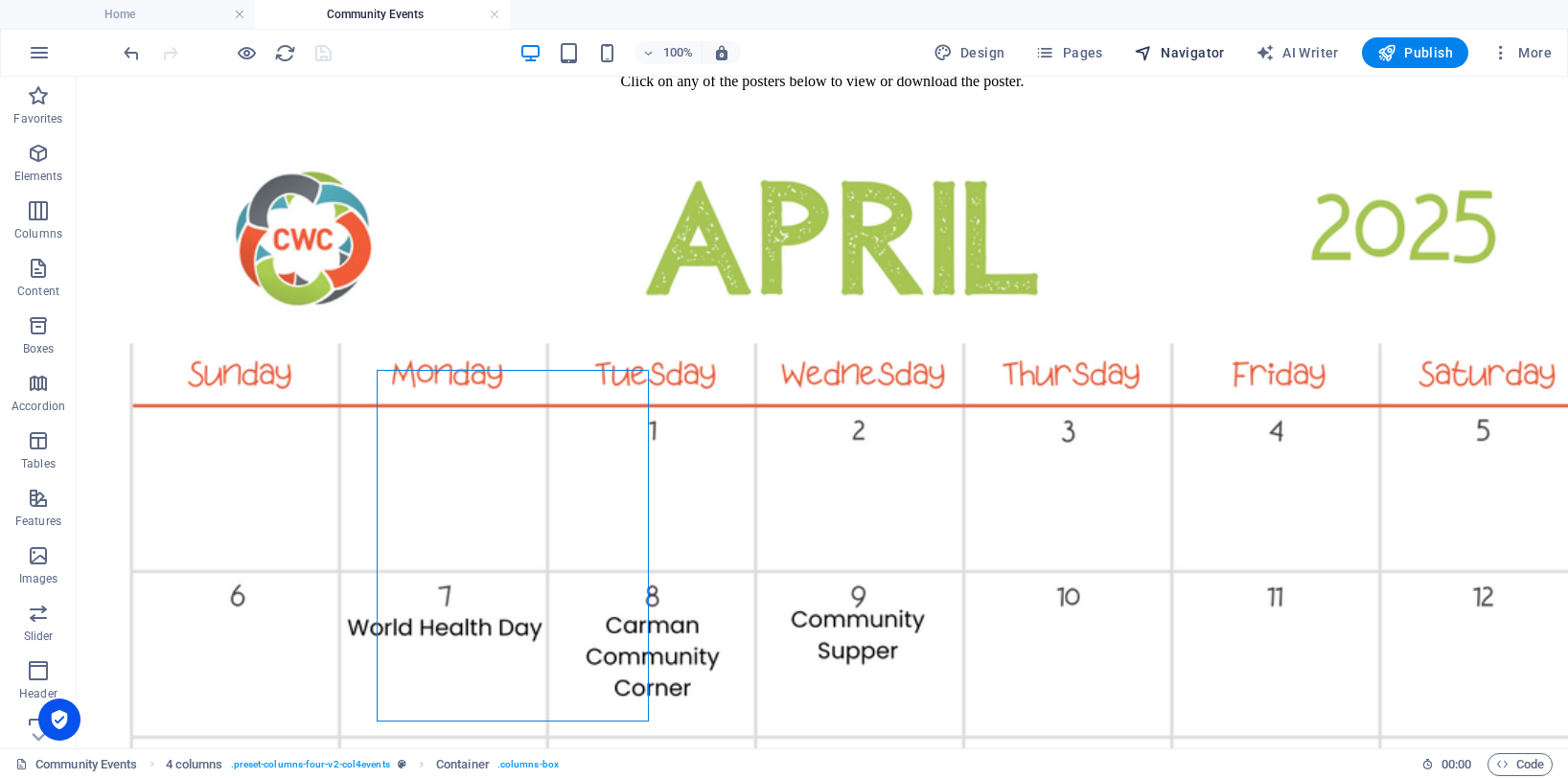 click on "Navigator" at bounding box center (1179, 53) 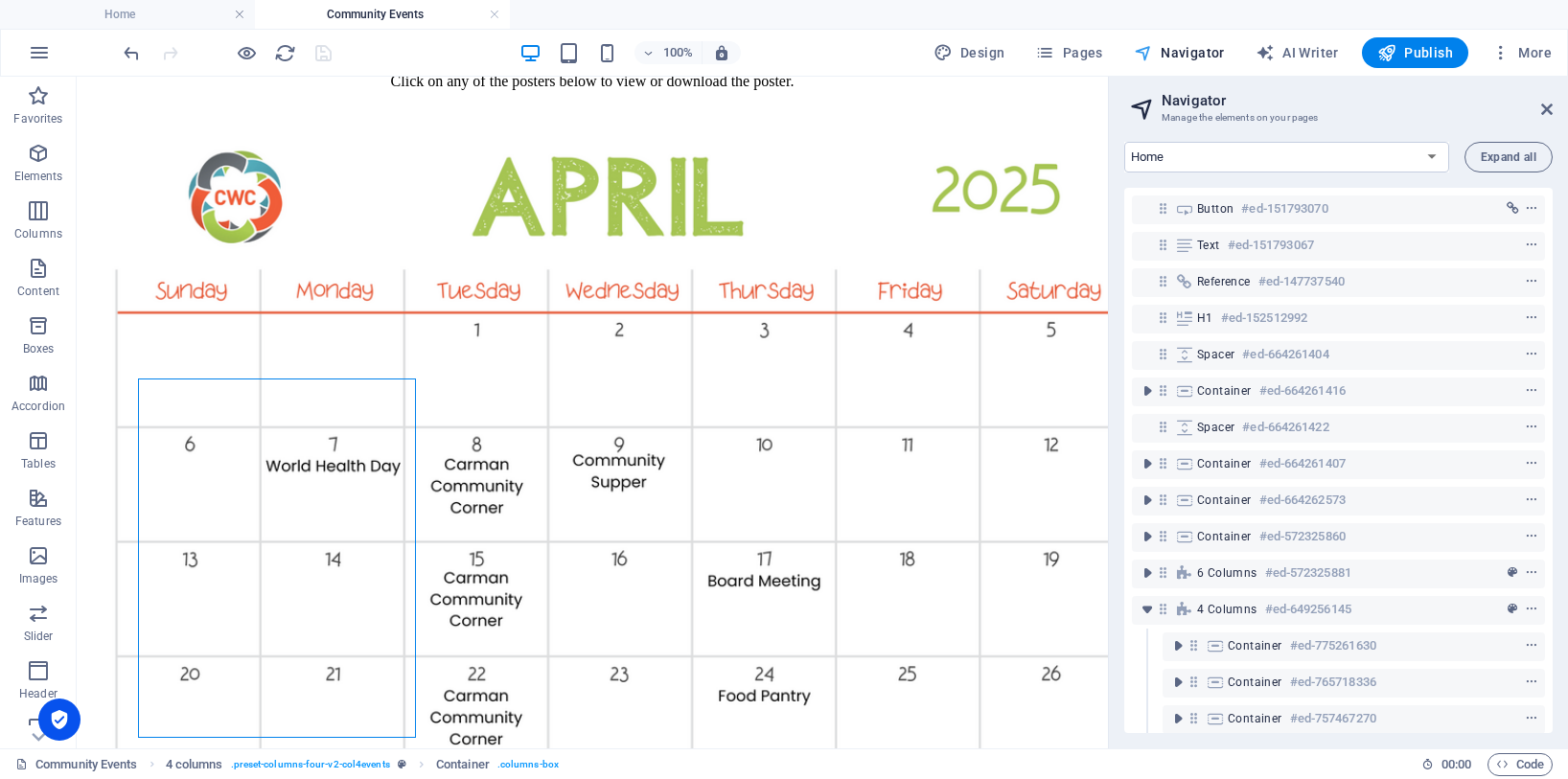 scroll, scrollTop: 2093, scrollLeft: 0, axis: vertical 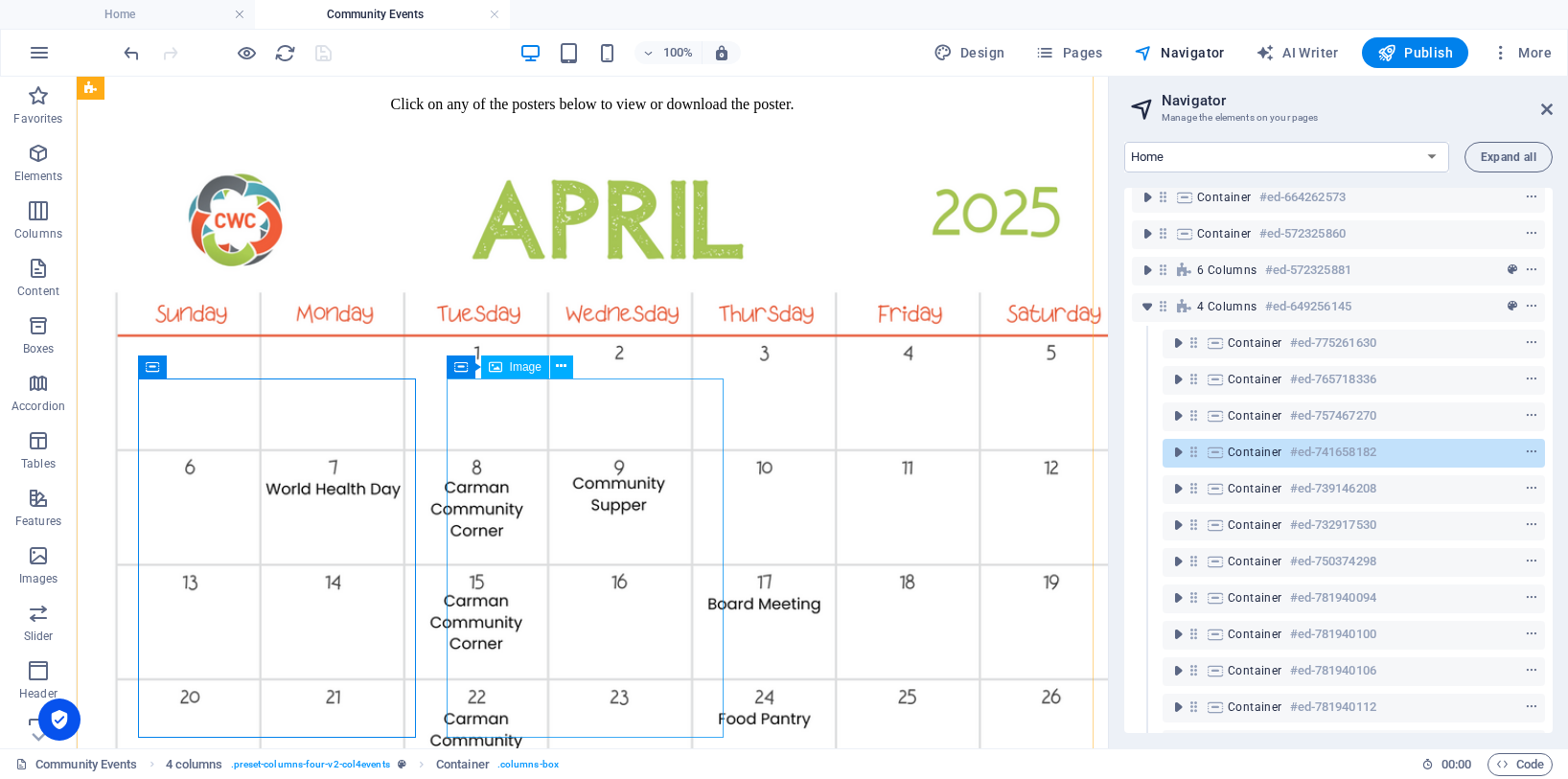 click at bounding box center [592, 7814] 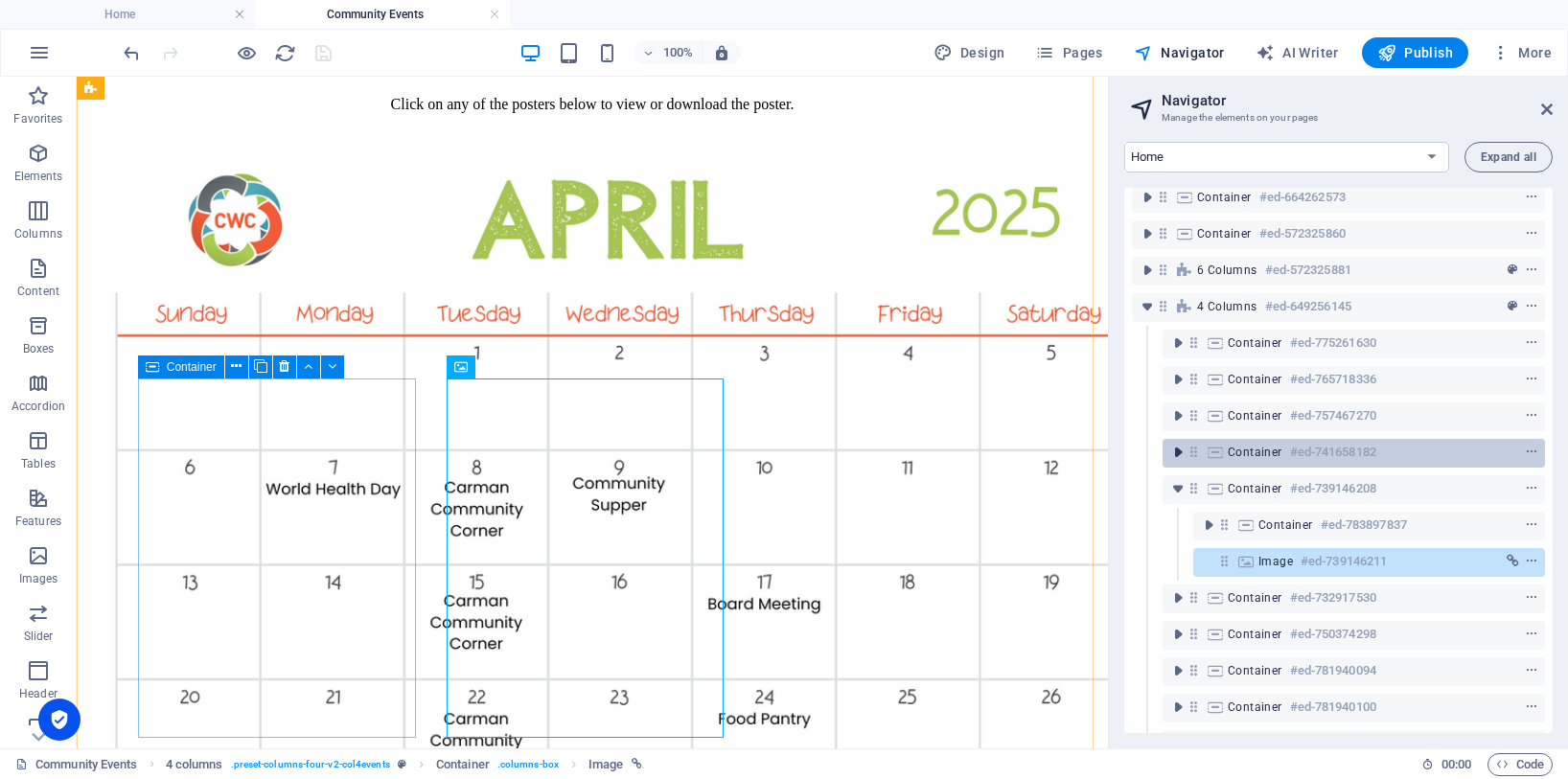 click at bounding box center (1178, 452) 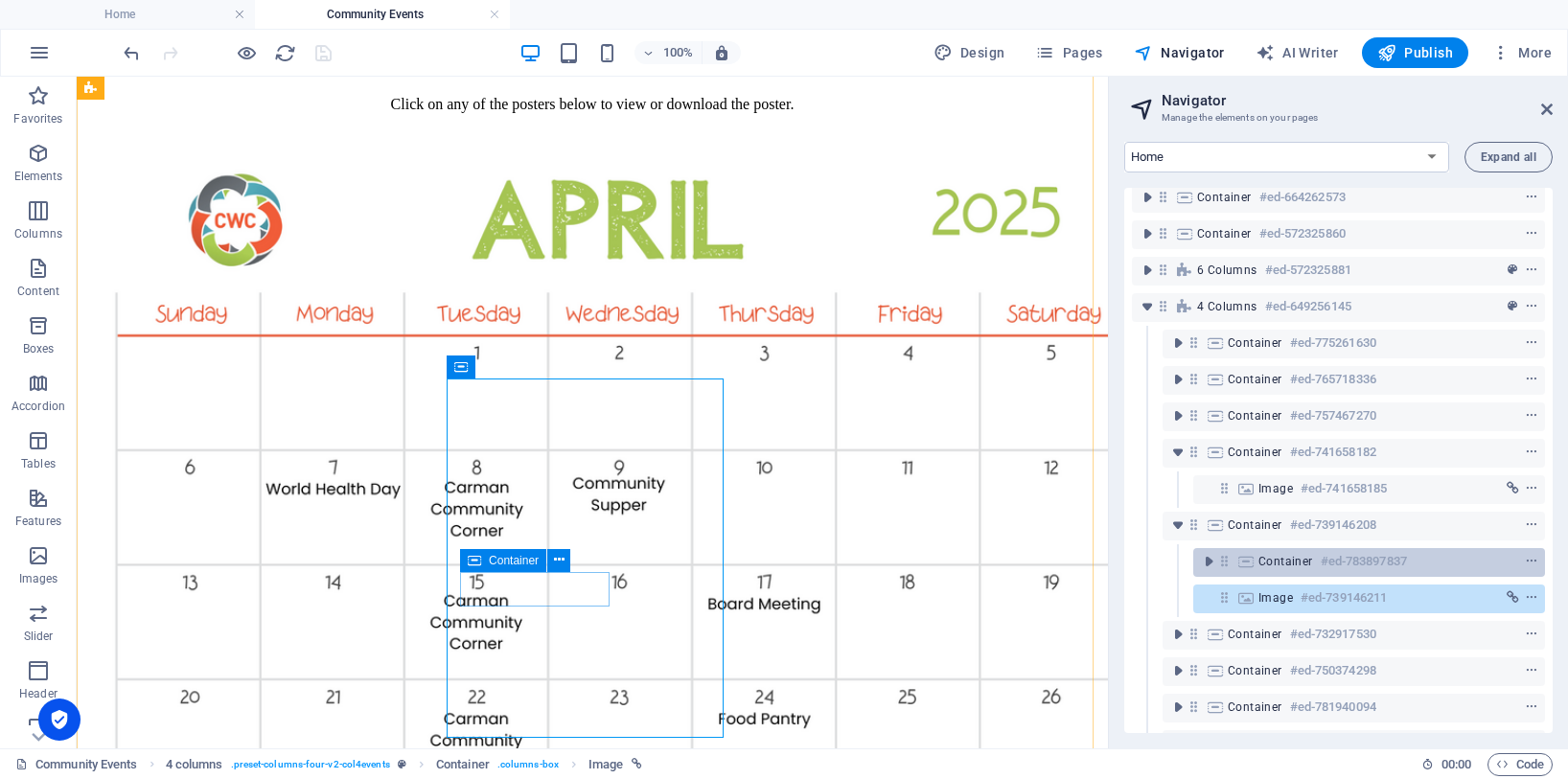 click on "Container" at bounding box center (1285, 561) 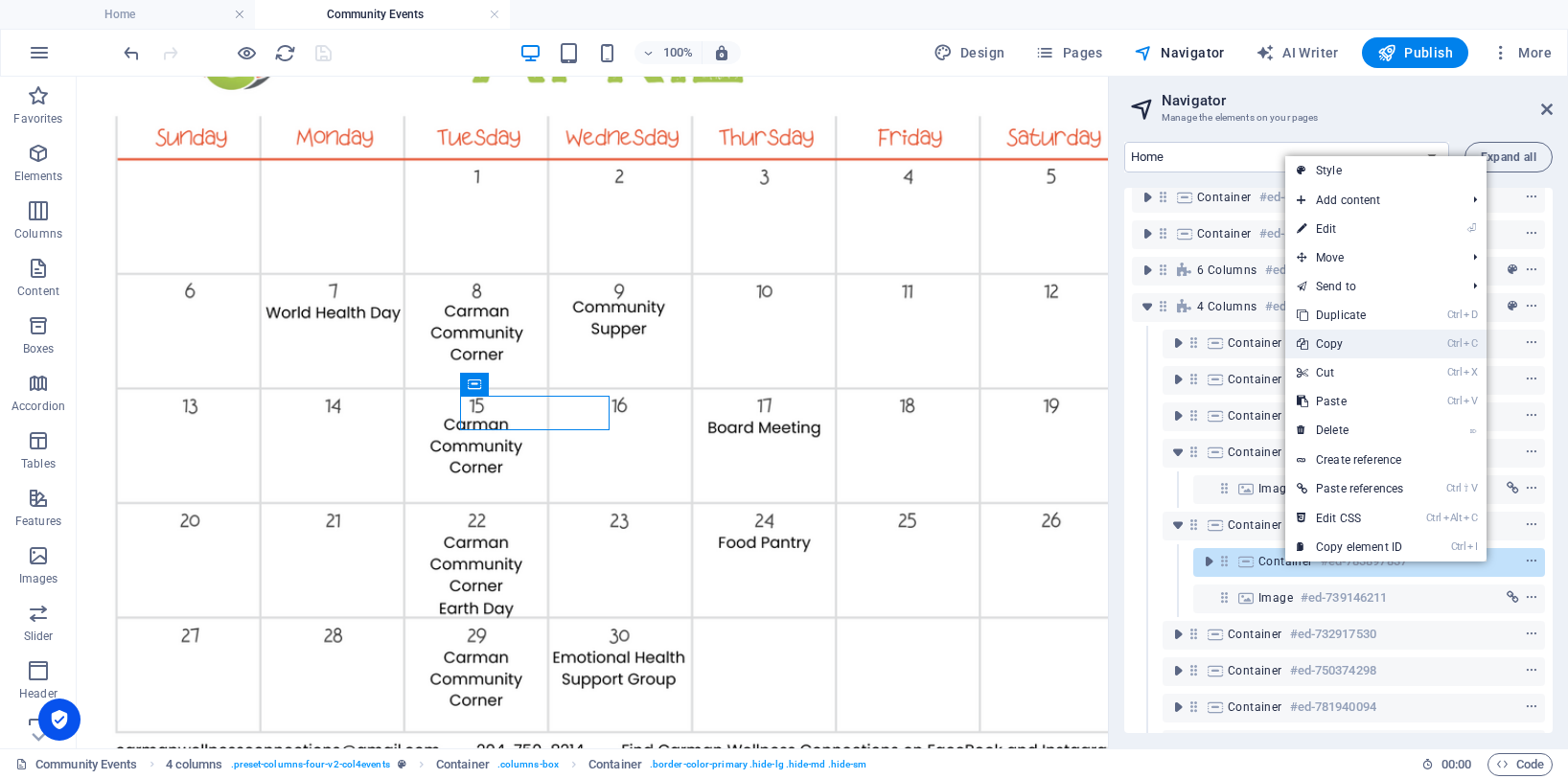 click on "Ctrl C  Copy" at bounding box center [1349, 344] 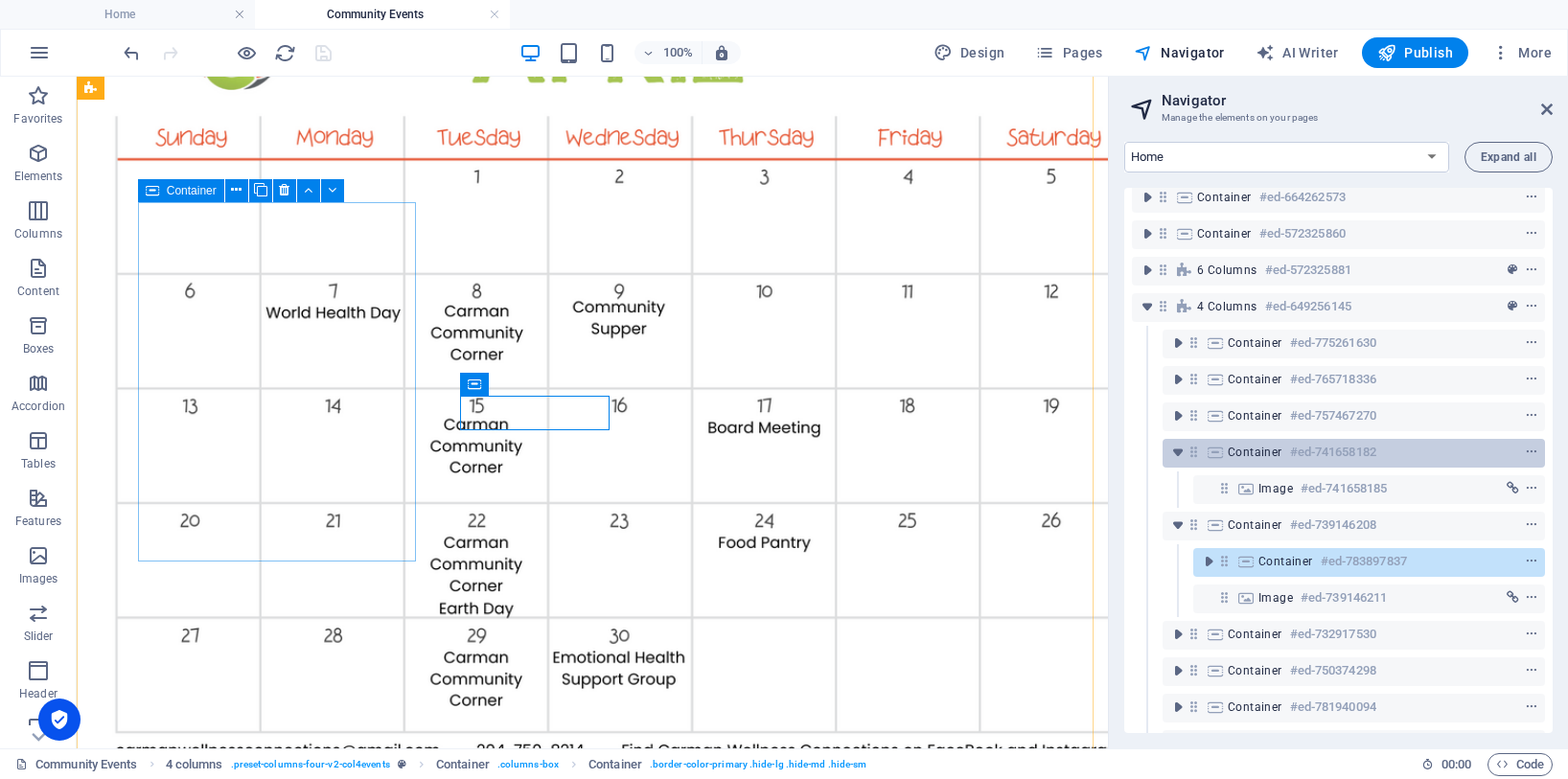 click on "Container" at bounding box center [1255, 452] 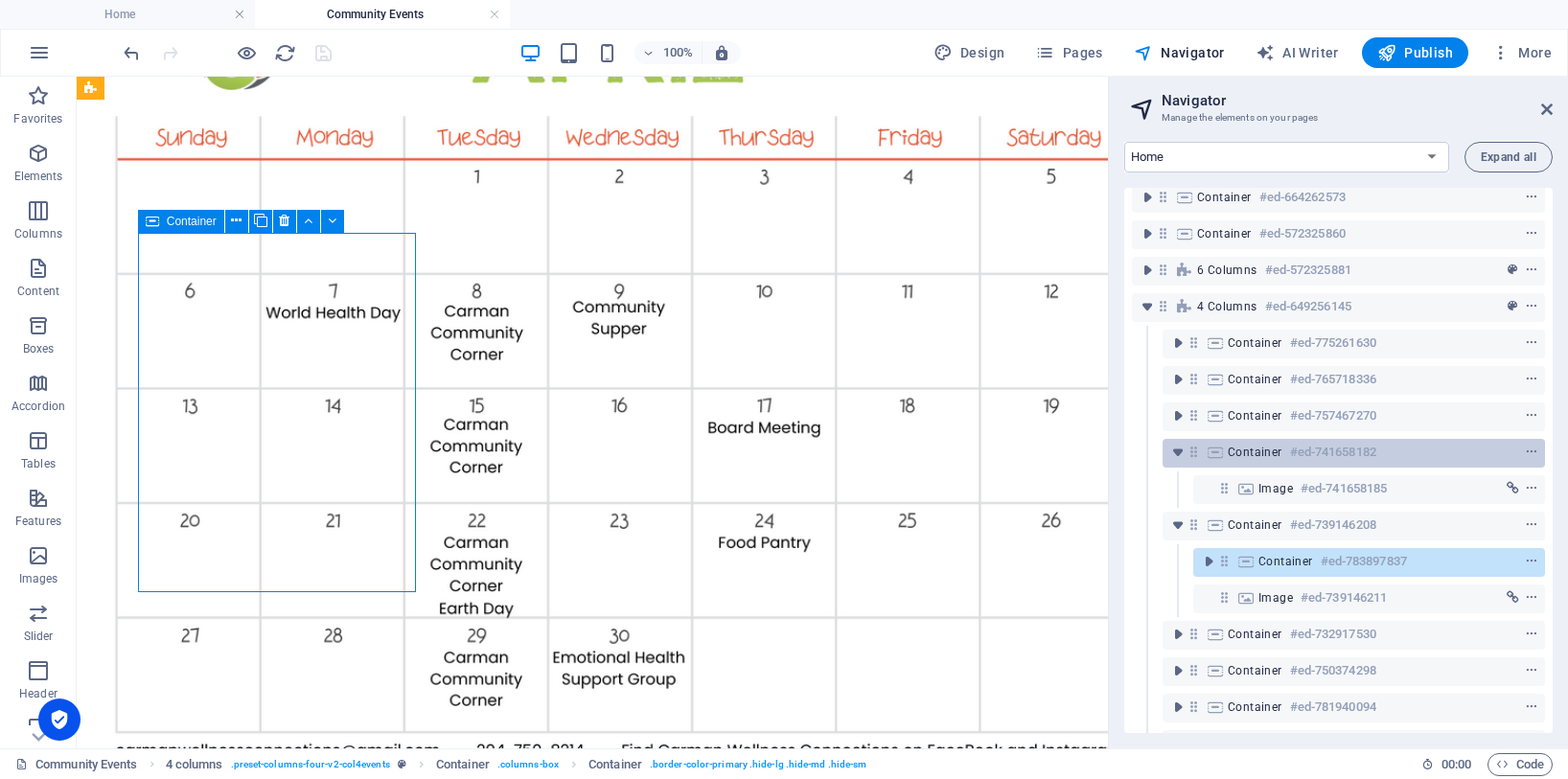 scroll, scrollTop: 2238, scrollLeft: 0, axis: vertical 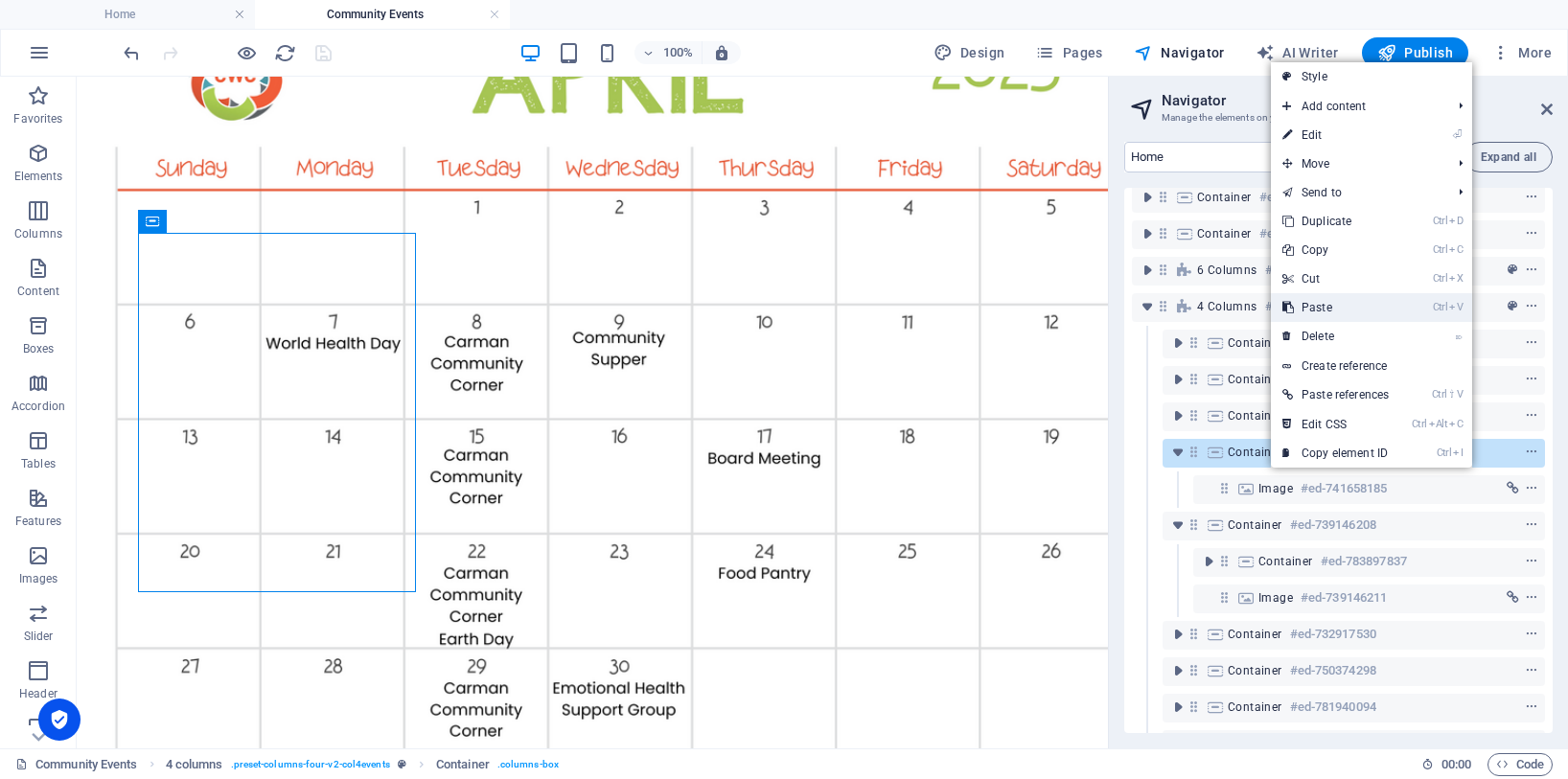 click on "Ctrl V  Paste" at bounding box center (1335, 308) 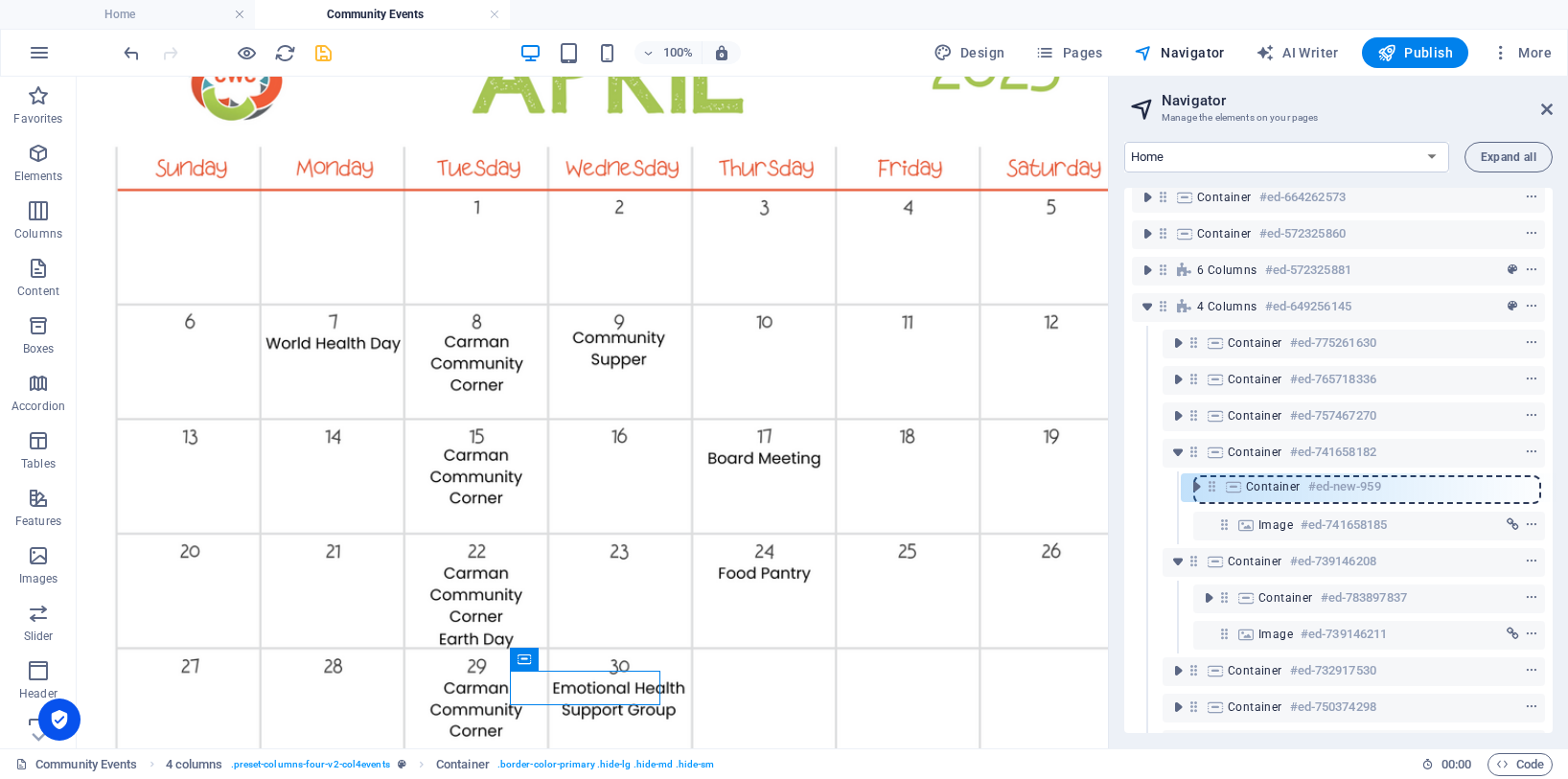 drag, startPoint x: 1196, startPoint y: 528, endPoint x: 1220, endPoint y: 486, distance: 48.373546 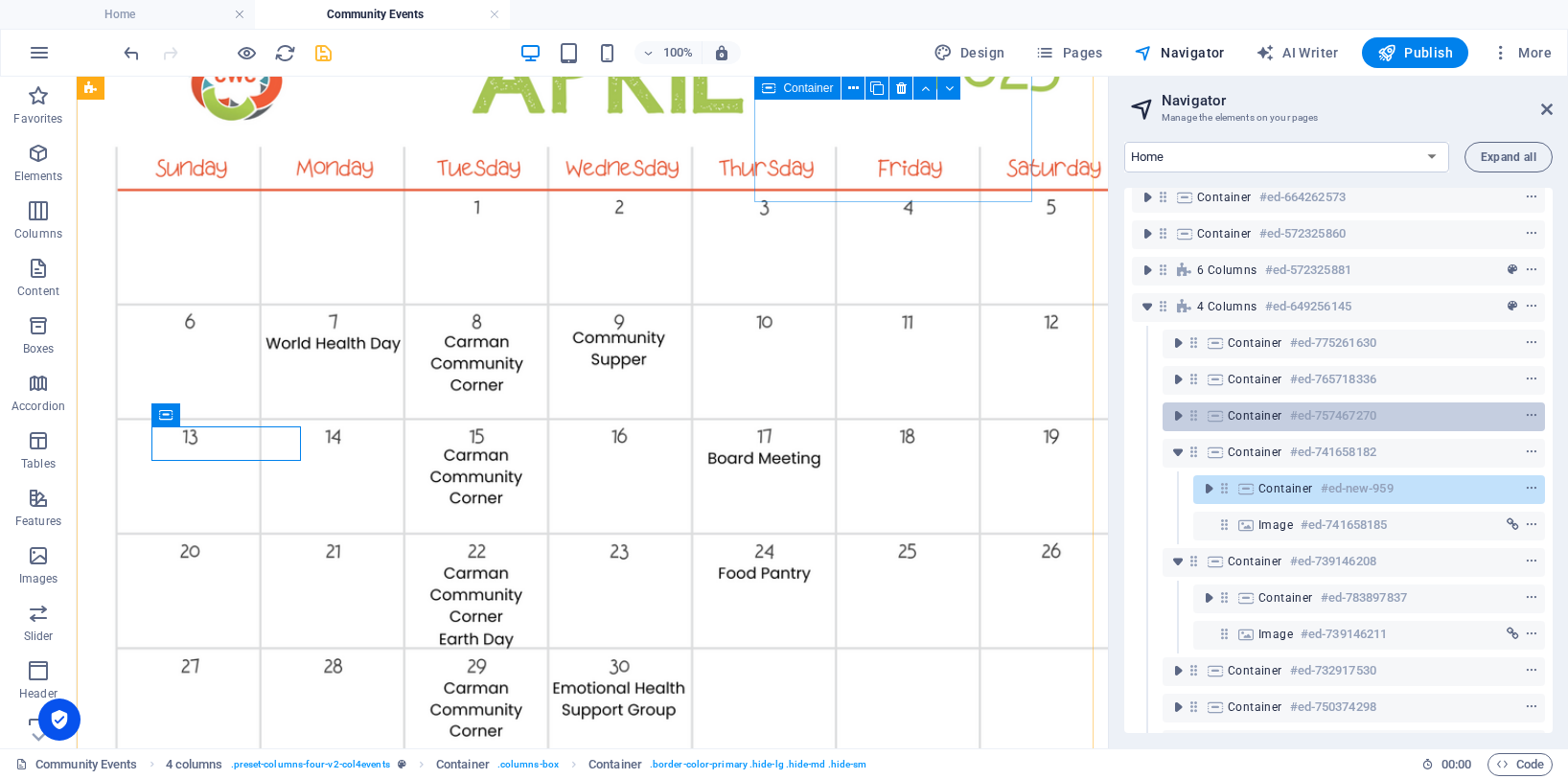 click on "Container" at bounding box center [1255, 416] 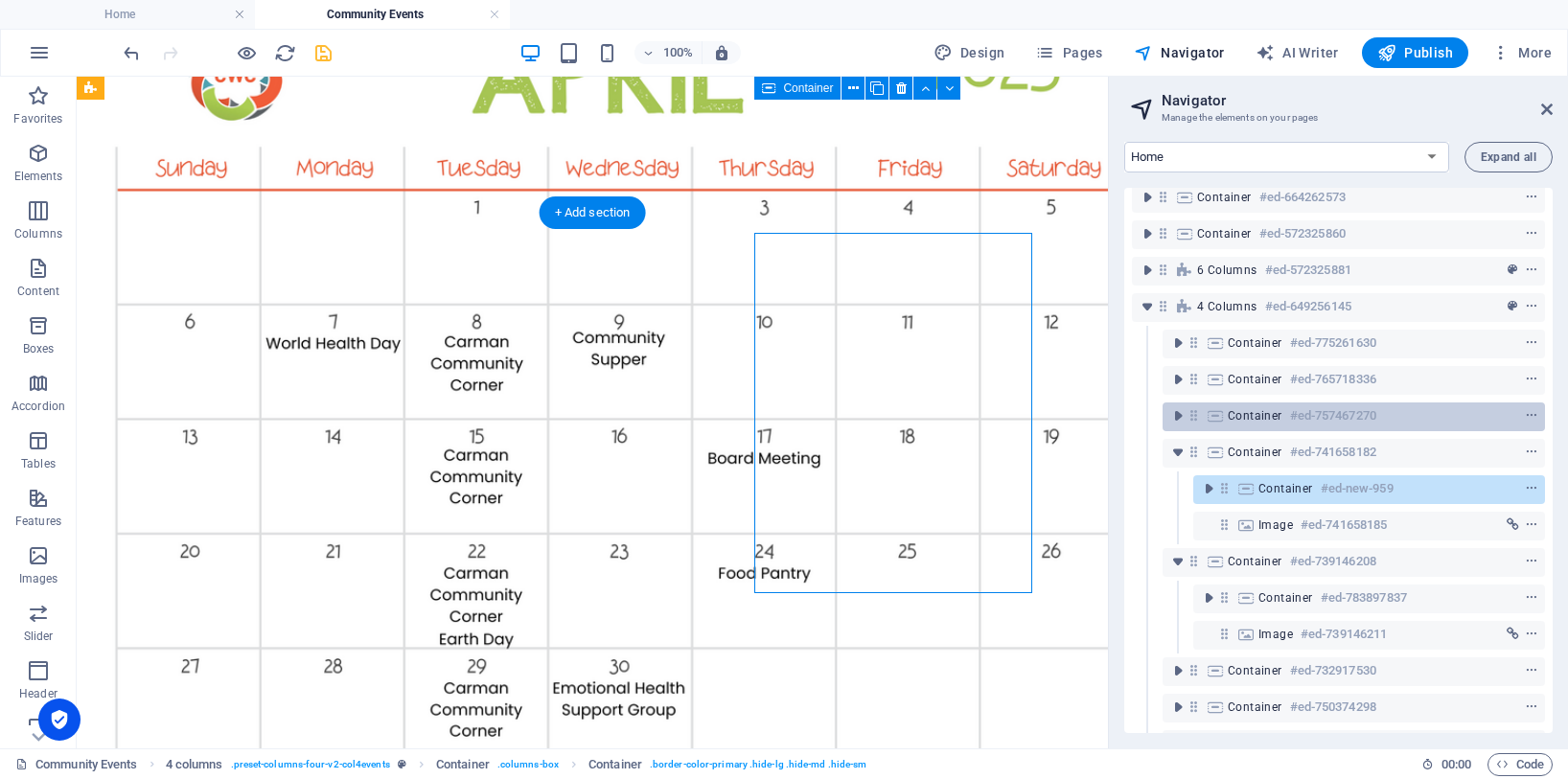 scroll, scrollTop: 1847, scrollLeft: 0, axis: vertical 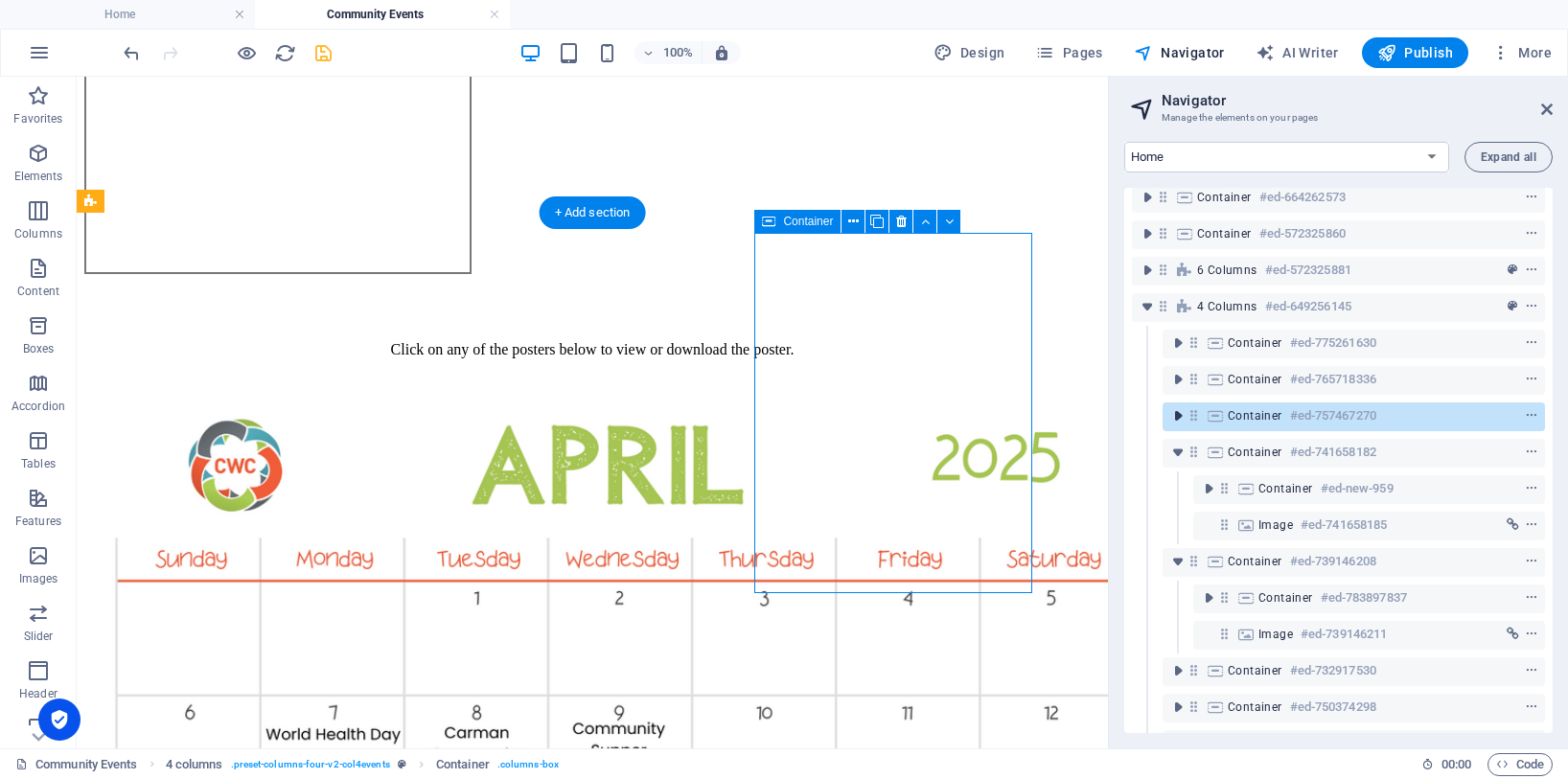 click at bounding box center [1178, 416] 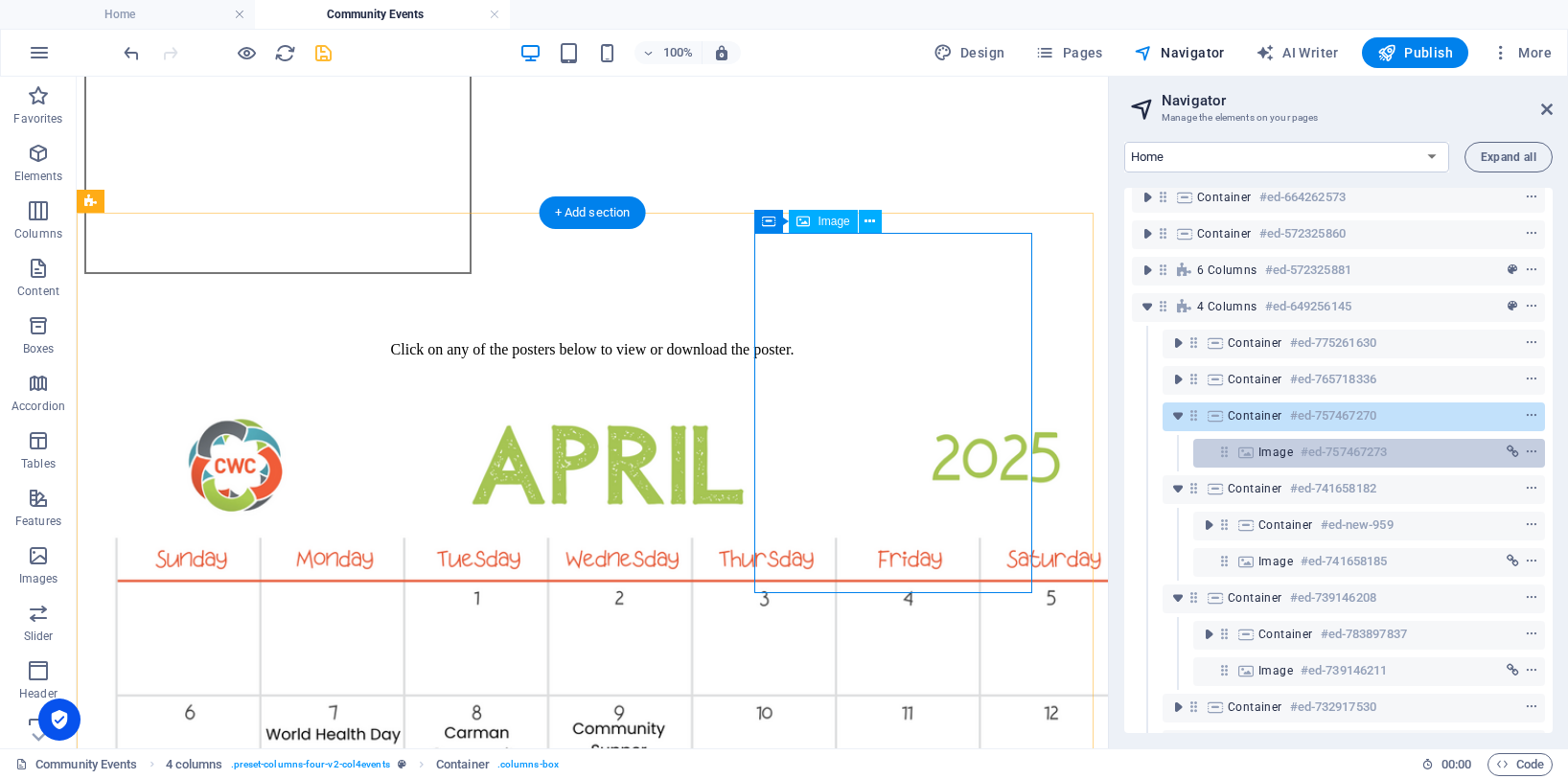 click on "#ed-757467273" at bounding box center (1344, 452) 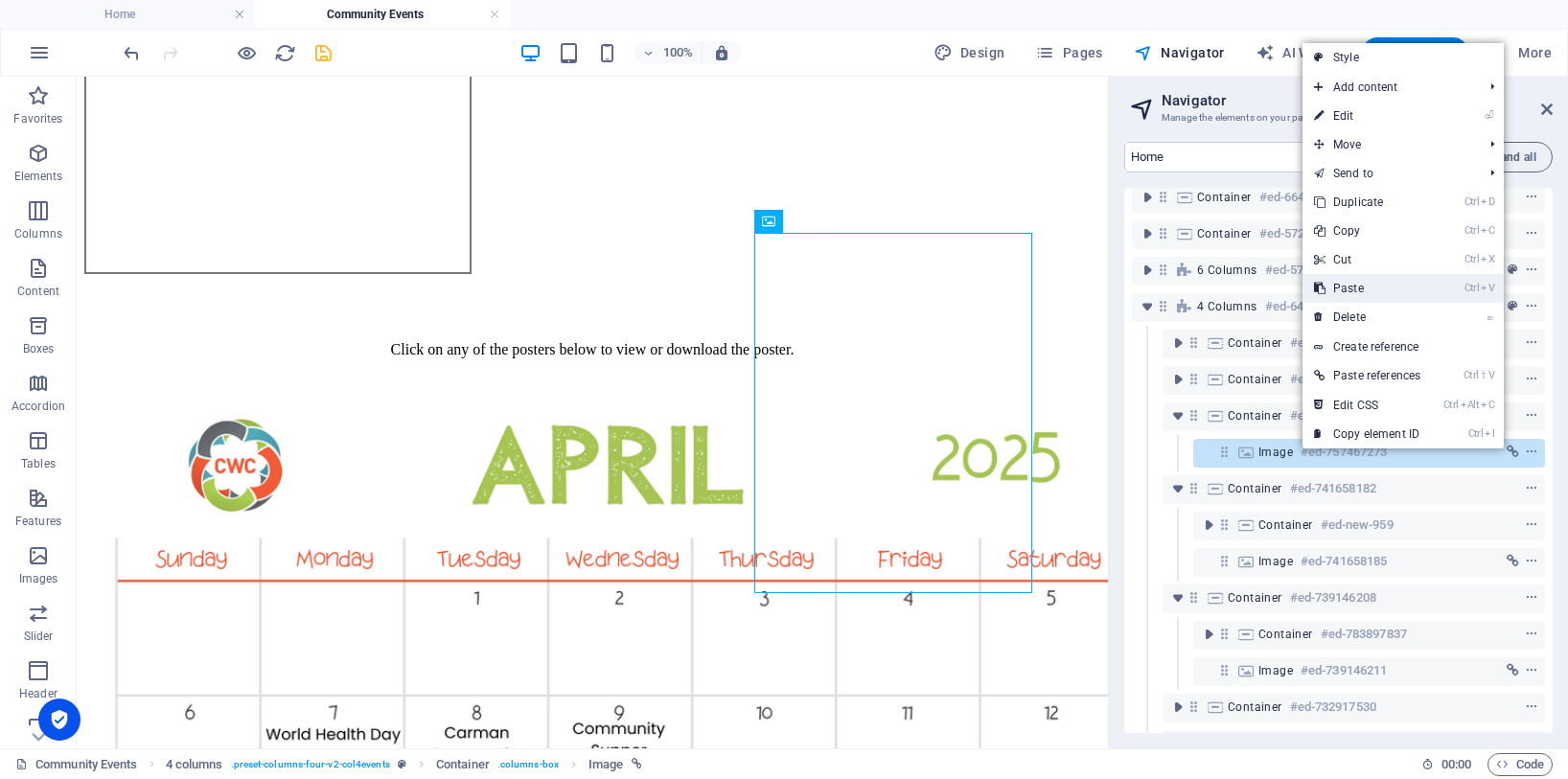 click on "Ctrl V  Paste" at bounding box center (1367, 288) 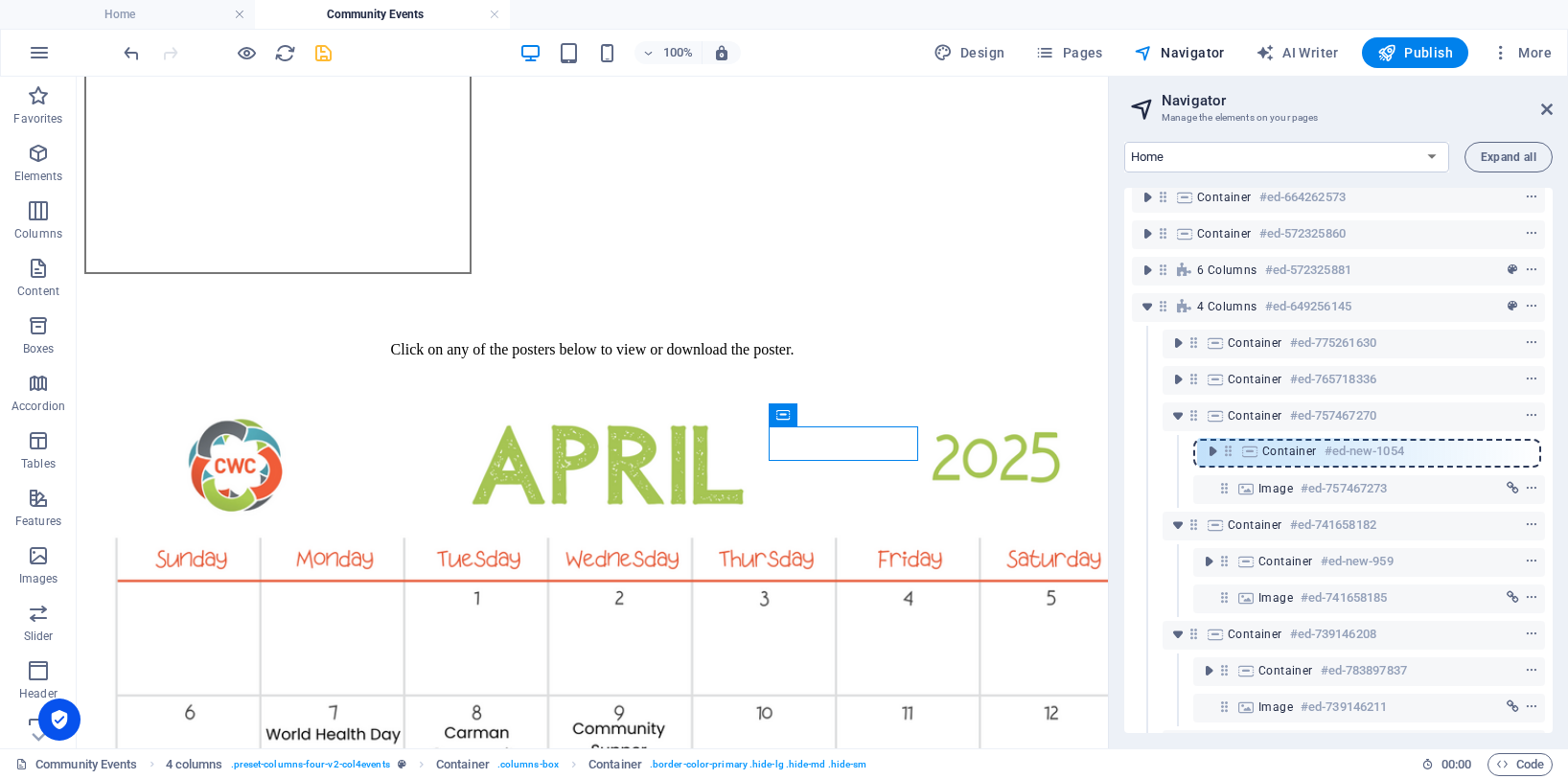 drag, startPoint x: 1229, startPoint y: 488, endPoint x: 1233, endPoint y: 446, distance: 42.190046 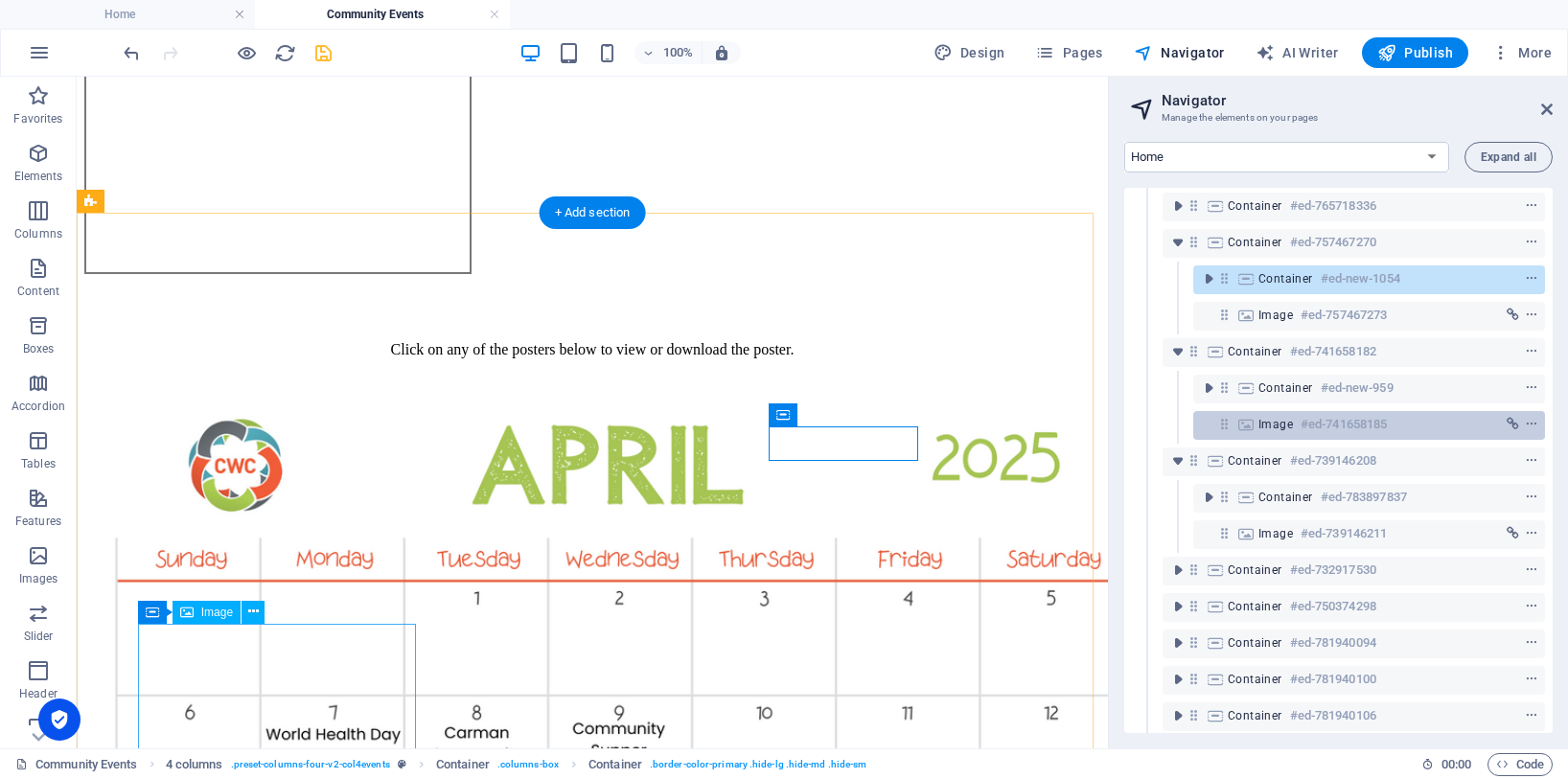 scroll, scrollTop: 494, scrollLeft: 0, axis: vertical 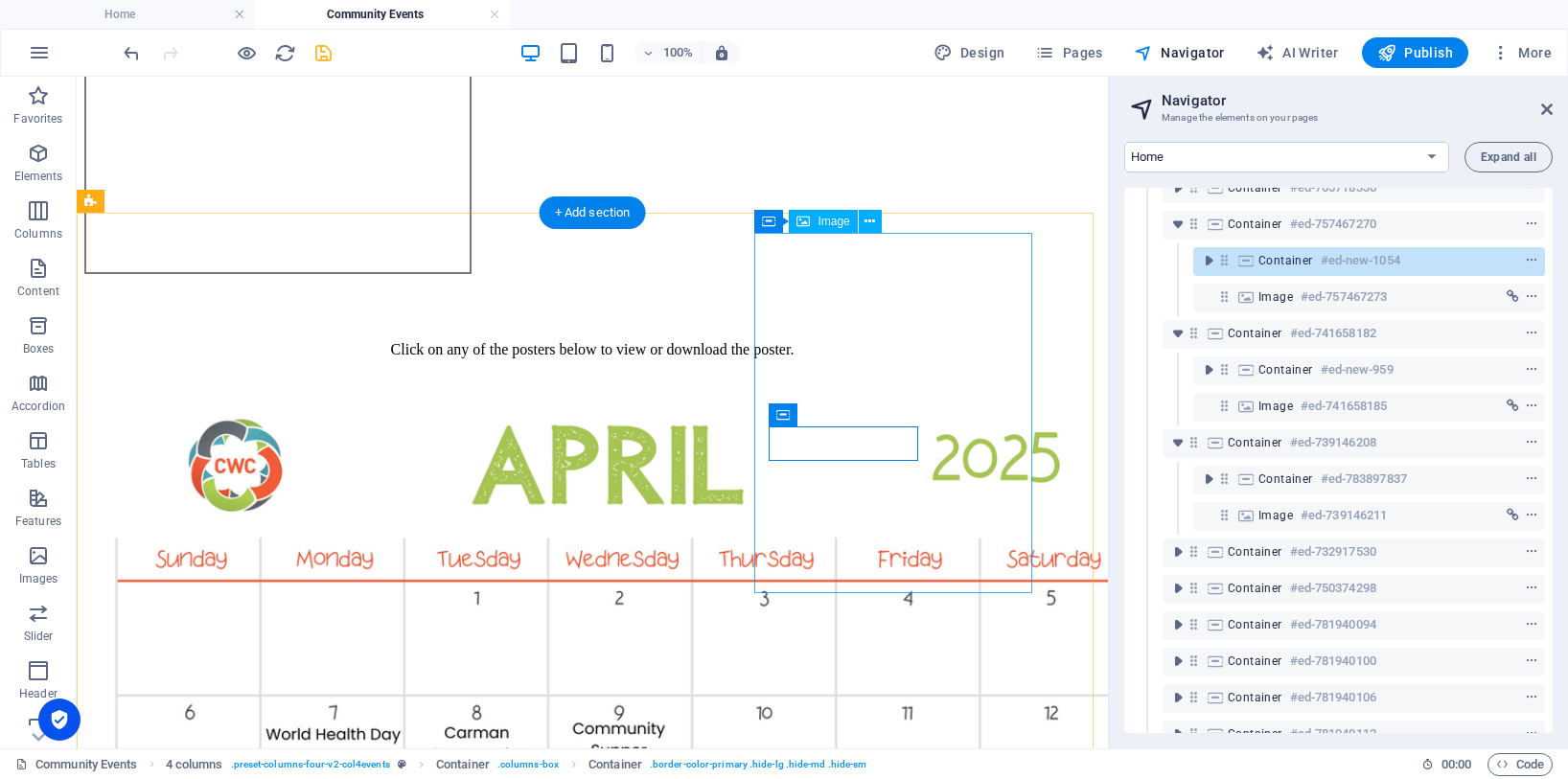 click at bounding box center (592, 5381) 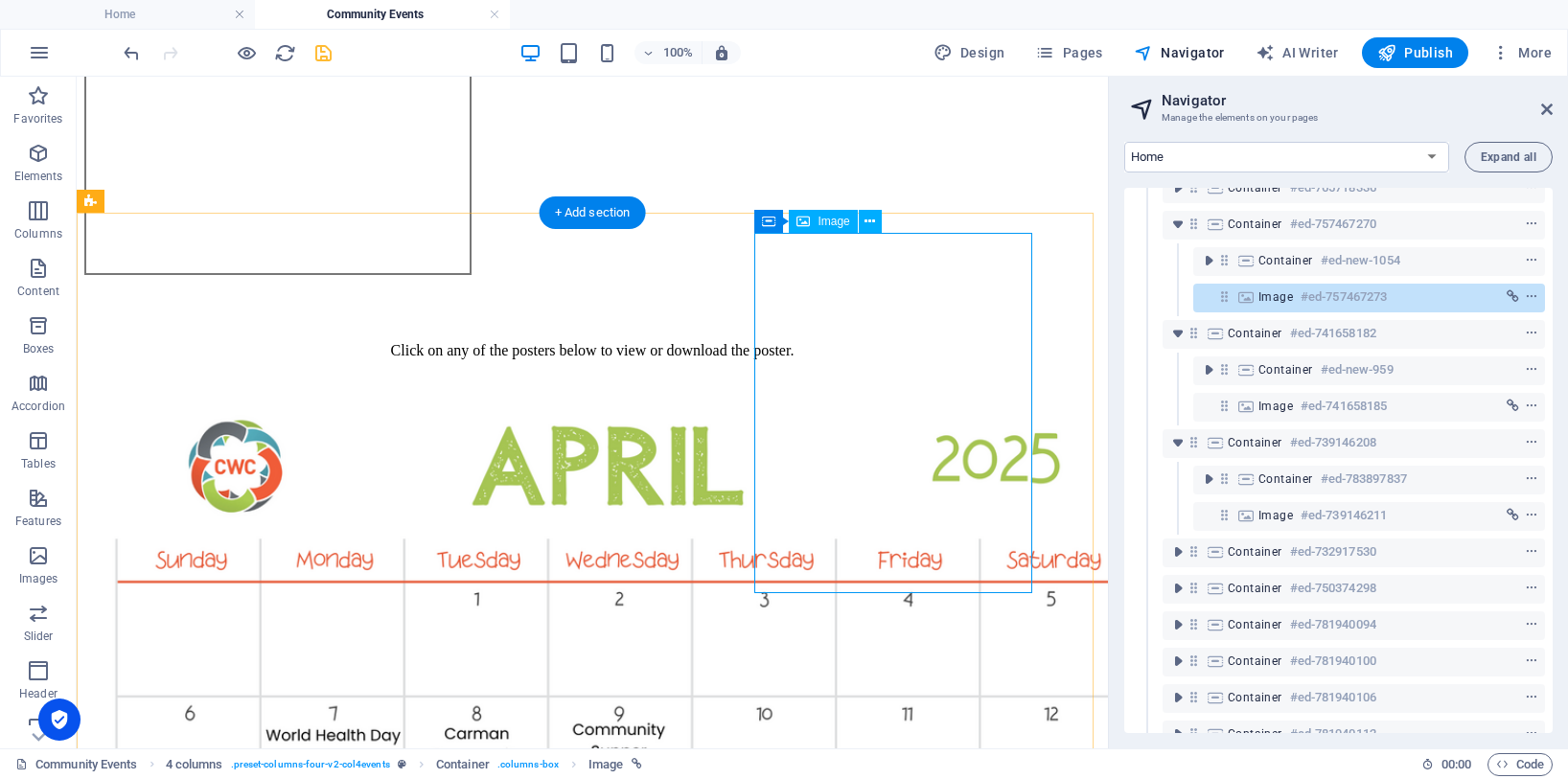 scroll, scrollTop: 1847, scrollLeft: 0, axis: vertical 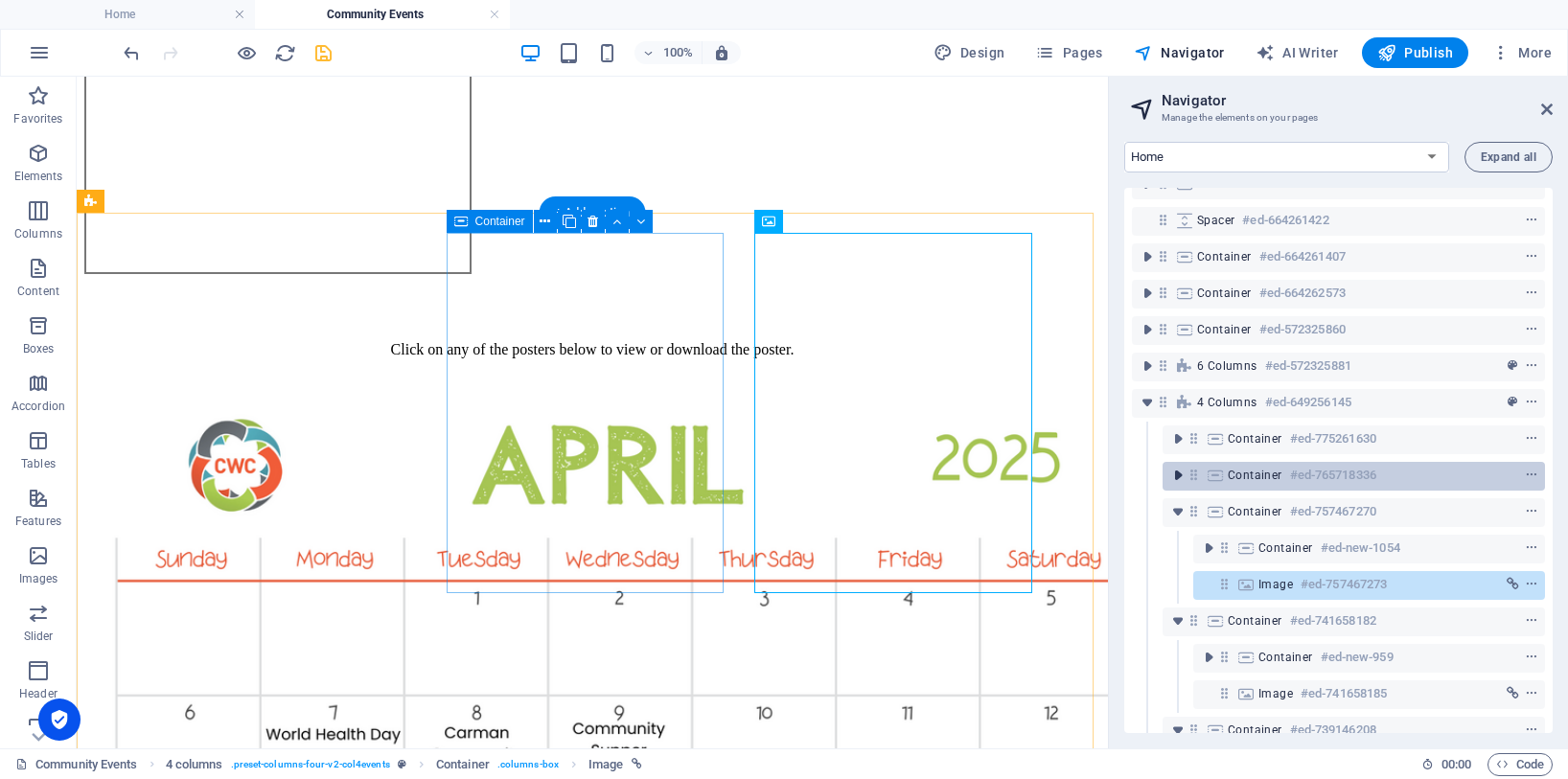 click at bounding box center [1178, 475] 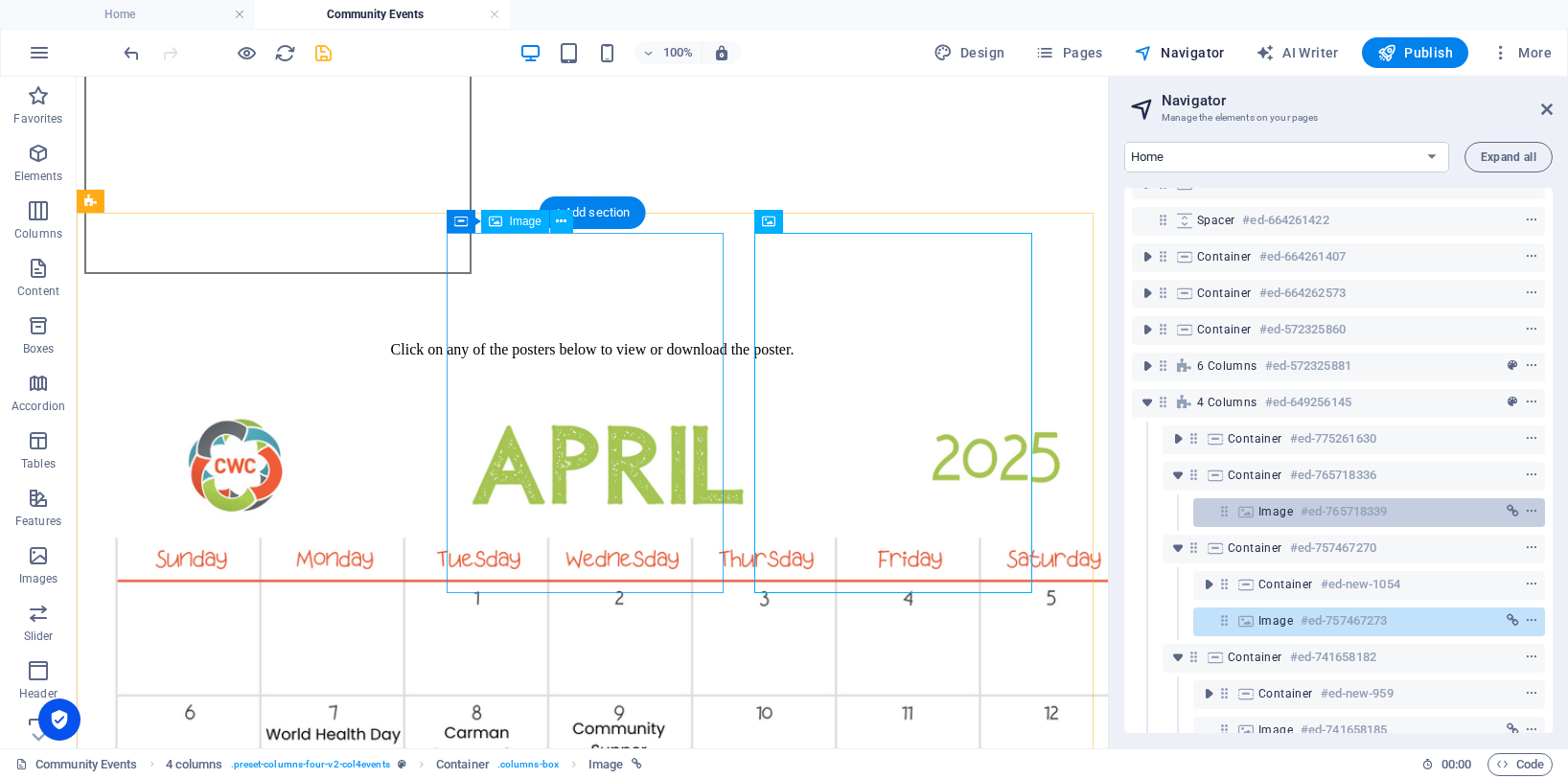 click on "Image" at bounding box center [1276, 512] 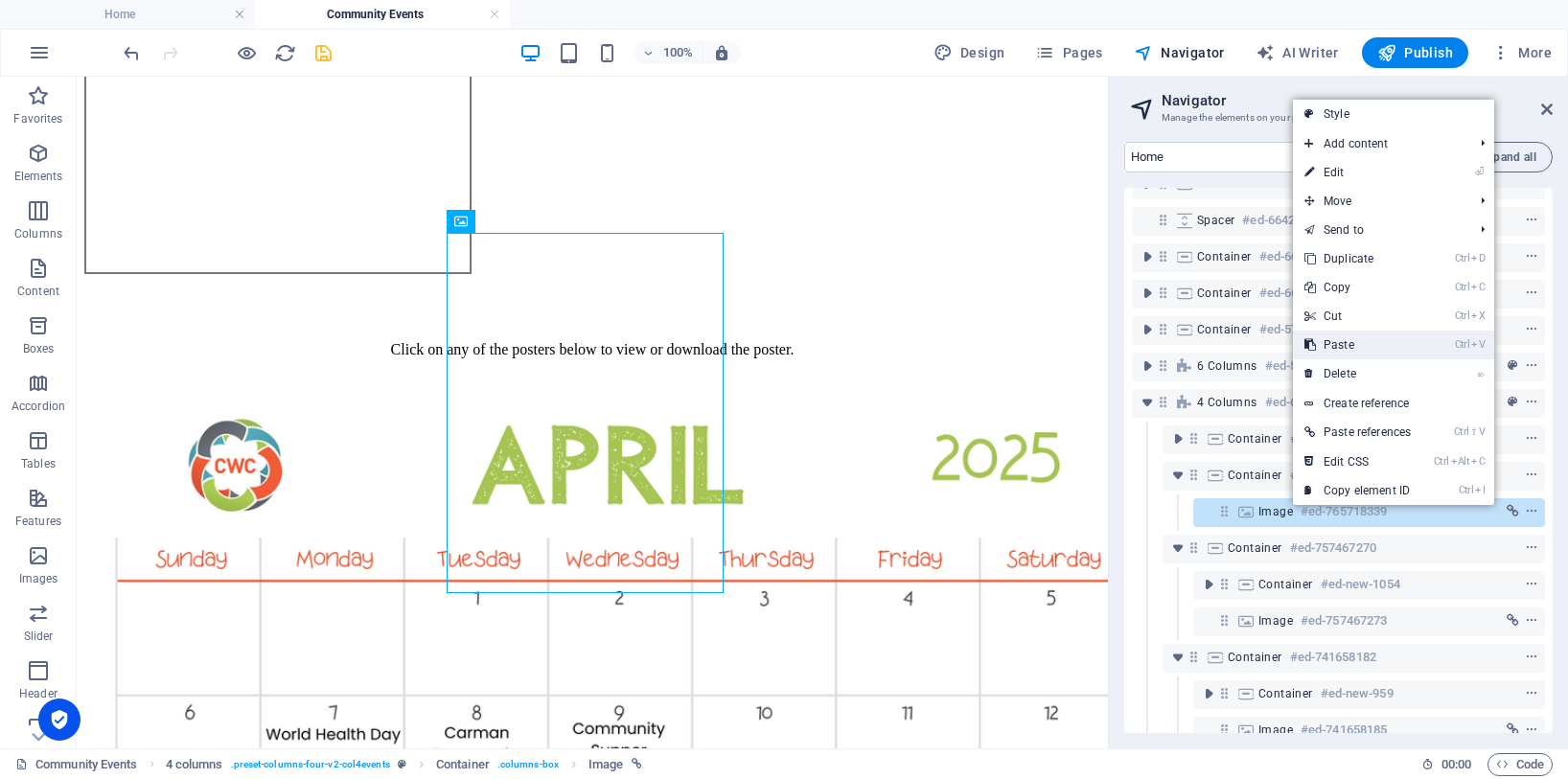 click on "Ctrl V  Paste" at bounding box center (1357, 345) 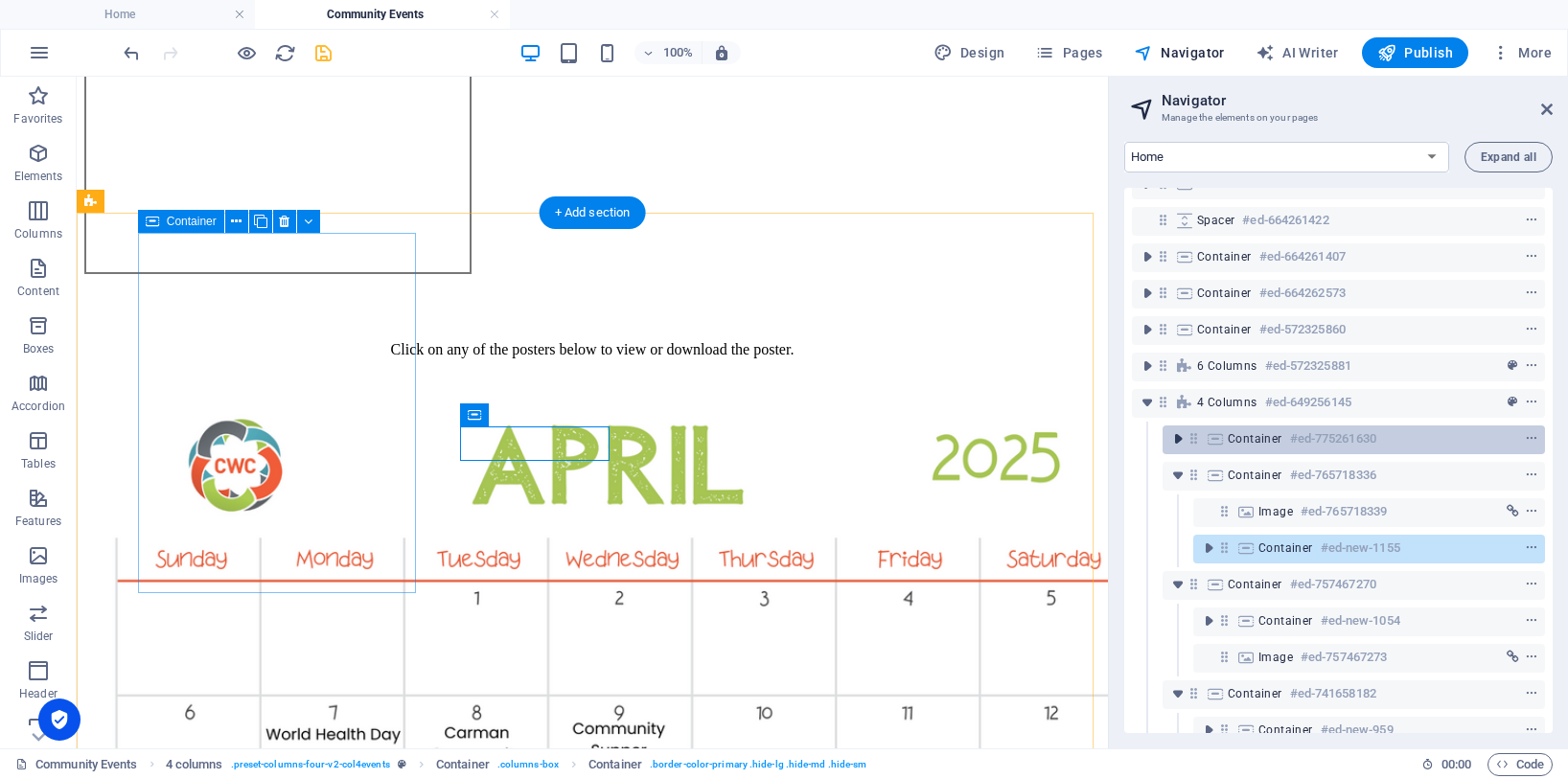 click at bounding box center [1178, 439] 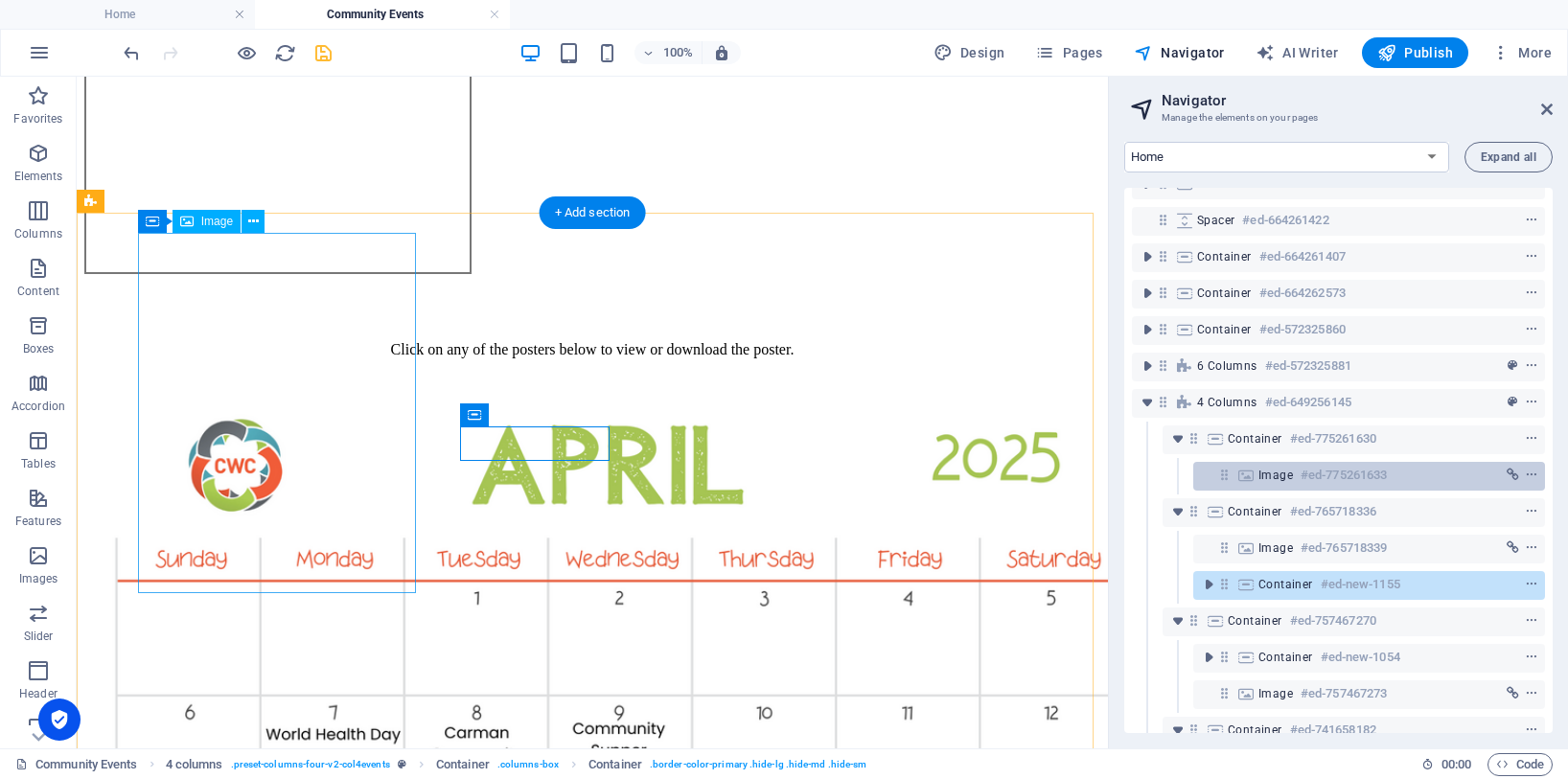 click on "Image #ed-775261633" at bounding box center (1353, 475) 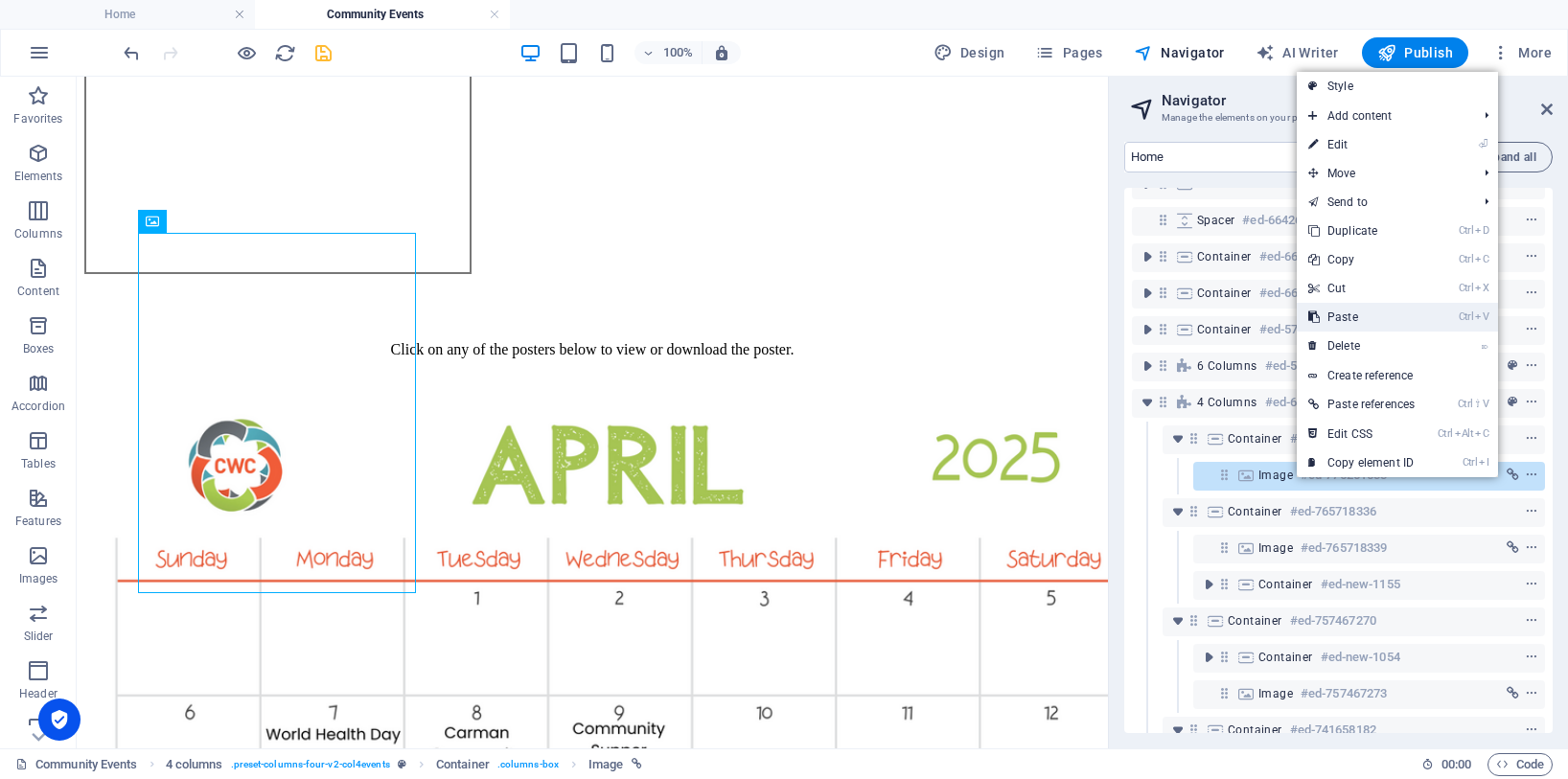 click on "Ctrl V  Paste" at bounding box center (1361, 317) 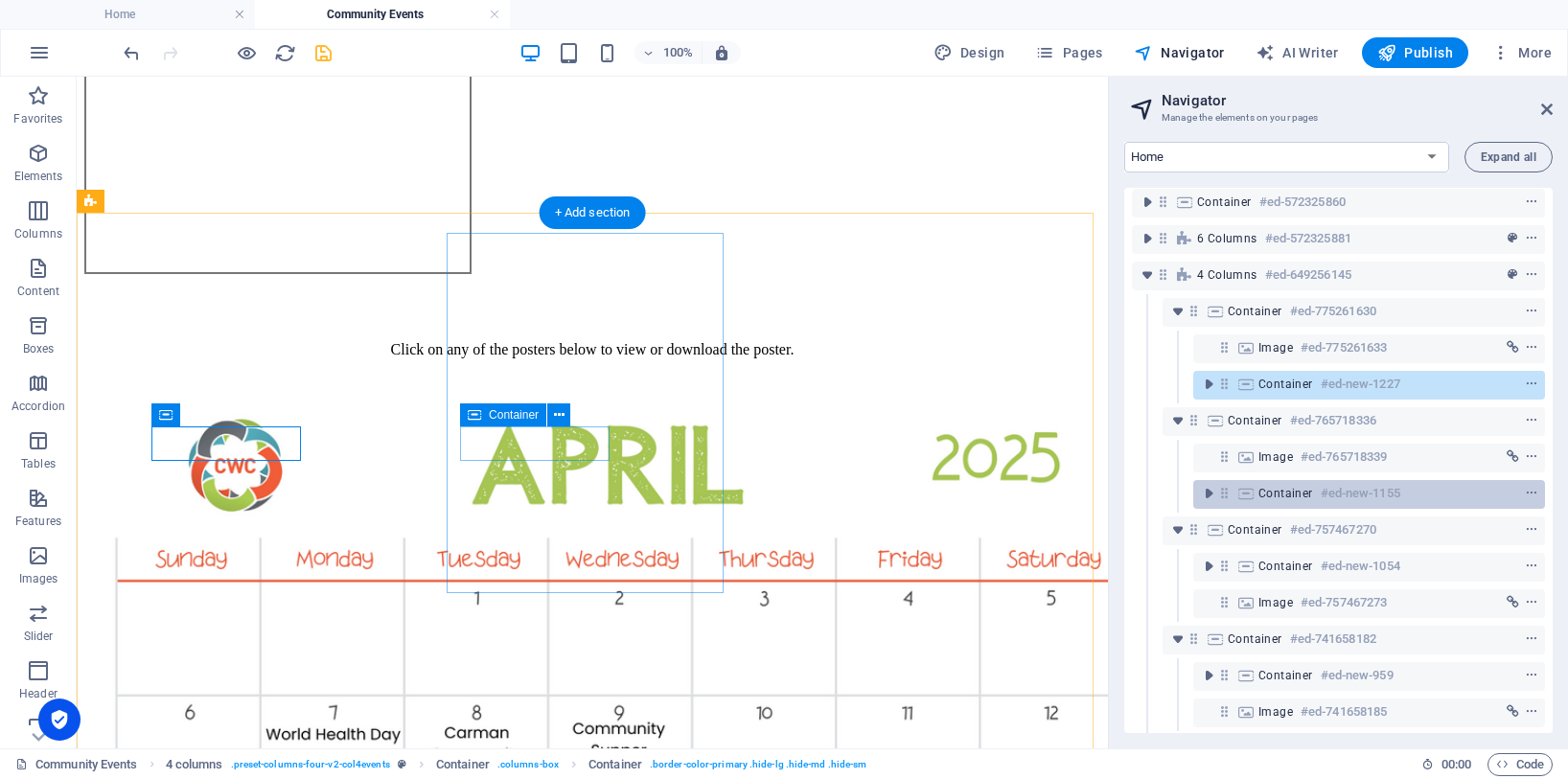scroll, scrollTop: 494, scrollLeft: 0, axis: vertical 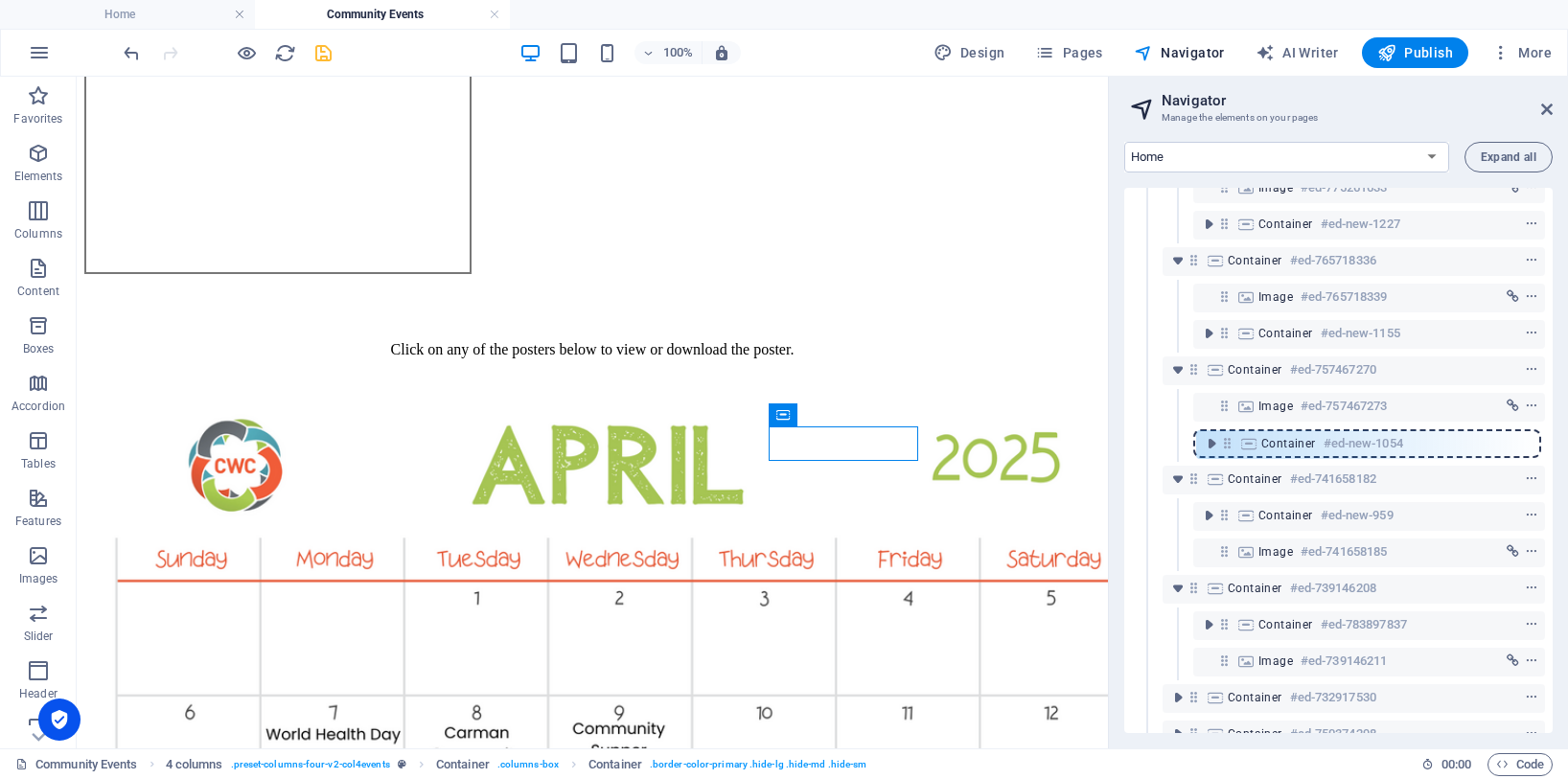 drag, startPoint x: 1227, startPoint y: 408, endPoint x: 1231, endPoint y: 450, distance: 42.190046 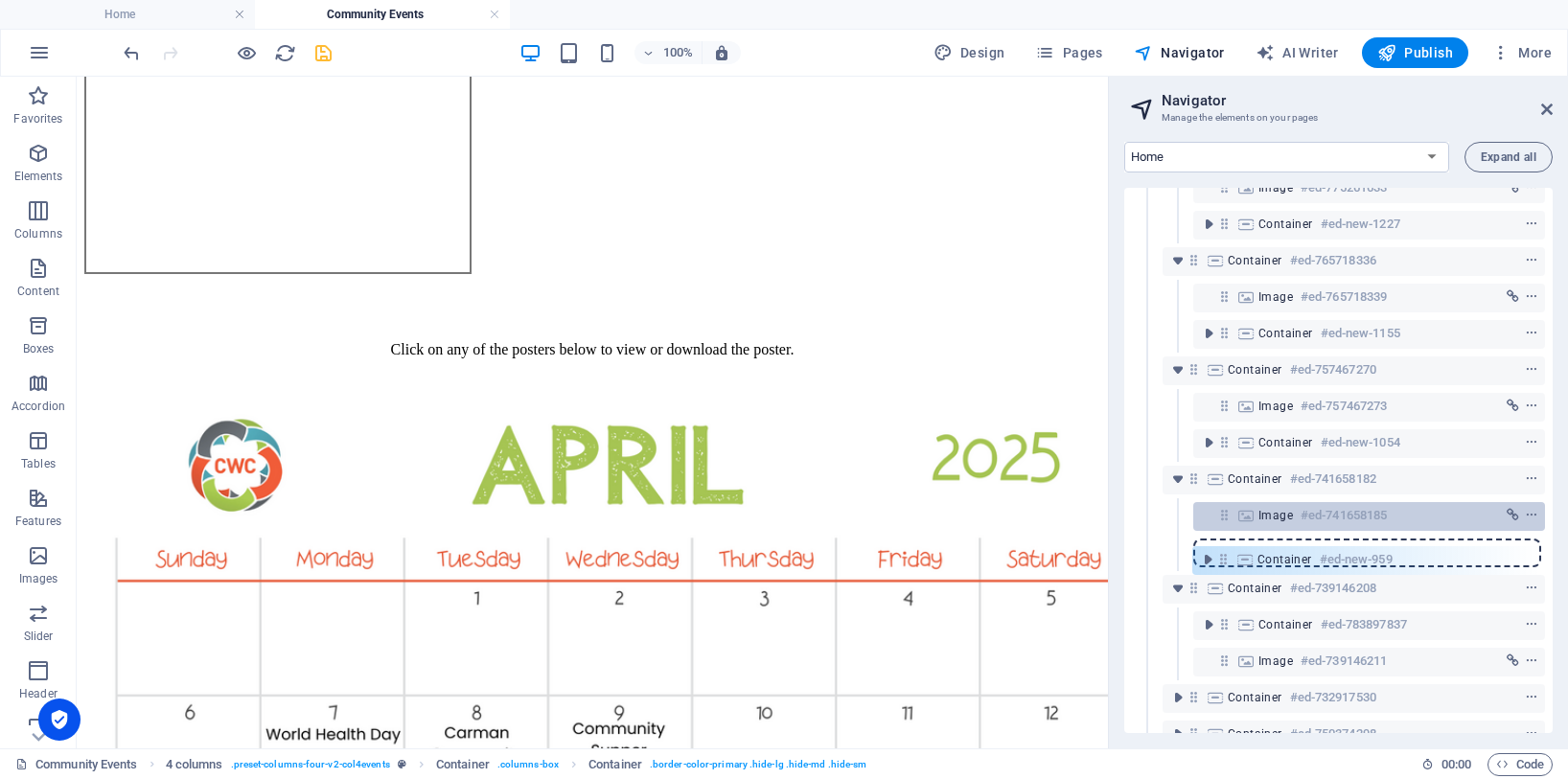 drag, startPoint x: 1224, startPoint y: 517, endPoint x: 1224, endPoint y: 554, distance: 37 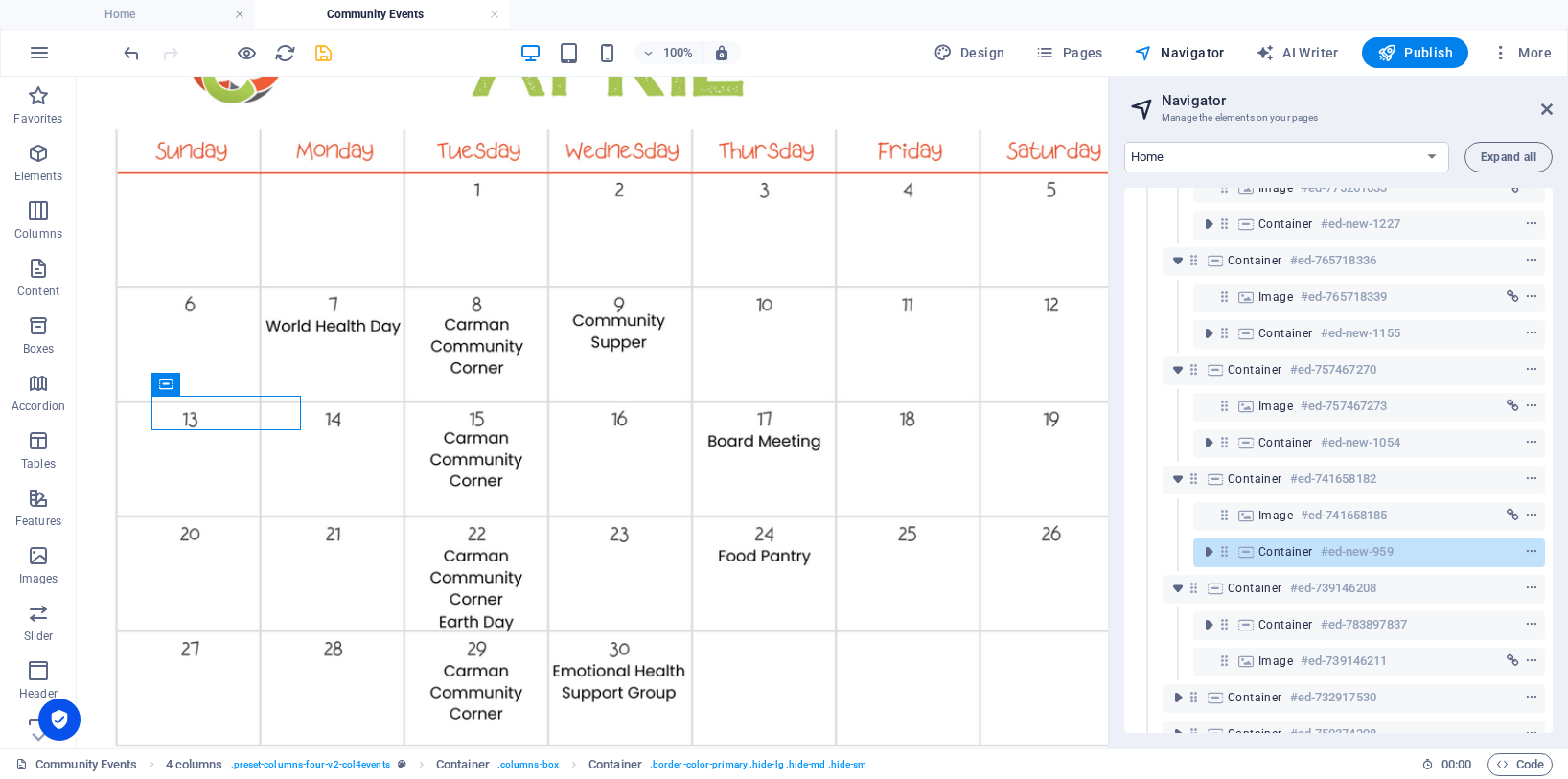 scroll, scrollTop: 2269, scrollLeft: 0, axis: vertical 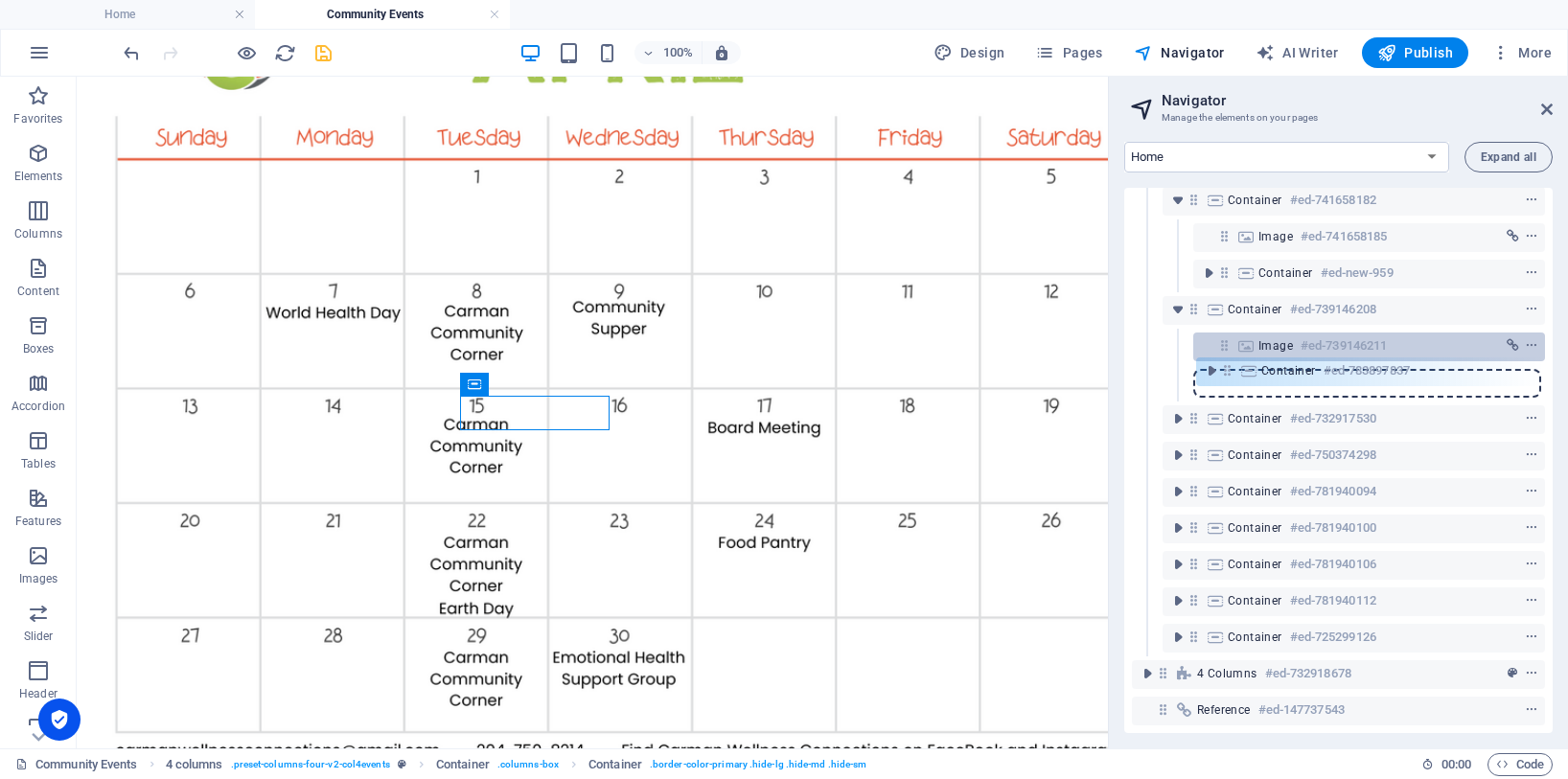 drag, startPoint x: 1225, startPoint y: 333, endPoint x: 1227, endPoint y: 369, distance: 36.055513 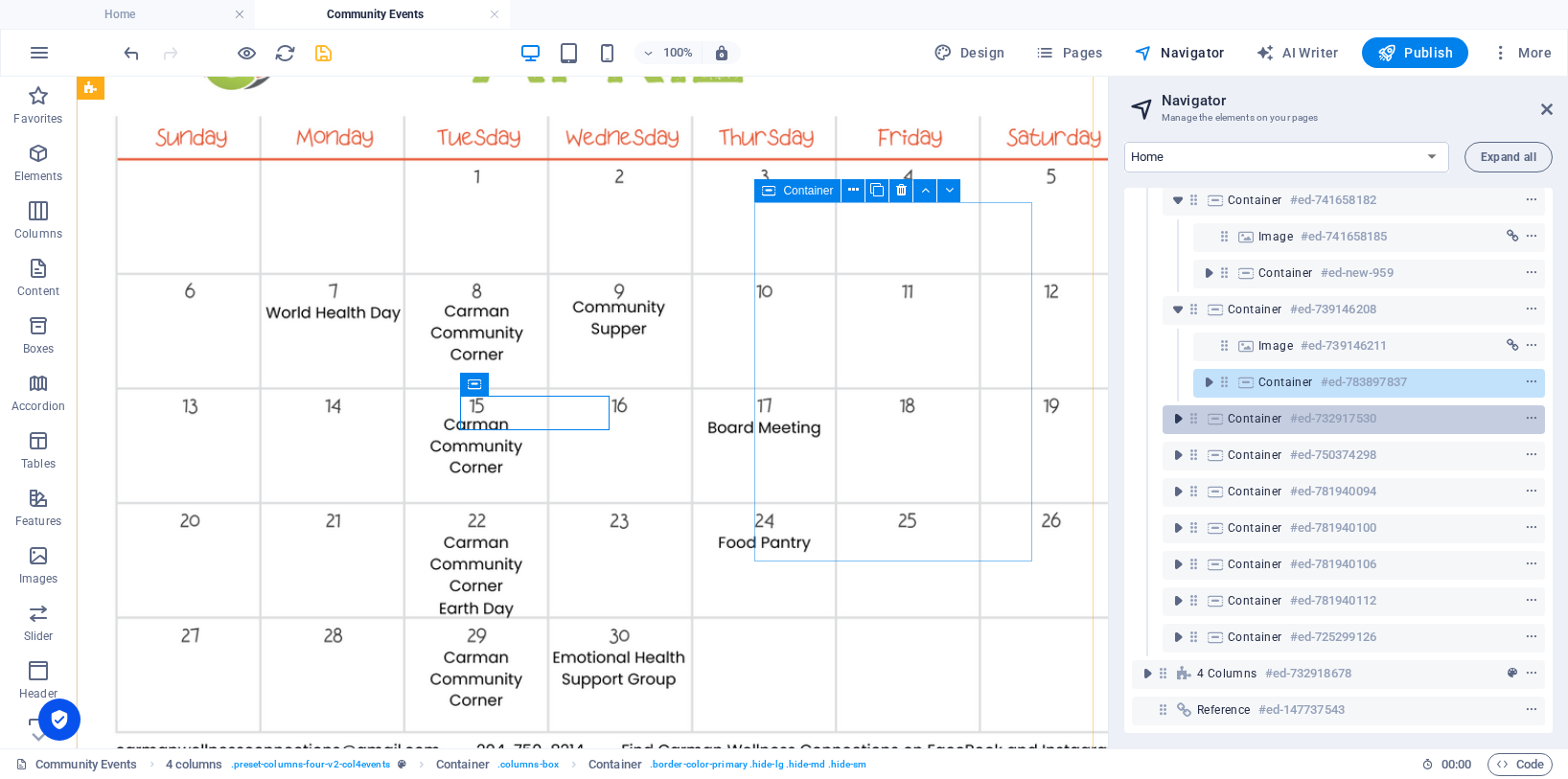 click at bounding box center [1178, 419] 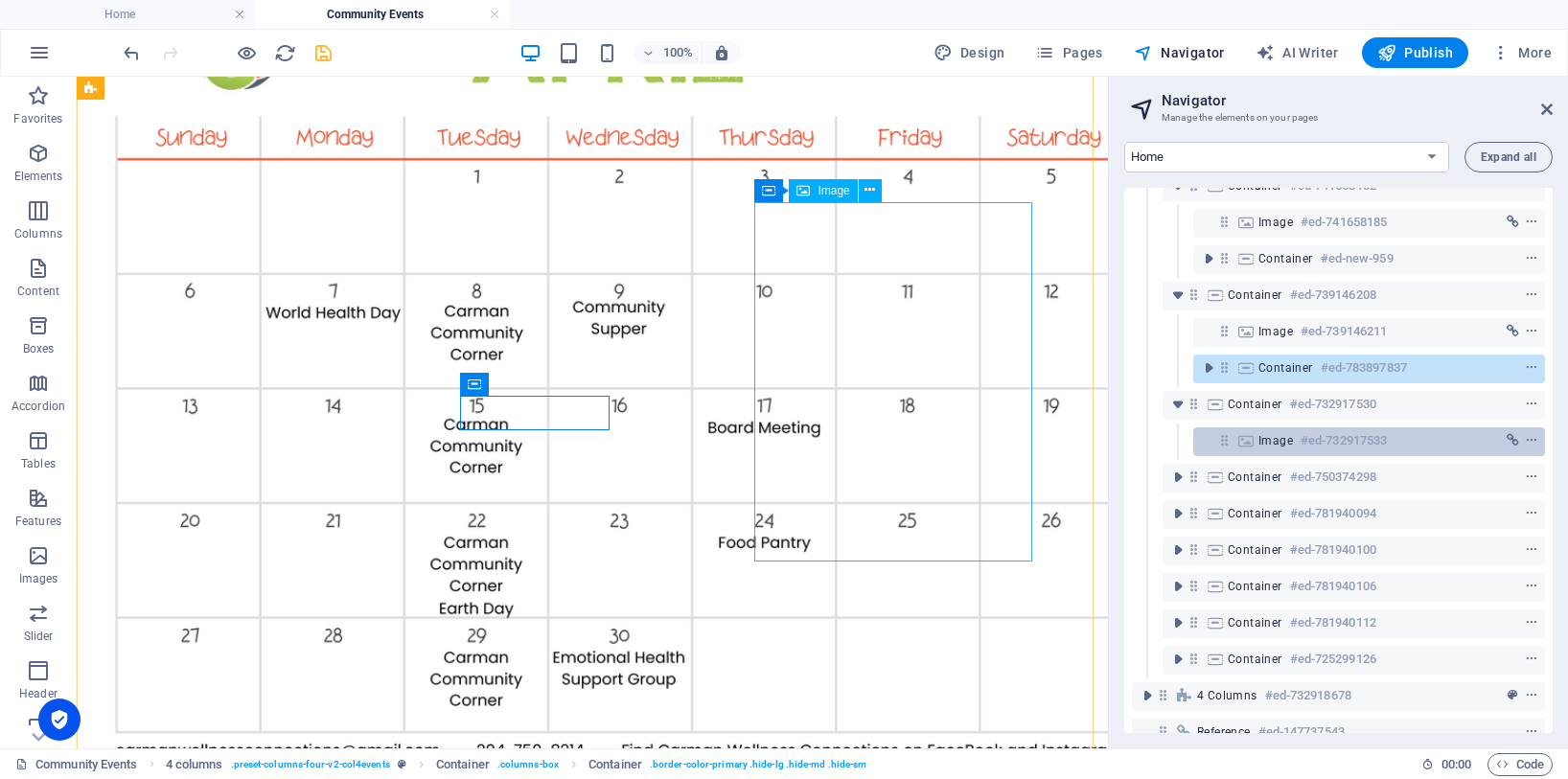 click on "Image" at bounding box center [1276, 441] 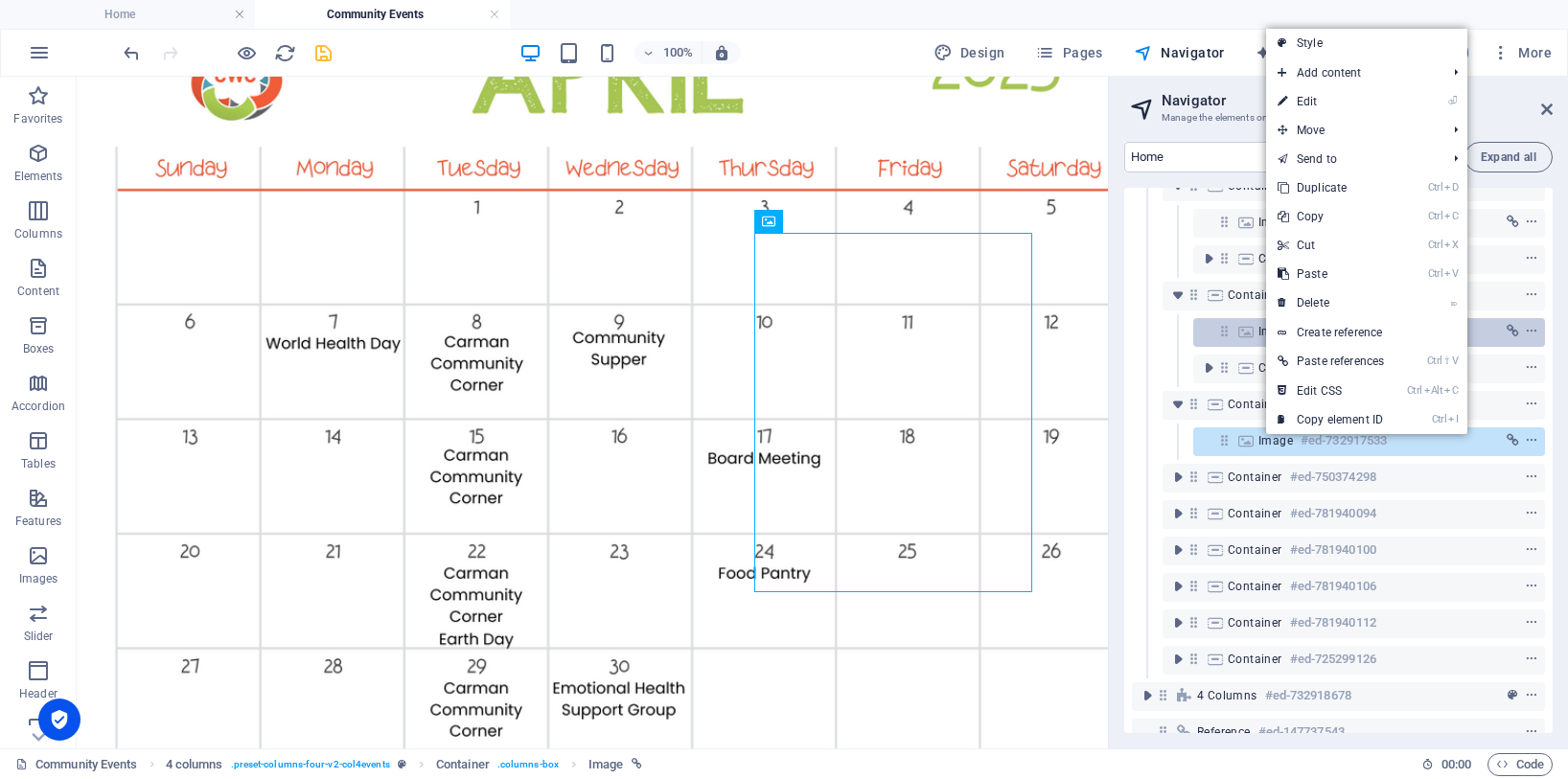 drag, startPoint x: 1307, startPoint y: 267, endPoint x: 1304, endPoint y: 336, distance: 69.06519 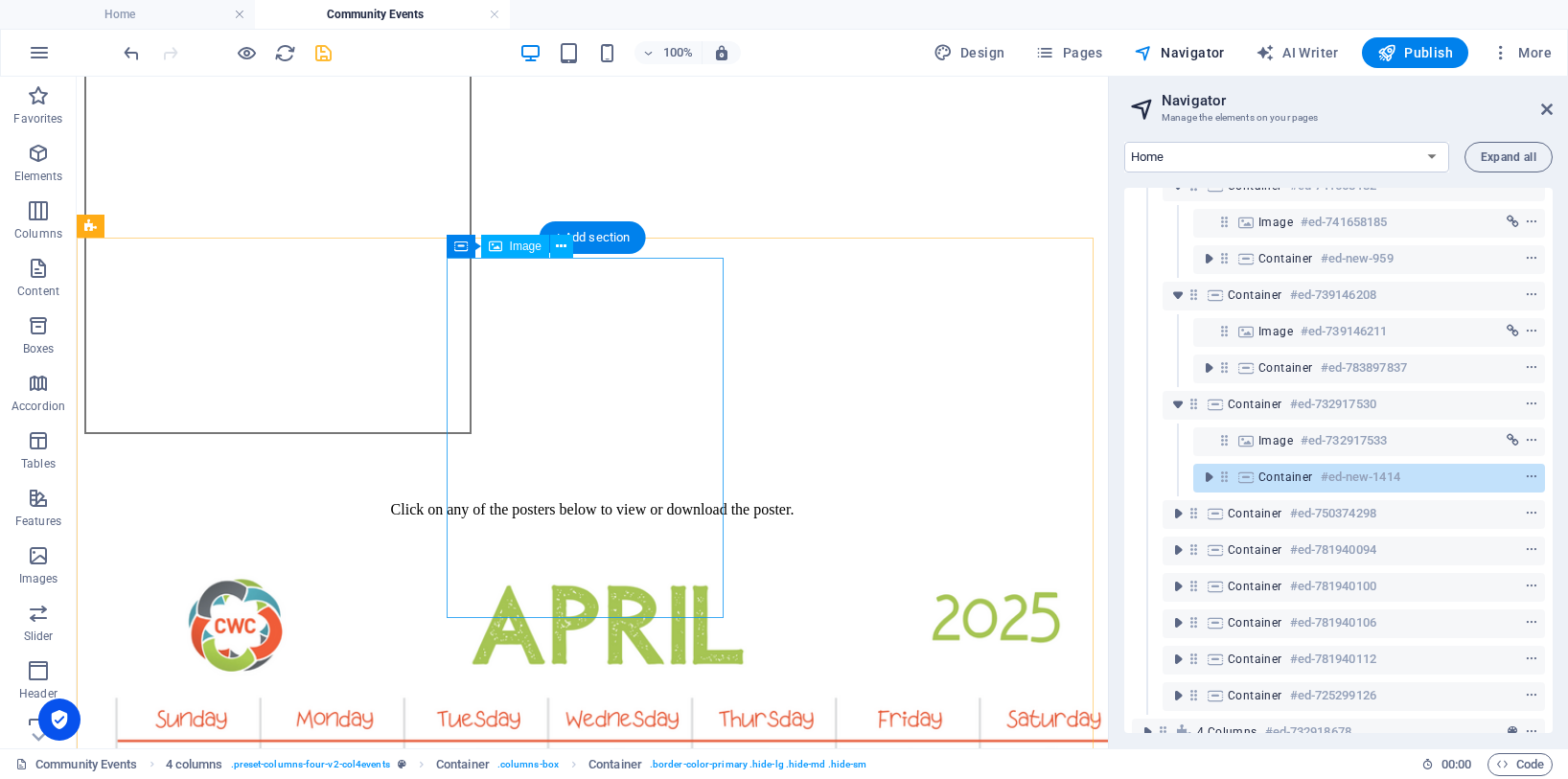 scroll, scrollTop: 1663, scrollLeft: 0, axis: vertical 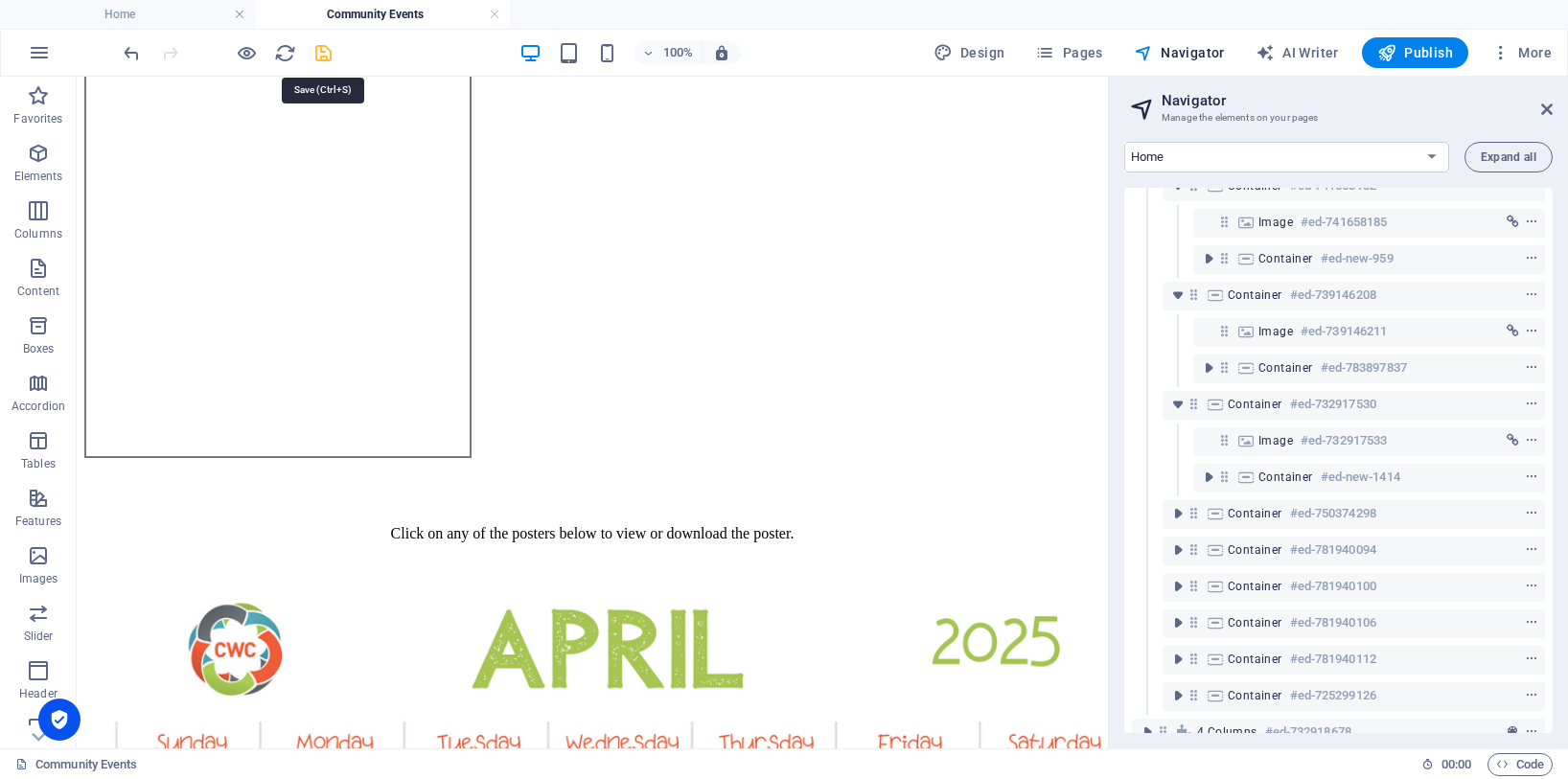 click at bounding box center (323, 53) 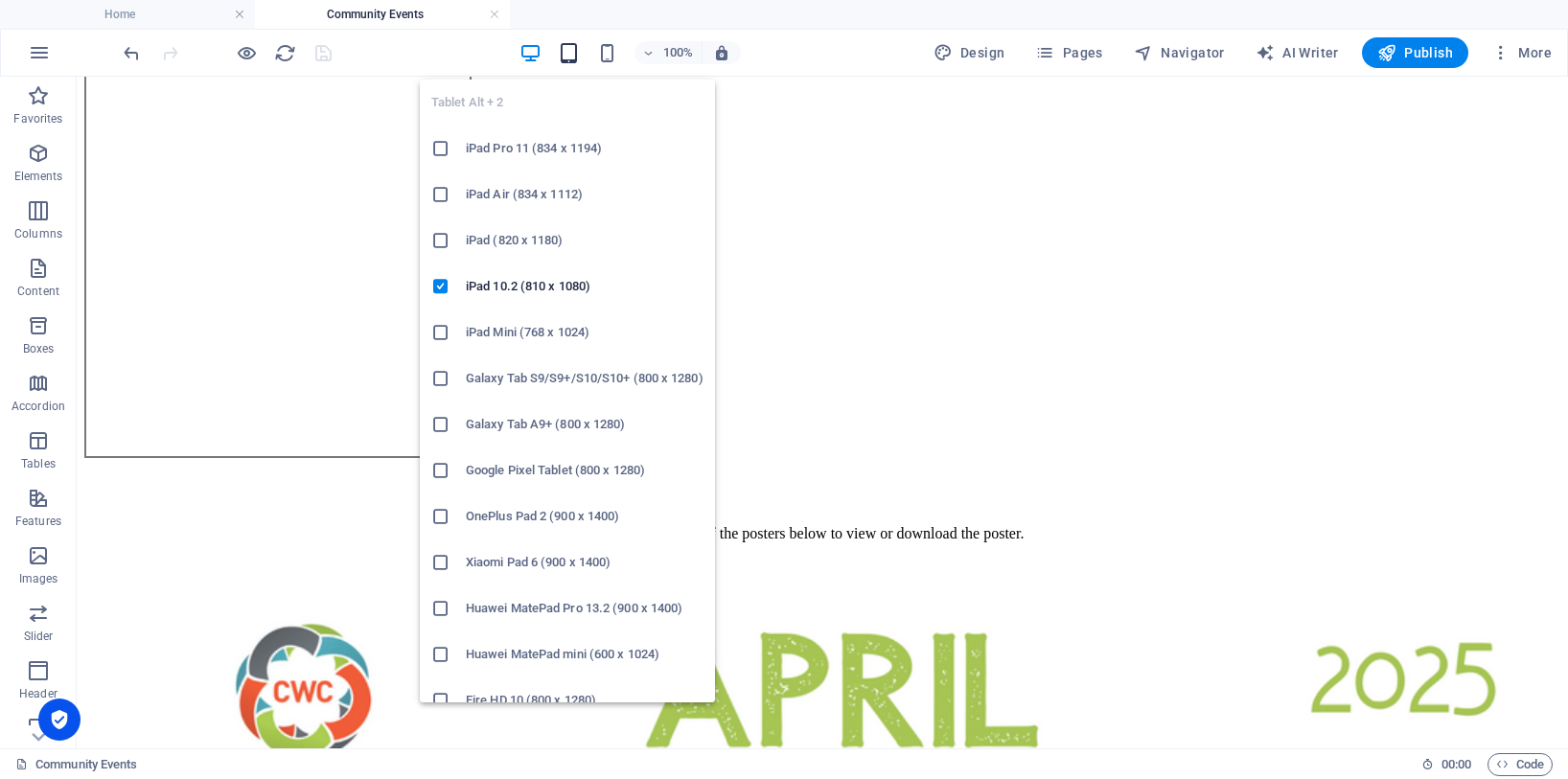 click at bounding box center (568, 53) 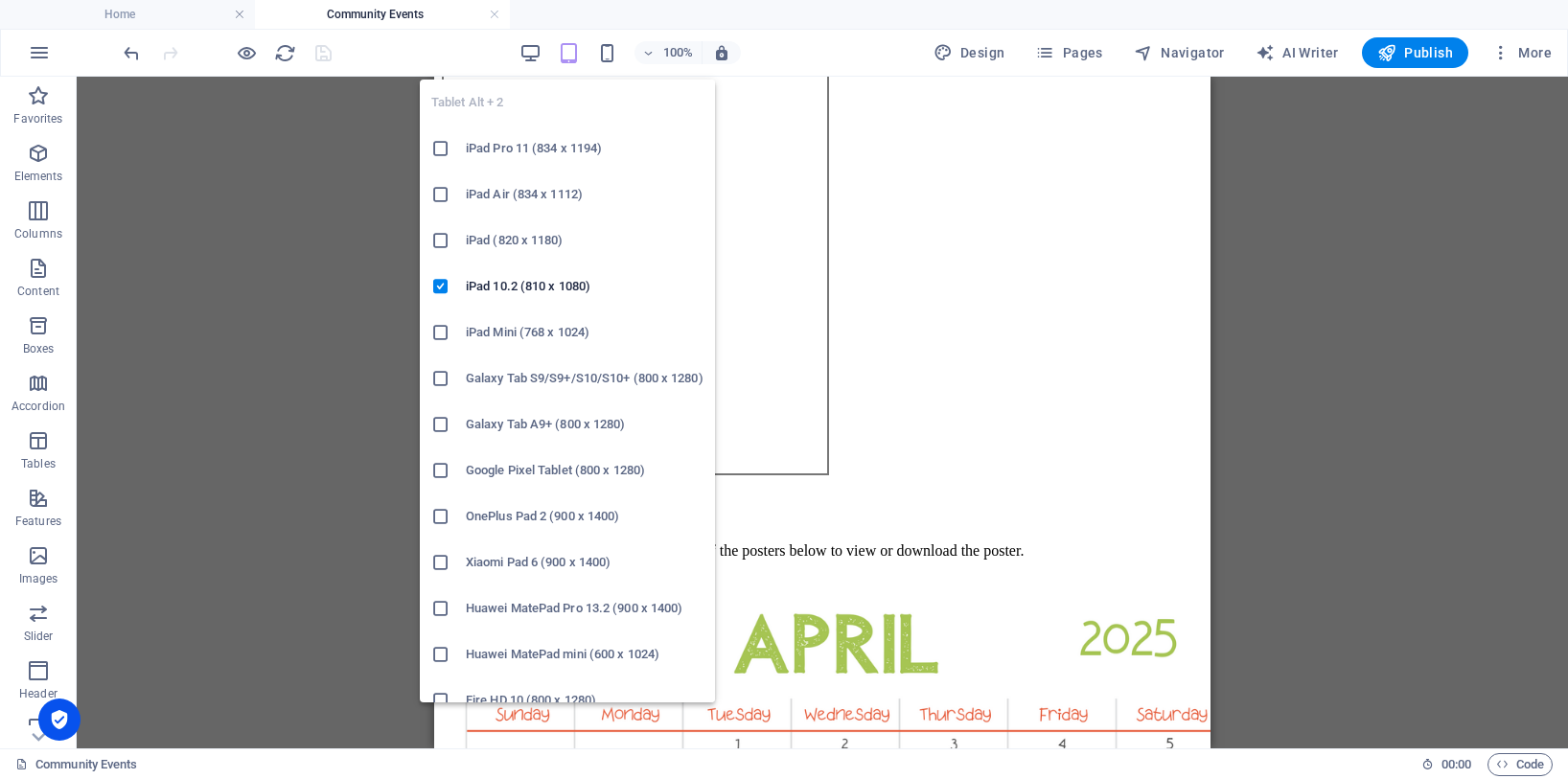 scroll, scrollTop: 1658, scrollLeft: 0, axis: vertical 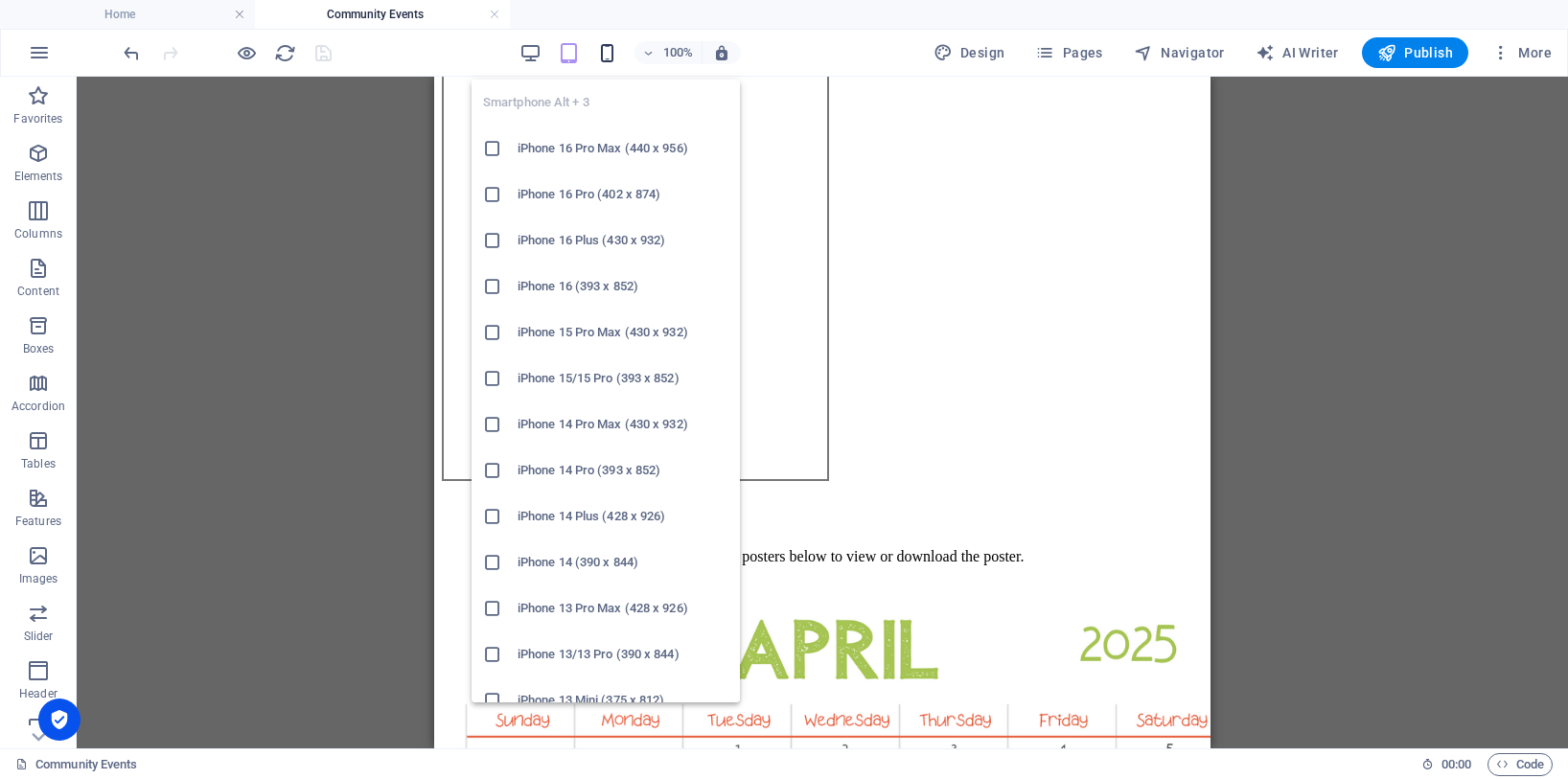 click at bounding box center (607, 53) 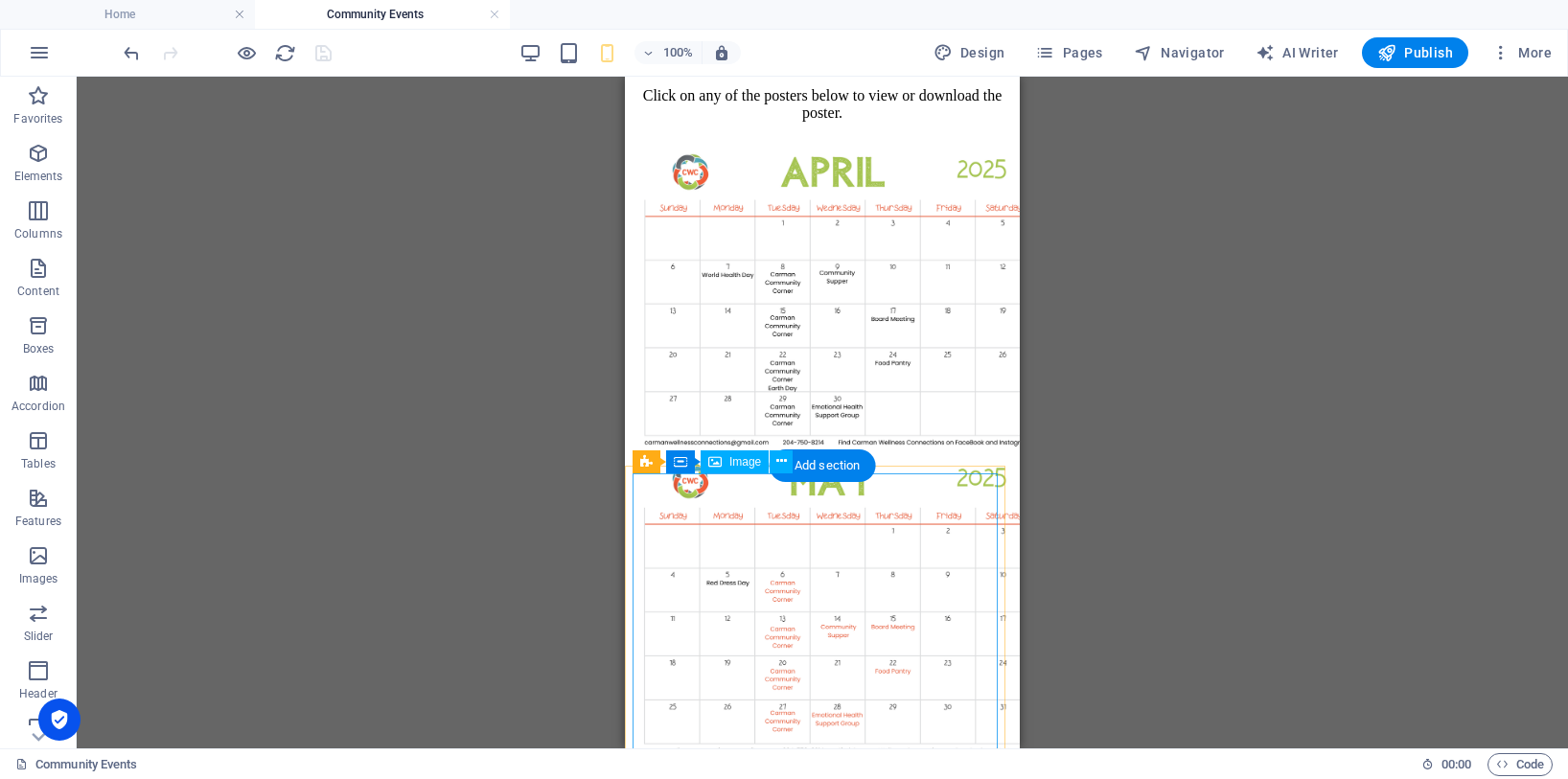 scroll, scrollTop: 1370, scrollLeft: 0, axis: vertical 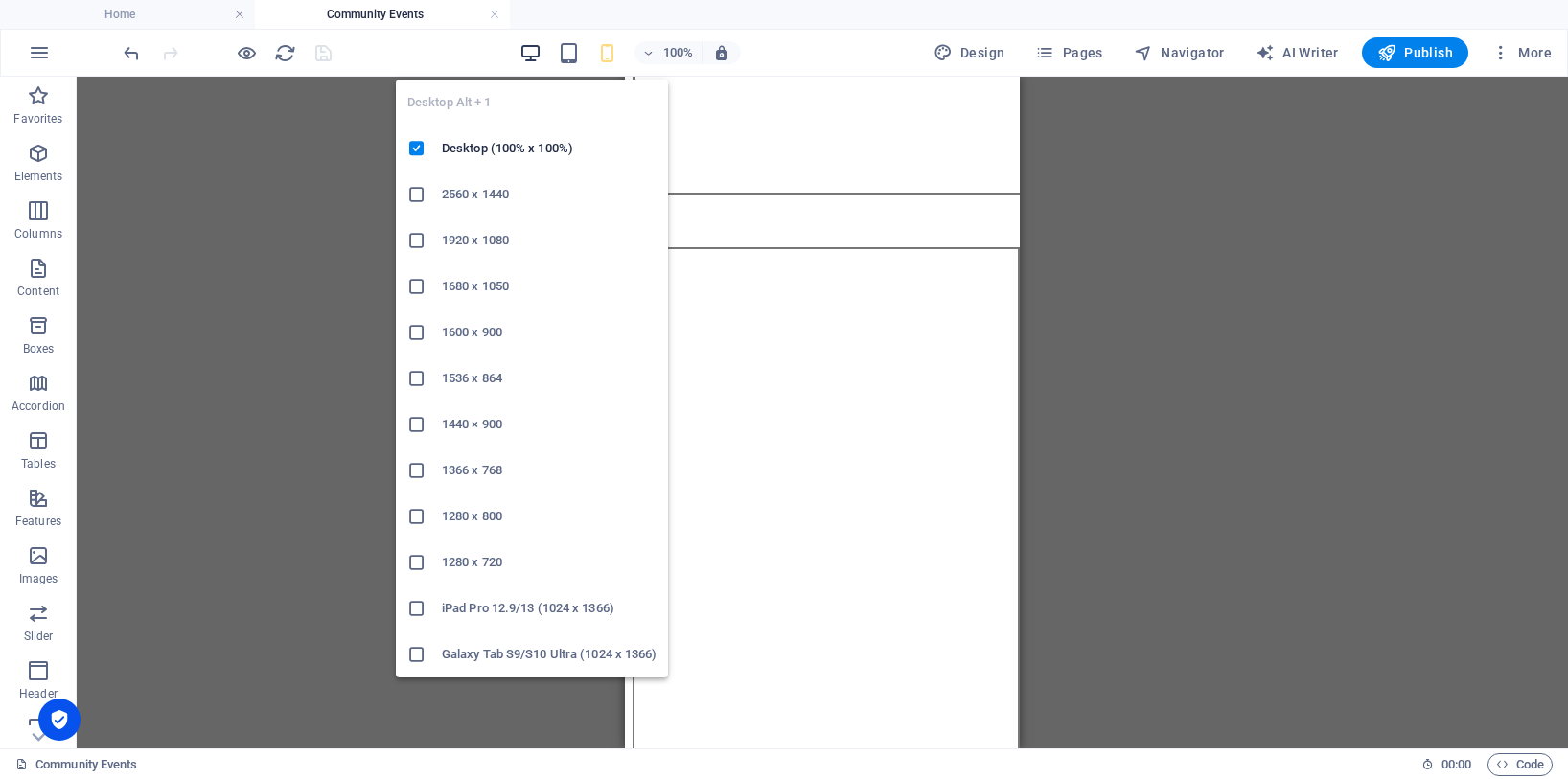 drag, startPoint x: 528, startPoint y: 47, endPoint x: 995, endPoint y: 478, distance: 635.49194 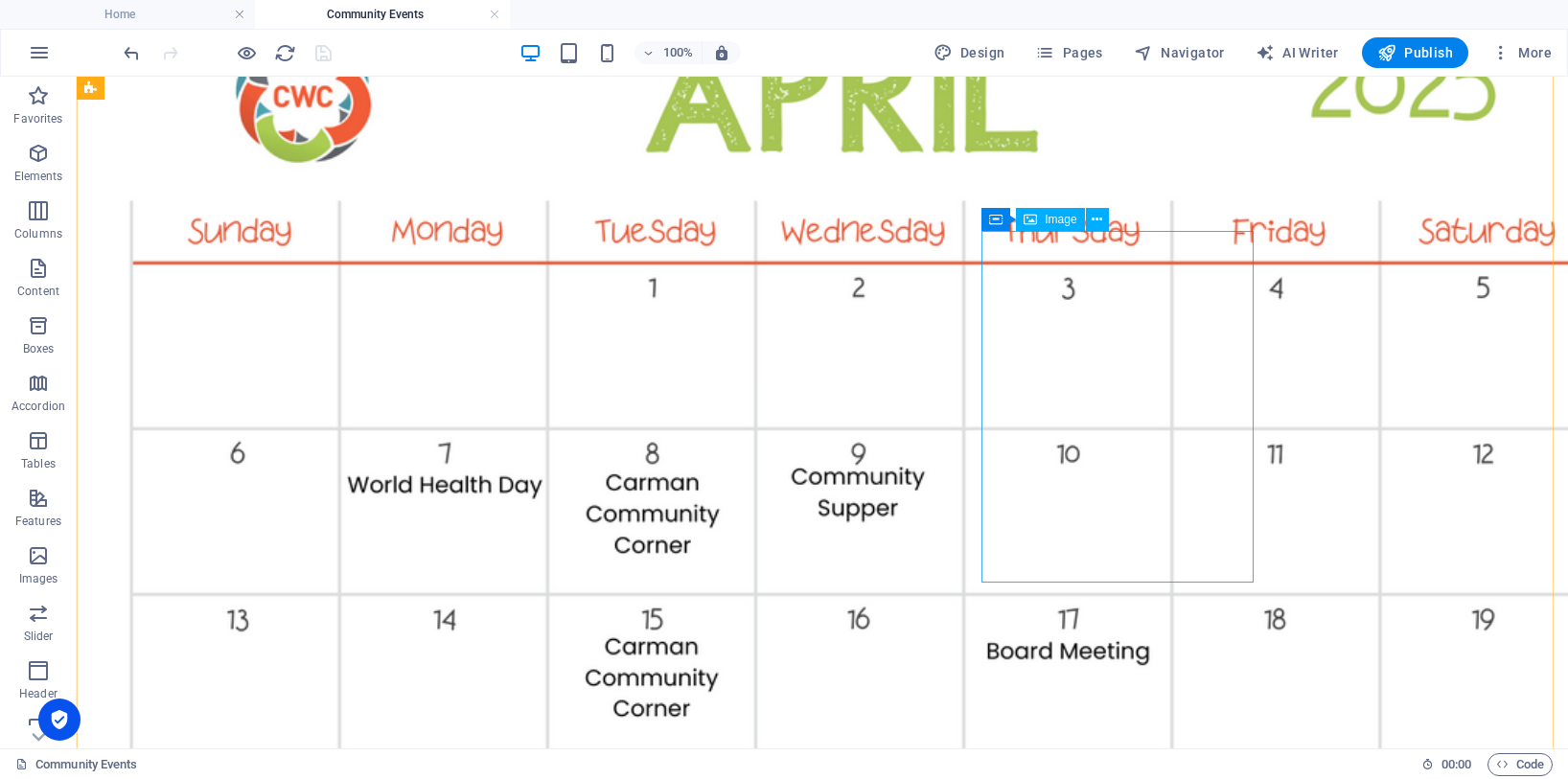 scroll, scrollTop: 2255, scrollLeft: 0, axis: vertical 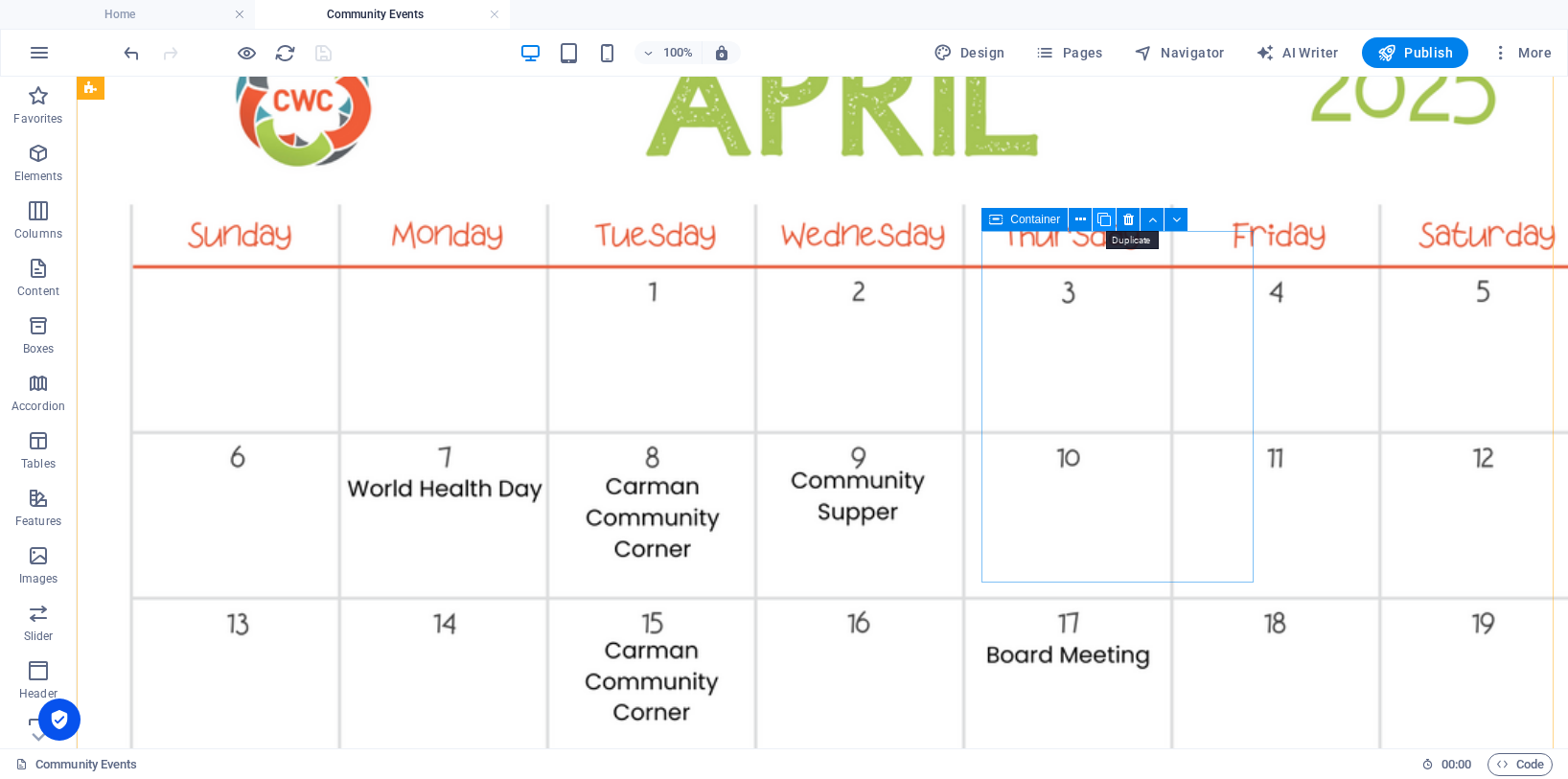 click at bounding box center (1104, 219) 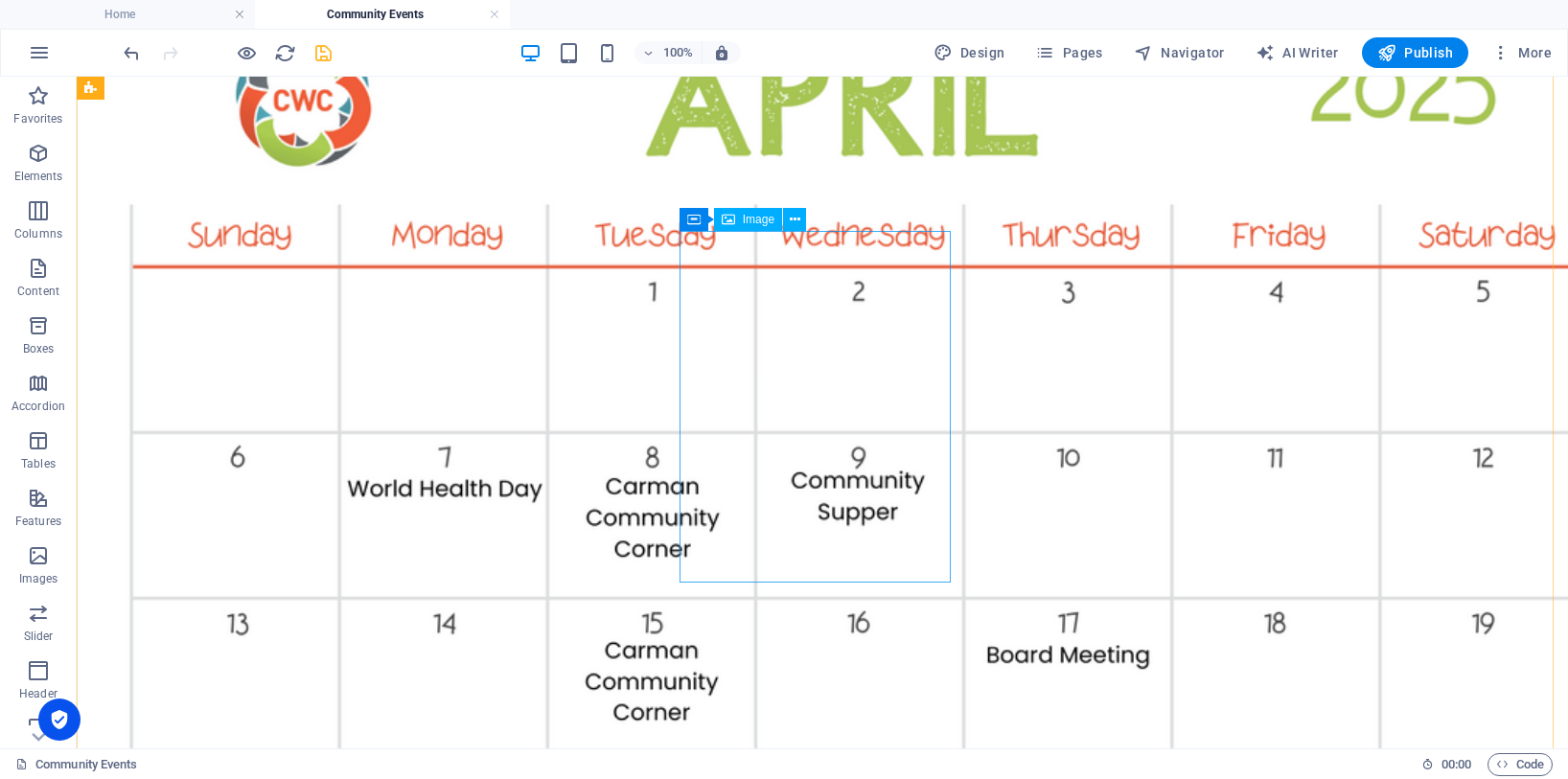 scroll, scrollTop: 2638, scrollLeft: 0, axis: vertical 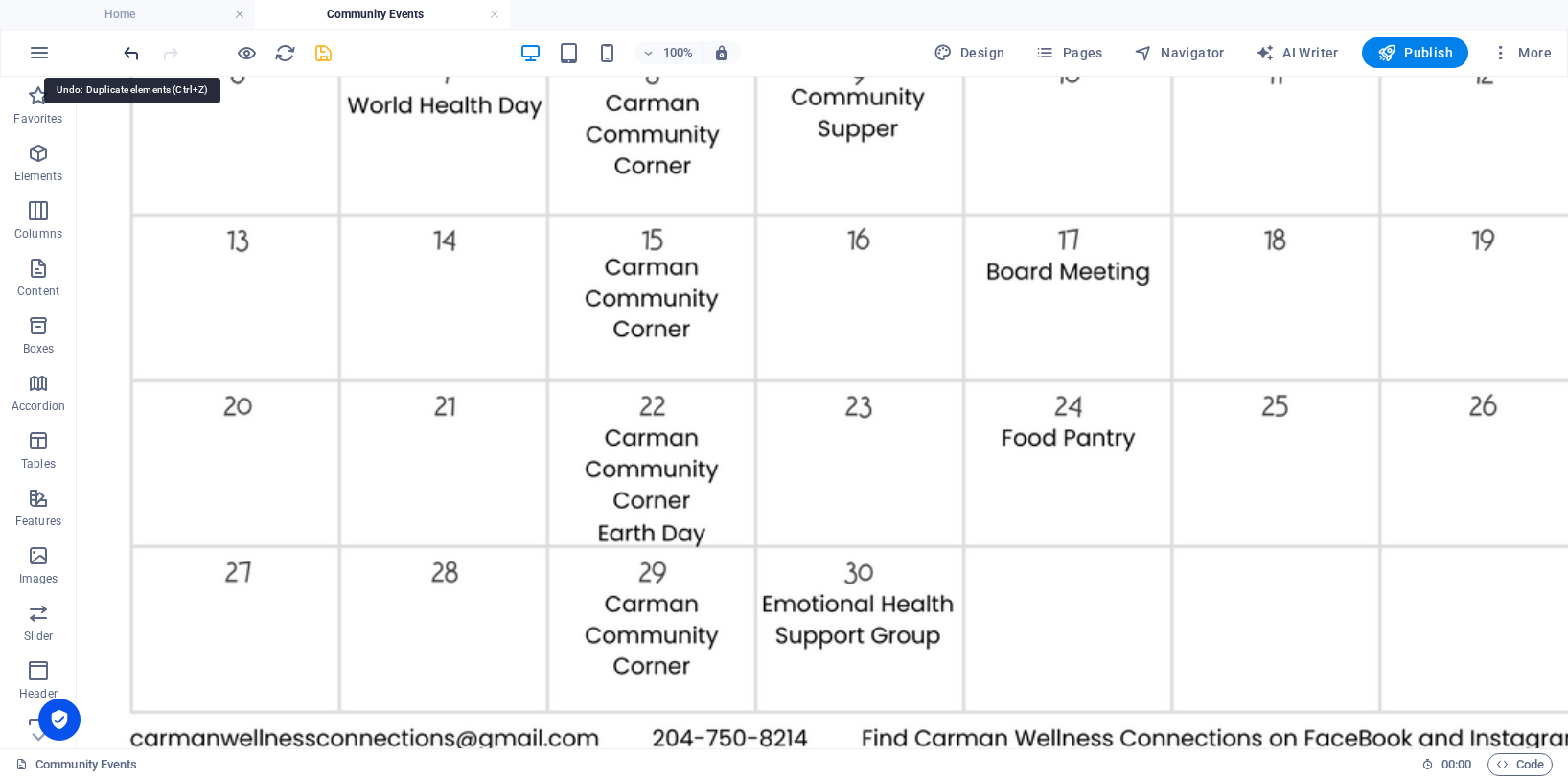 click at bounding box center [131, 53] 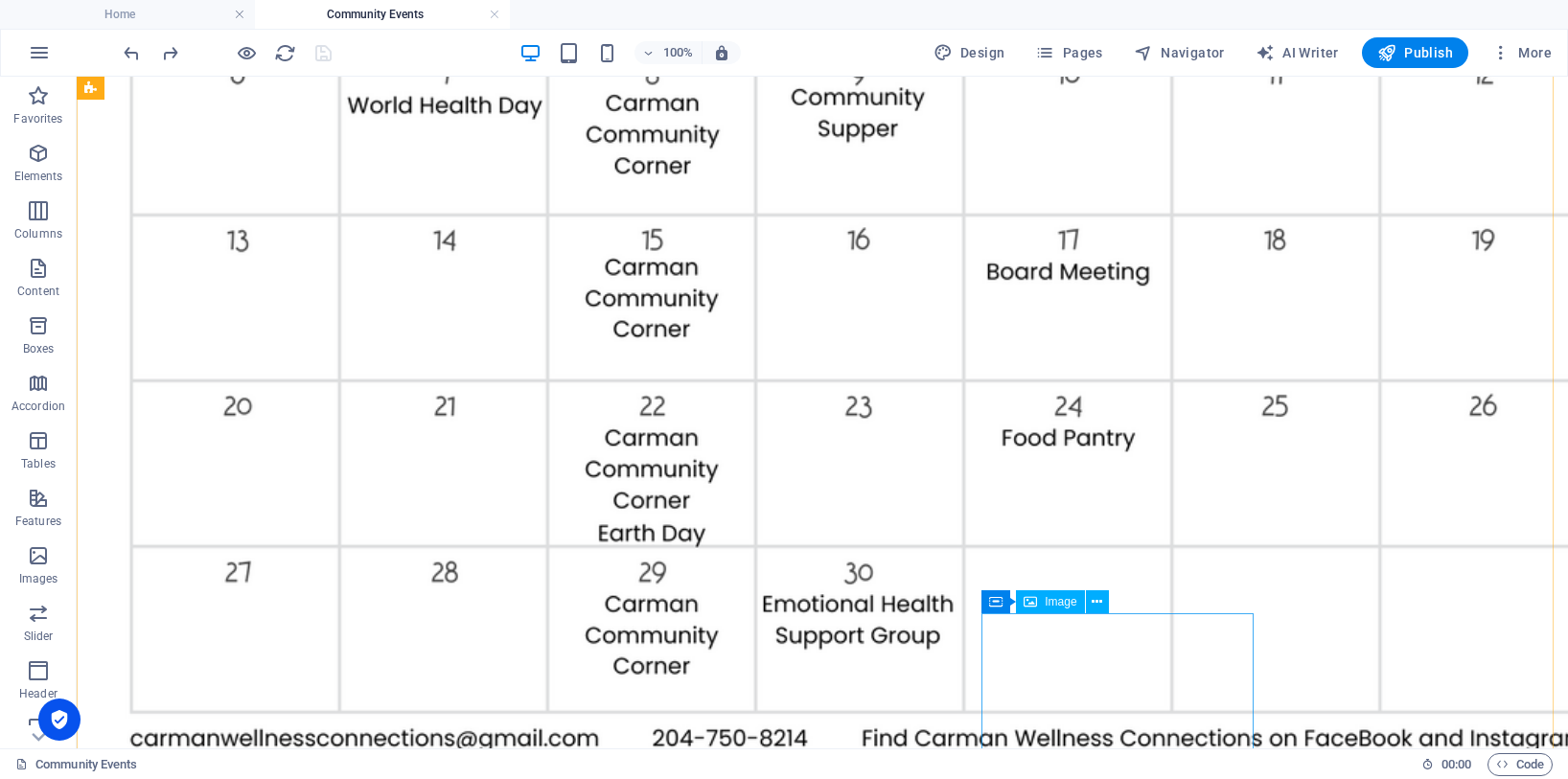scroll, scrollTop: 2255, scrollLeft: 0, axis: vertical 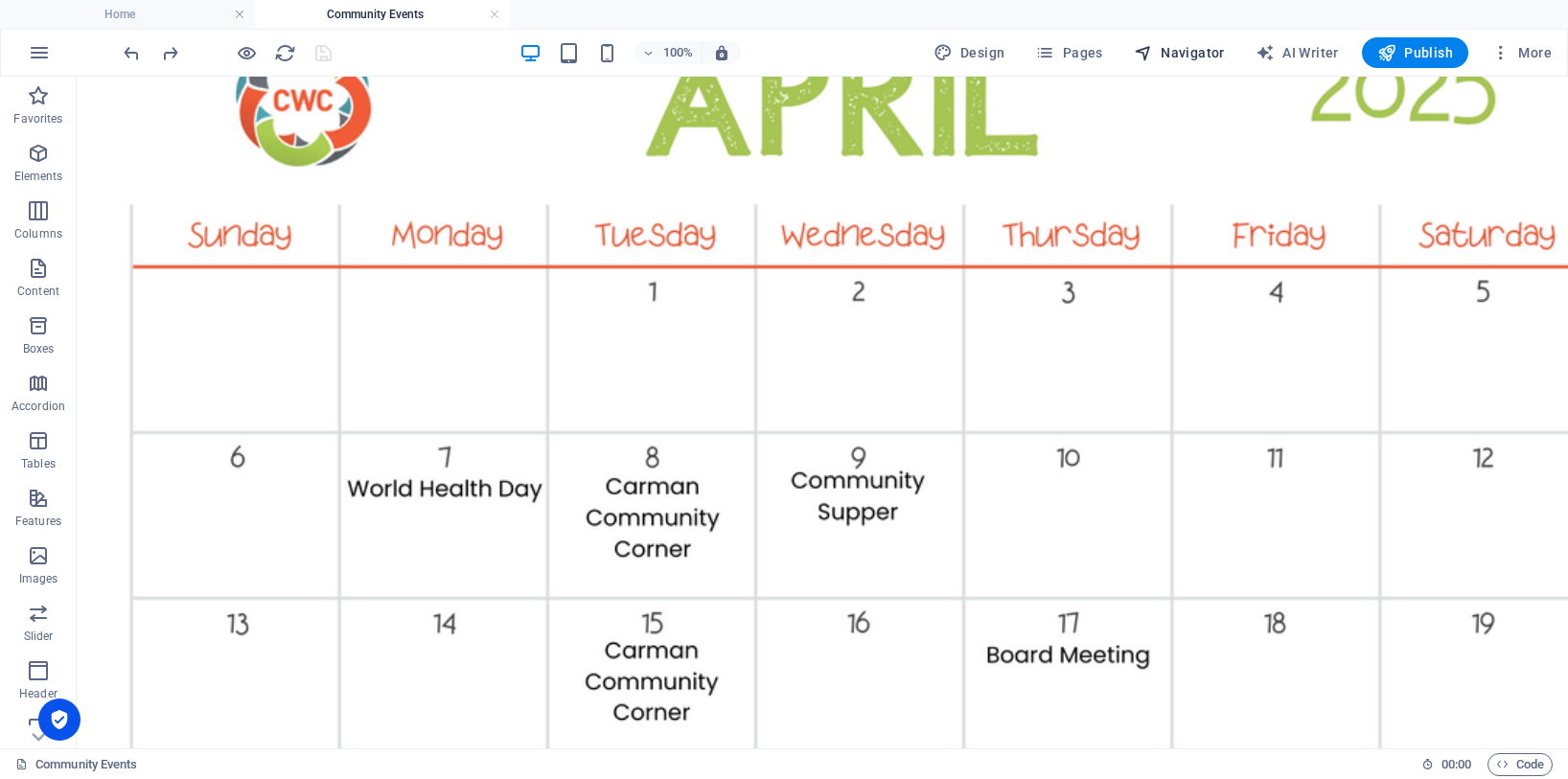 click on "Navigator" at bounding box center [1179, 53] 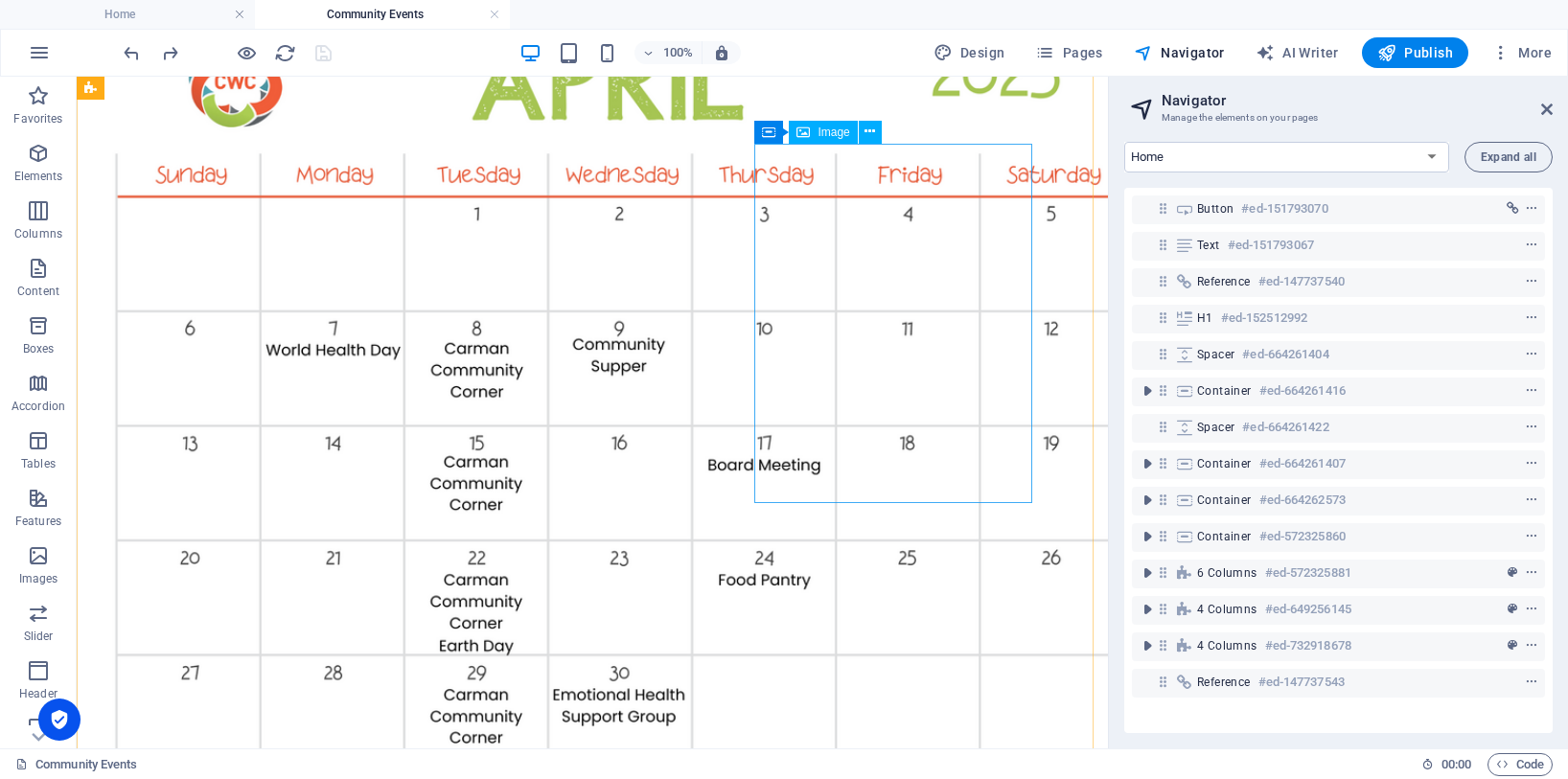 scroll, scrollTop: 2327, scrollLeft: 0, axis: vertical 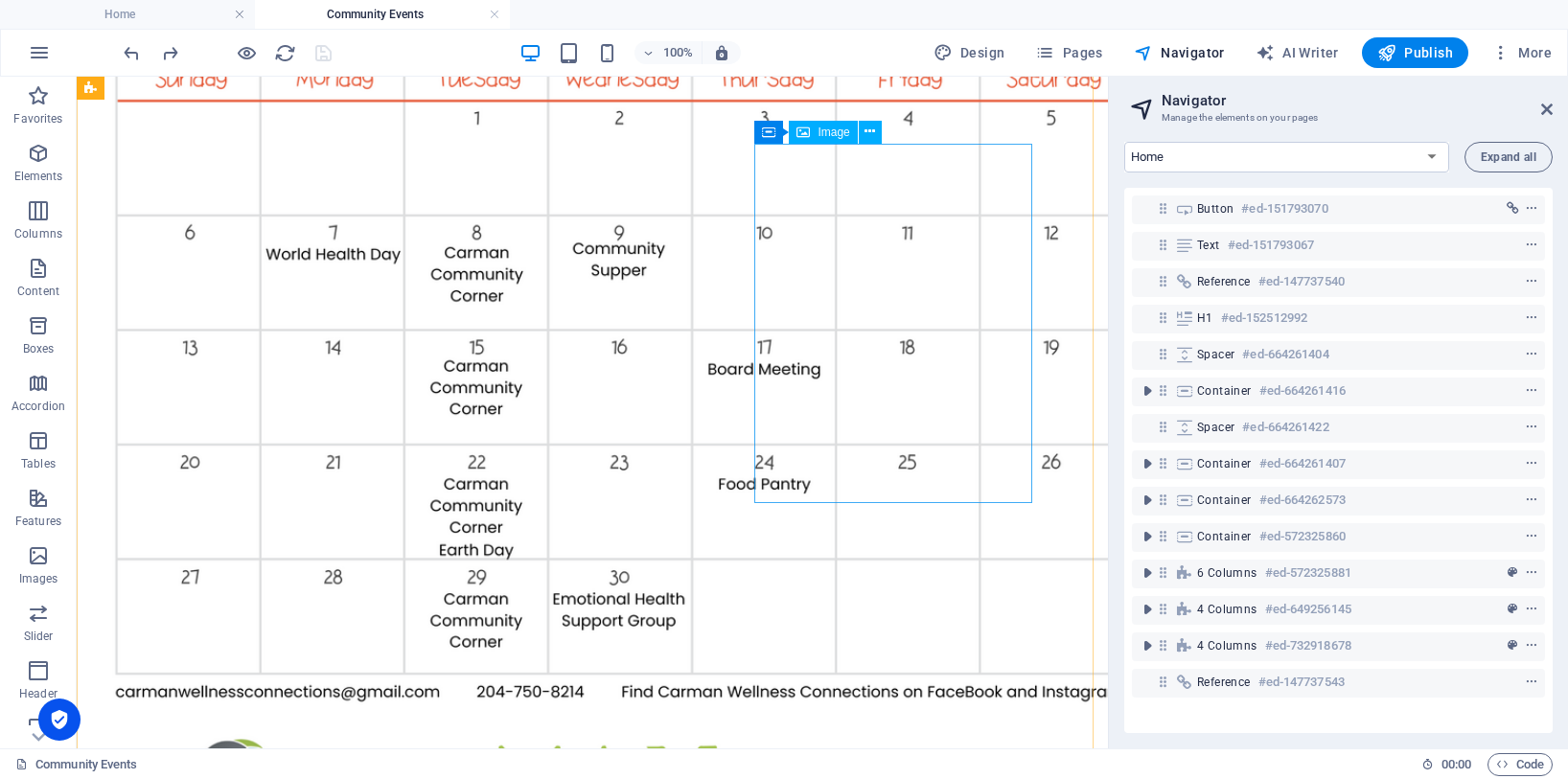 click at bounding box center [592, 8919] 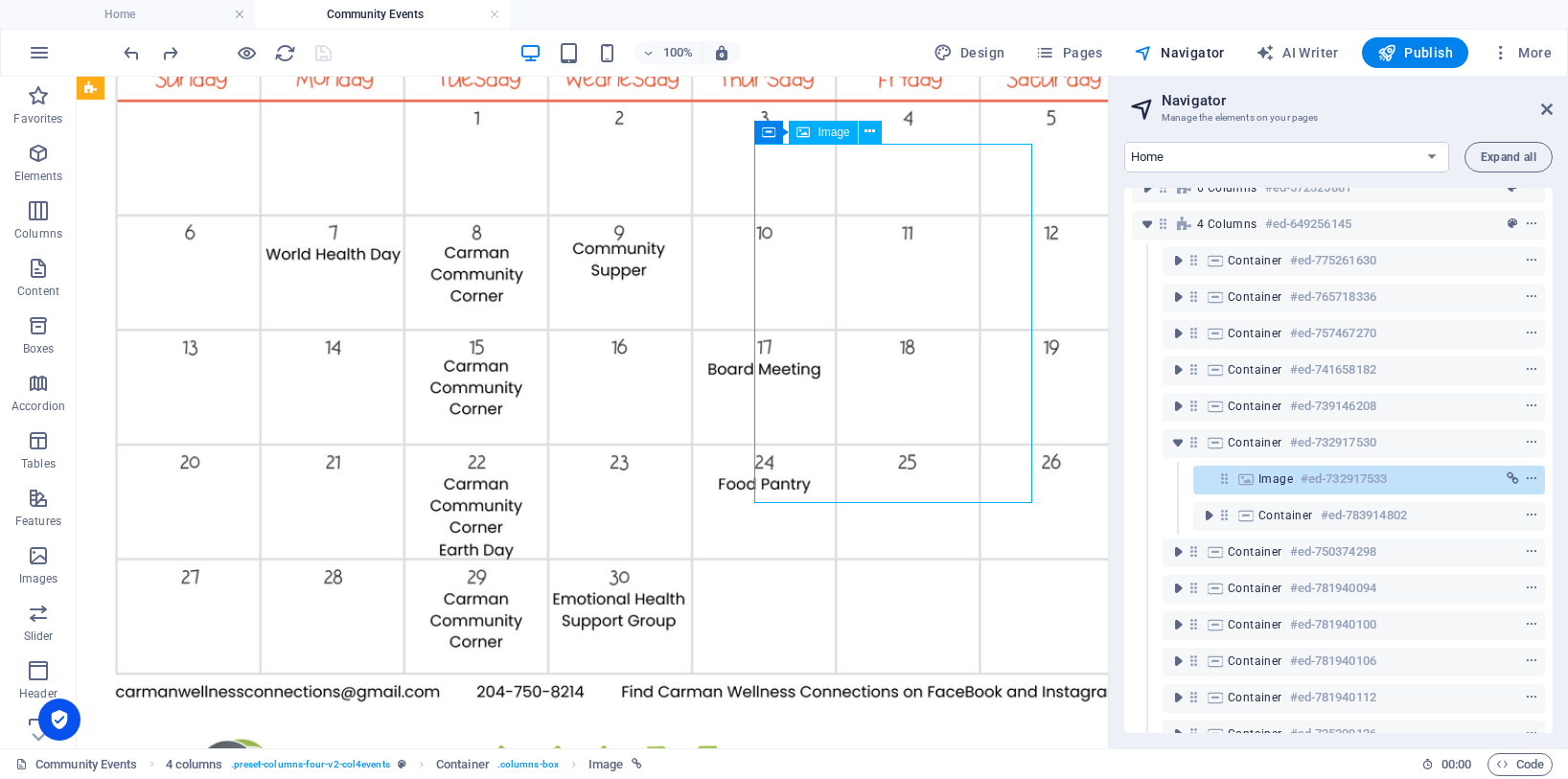 scroll, scrollTop: 412, scrollLeft: 0, axis: vertical 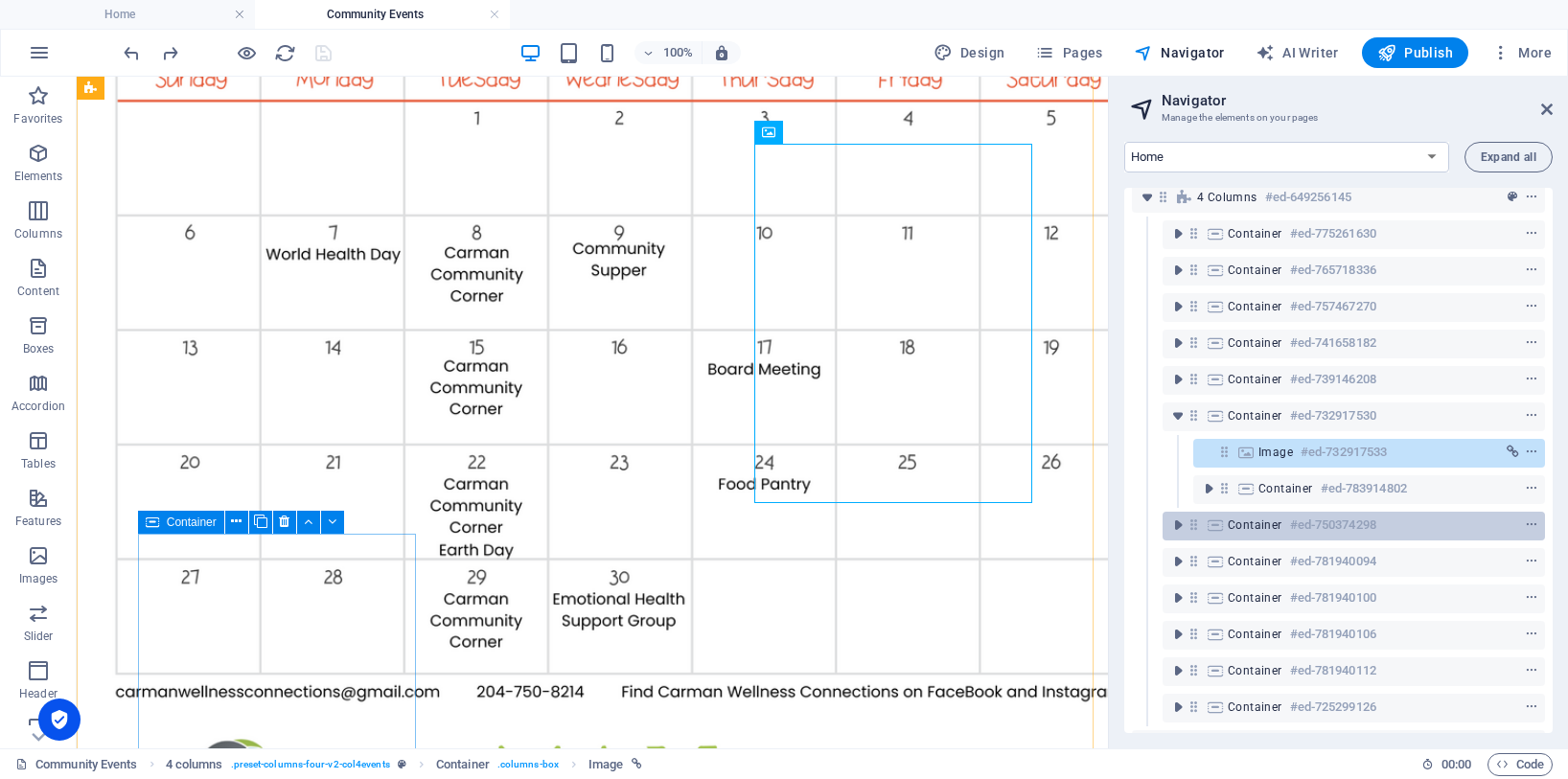 click at bounding box center (1193, 524) 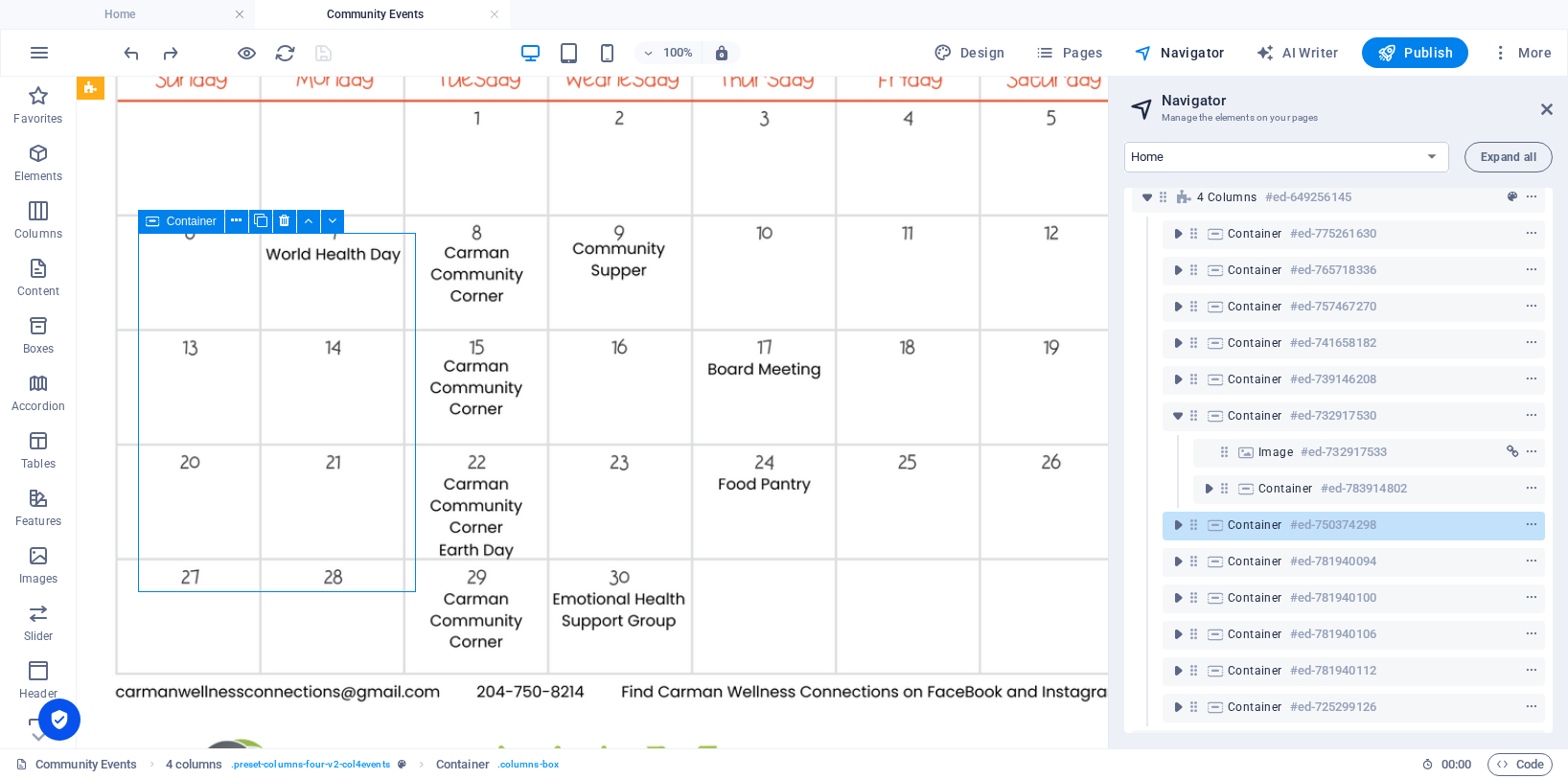 scroll, scrollTop: 2628, scrollLeft: 0, axis: vertical 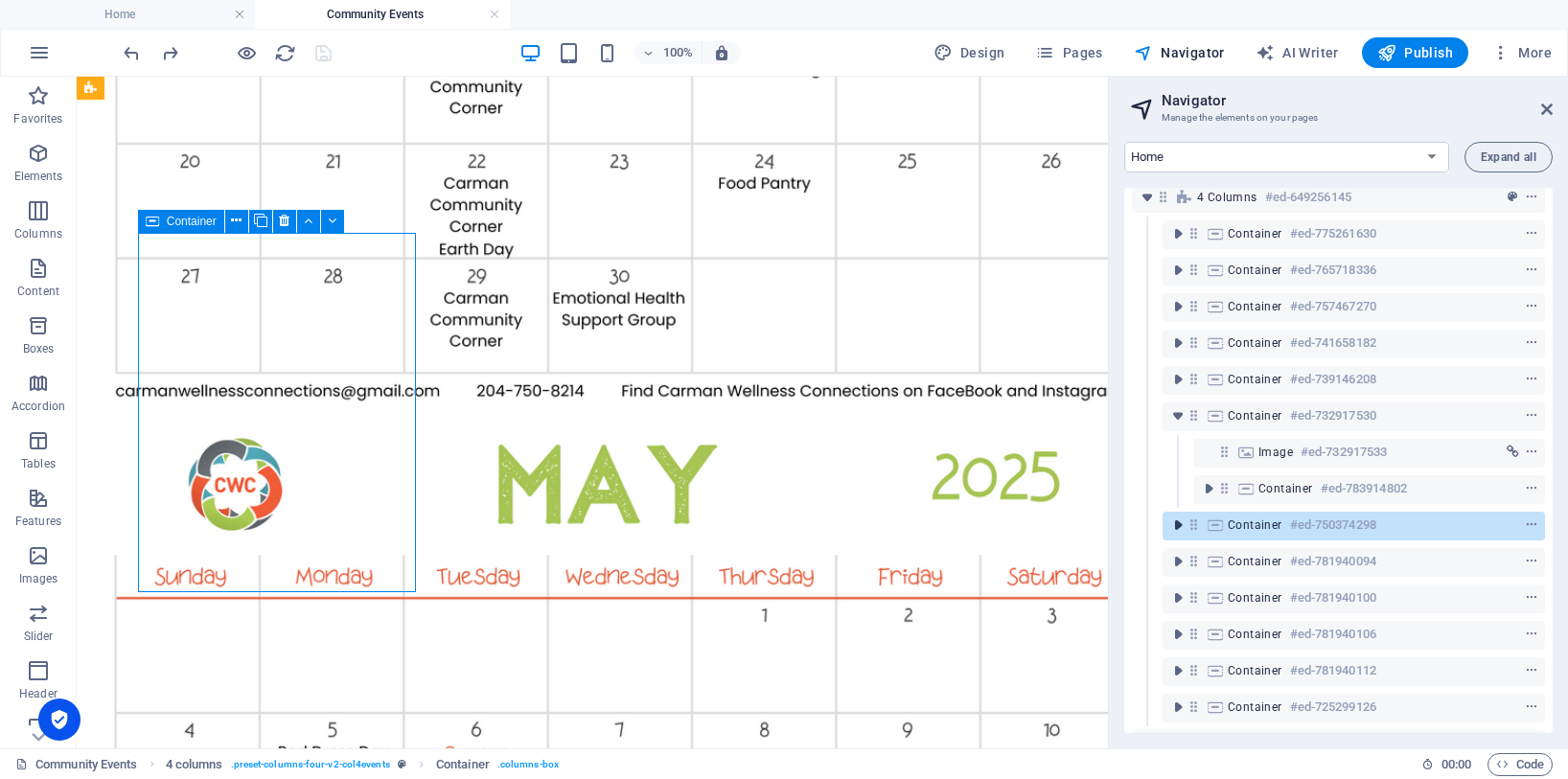 click at bounding box center [1178, 525] 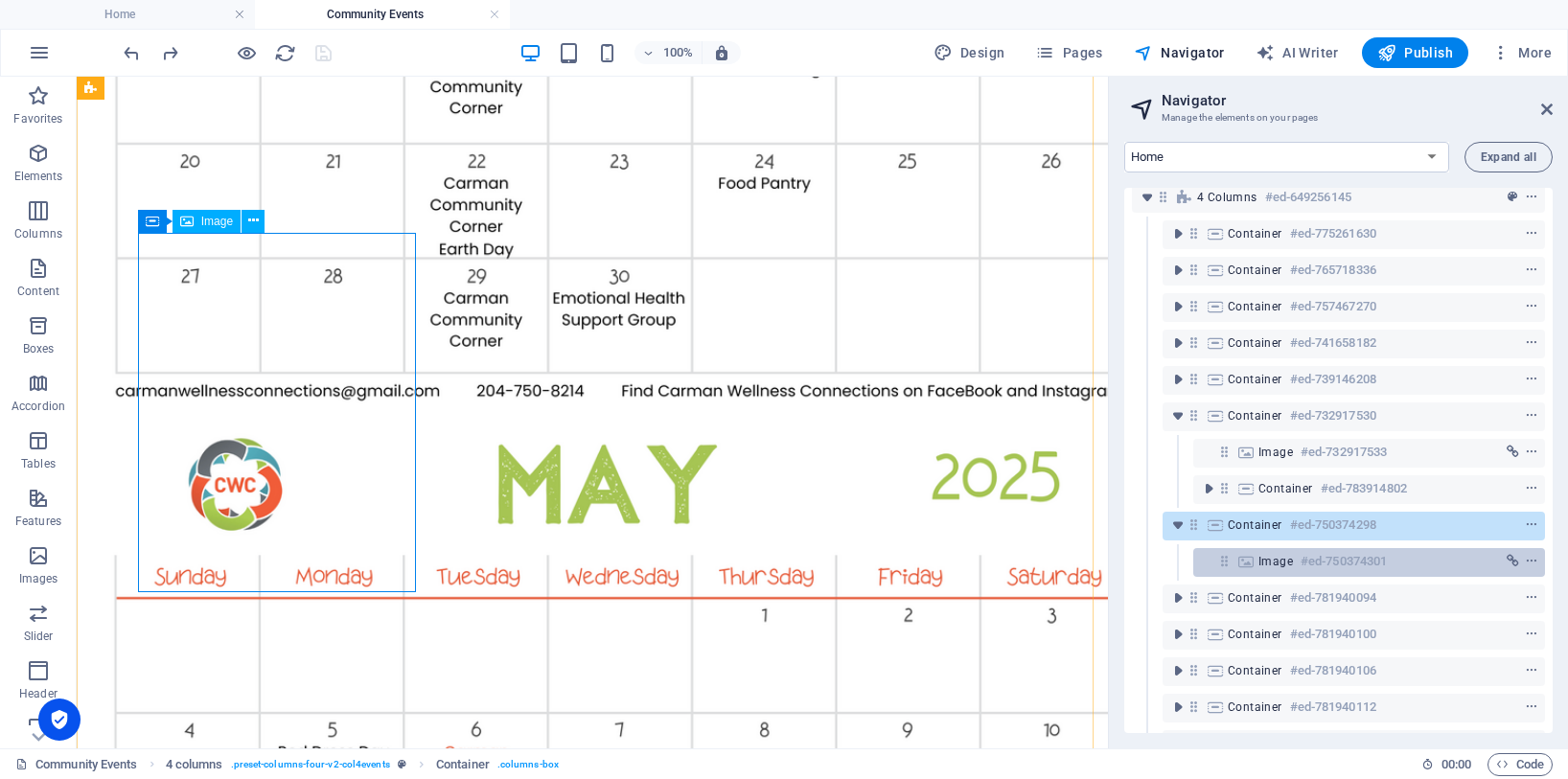 click on "Image" at bounding box center (1276, 561) 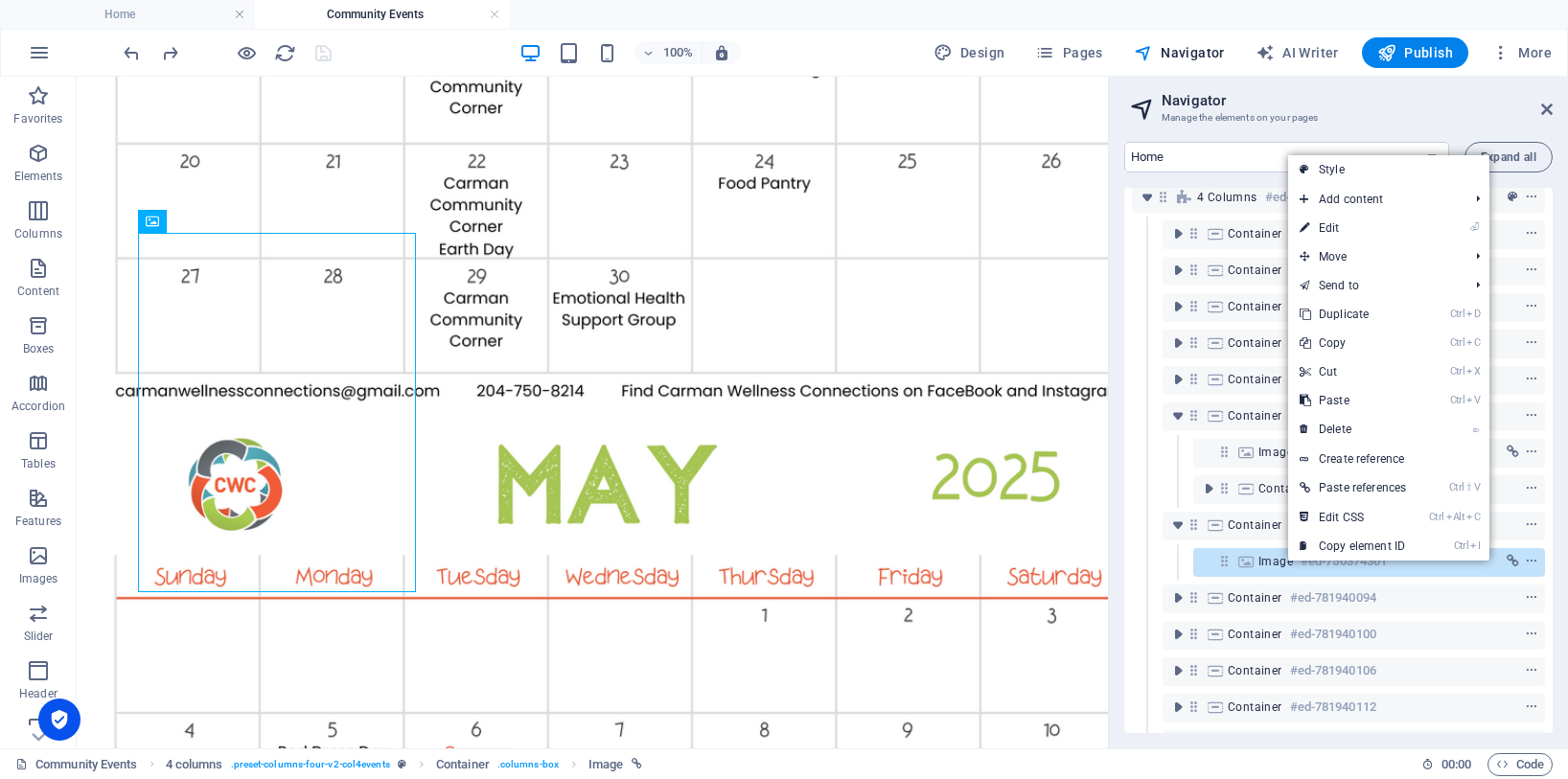 click on "Ctrl V  Paste" at bounding box center [1352, 401] 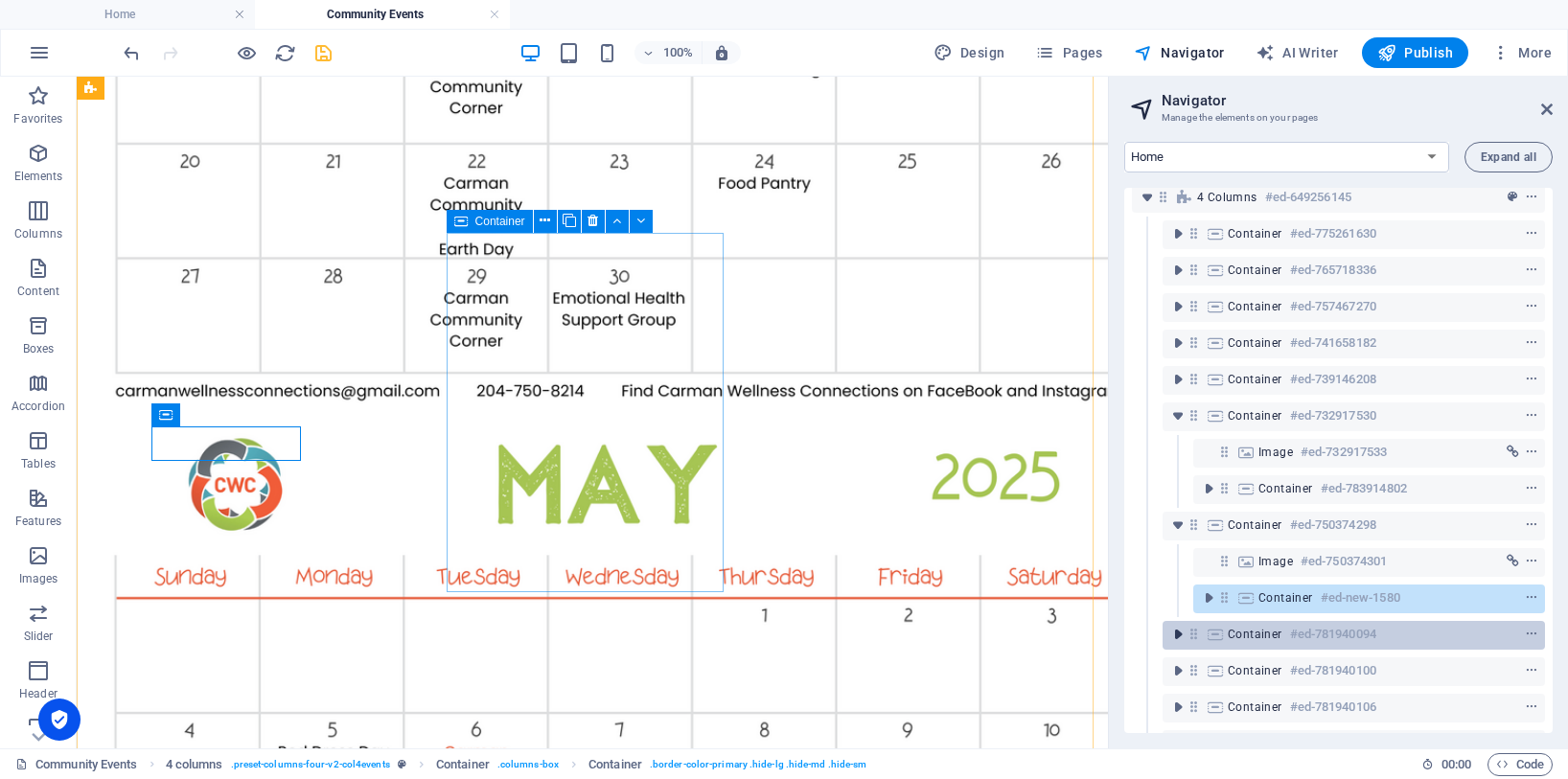 click at bounding box center (1178, 634) 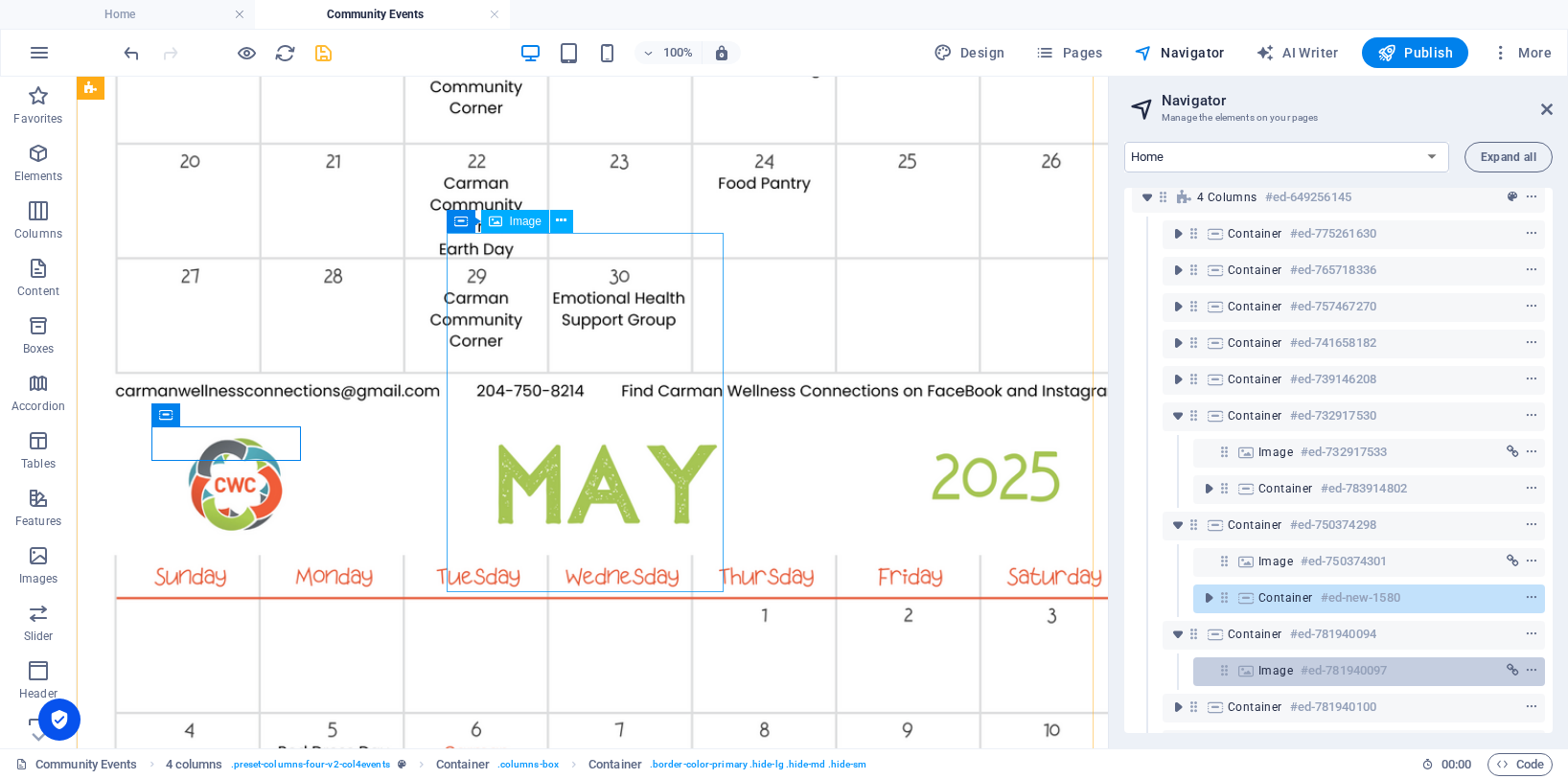 click at bounding box center [1246, 671] 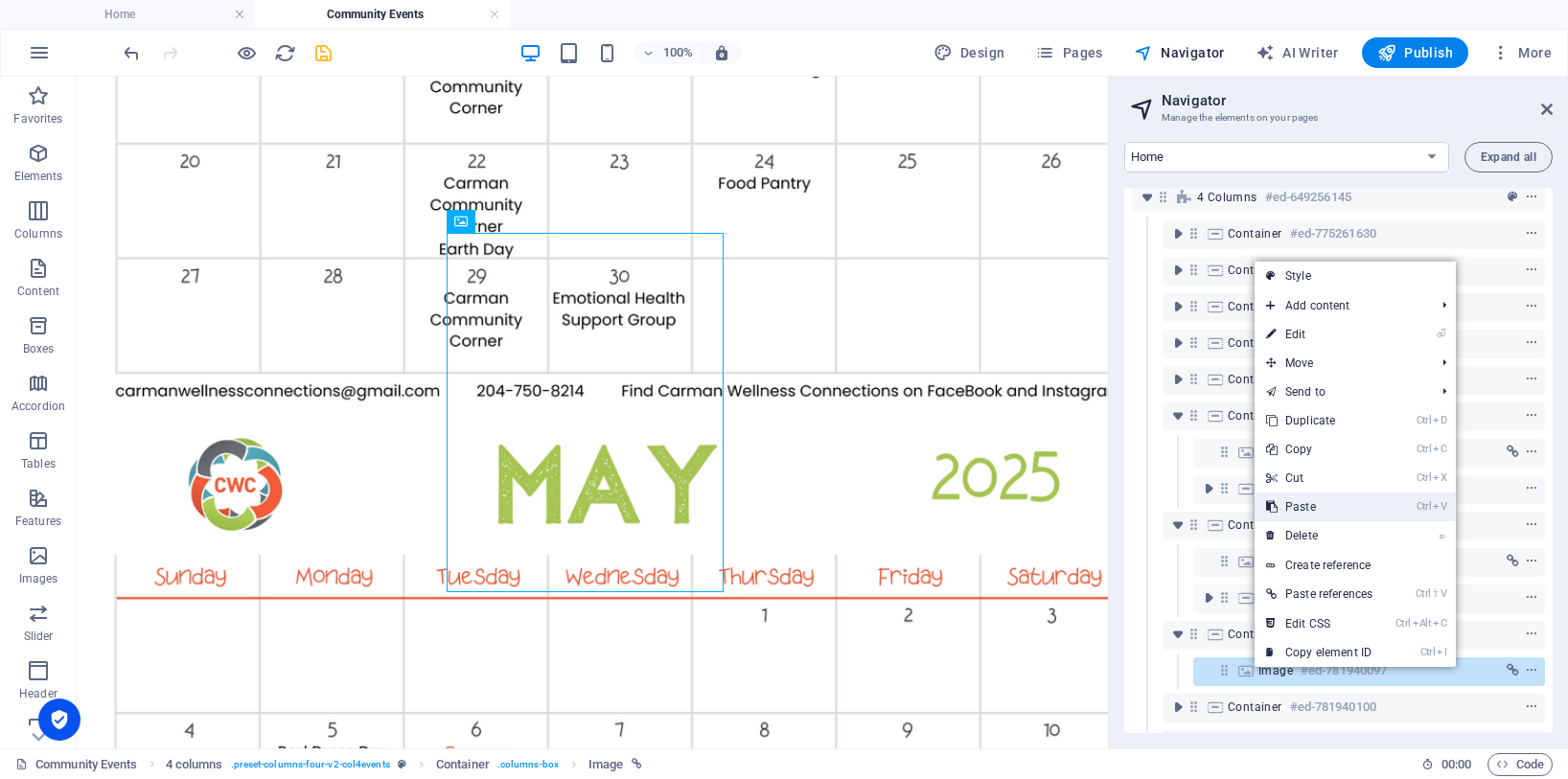 click on "Ctrl V  Paste" at bounding box center [1319, 507] 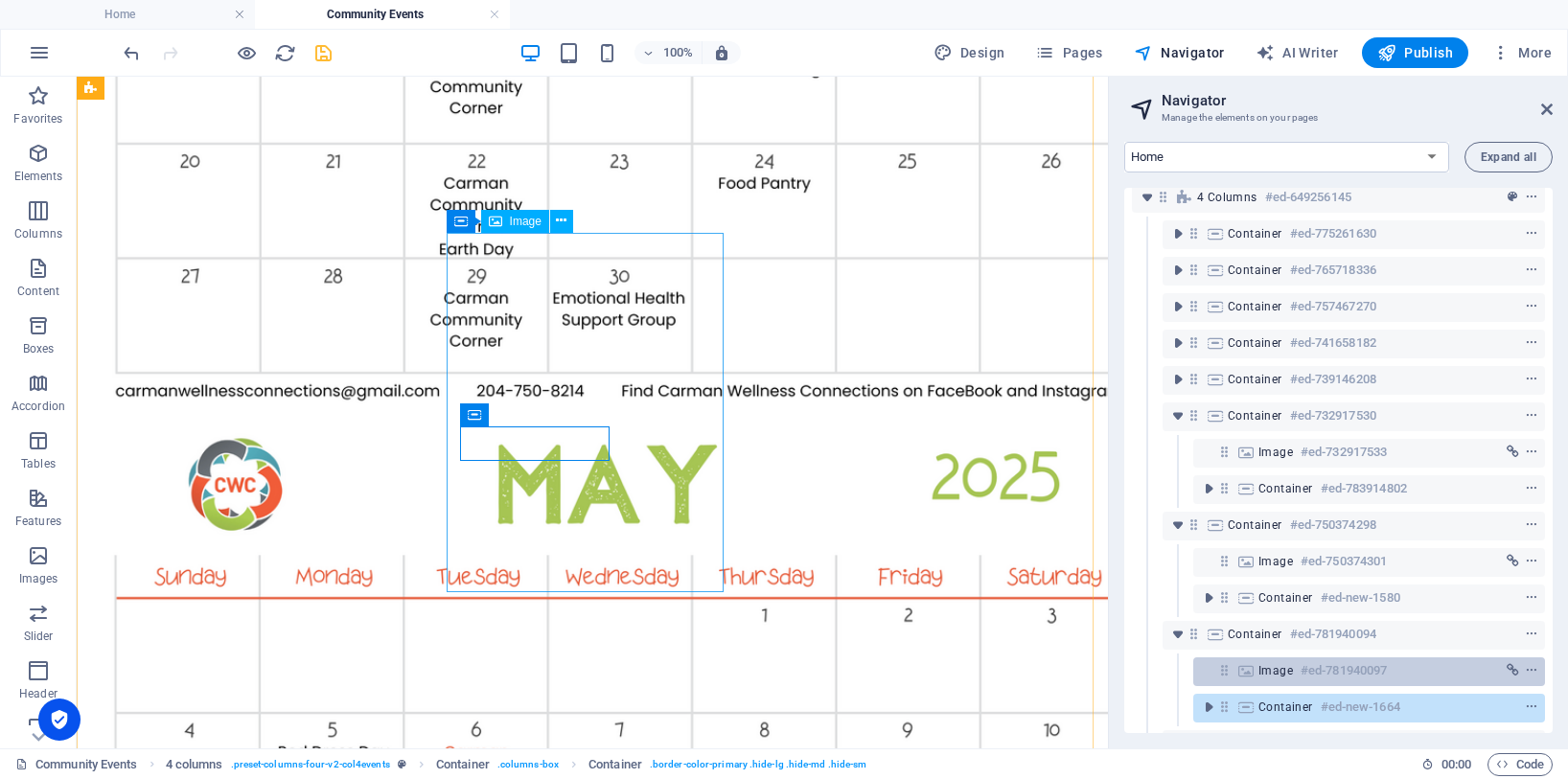 scroll, scrollTop: 642, scrollLeft: 0, axis: vertical 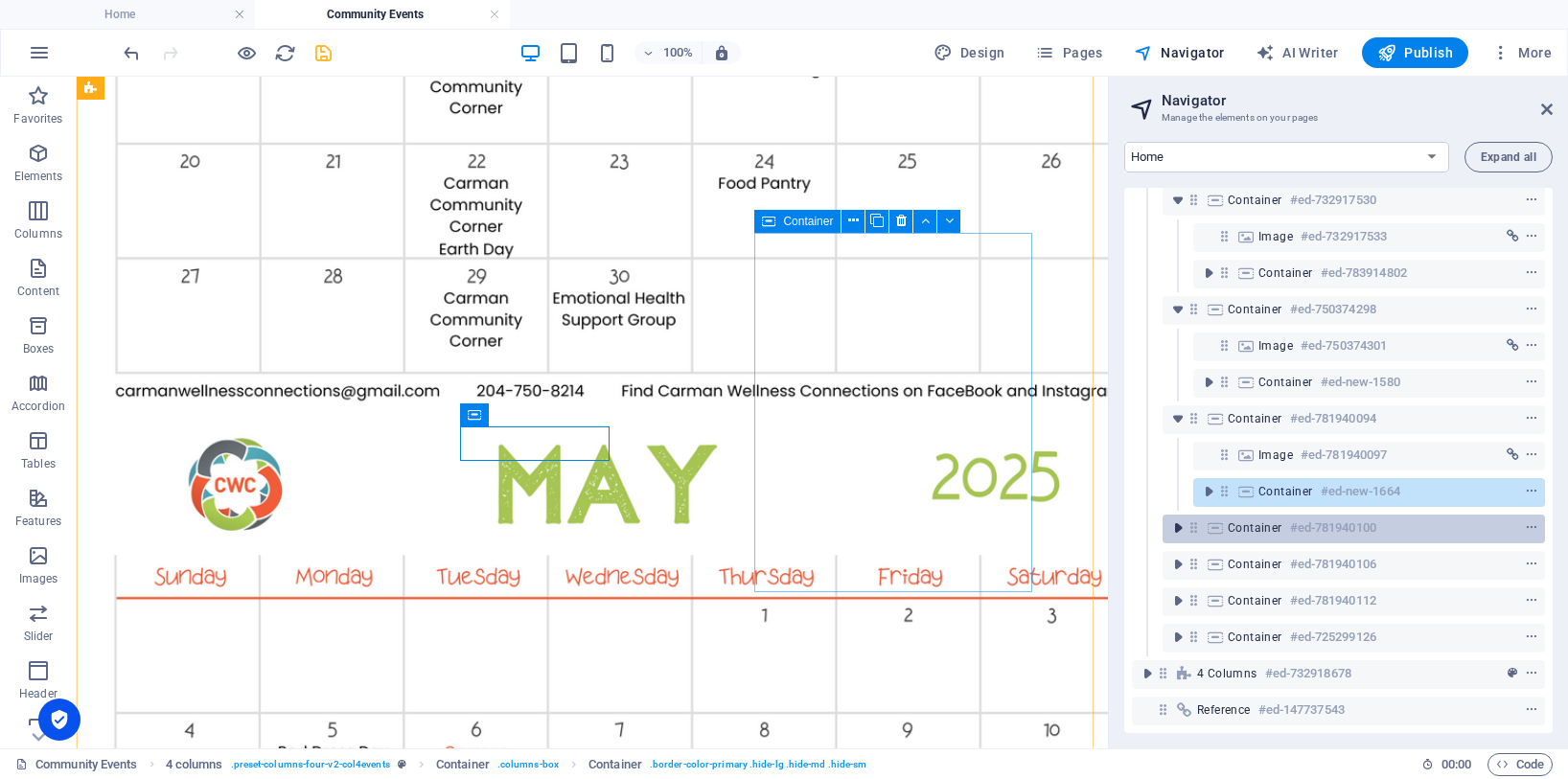 click at bounding box center [1178, 528] 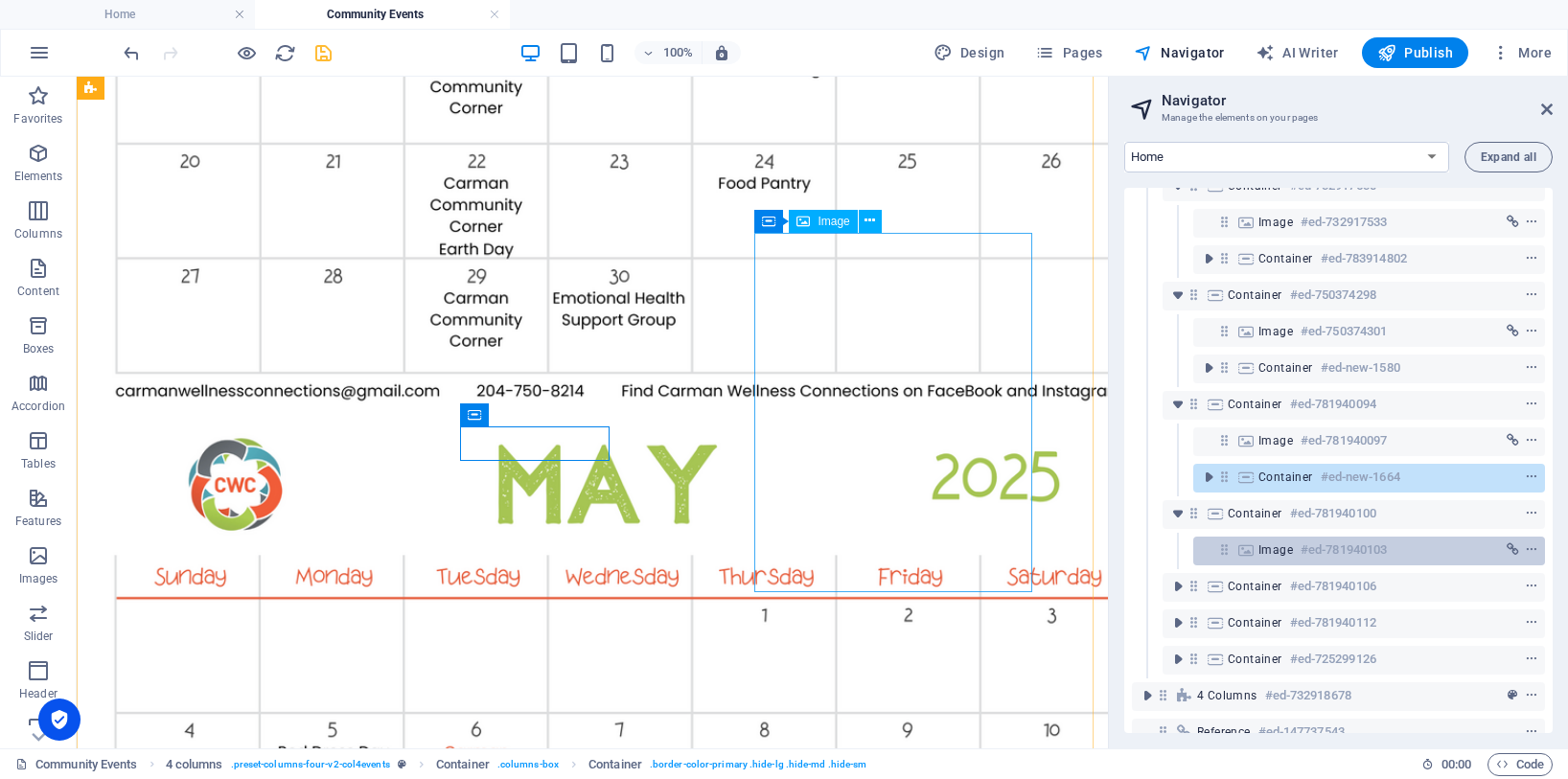 click on "Image" at bounding box center (1276, 550) 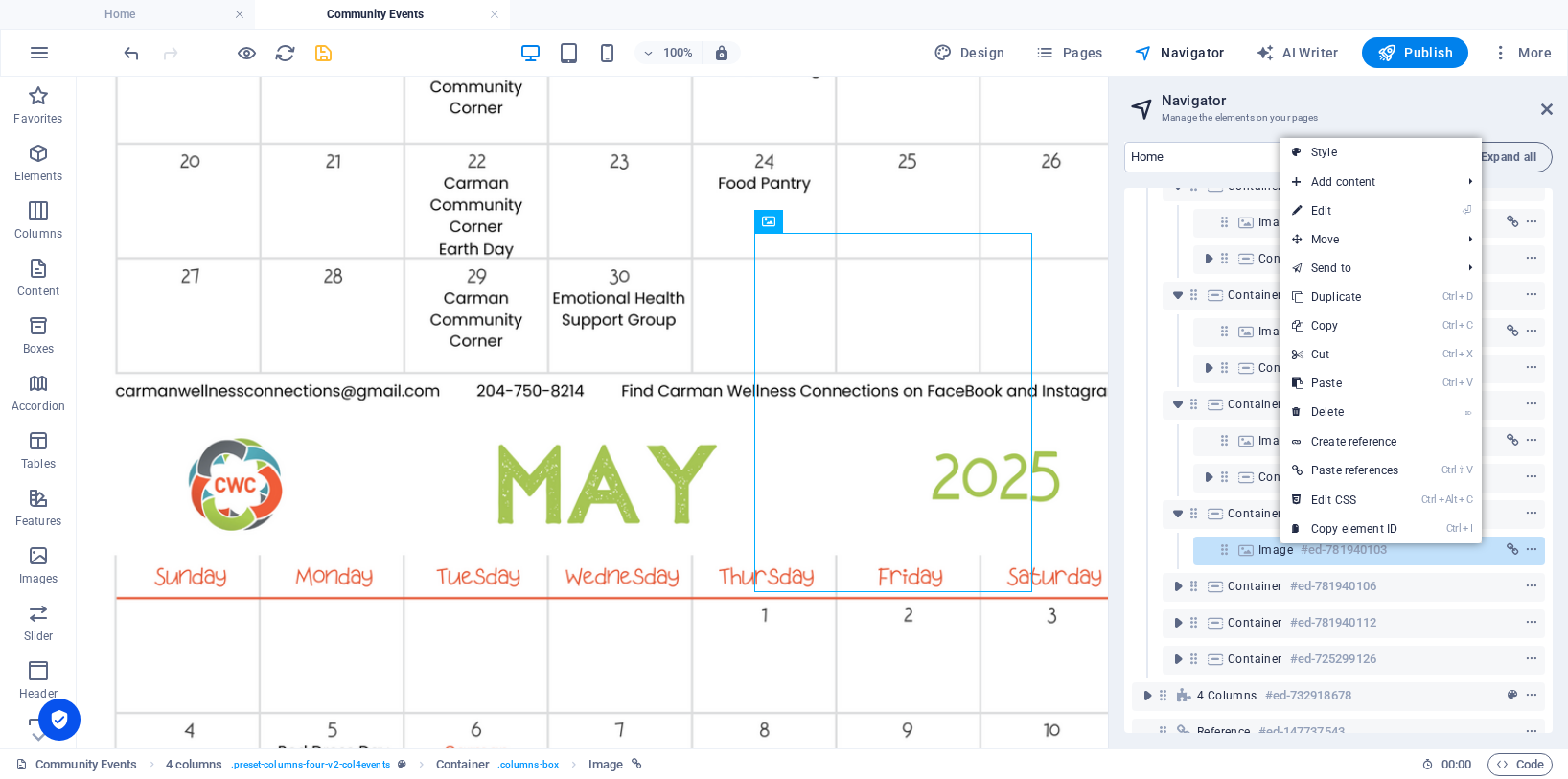 click on "Ctrl V  Paste" at bounding box center (1345, 383) 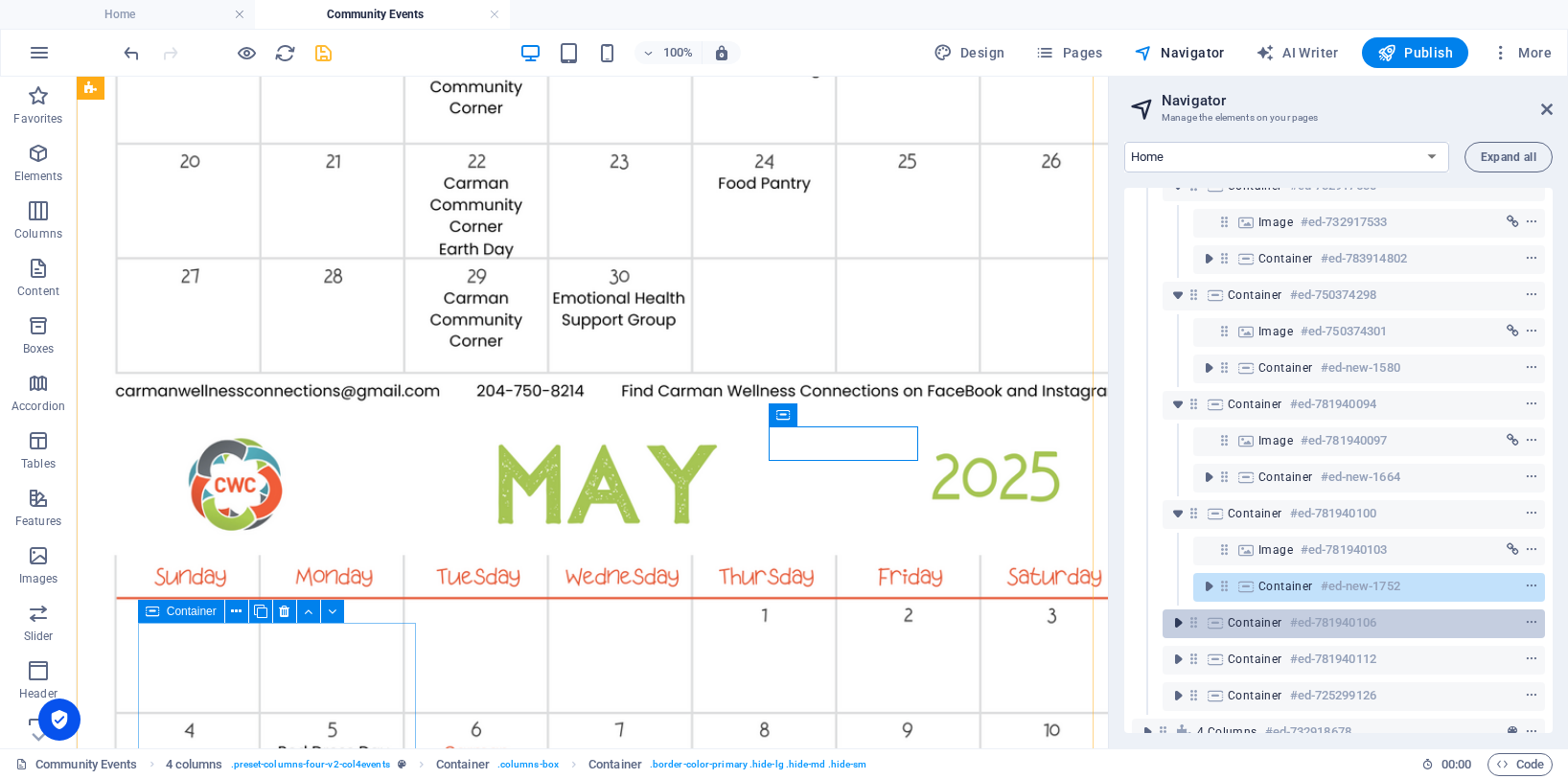 click at bounding box center (1178, 623) 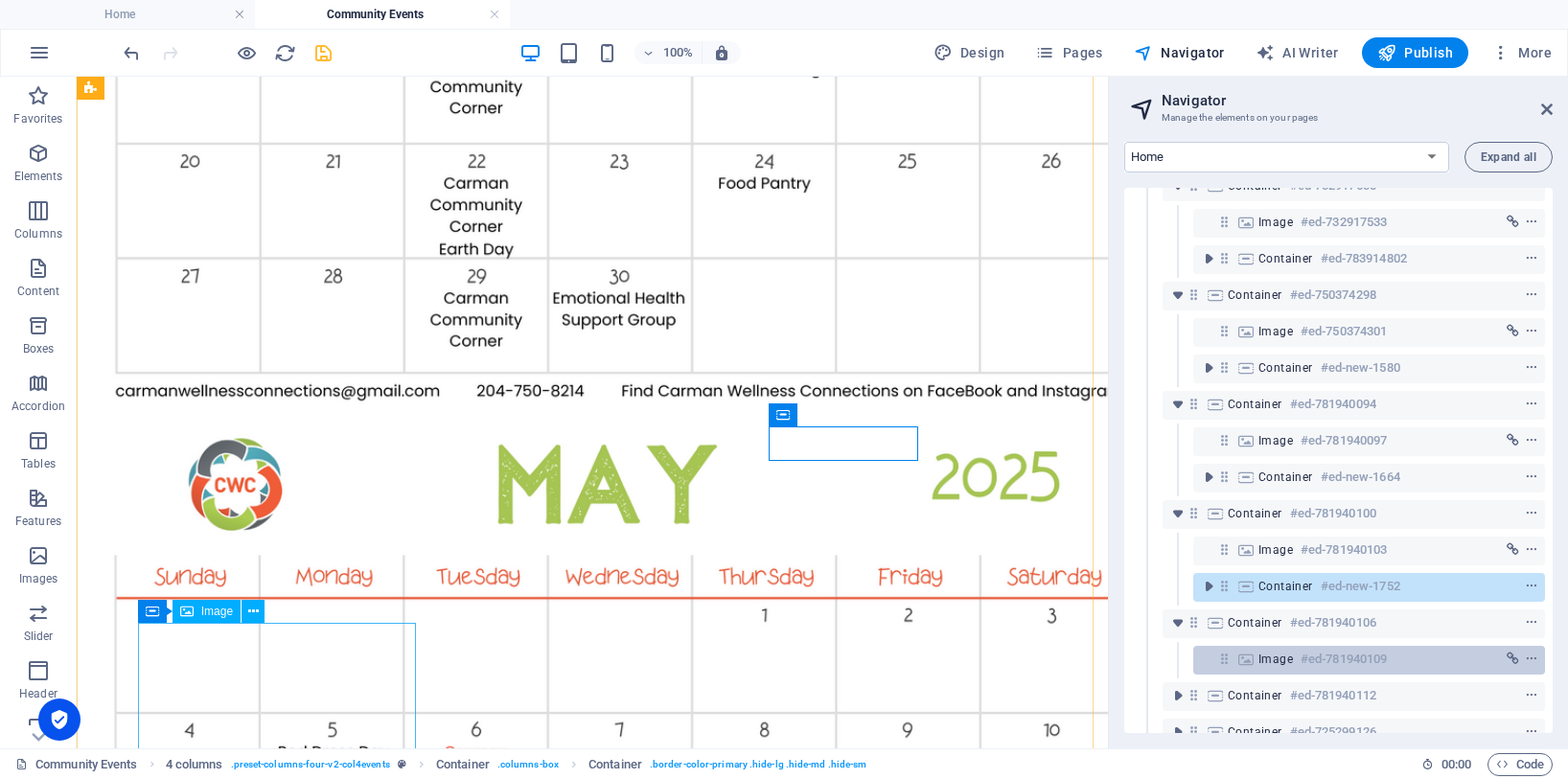 click on "Image" at bounding box center [1276, 659] 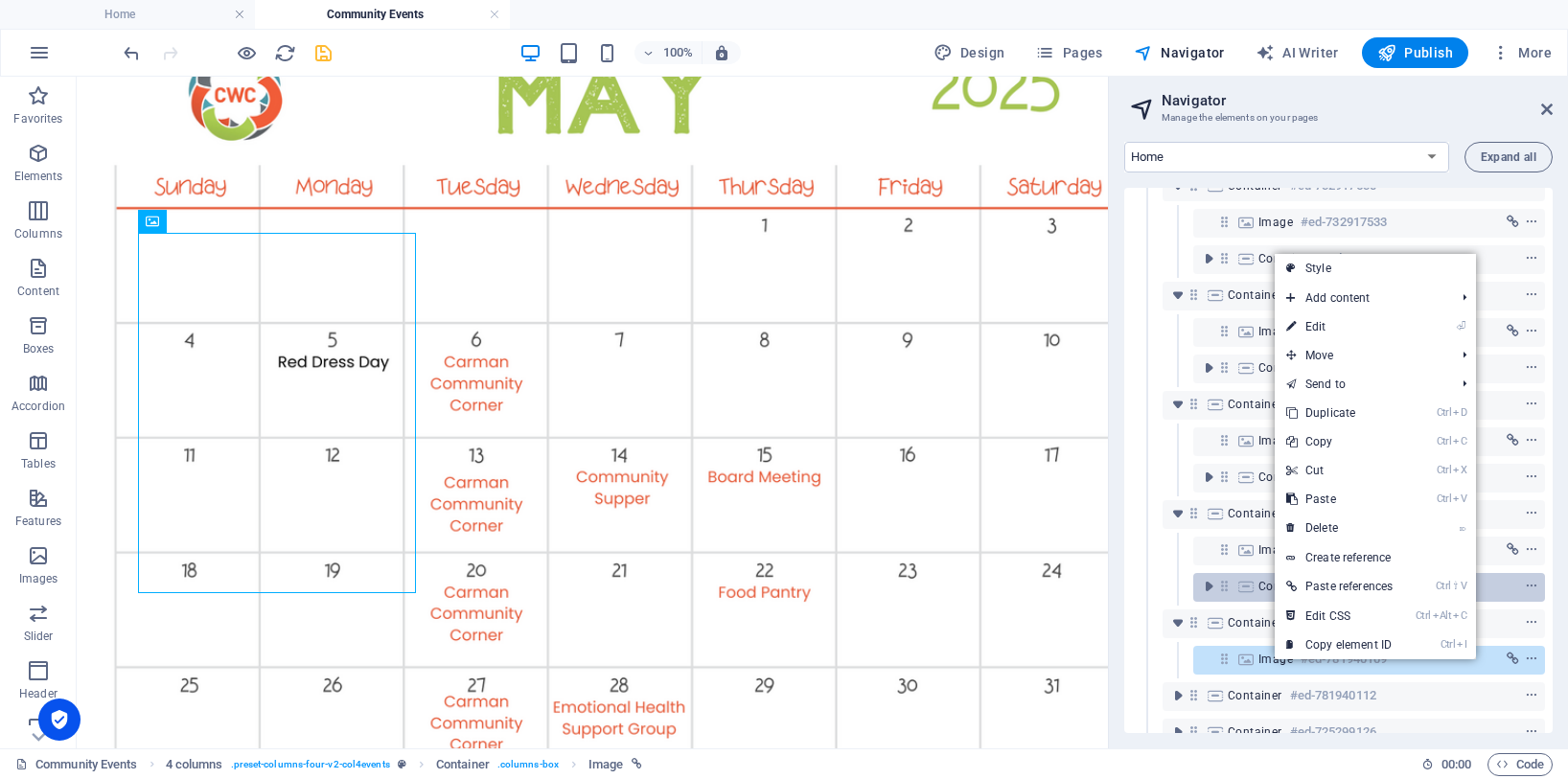 drag, startPoint x: 1316, startPoint y: 497, endPoint x: 1293, endPoint y: 591, distance: 96.77293 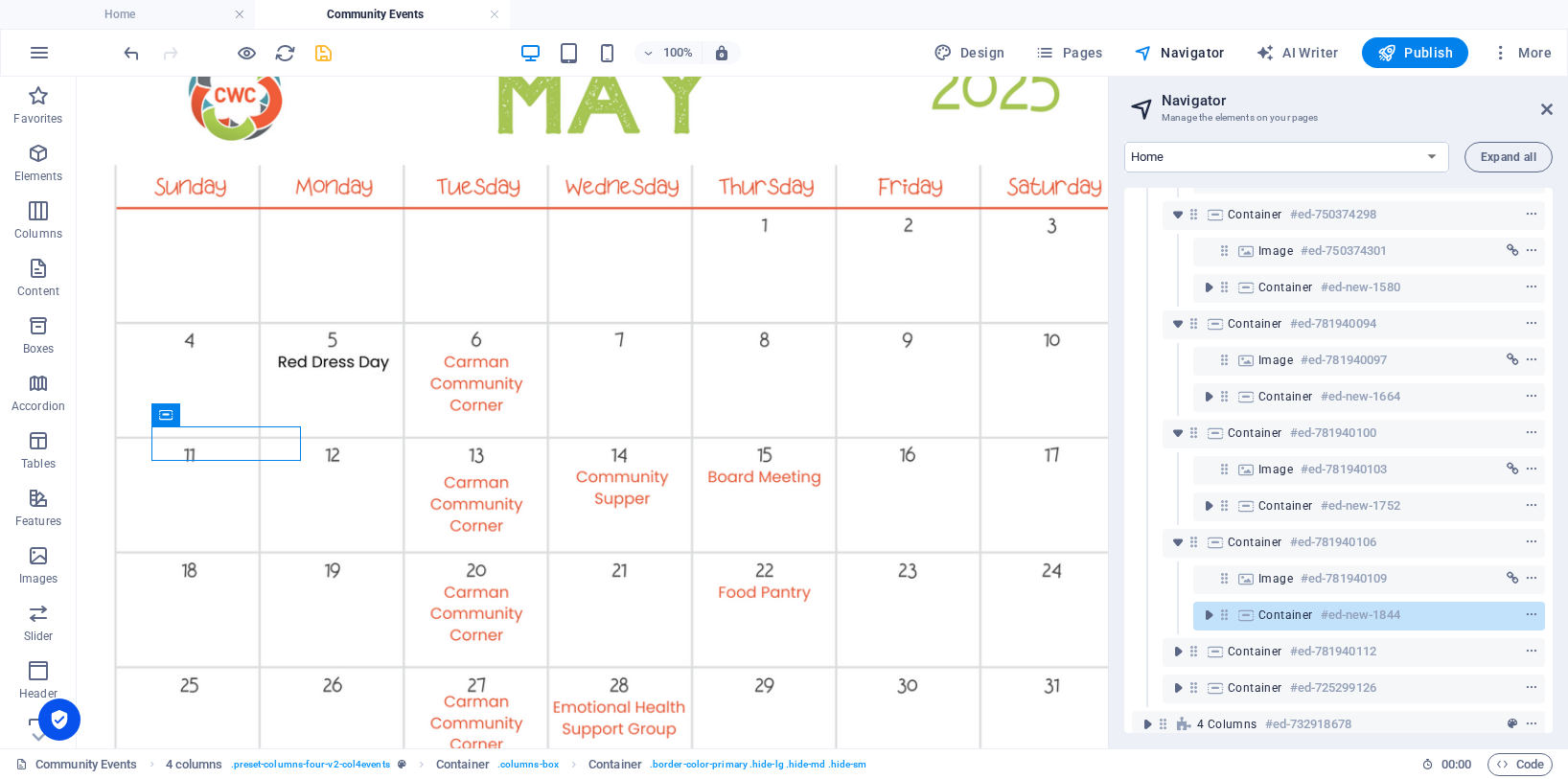 scroll, scrollTop: 788, scrollLeft: 0, axis: vertical 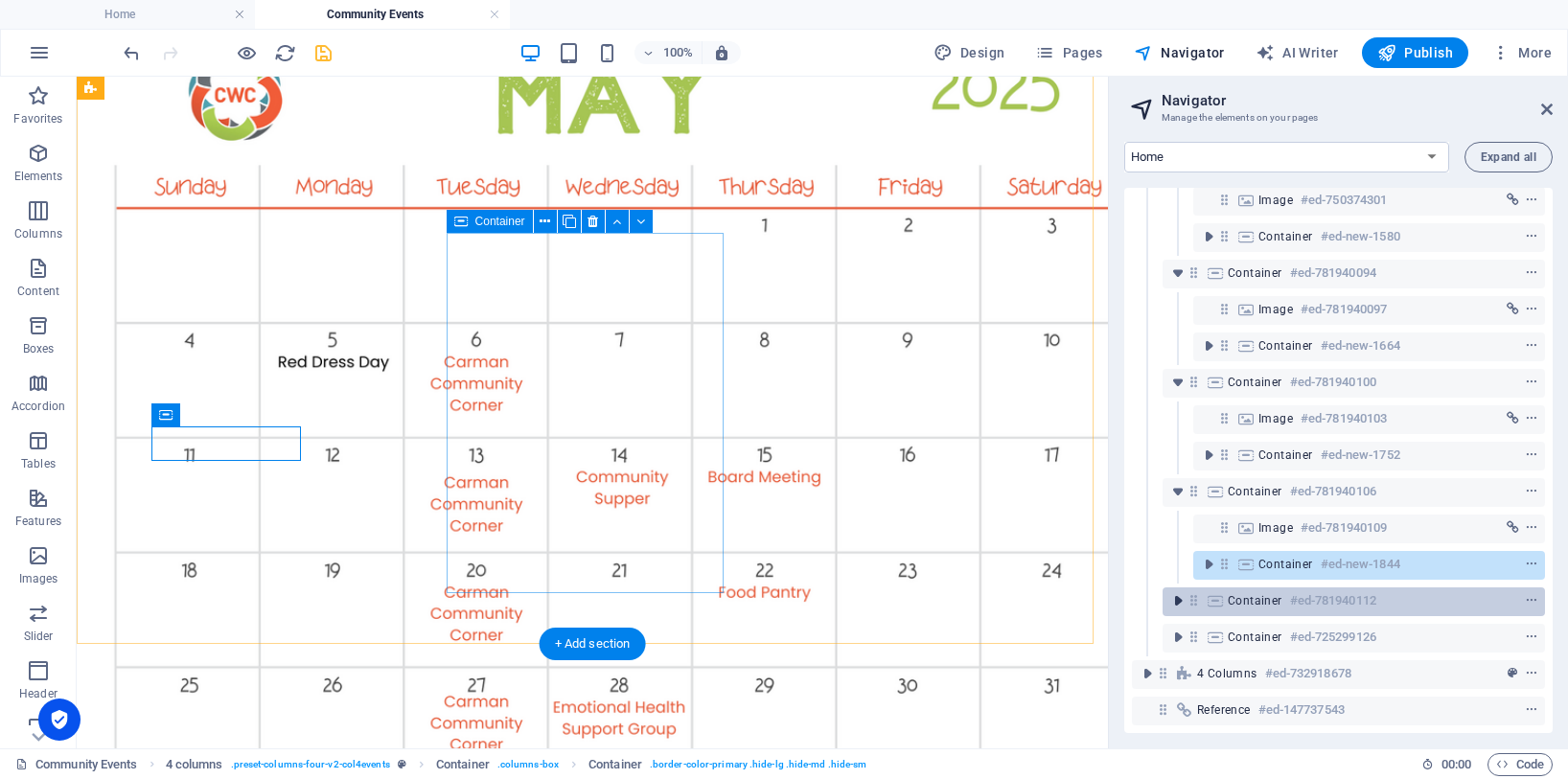 click at bounding box center [1178, 601] 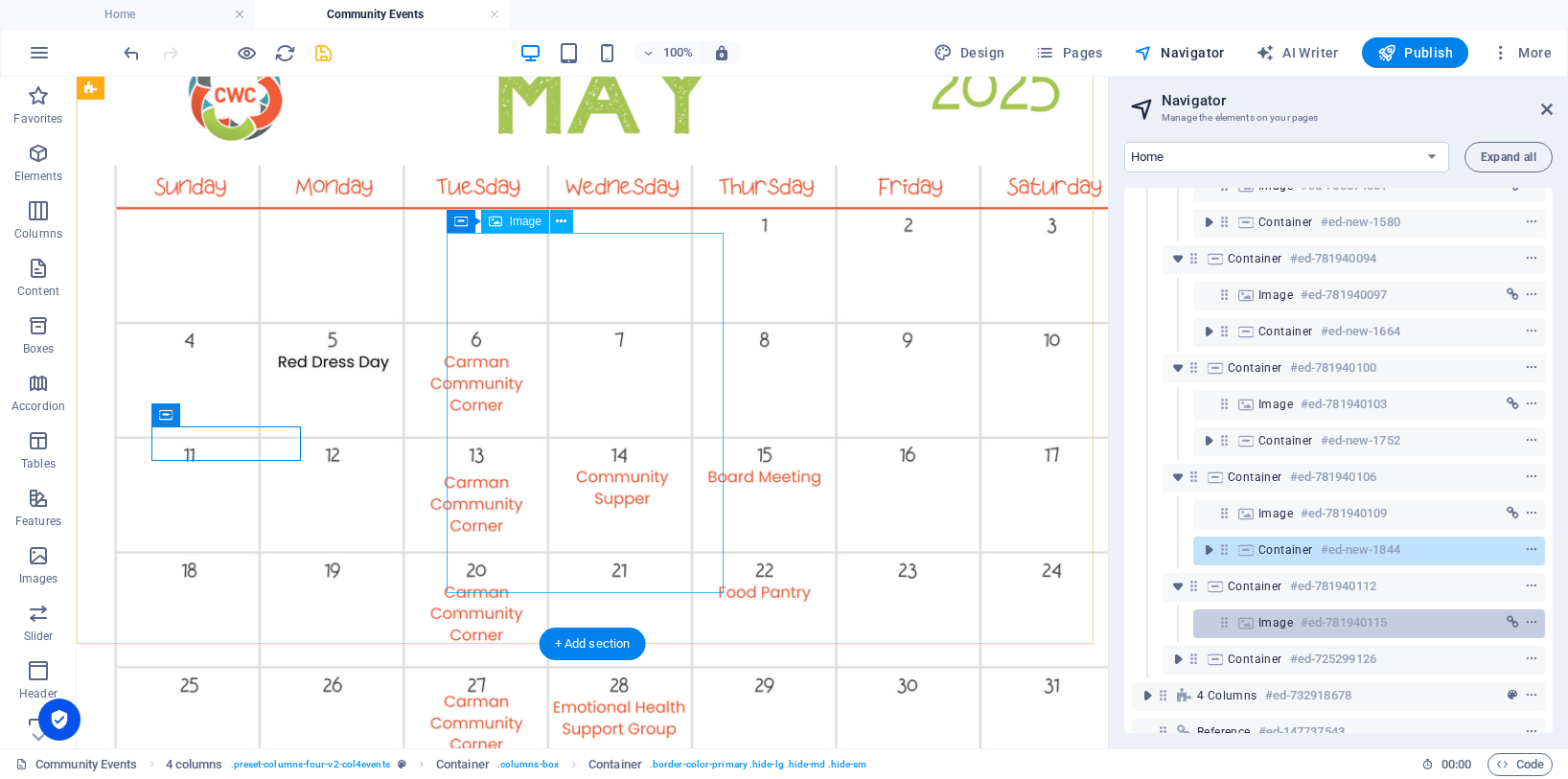 click on "Image #ed-781940115" at bounding box center [1353, 623] 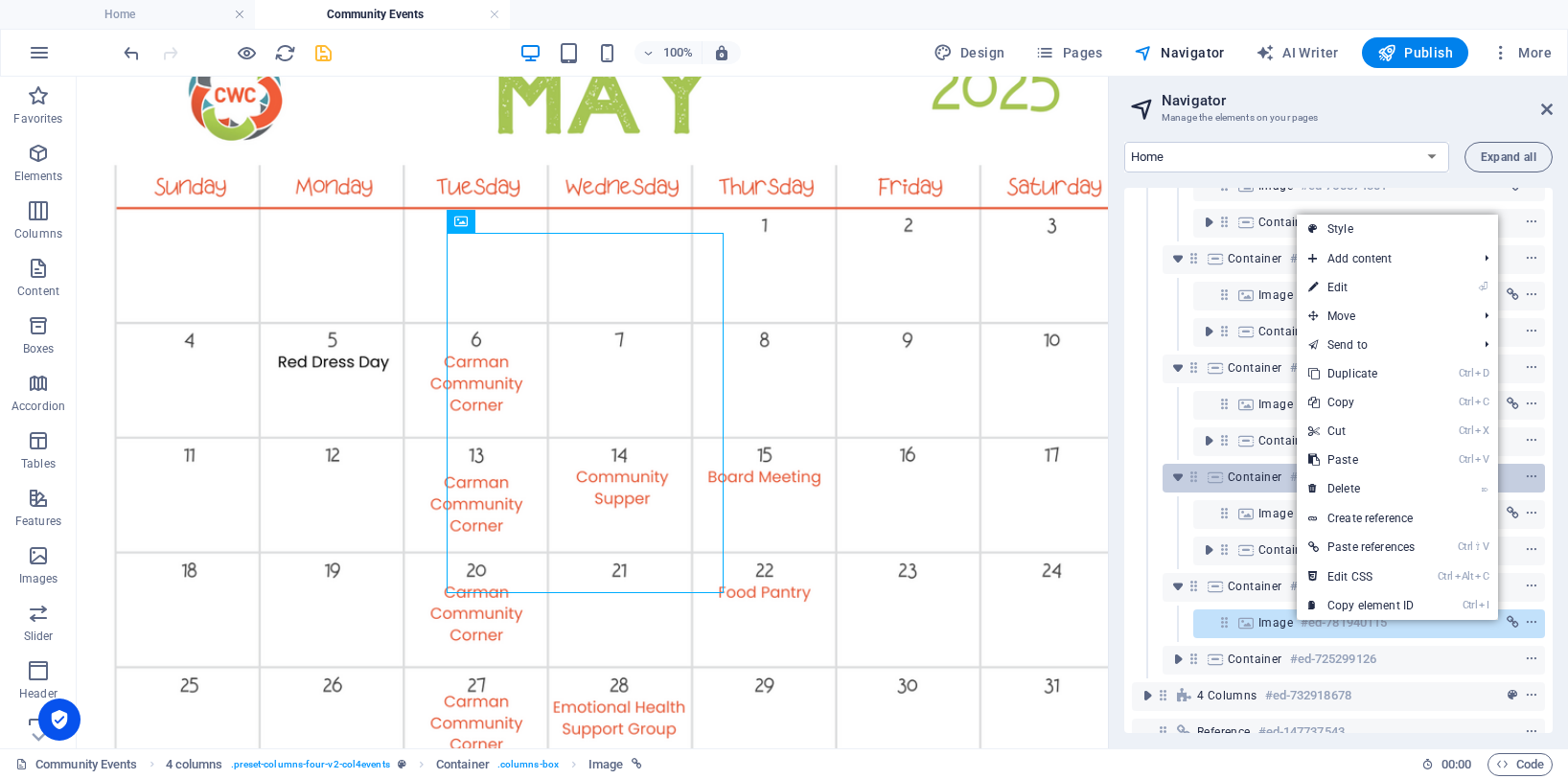 click on "Ctrl V  Paste" at bounding box center [1361, 460] 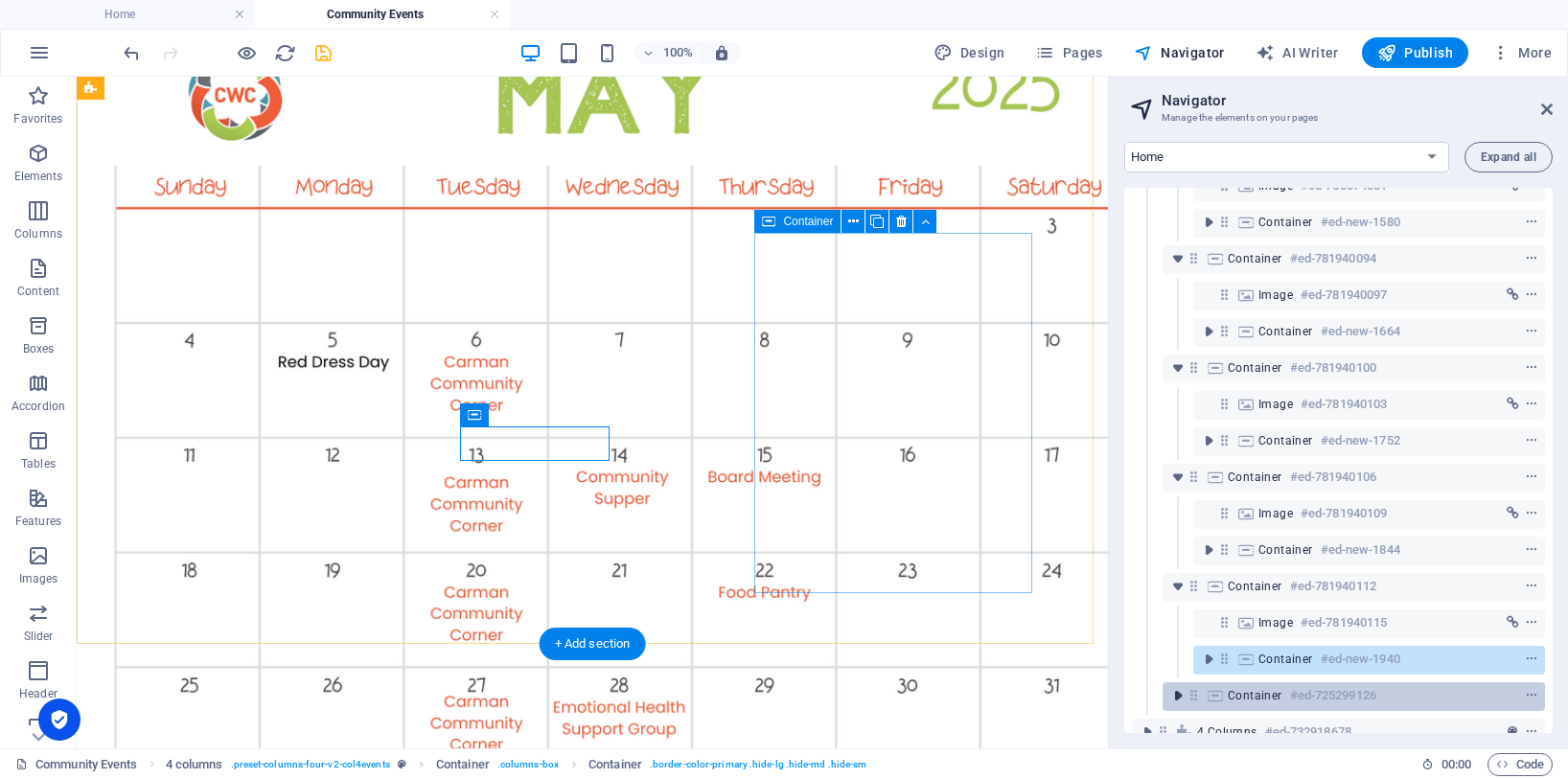 click at bounding box center (1178, 696) 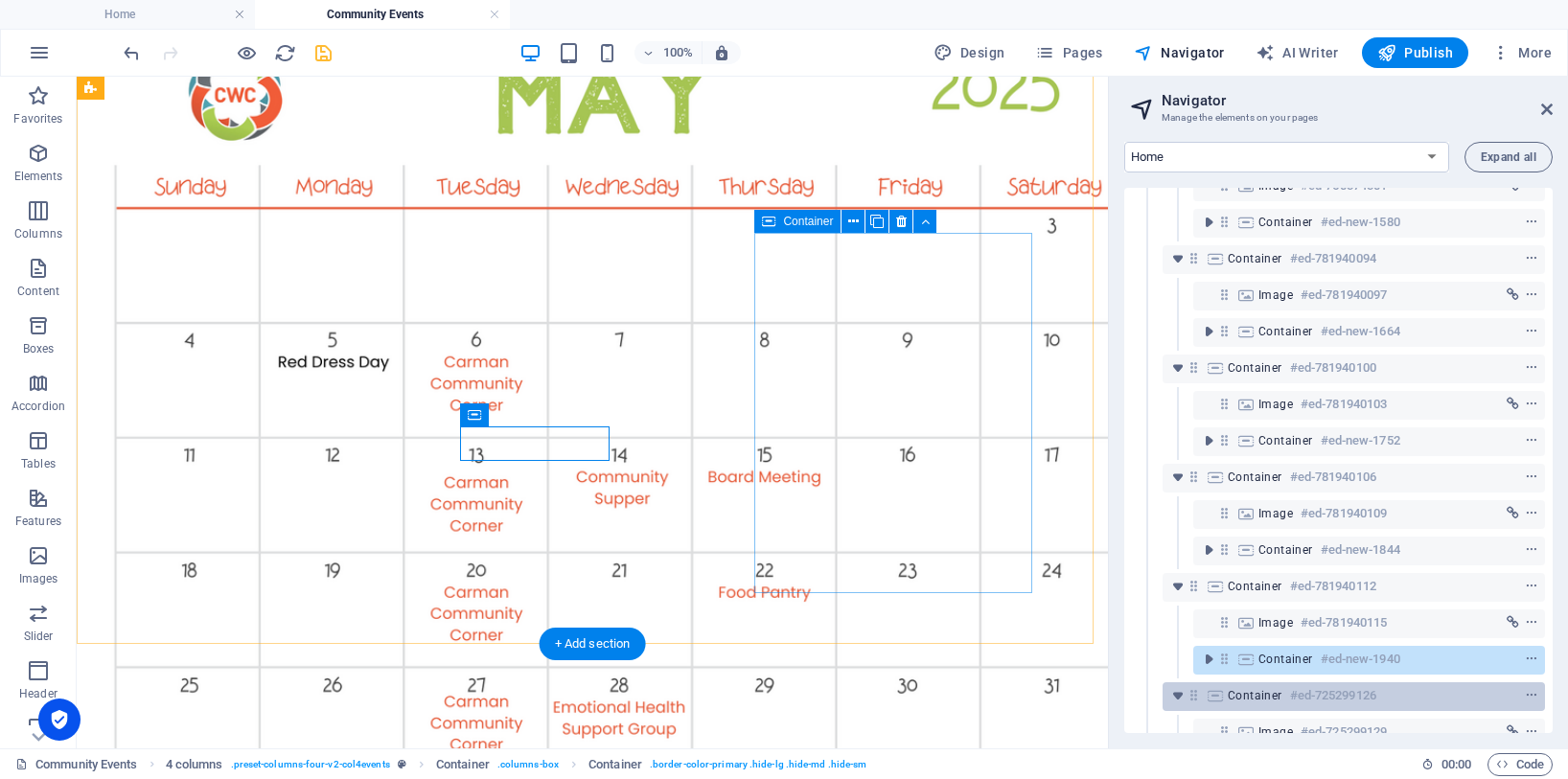 scroll, scrollTop: 897, scrollLeft: 0, axis: vertical 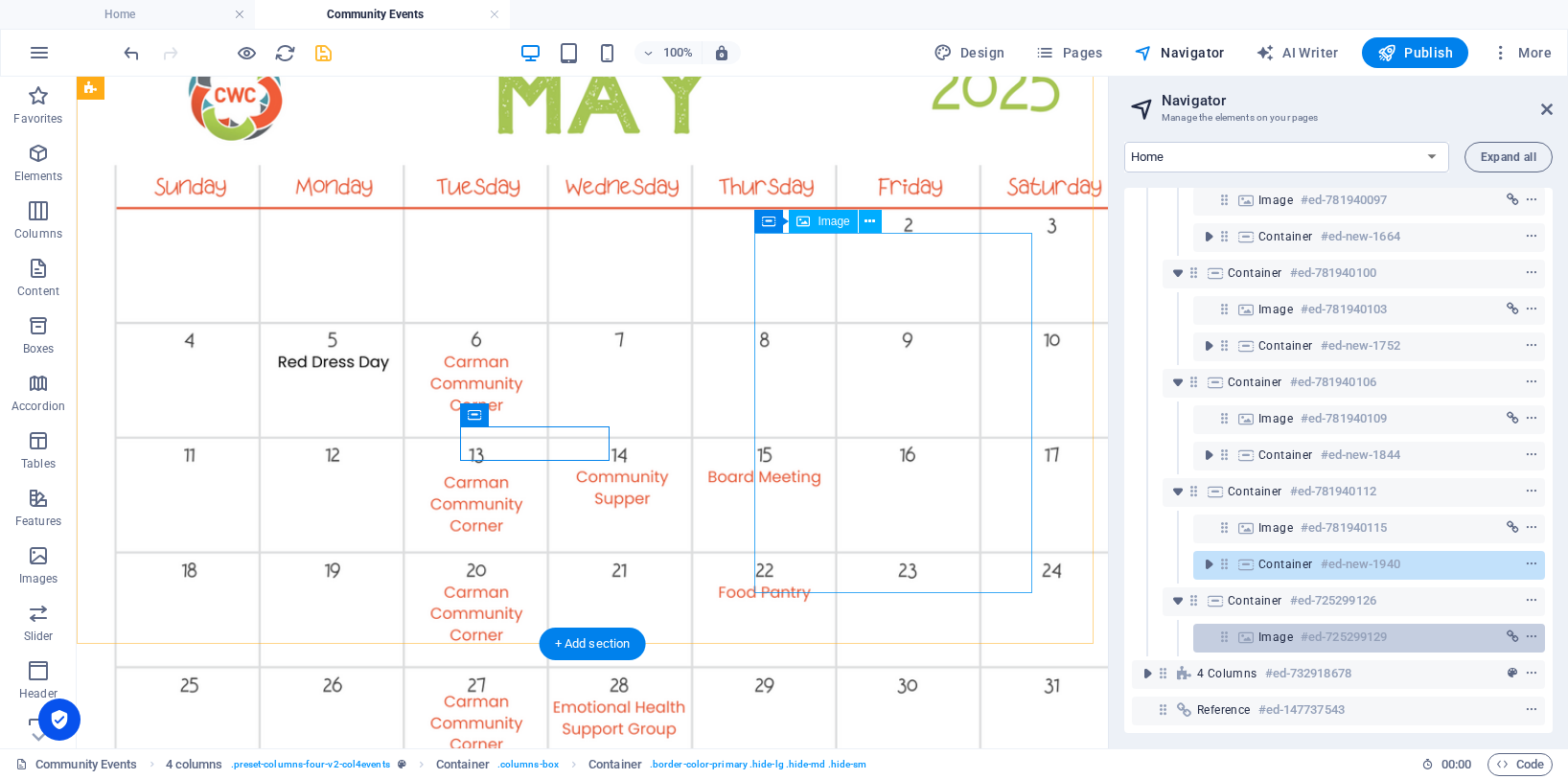 click on "Image" at bounding box center [1276, 637] 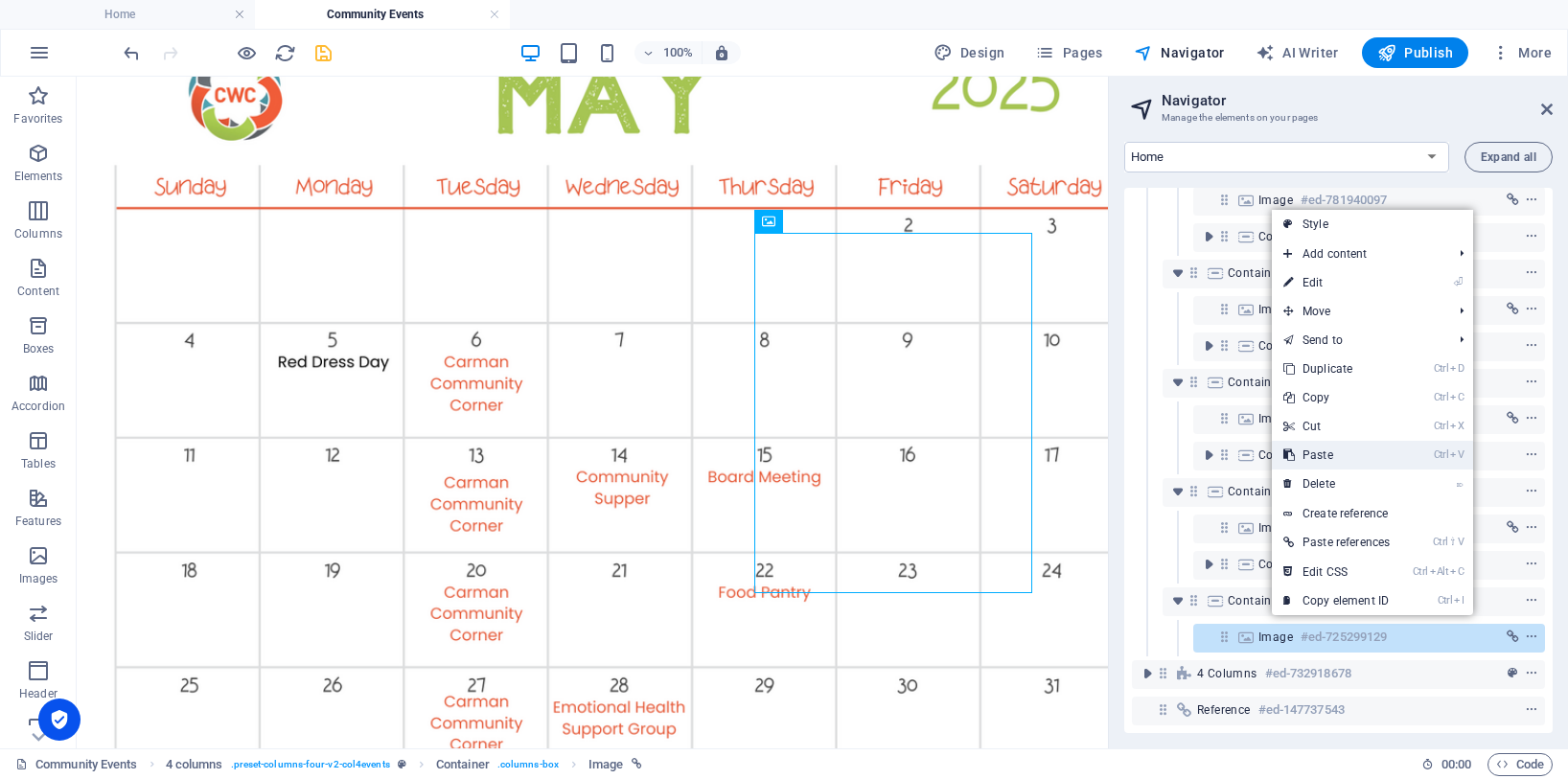 click on "Ctrl V  Paste" at bounding box center [1336, 455] 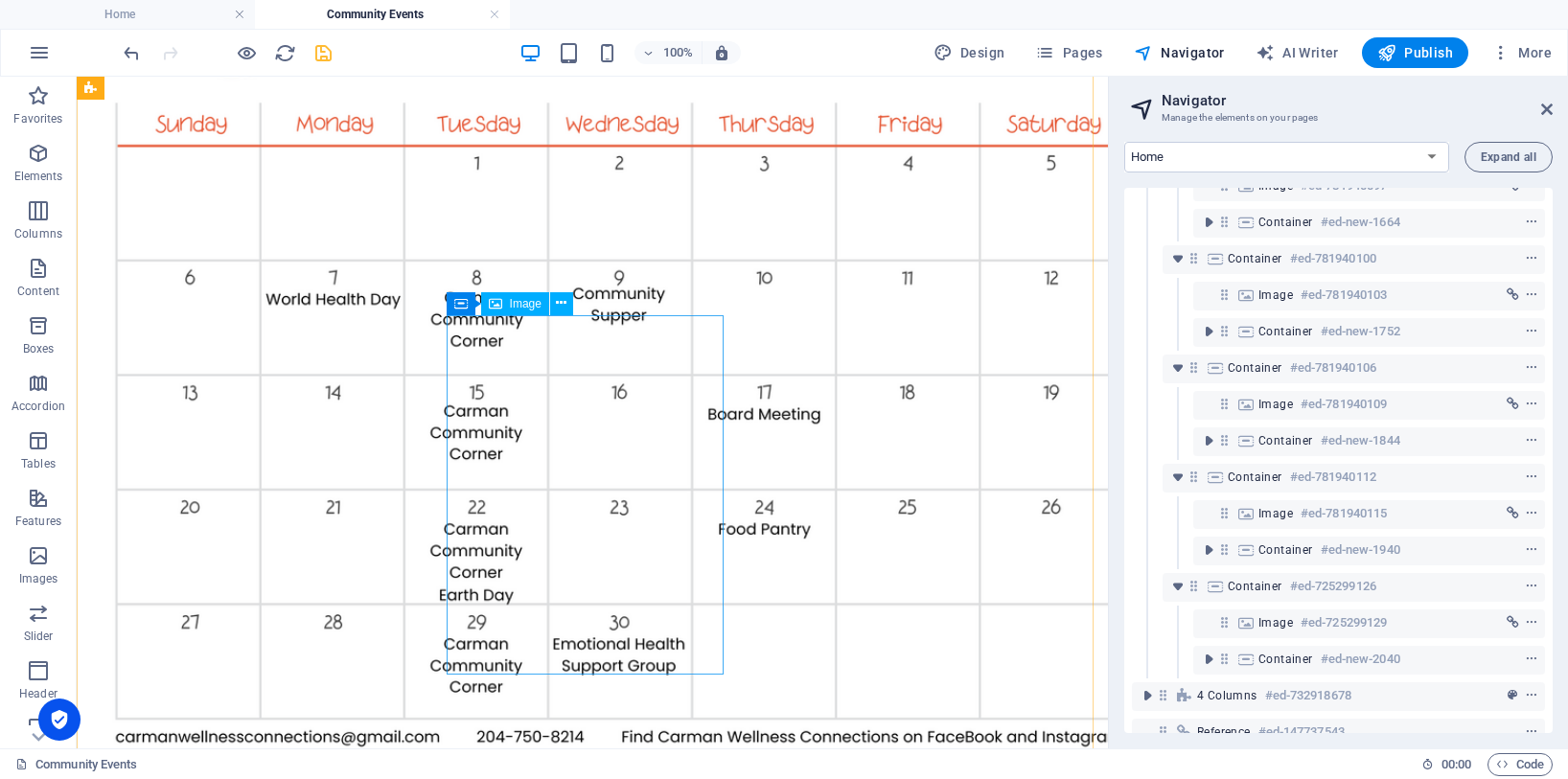 scroll, scrollTop: 2348, scrollLeft: 0, axis: vertical 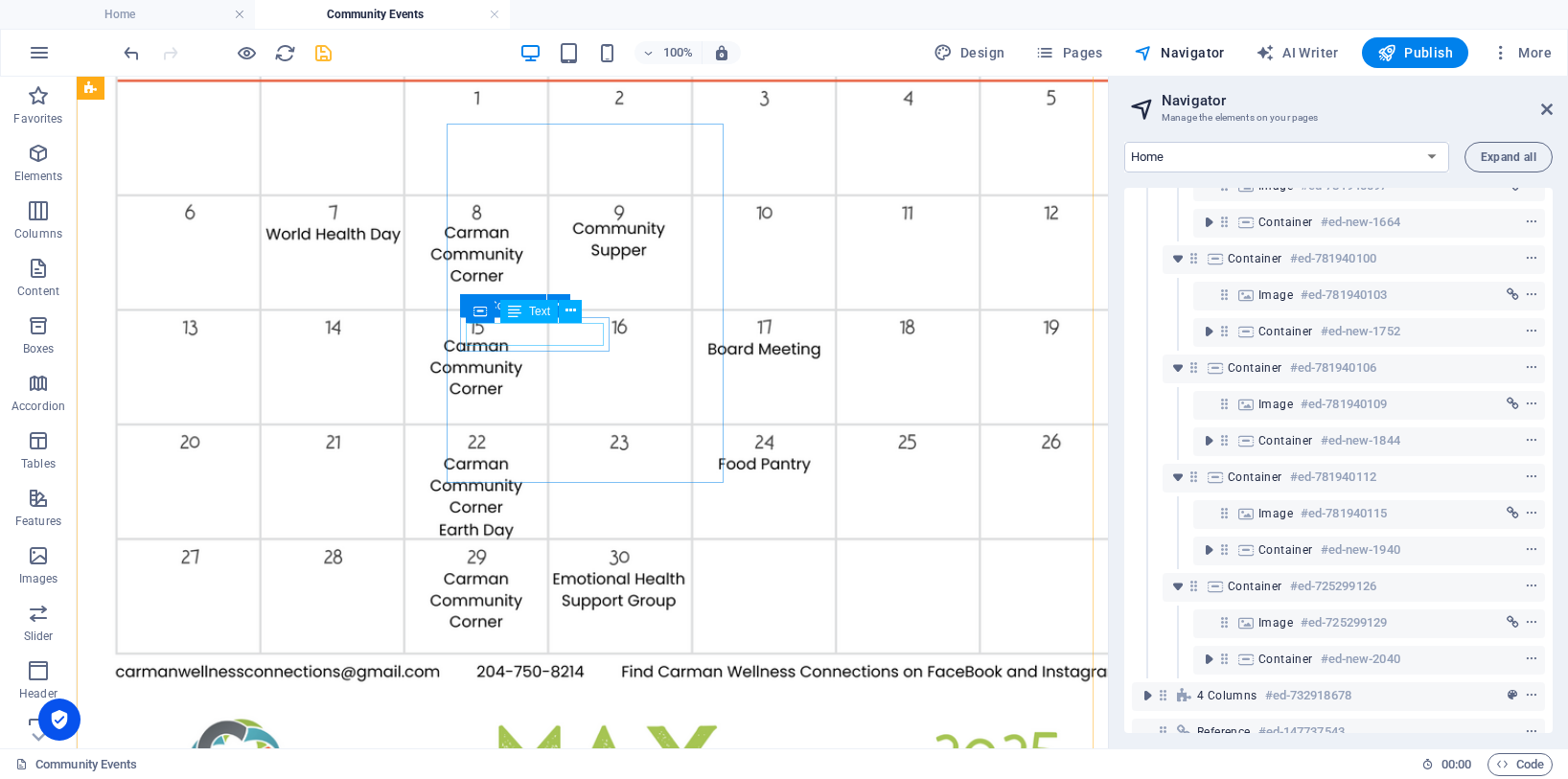 click on "Special Note Here" at bounding box center (220, -1854) 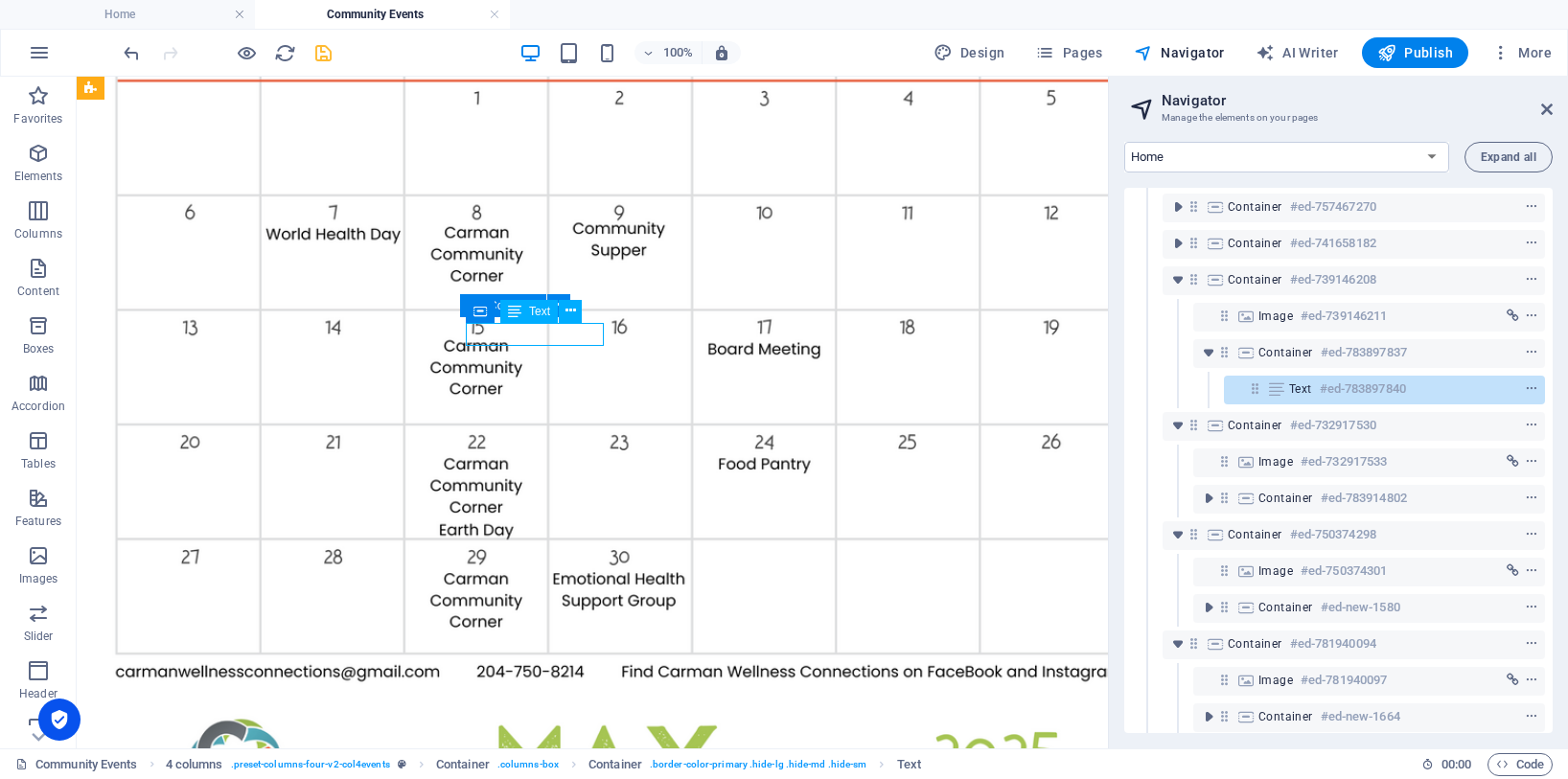 scroll, scrollTop: 448, scrollLeft: 0, axis: vertical 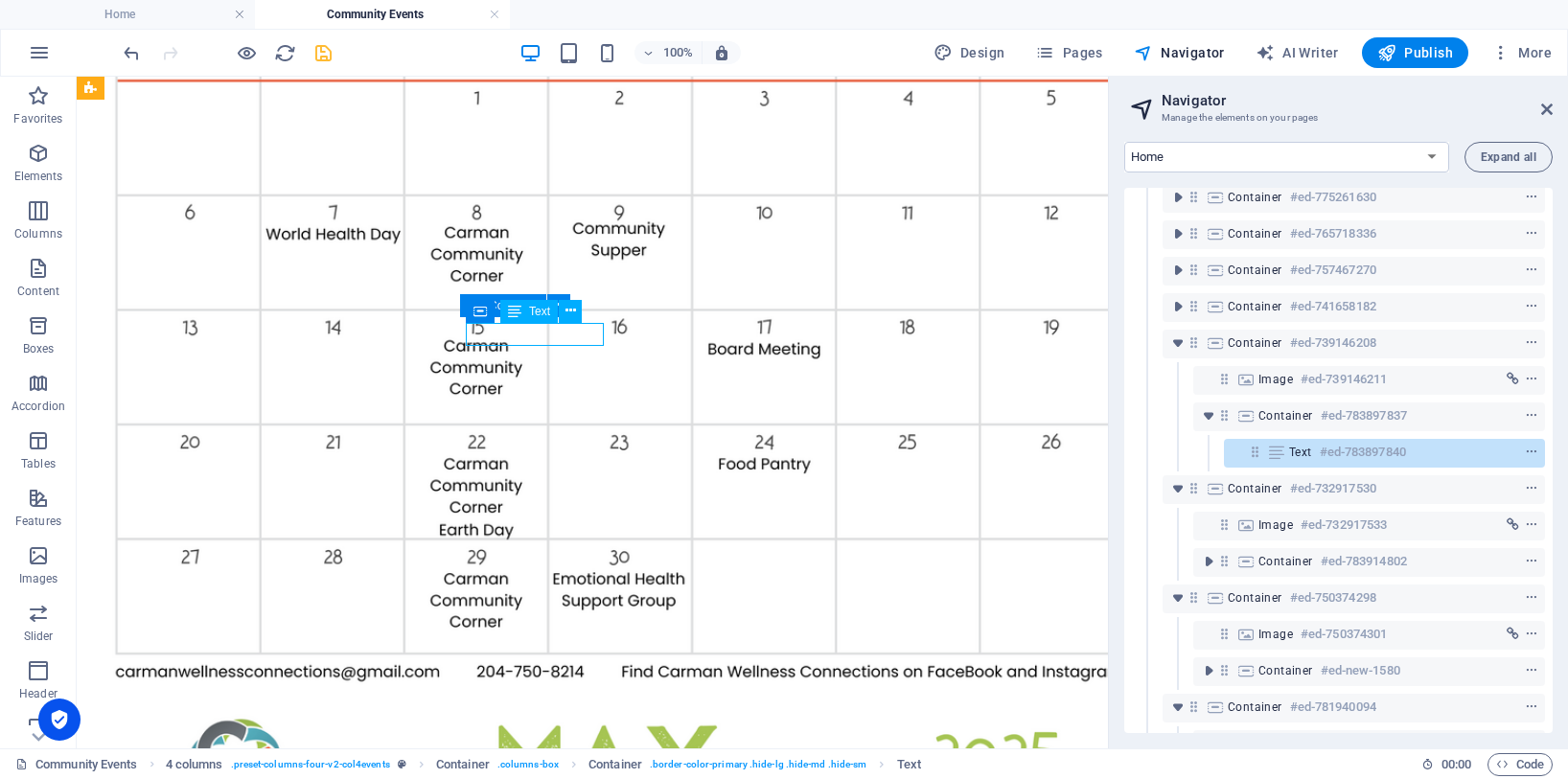 click on "Special Note Here" at bounding box center [220, -1854] 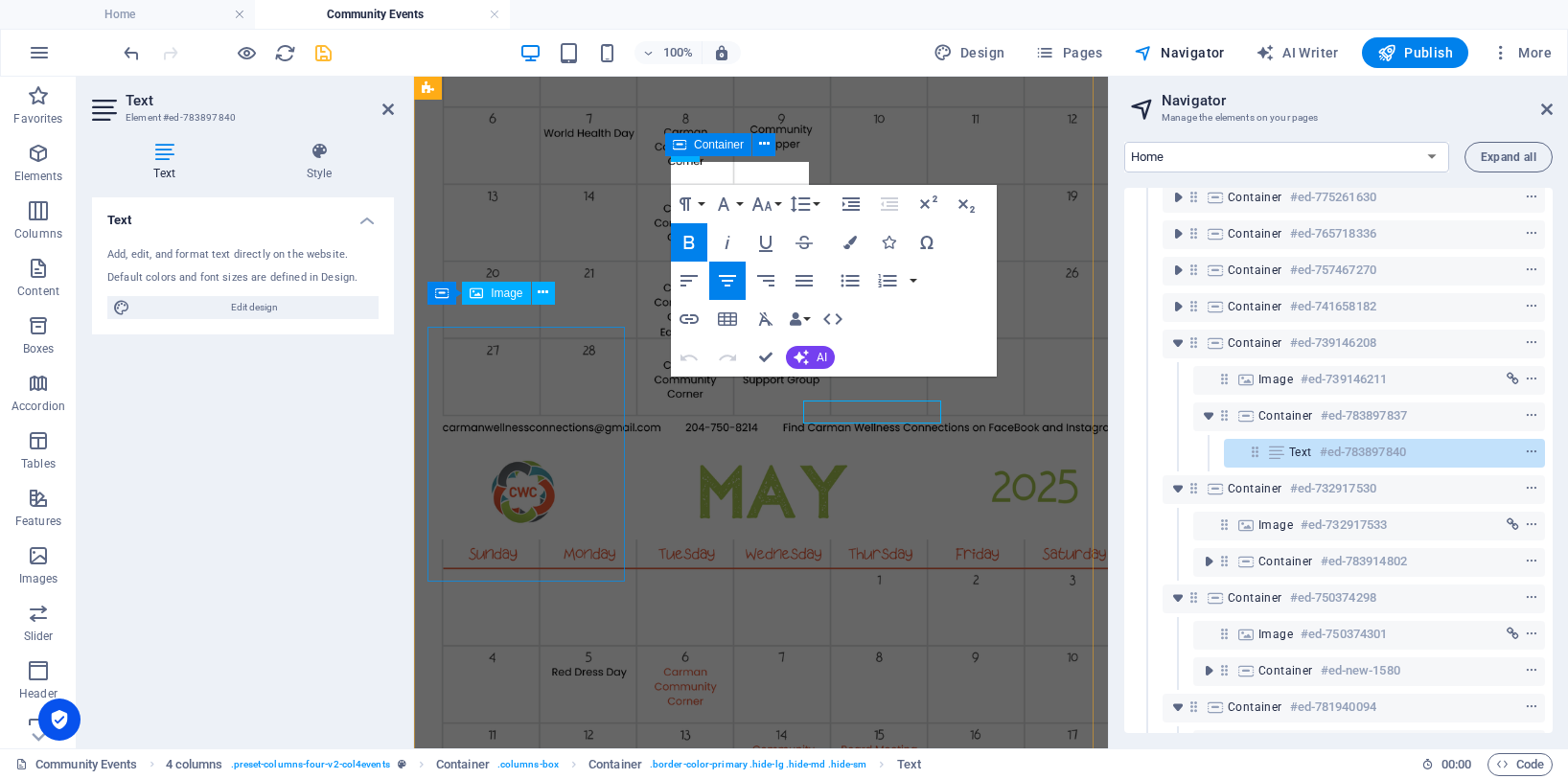 scroll, scrollTop: 2270, scrollLeft: 0, axis: vertical 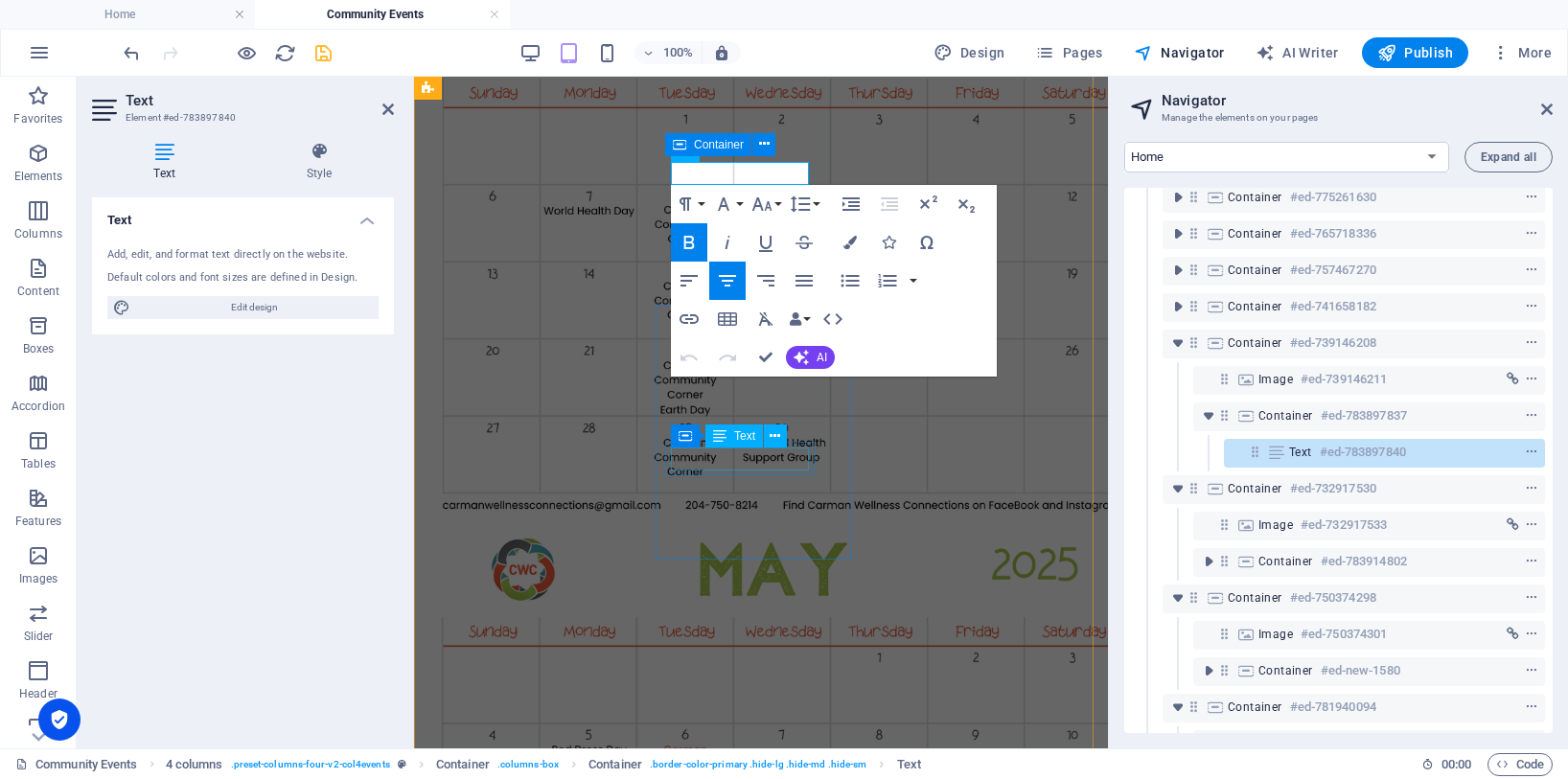click on "Special Note Here" at bounding box center (534, -1793) 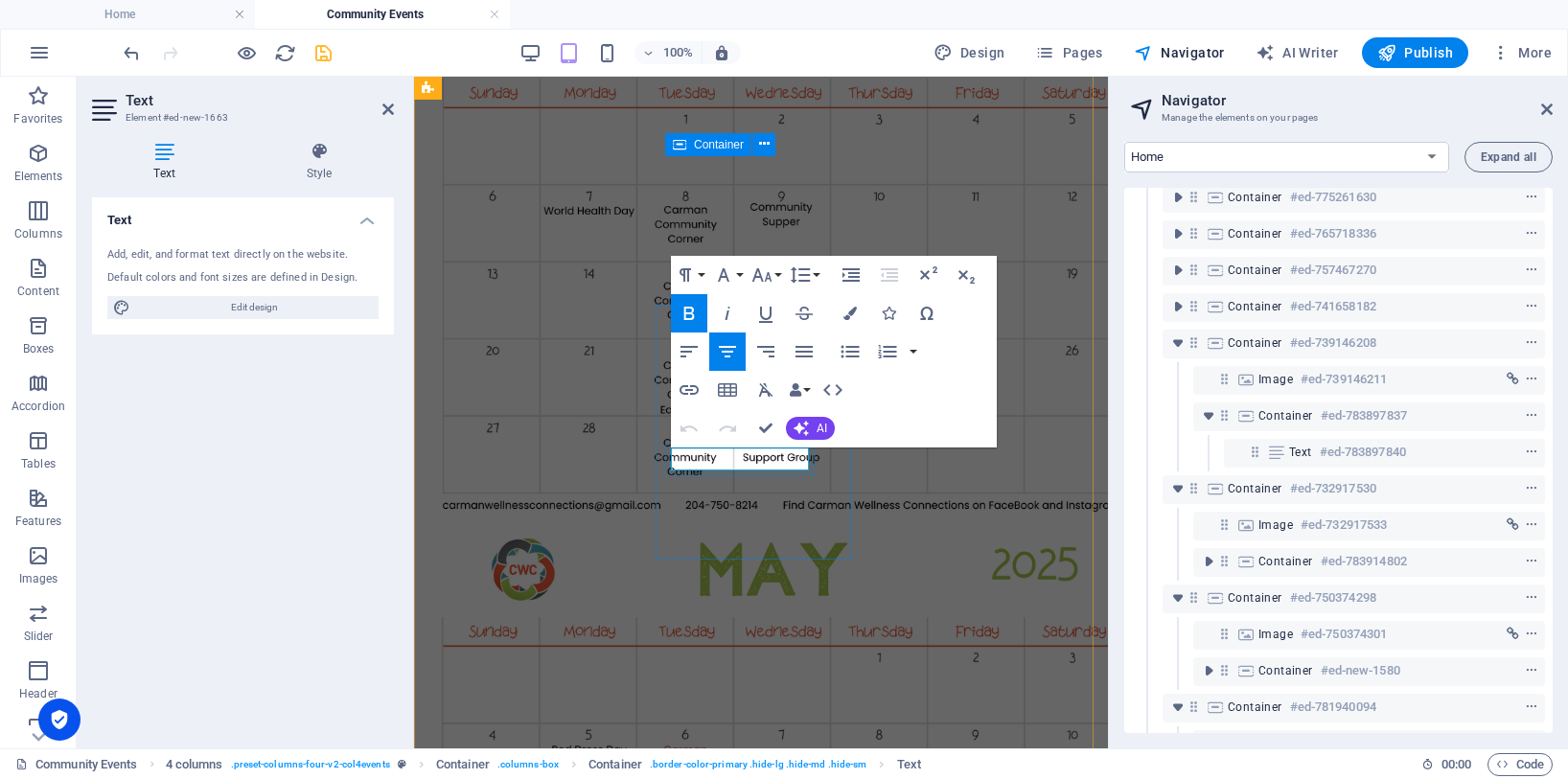 scroll, scrollTop: 813, scrollLeft: 0, axis: vertical 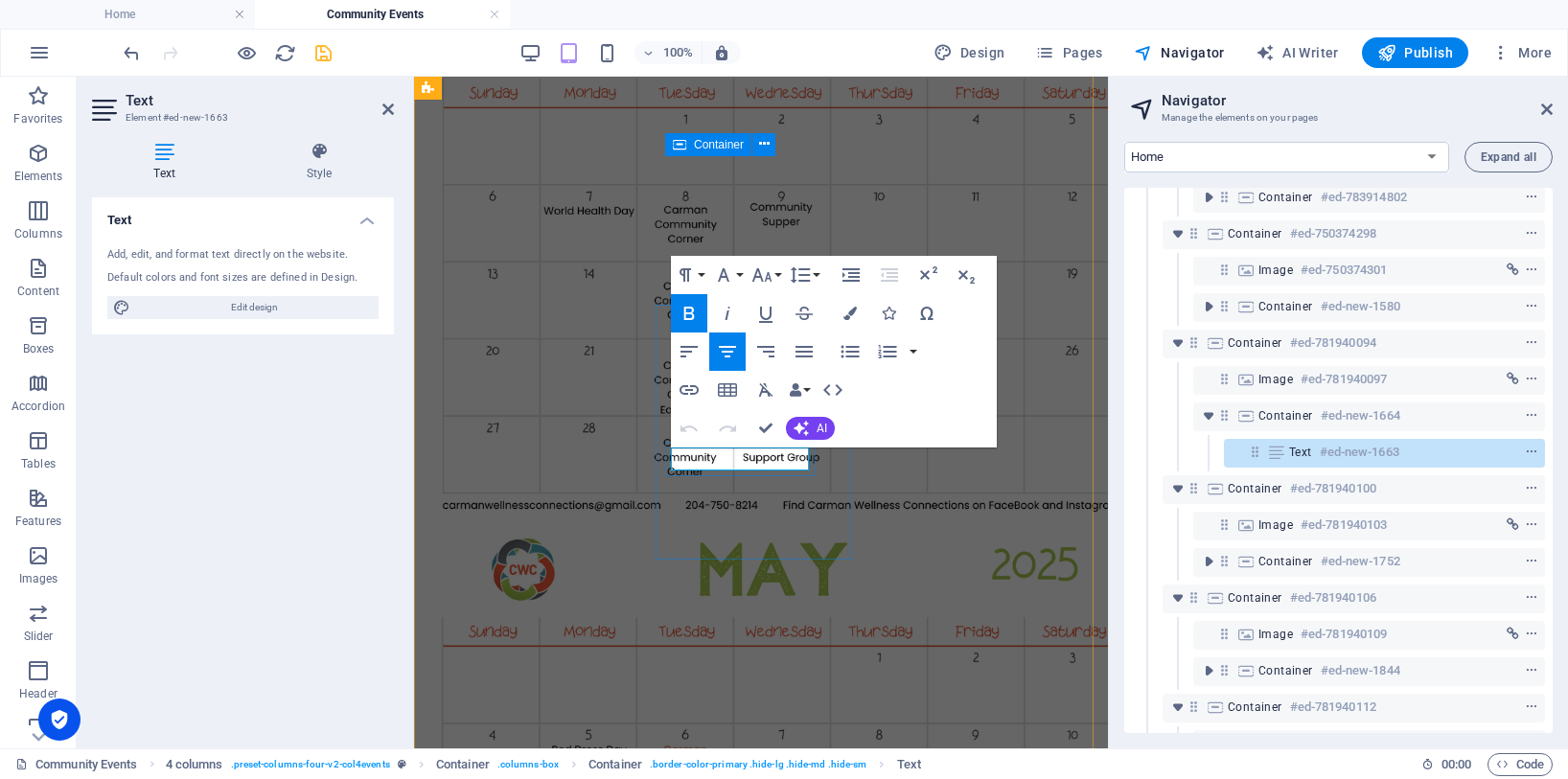 click on "Special Note Here" at bounding box center (534, -1794) 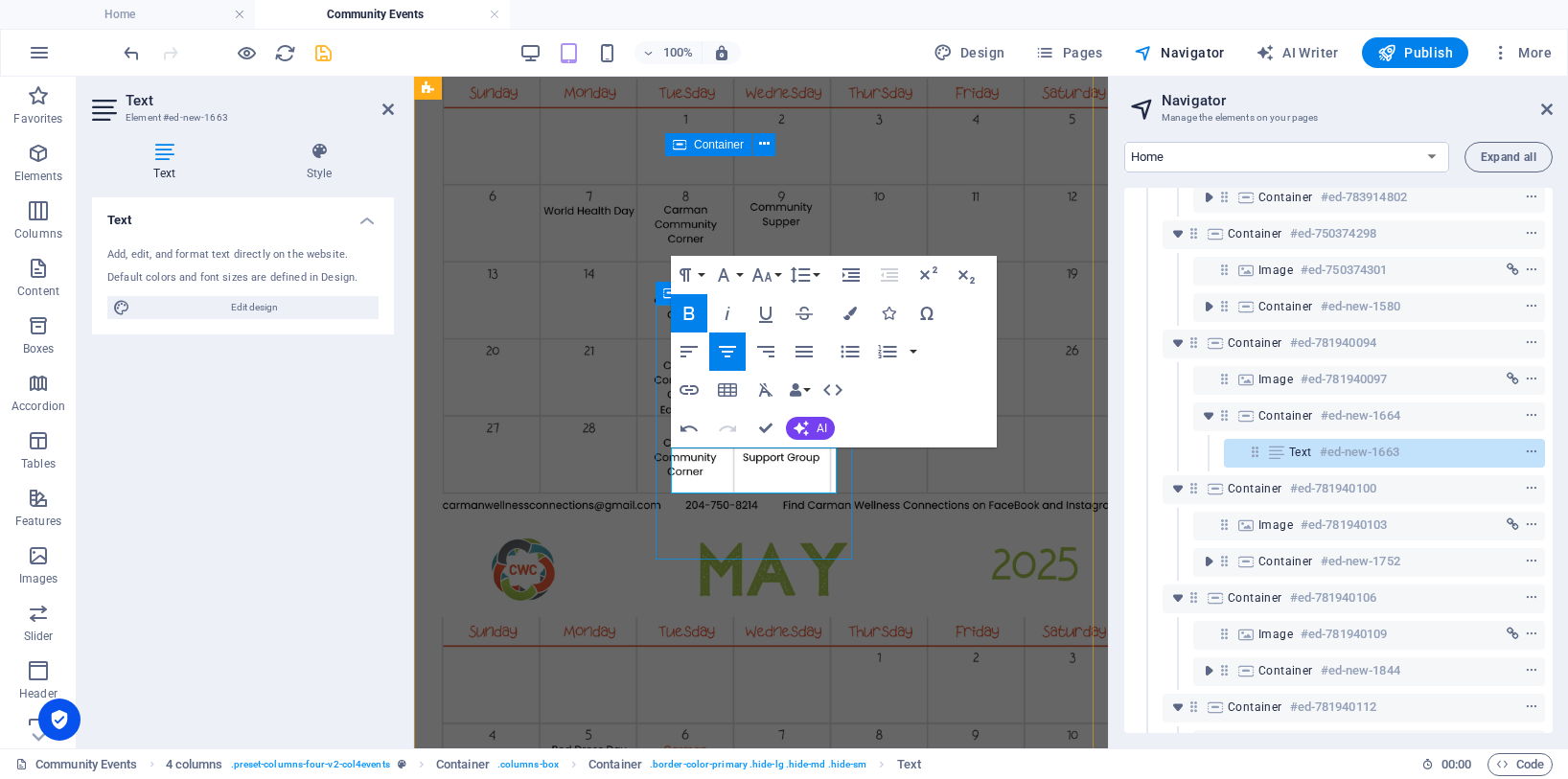 click at bounding box center [761, 7855] 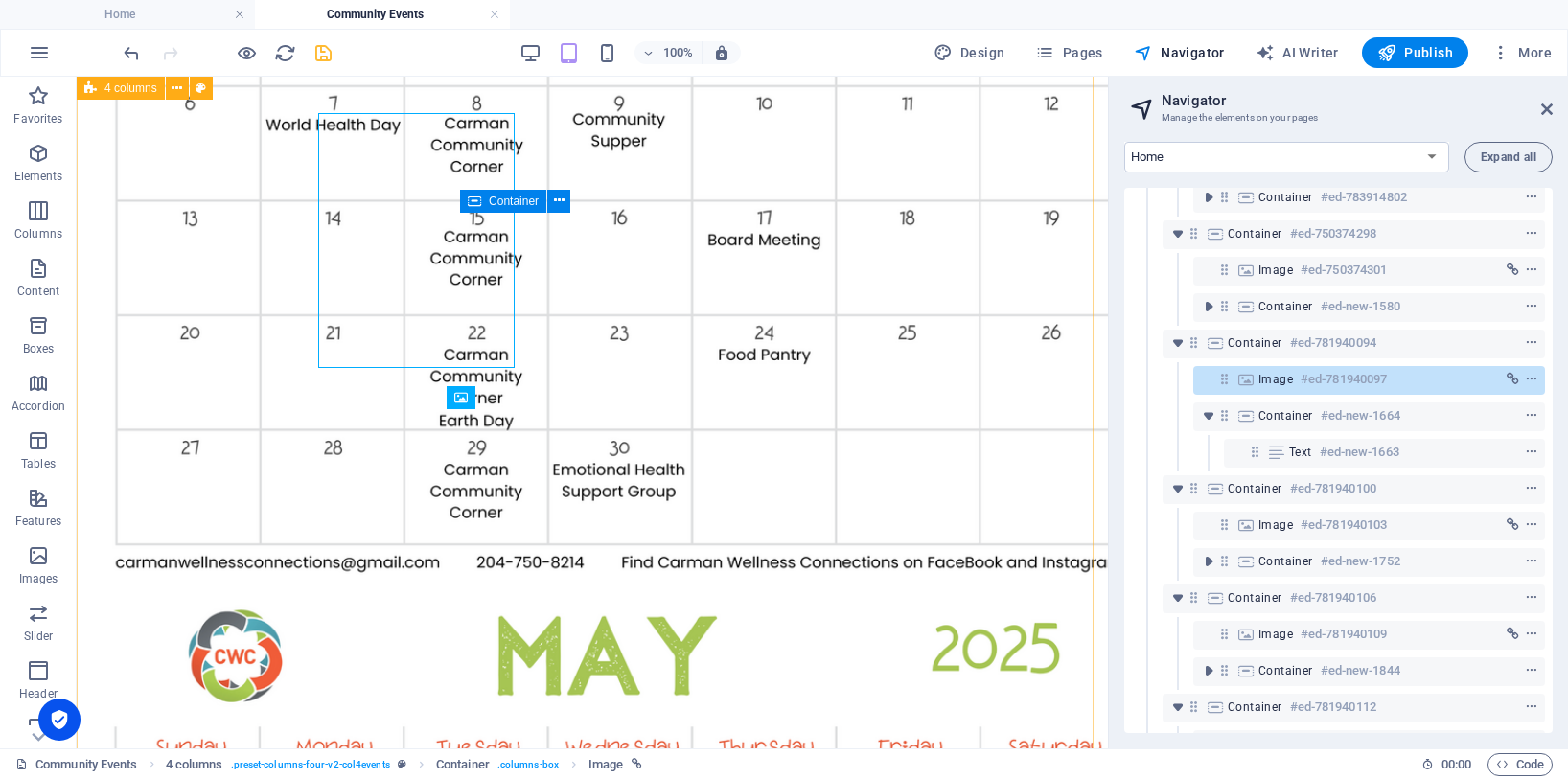 scroll, scrollTop: 2452, scrollLeft: 0, axis: vertical 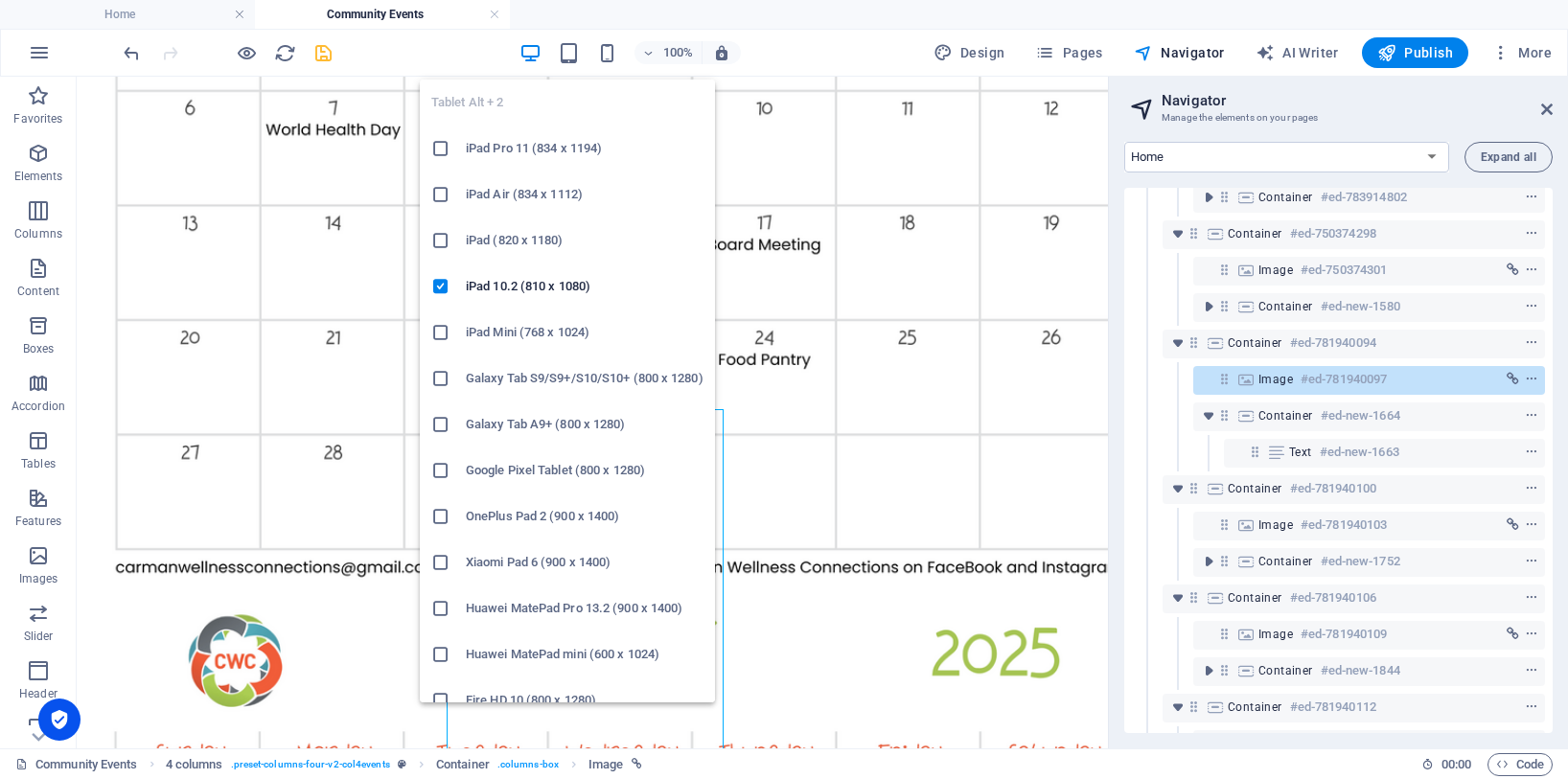 drag, startPoint x: 575, startPoint y: 50, endPoint x: 1114, endPoint y: 295, distance: 592.0693 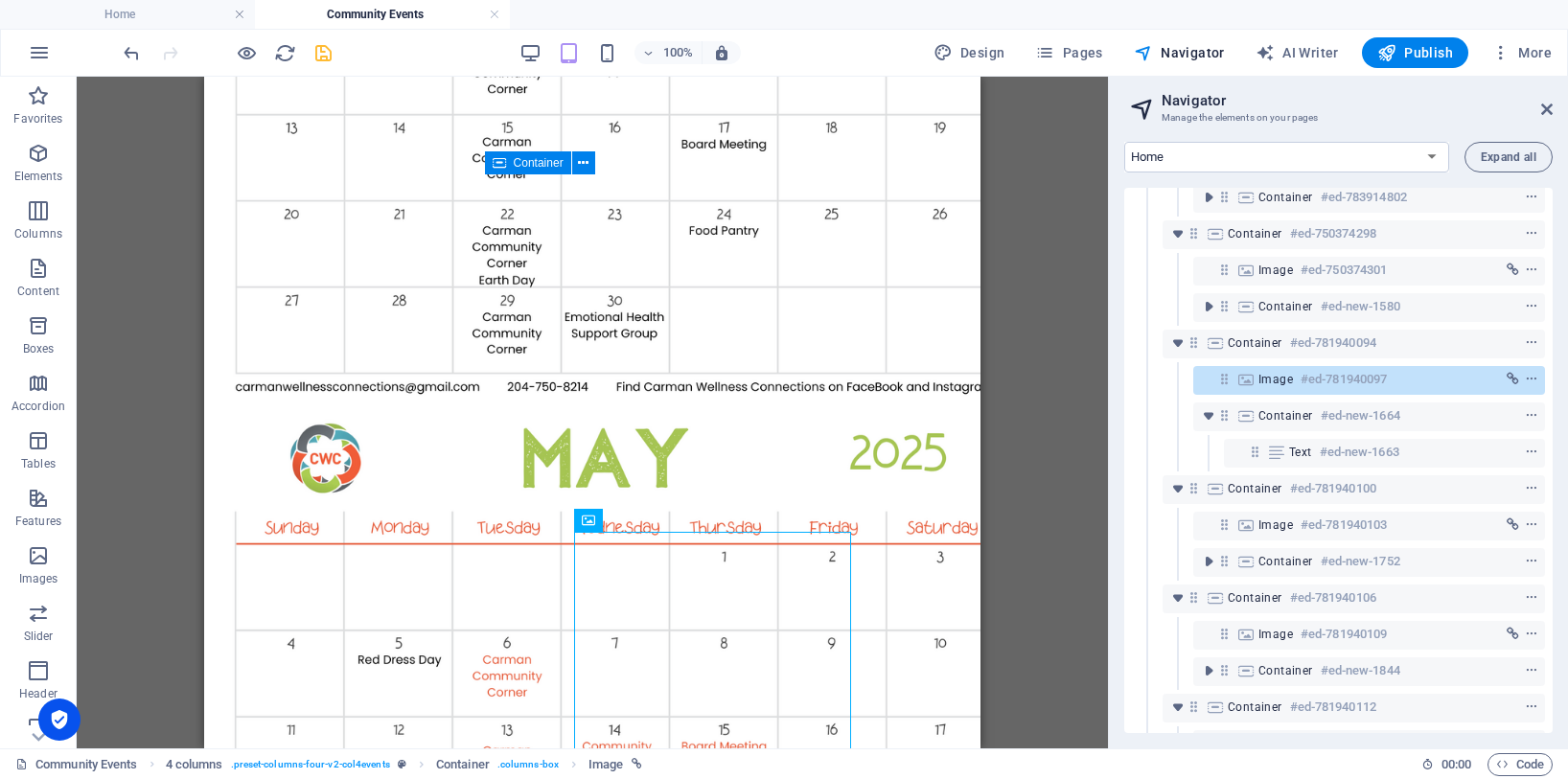 scroll, scrollTop: 2329, scrollLeft: 0, axis: vertical 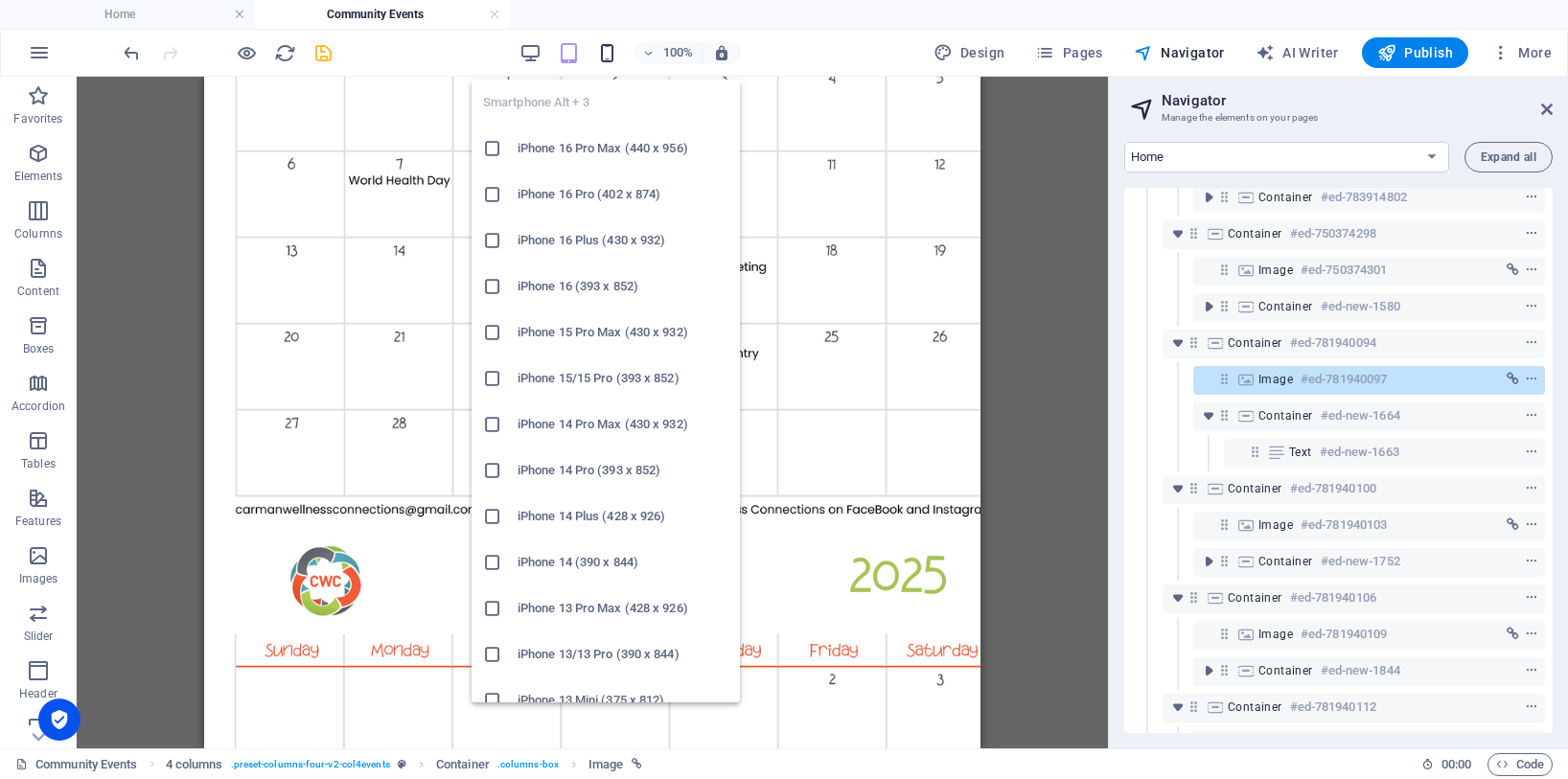 click at bounding box center (607, 53) 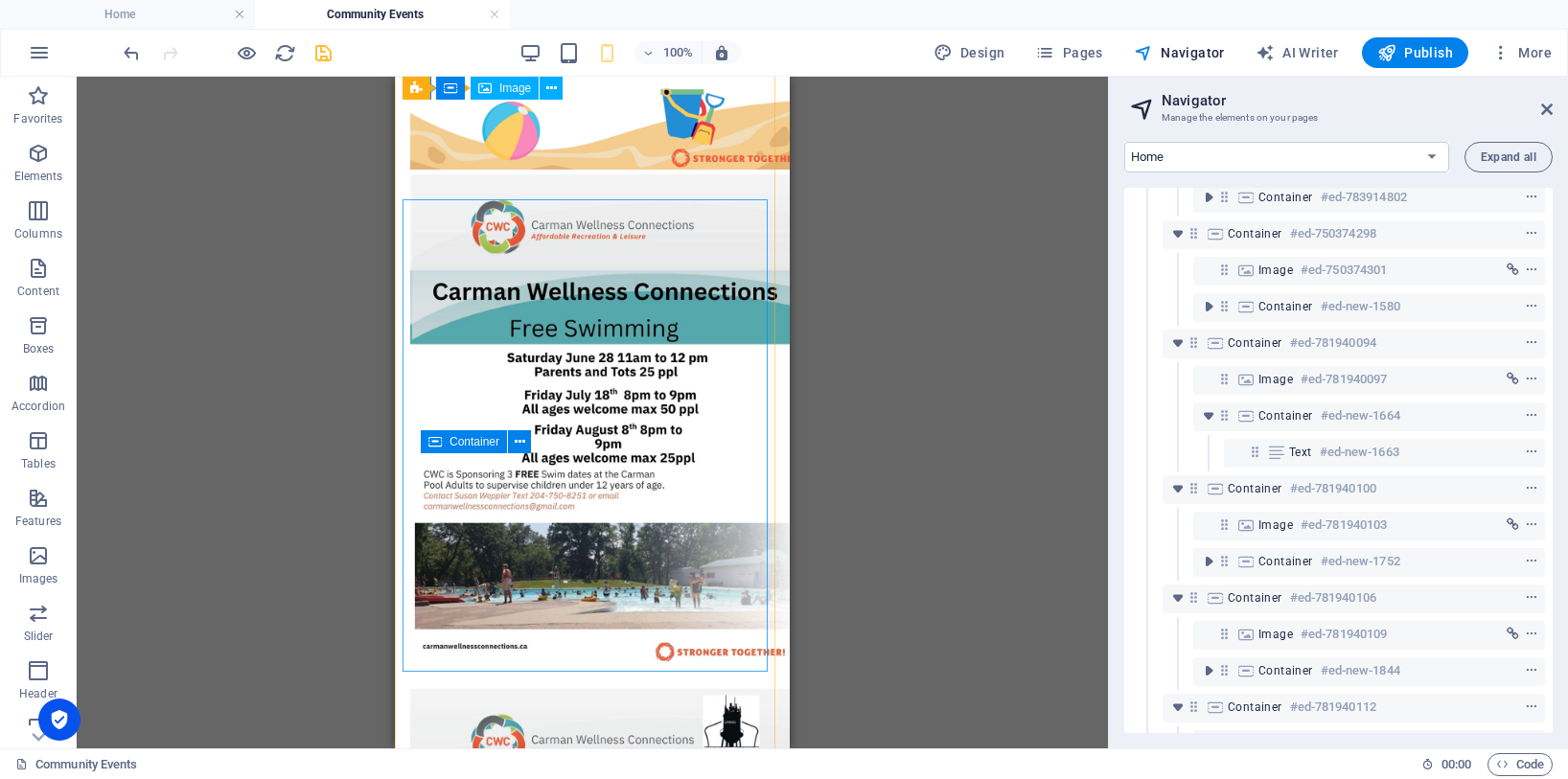 scroll, scrollTop: 4269, scrollLeft: 0, axis: vertical 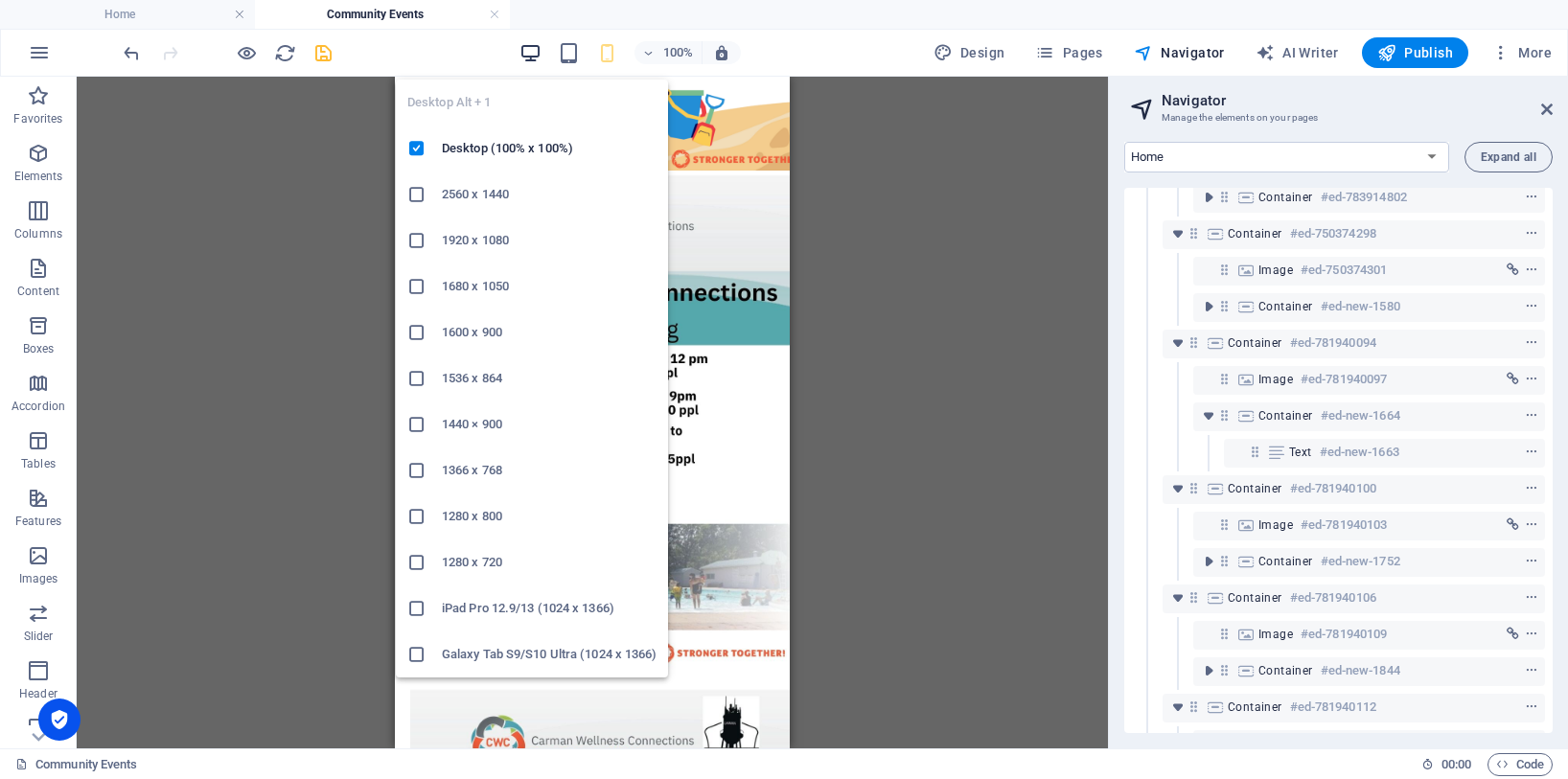 click at bounding box center [530, 53] 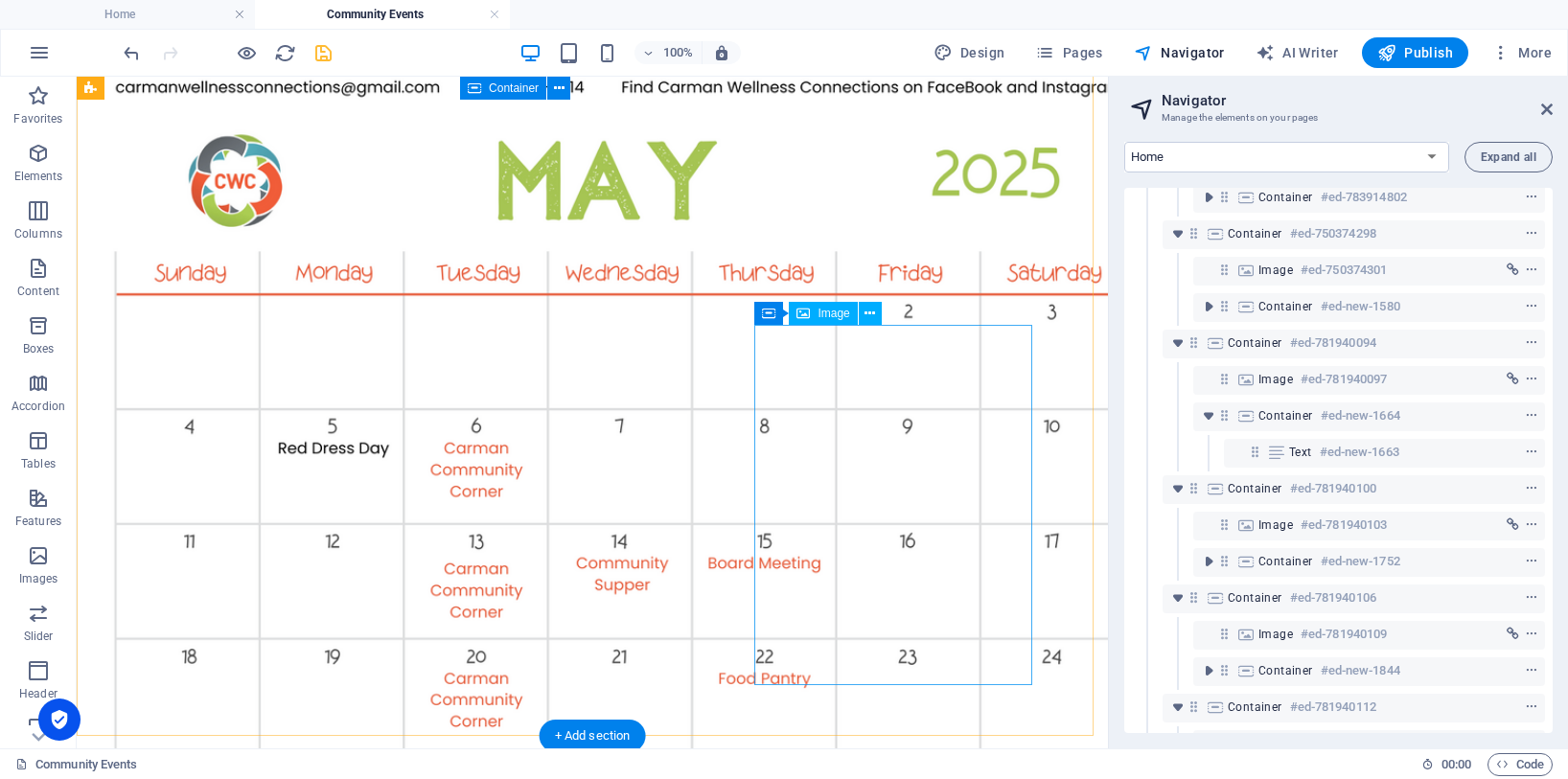 scroll, scrollTop: 2645, scrollLeft: 0, axis: vertical 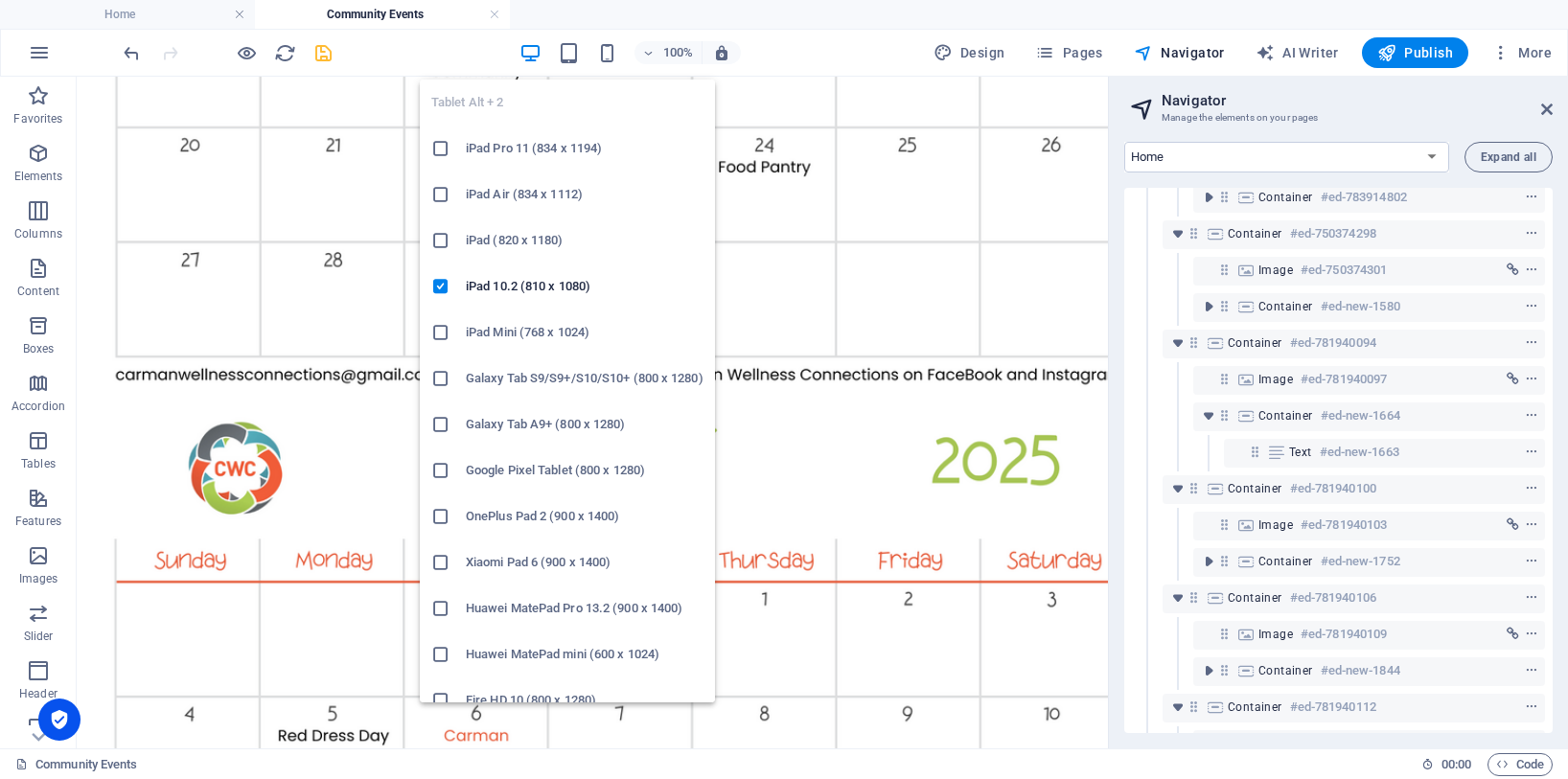 drag, startPoint x: 570, startPoint y: 48, endPoint x: 660, endPoint y: 204, distance: 180.09997 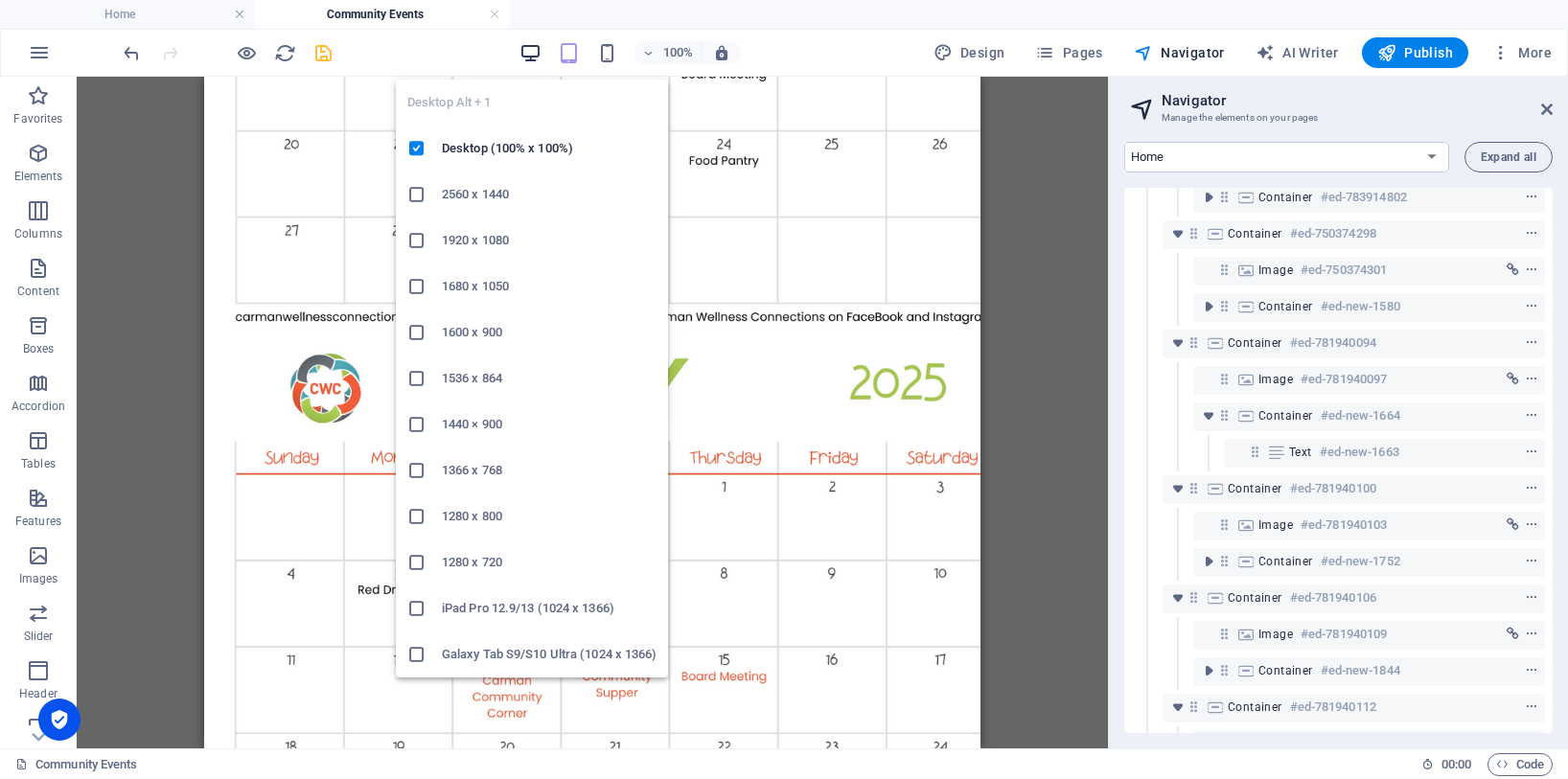 click at bounding box center [530, 53] 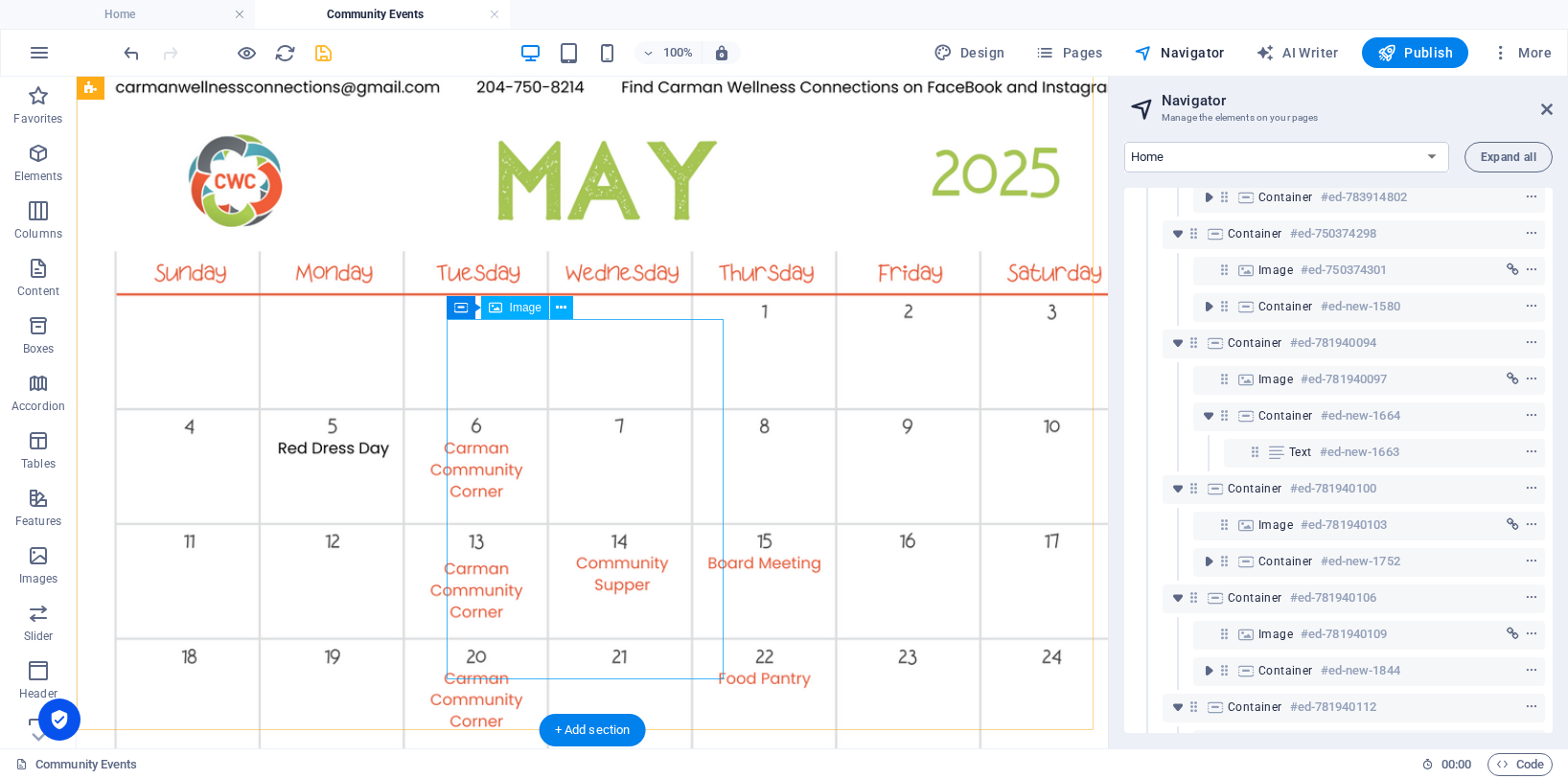 scroll, scrollTop: 2453, scrollLeft: 0, axis: vertical 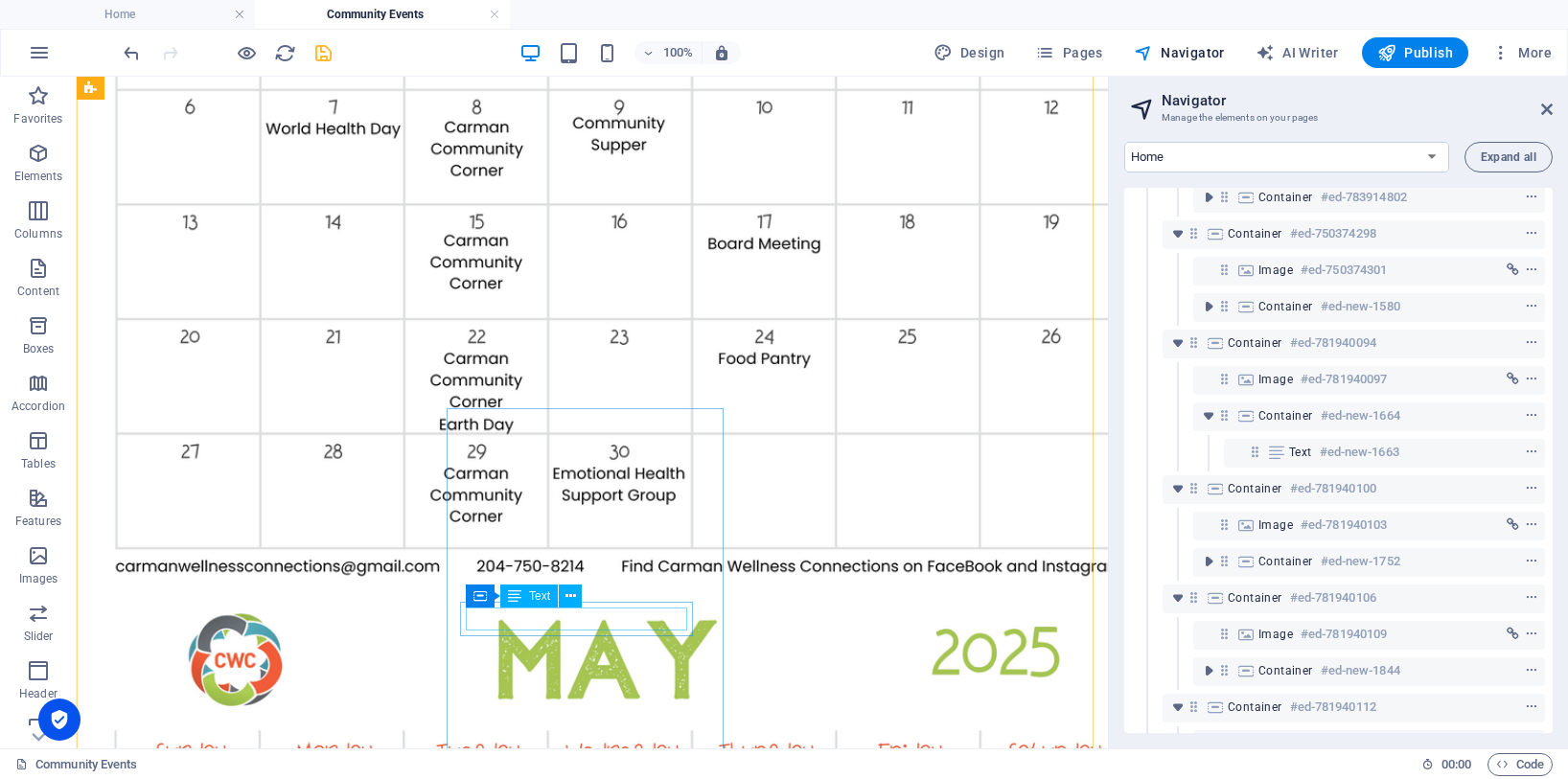 click on "Cancelled [DATE] due to Fair" at bounding box center [260, -1959] 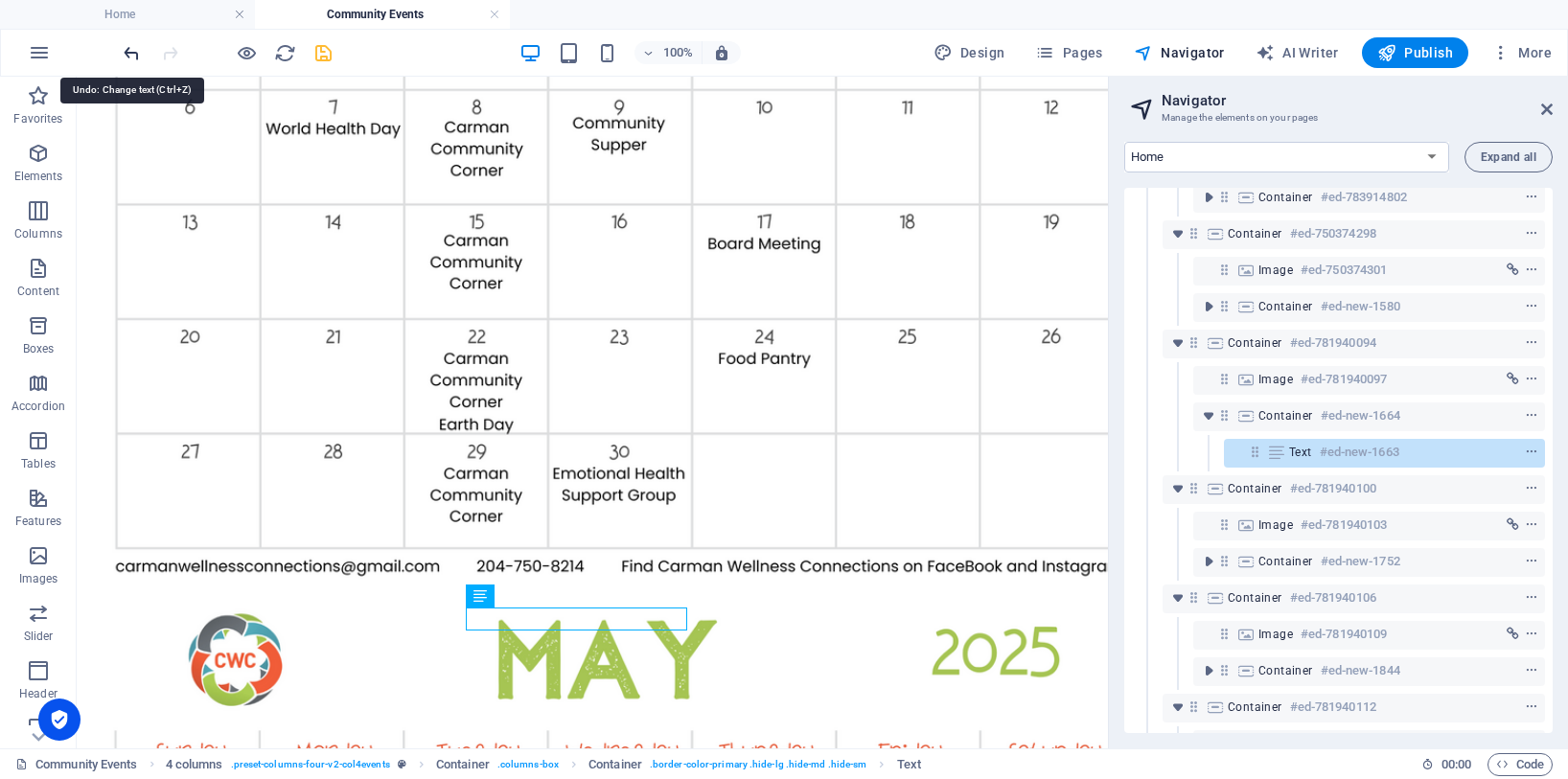 click at bounding box center [131, 53] 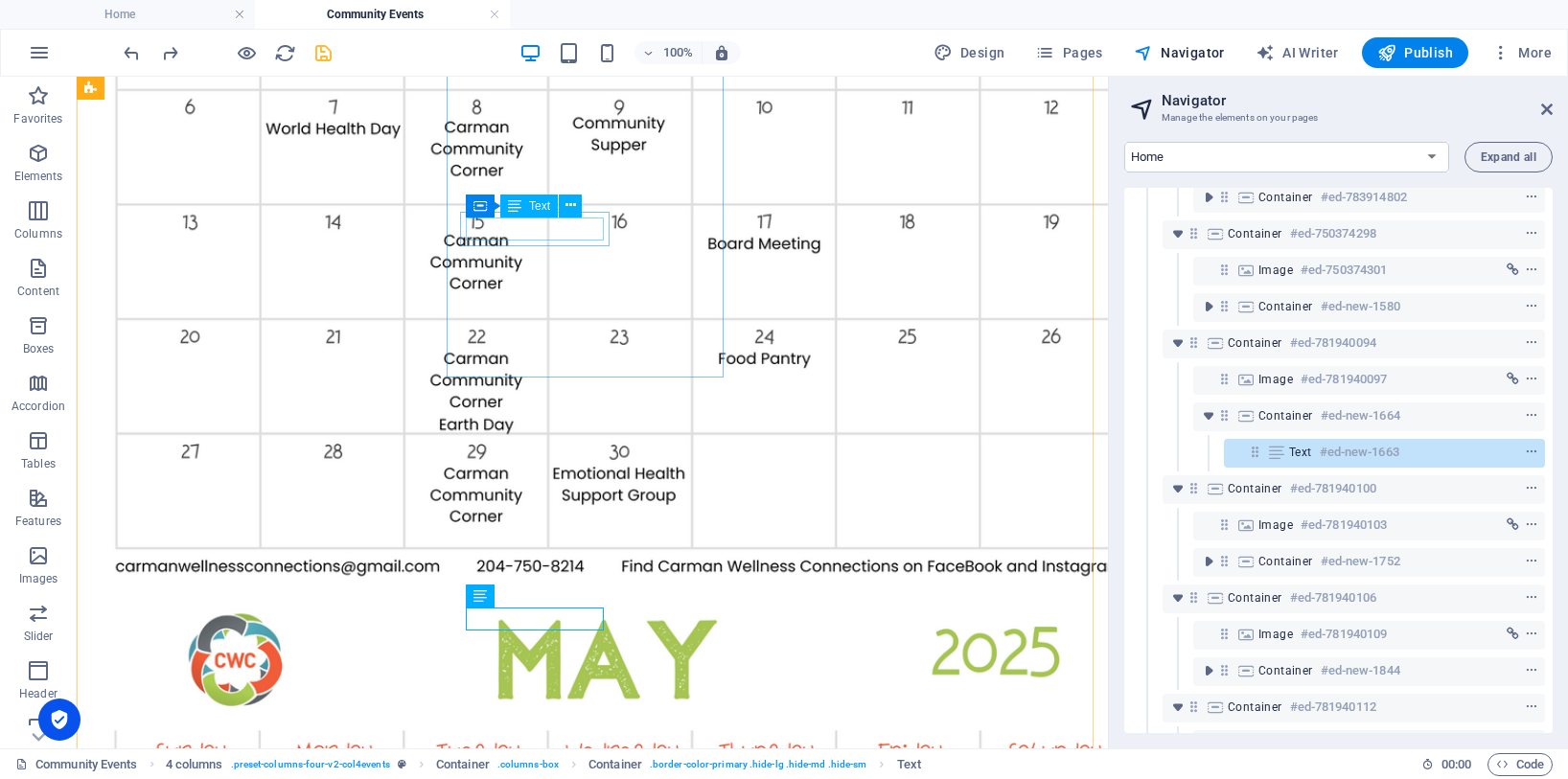 click on "Special Note Here" at bounding box center [220, -1959] 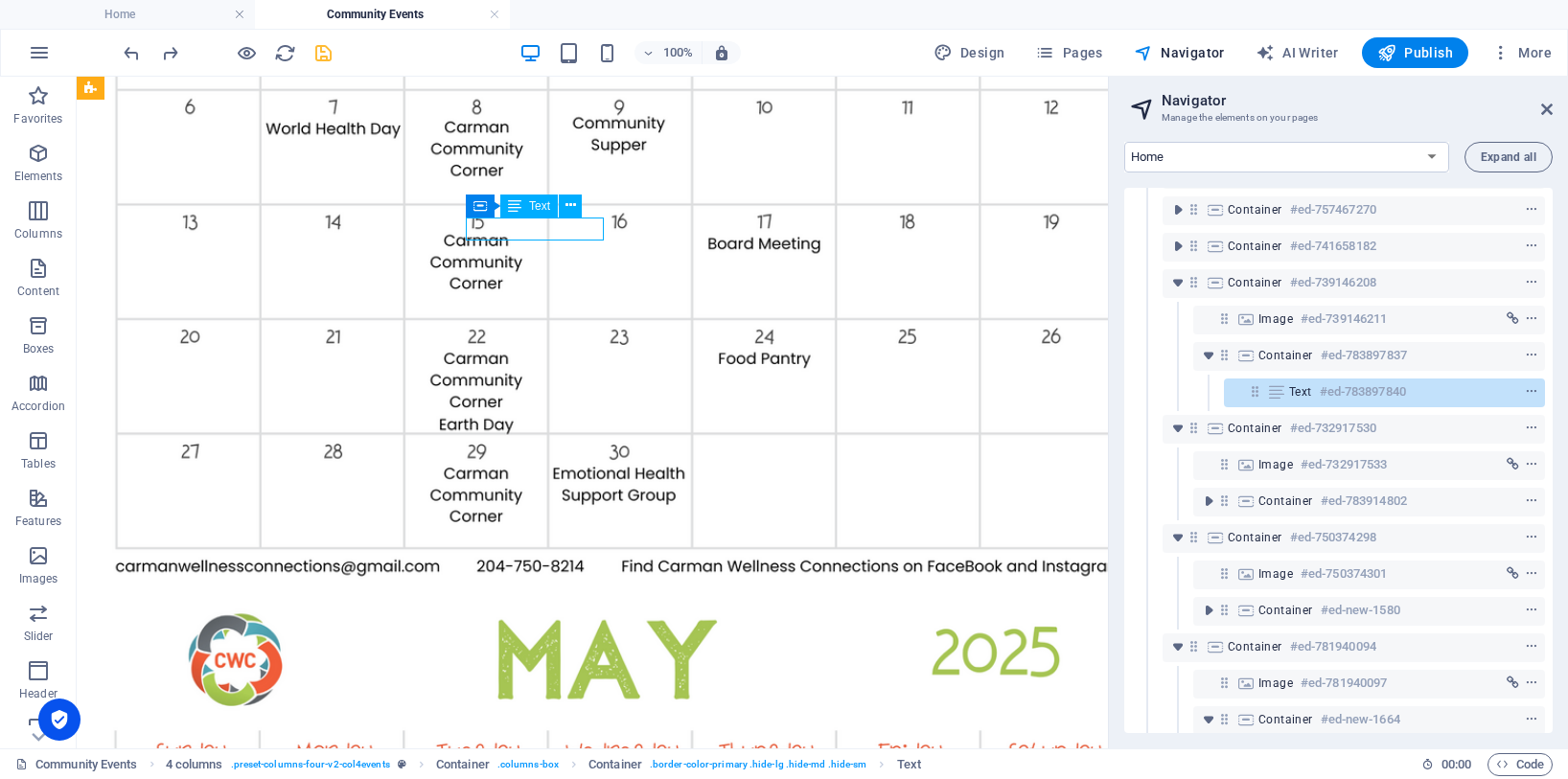 scroll, scrollTop: 448, scrollLeft: 0, axis: vertical 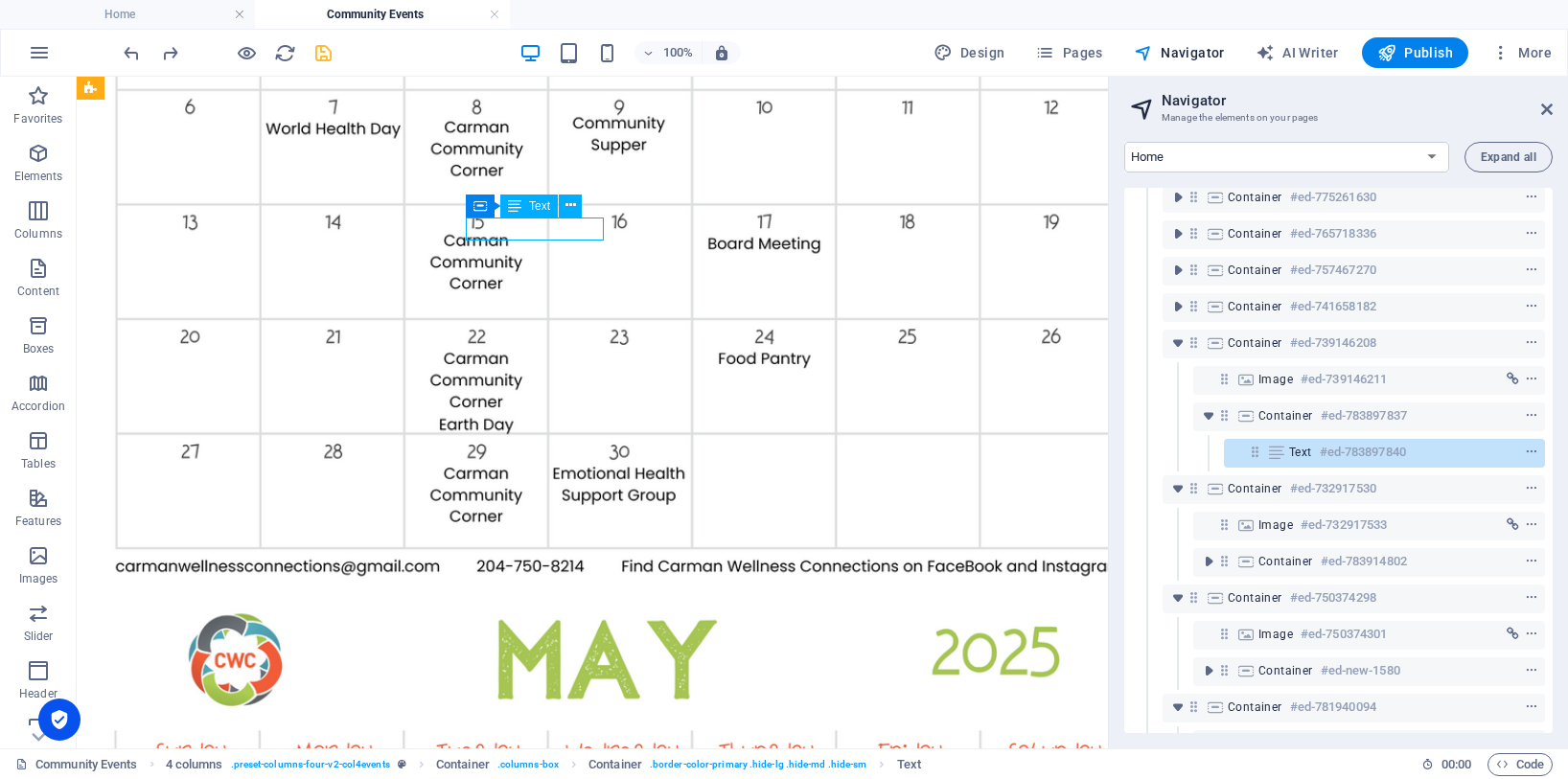 click on "Special Note Here" at bounding box center [220, -1959] 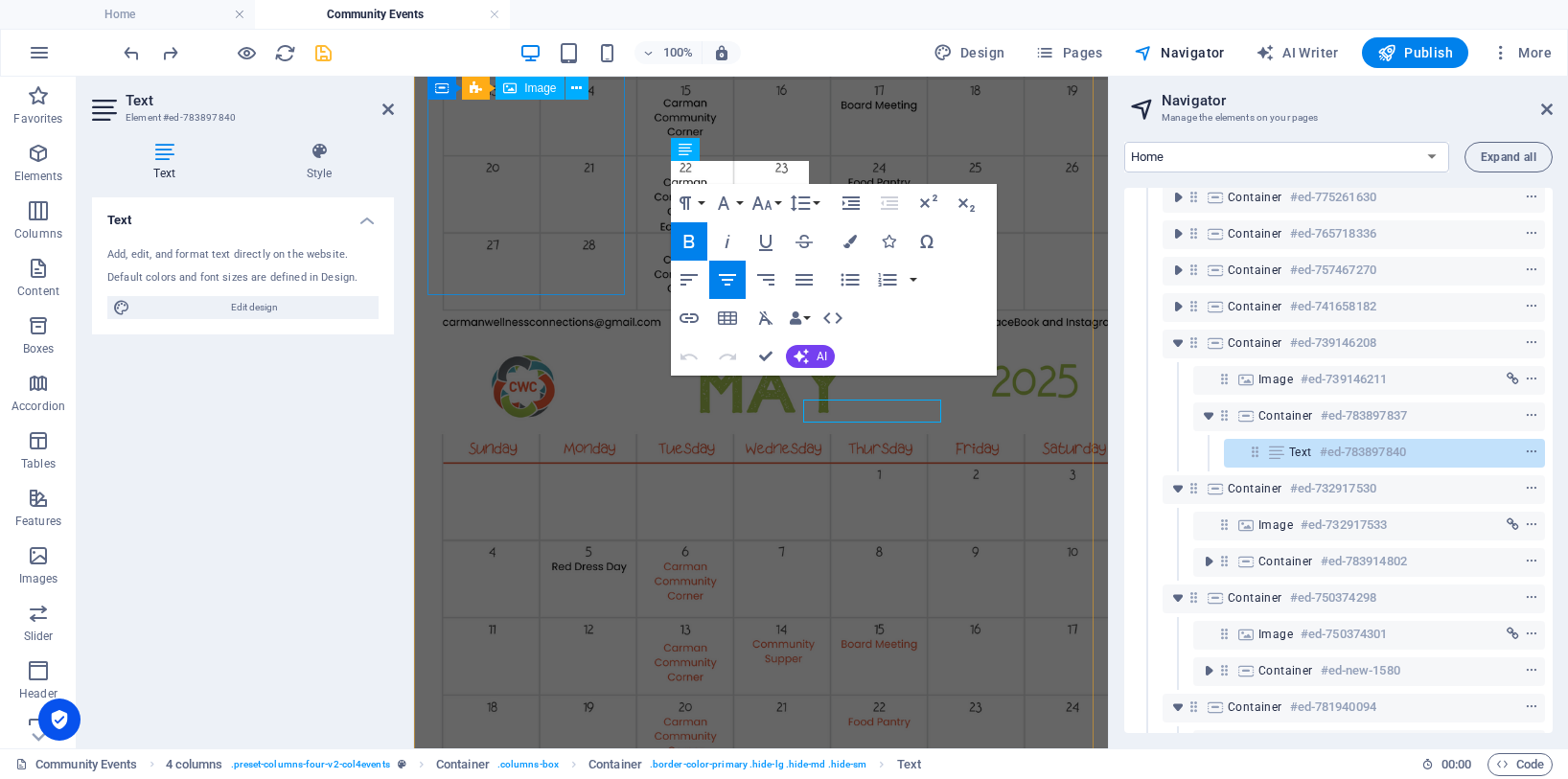 scroll, scrollTop: 2271, scrollLeft: 0, axis: vertical 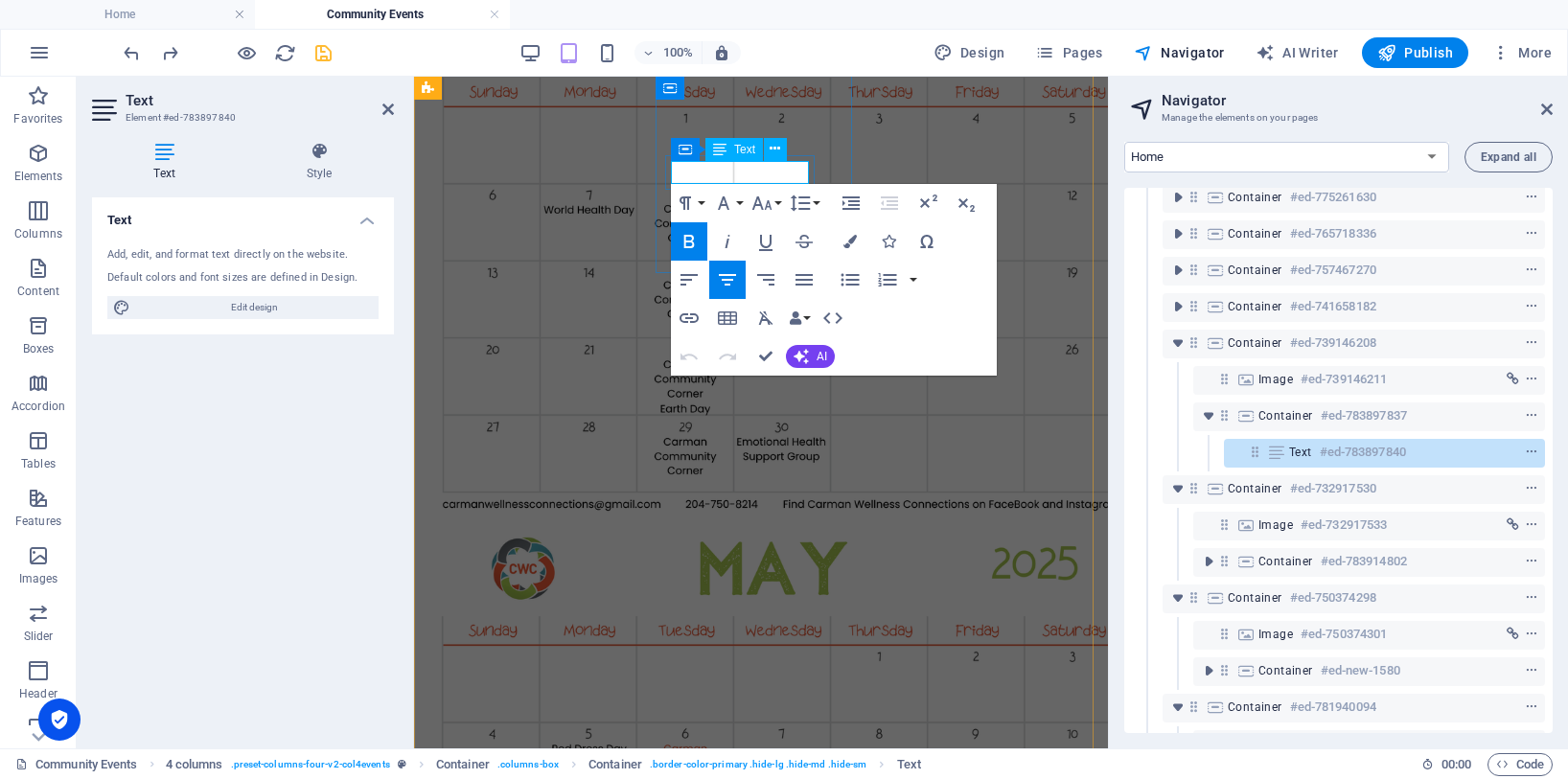 drag, startPoint x: 805, startPoint y: 172, endPoint x: 674, endPoint y: 160, distance: 131.54847 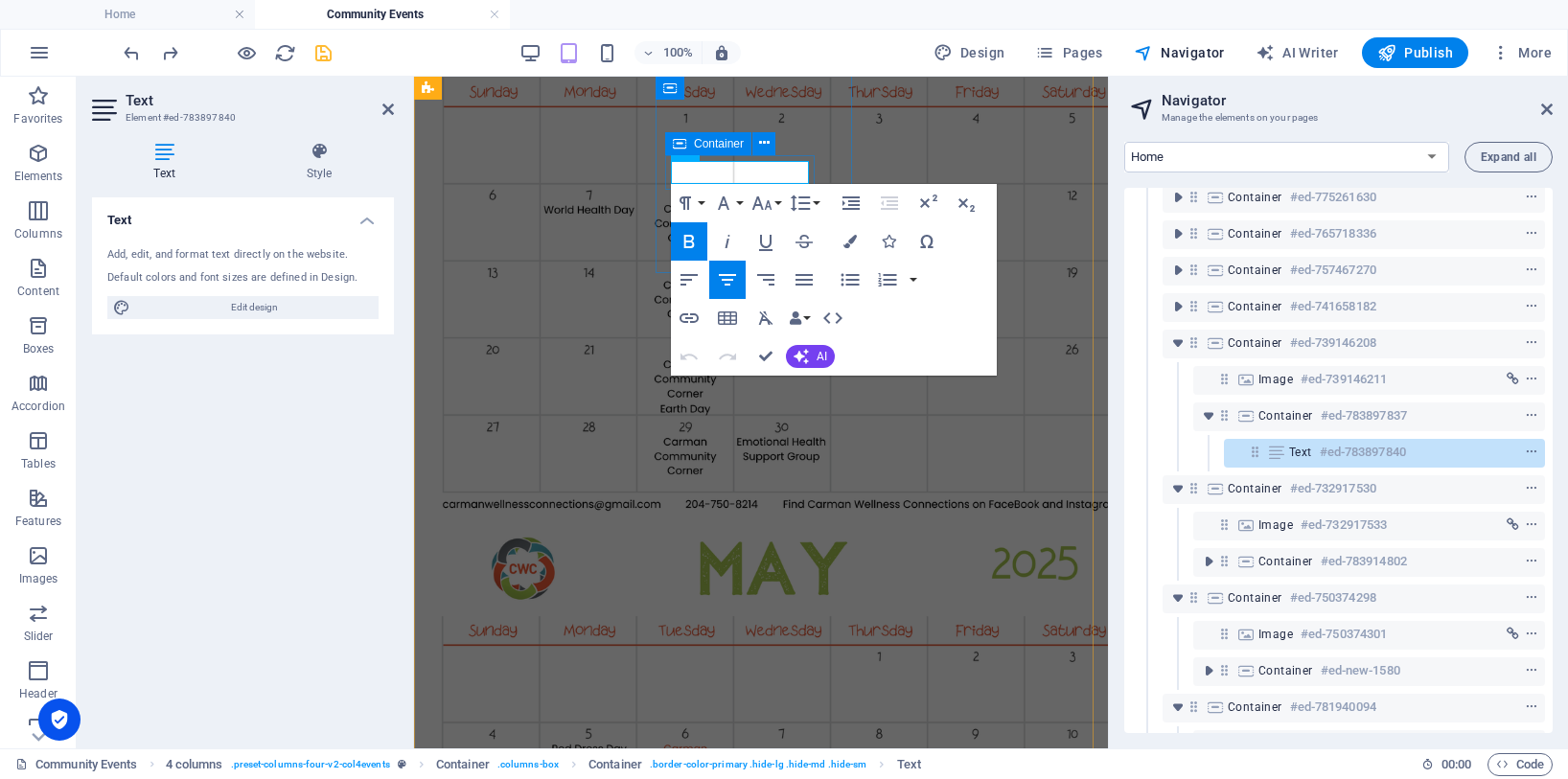 type 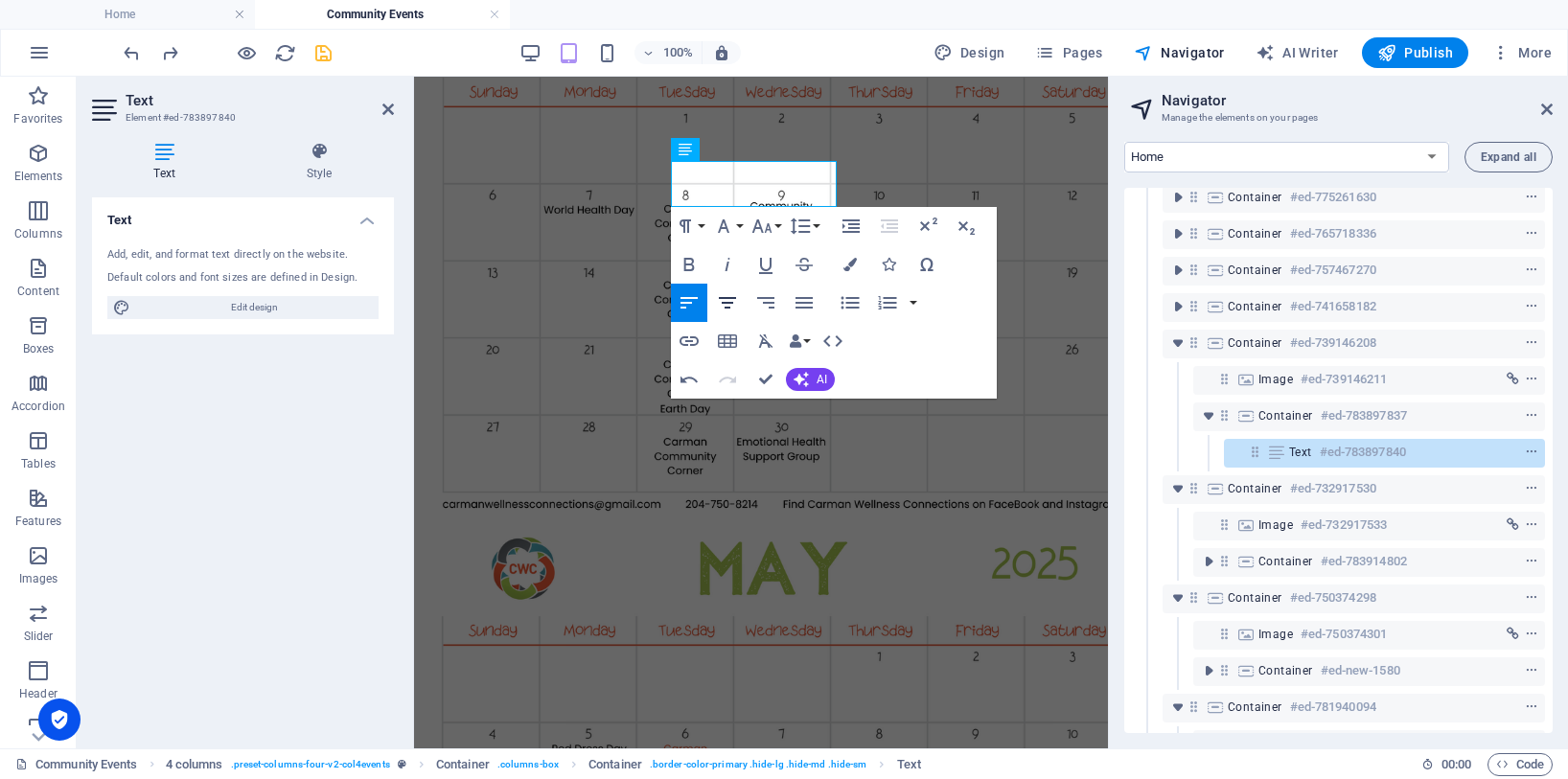 click 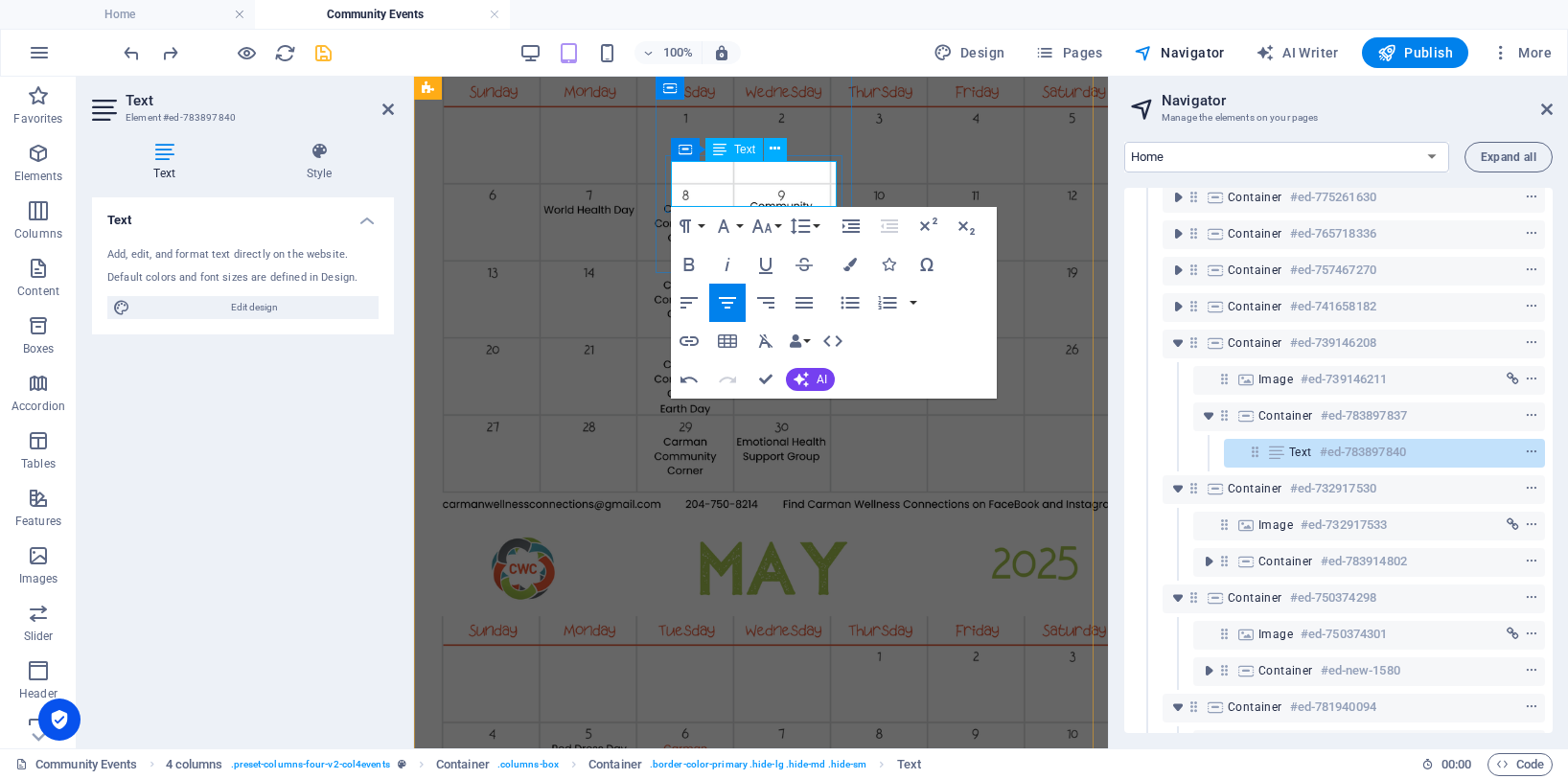 drag, startPoint x: 820, startPoint y: 193, endPoint x: 670, endPoint y: 166, distance: 152.41063 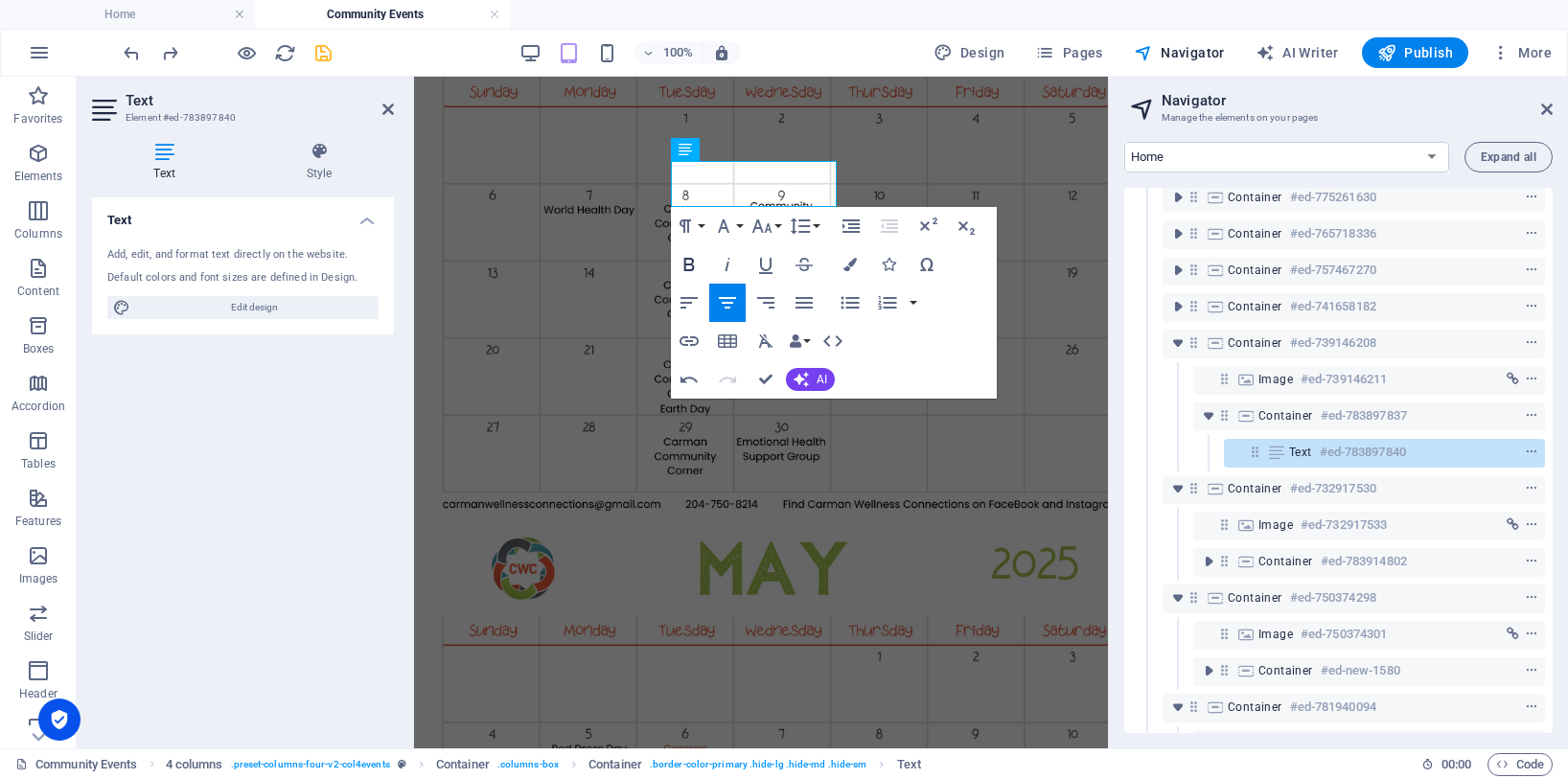 click 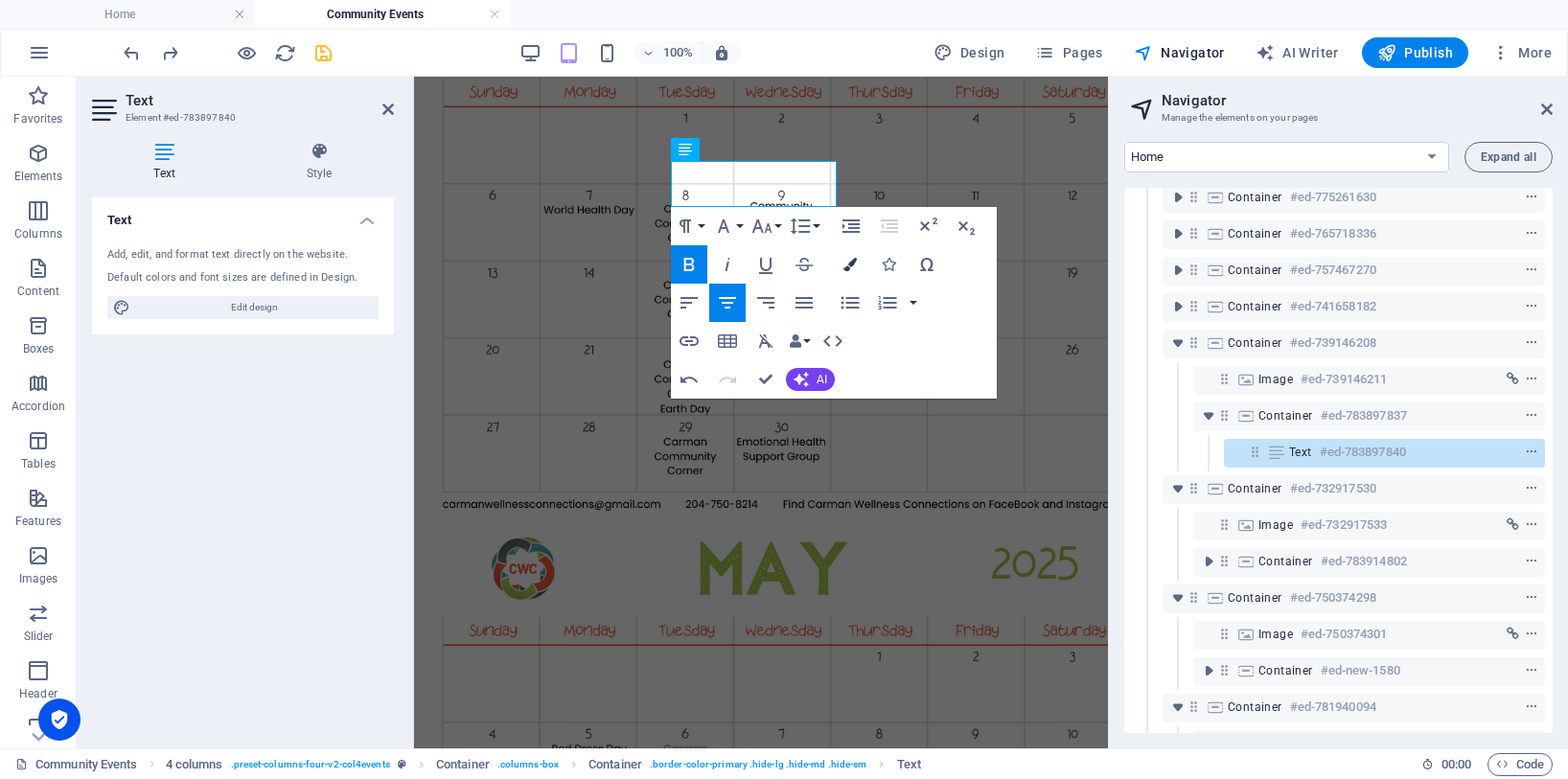 click at bounding box center [850, 264] 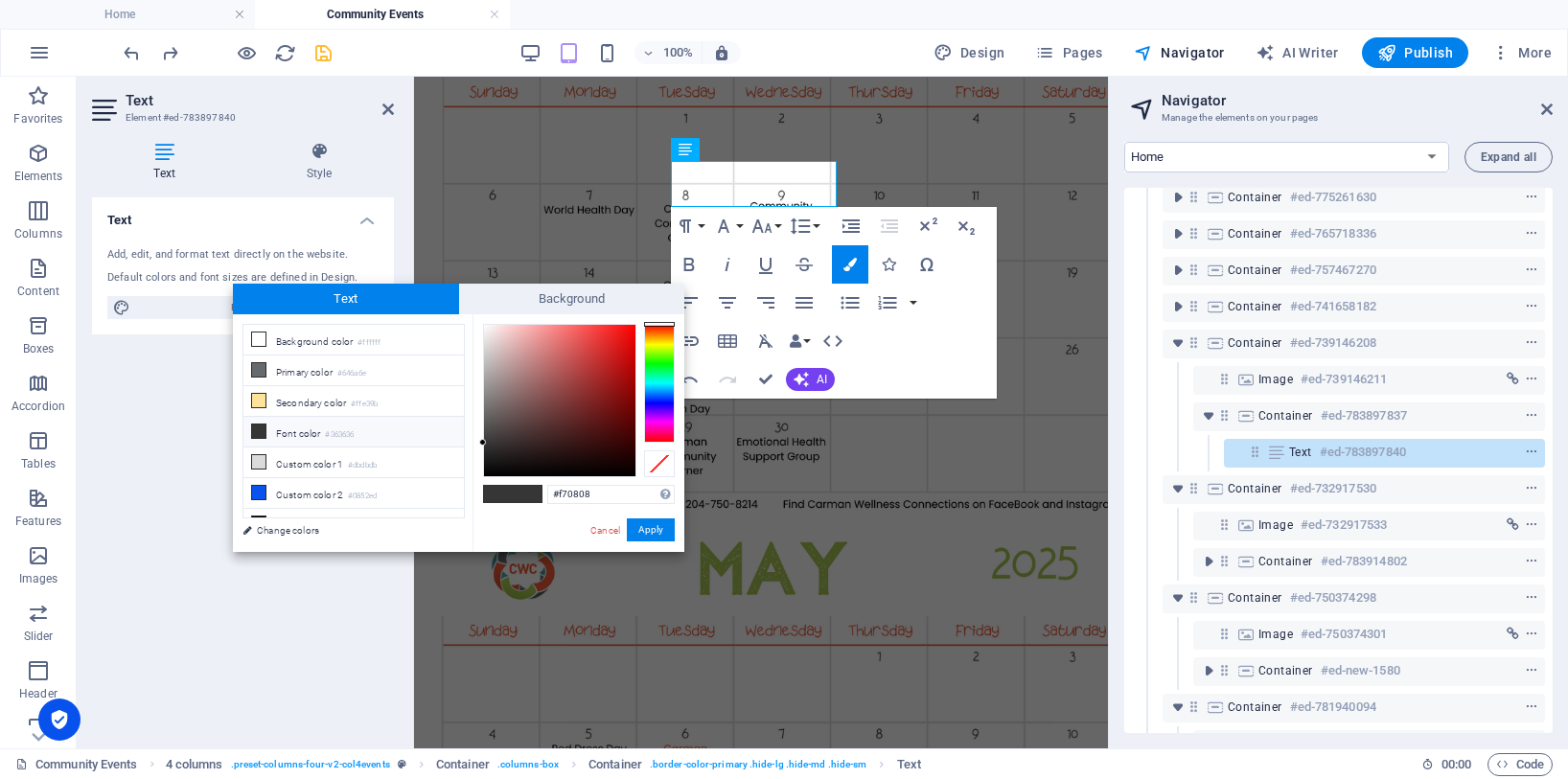 click at bounding box center [560, 401] 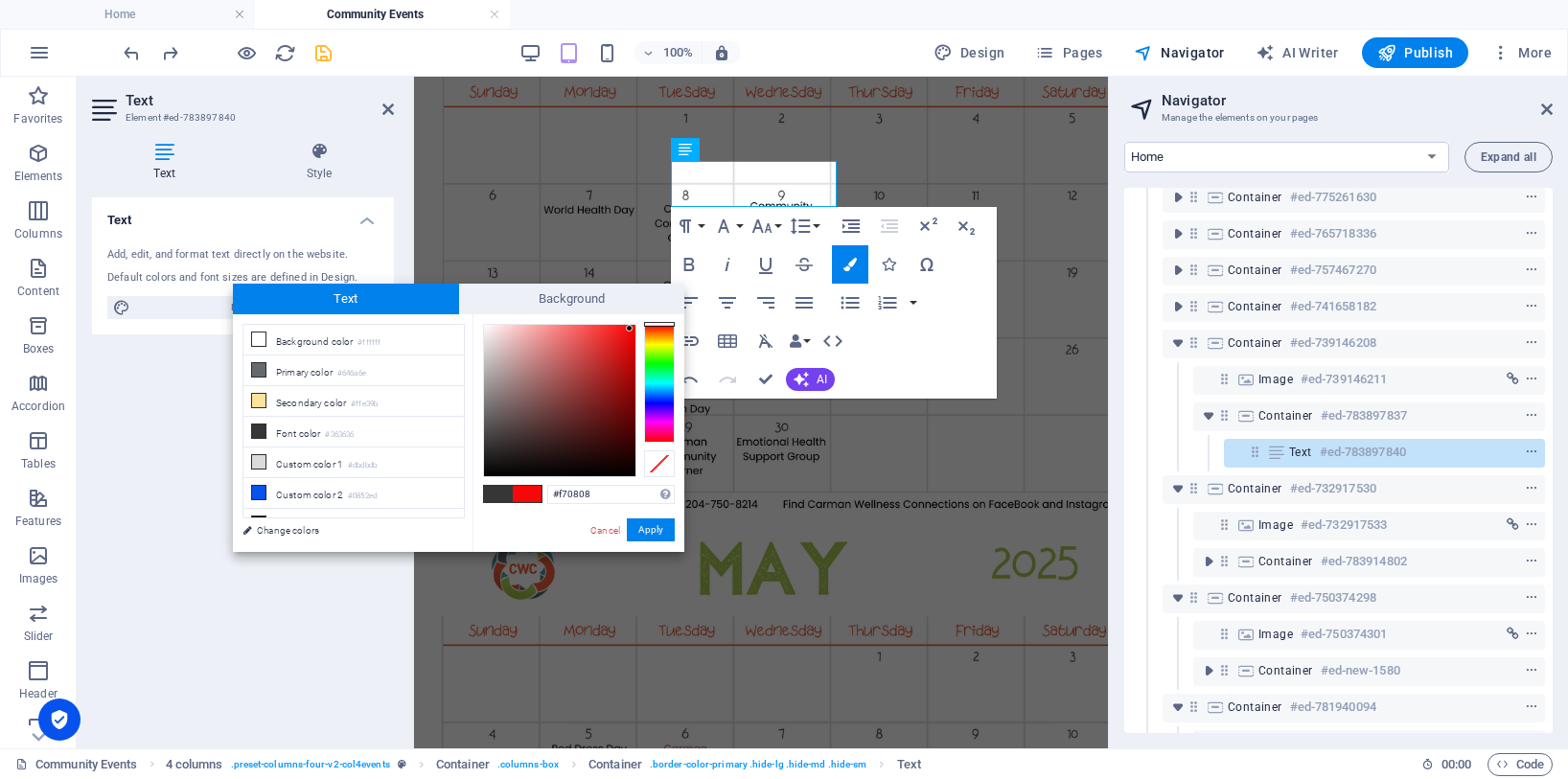type on "#f70000" 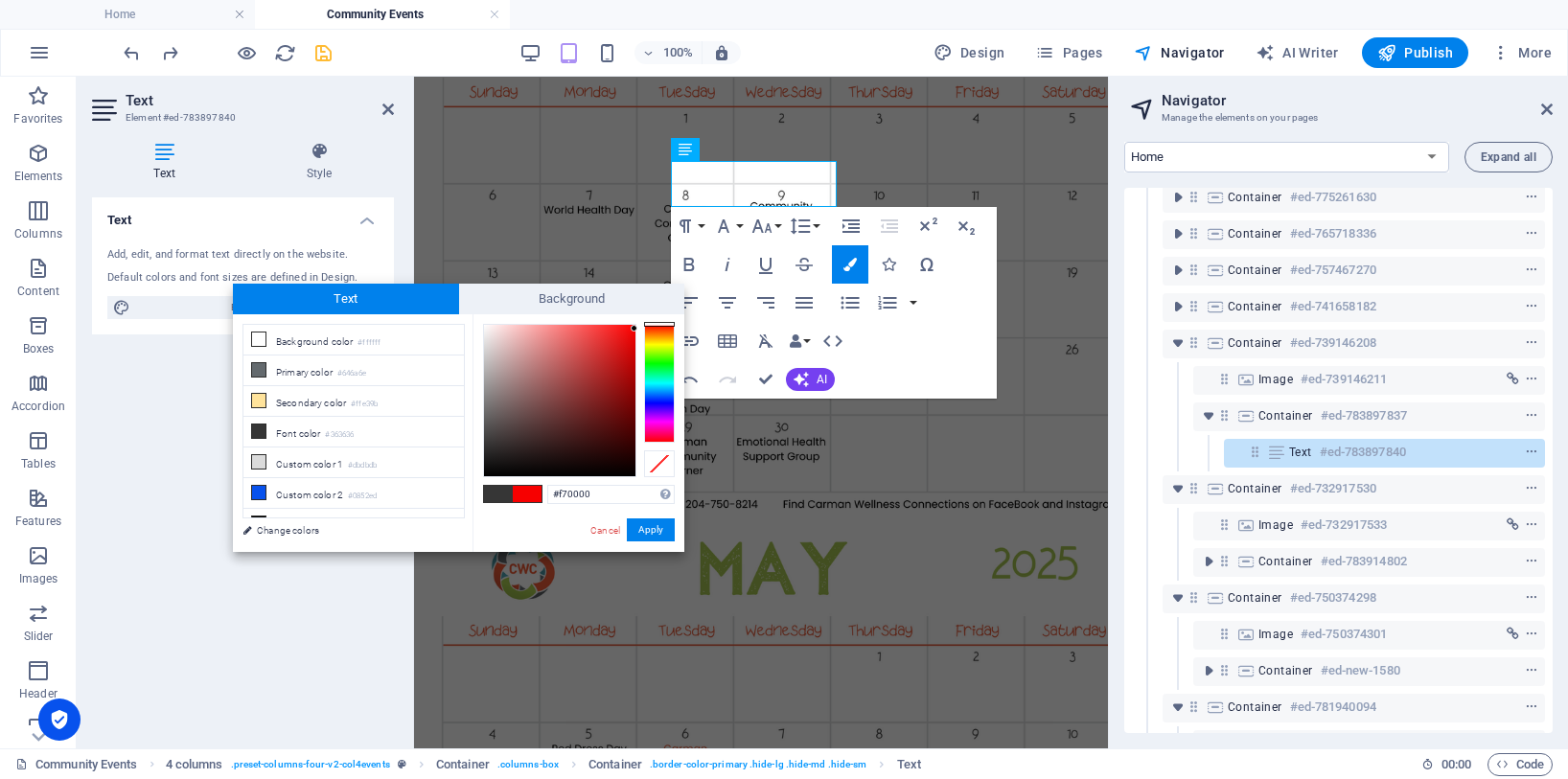 click at bounding box center (560, 401) 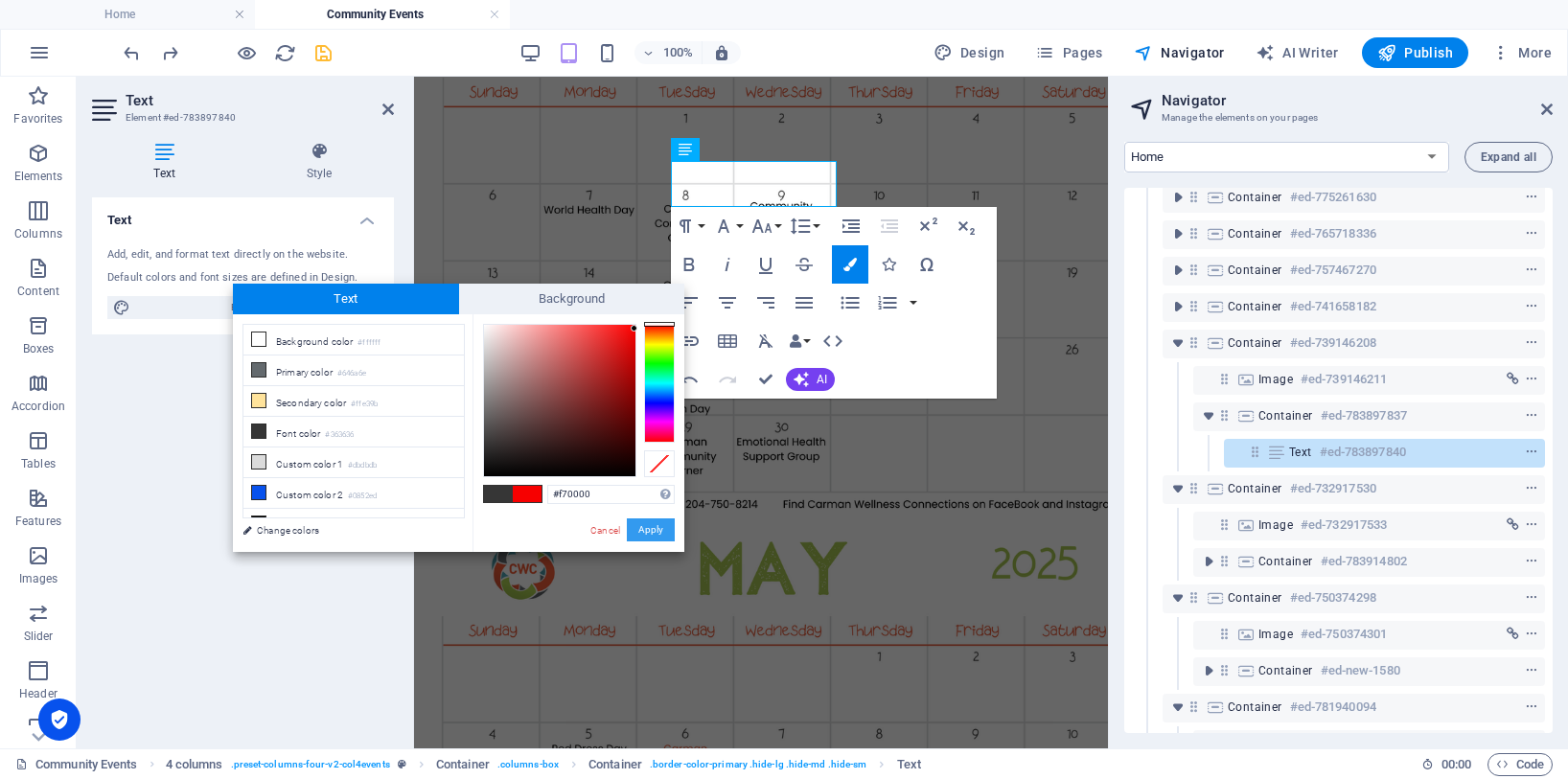 drag, startPoint x: 657, startPoint y: 523, endPoint x: 243, endPoint y: 446, distance: 421.09975 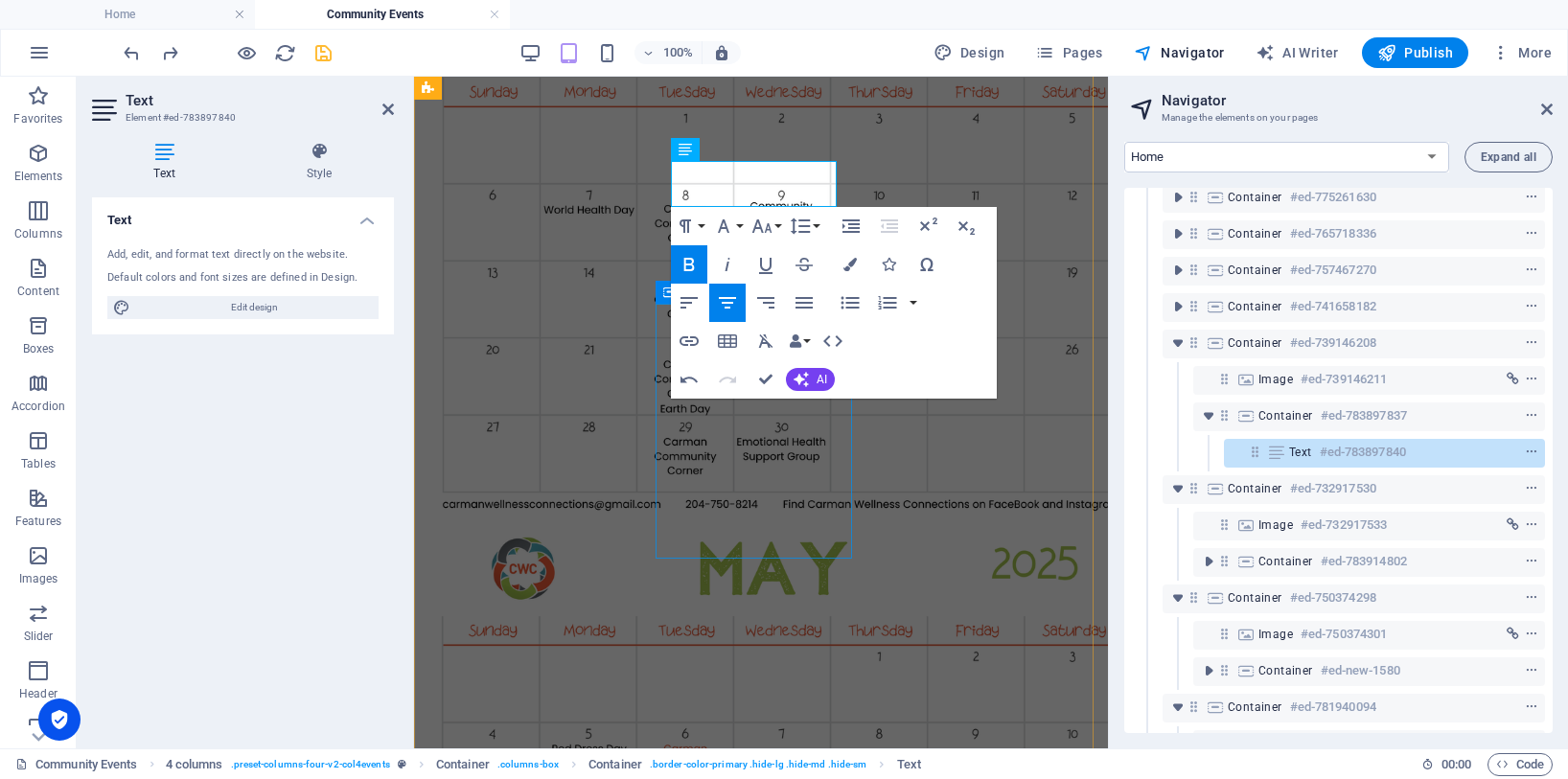click at bounding box center [761, 7854] 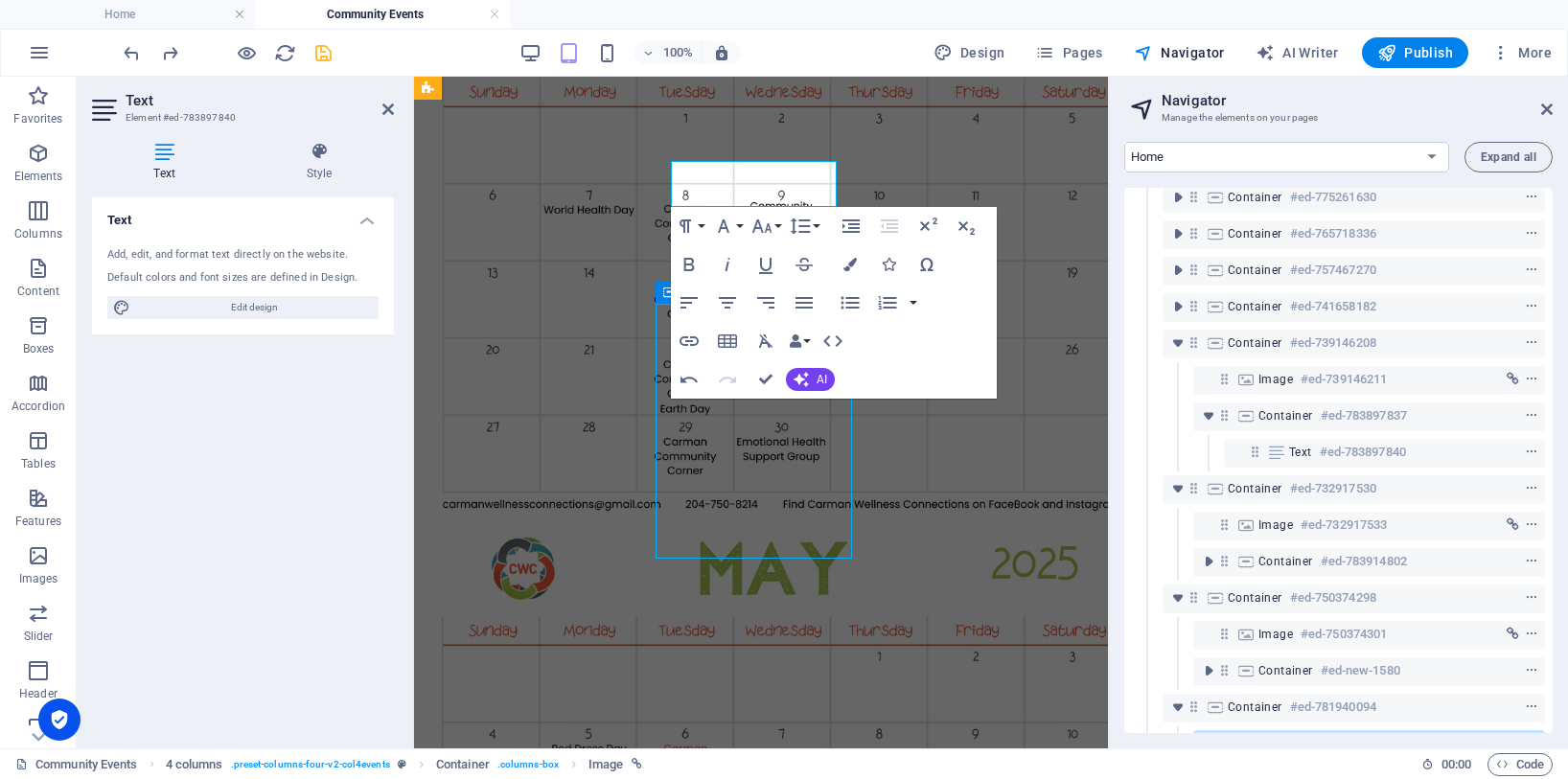 scroll, scrollTop: 740, scrollLeft: 0, axis: vertical 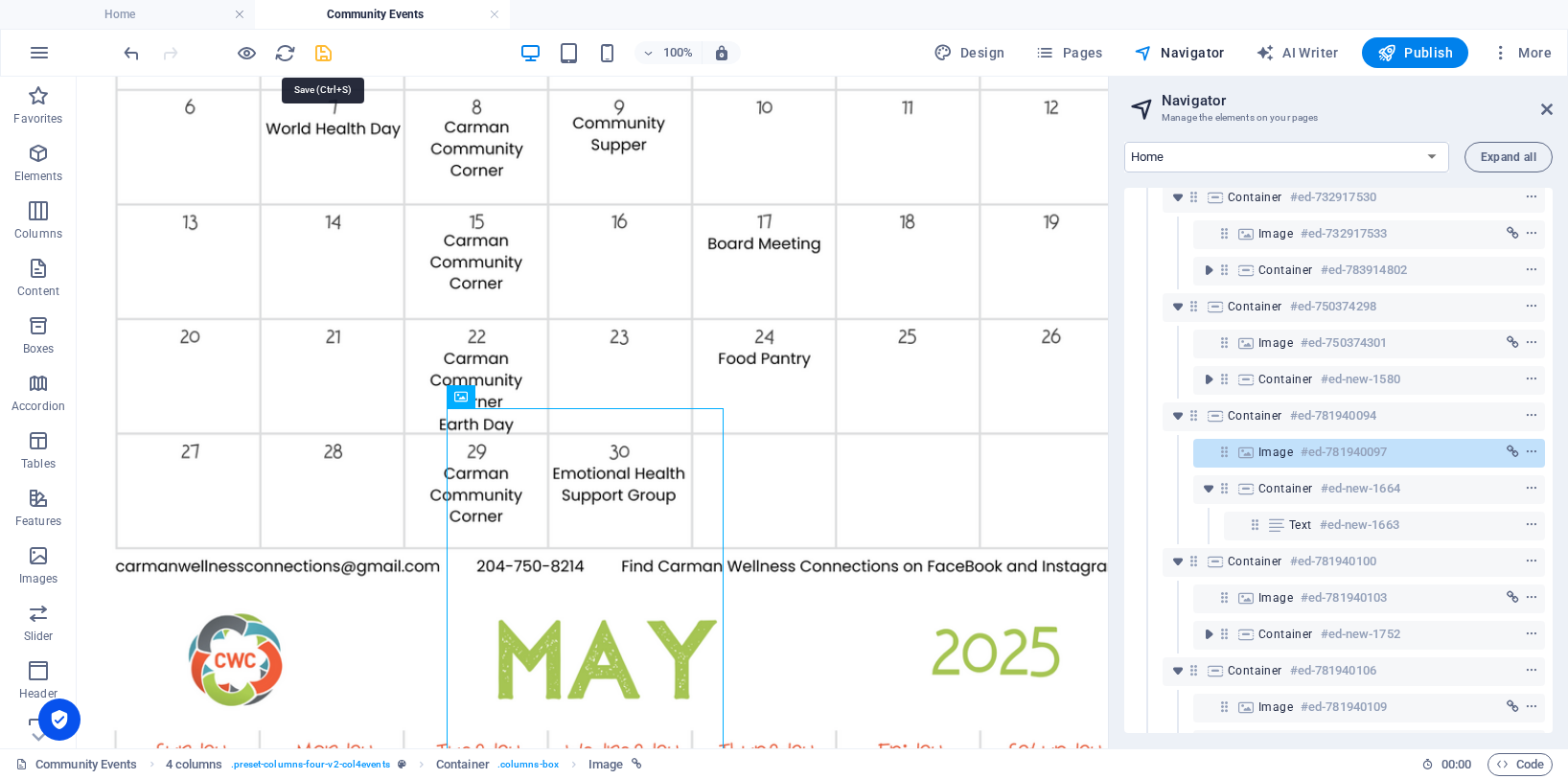 click at bounding box center [323, 53] 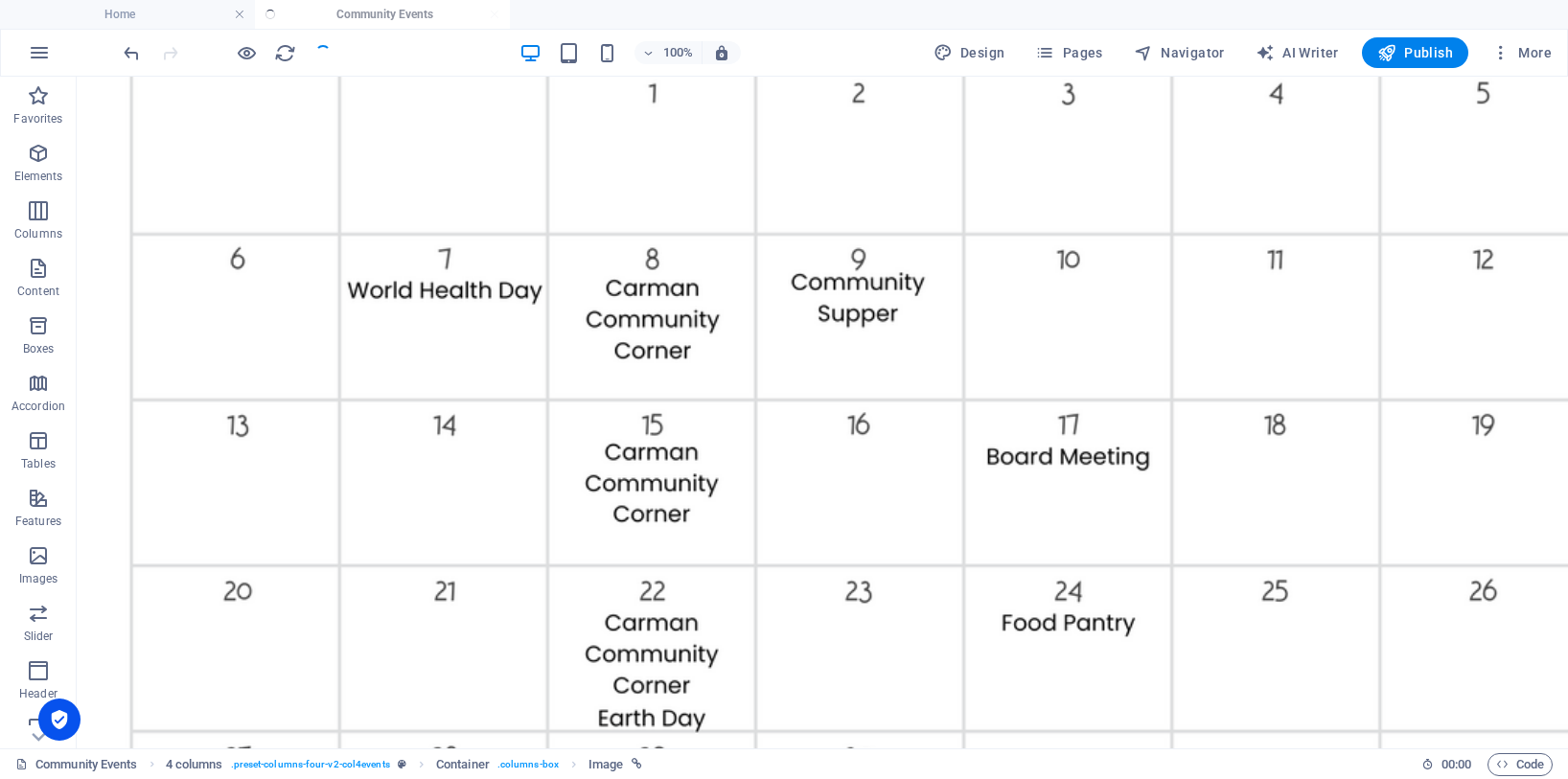scroll, scrollTop: 2467, scrollLeft: 0, axis: vertical 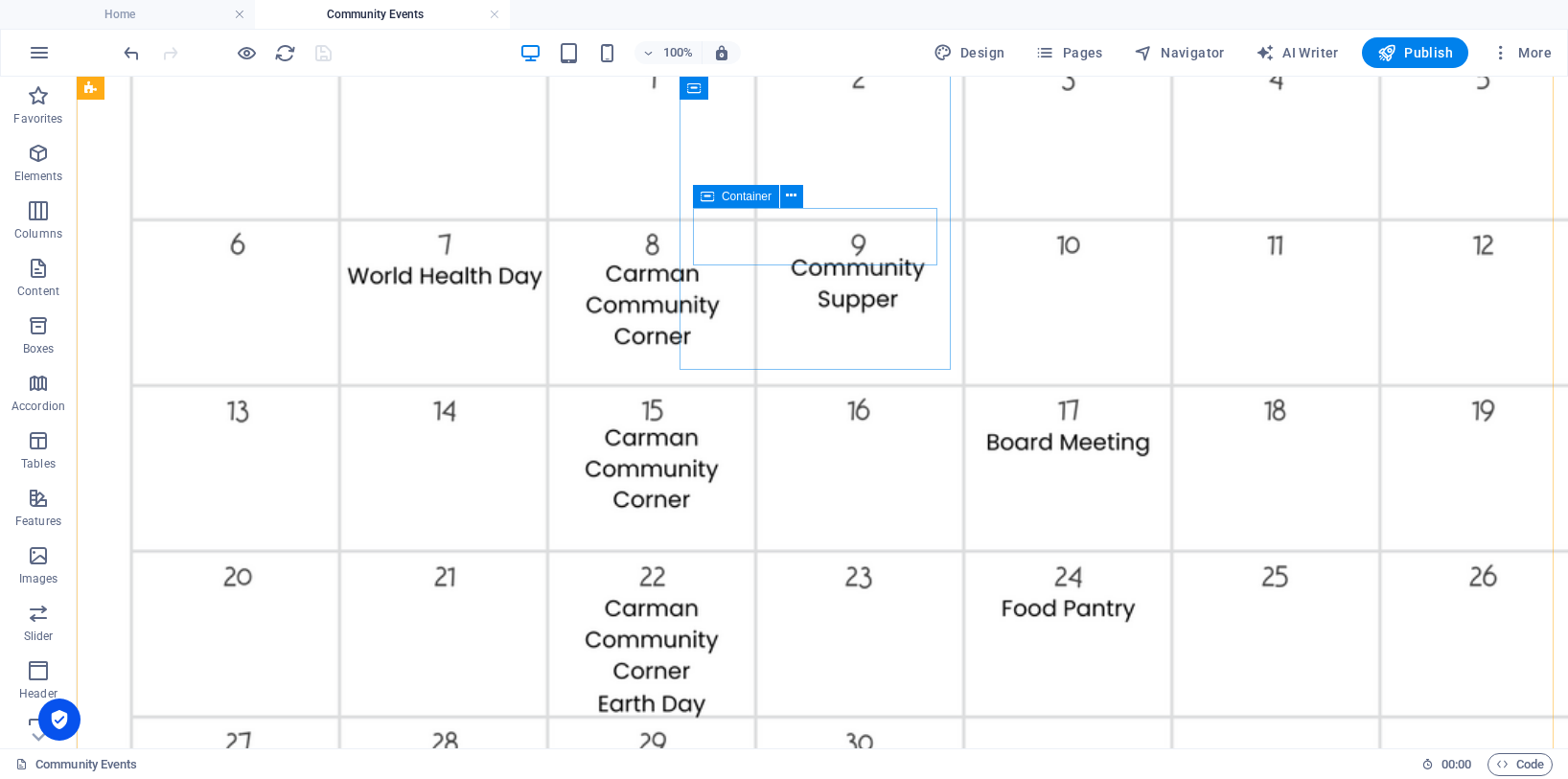 click on "Container" at bounding box center (747, 196) 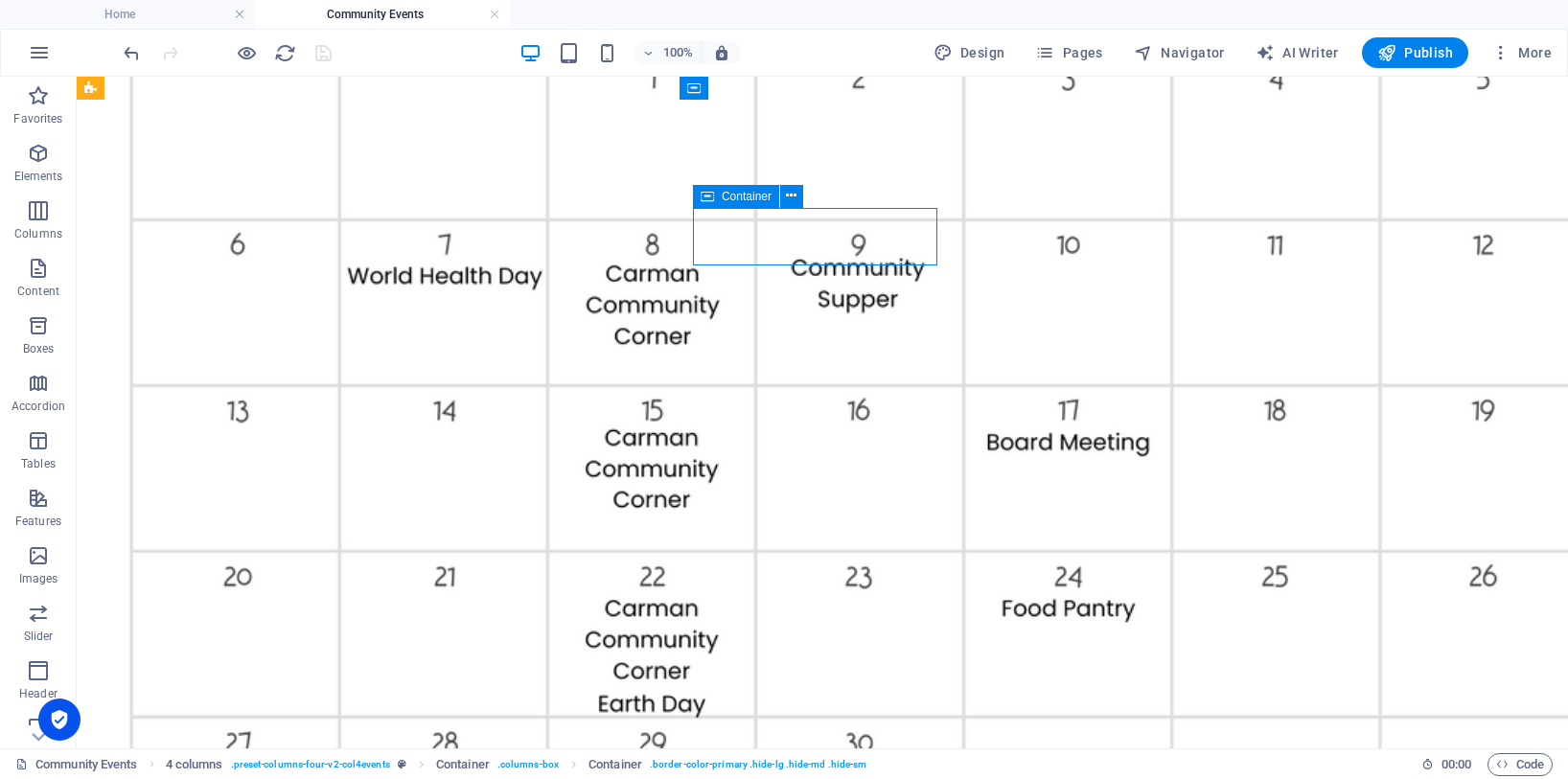 click on "Container" at bounding box center (747, 196) 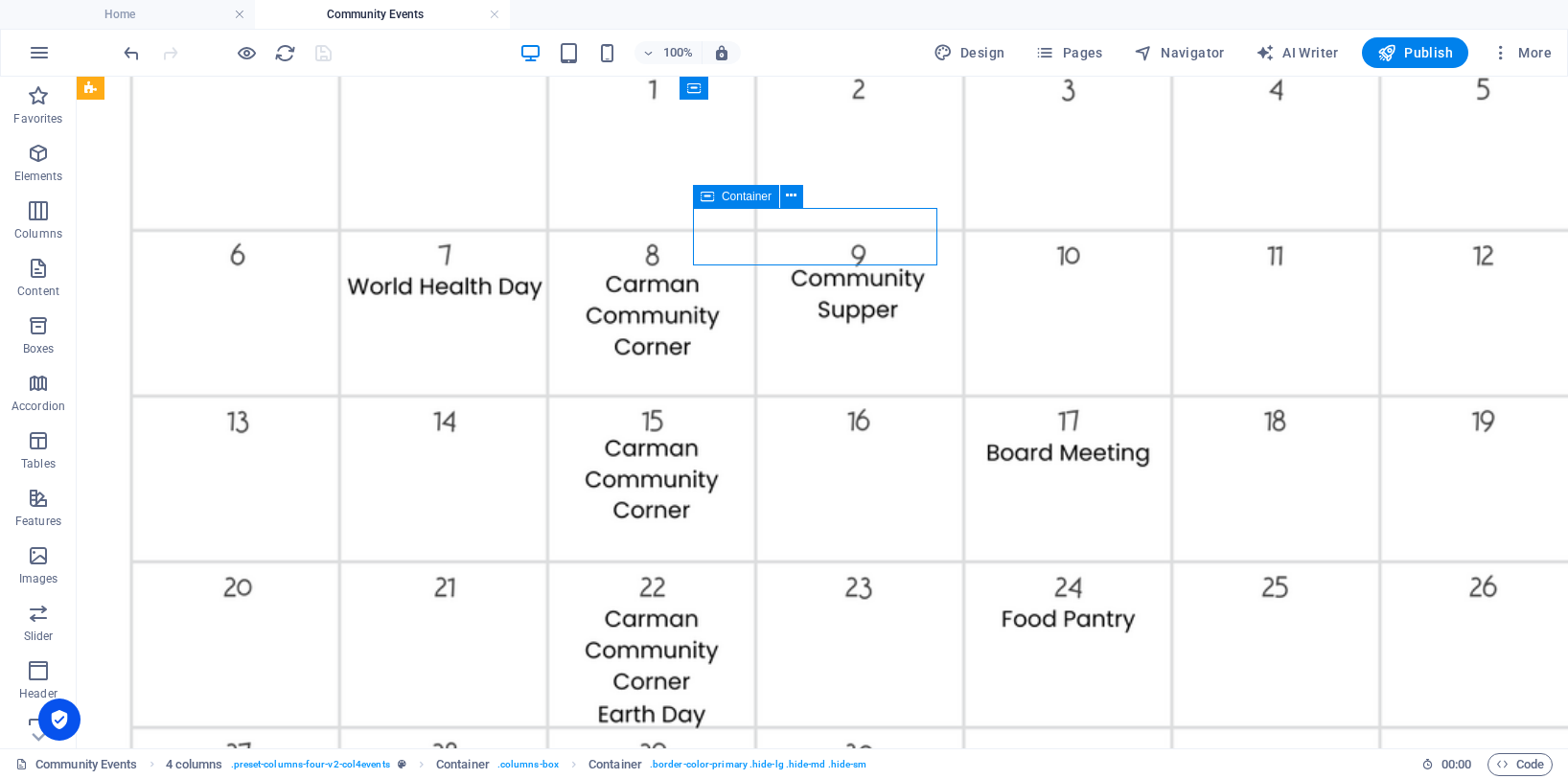 select on "%" 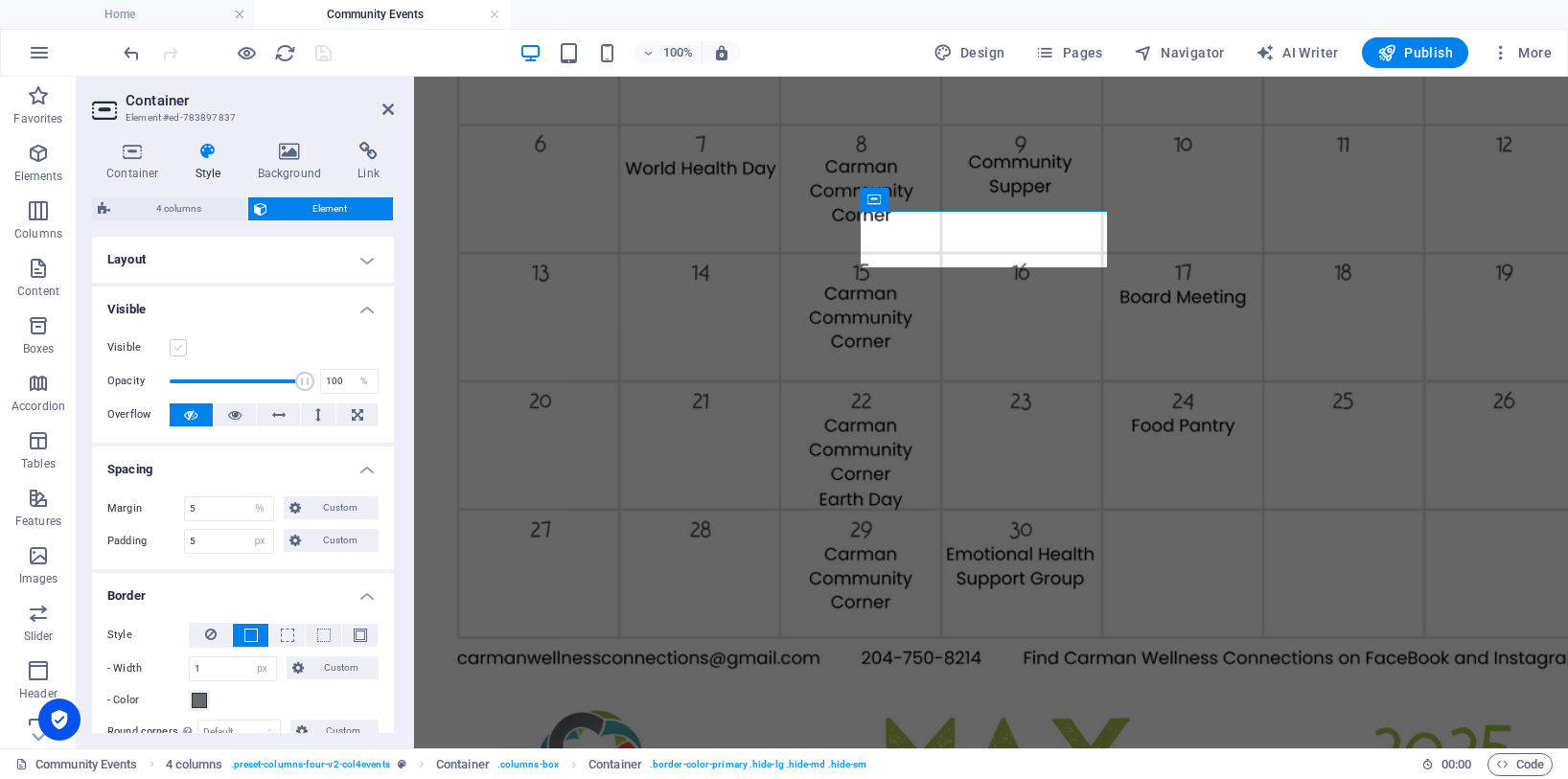 click at bounding box center [178, 348] 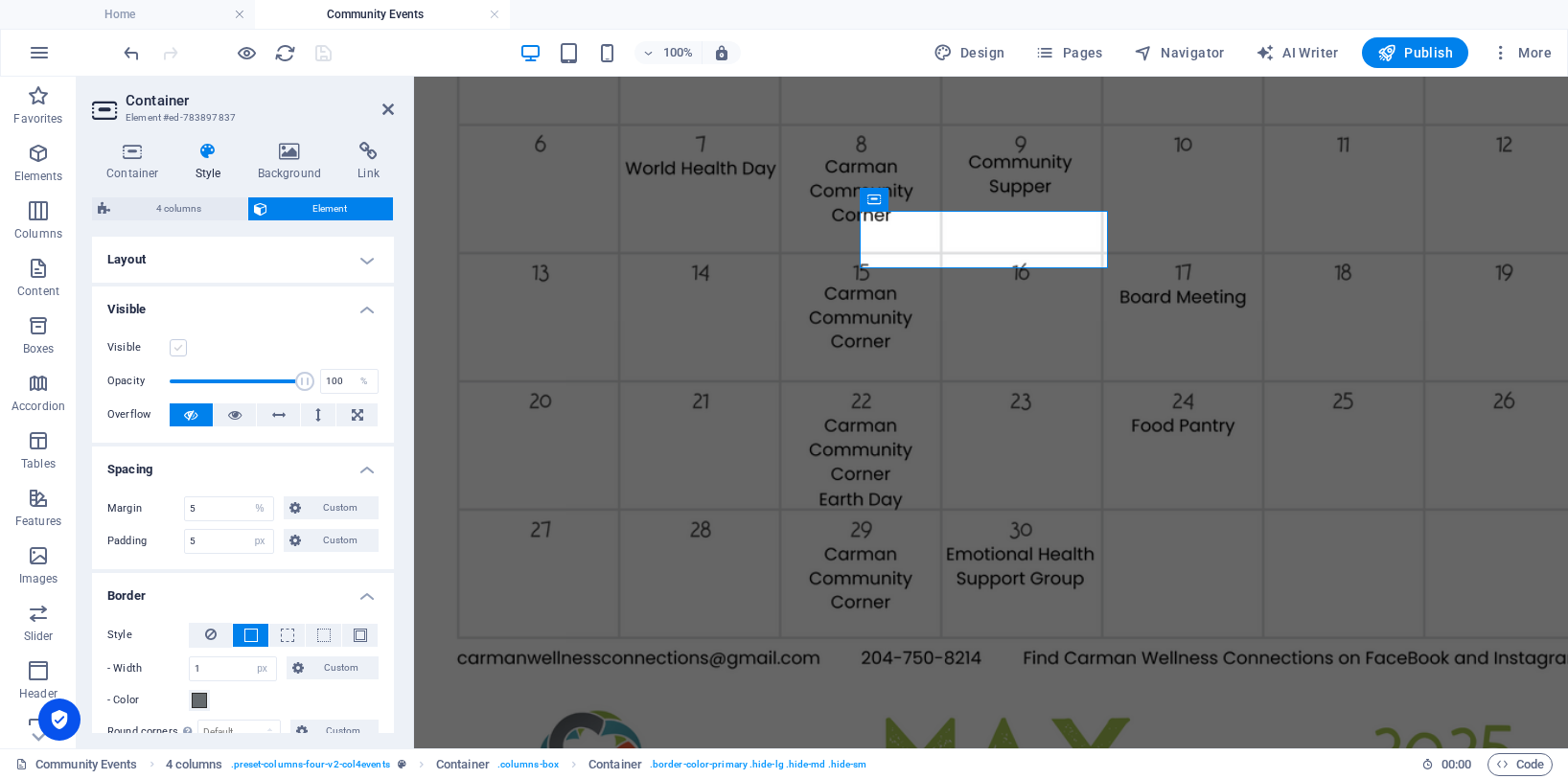 click on "Visible" at bounding box center (0, 0) 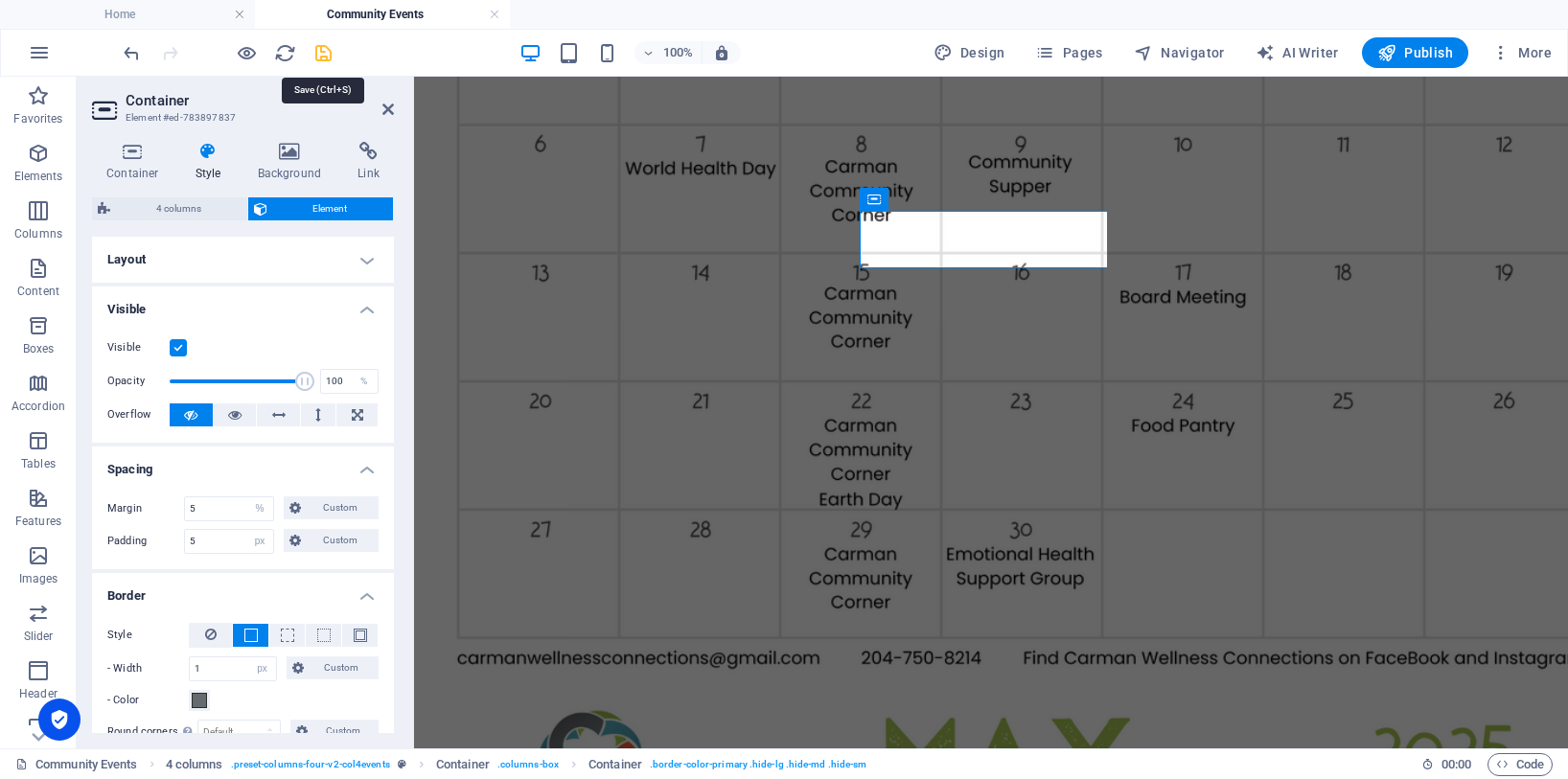click at bounding box center [323, 53] 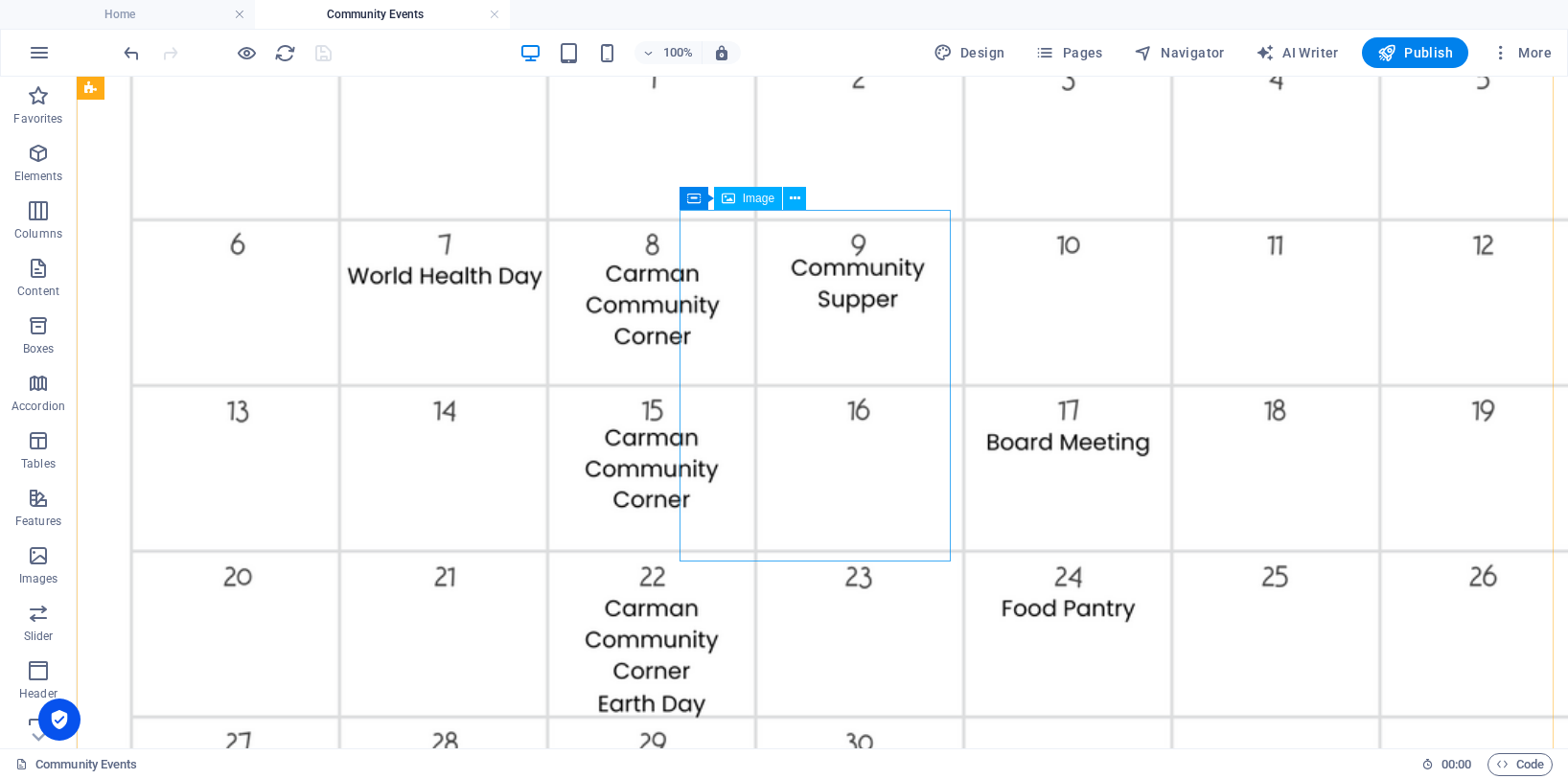 scroll, scrollTop: 2276, scrollLeft: 0, axis: vertical 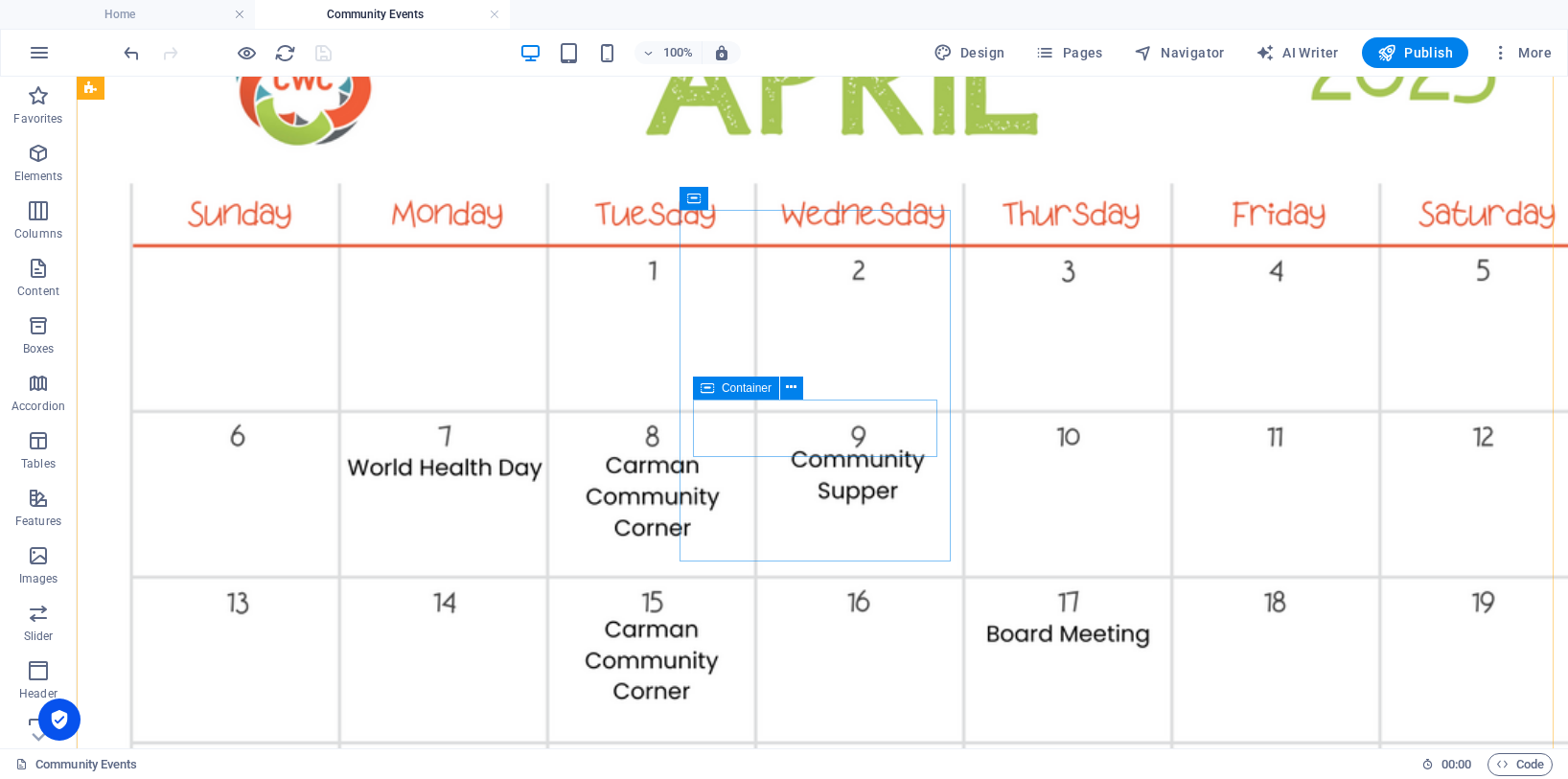 click on "Container" at bounding box center [747, 388] 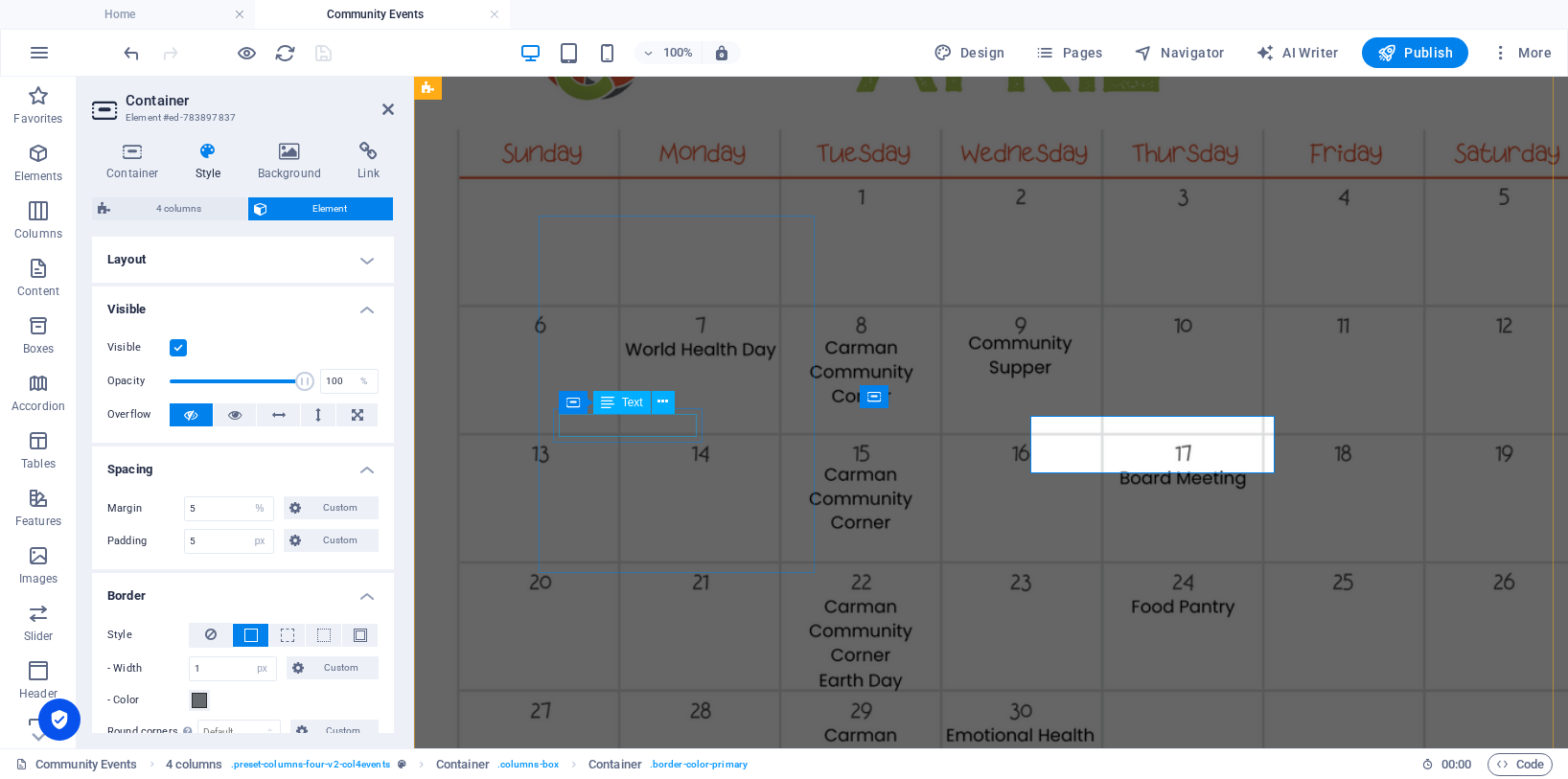 scroll, scrollTop: 2259, scrollLeft: 0, axis: vertical 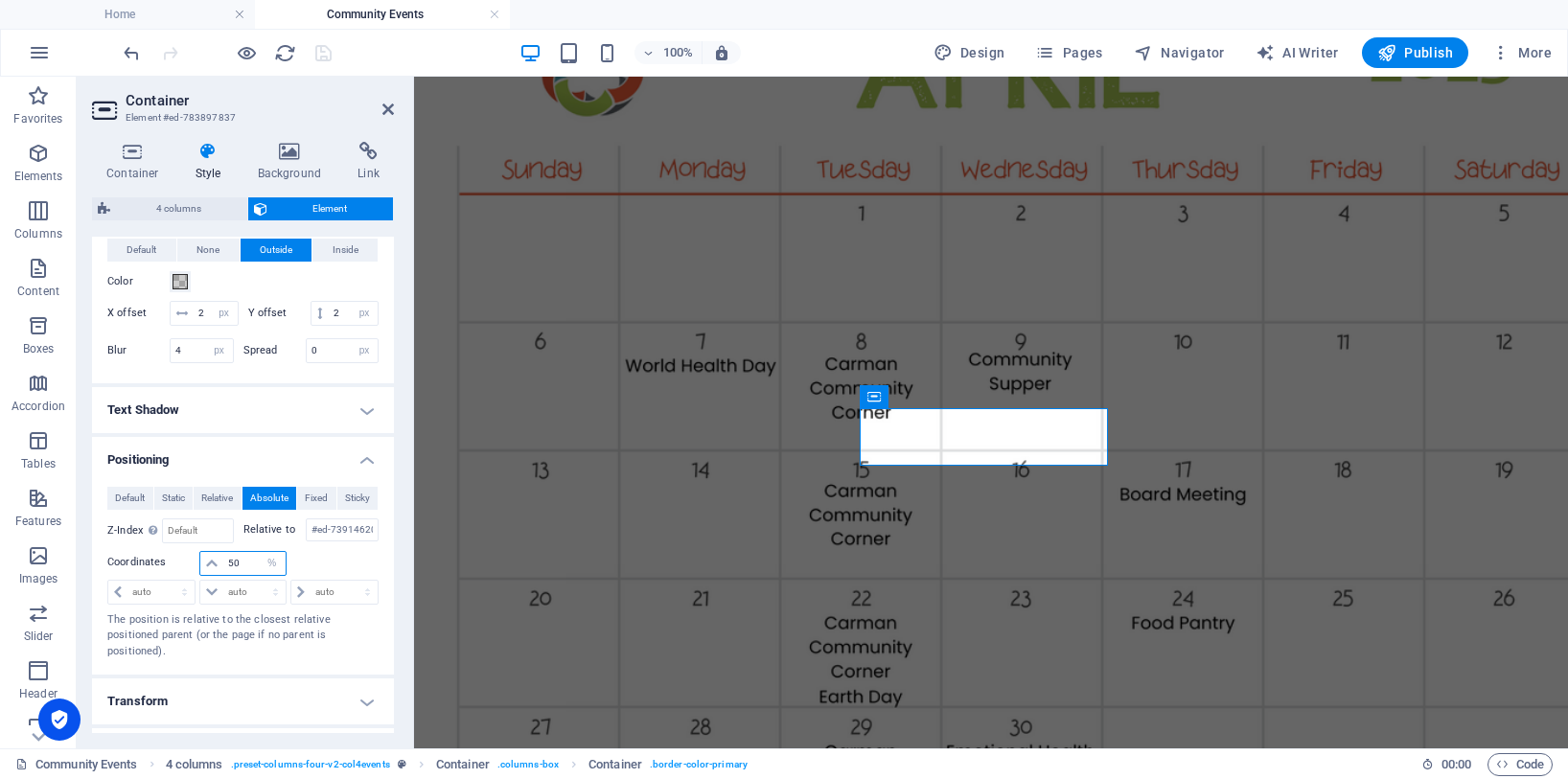 click on "50" at bounding box center (254, 563) 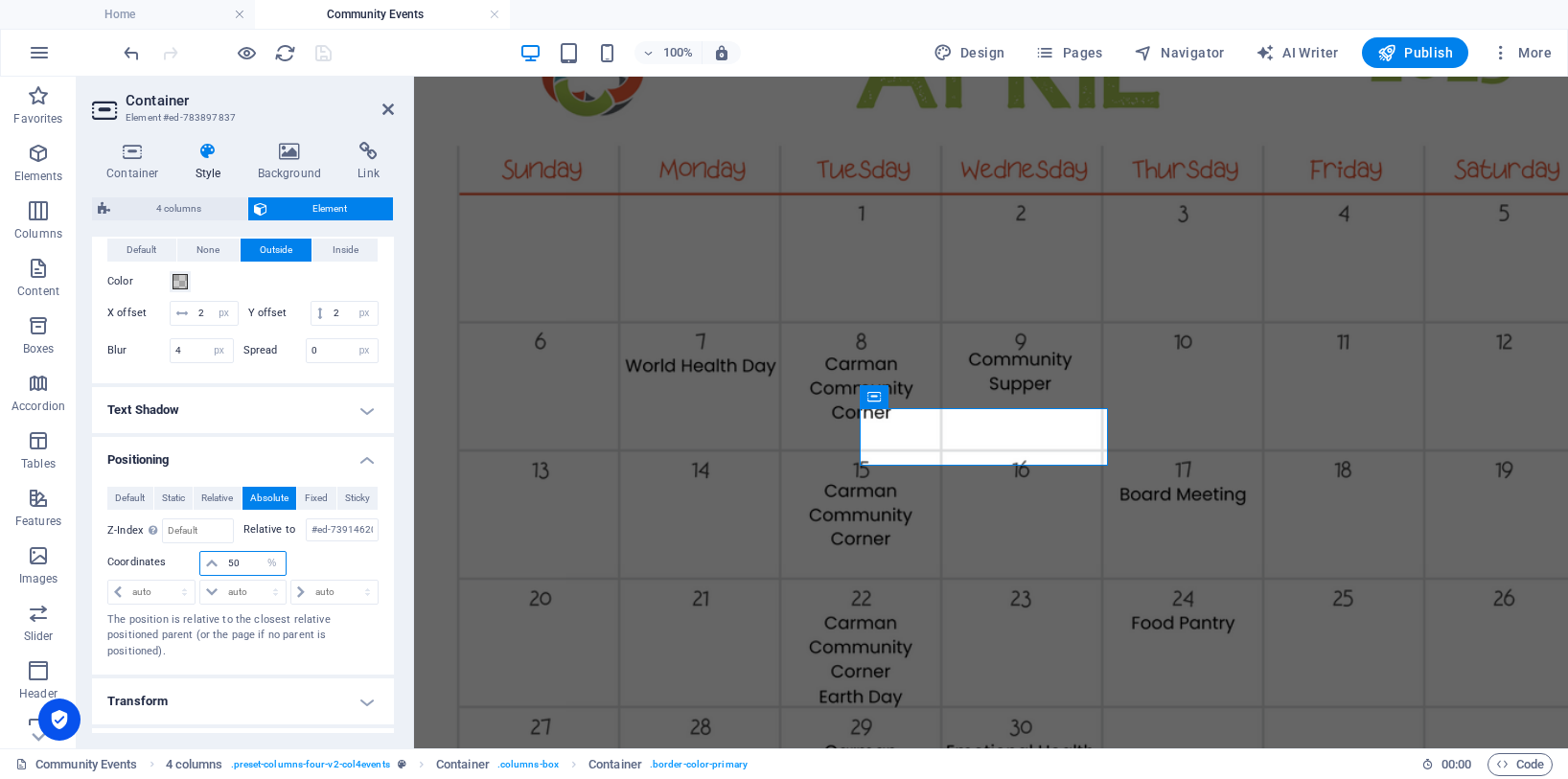 click on "50" at bounding box center (254, 563) 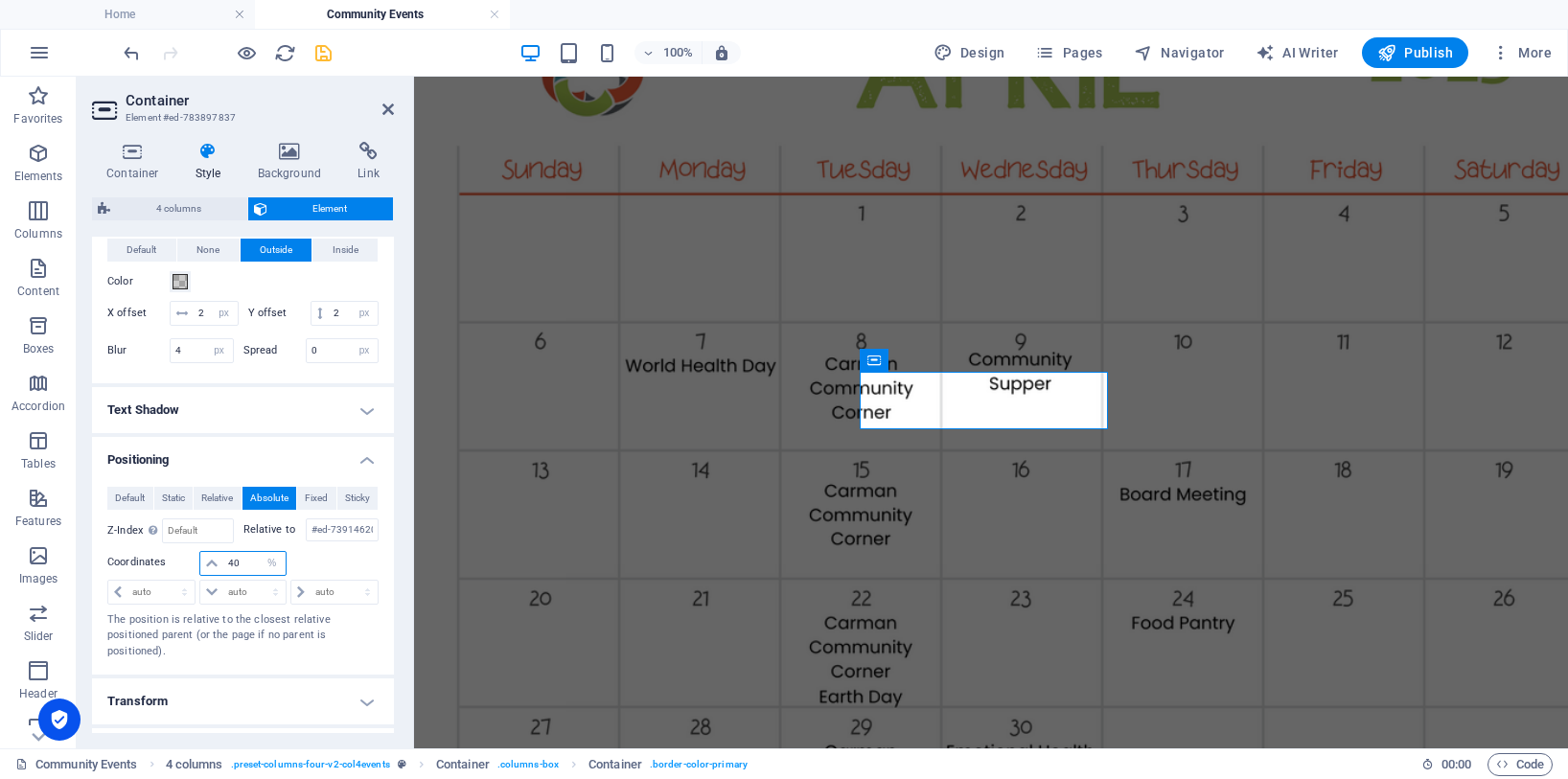 type on "4" 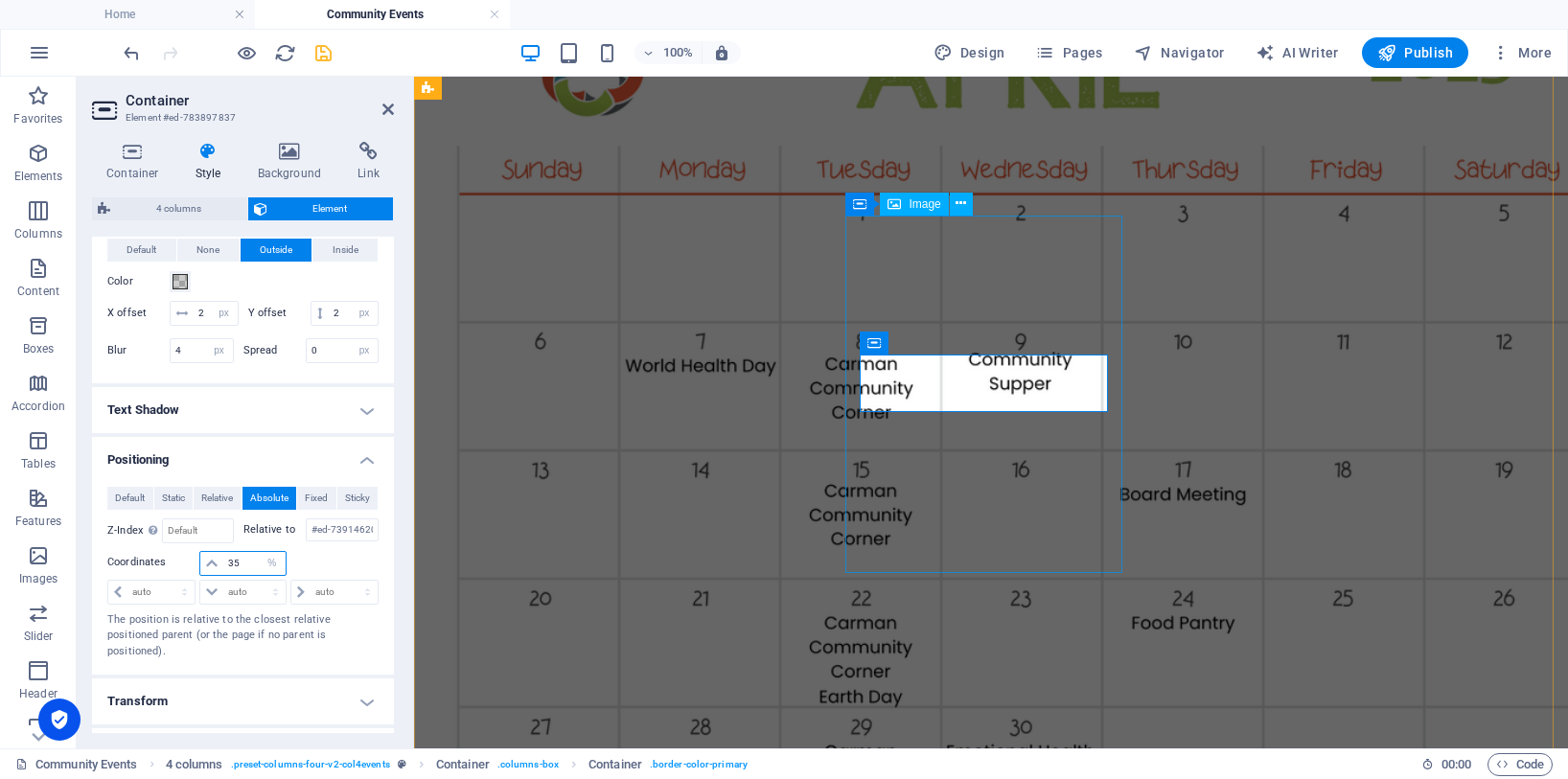 type on "35" 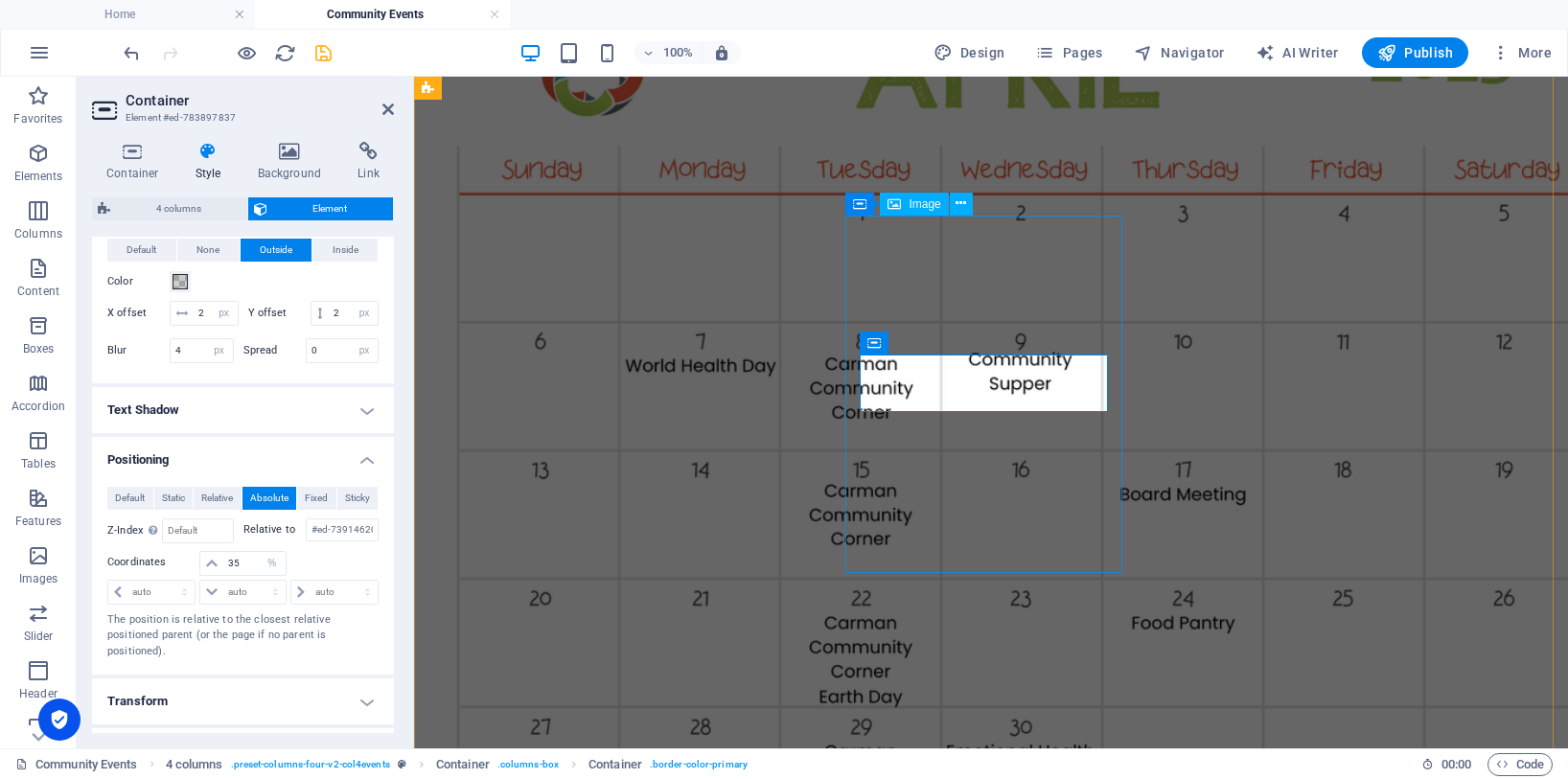 click at bounding box center [991, 8559] 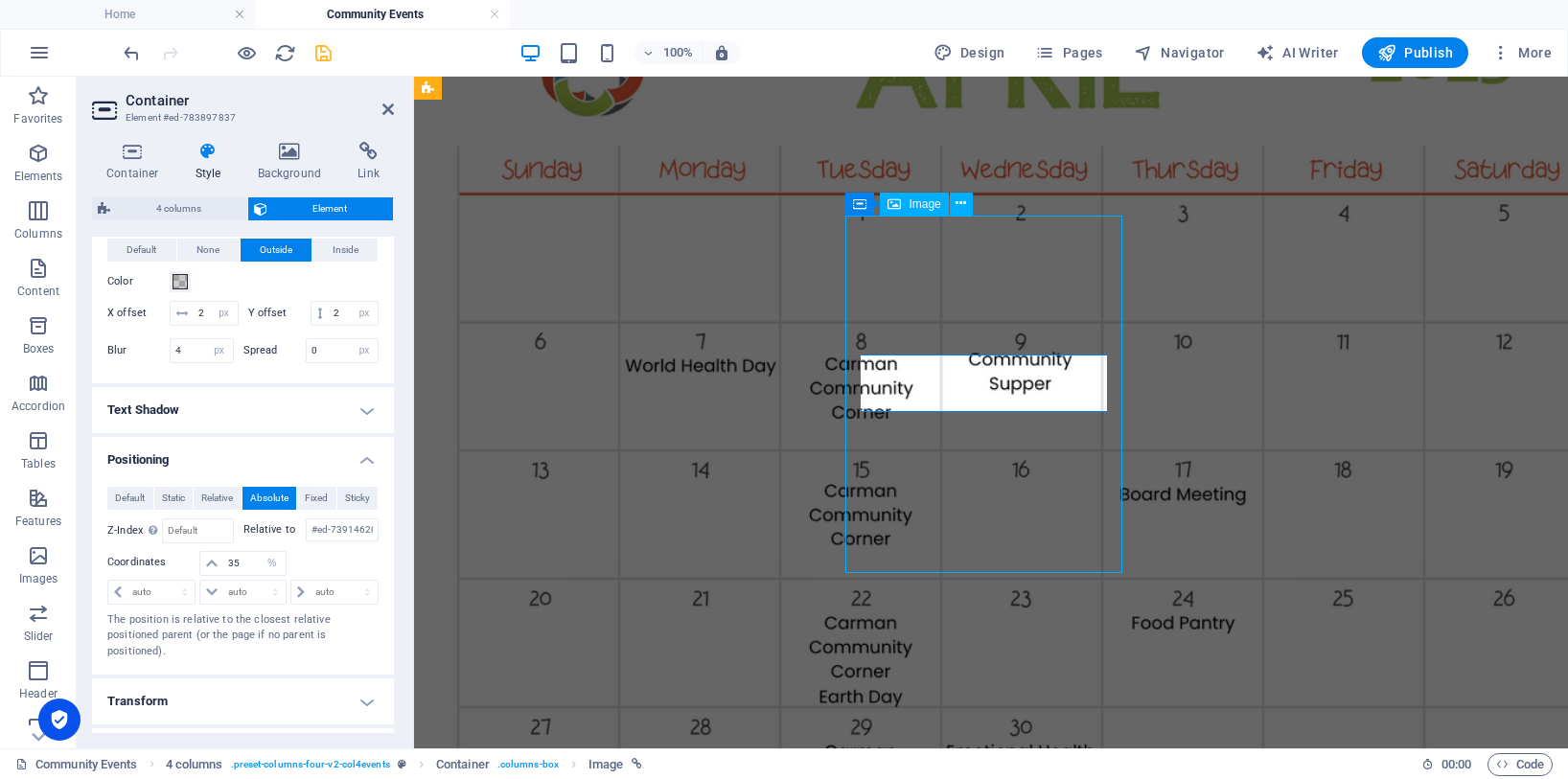 scroll, scrollTop: 2276, scrollLeft: 0, axis: vertical 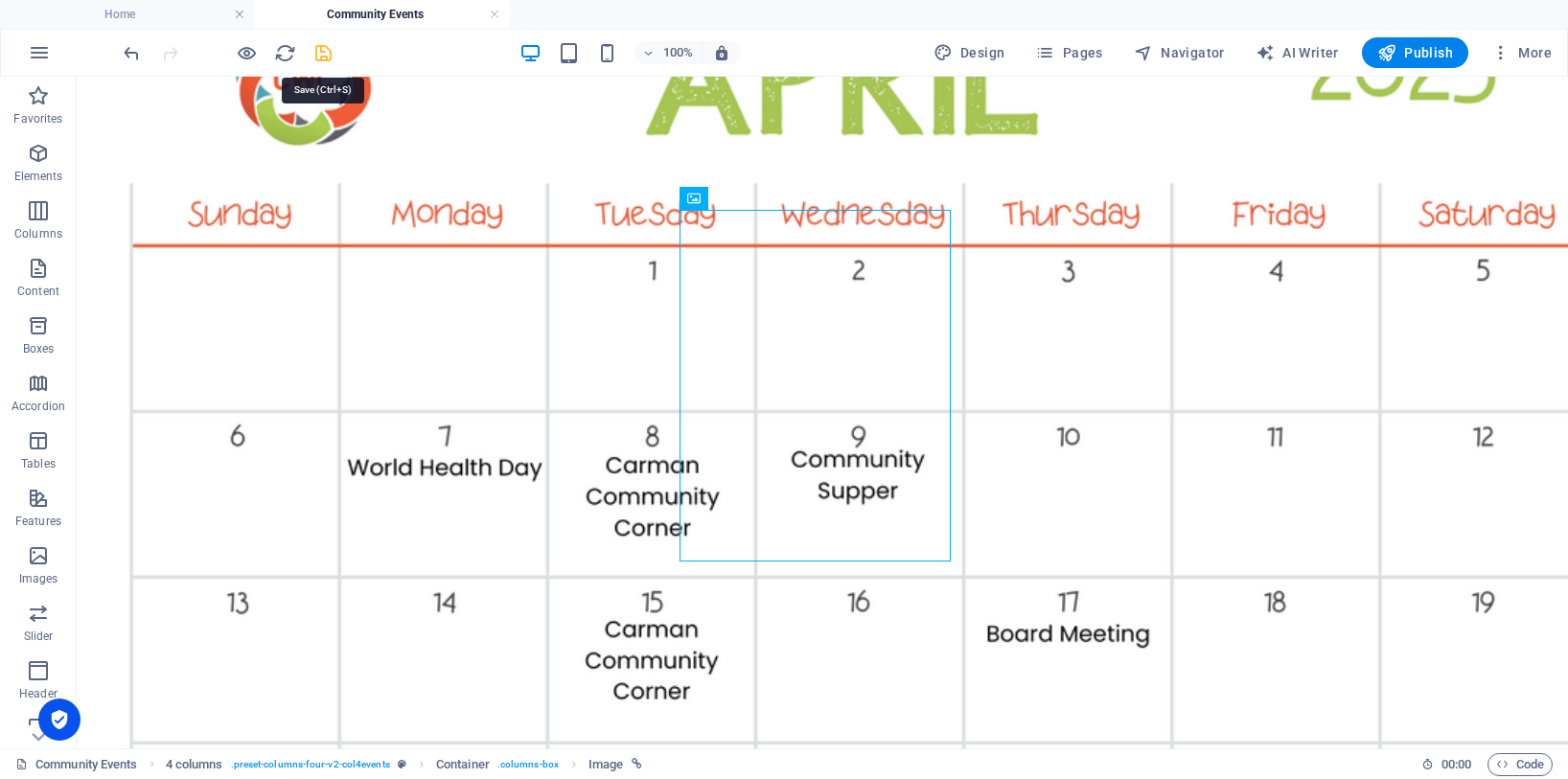 click at bounding box center [323, 53] 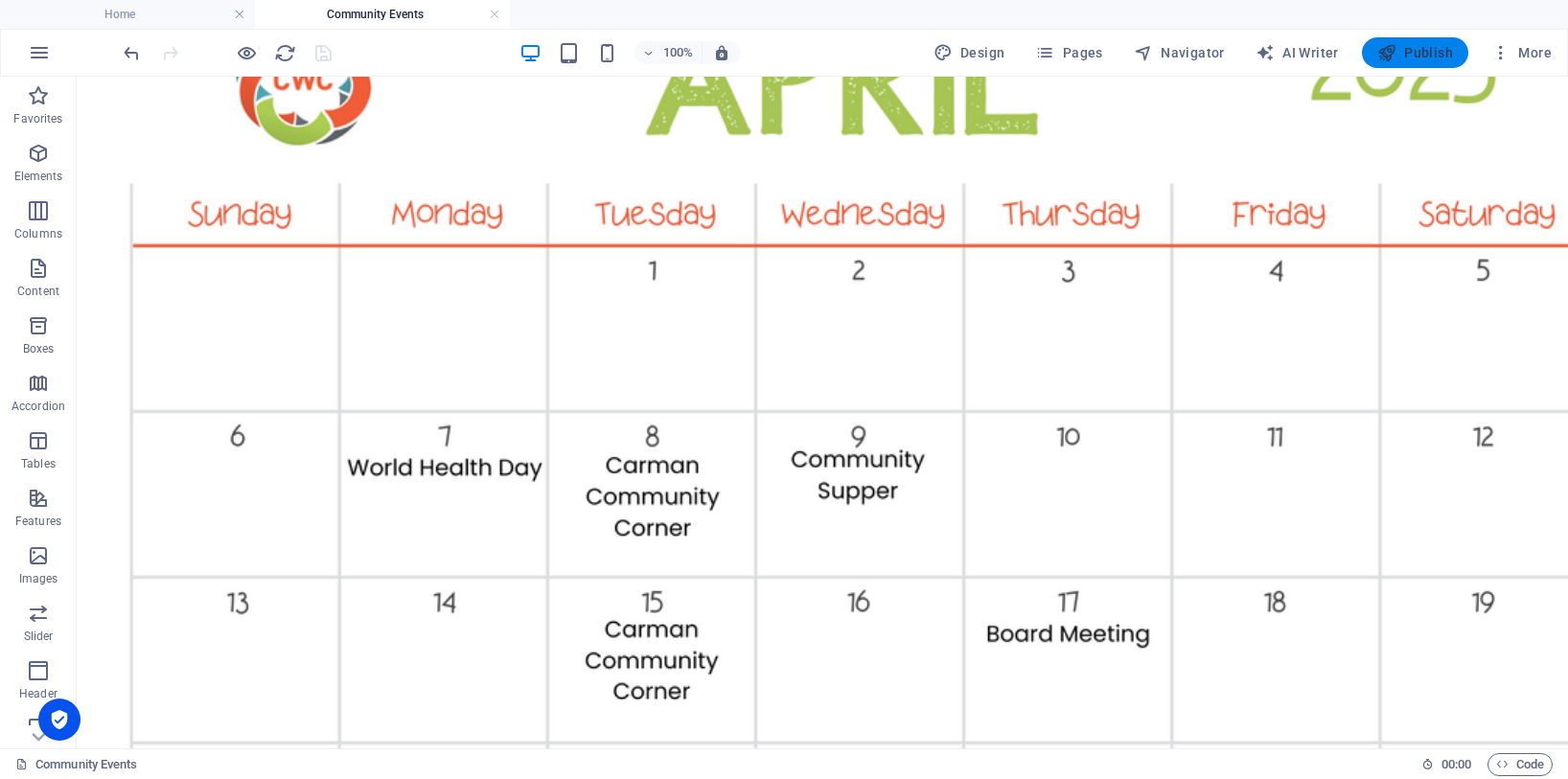 click on "Publish" at bounding box center [1415, 53] 